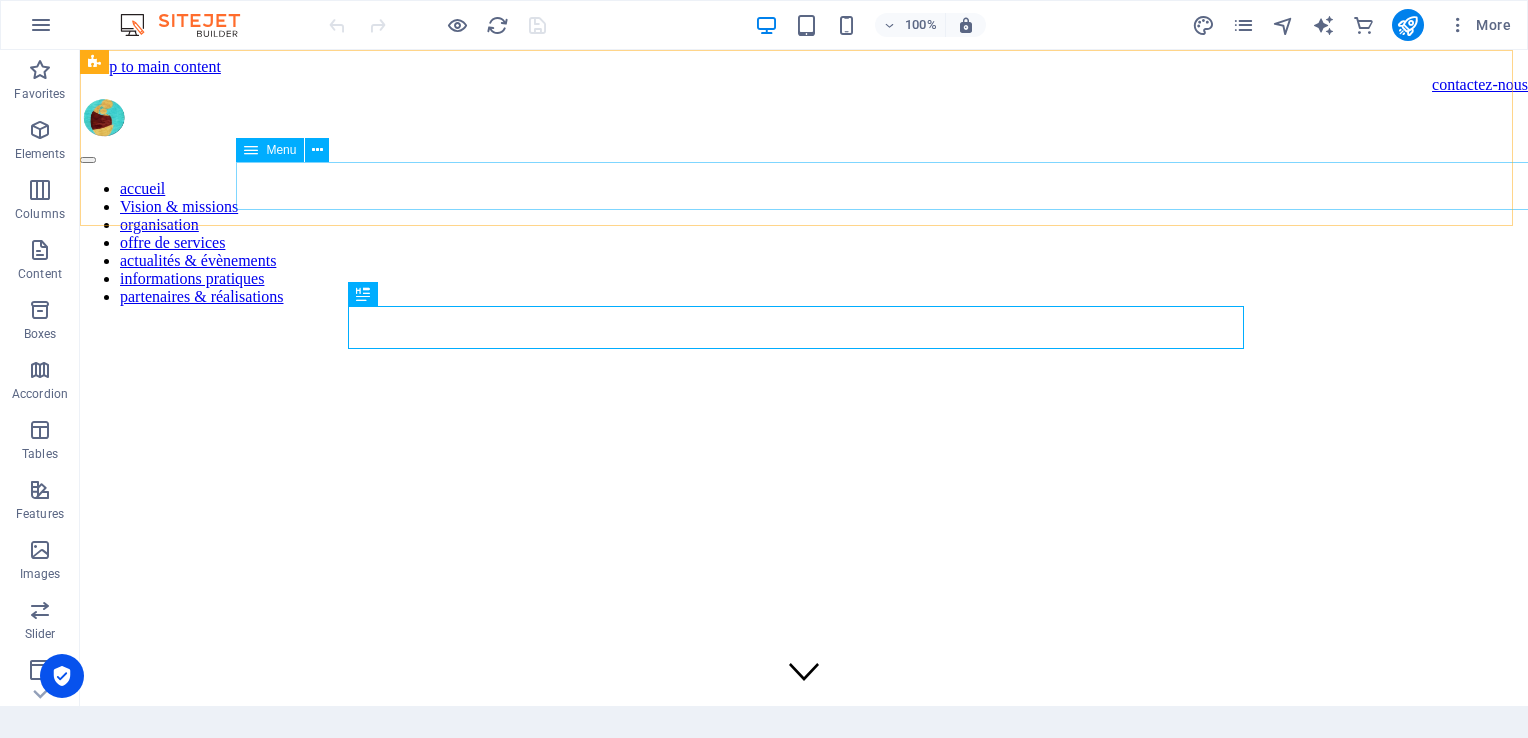 scroll, scrollTop: 0, scrollLeft: 0, axis: both 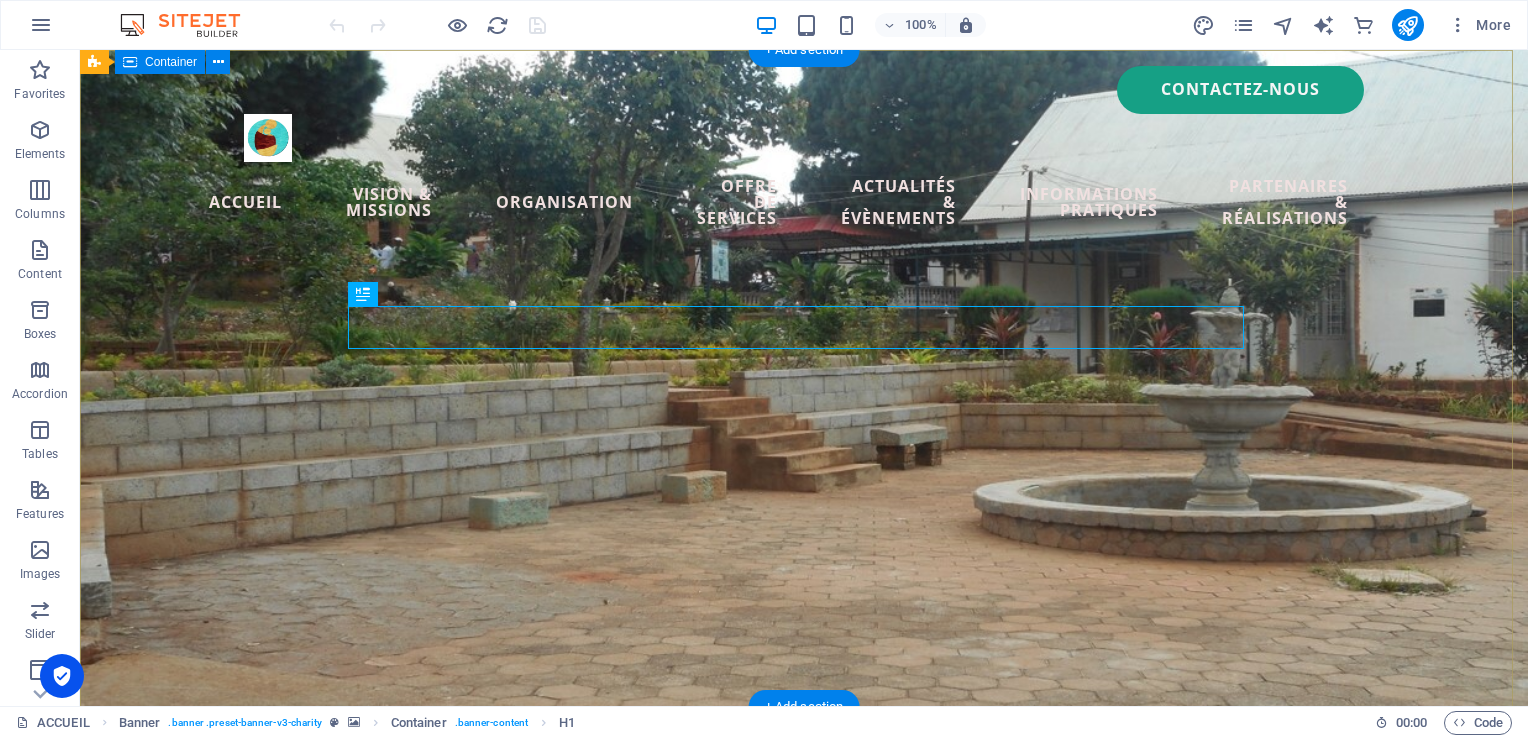 click on "CHU MERE ENFANT [PERSON_NAME]-Enfant Ambohimiandra est un établissement public  de référence en pédiatrie, avec une capacité d’accueil de 52  lits.  Il assure également des soins en maternité et autres services,  dans un cadre attentif à la qualité  et à l’humanité des prises en charge." at bounding box center (804, 860) 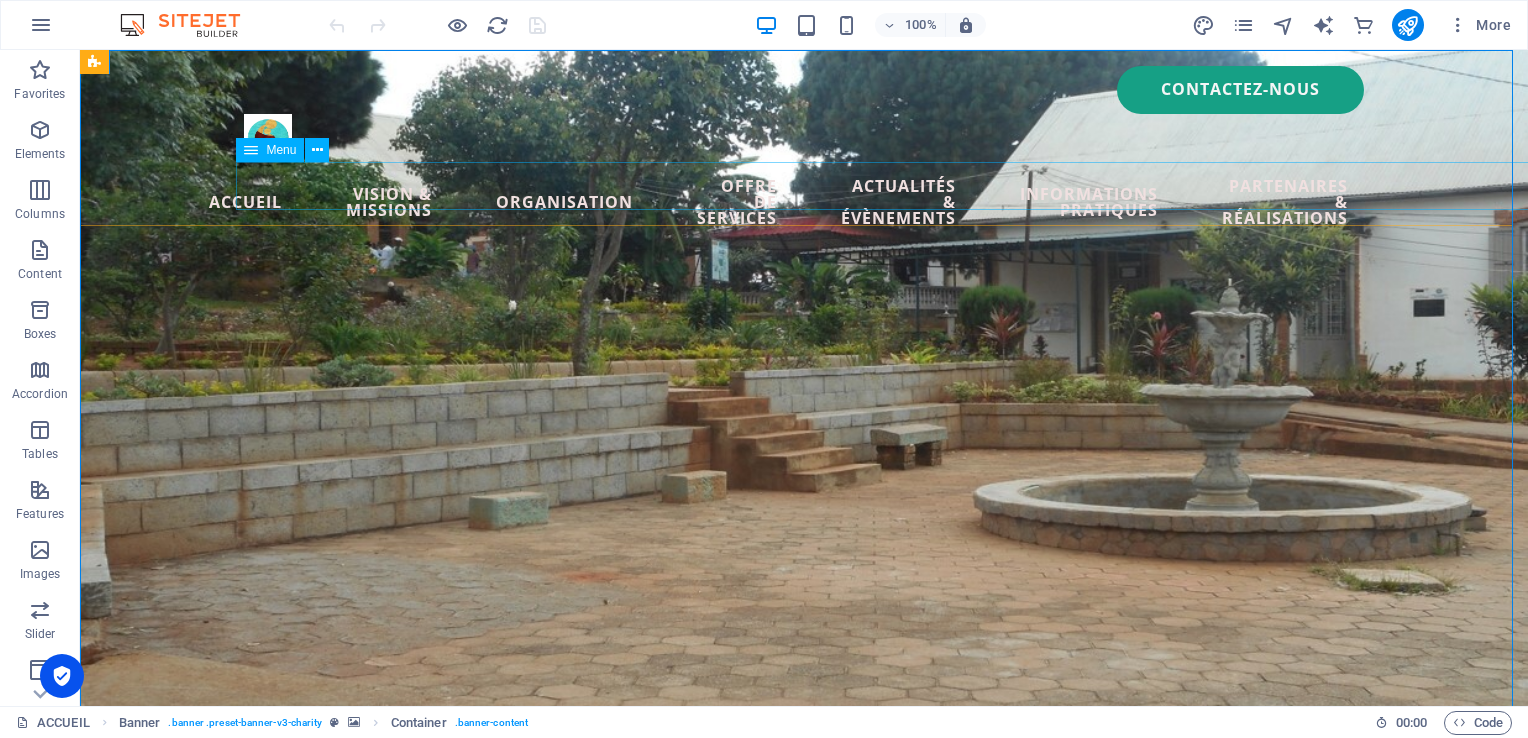 click on "accueil Vision & missions organisation offre de services actualités & évènements informations pratiques partenaires & réalisations" at bounding box center [804, 202] 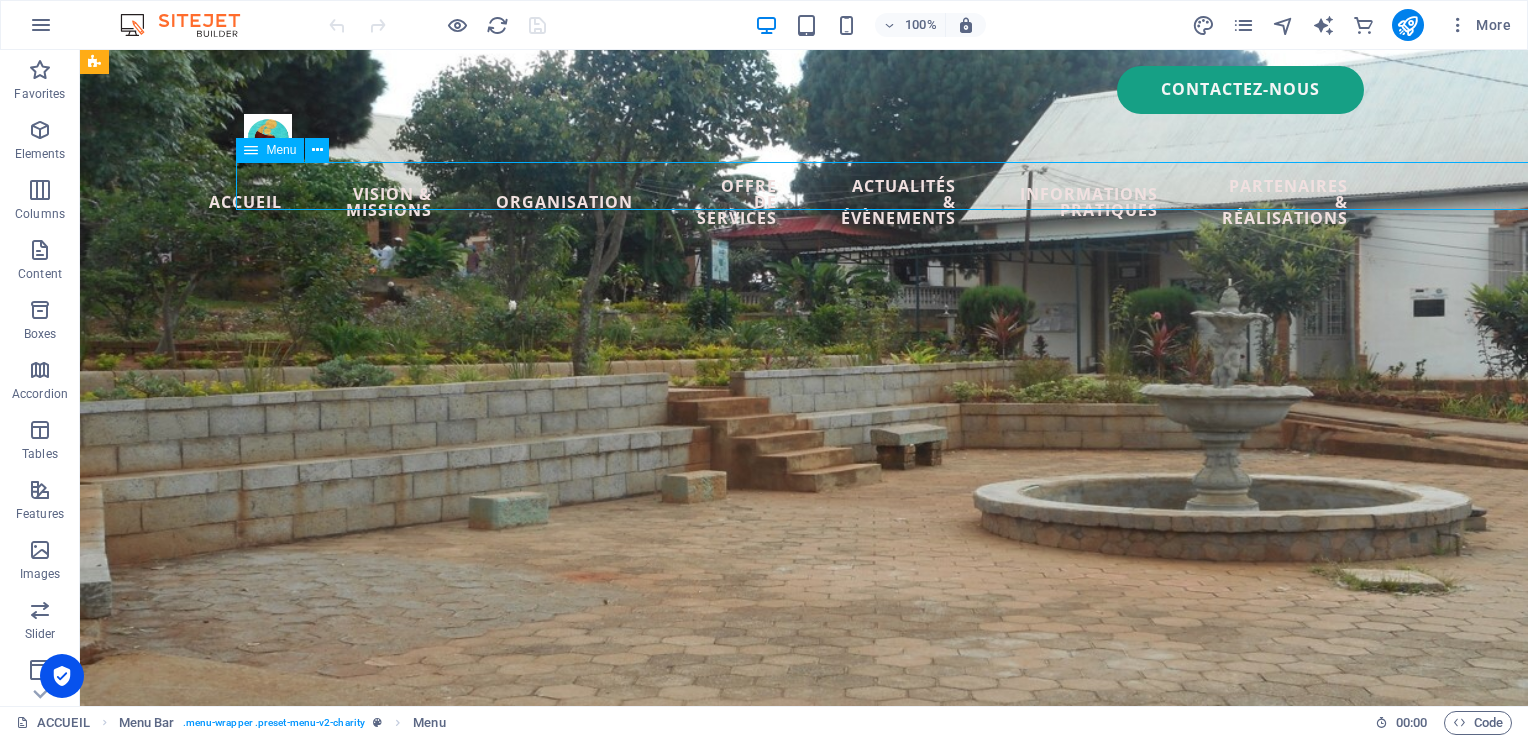click on "accueil Vision & missions organisation offre de services actualités & évènements informations pratiques partenaires & réalisations" at bounding box center (804, 202) 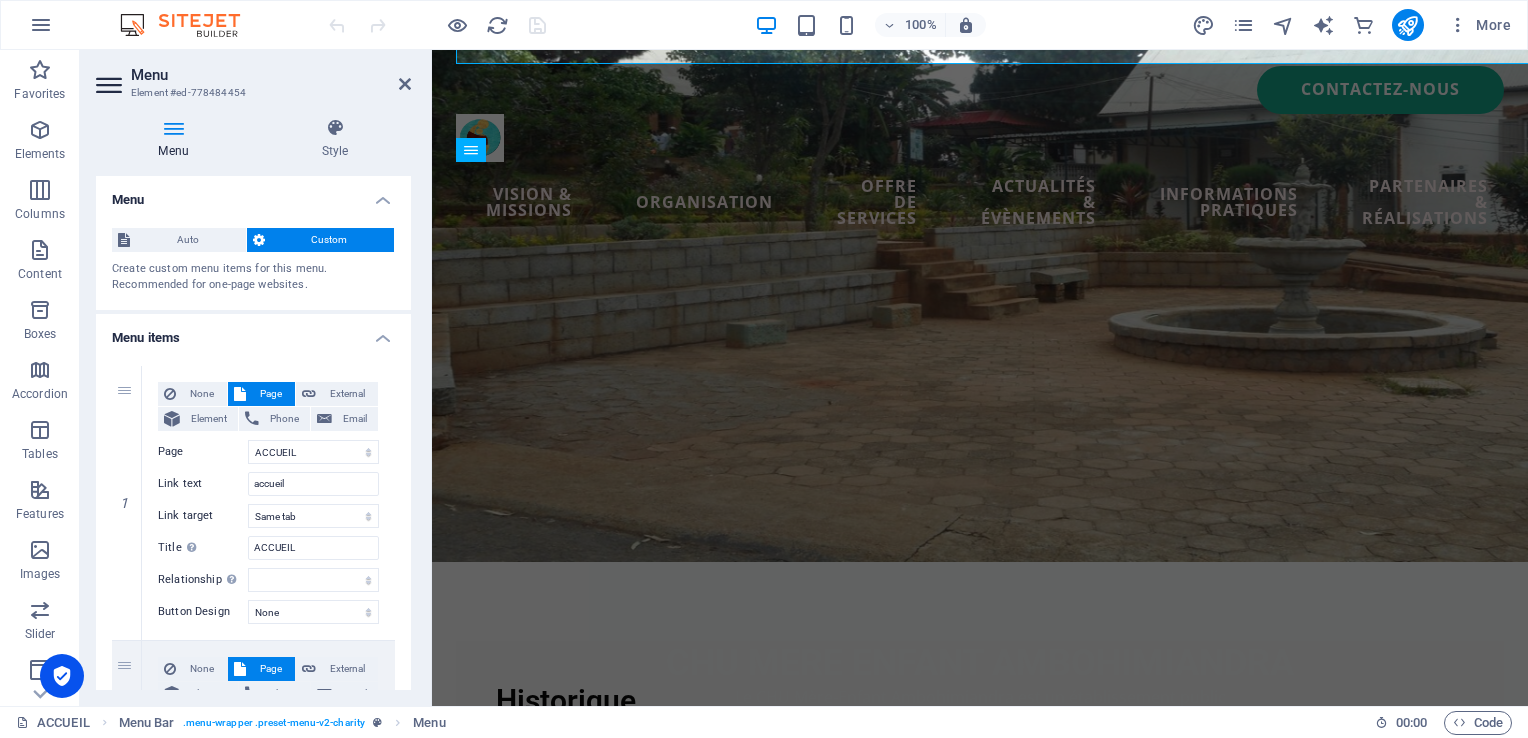 scroll, scrollTop: 186, scrollLeft: 0, axis: vertical 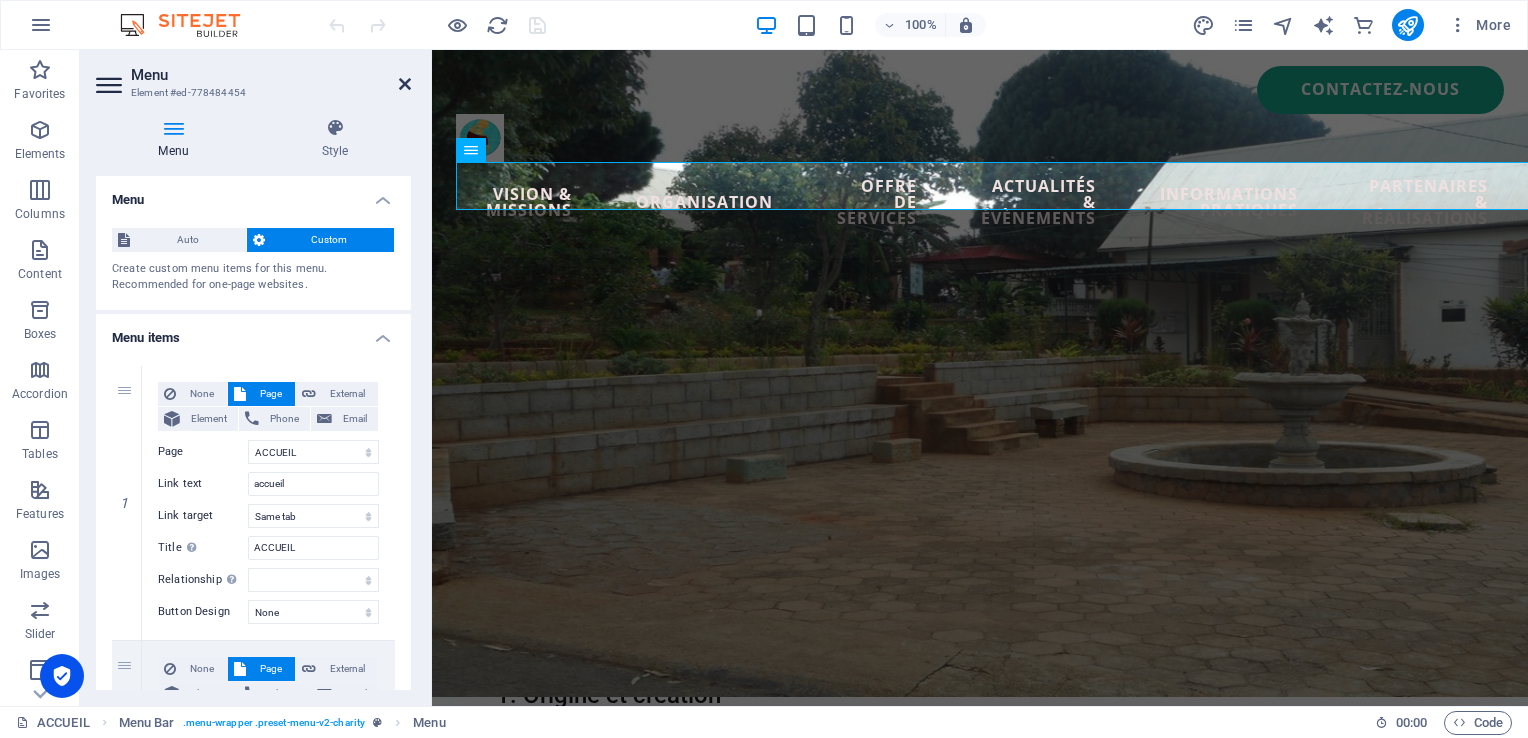 click at bounding box center (405, 84) 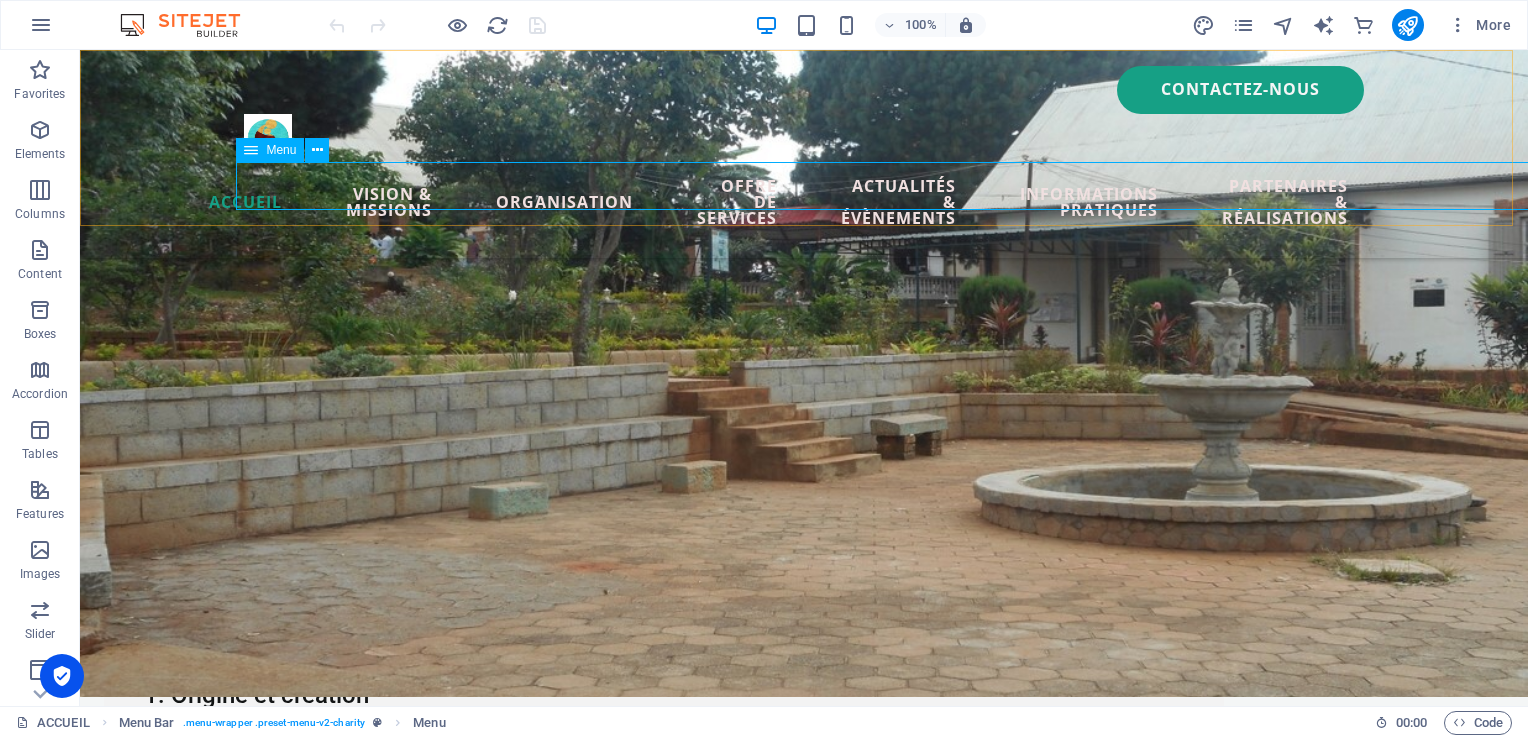 click on "accueil Vision & missions organisation offre de services actualités & évènements informations pratiques partenaires & réalisations" at bounding box center (804, 202) 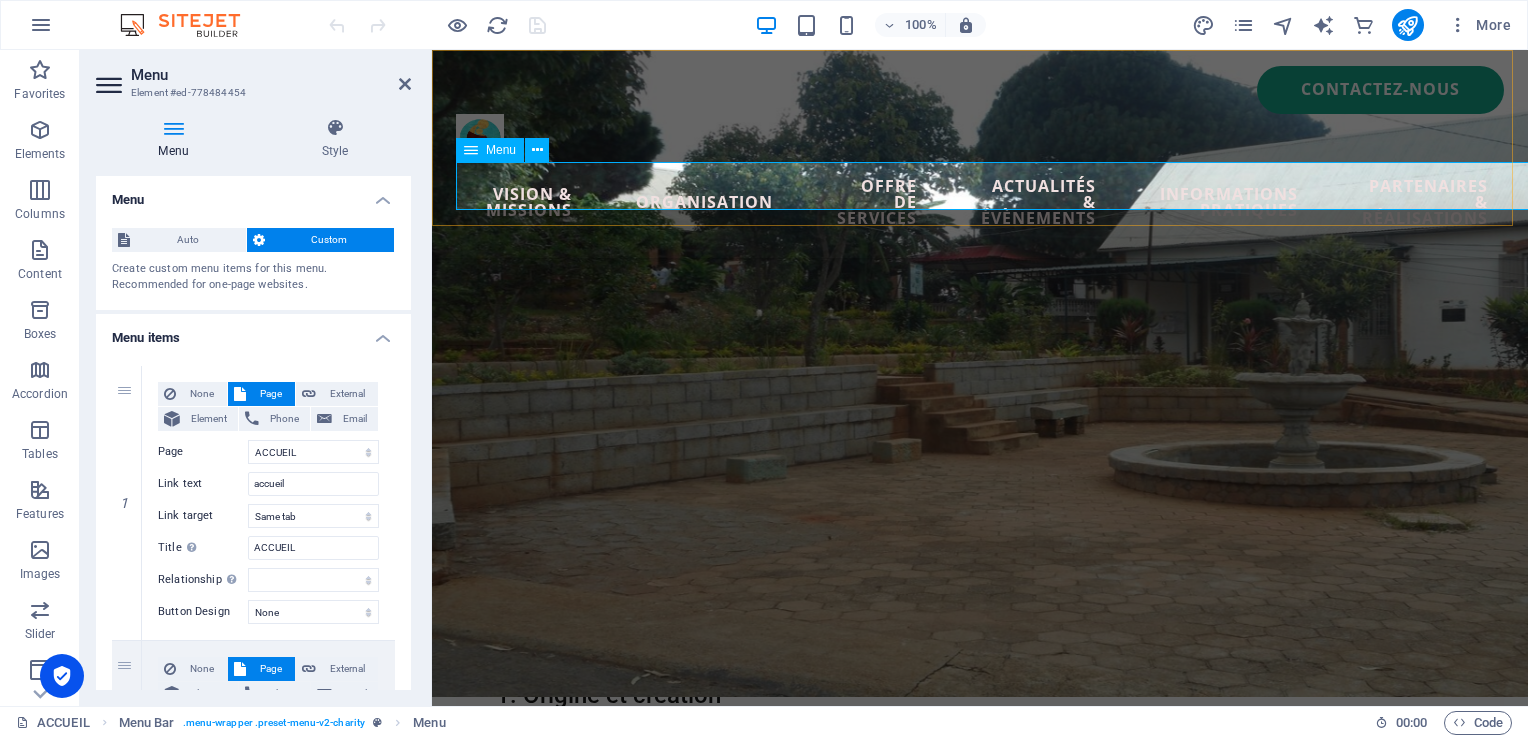 click on "accueil Vision & missions organisation offre de services actualités & évènements informations pratiques partenaires & réalisations" at bounding box center (980, 202) 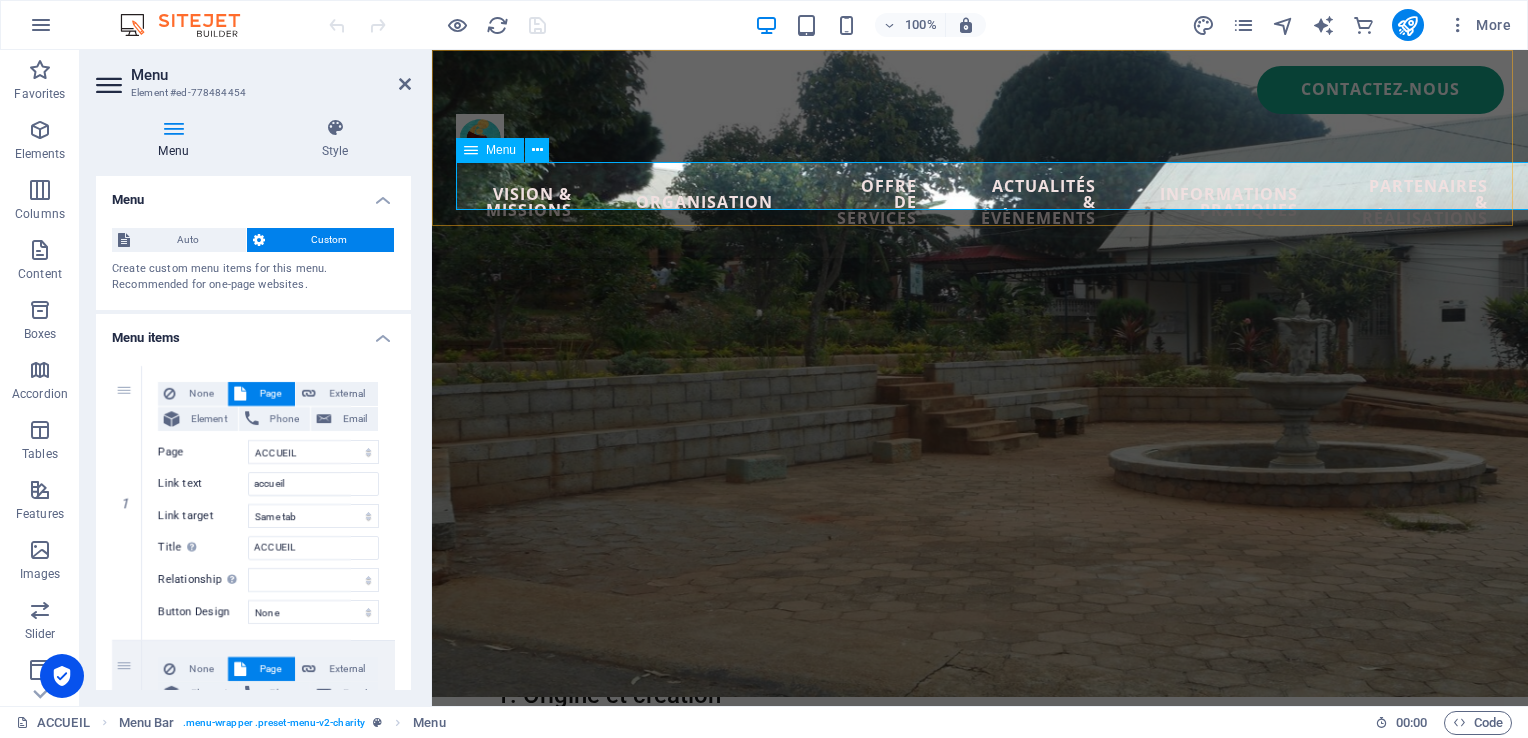 click on "accueil Vision & missions organisation offre de services actualités & évènements informations pratiques partenaires & réalisations" at bounding box center (980, 202) 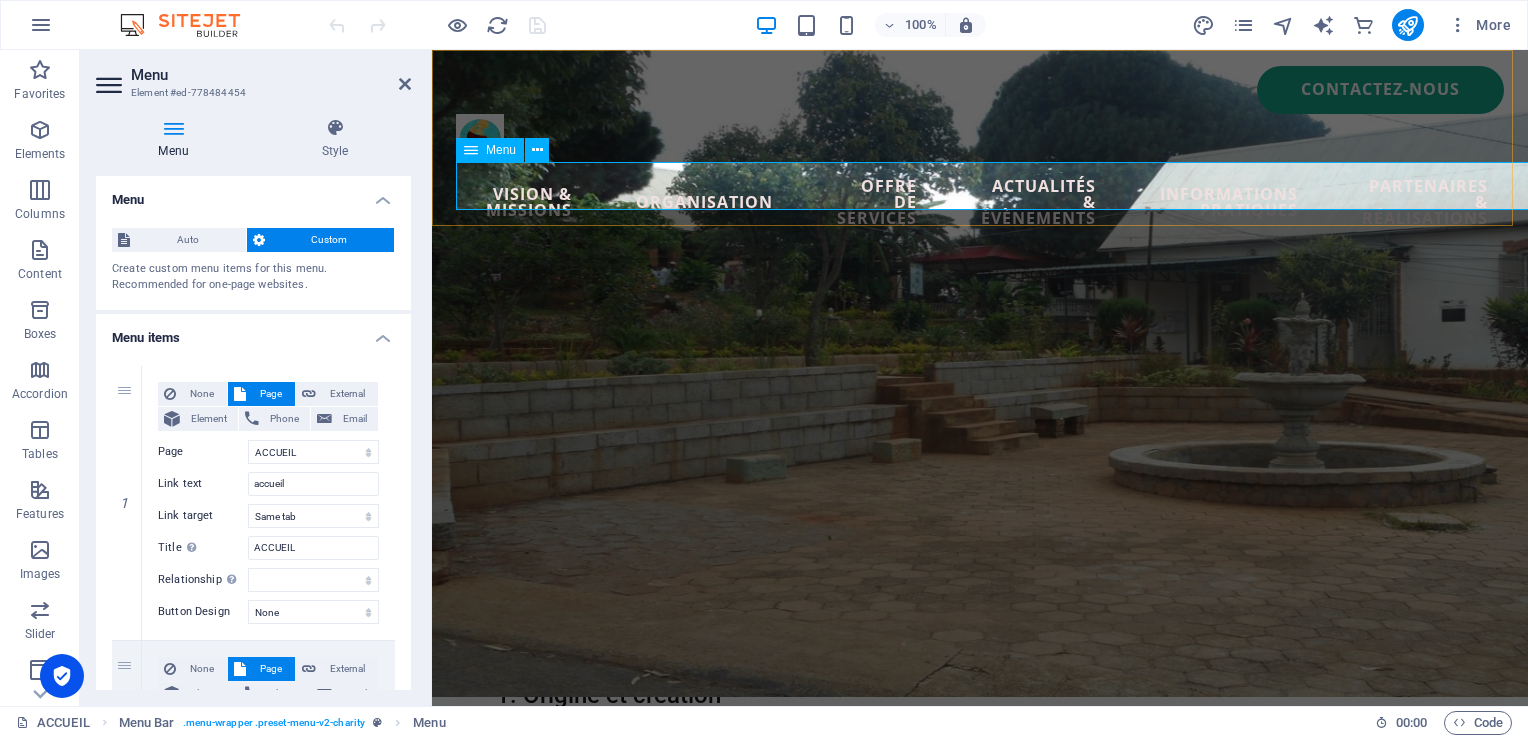 click on "accueil Vision & missions organisation offre de services actualités & évènements informations pratiques partenaires & réalisations" at bounding box center [980, 202] 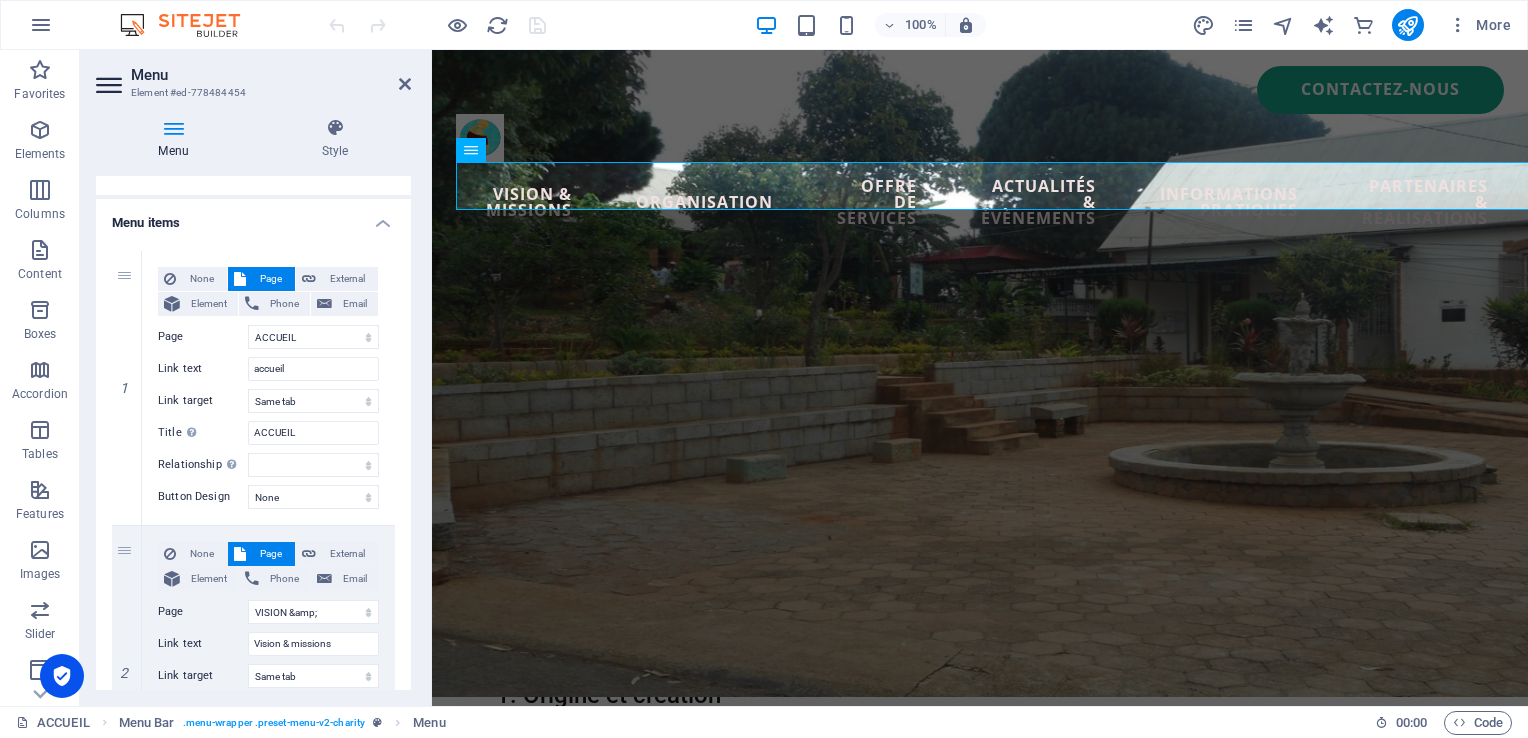 scroll, scrollTop: 128, scrollLeft: 0, axis: vertical 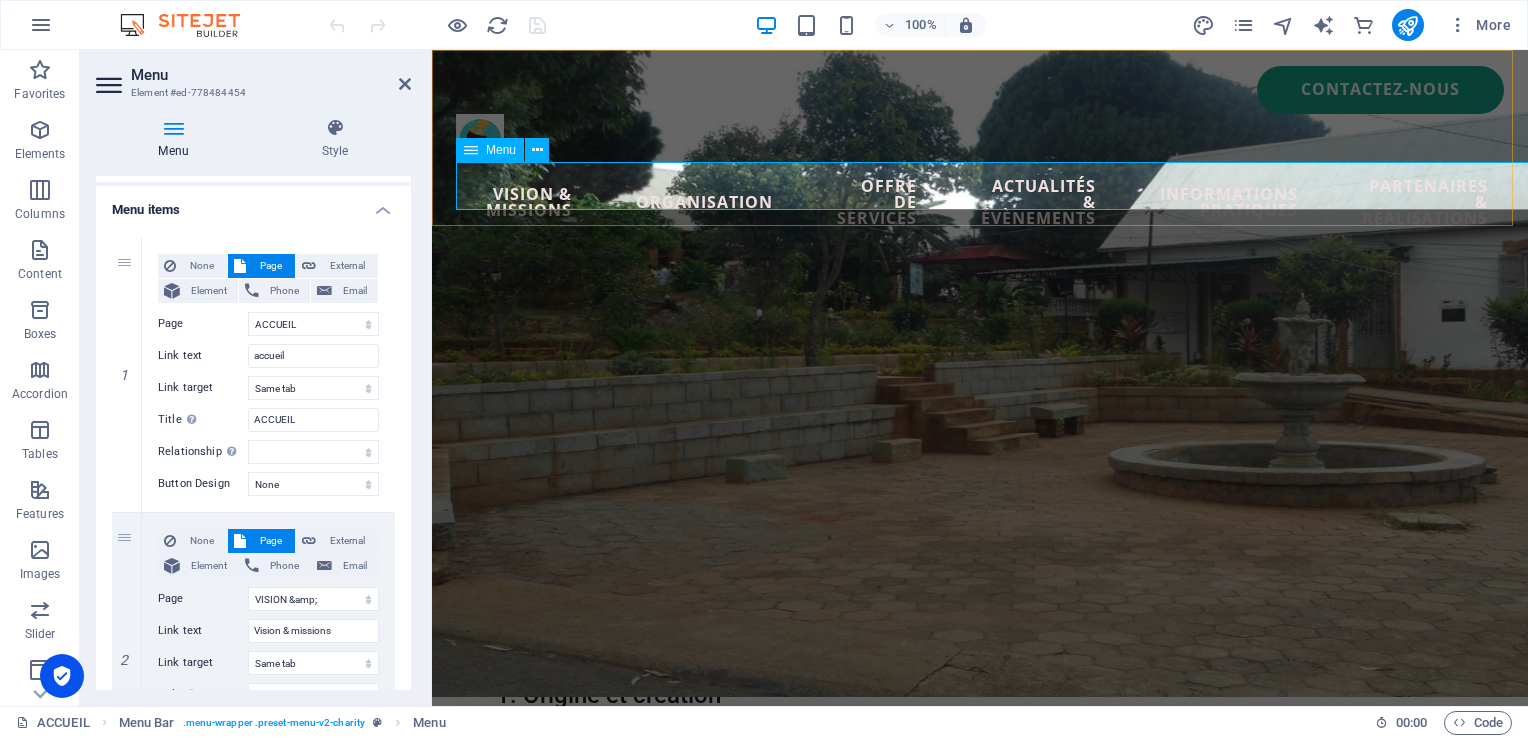 click on "accueil Vision & missions organisation offre de services actualités & évènements informations pratiques partenaires & réalisations" at bounding box center [980, 202] 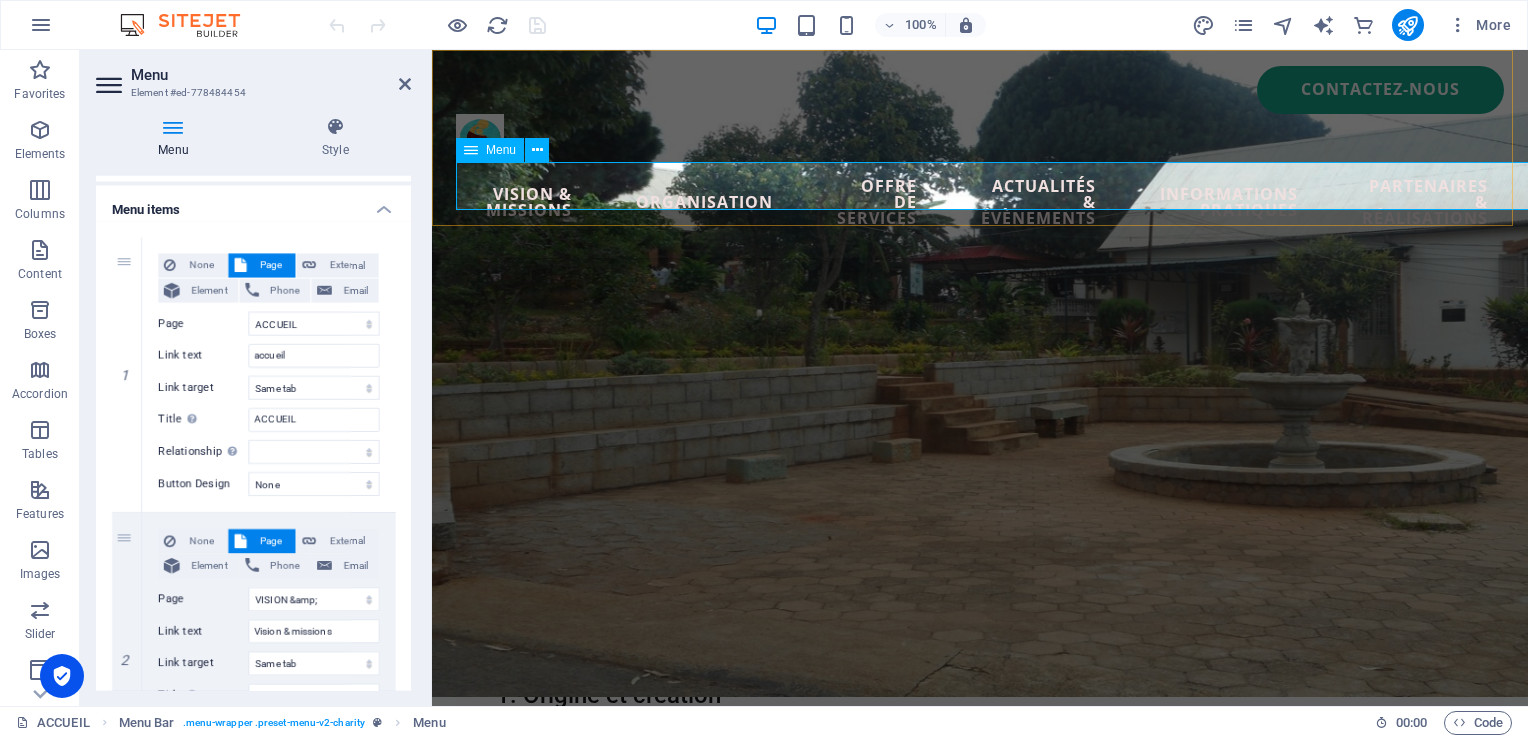 click on "accueil Vision & missions organisation offre de services actualités & évènements informations pratiques partenaires & réalisations" at bounding box center [980, 202] 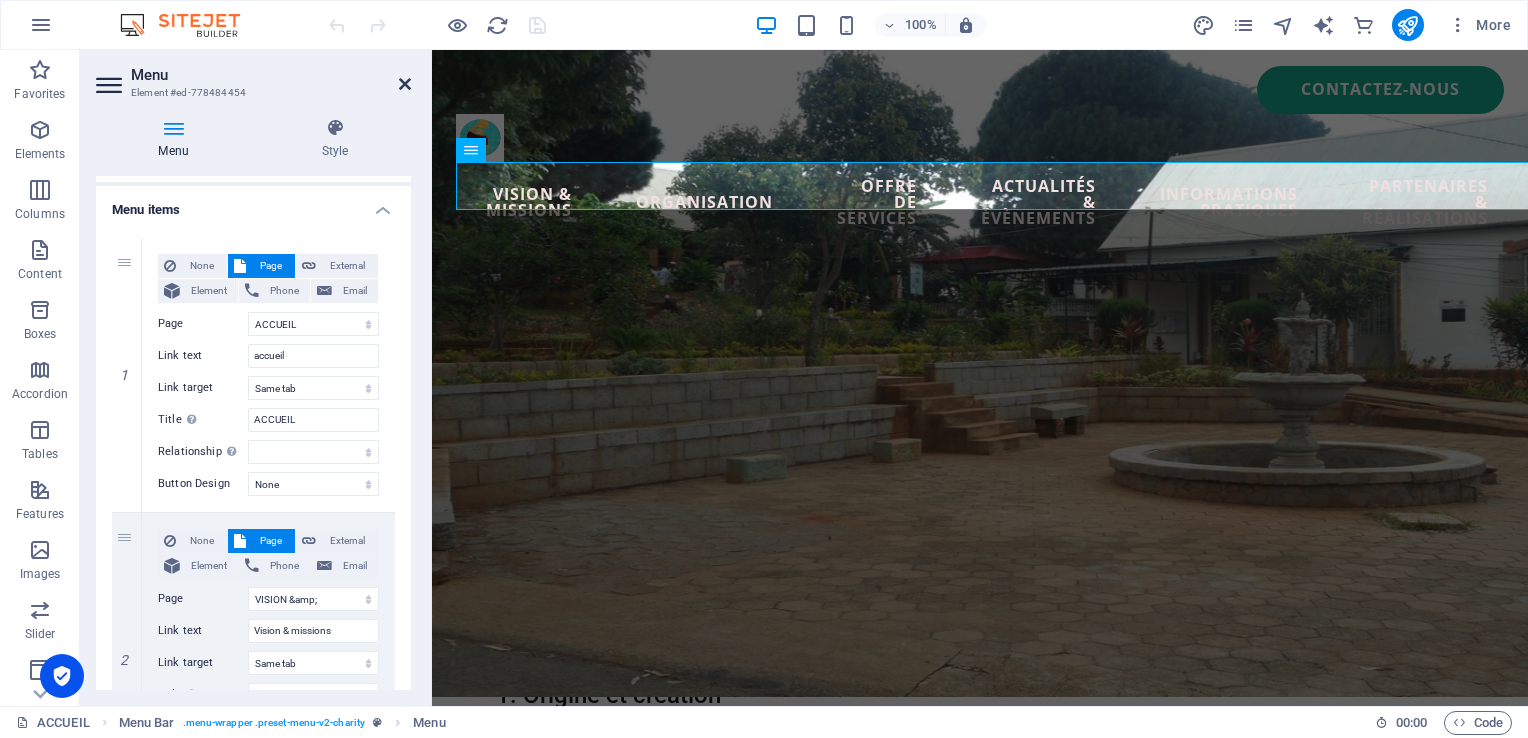 click at bounding box center [405, 84] 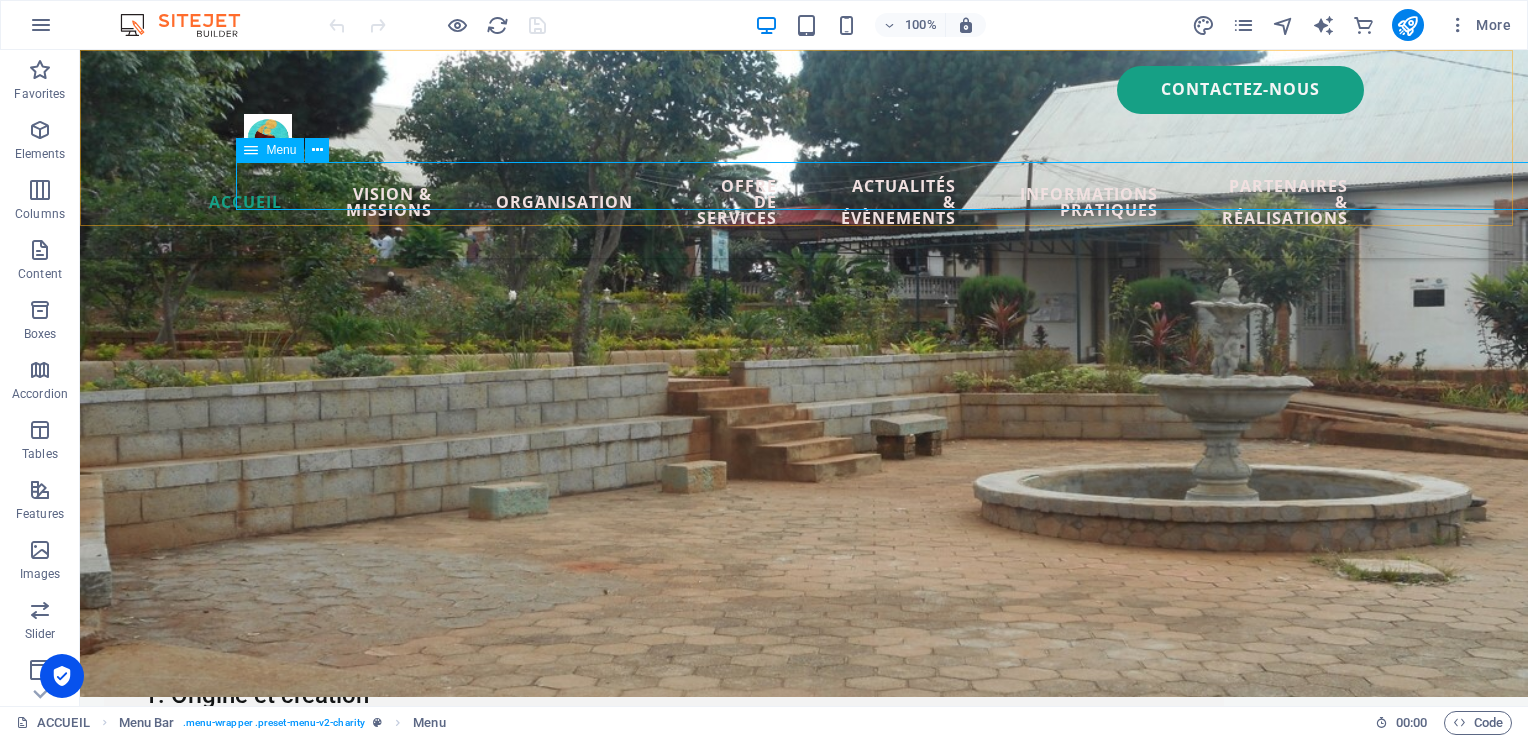 click on "accueil Vision & missions organisation offre de services actualités & évènements informations pratiques partenaires & réalisations" at bounding box center (804, 202) 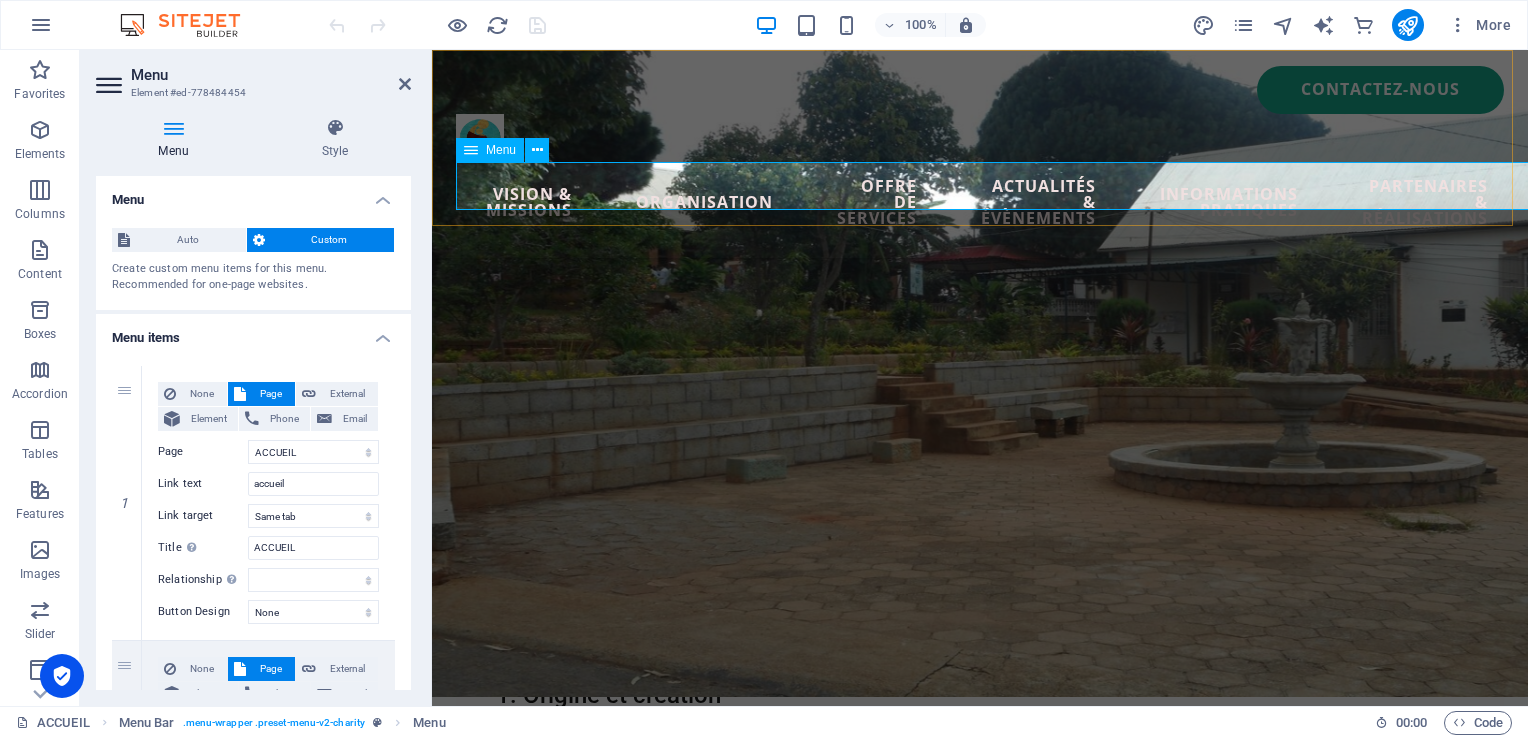 click on "accueil Vision & missions organisation offre de services actualités & évènements informations pratiques partenaires & réalisations" at bounding box center (980, 202) 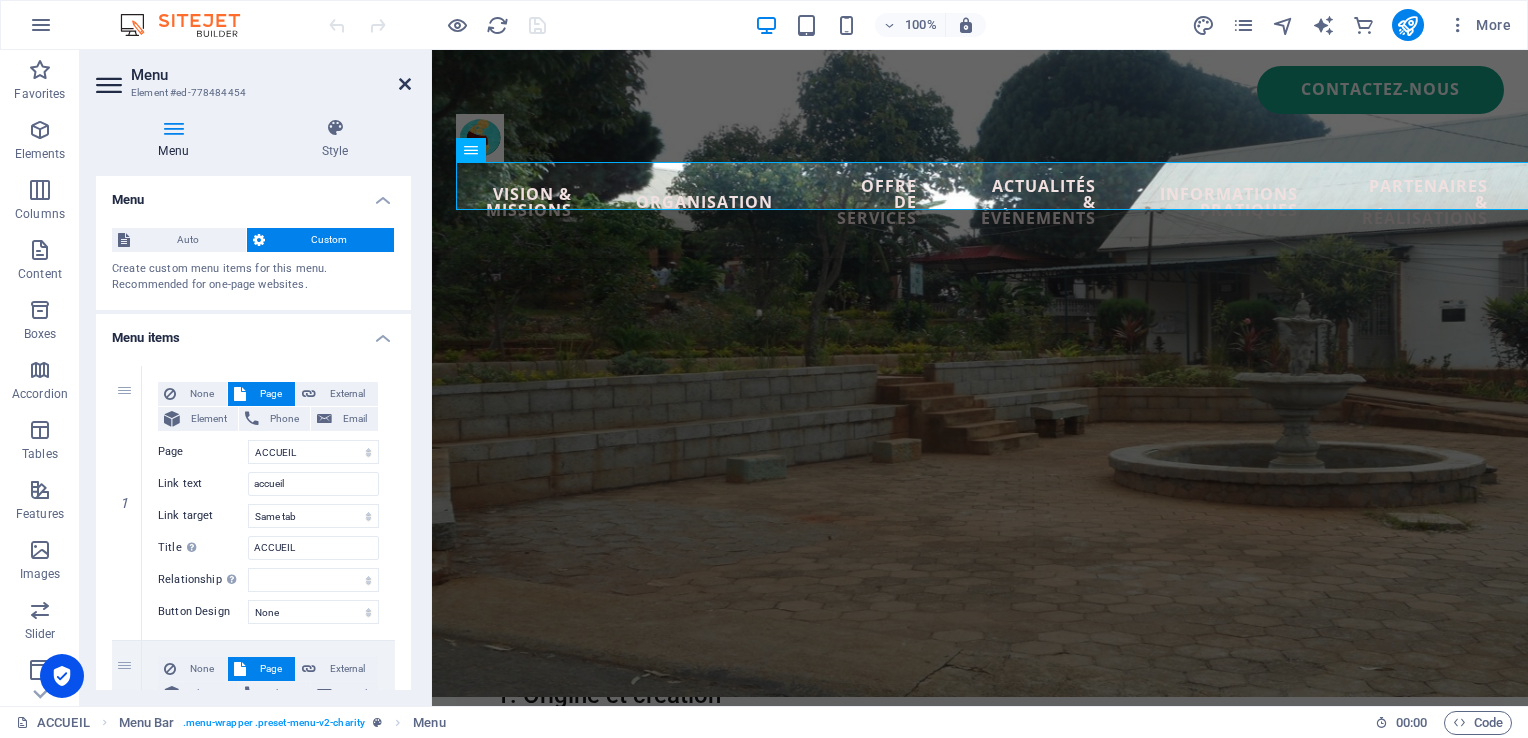 click at bounding box center (405, 84) 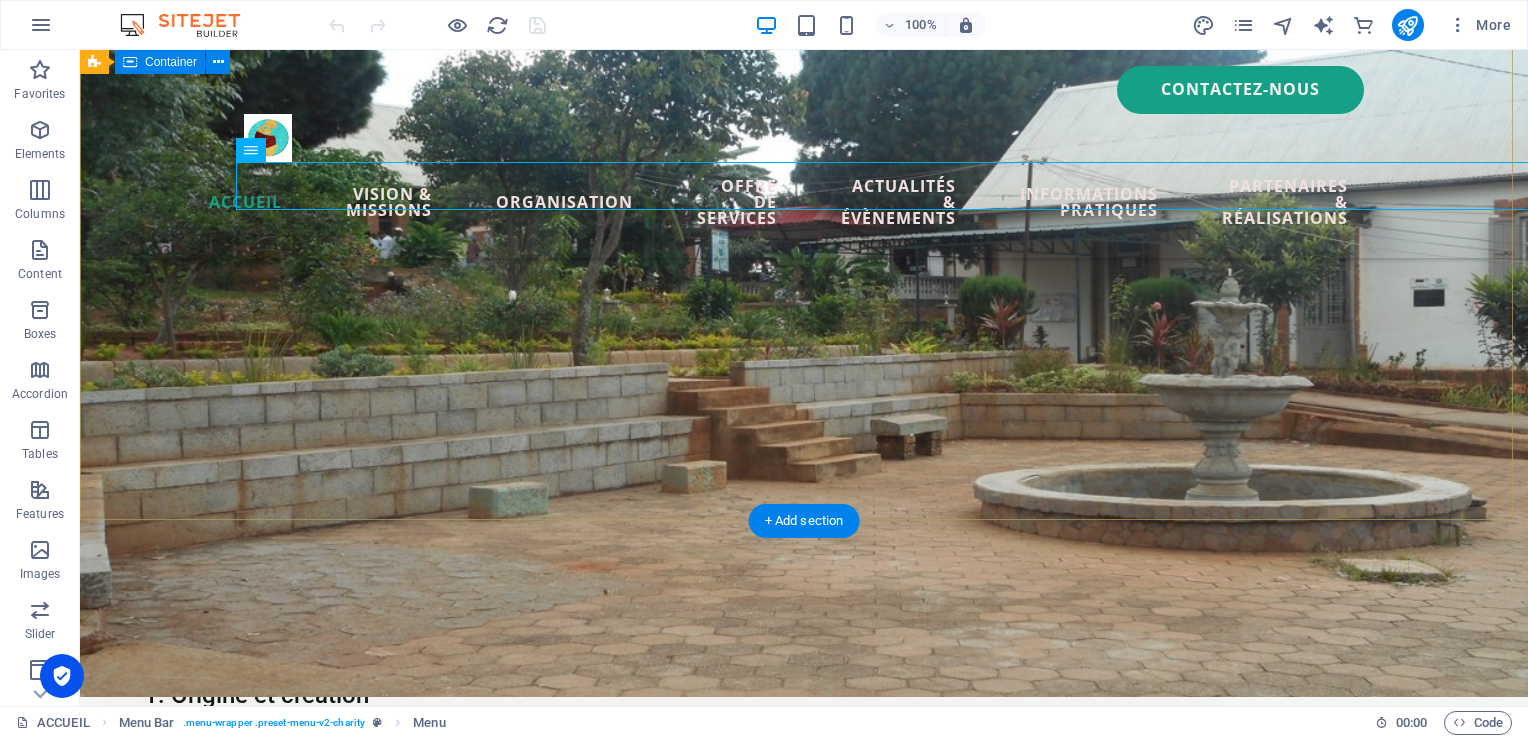 click on "CHU MERE ENFANT [PERSON_NAME]-Enfant Ambohimiandra est un établissement public  de référence en pédiatrie, avec une capacité d’accueil de 52  lits.  Il assure également des soins en maternité et autres services,  dans un cadre attentif à la qualité  et à l’humanité des prises en charge." at bounding box center (804, 850) 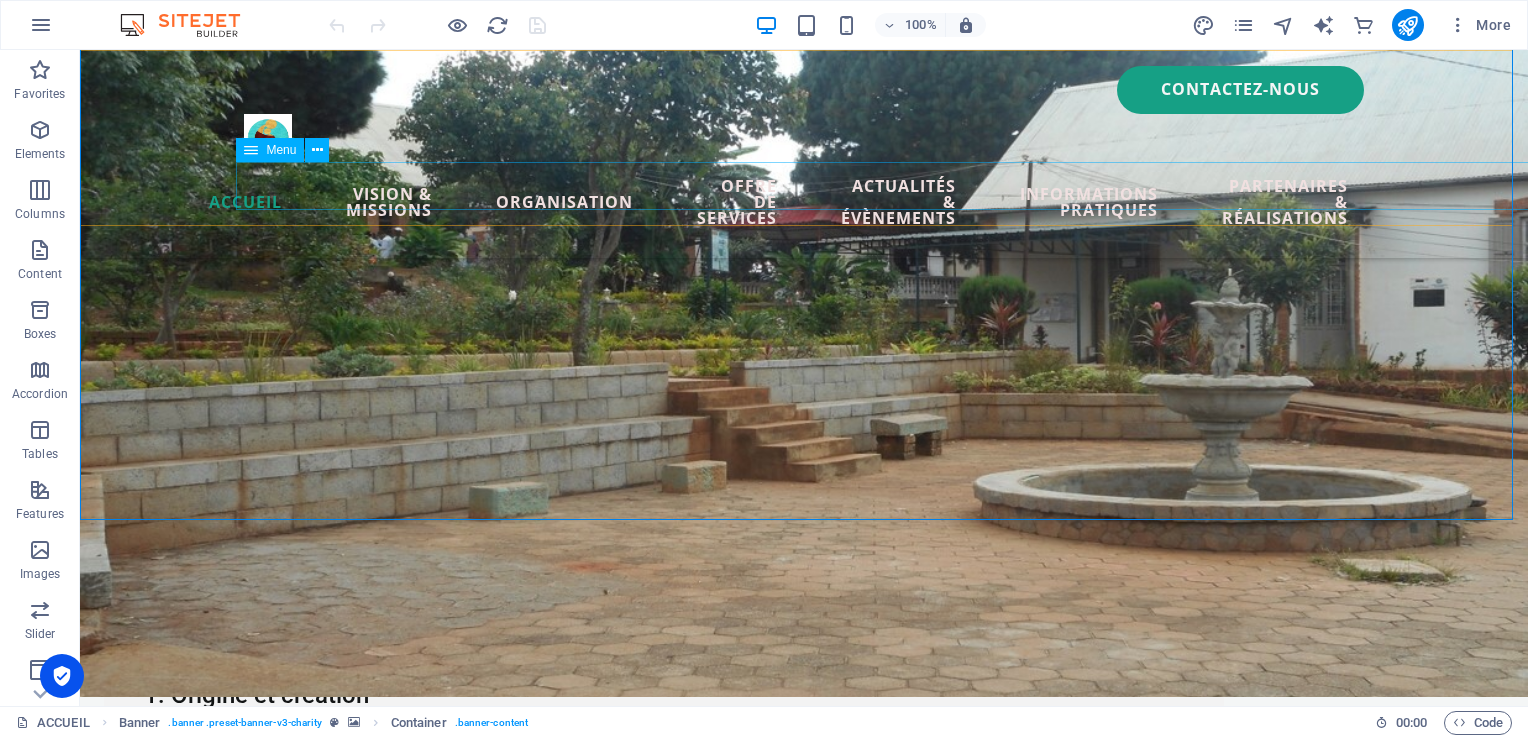 click on "accueil Vision & missions organisation offre de services actualités & évènements informations pratiques partenaires & réalisations" at bounding box center [804, 202] 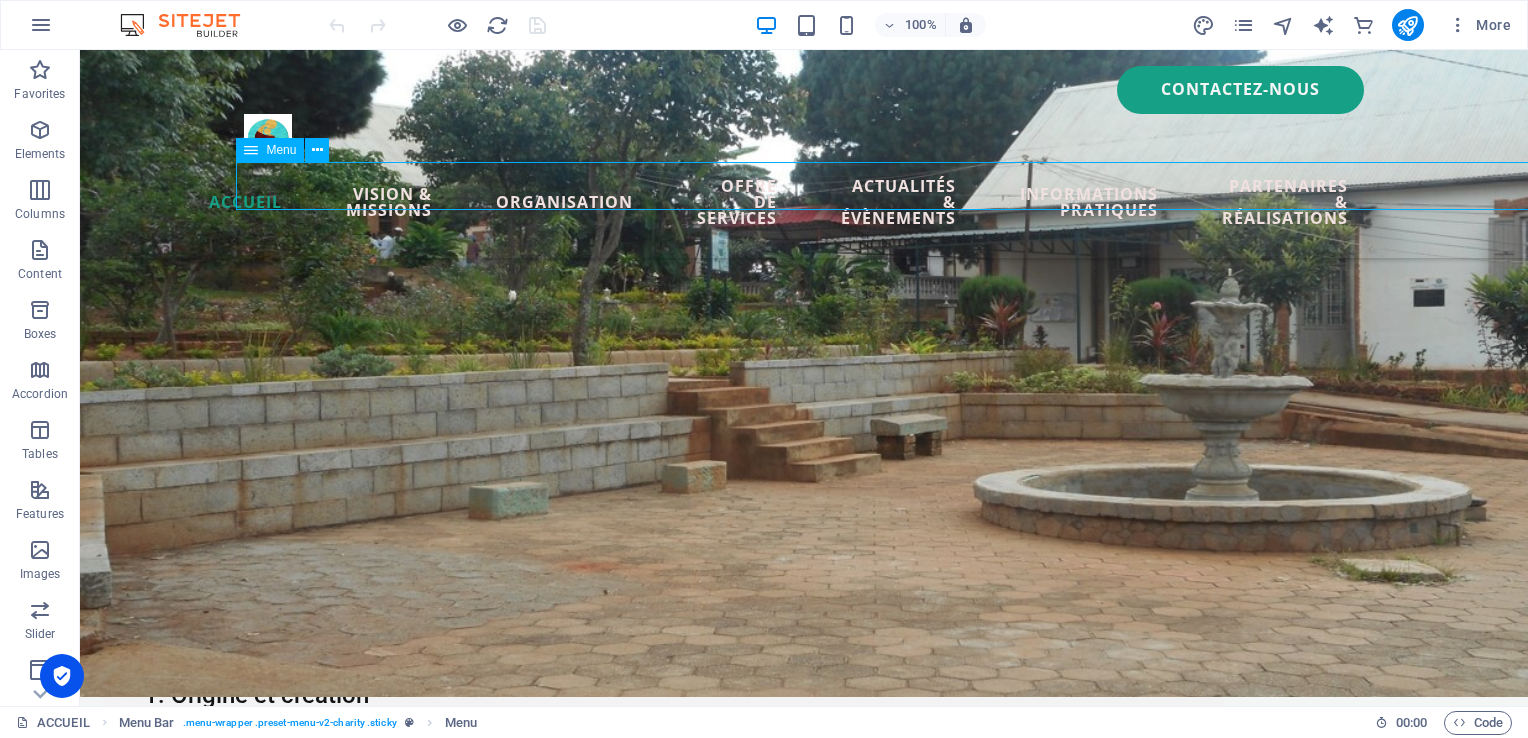 click on "accueil Vision & missions organisation offre de services actualités & évènements informations pratiques partenaires & réalisations" at bounding box center (804, 202) 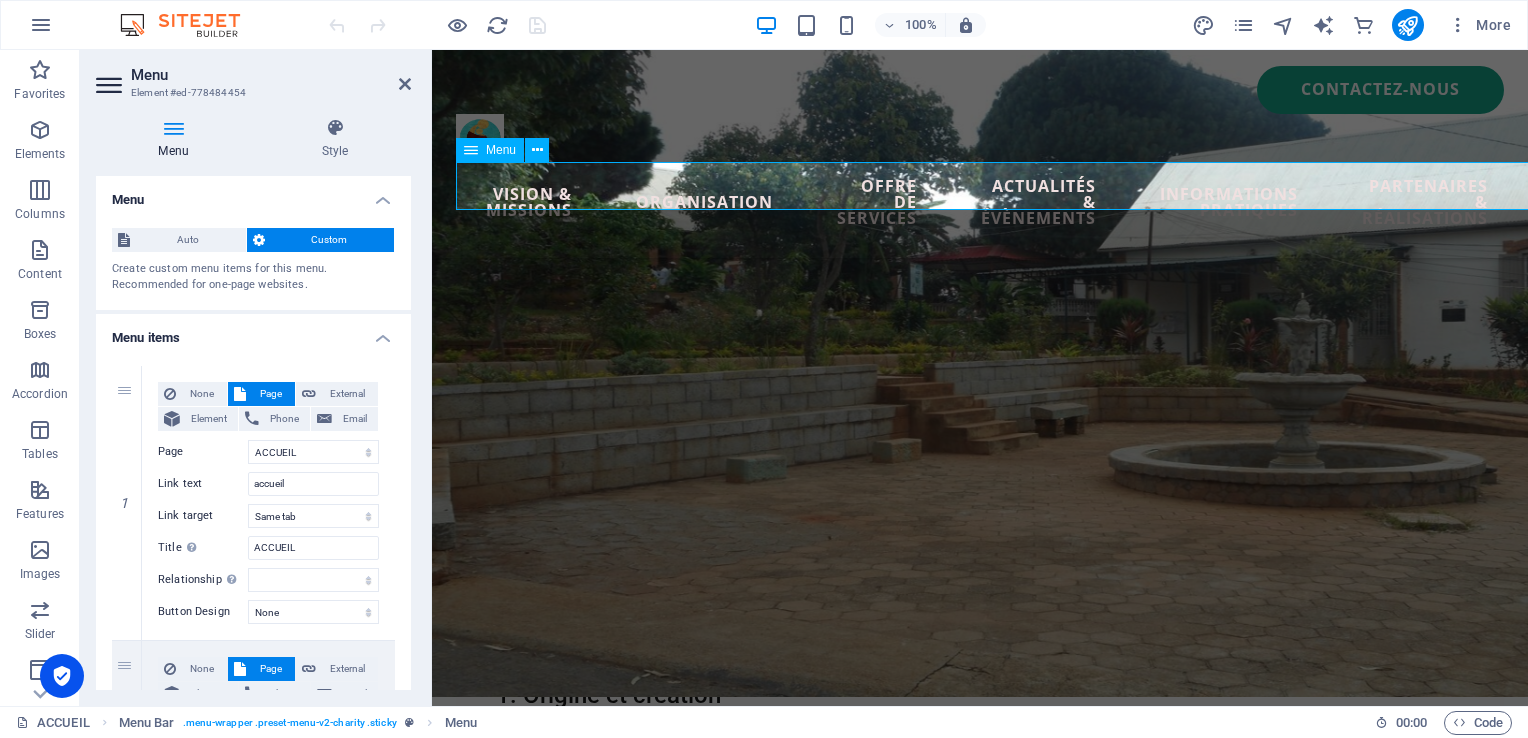 click on "accueil Vision & missions organisation offre de services actualités & évènements informations pratiques partenaires & réalisations" at bounding box center (980, 202) 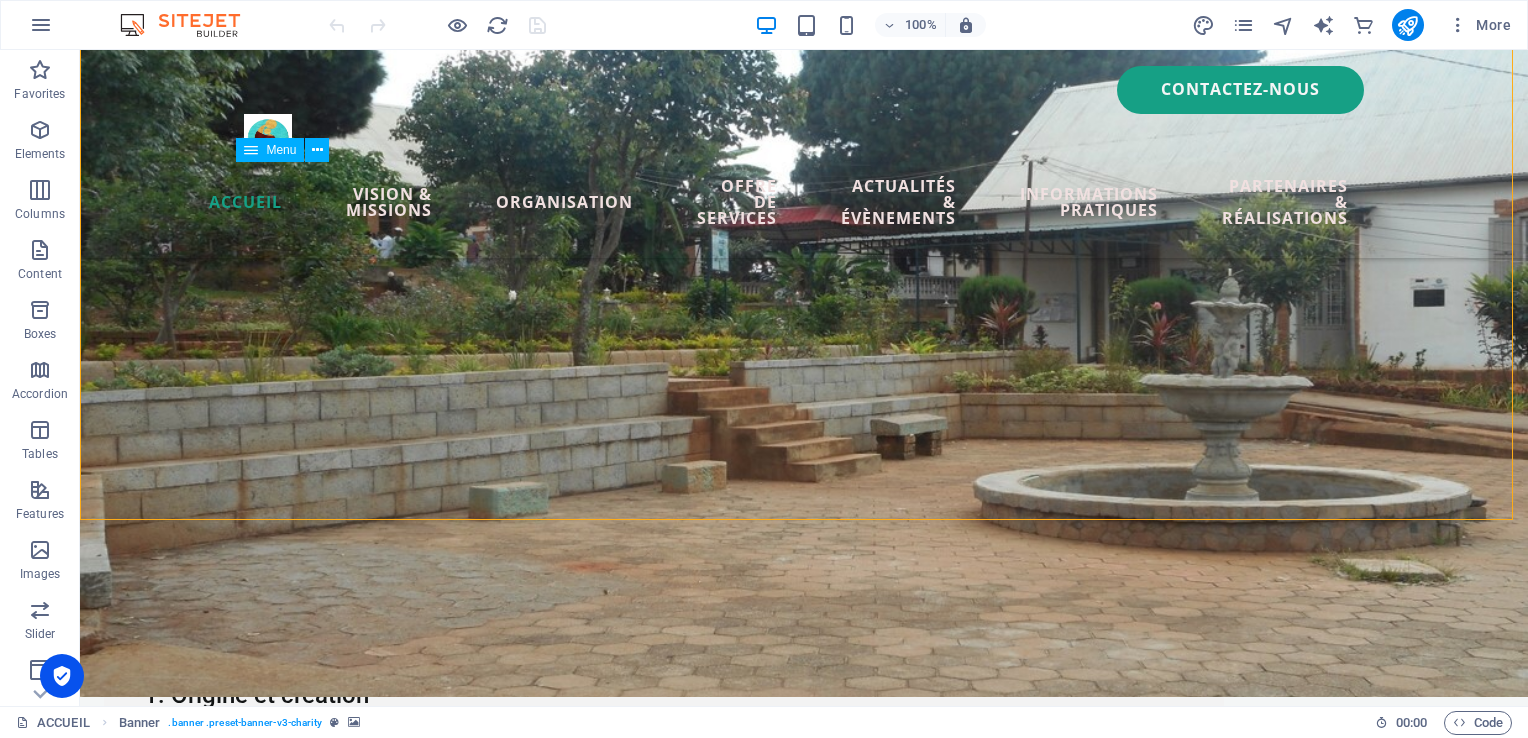 click on "accueil Vision & missions organisation offre de services actualités & évènements informations pratiques partenaires & réalisations" at bounding box center [804, 202] 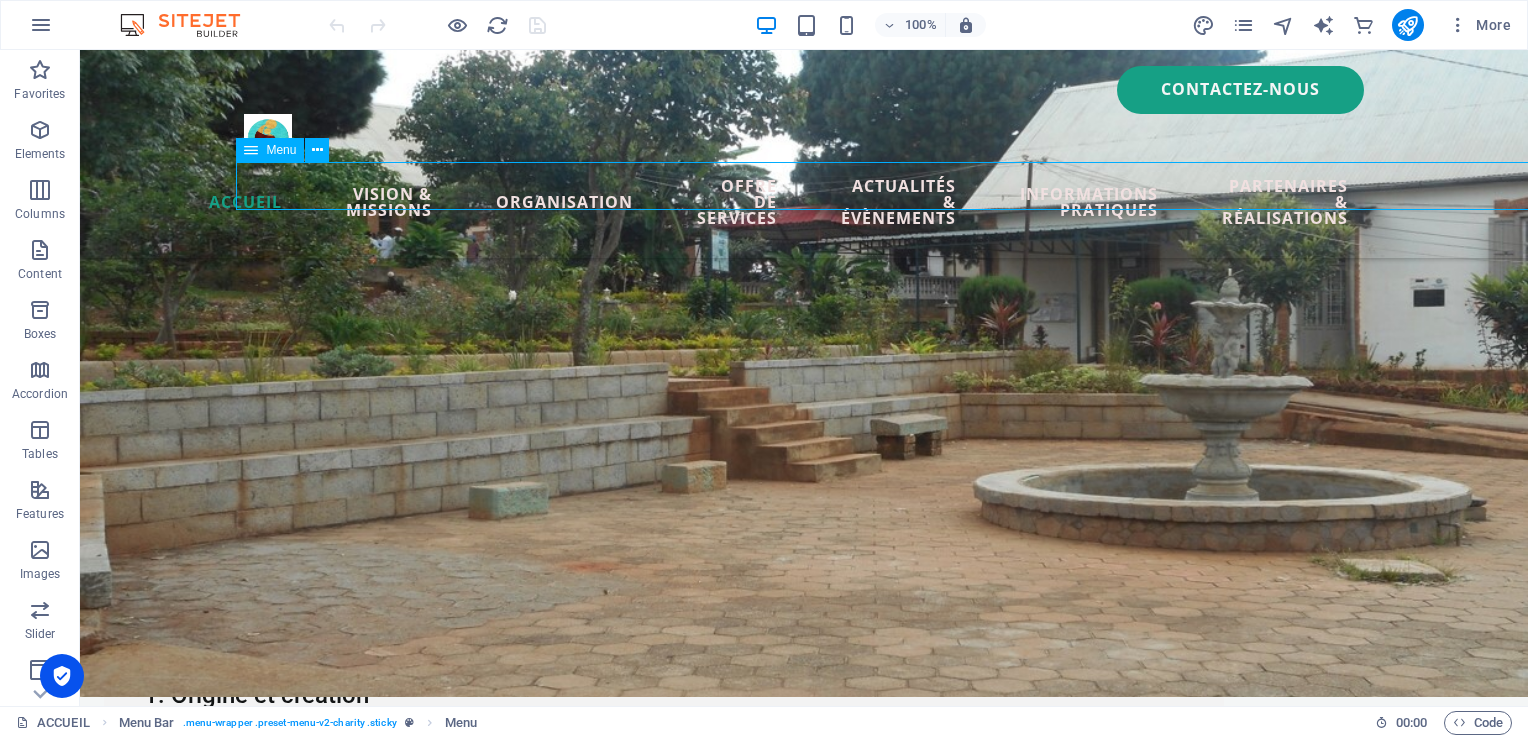click on "accueil Vision & missions organisation offre de services actualités & évènements informations pratiques partenaires & réalisations" at bounding box center (804, 202) 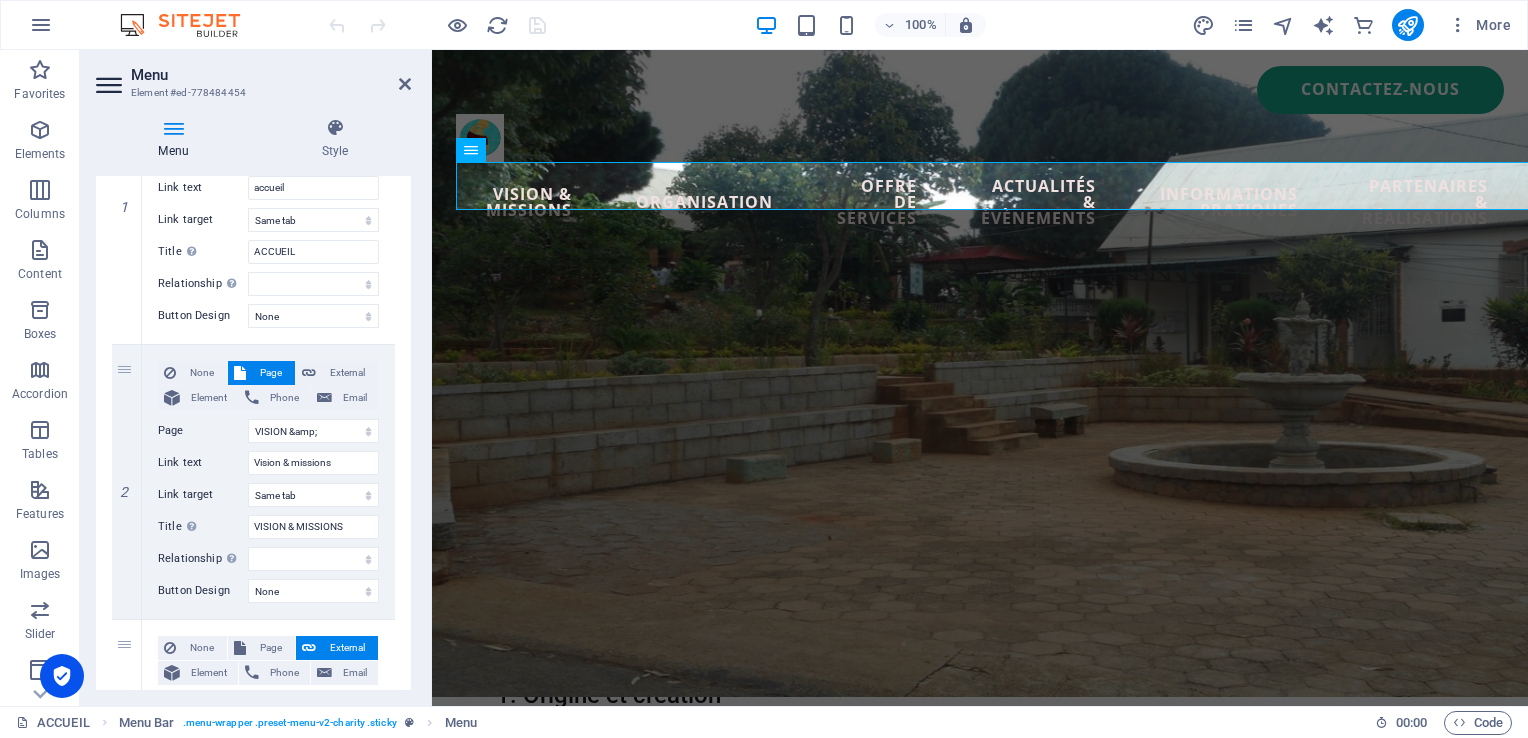 scroll, scrollTop: 307, scrollLeft: 0, axis: vertical 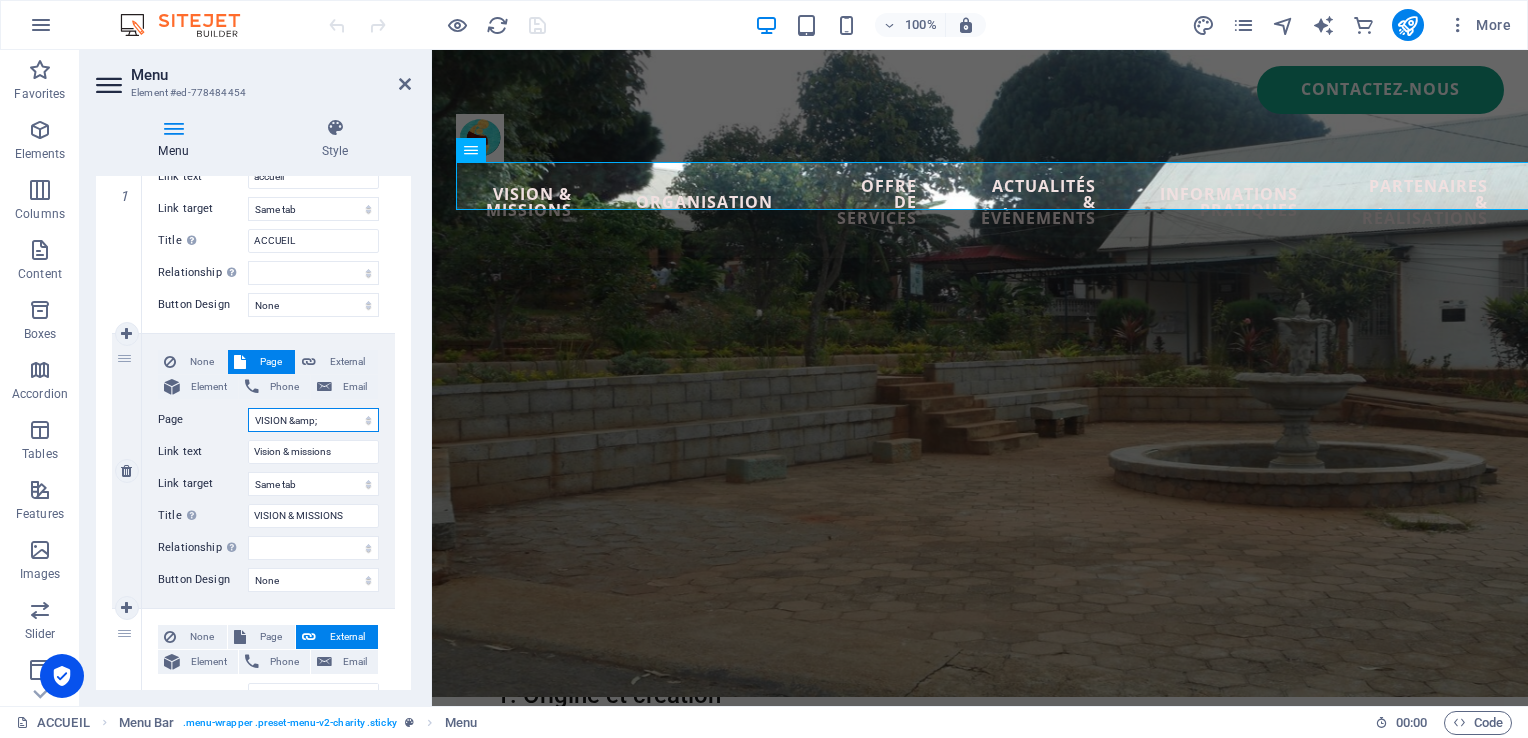 click on "ACCUEIL Legal Notice Privacy Subpage VISION &amp; MISSIONS New page 1 New page 2 New page 3" at bounding box center (313, 420) 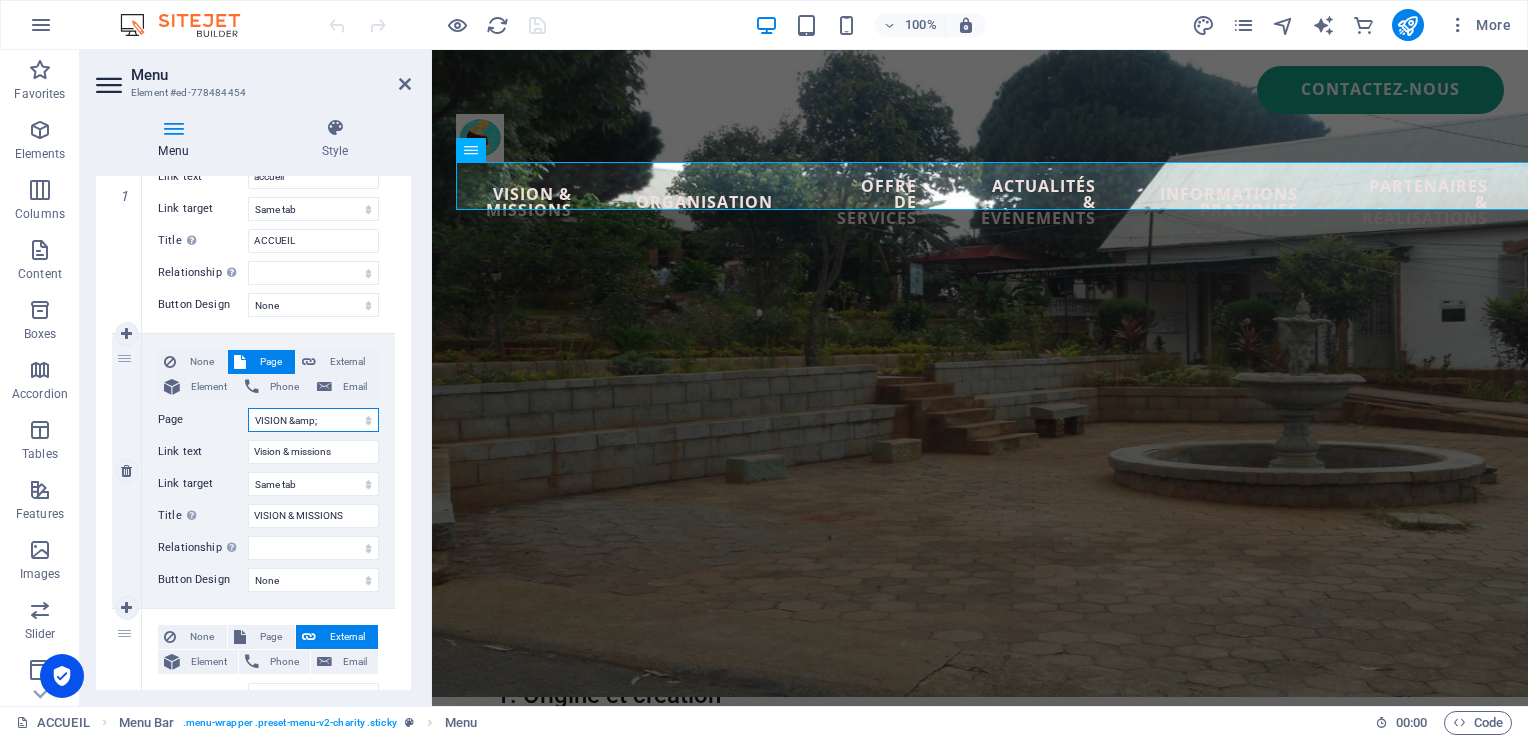 click on "ACCUEIL Legal Notice Privacy Subpage VISION &amp; MISSIONS New page 1 New page 2 New page 3" at bounding box center [313, 420] 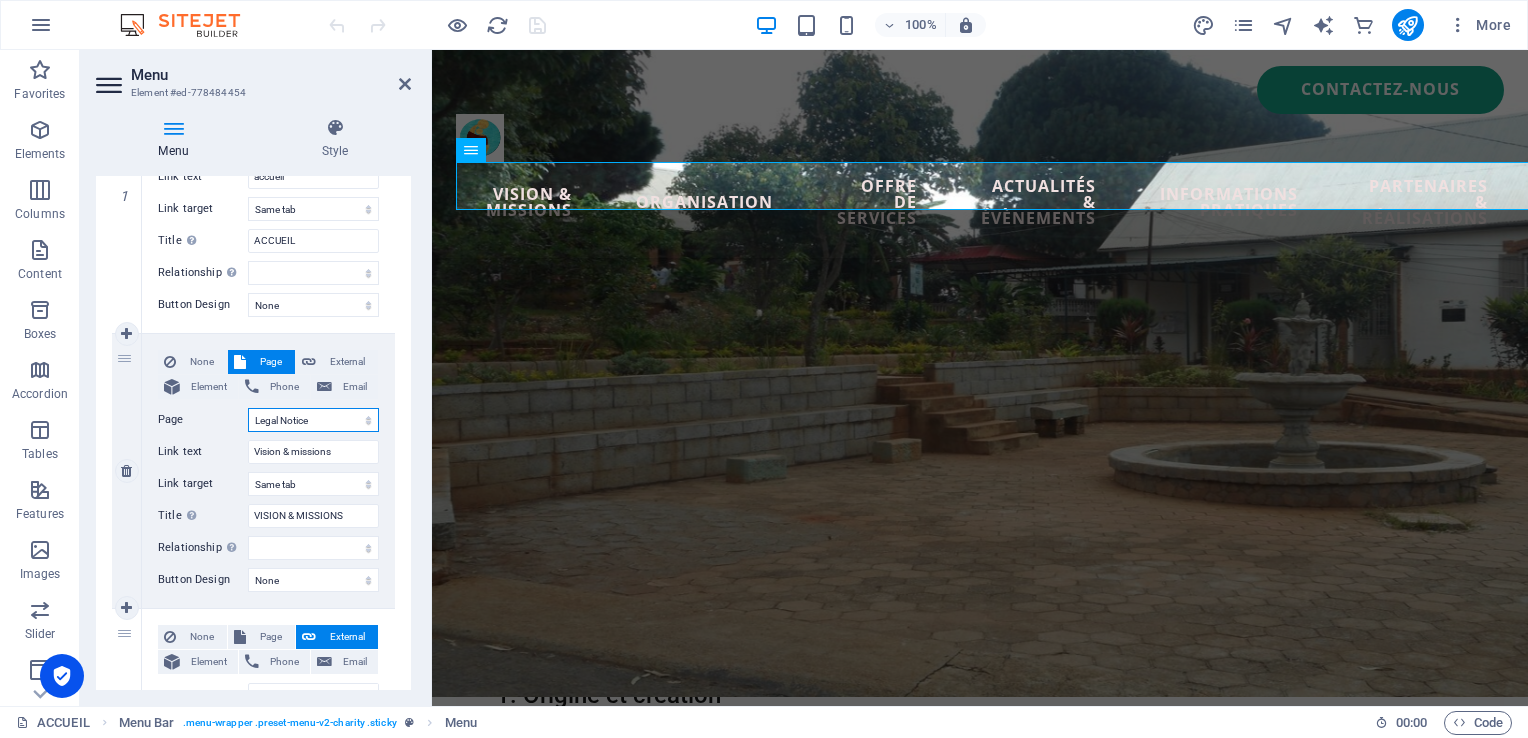 click on "ACCUEIL Legal Notice Privacy Subpage VISION &amp; MISSIONS New page 1 New page 2 New page 3" at bounding box center [313, 420] 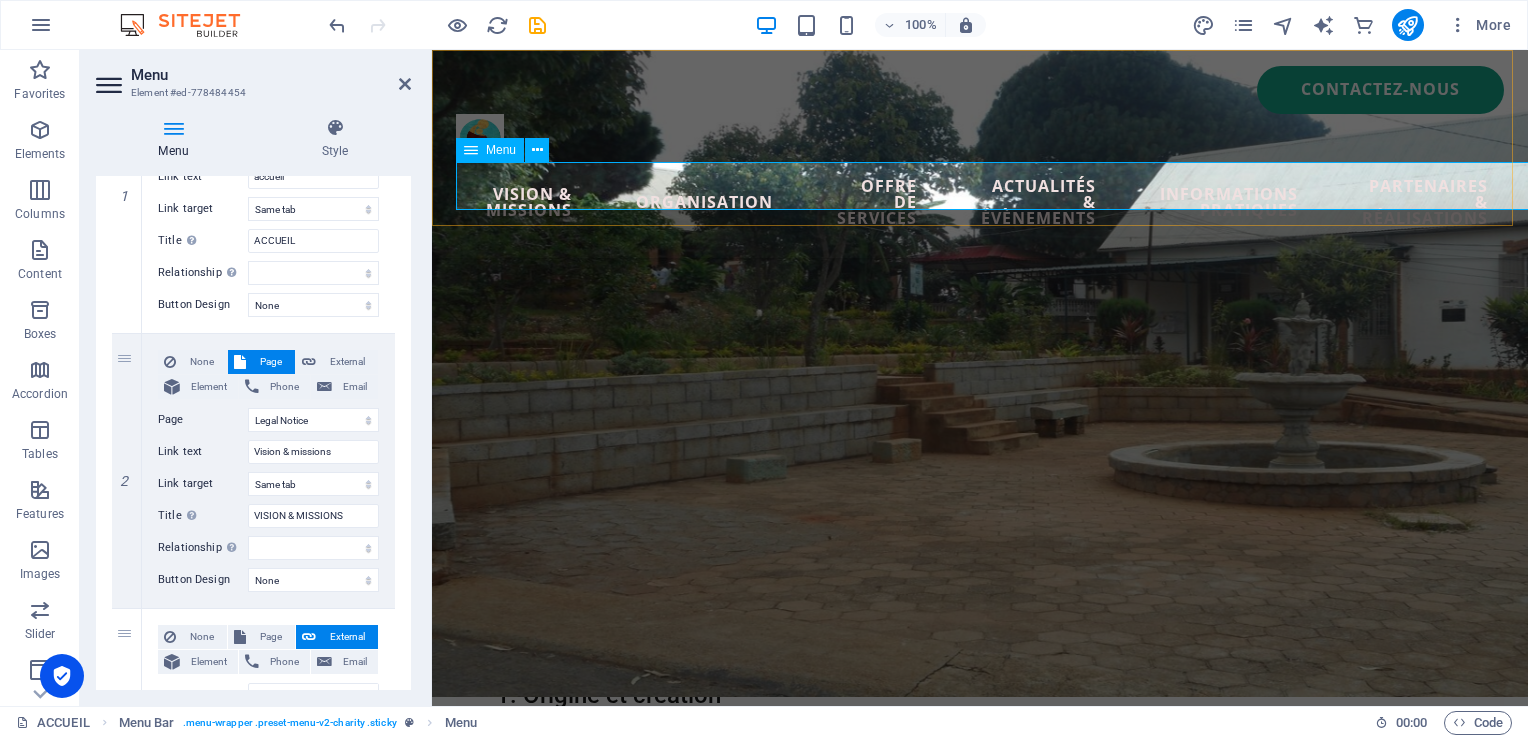 click on "accueil Vision & missions organisation offre de services actualités & évènements informations pratiques partenaires & réalisations" at bounding box center [980, 202] 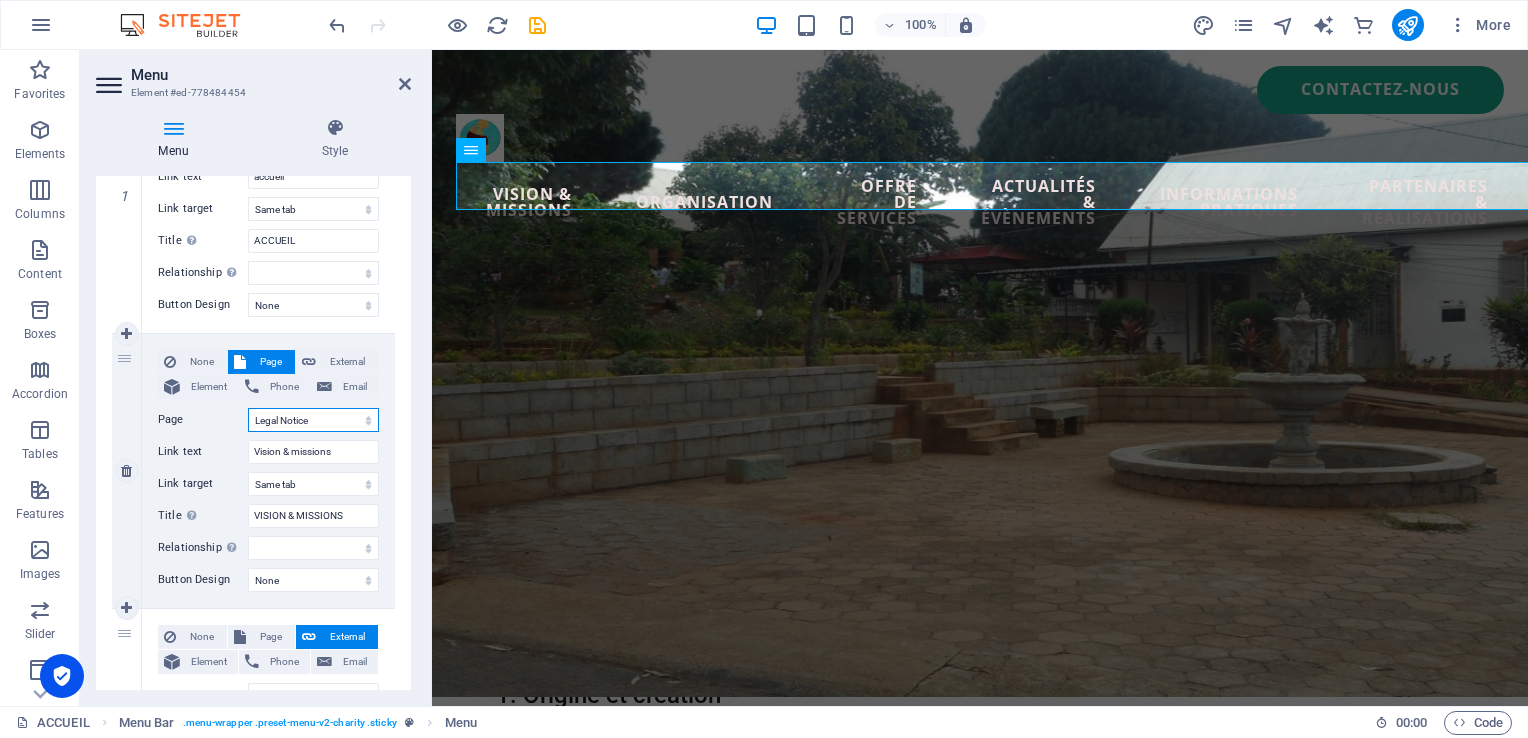 click on "ACCUEIL Legal Notice Privacy Subpage VISION &amp; MISSIONS New page 1 New page 2 New page 3" at bounding box center [313, 420] 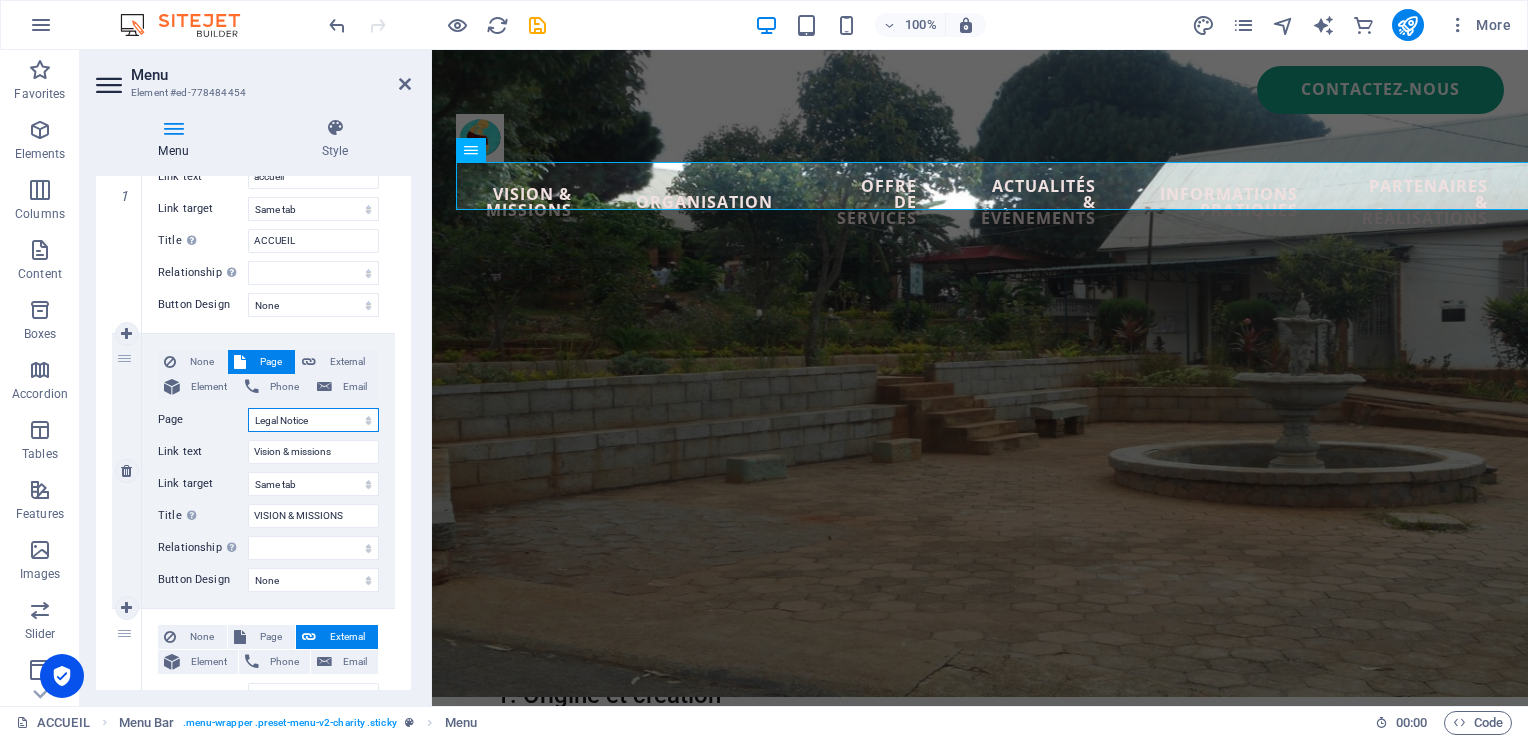 select on "5" 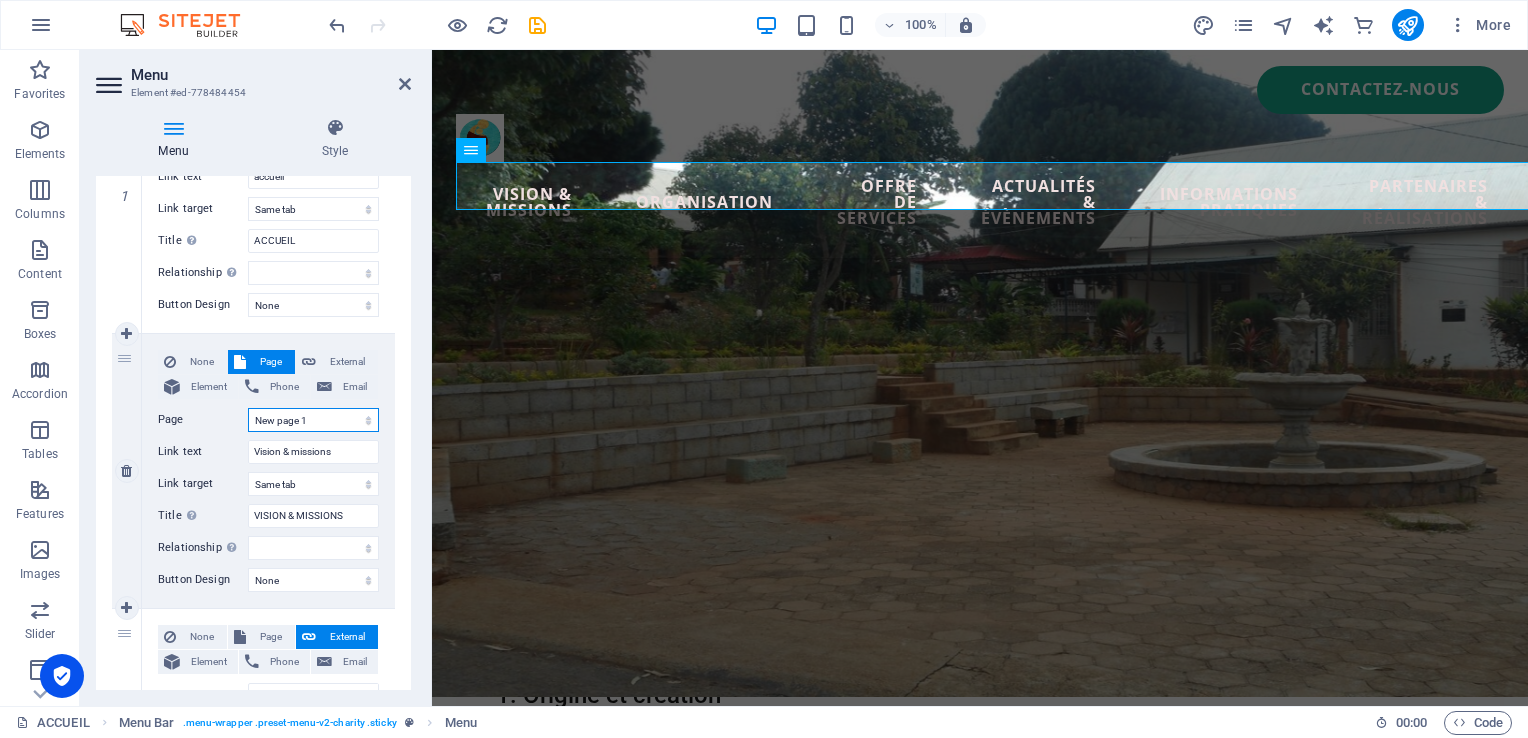 click on "ACCUEIL Legal Notice Privacy Subpage VISION &amp; MISSIONS New page 1 New page 2 New page 3" at bounding box center (313, 420) 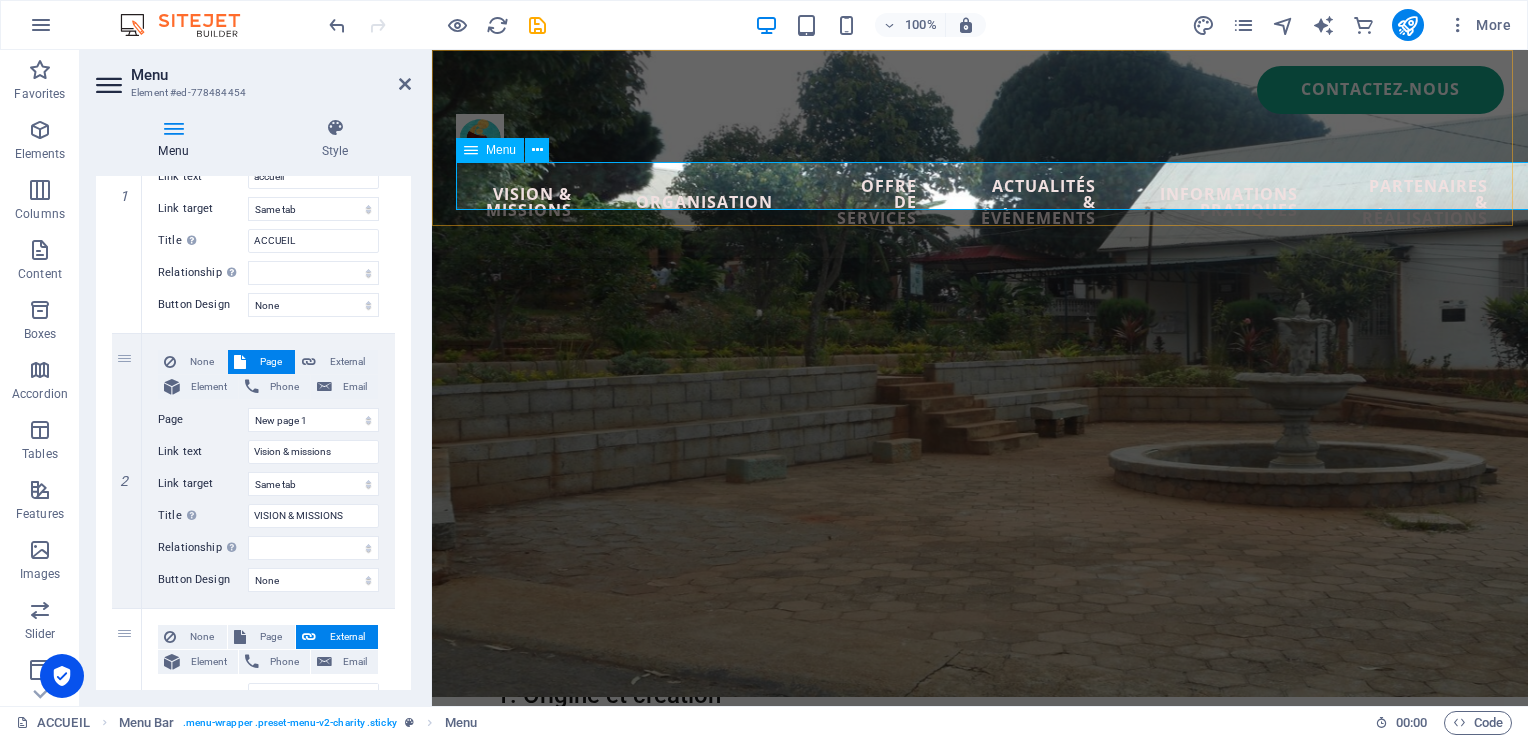 click on "accueil Vision & missions organisation offre de services actualités & évènements informations pratiques partenaires & réalisations" at bounding box center [980, 202] 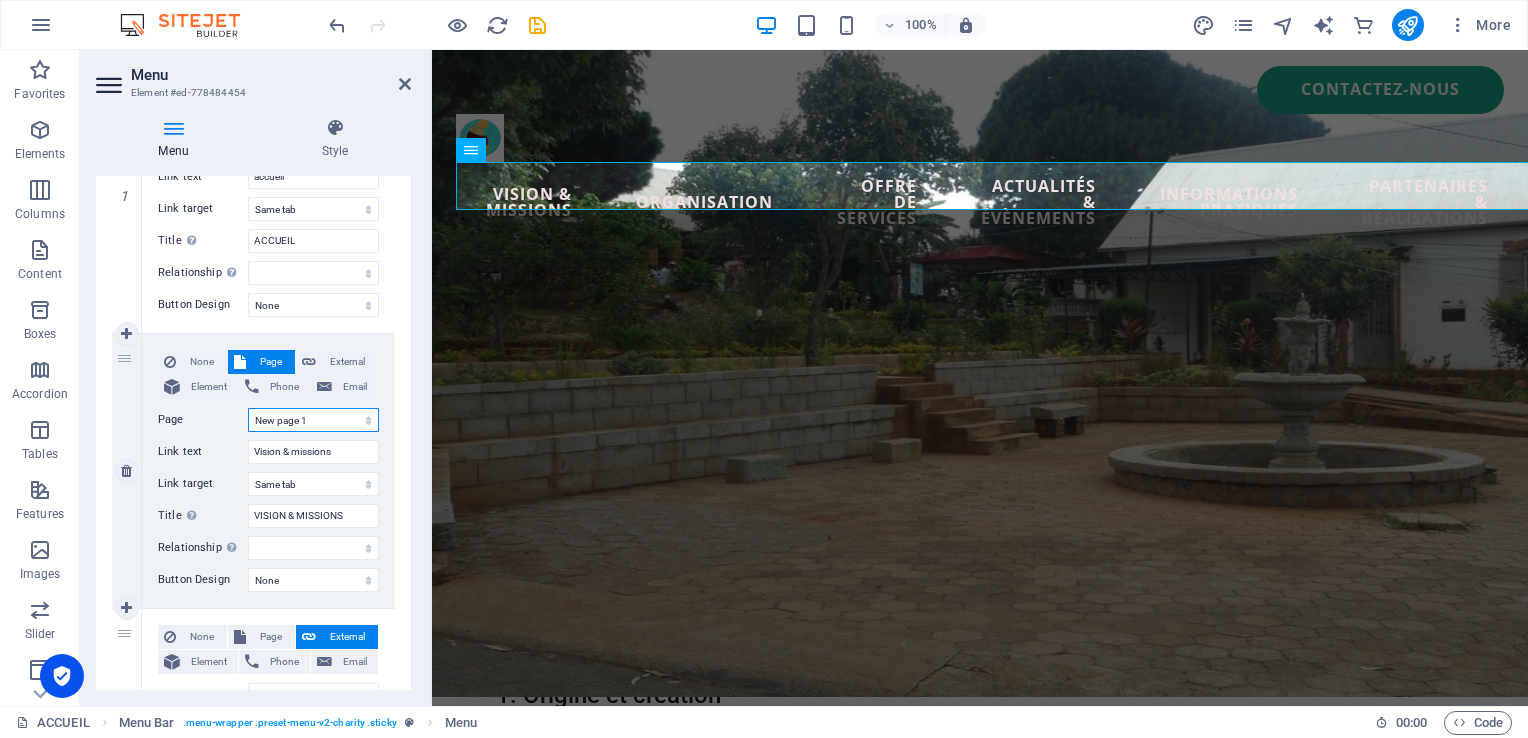 click on "ACCUEIL Legal Notice Privacy Subpage VISION &amp; MISSIONS New page 1 New page 2 New page 3" at bounding box center (313, 420) 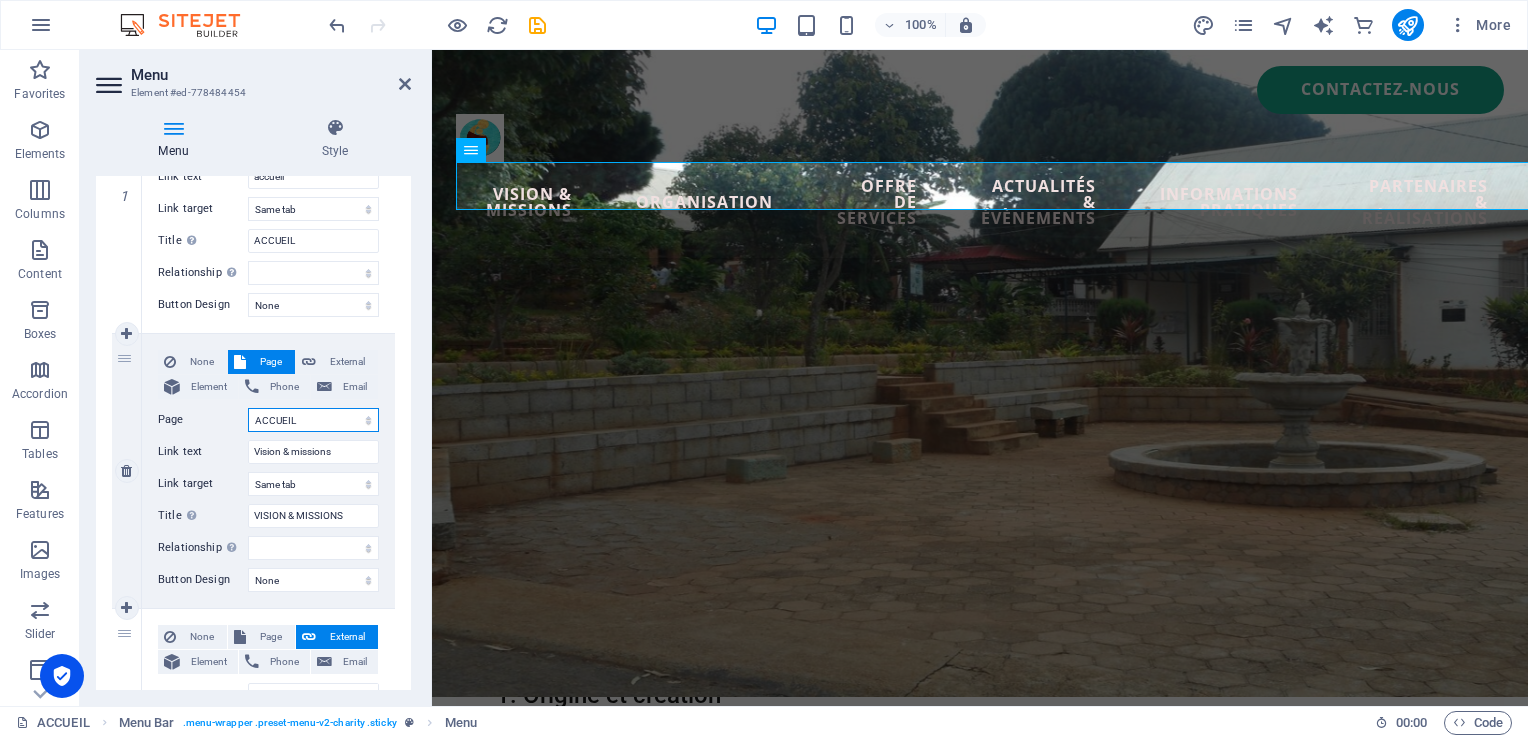 click on "ACCUEIL Legal Notice Privacy Subpage VISION &amp; MISSIONS New page 1 New page 2 New page 3" at bounding box center [313, 420] 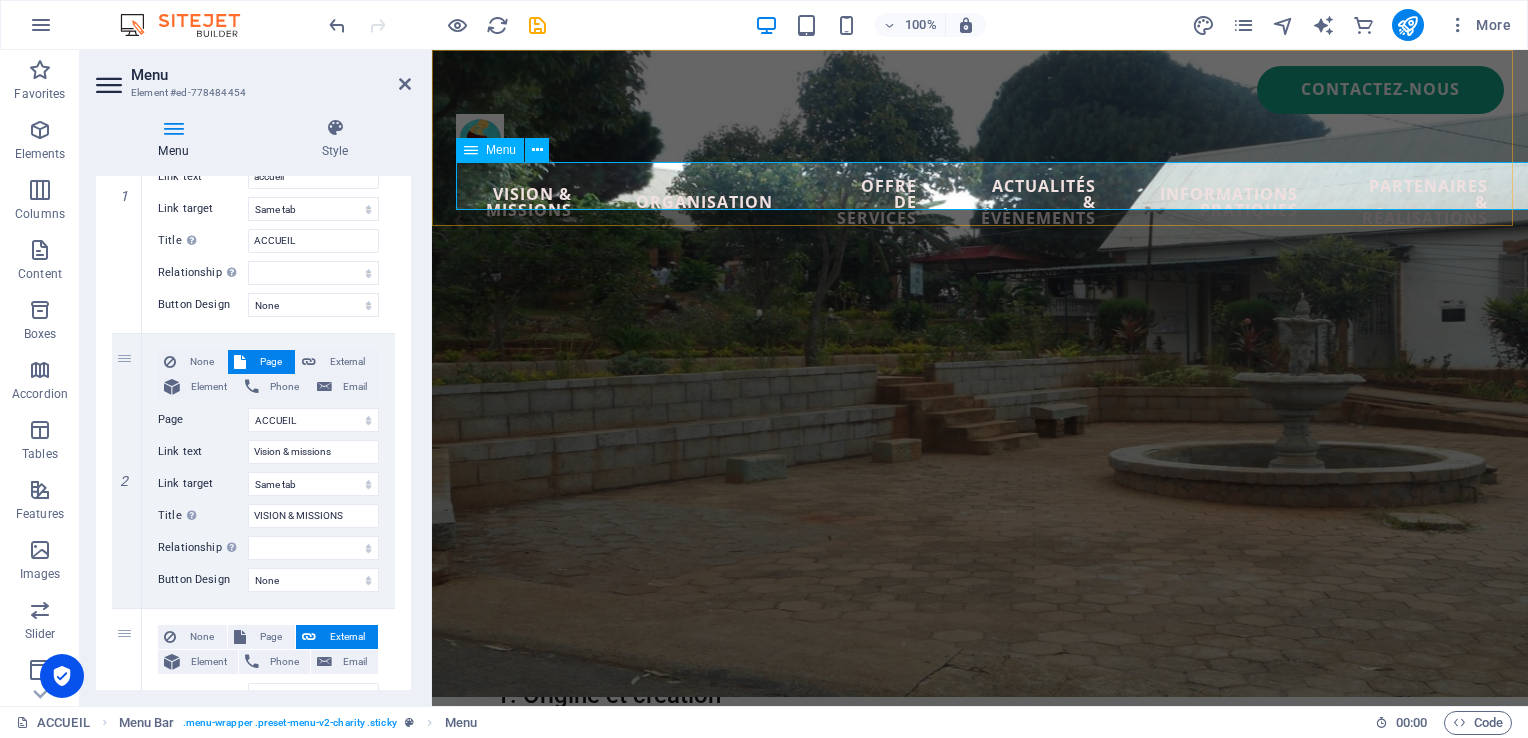 click on "accueil Vision & missions organisation offre de services actualités & évènements informations pratiques partenaires & réalisations" at bounding box center [980, 202] 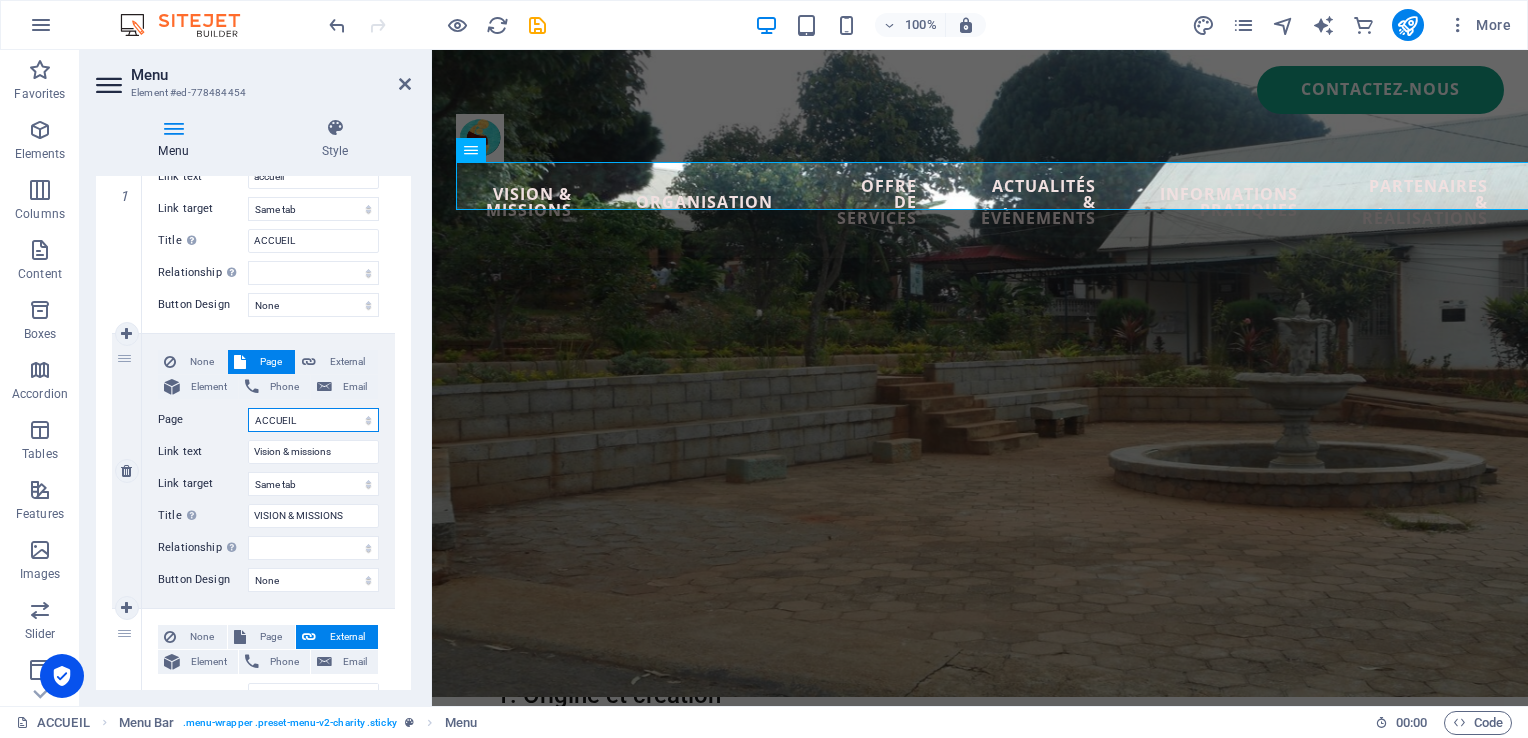 click on "ACCUEIL Legal Notice Privacy Subpage VISION &amp; MISSIONS New page 1 New page 2 New page 3" at bounding box center [313, 420] 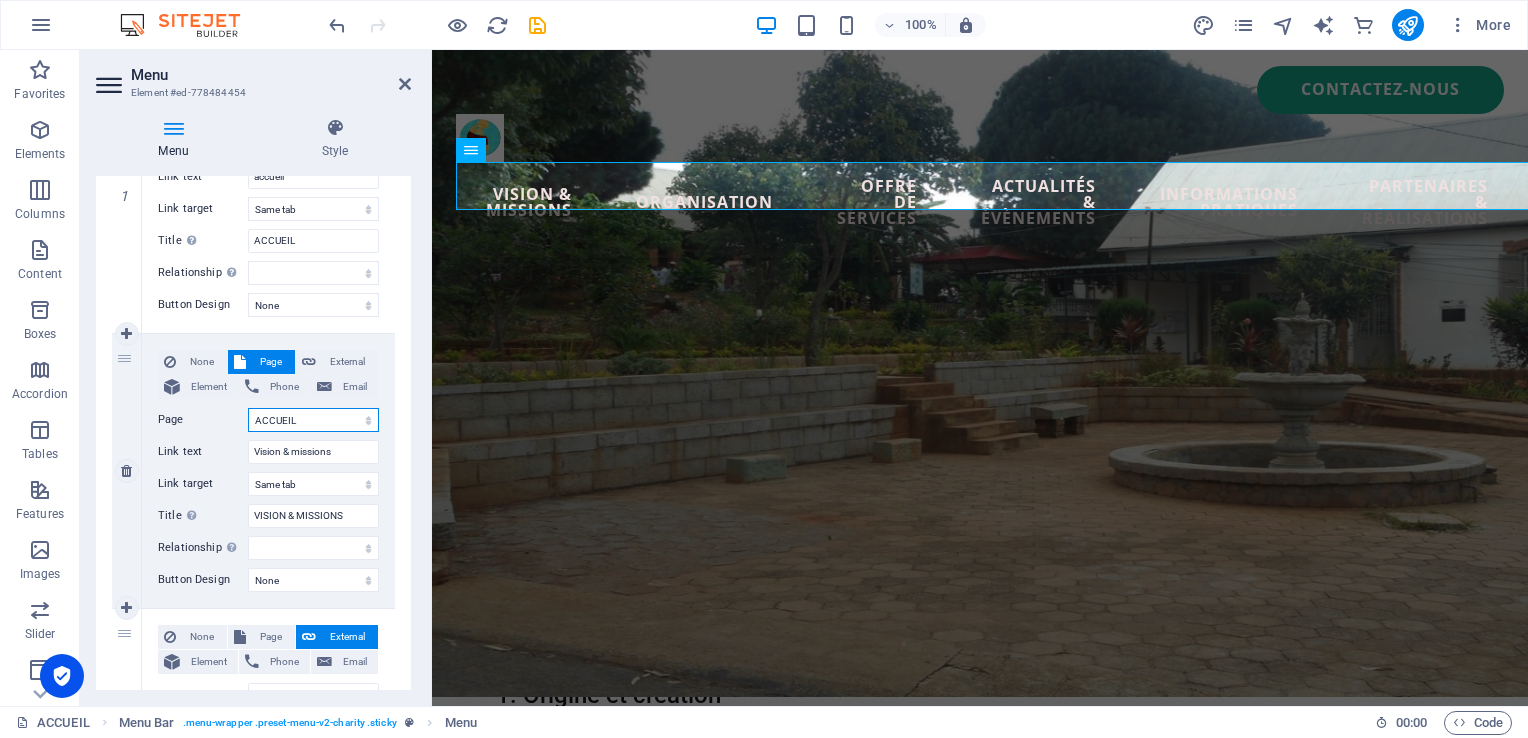 select on "4" 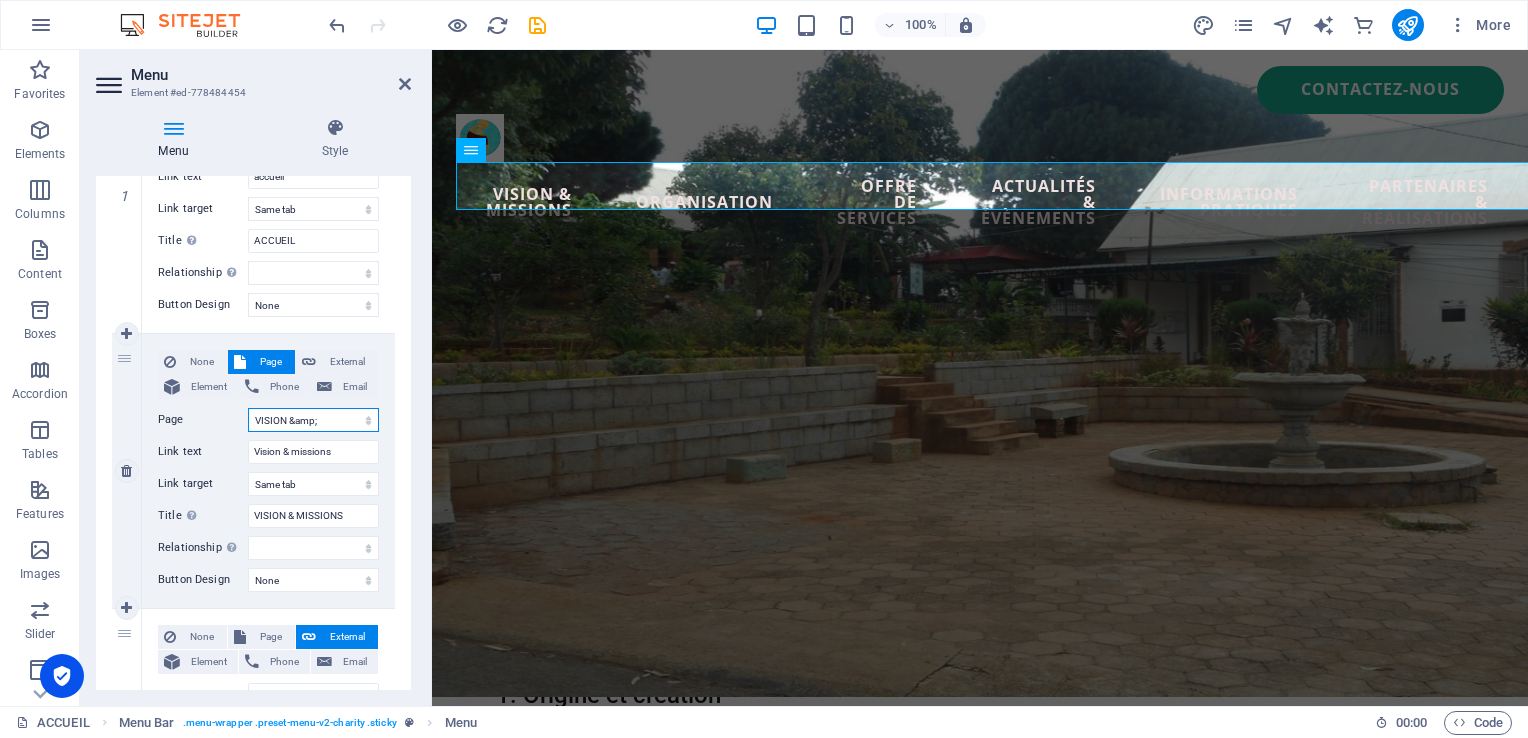 click on "ACCUEIL Legal Notice Privacy Subpage VISION &amp; MISSIONS New page 1 New page 2 New page 3" at bounding box center [313, 420] 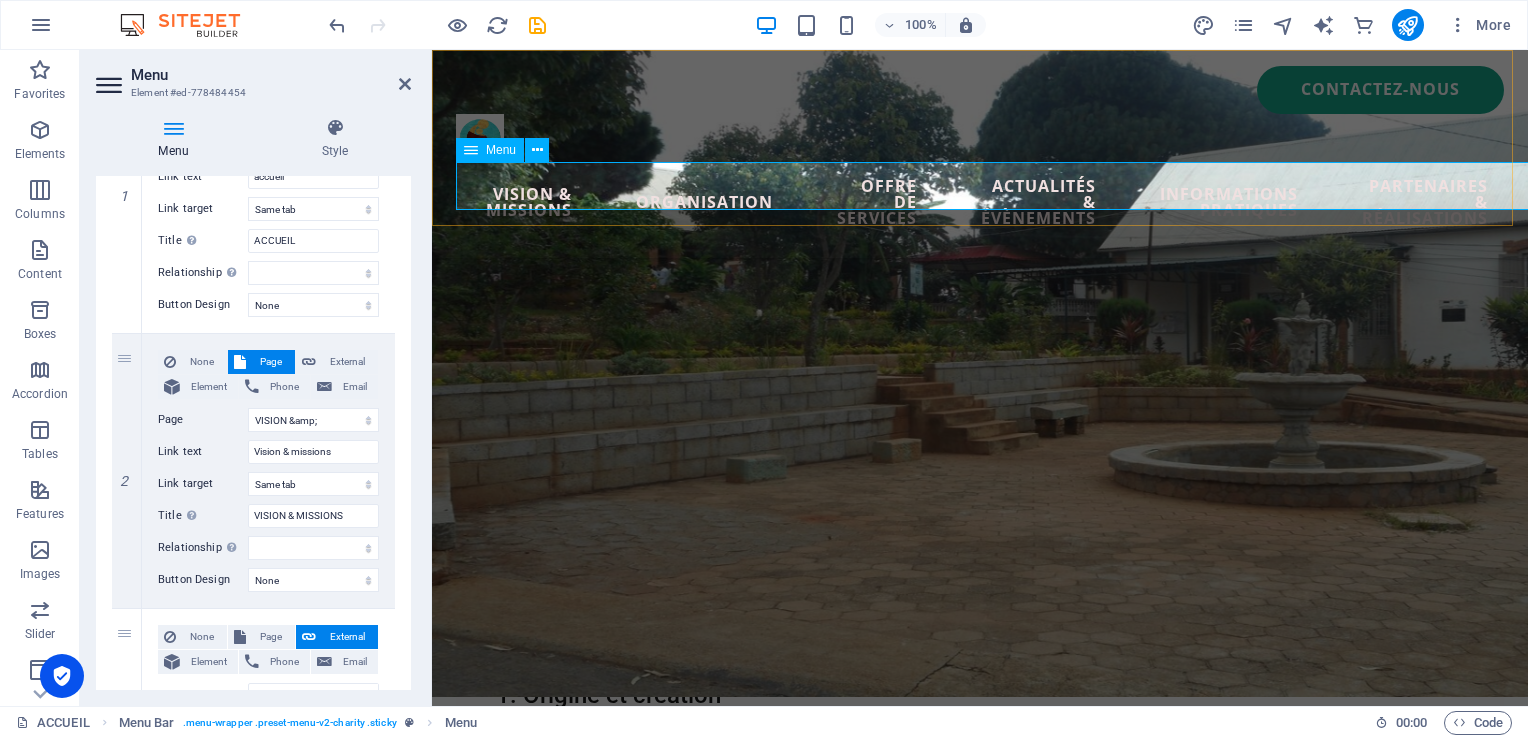 click on "accueil Vision & missions organisation offre de services actualités & évènements informations pratiques partenaires & réalisations" at bounding box center [980, 202] 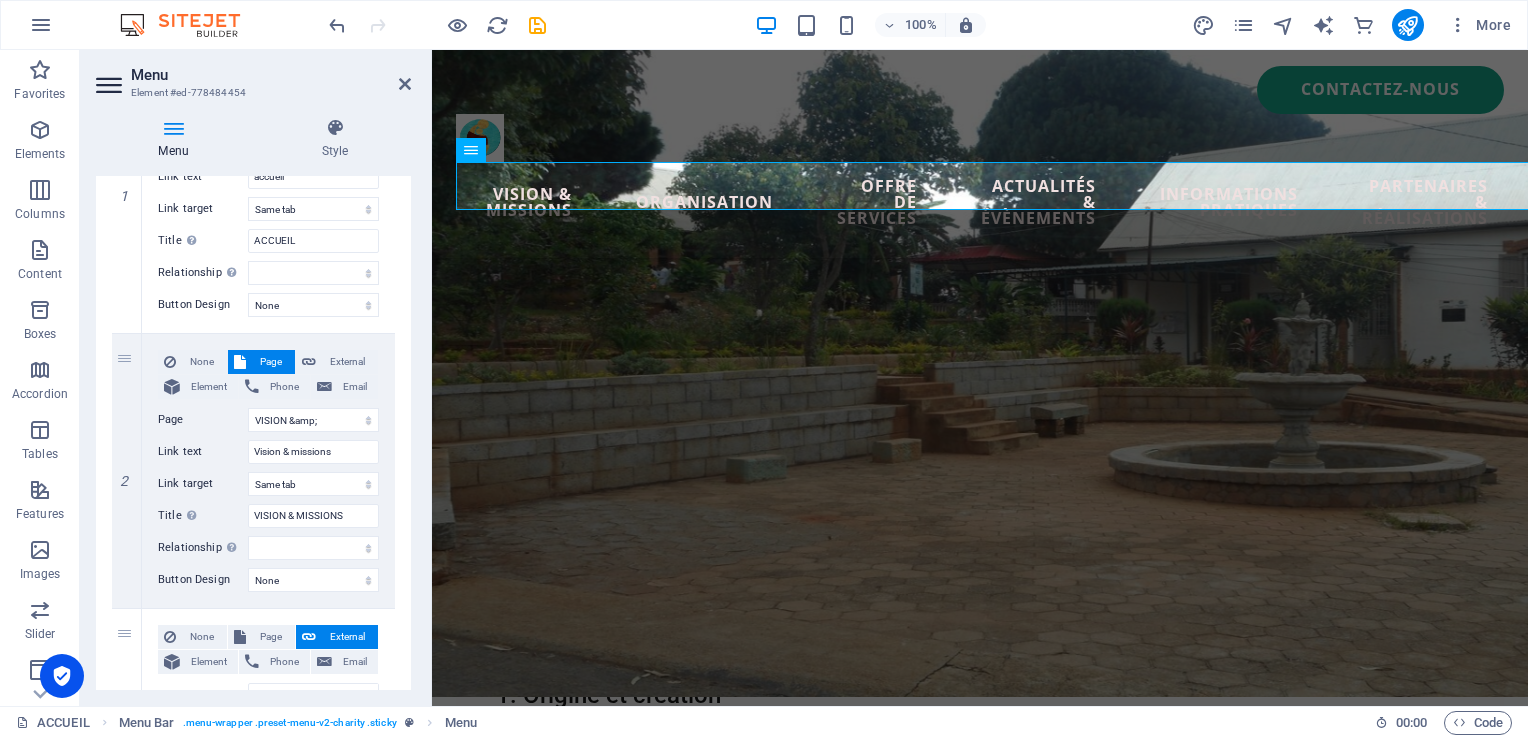 click at bounding box center (111, 85) 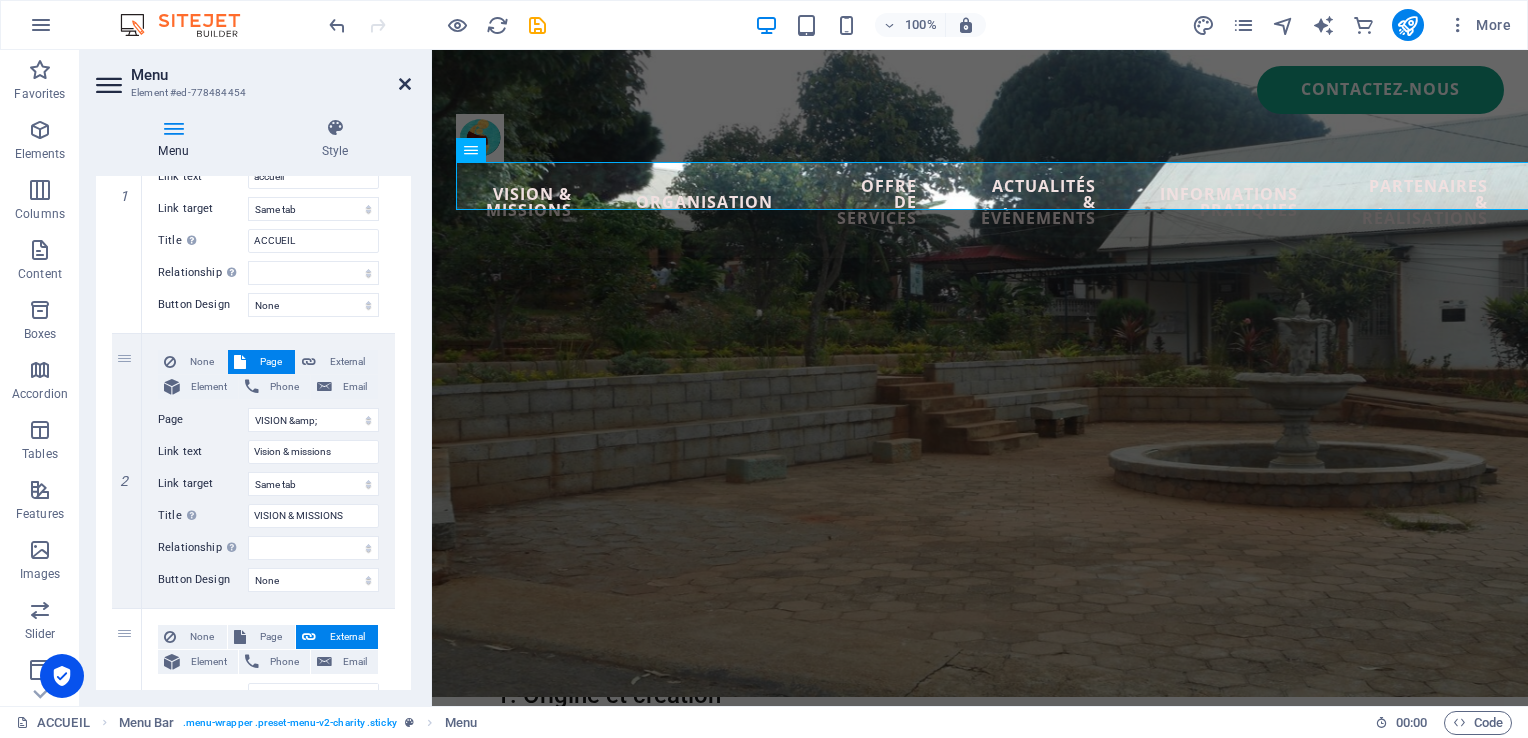 click at bounding box center [405, 84] 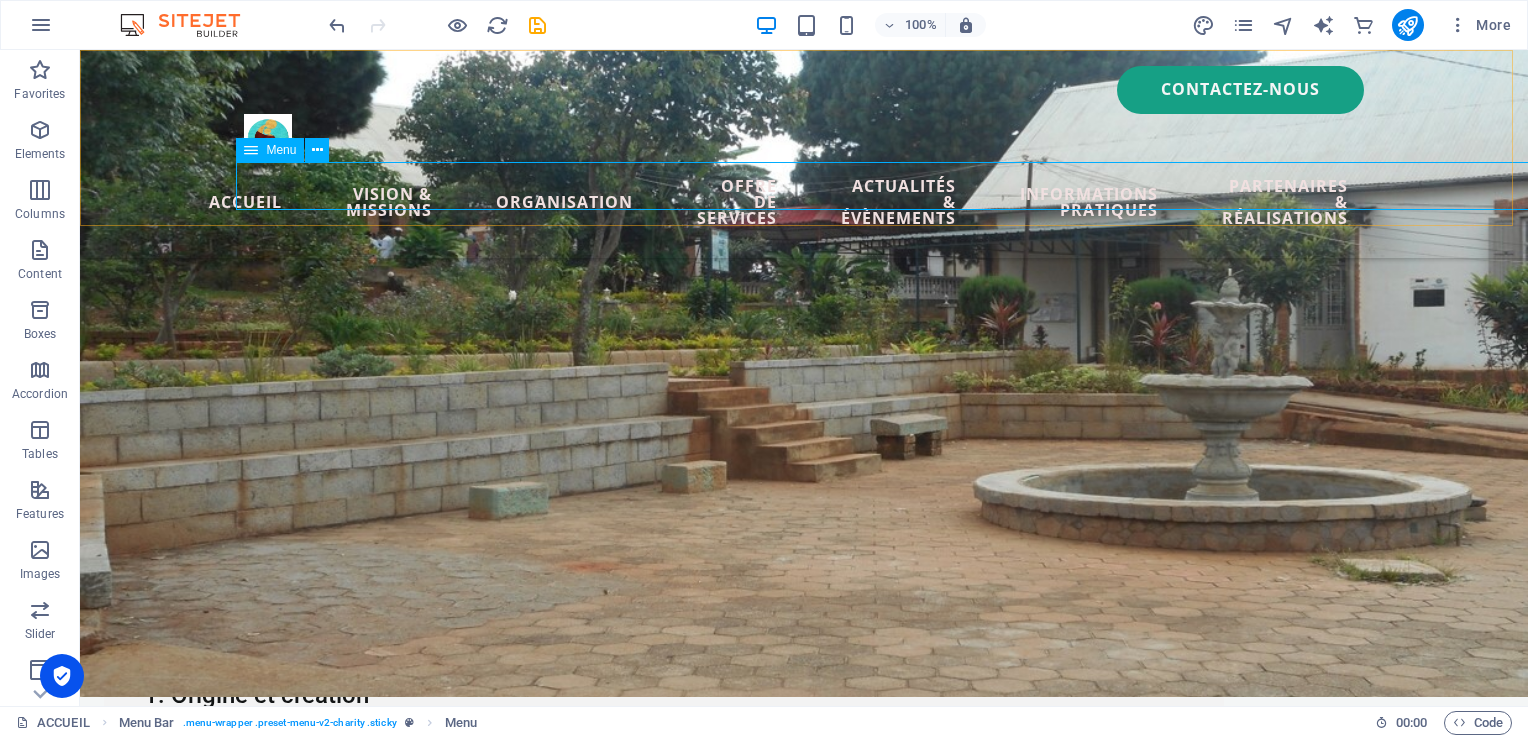 click on "accueil Vision & missions organisation offre de services actualités & évènements informations pratiques partenaires & réalisations" at bounding box center (804, 202) 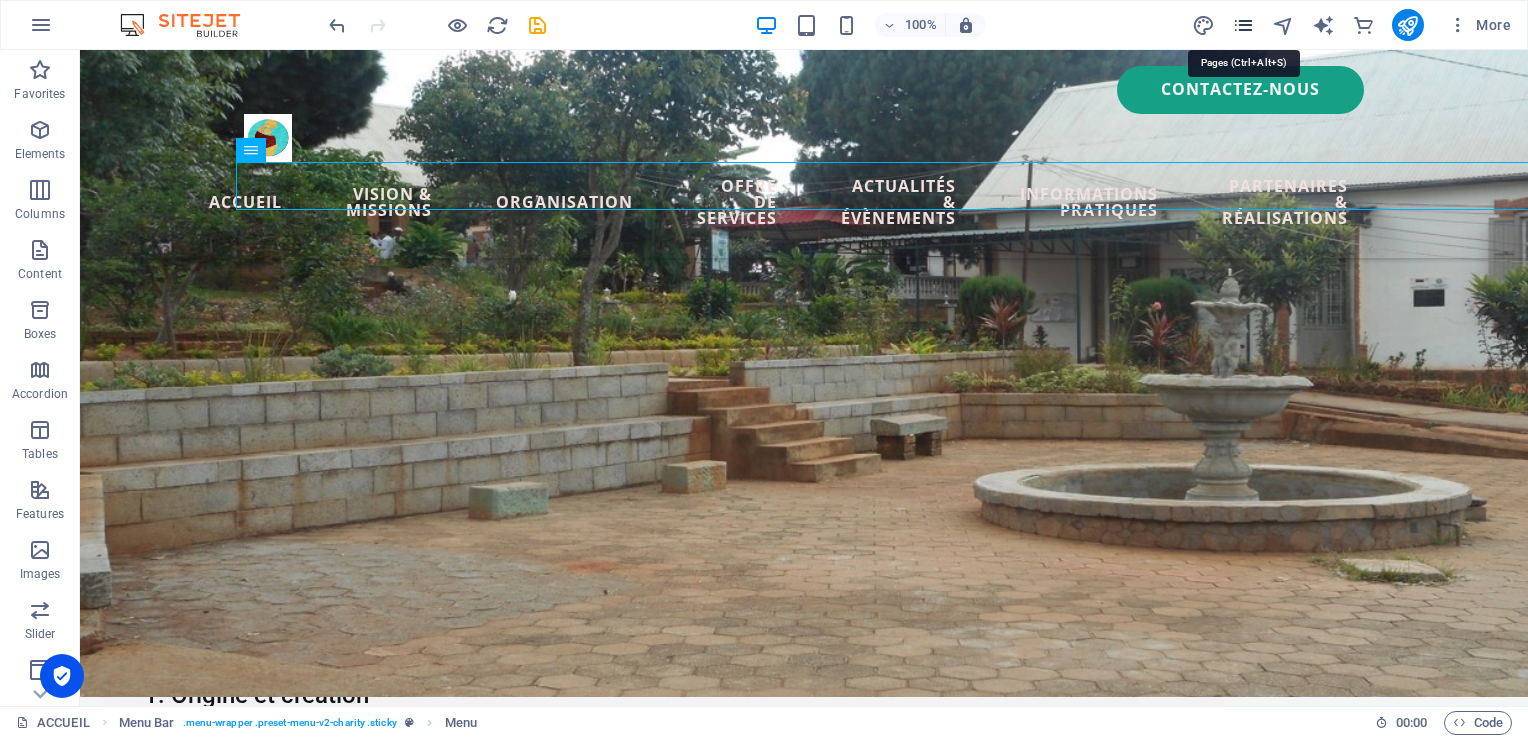 click at bounding box center [1243, 25] 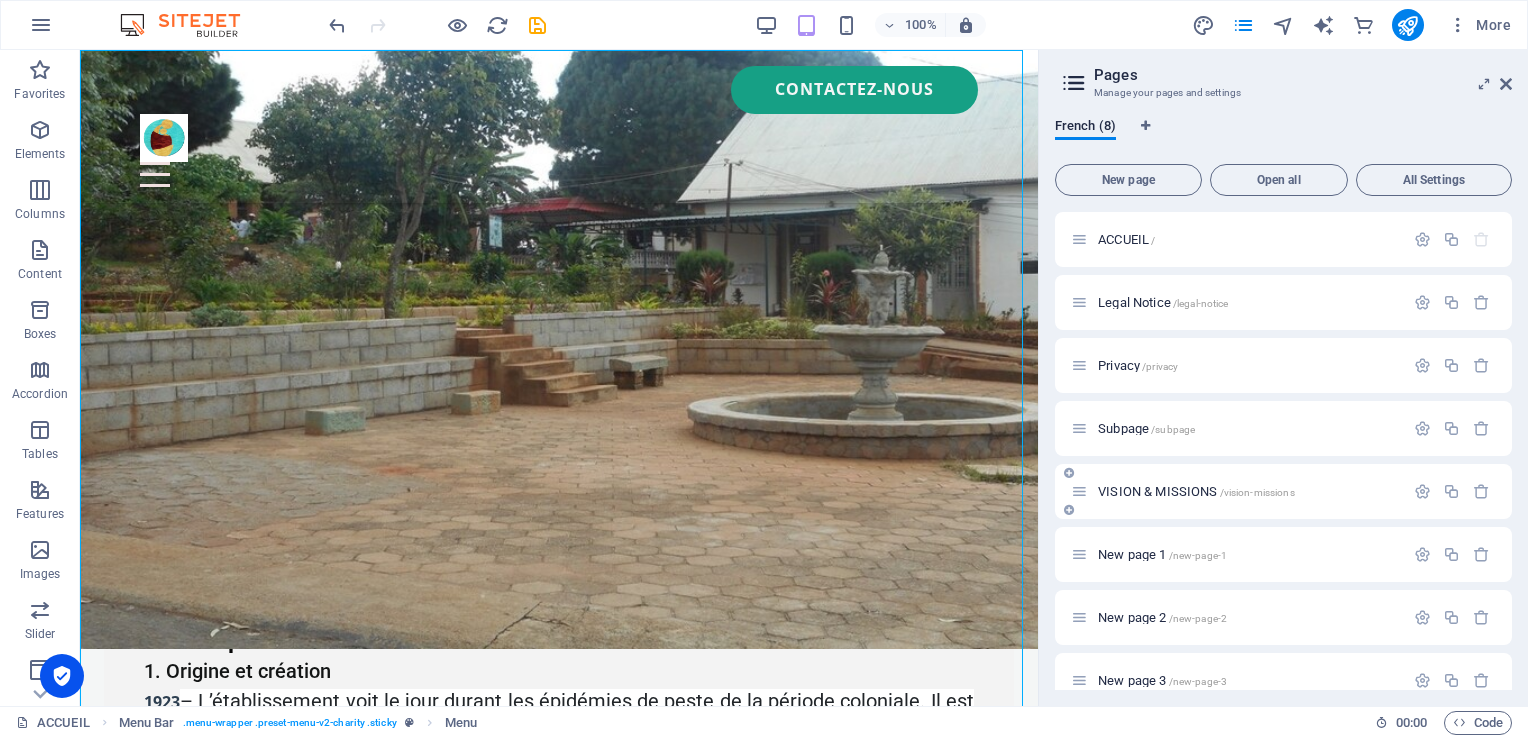 click on "VISION & MISSIONS /vision-missions" at bounding box center [1196, 491] 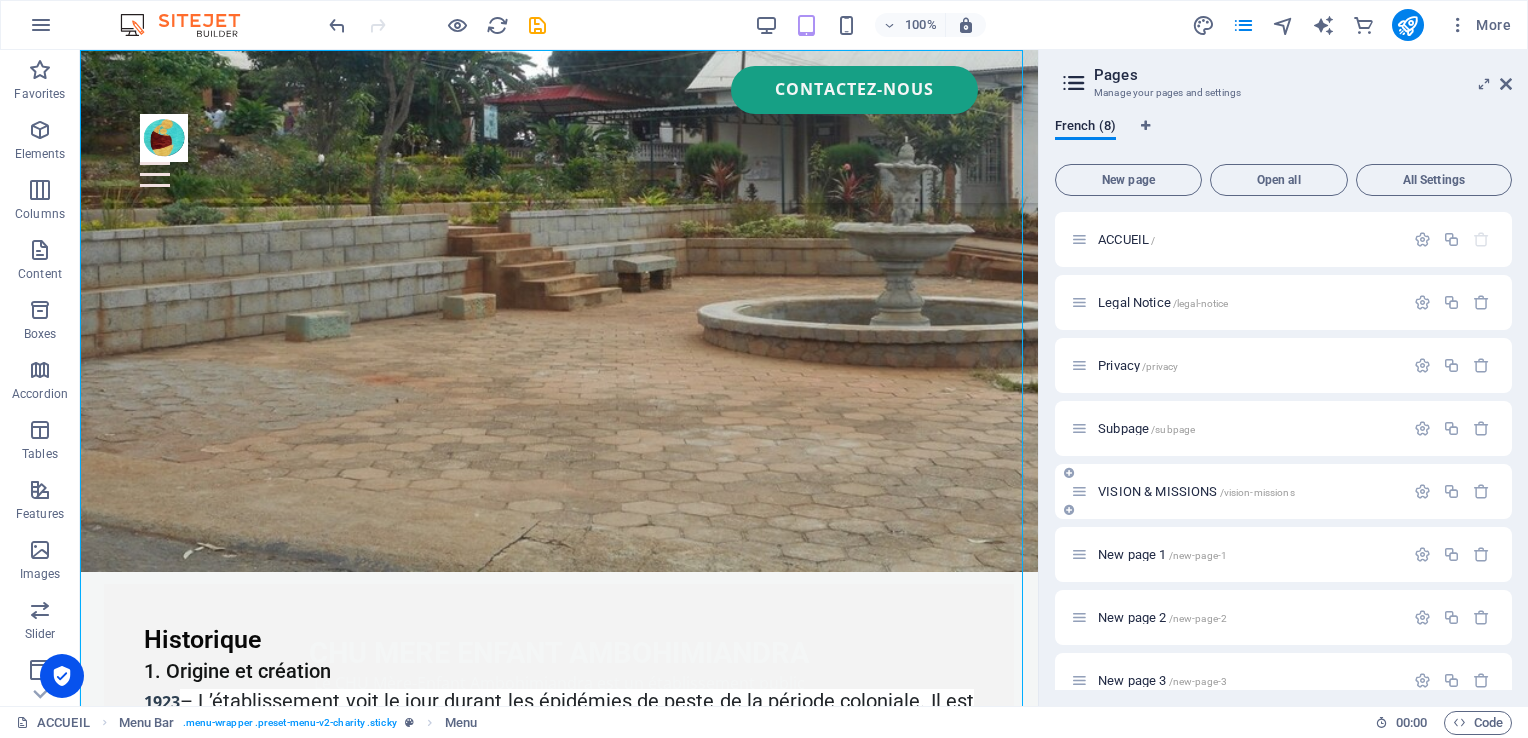 scroll, scrollTop: 0, scrollLeft: 0, axis: both 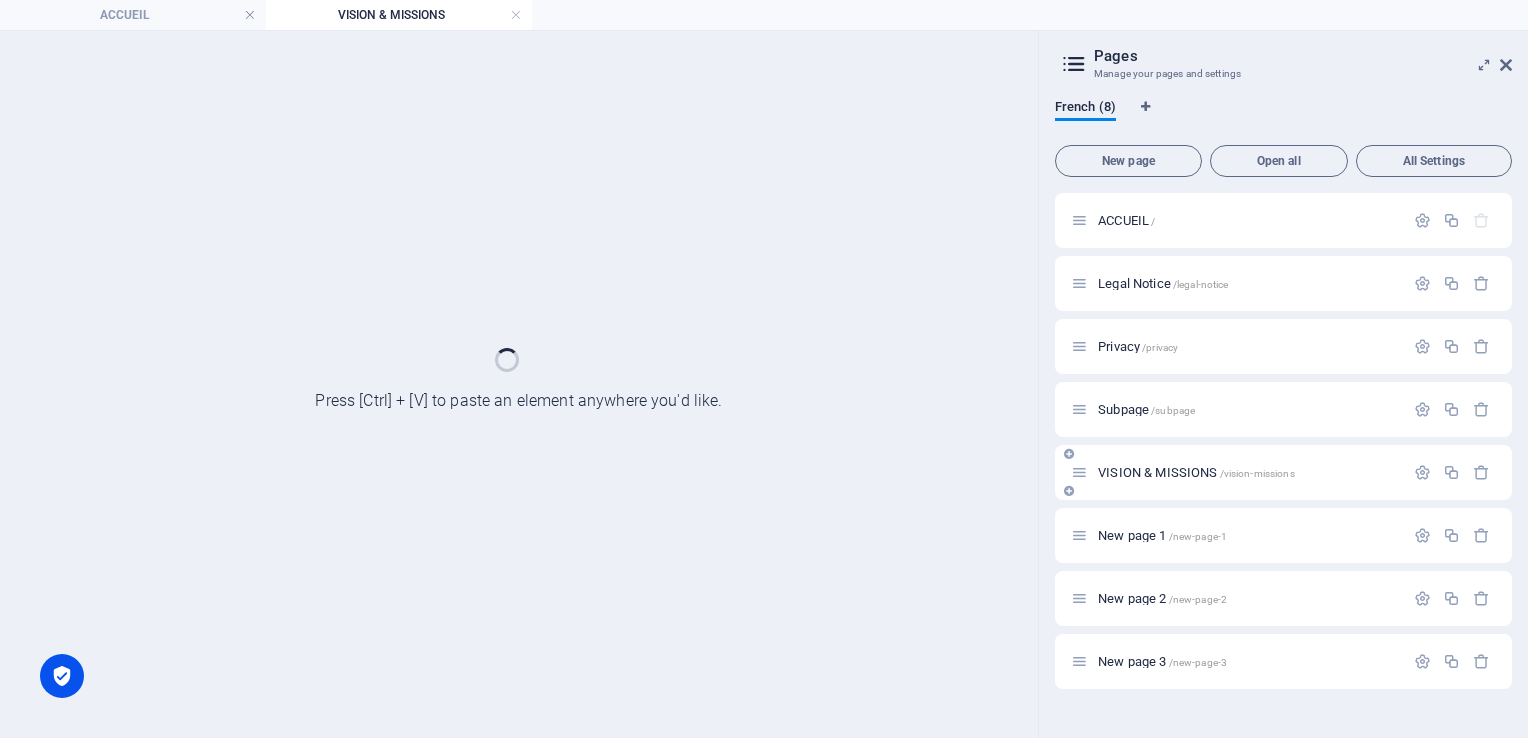 click on "VISION & MISSIONS /vision-missions" at bounding box center [1283, 472] 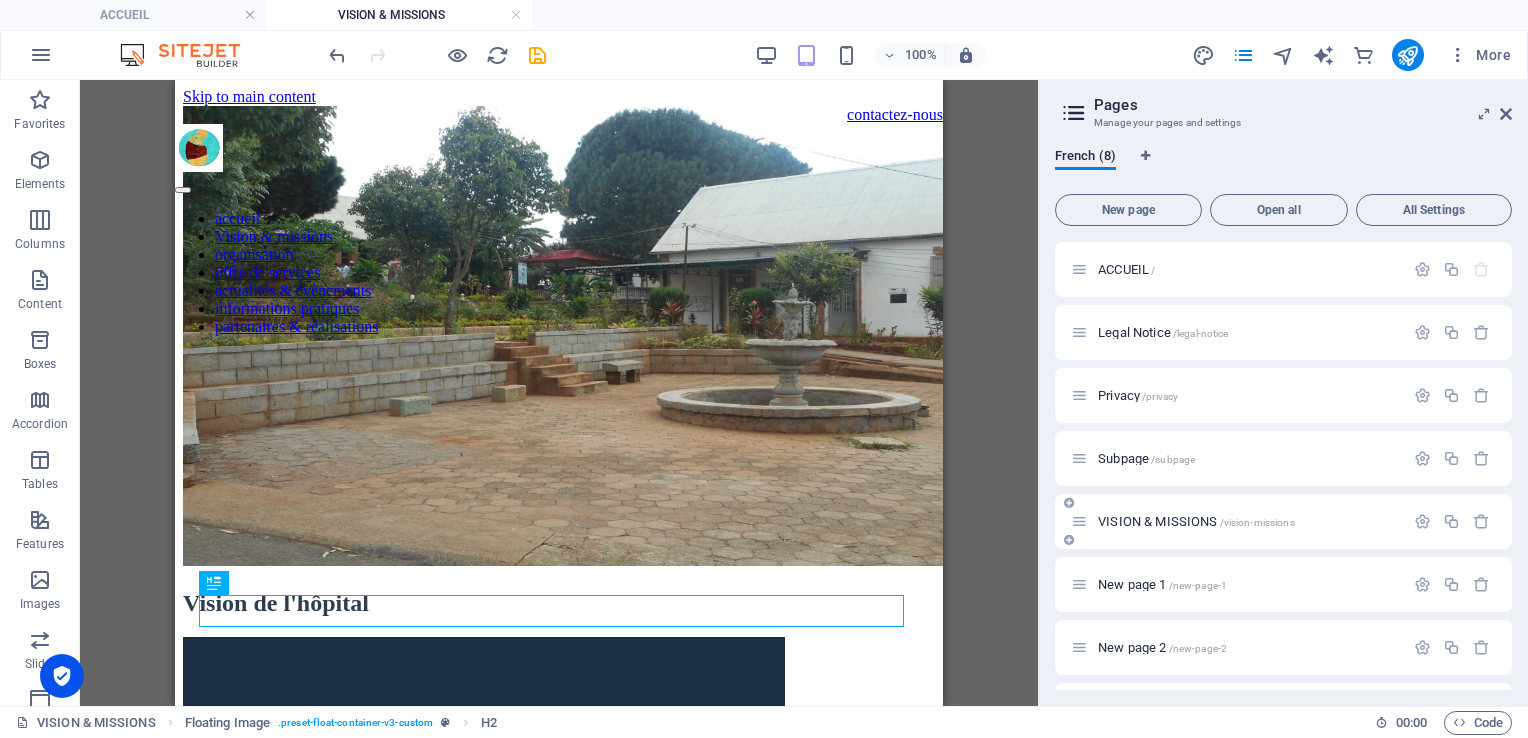 scroll, scrollTop: 0, scrollLeft: 0, axis: both 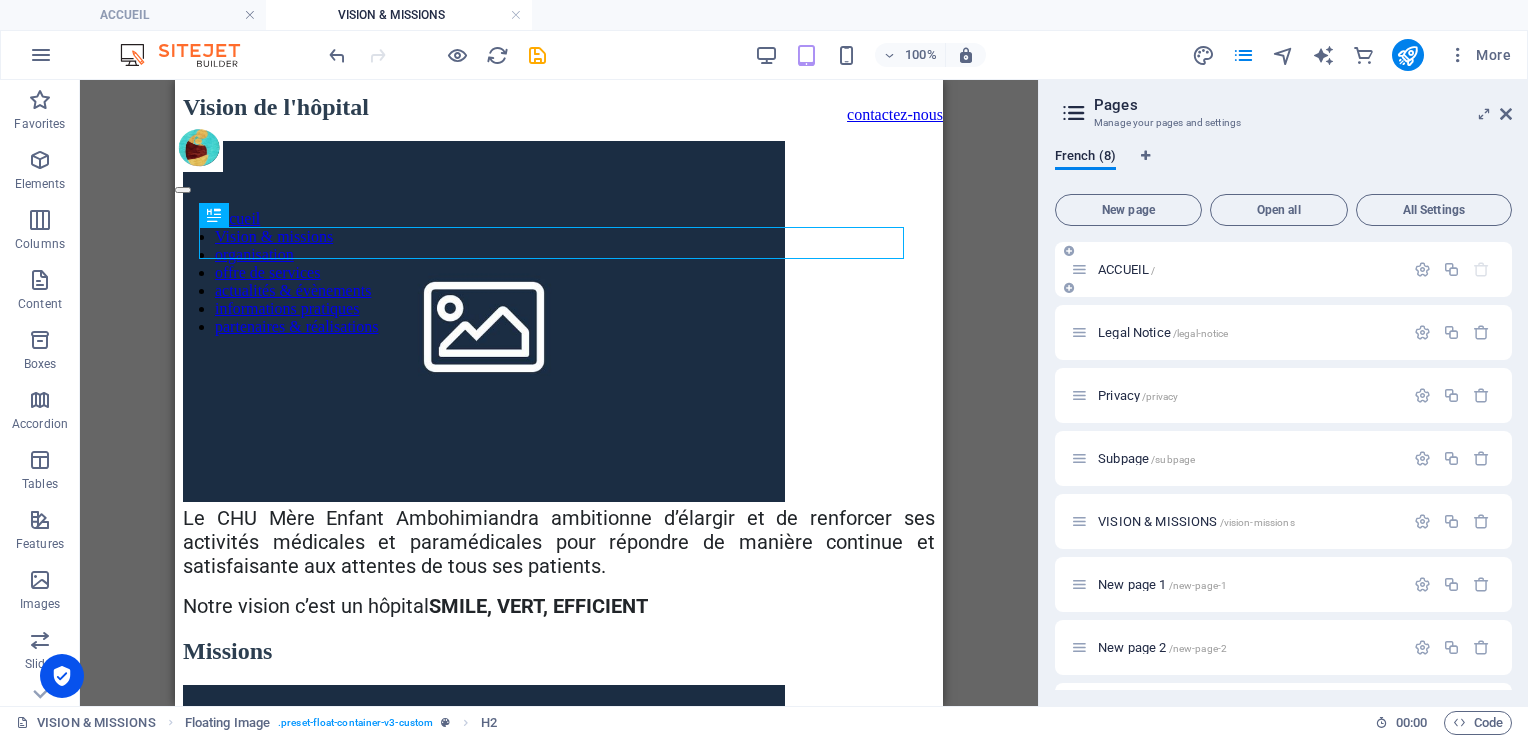 click on "ACCUEIL /" at bounding box center (1237, 269) 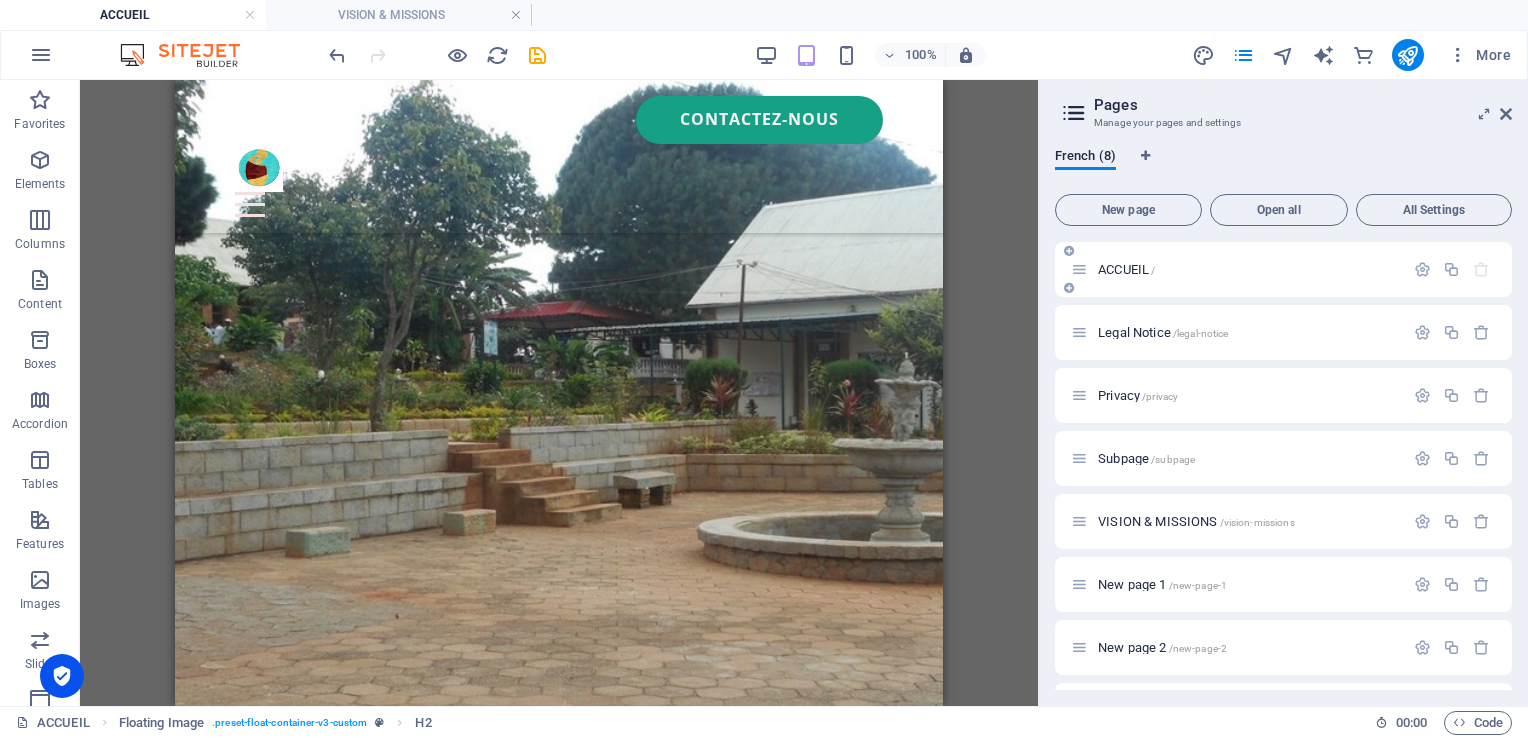 scroll, scrollTop: 0, scrollLeft: 0, axis: both 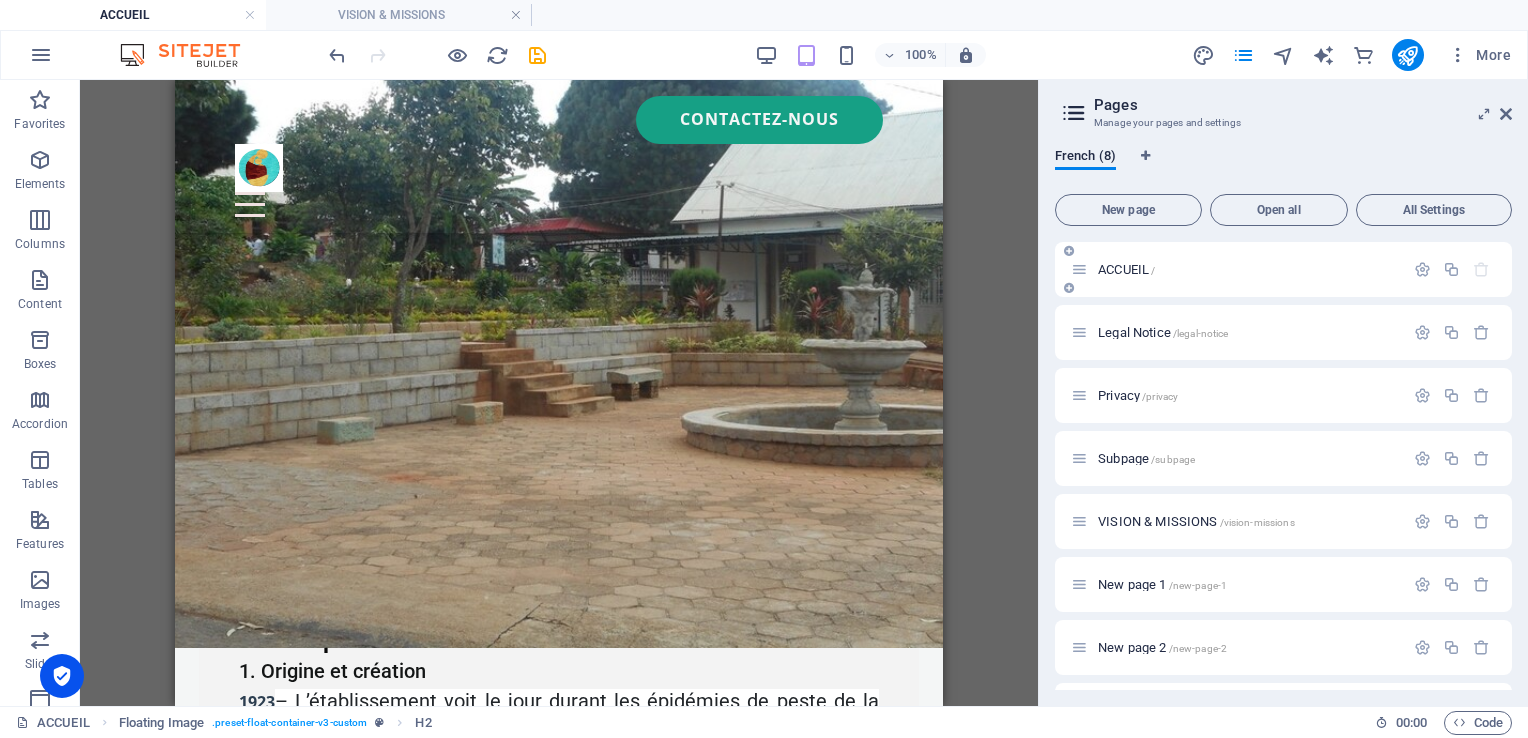 click on "ACCUEIL /" at bounding box center [1126, 269] 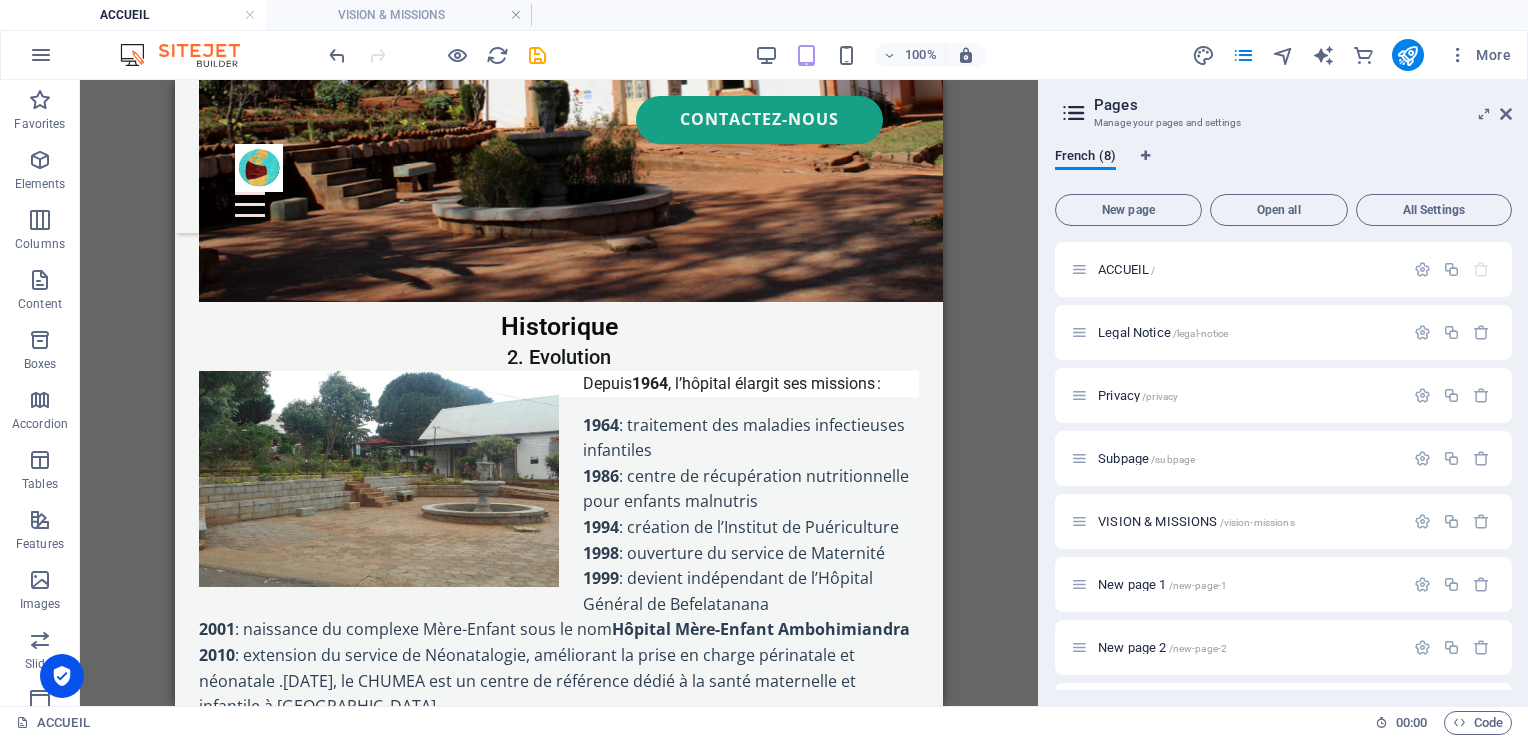 scroll, scrollTop: 1333, scrollLeft: 0, axis: vertical 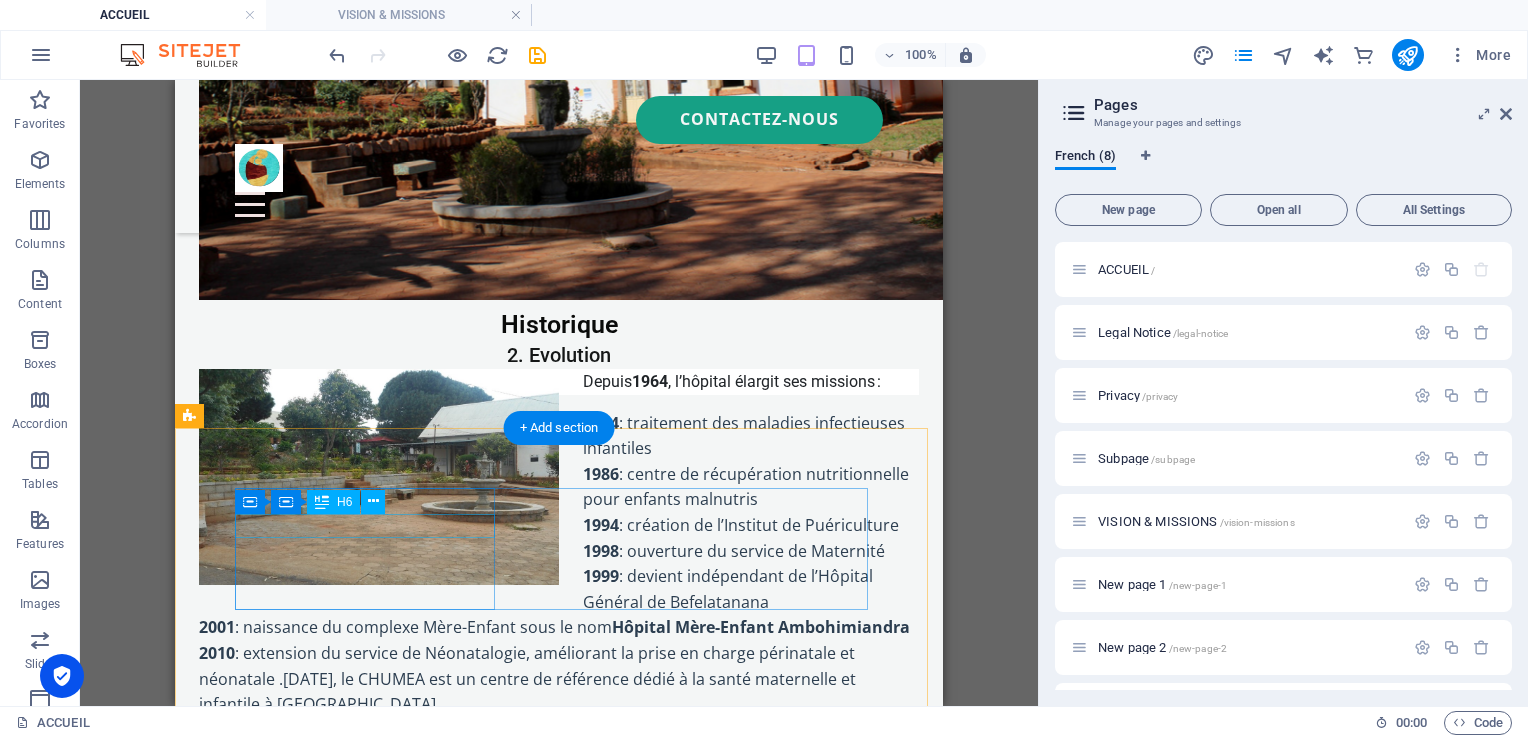 click on "Accueil" at bounding box center [368, 879] 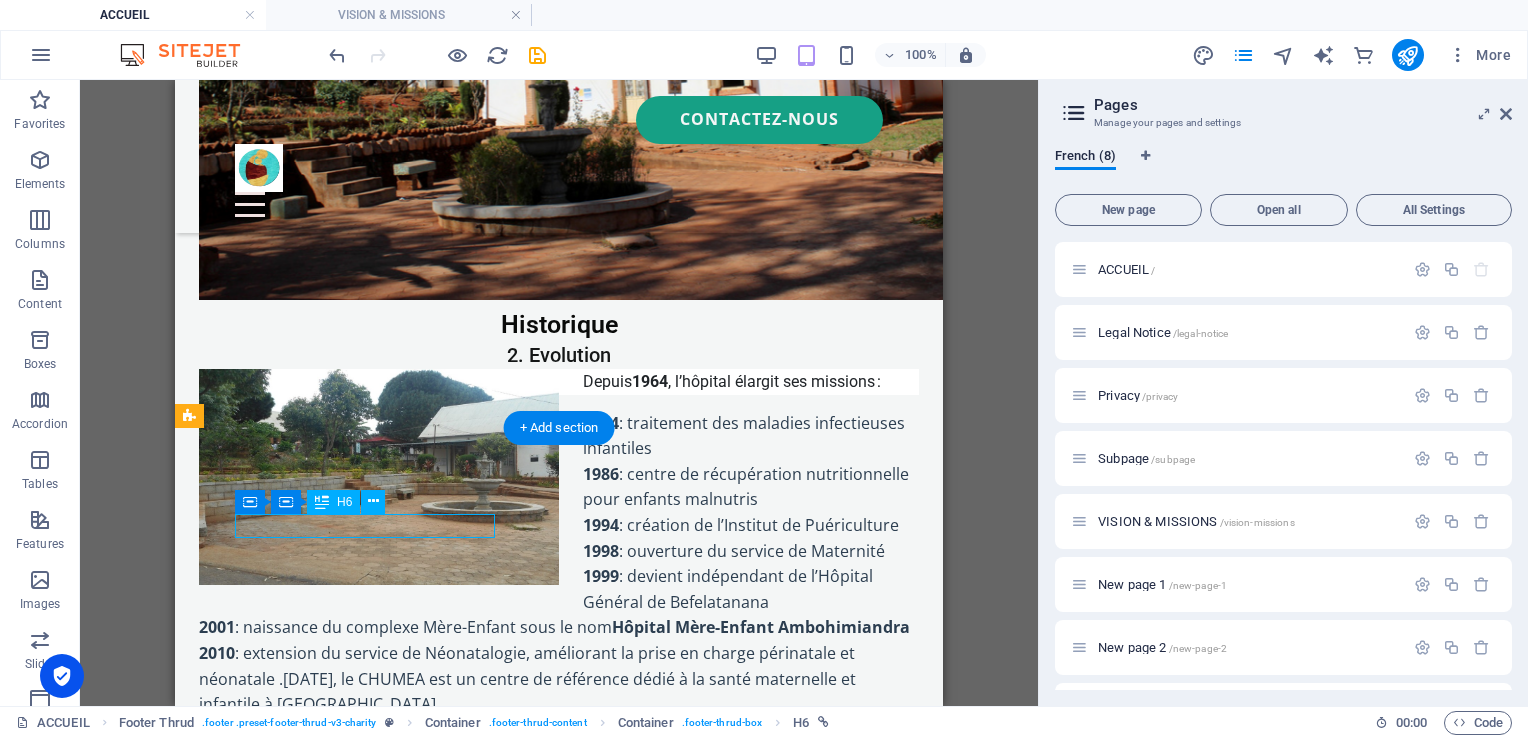 click on "Accueil" at bounding box center (368, 879) 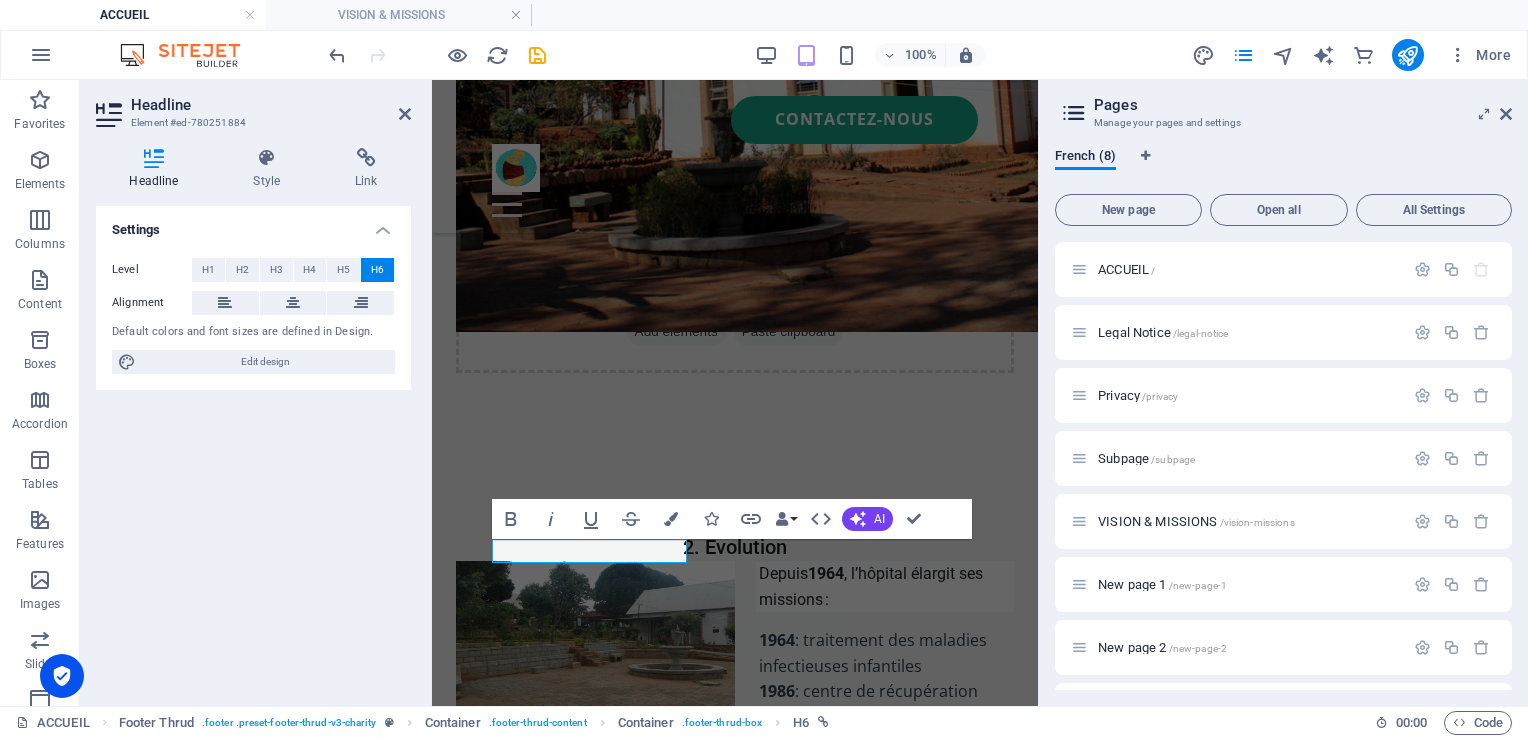 scroll, scrollTop: 1493, scrollLeft: 0, axis: vertical 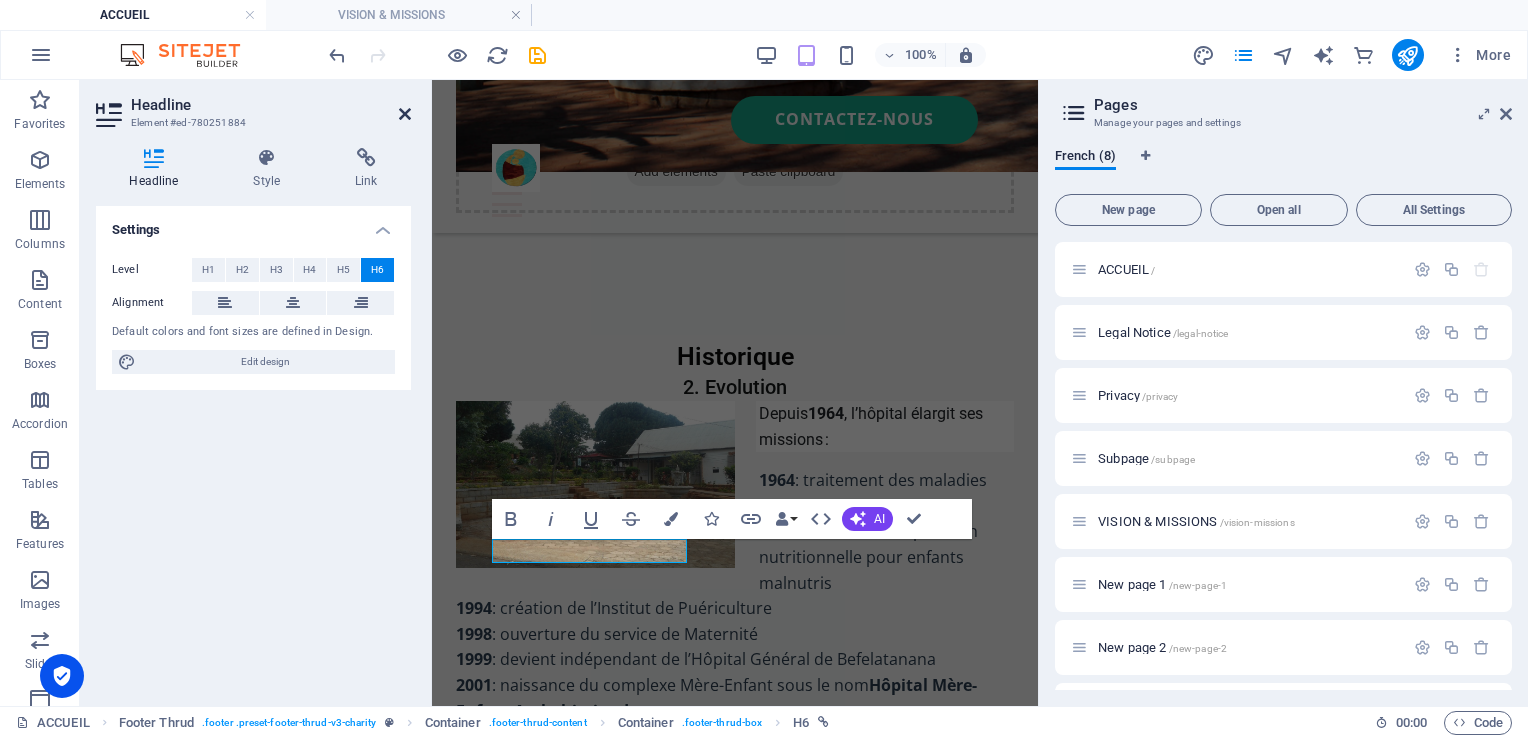 click at bounding box center (405, 114) 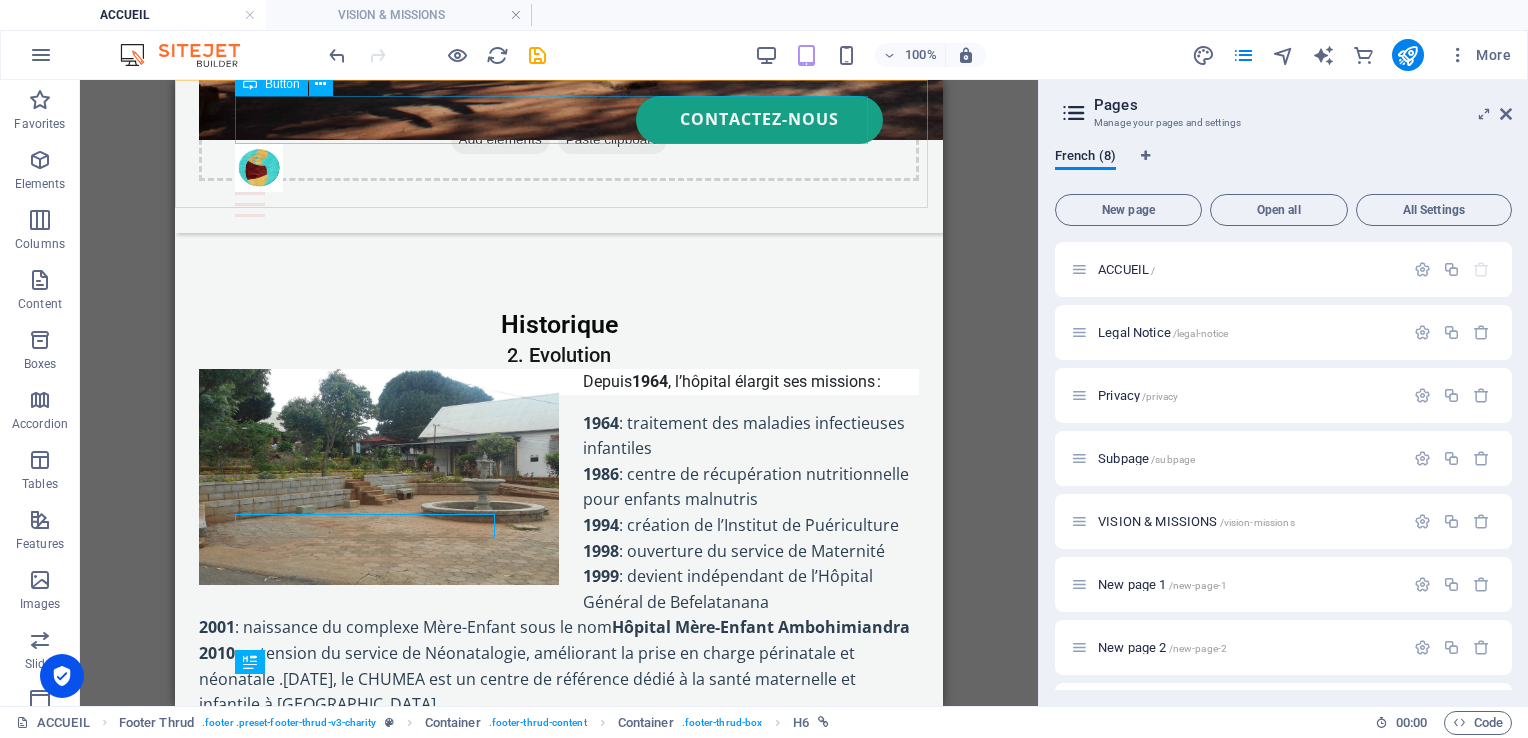 scroll, scrollTop: 1333, scrollLeft: 0, axis: vertical 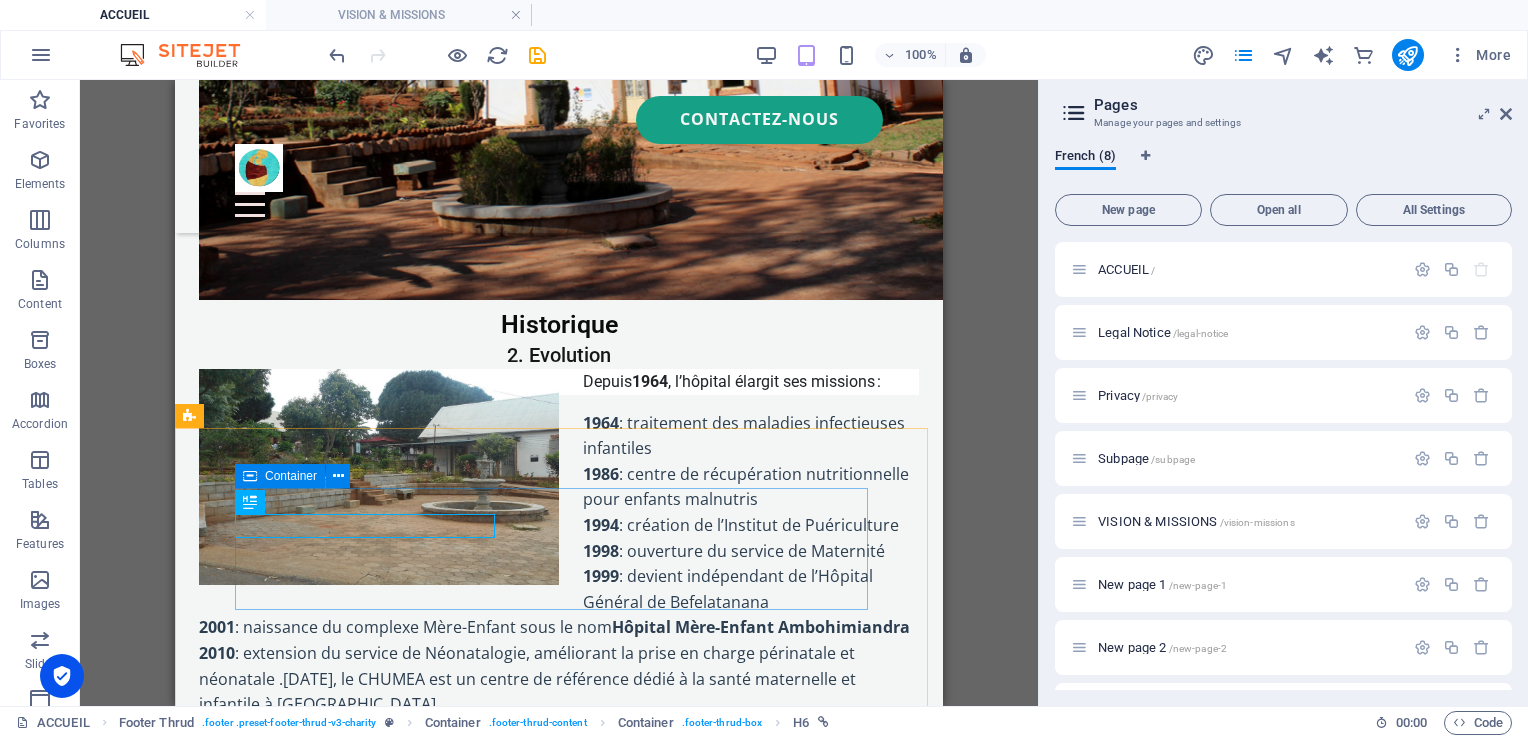 click at bounding box center (250, 476) 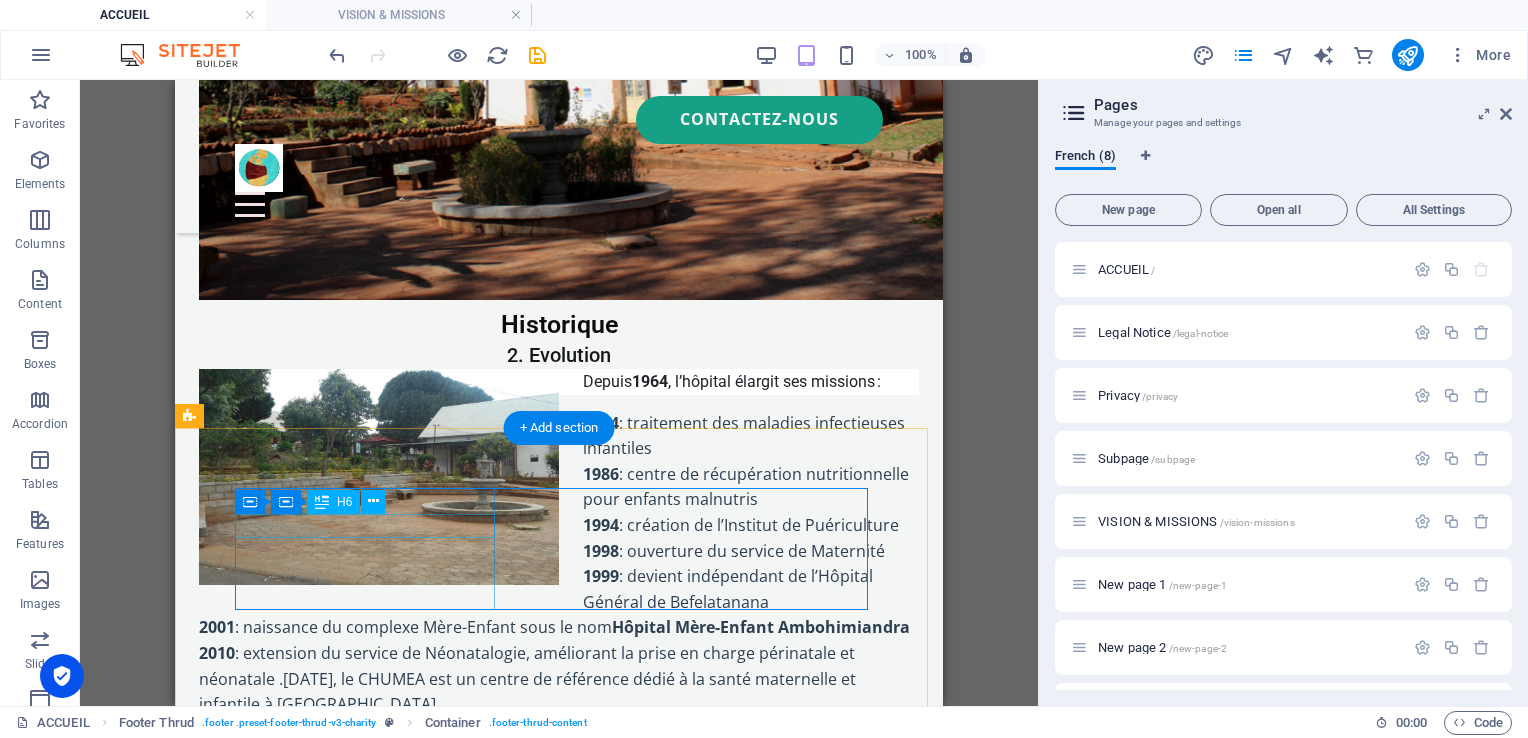 click on "Accueil" at bounding box center (368, 879) 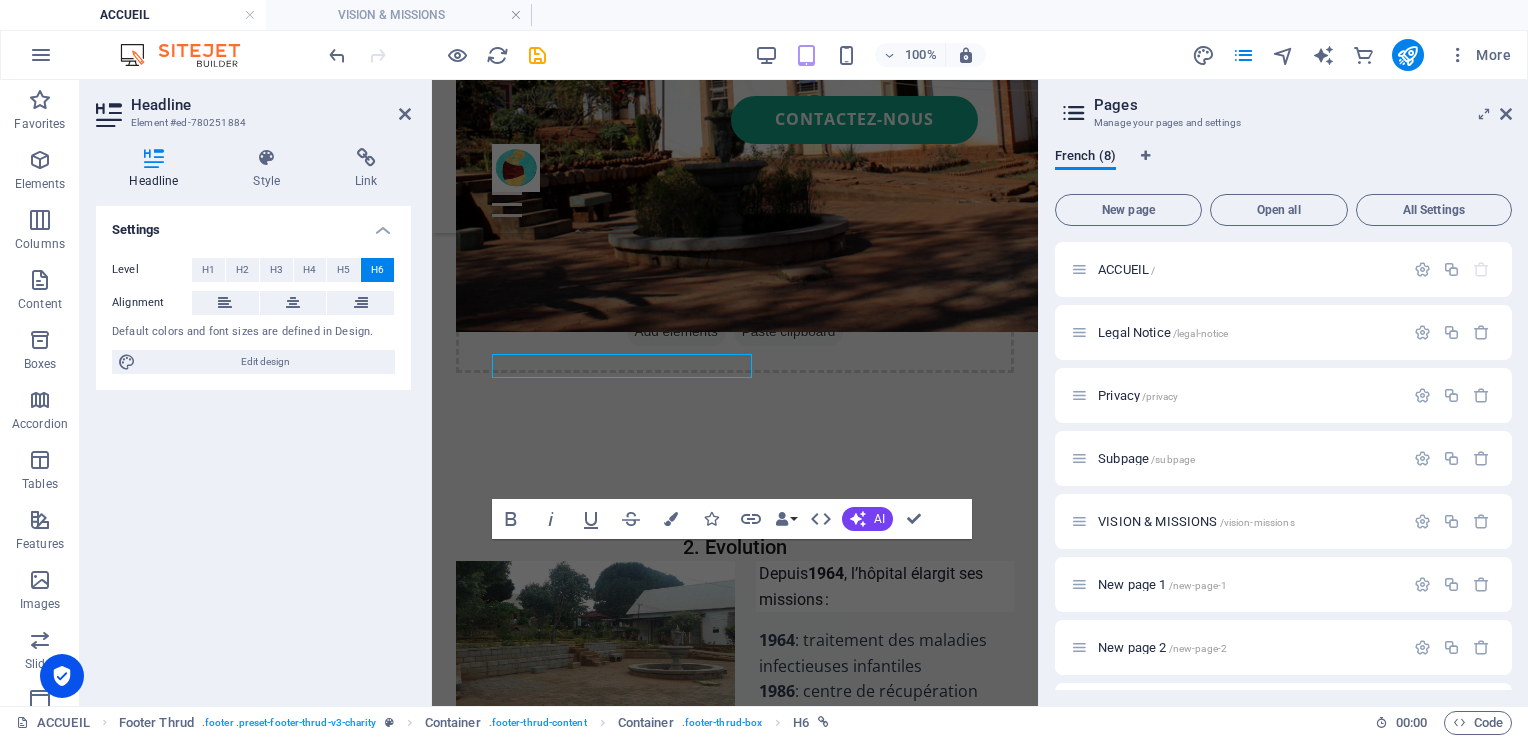 scroll, scrollTop: 1493, scrollLeft: 0, axis: vertical 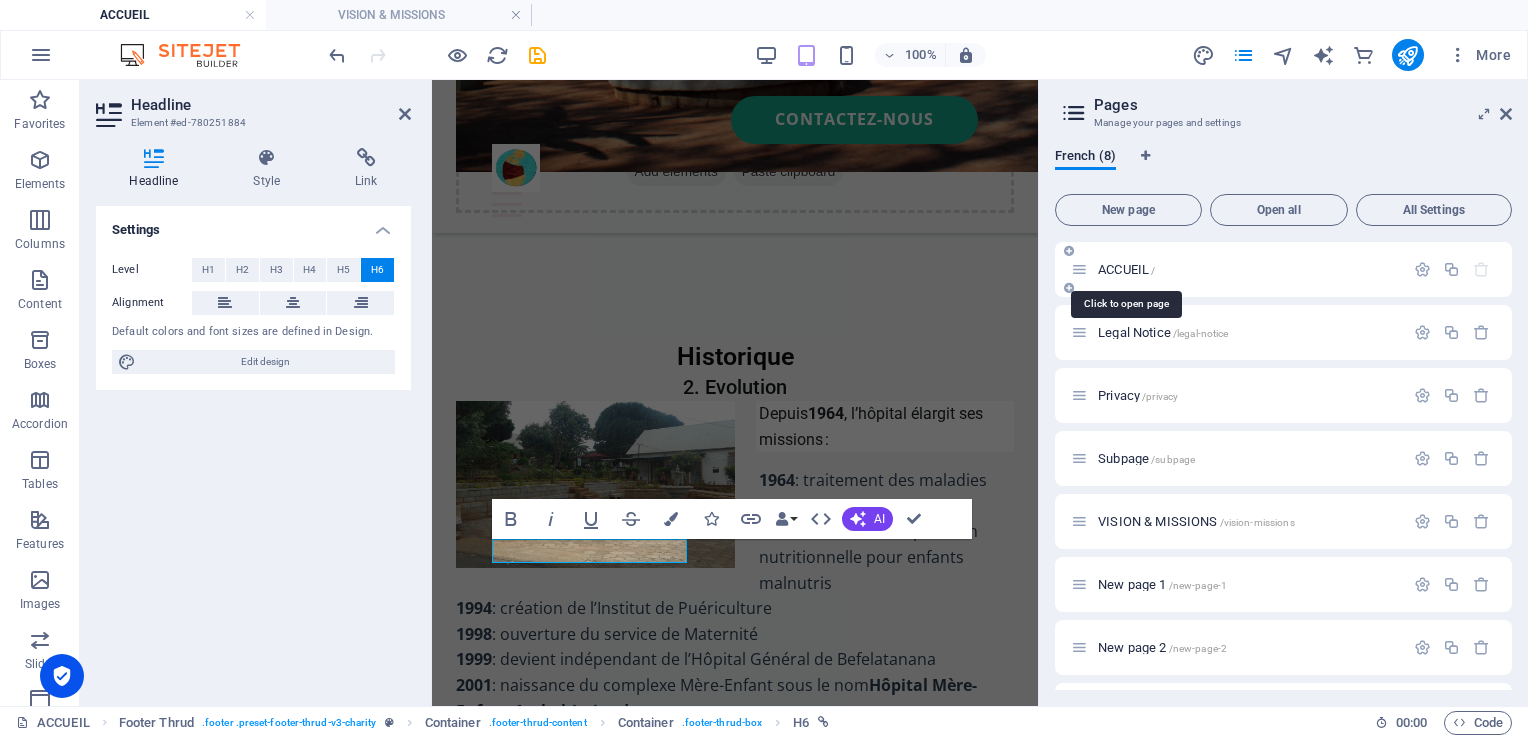 click on "ACCUEIL /" at bounding box center (1126, 269) 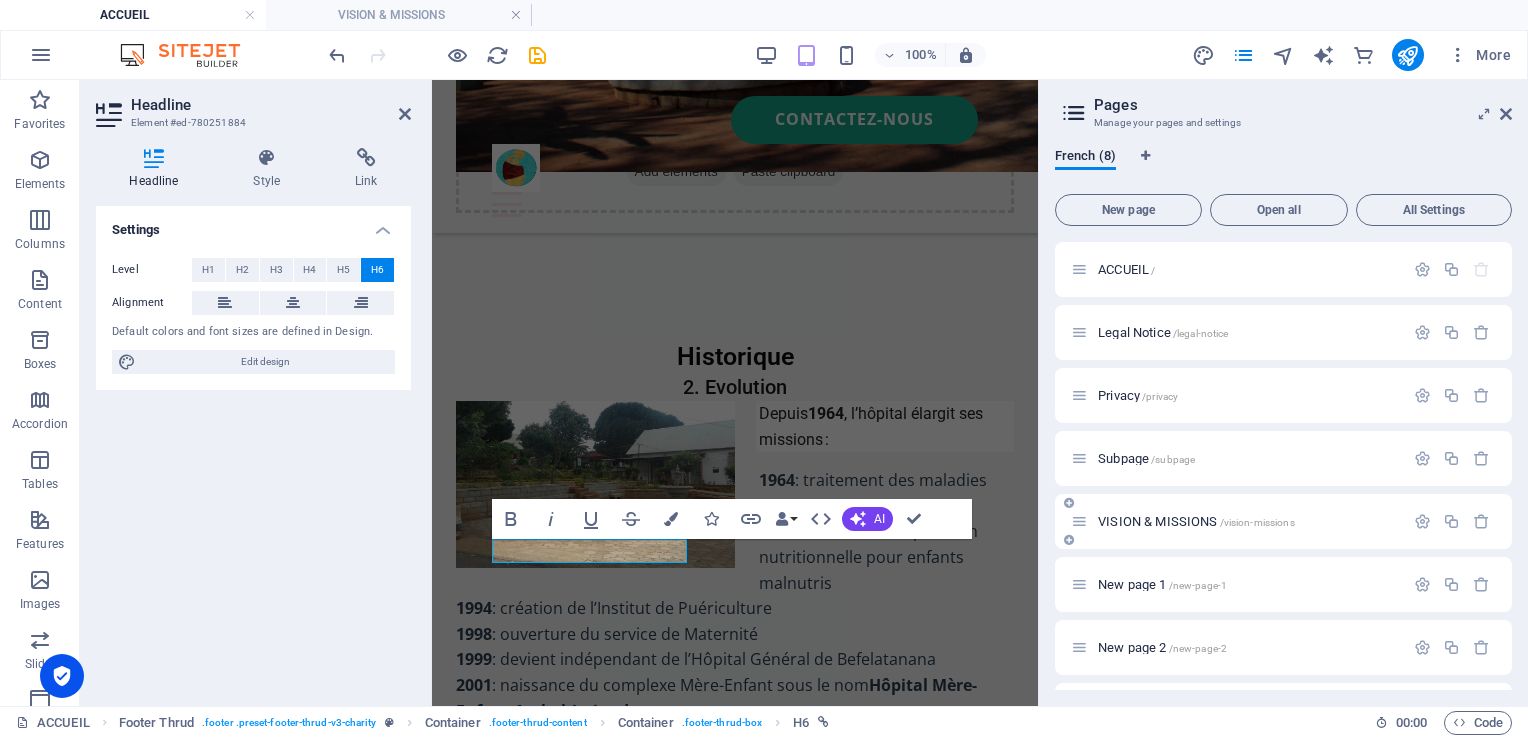 click on "VISION & MISSIONS /vision-missions" at bounding box center [1196, 521] 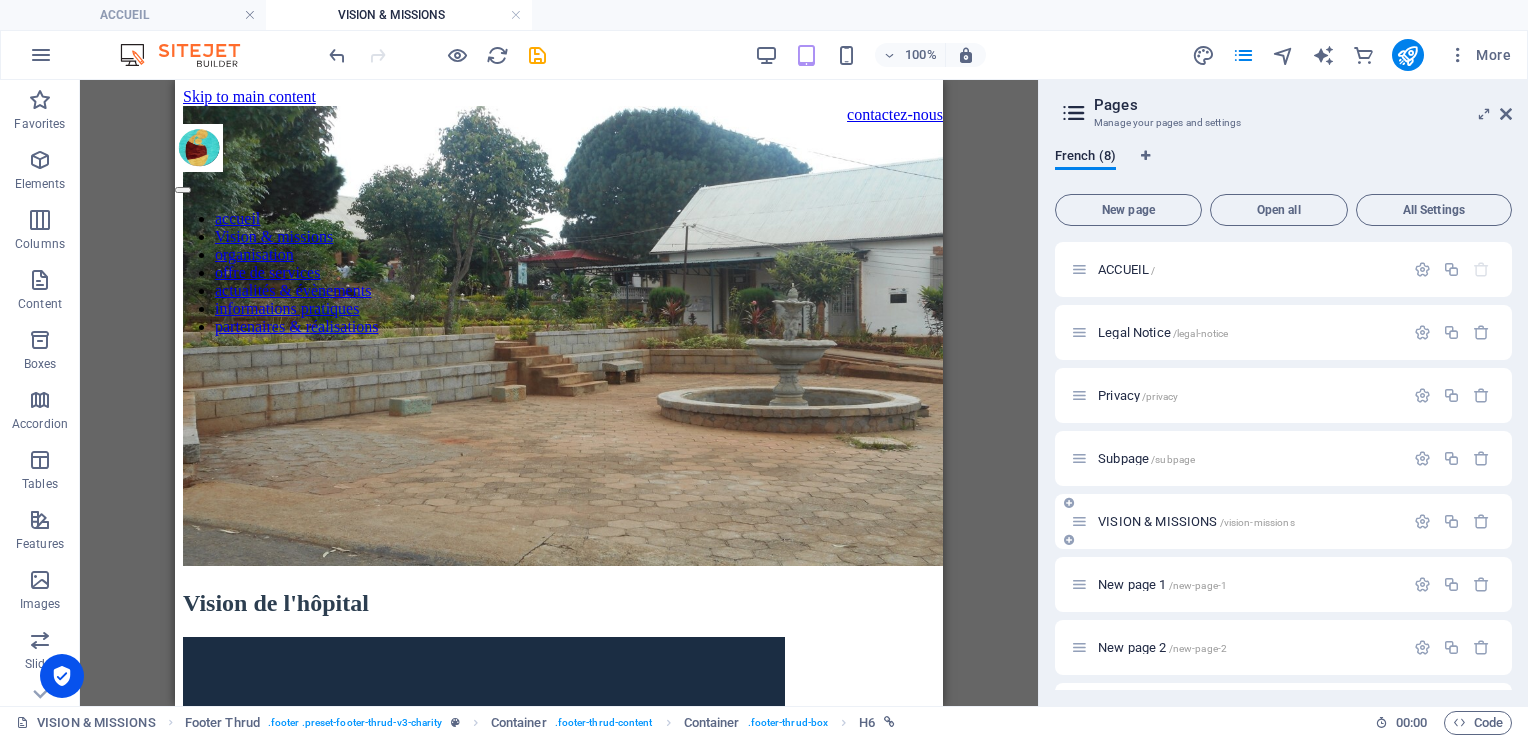 scroll, scrollTop: 0, scrollLeft: 0, axis: both 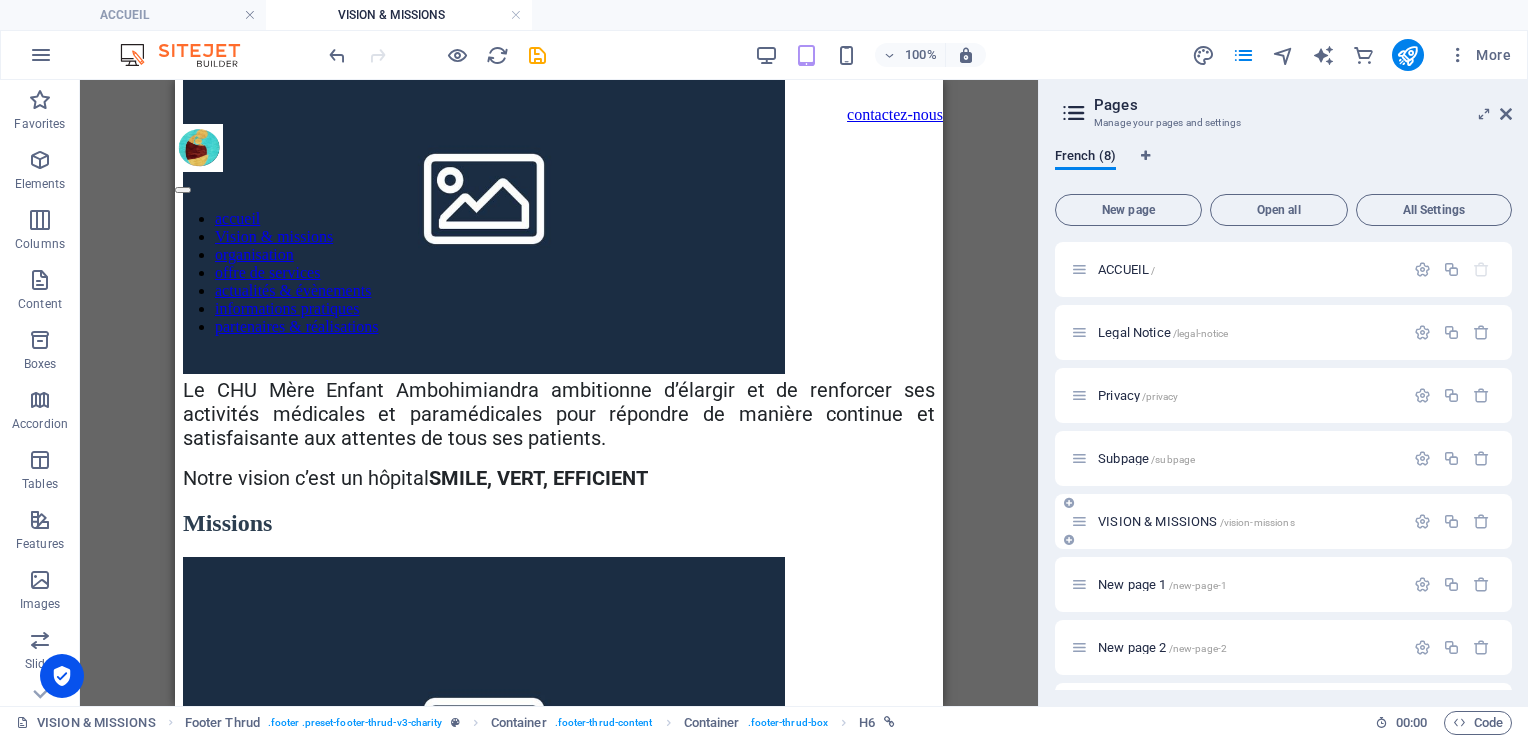 click on "VISION & MISSIONS /vision-missions" at bounding box center (1196, 521) 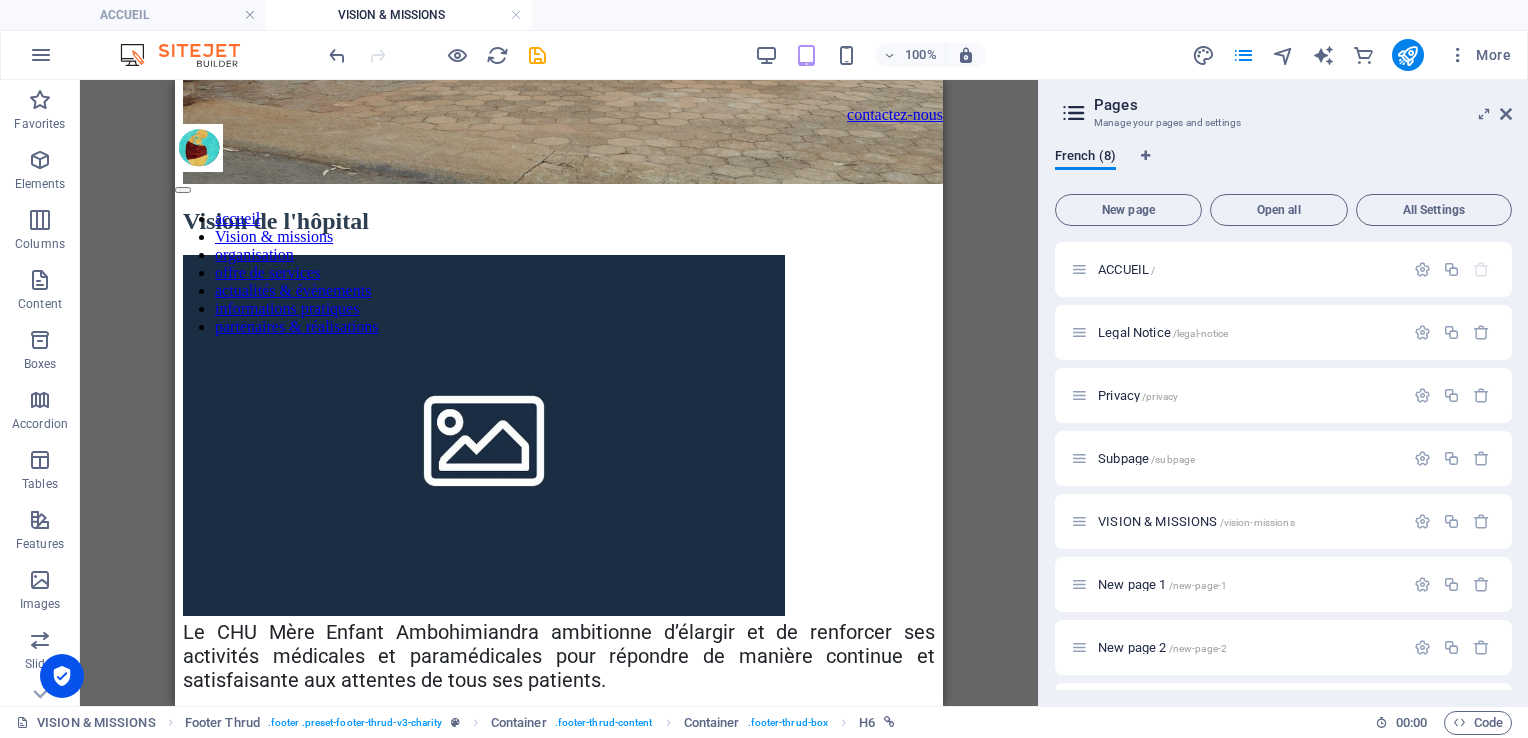scroll, scrollTop: 0, scrollLeft: 0, axis: both 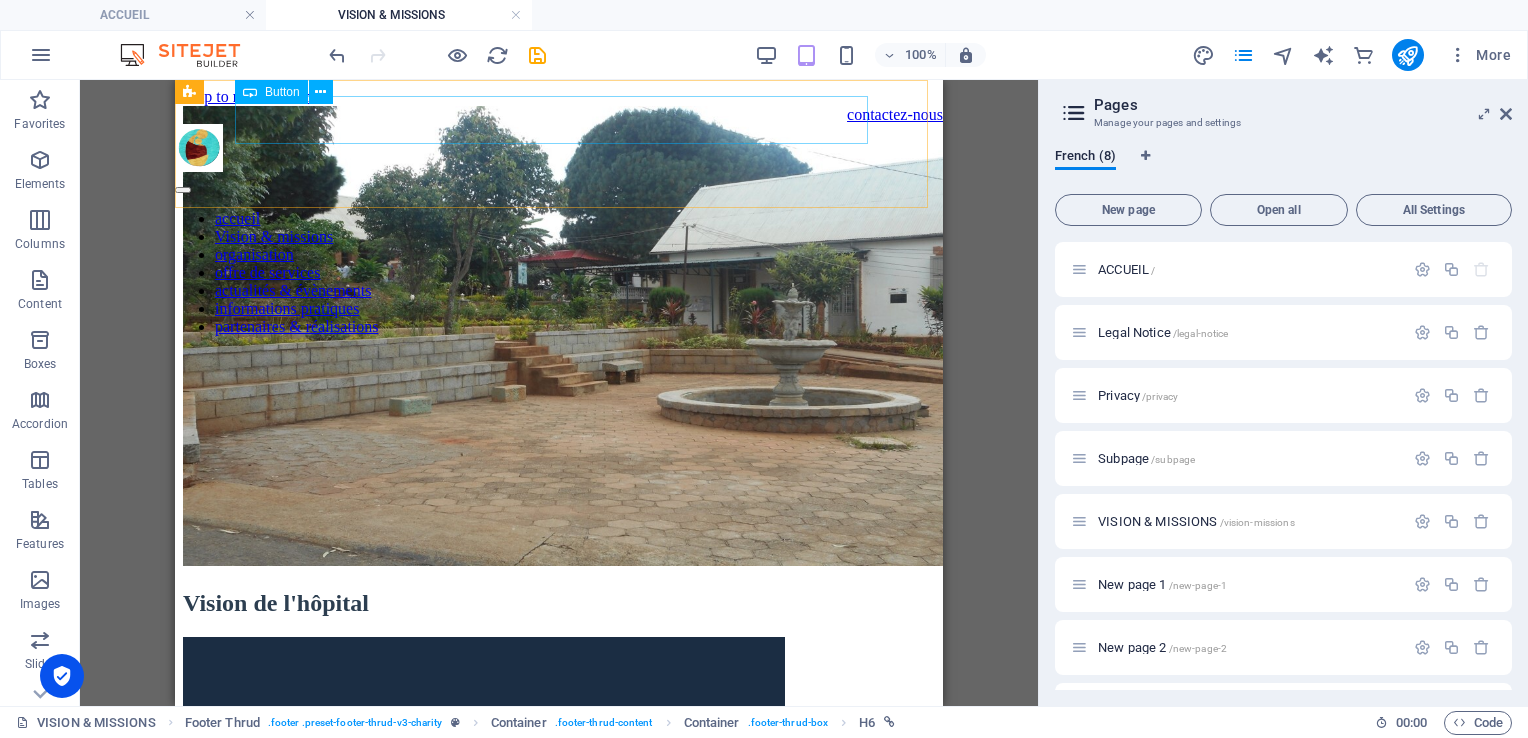 click on "contactez-nous" at bounding box center (559, 115) 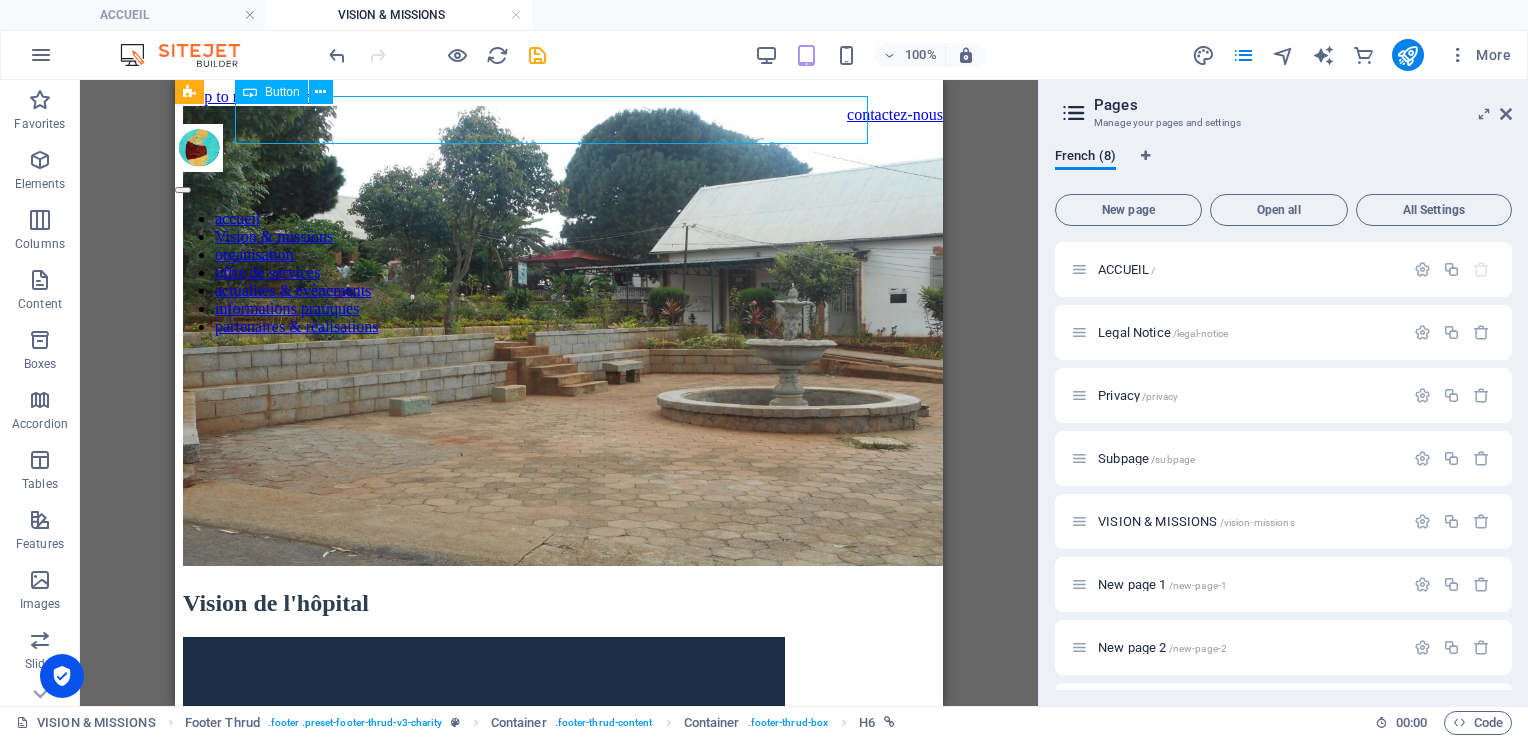 click on "contactez-nous" at bounding box center [559, 115] 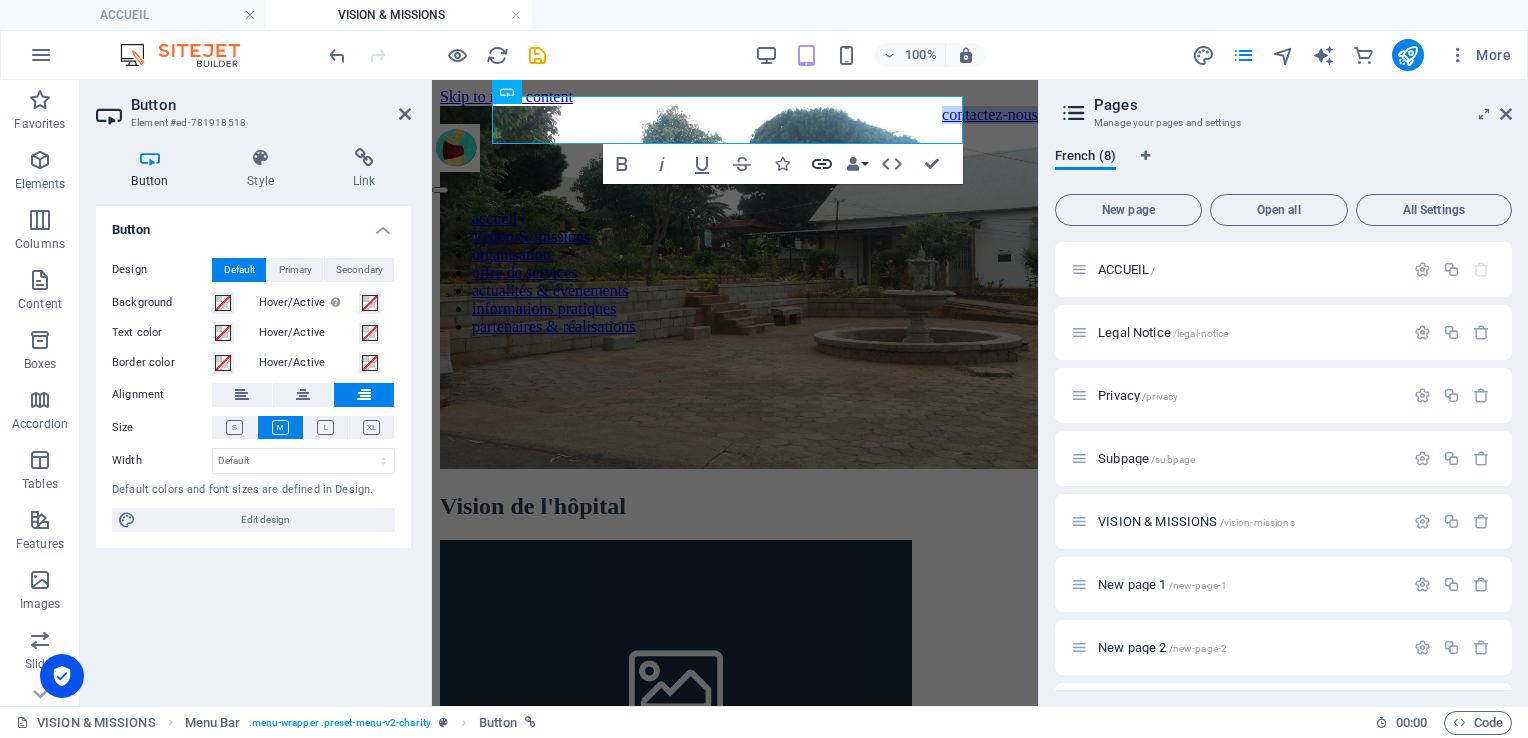 click 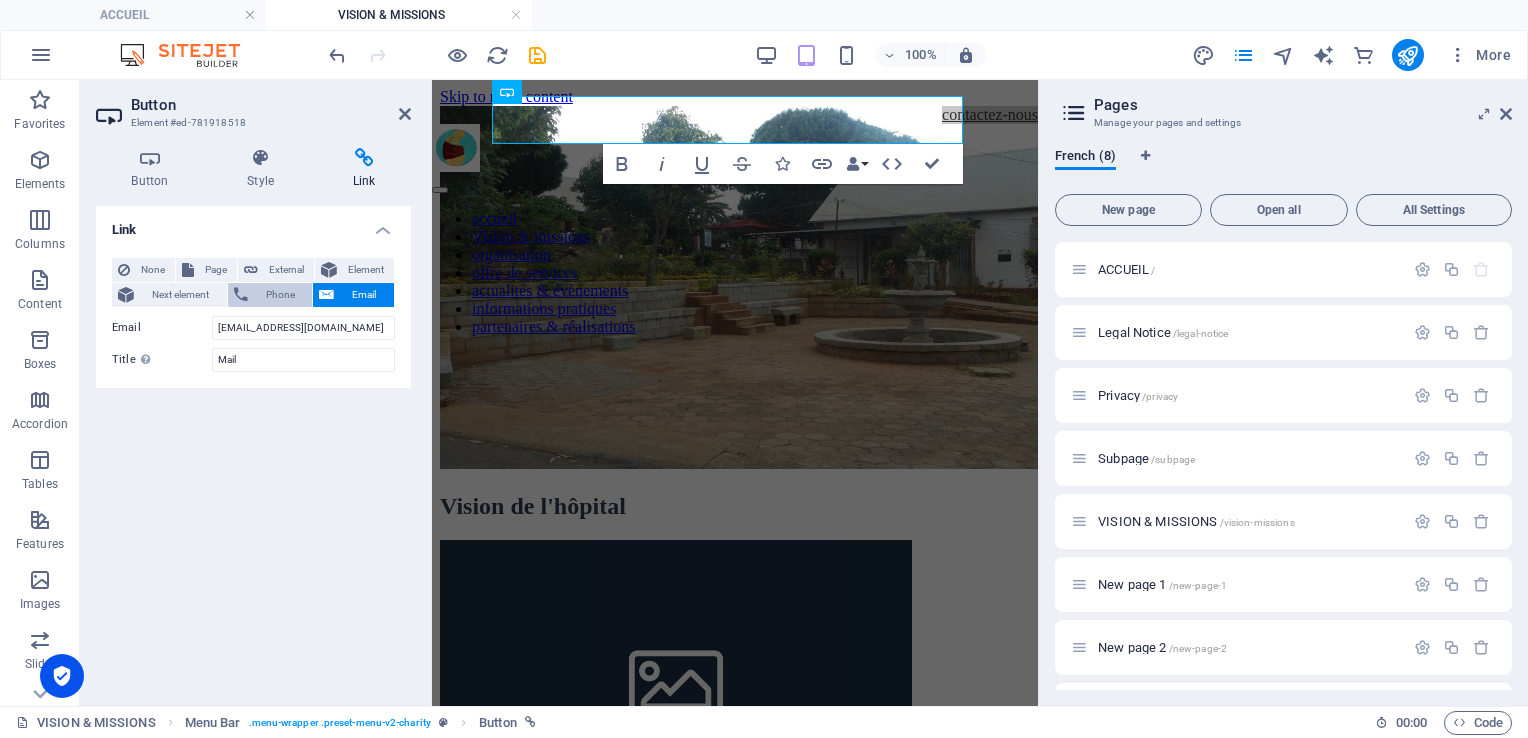 click on "Phone" at bounding box center (270, 295) 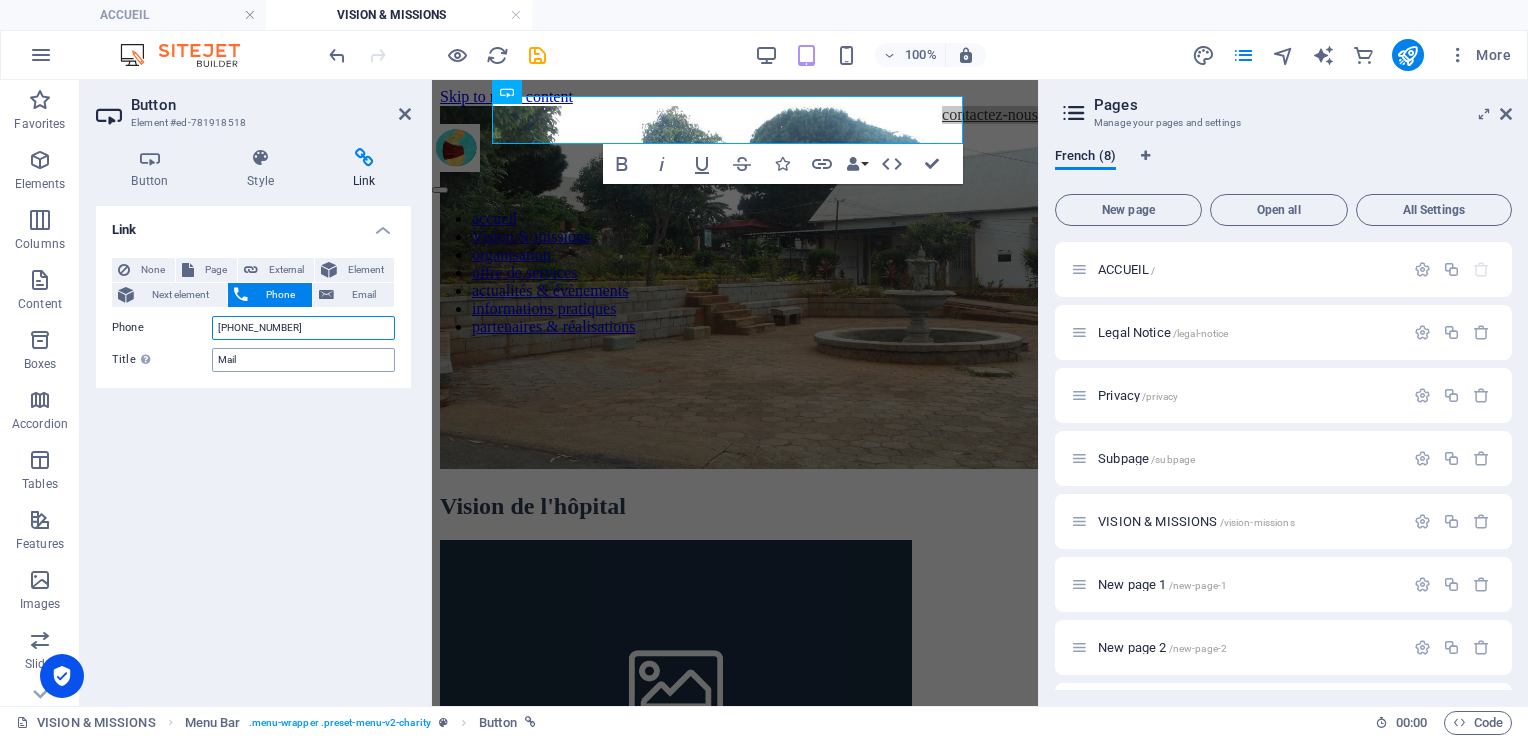 type on "[PHONE_NUMBER]" 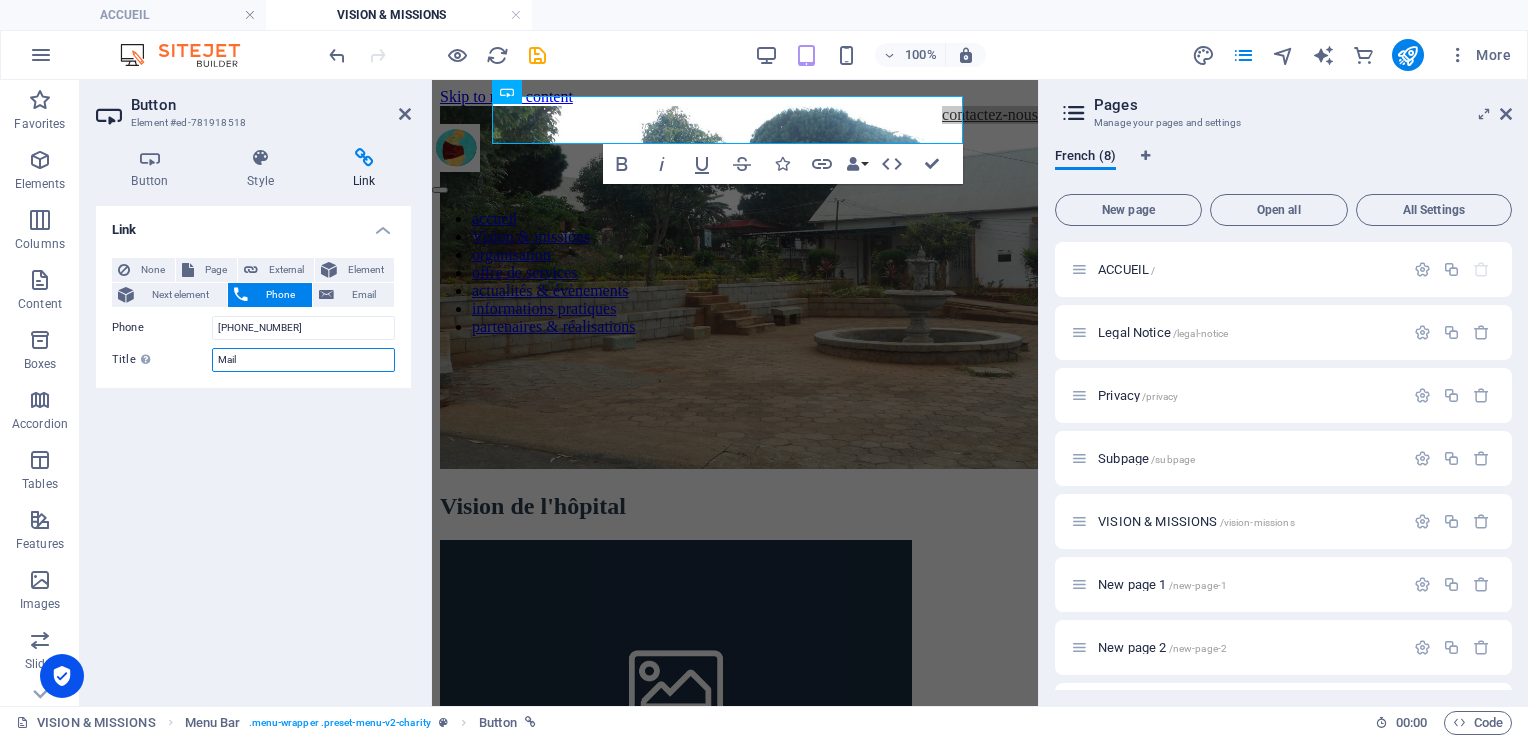 click on "Mail" at bounding box center [303, 360] 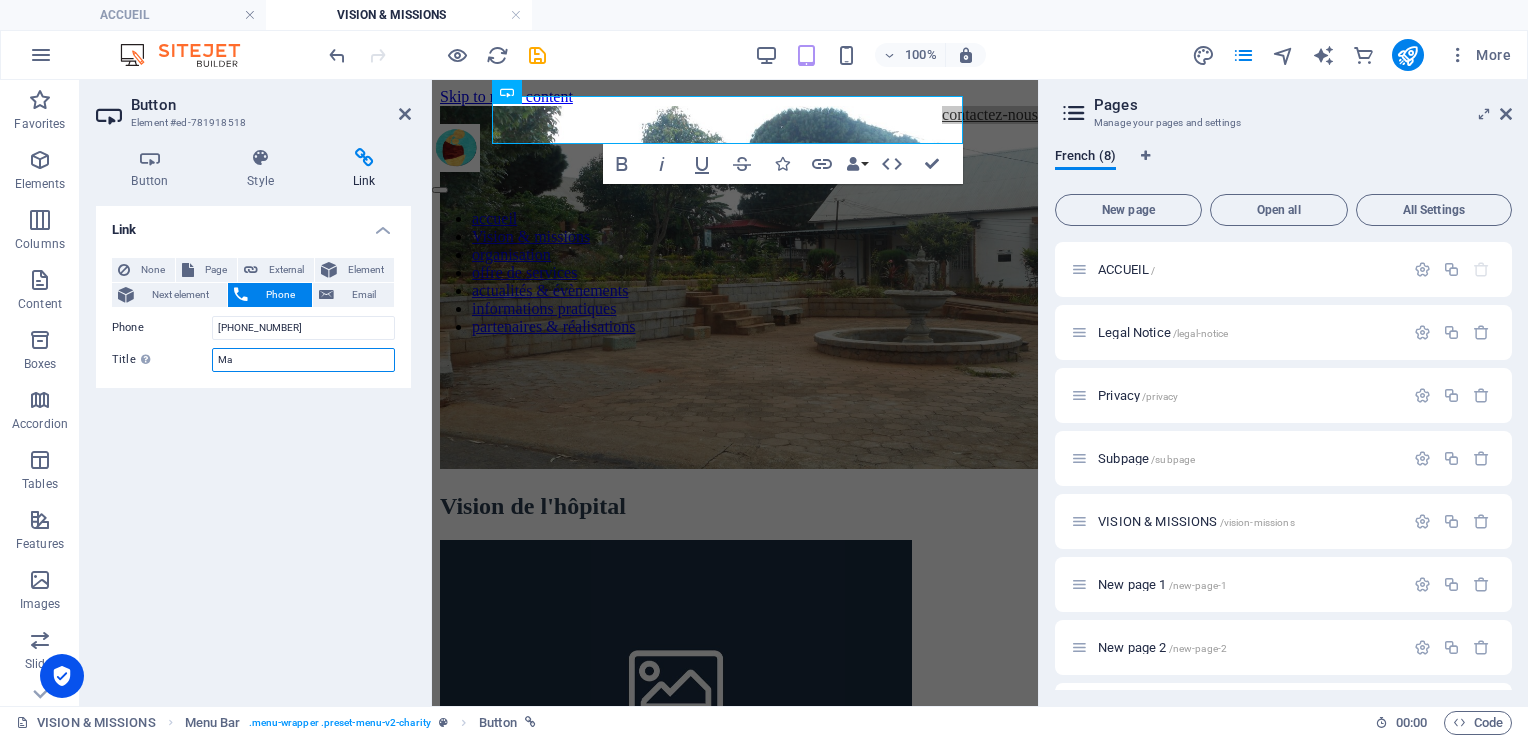 type on "M" 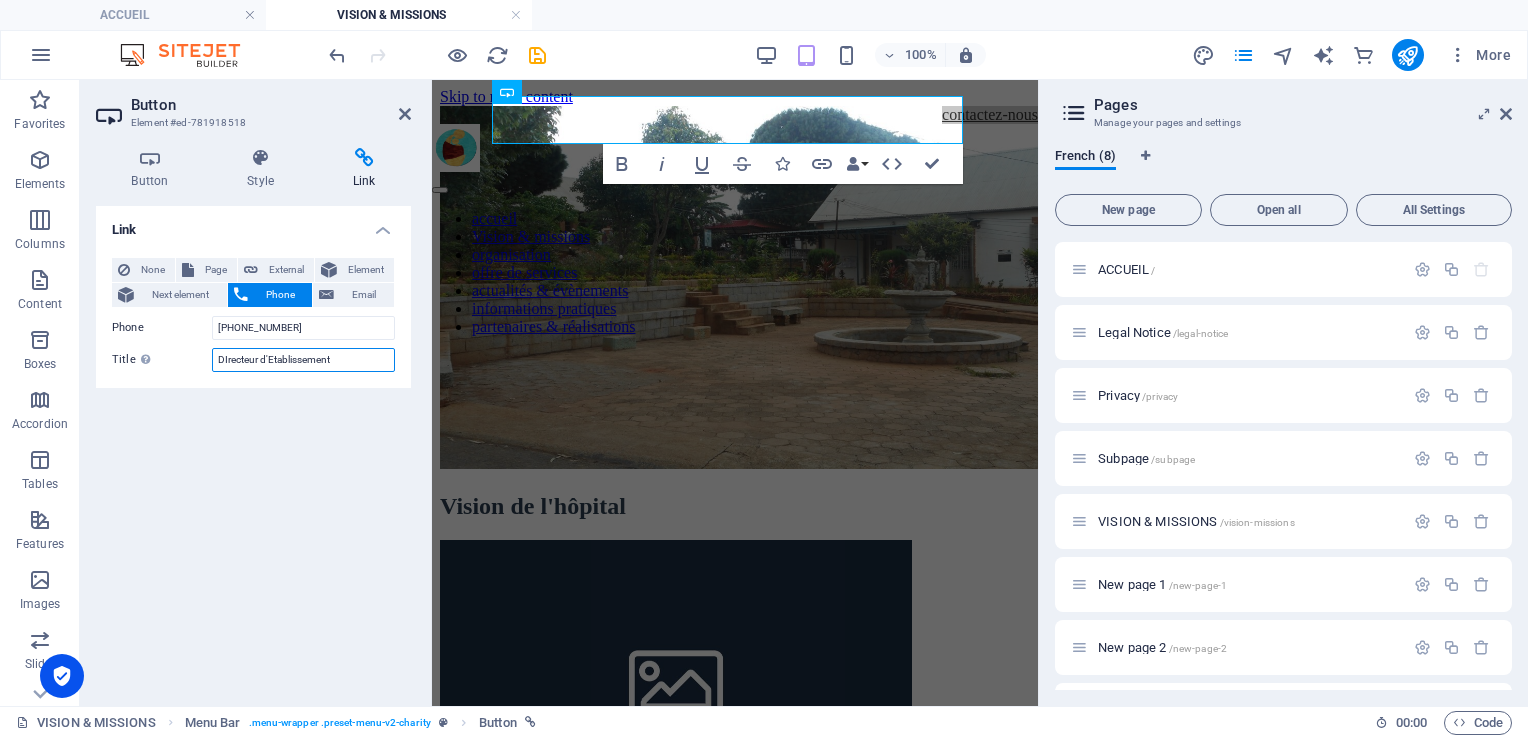 click on "DIrecteur d'Etablissement" at bounding box center [303, 360] 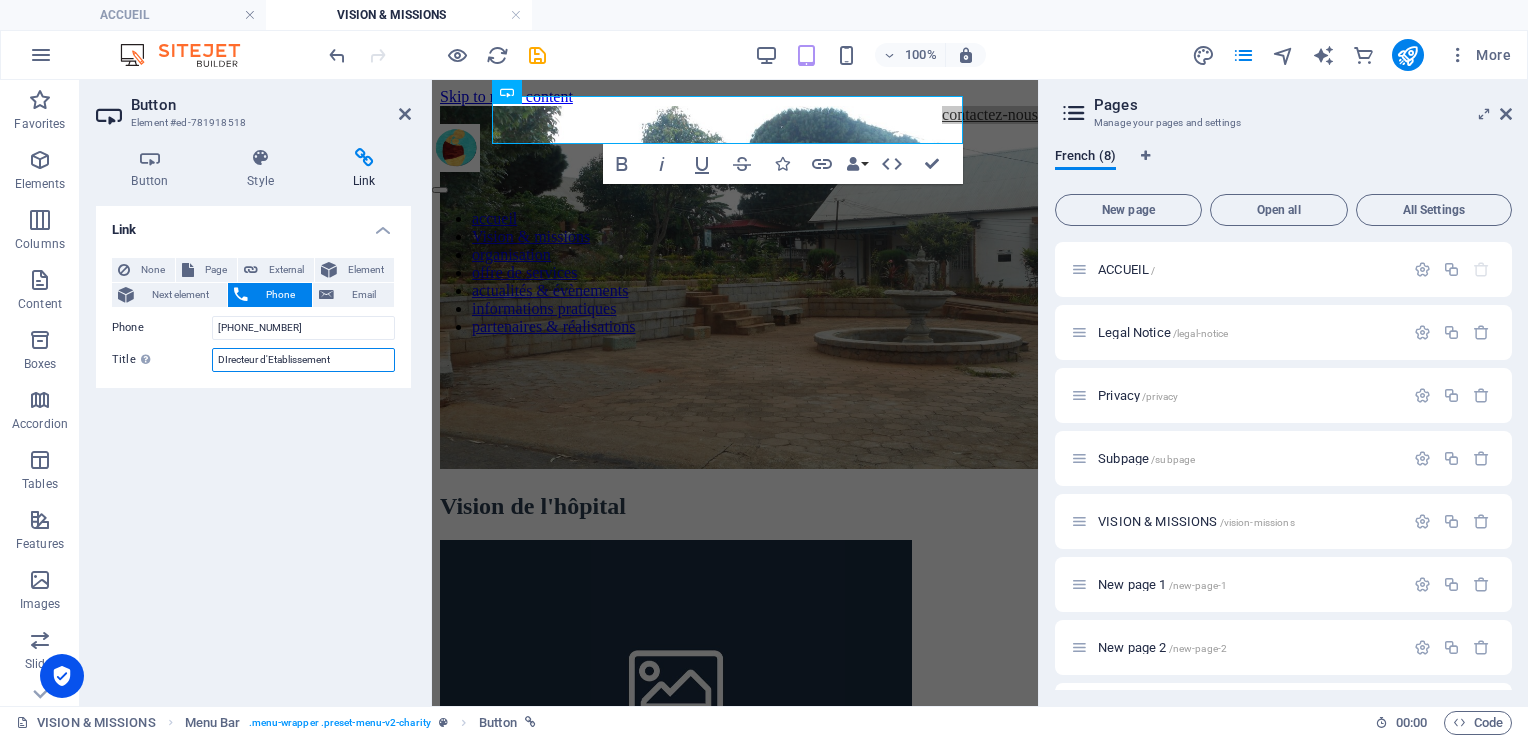 click on "DIrecteur d'Etablissement" at bounding box center (303, 360) 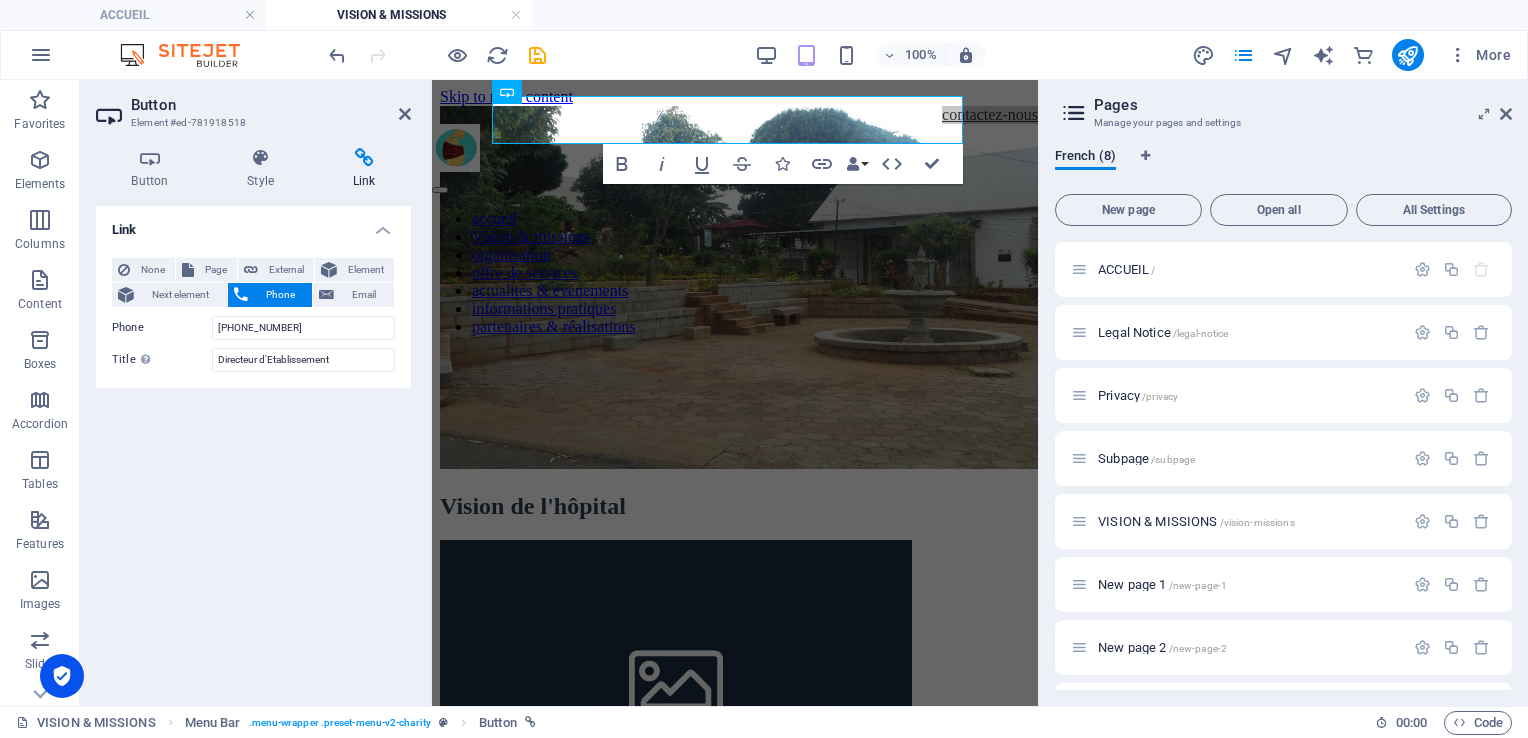 click on "None Page External Element Next element Phone Email Page ACCUEIL Legal Notice Privacy Subpage VISION &amp; MISSIONS New page 1 New page 2 New page 3 Element
URL Phone [PHONE_NUMBER] Email [EMAIL_ADDRESS][DOMAIN_NAME] Link target New tab Same tab Overlay Title Additional link description, should not be the same as the link text. The title is most often shown as a tooltip text when the mouse moves over the element. Leave empty if uncertain. Directeur d'Etablissement Relationship Sets the  relationship of this link to the link target . For example, the value "nofollow" instructs search engines not to follow the link. Can be left empty. alternate author bookmark external help license next nofollow noreferrer noopener prev search tag" at bounding box center [253, 315] 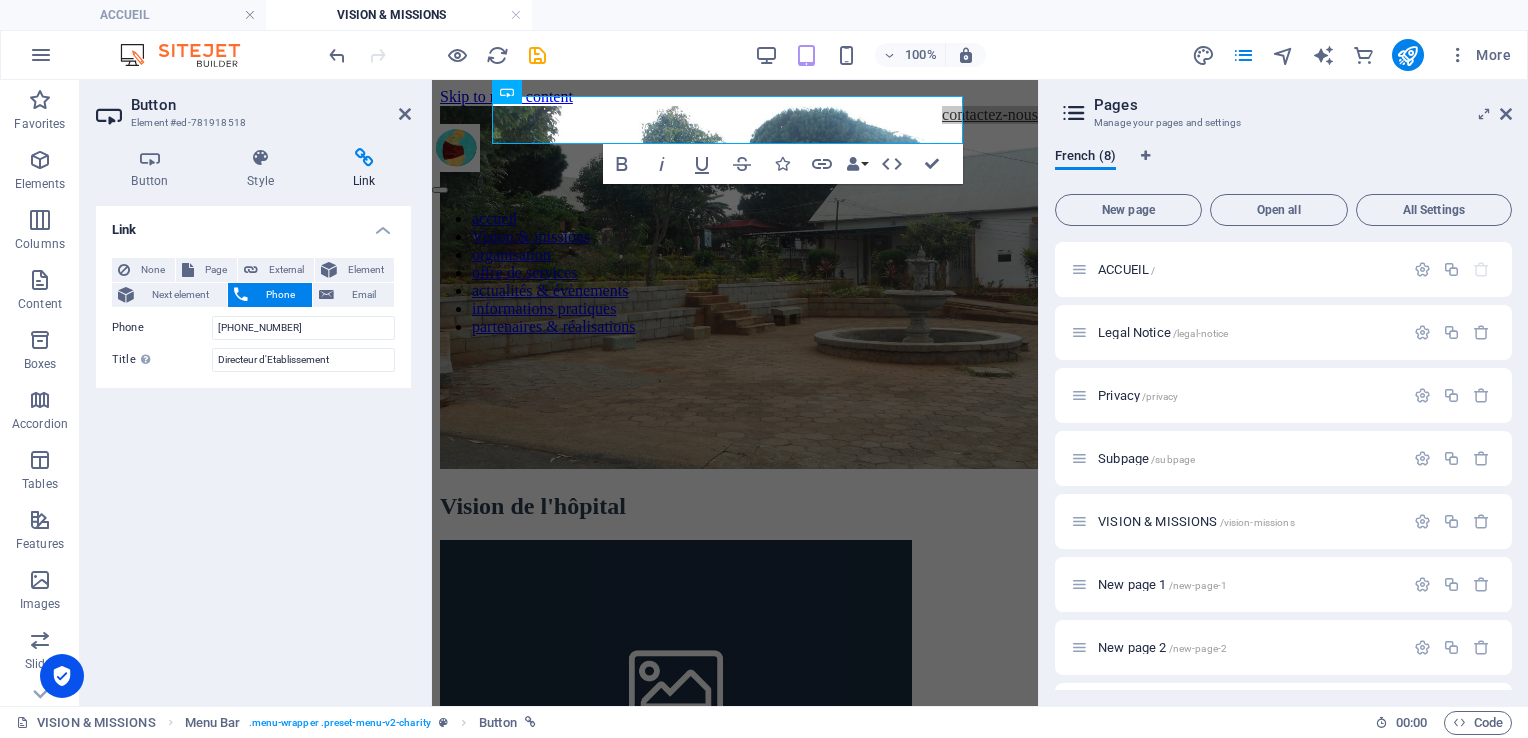 click on "Link None Page External Element Next element Phone Email Page ACCUEIL Legal Notice Privacy Subpage VISION &amp; MISSIONS New page 1 New page 2 New page 3 Element
URL Phone [PHONE_NUMBER] Email [EMAIL_ADDRESS][DOMAIN_NAME] Link target New tab Same tab Overlay Title Additional link description, should not be the same as the link text. The title is most often shown as a tooltip text when the mouse moves over the element. Leave empty if uncertain. Directeur d'Etablissement Relationship Sets the  relationship of this link to the link target . For example, the value "nofollow" instructs search engines not to follow the link. Can be left empty. alternate author bookmark external help license next nofollow noreferrer noopener prev search tag" at bounding box center [253, 448] 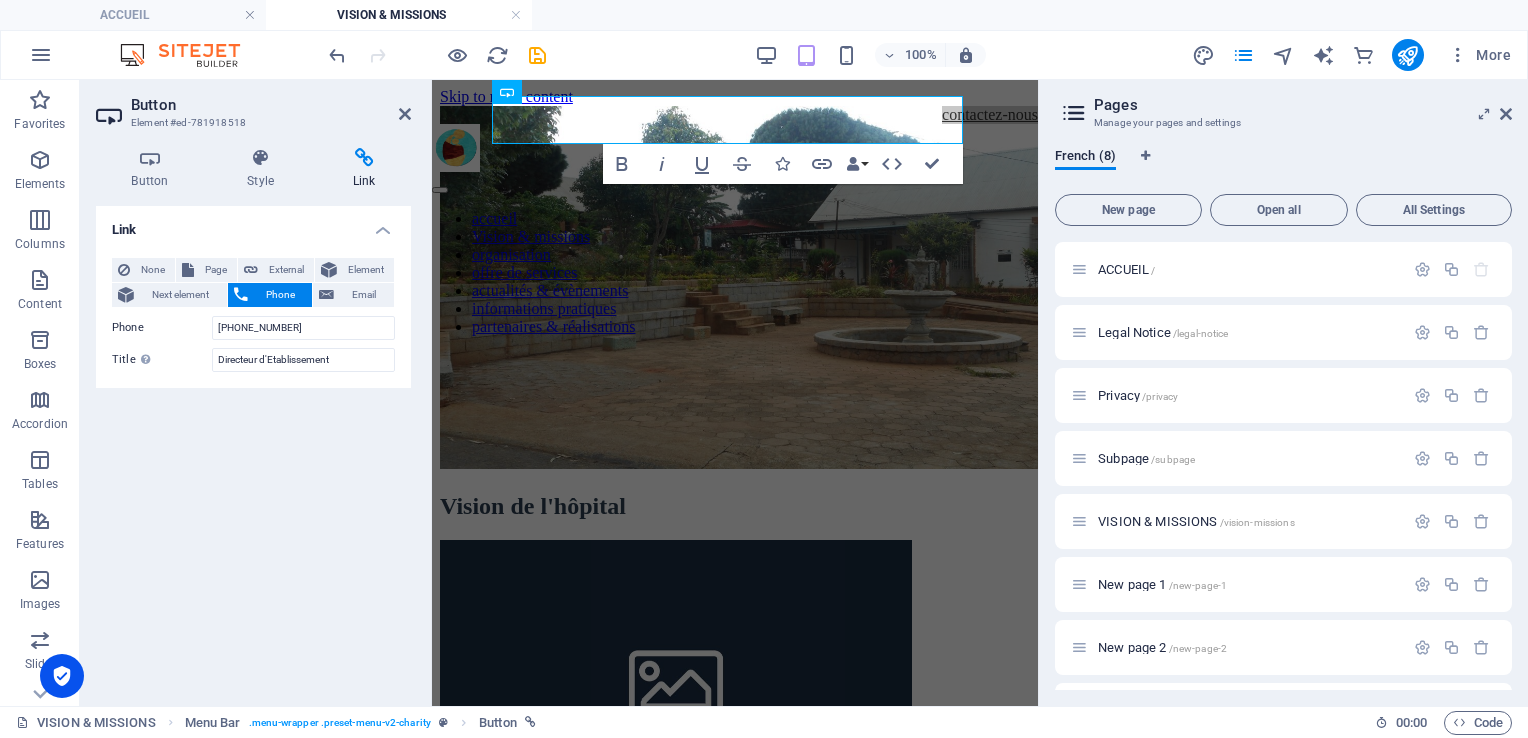 click on "Link None Page External Element Next element Phone Email Page ACCUEIL Legal Notice Privacy Subpage VISION &amp; MISSIONS New page 1 New page 2 New page 3 Element
URL Phone [PHONE_NUMBER] Email [EMAIL_ADDRESS][DOMAIN_NAME] Link target New tab Same tab Overlay Title Additional link description, should not be the same as the link text. The title is most often shown as a tooltip text when the mouse moves over the element. Leave empty if uncertain. Directeur d'Etablissement Relationship Sets the  relationship of this link to the link target . For example, the value "nofollow" instructs search engines not to follow the link. Can be left empty. alternate author bookmark external help license next nofollow noreferrer noopener prev search tag" at bounding box center (253, 448) 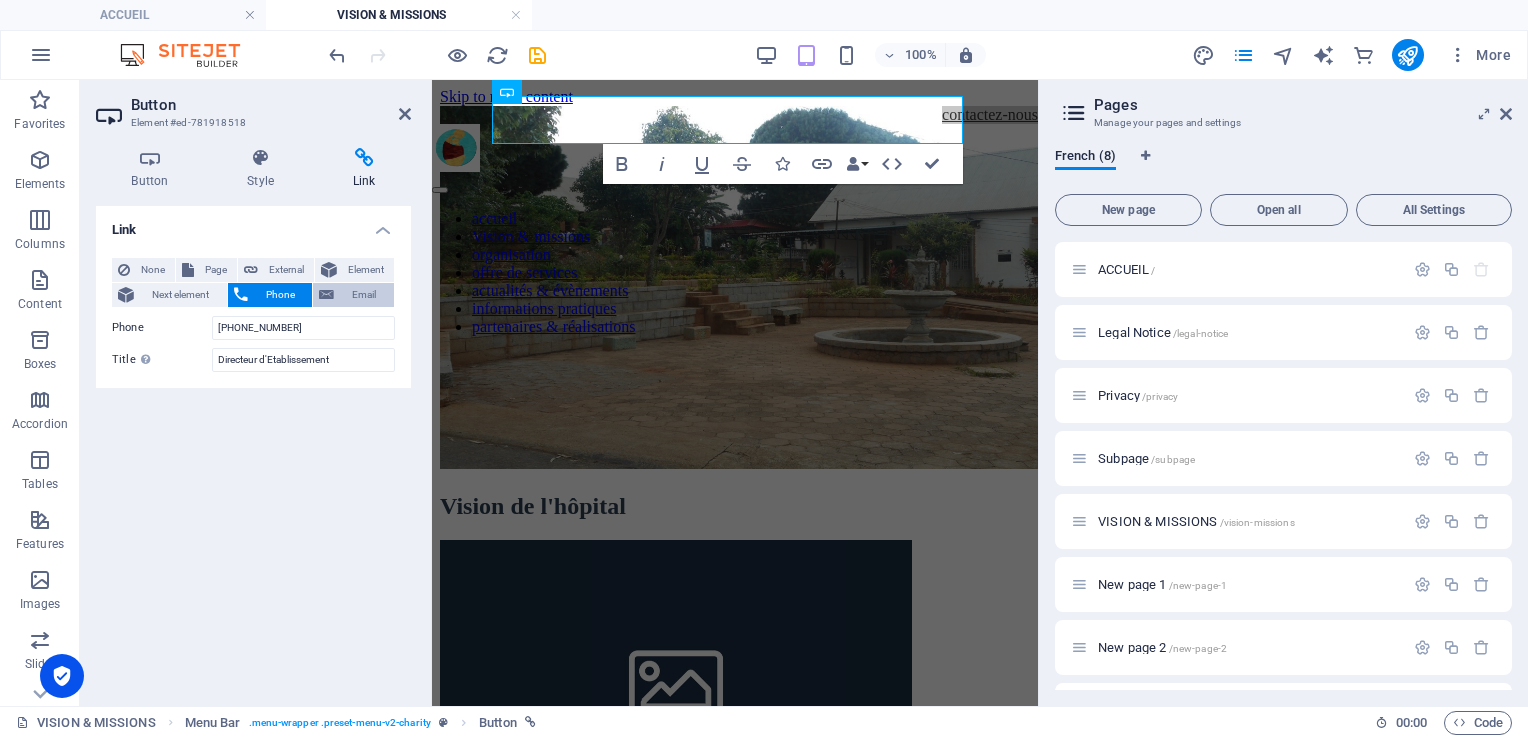 click on "Email" at bounding box center [364, 295] 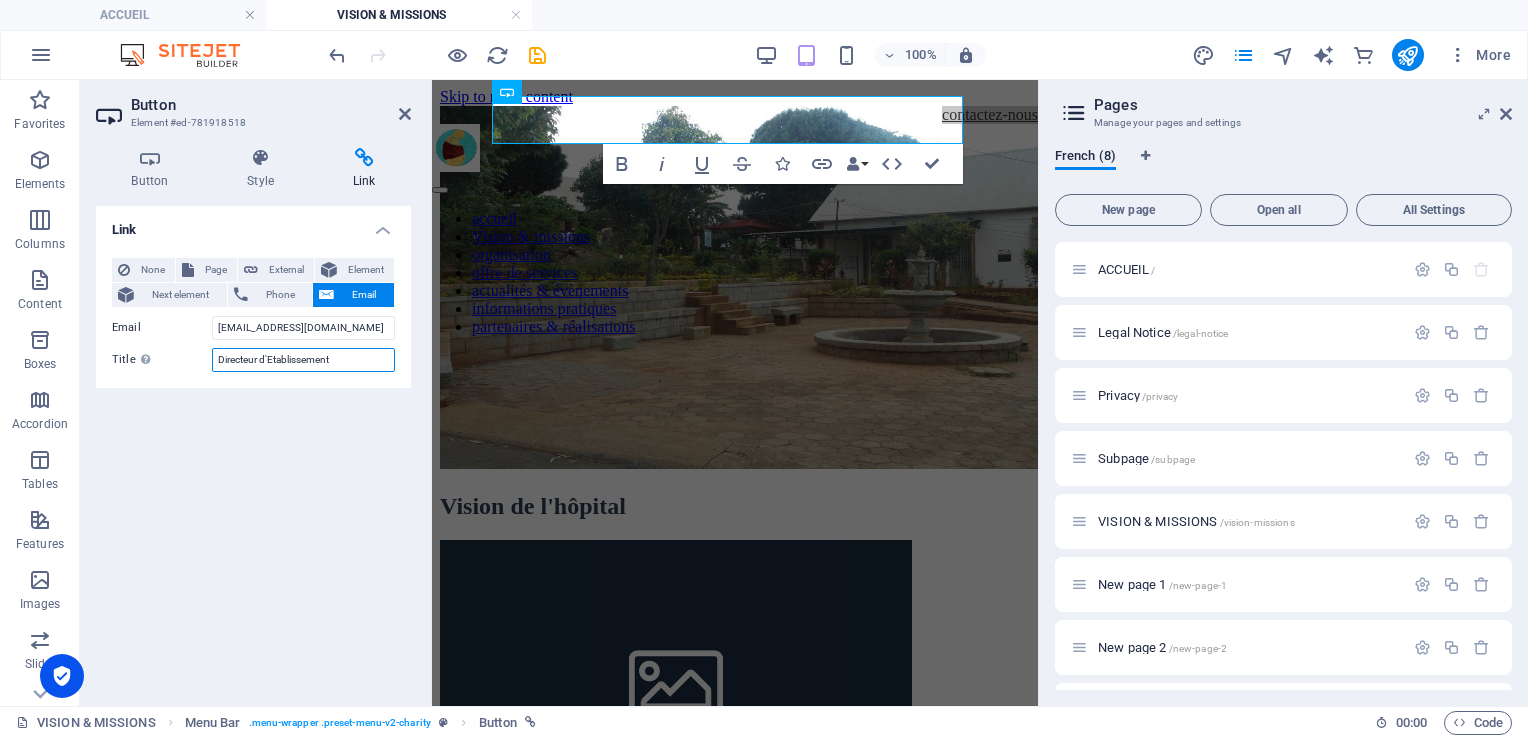 click on "Directeur d'Etablissement" at bounding box center [303, 360] 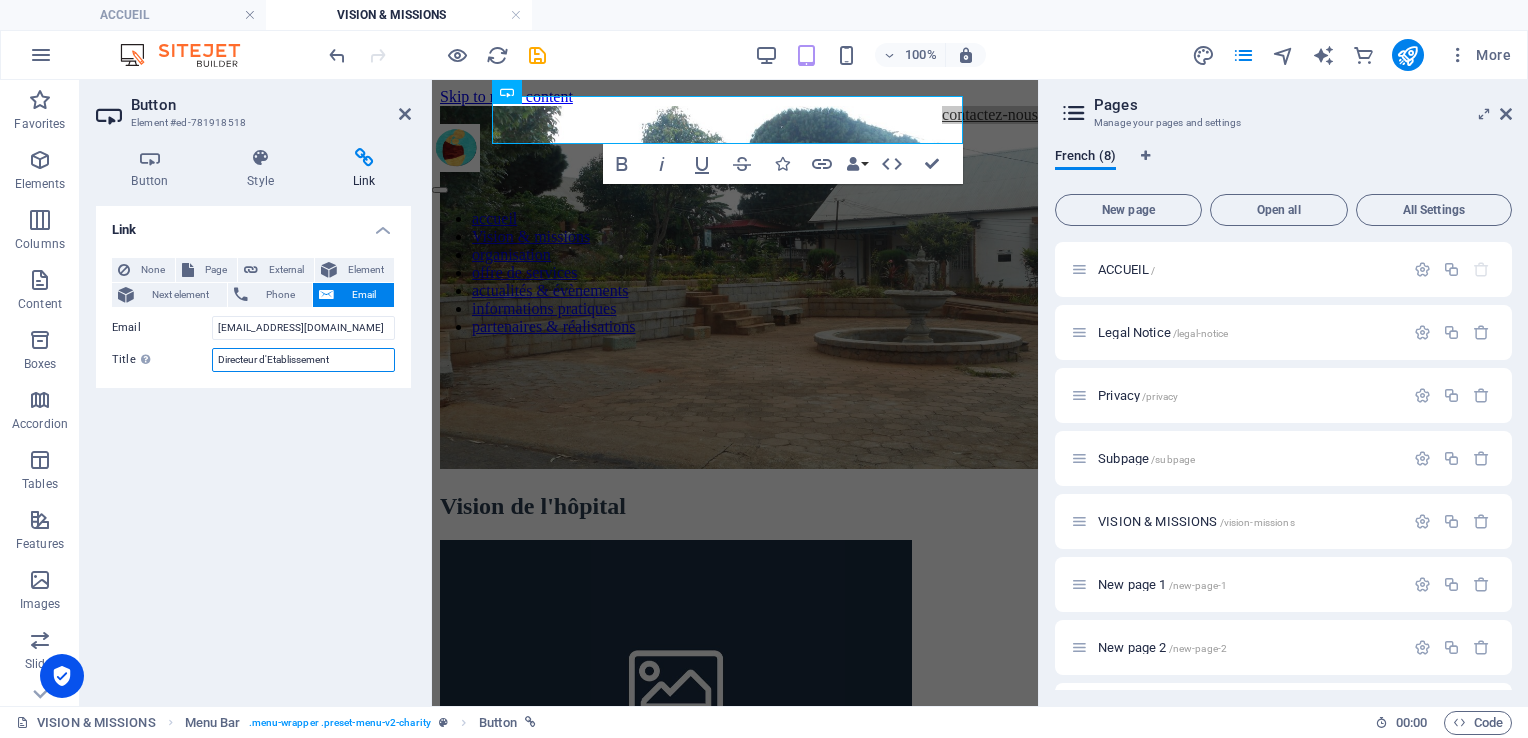 drag, startPoint x: 334, startPoint y: 358, endPoint x: 181, endPoint y: 358, distance: 153 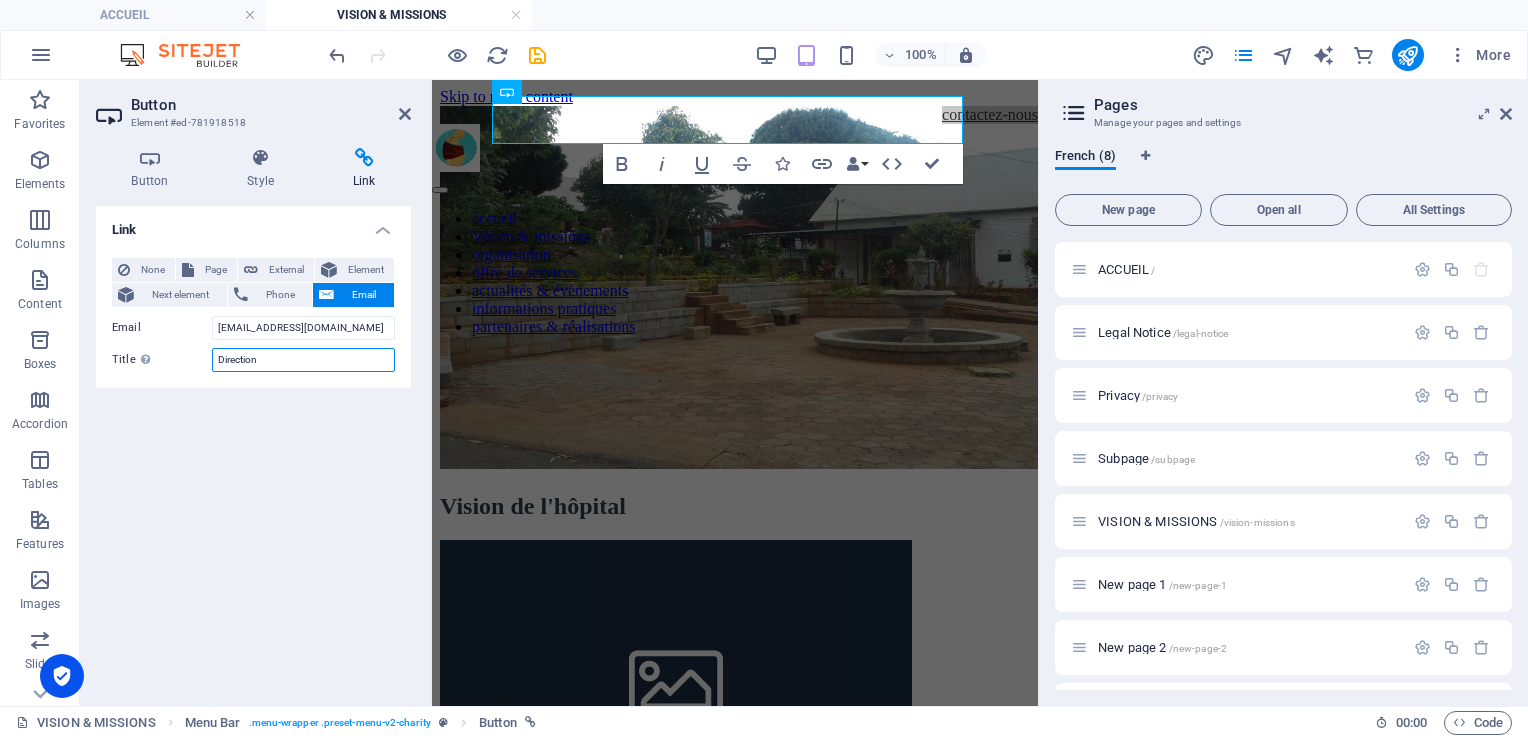 type on "Direction" 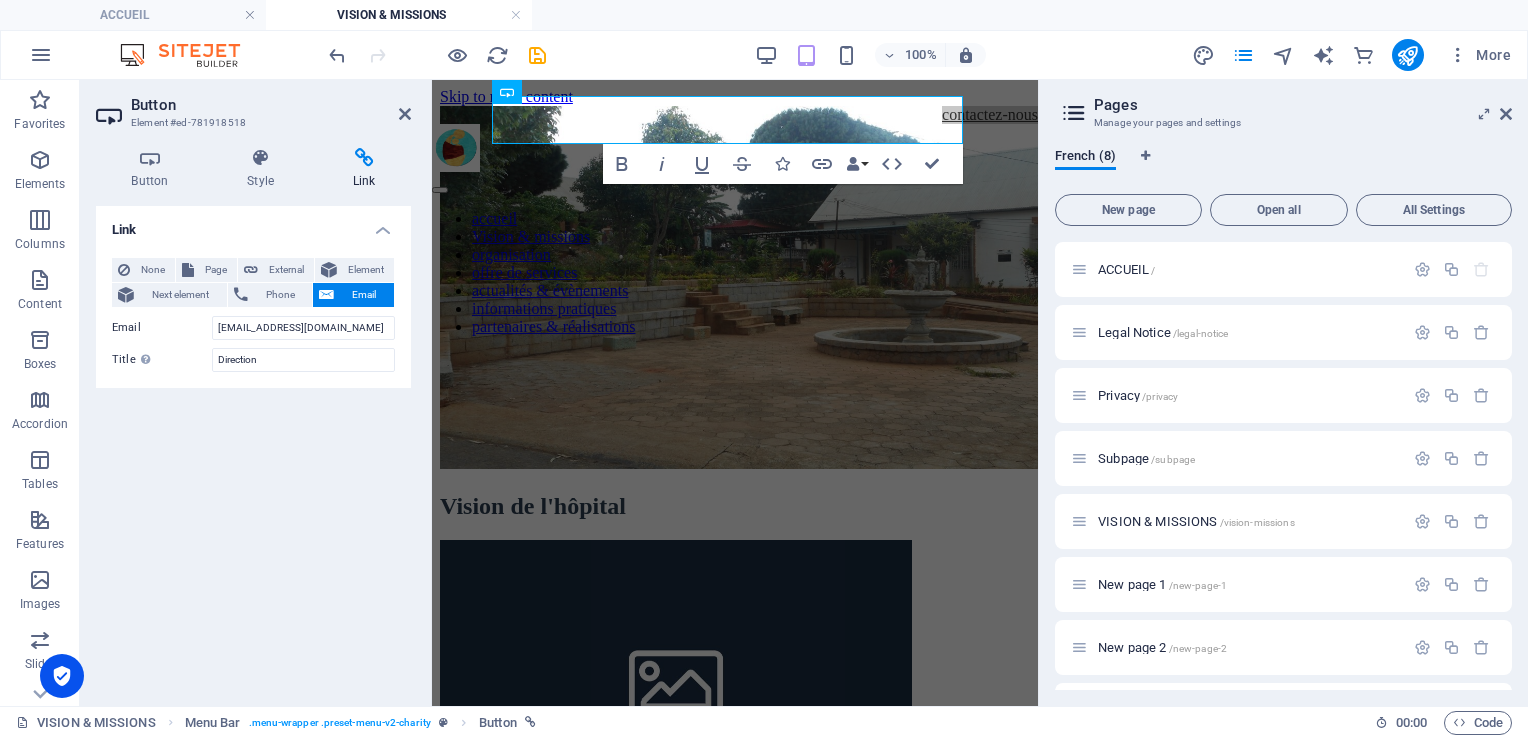 click on "Link None Page External Element Next element Phone Email Page ACCUEIL Legal Notice Privacy Subpage VISION &amp; MISSIONS New page 1 New page 2 New page 3 Element
URL Phone [PHONE_NUMBER] Email [EMAIL_ADDRESS][DOMAIN_NAME] Link target New tab Same tab Overlay Title Additional link description, should not be the same as the link text. The title is most often shown as a tooltip text when the mouse moves over the element. Leave empty if uncertain. Direction Relationship Sets the  relationship of this link to the link target . For example, the value "nofollow" instructs search engines not to follow the link. Can be left empty. alternate author bookmark external help license next nofollow noreferrer noopener prev search tag" at bounding box center (253, 448) 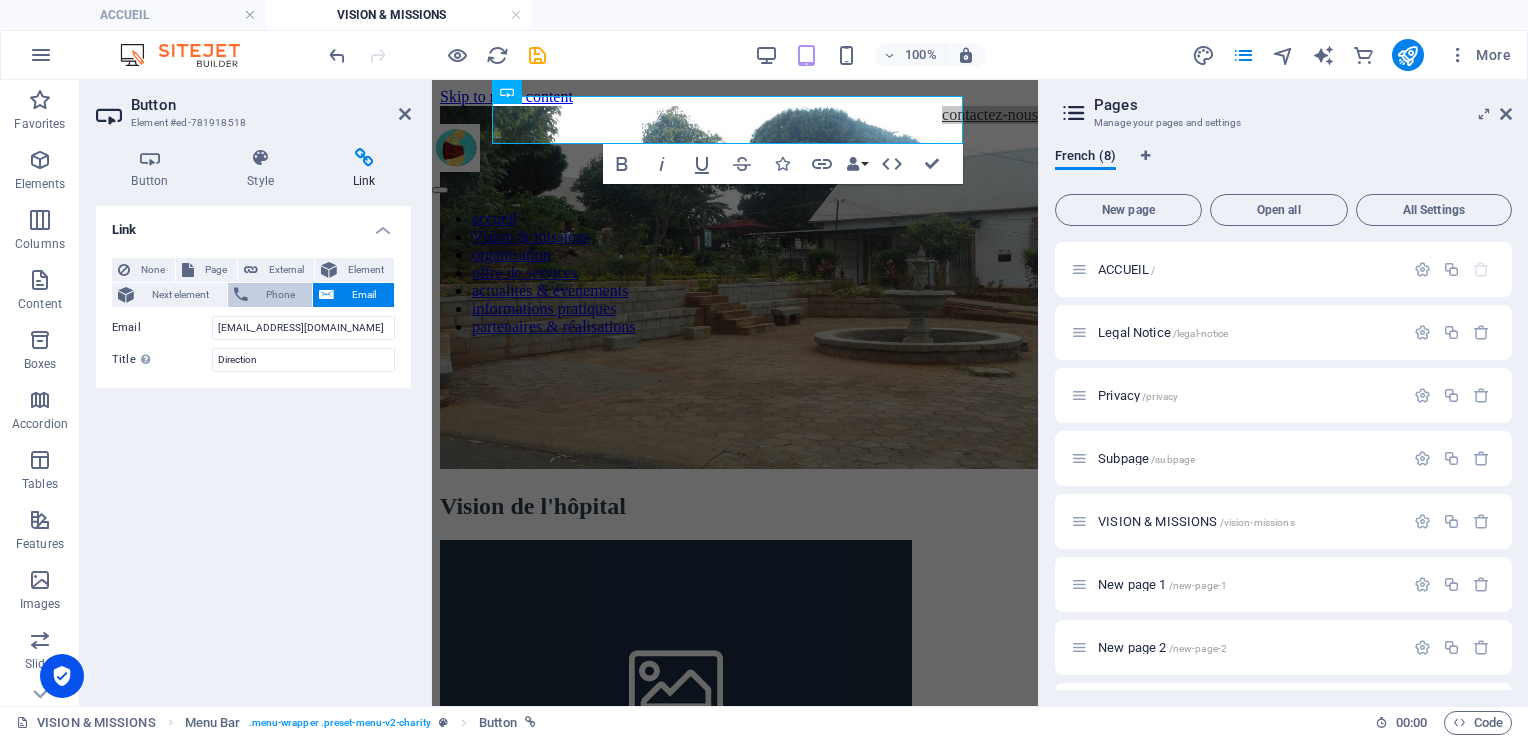 click on "Phone" at bounding box center (280, 295) 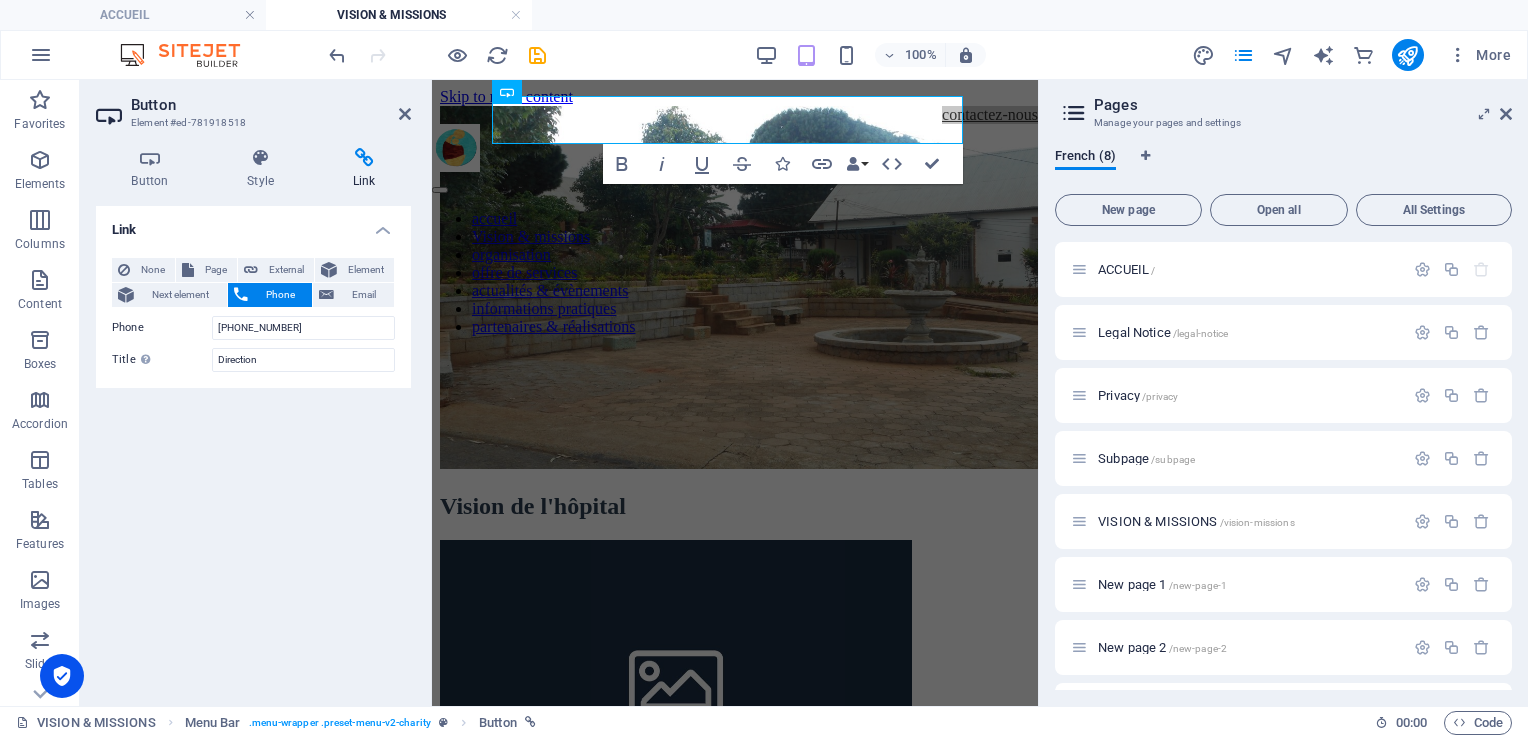 click on "Link None Page External Element Next element Phone Email Page ACCUEIL Legal Notice Privacy Subpage VISION &amp; MISSIONS New page 1 New page 2 New page 3 Element
URL Phone [PHONE_NUMBER] Email [EMAIL_ADDRESS][DOMAIN_NAME] Link target New tab Same tab Overlay Title Additional link description, should not be the same as the link text. The title is most often shown as a tooltip text when the mouse moves over the element. Leave empty if uncertain. Direction Relationship Sets the  relationship of this link to the link target . For example, the value "nofollow" instructs search engines not to follow the link. Can be left empty. alternate author bookmark external help license next nofollow noreferrer noopener prev search tag" at bounding box center (253, 448) 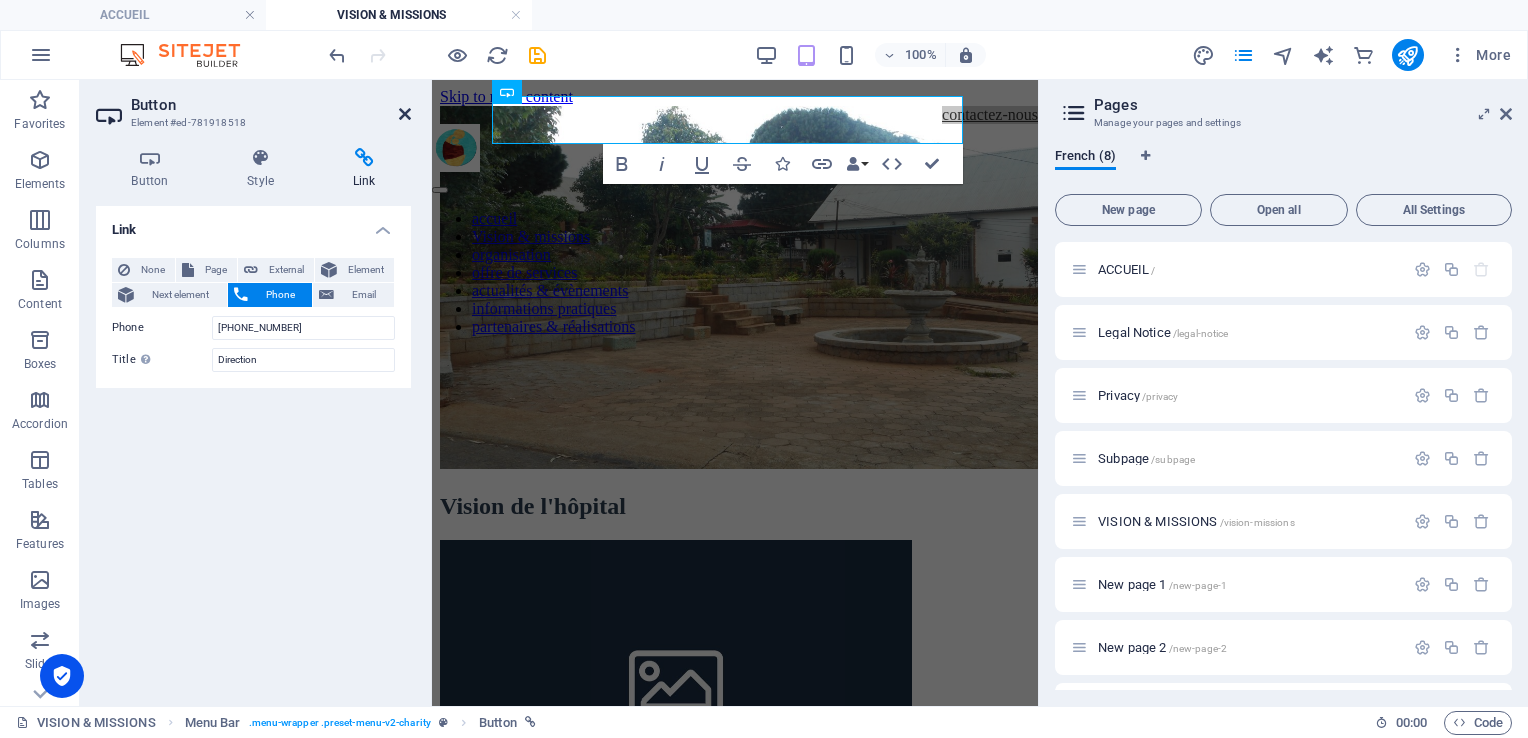 click at bounding box center (405, 114) 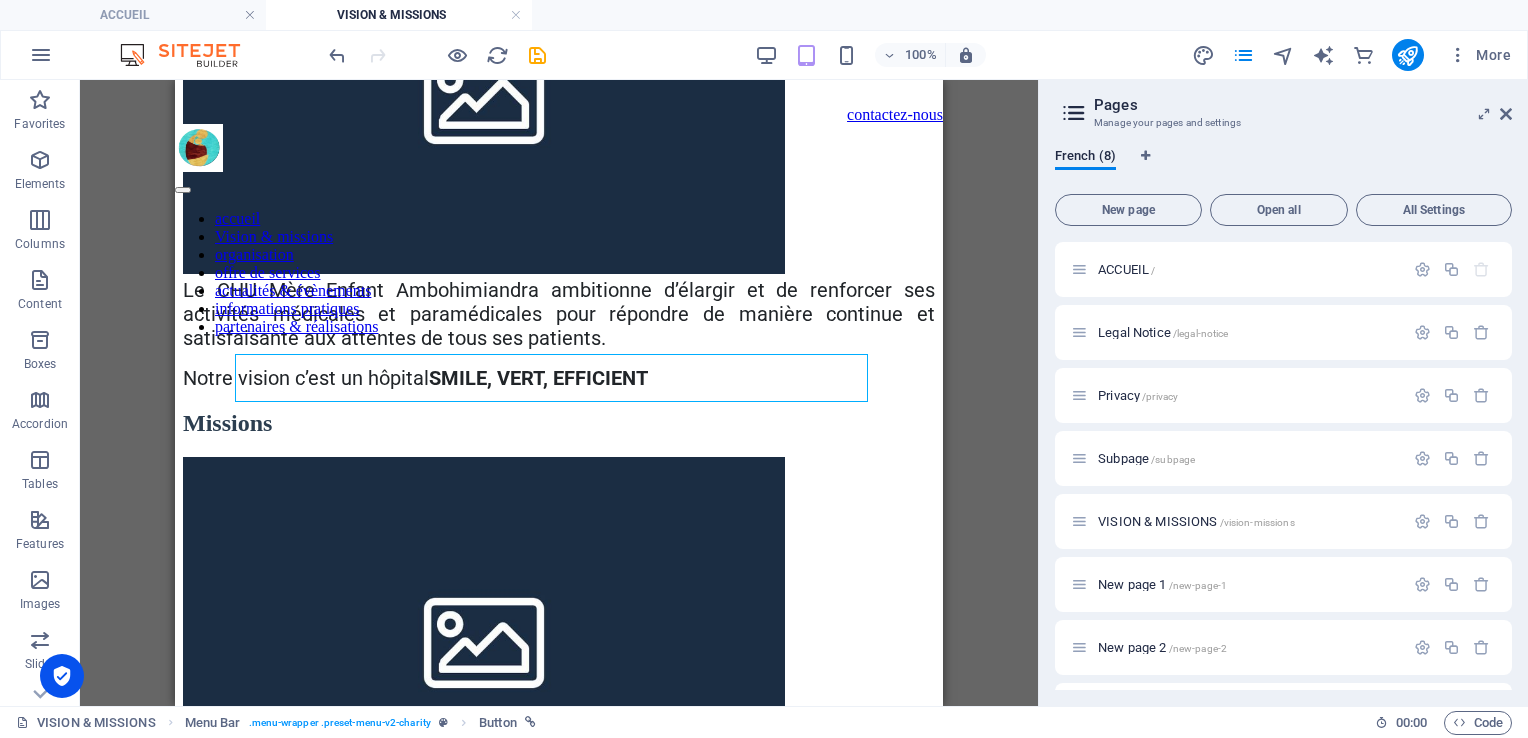 scroll, scrollTop: 0, scrollLeft: 0, axis: both 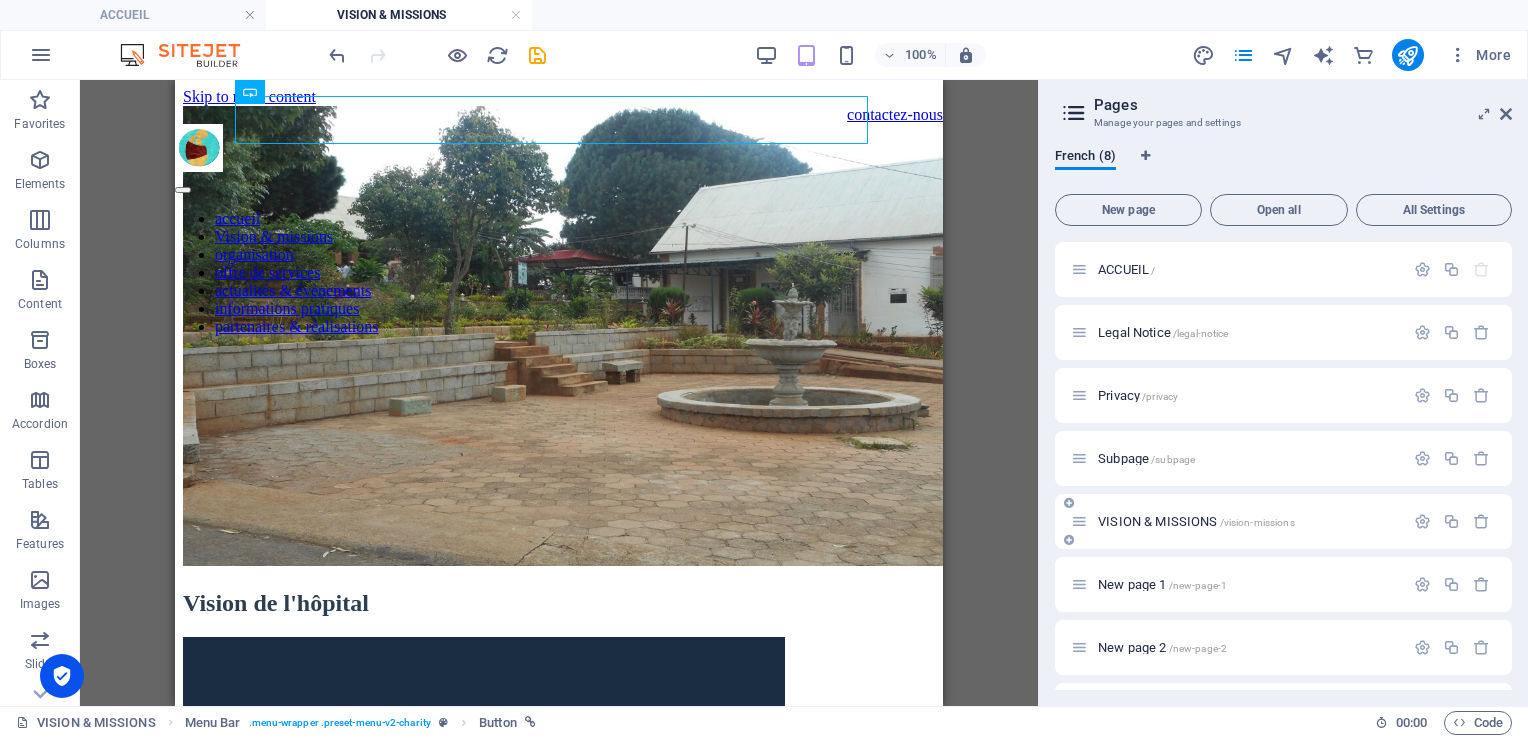 click on "VISION & MISSIONS /vision-missions" at bounding box center (1283, 521) 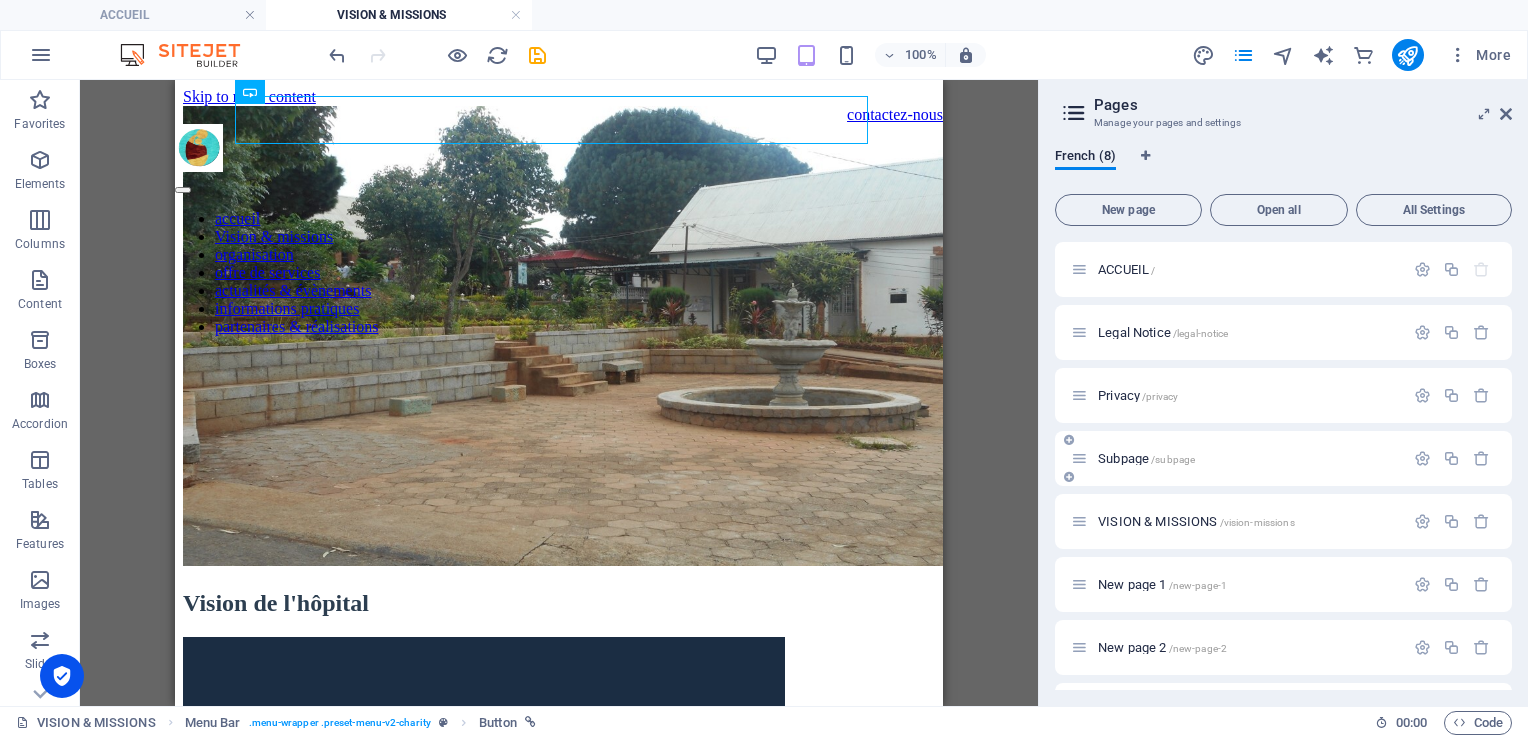 drag, startPoint x: 1311, startPoint y: 520, endPoint x: 1303, endPoint y: 457, distance: 63.505905 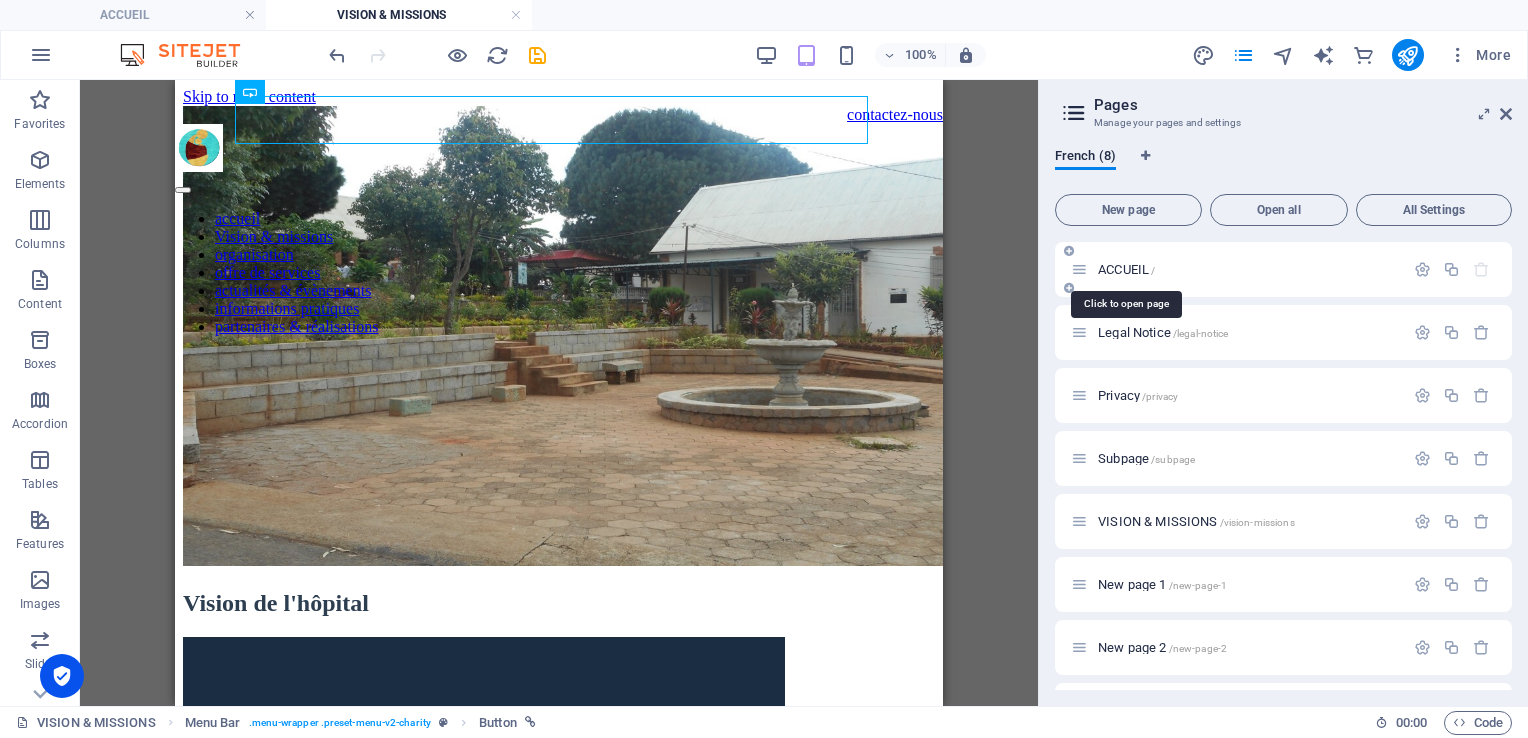 click on "ACCUEIL /" at bounding box center (1126, 269) 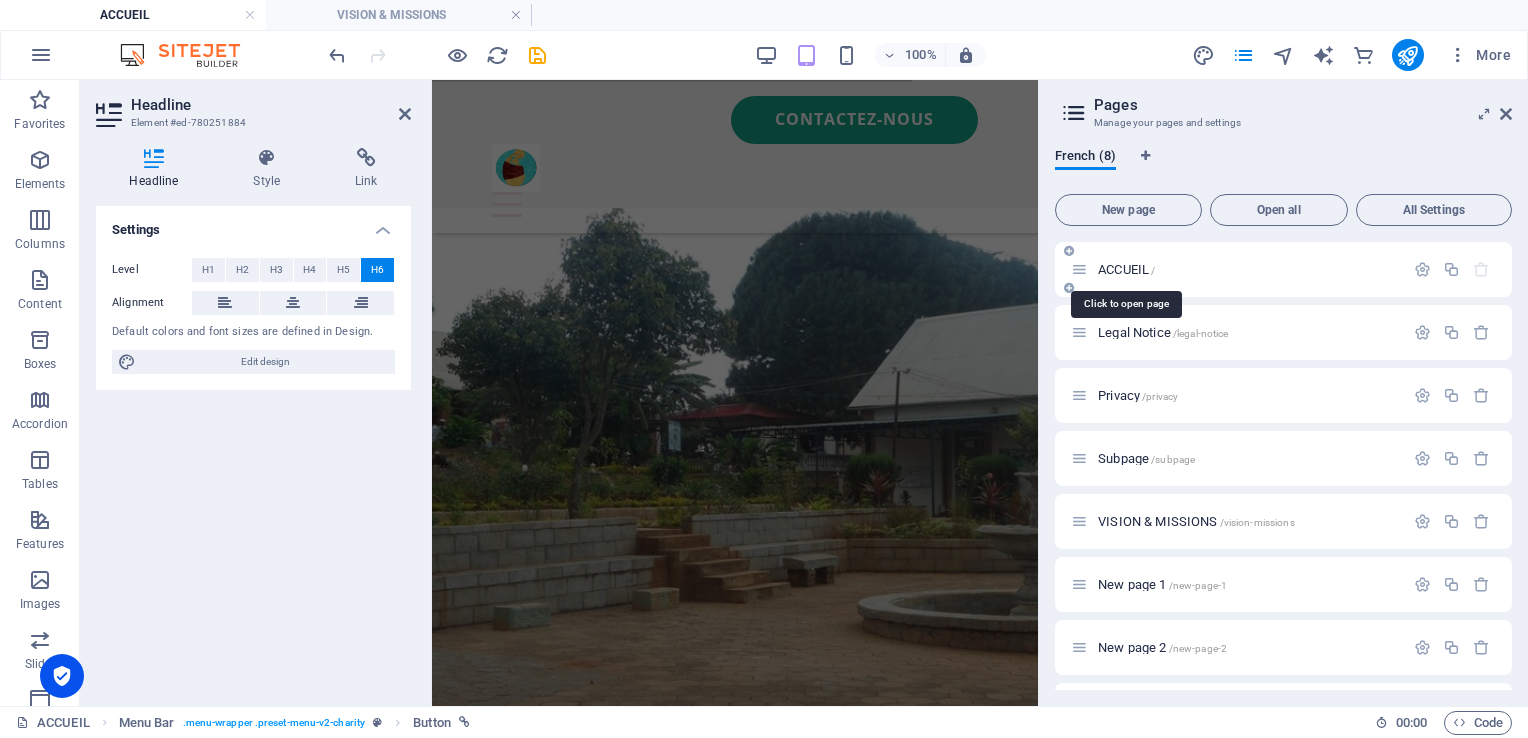 scroll, scrollTop: 1493, scrollLeft: 0, axis: vertical 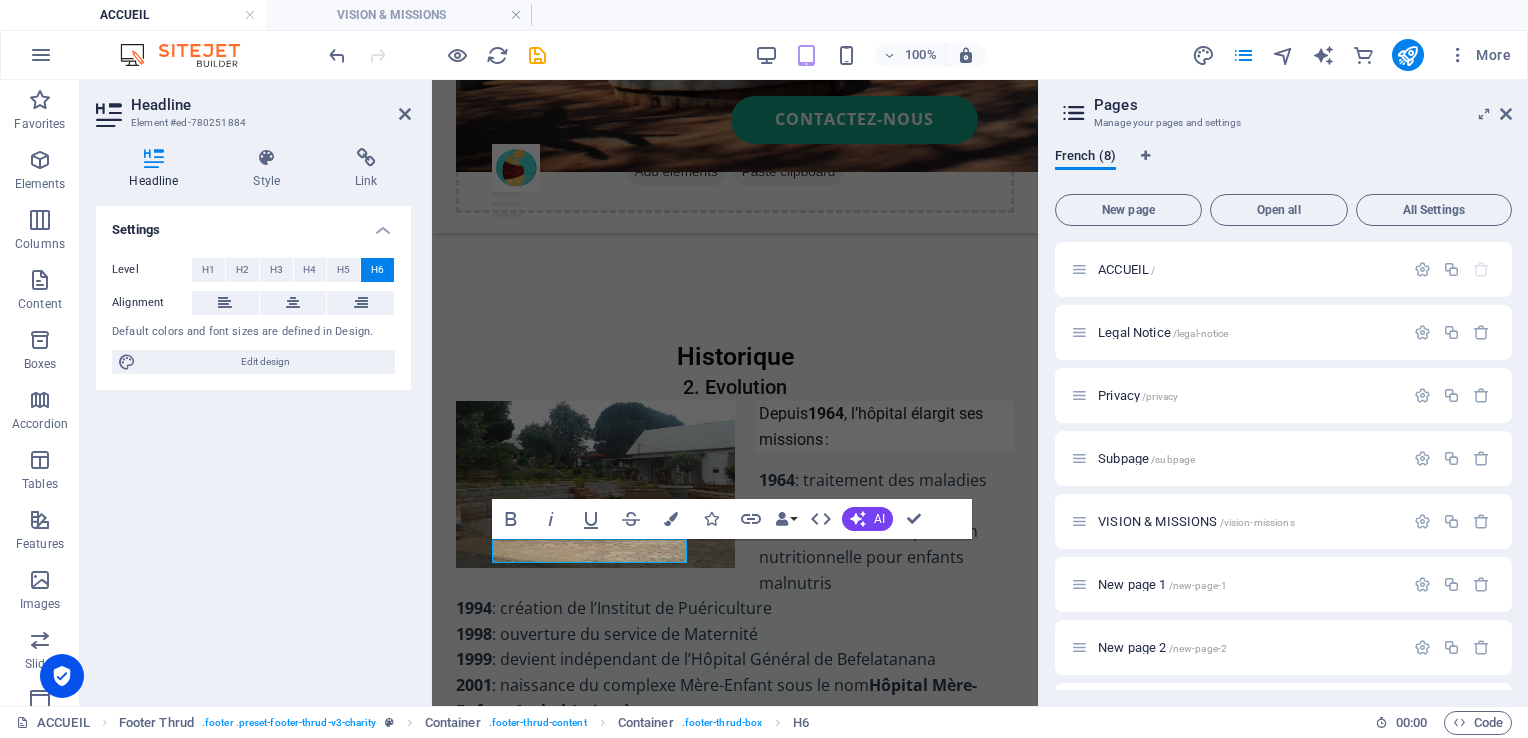 click on "ACCUEIL VISION & MISSIONS" at bounding box center (764, 15) 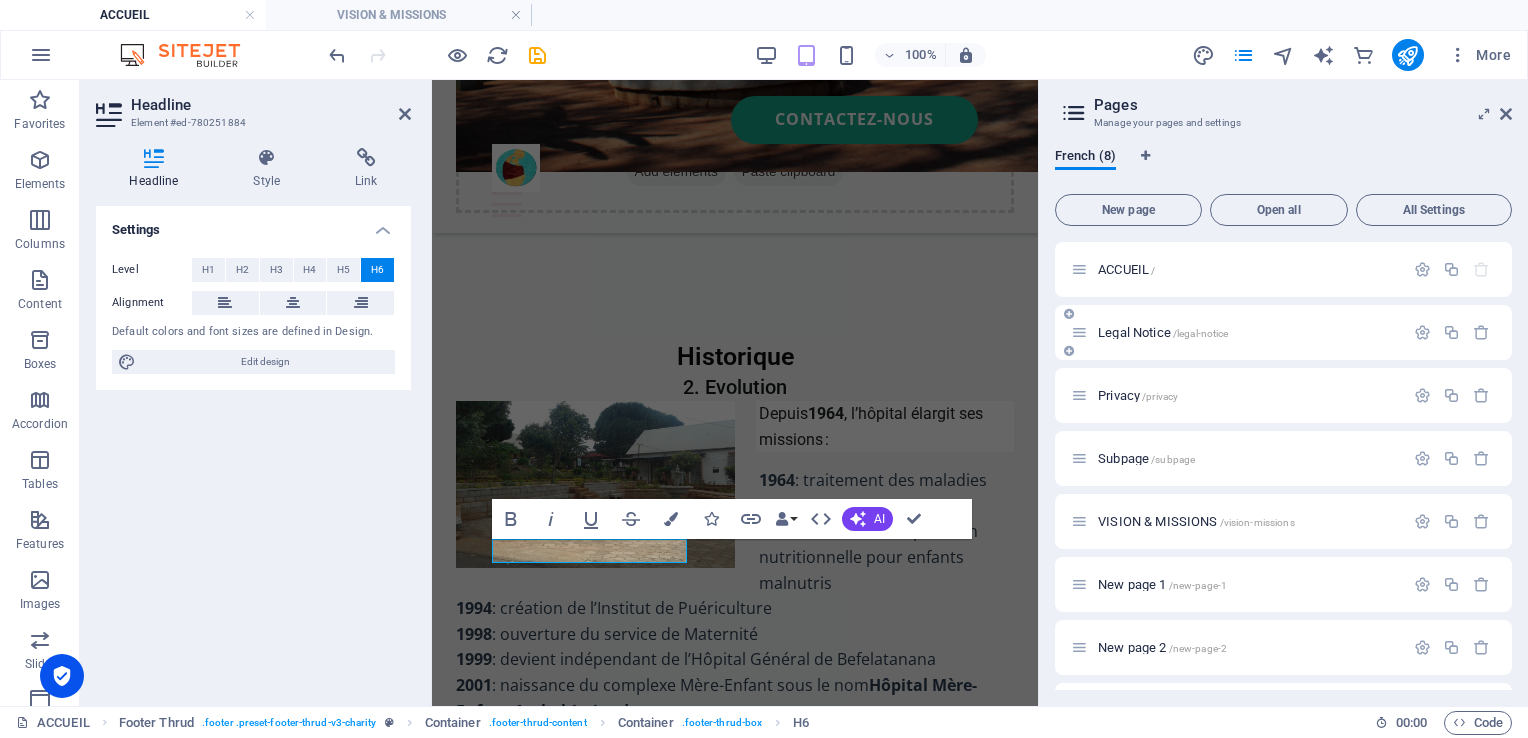drag, startPoint x: 1068, startPoint y: 505, endPoint x: 1061, endPoint y: 306, distance: 199.12308 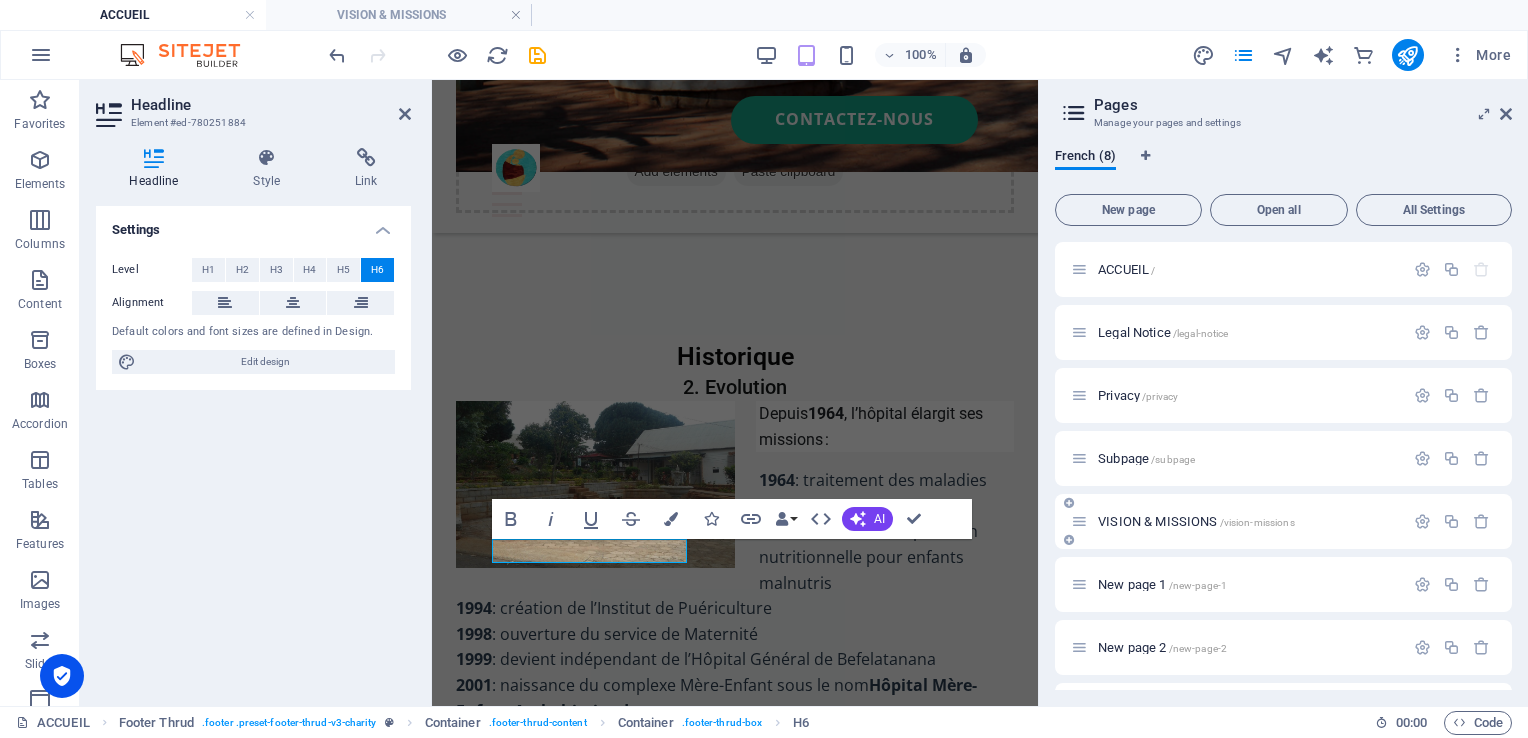 click at bounding box center (1069, 503) 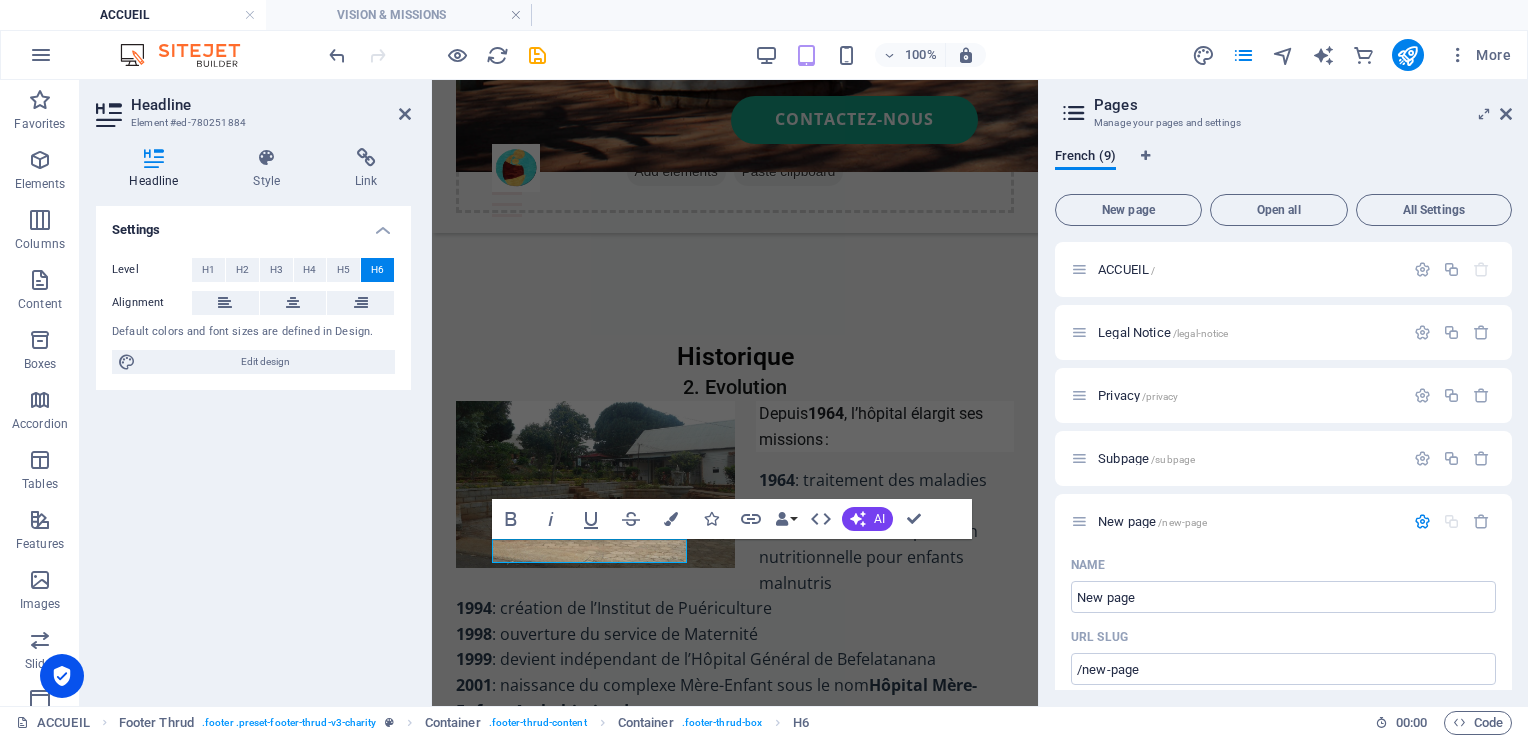click at bounding box center (0, 0) 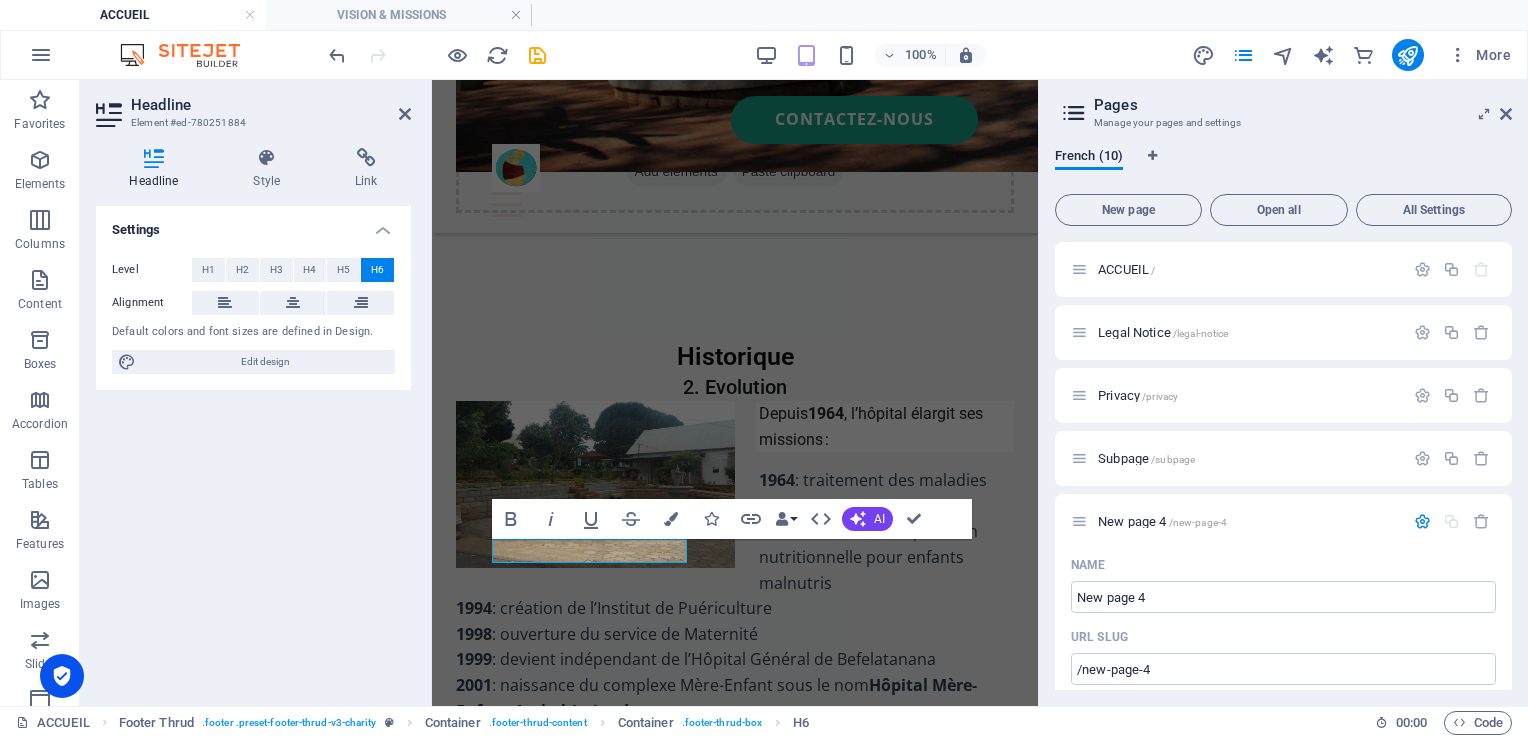 drag, startPoint x: 1512, startPoint y: 309, endPoint x: 1512, endPoint y: 366, distance: 57 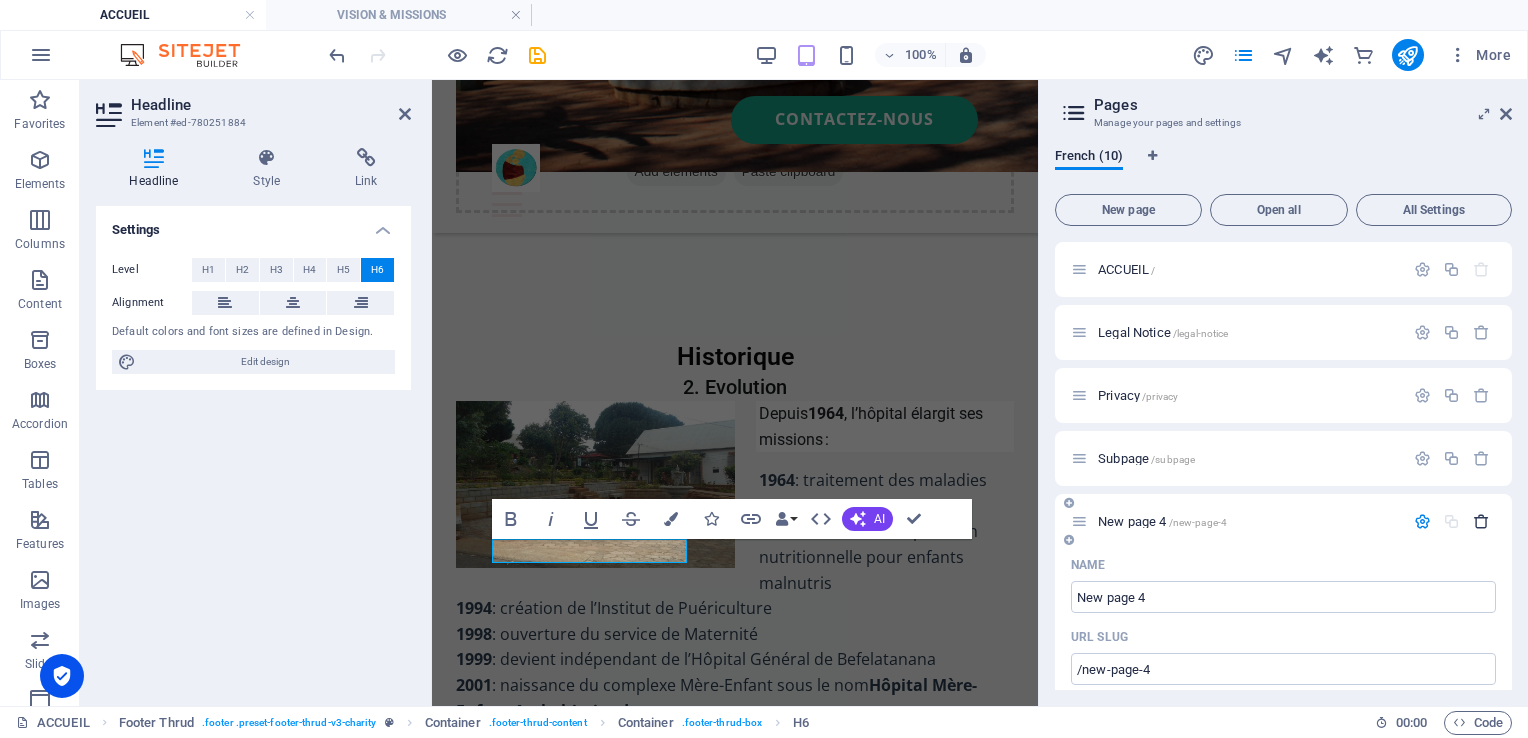 click at bounding box center (1481, 521) 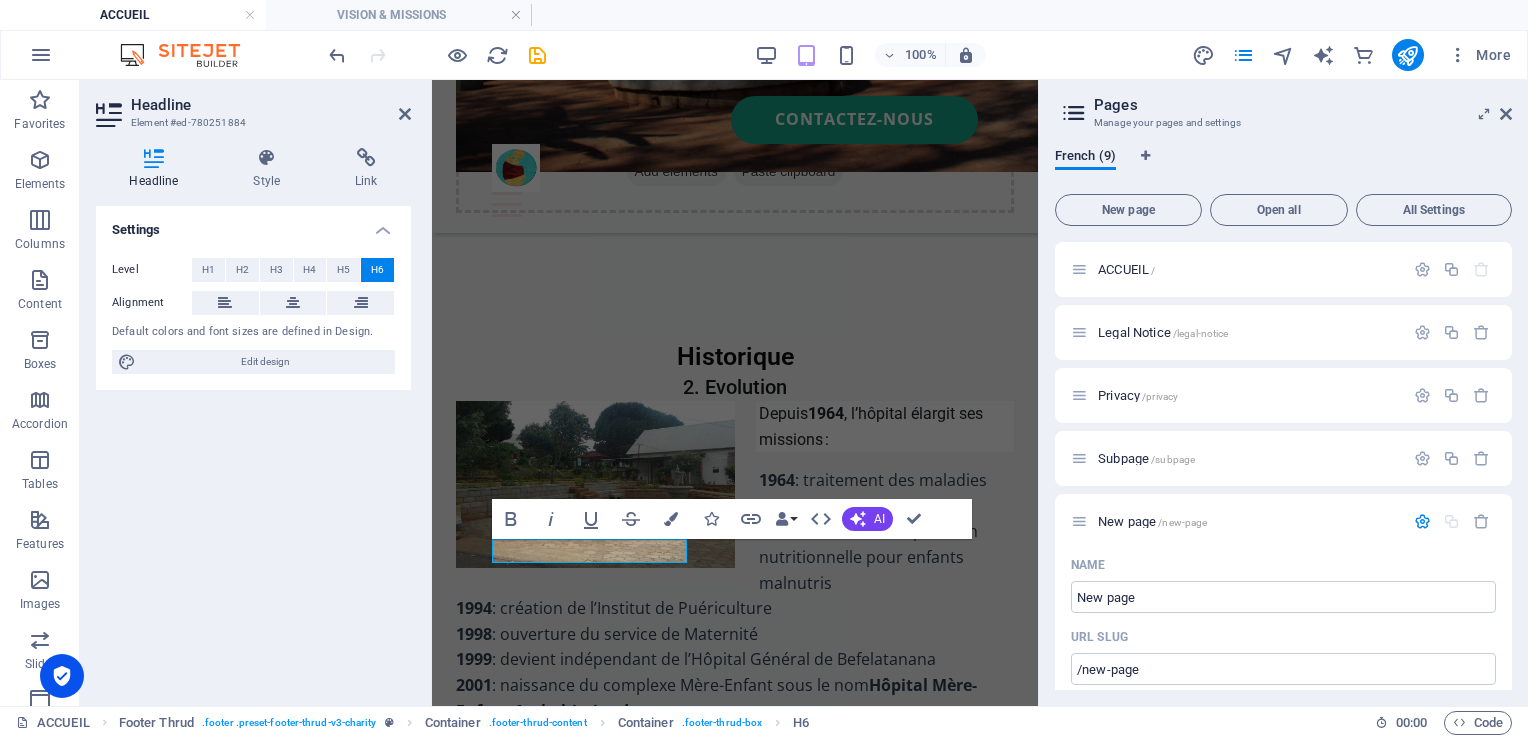 drag, startPoint x: 1511, startPoint y: 346, endPoint x: 1519, endPoint y: 409, distance: 63.505905 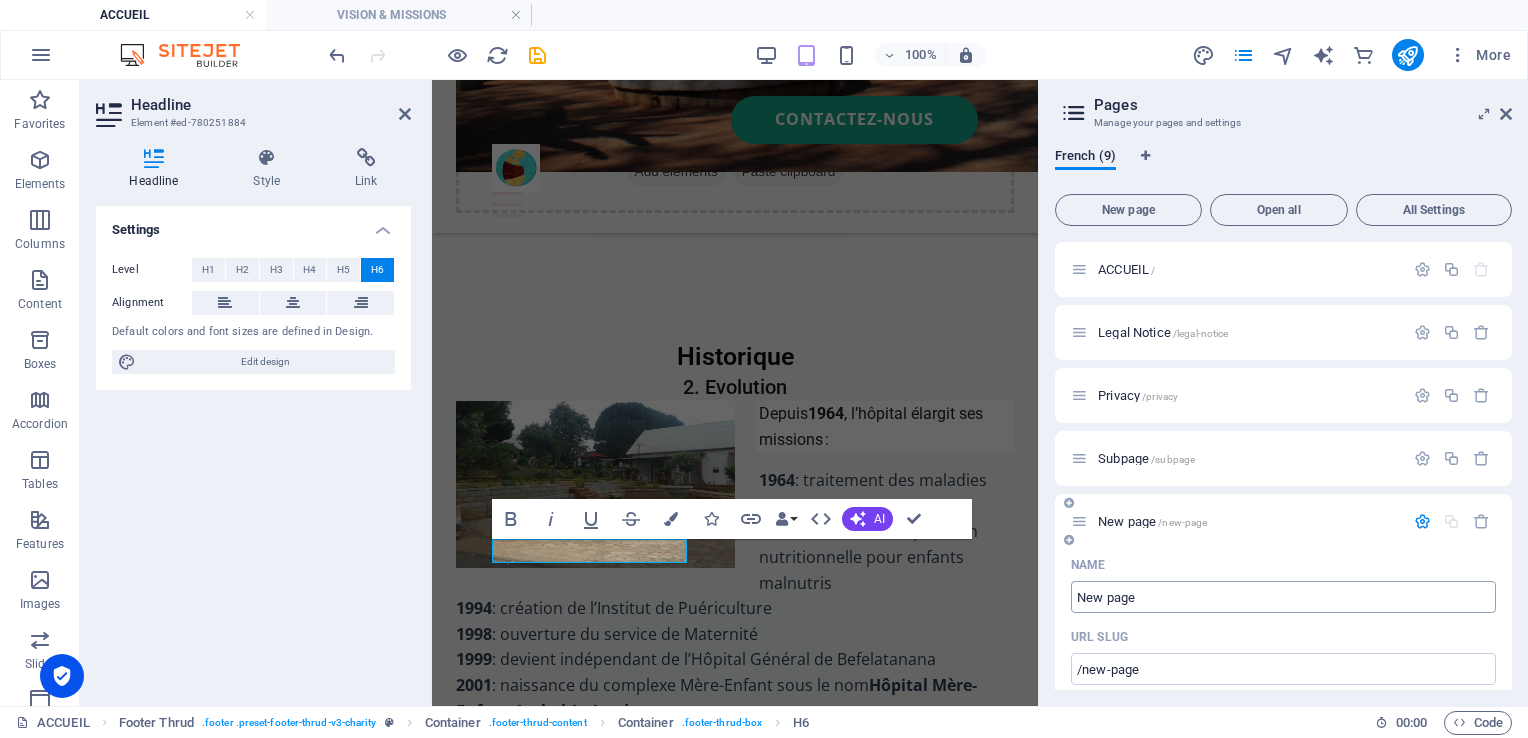 click on "New page" at bounding box center [1283, 597] 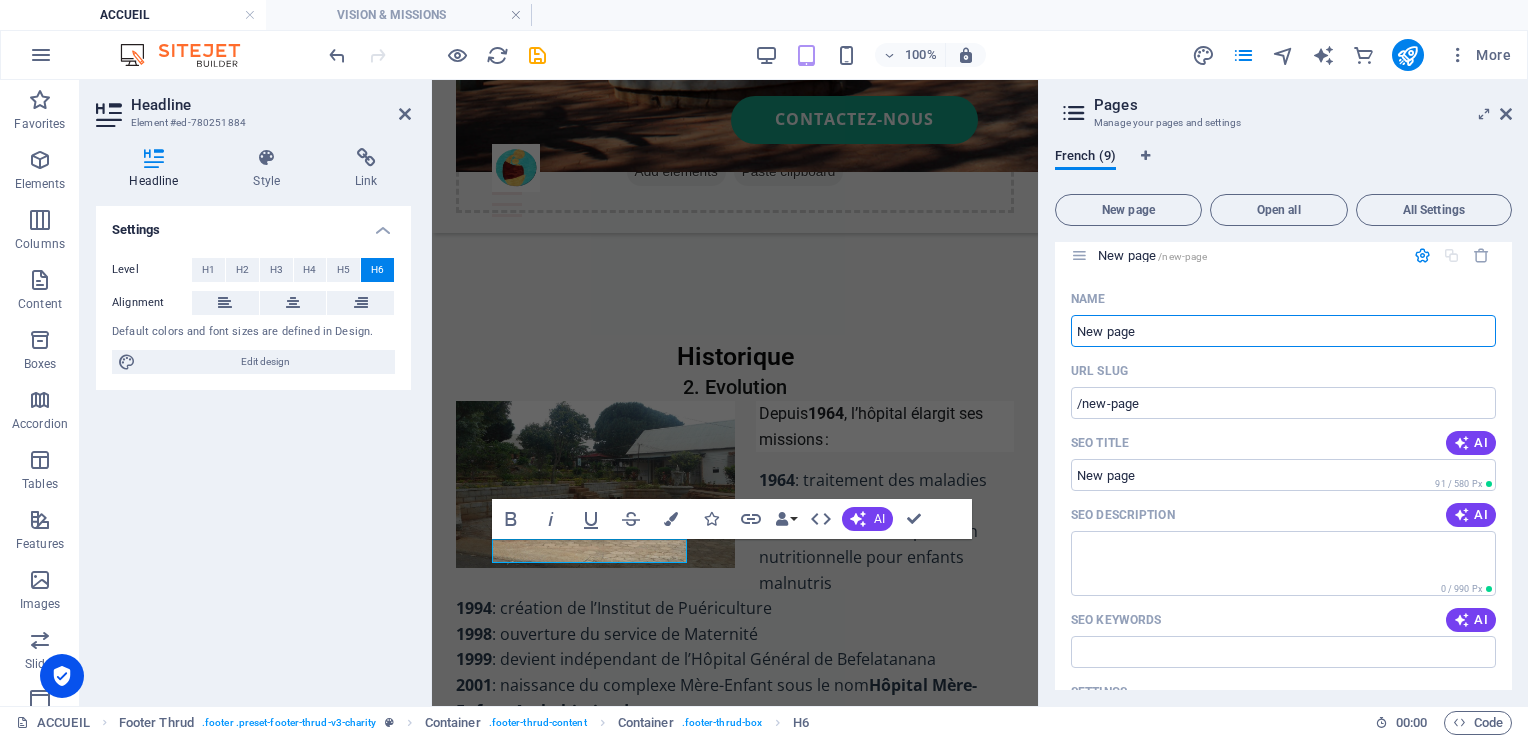 scroll, scrollTop: 51, scrollLeft: 0, axis: vertical 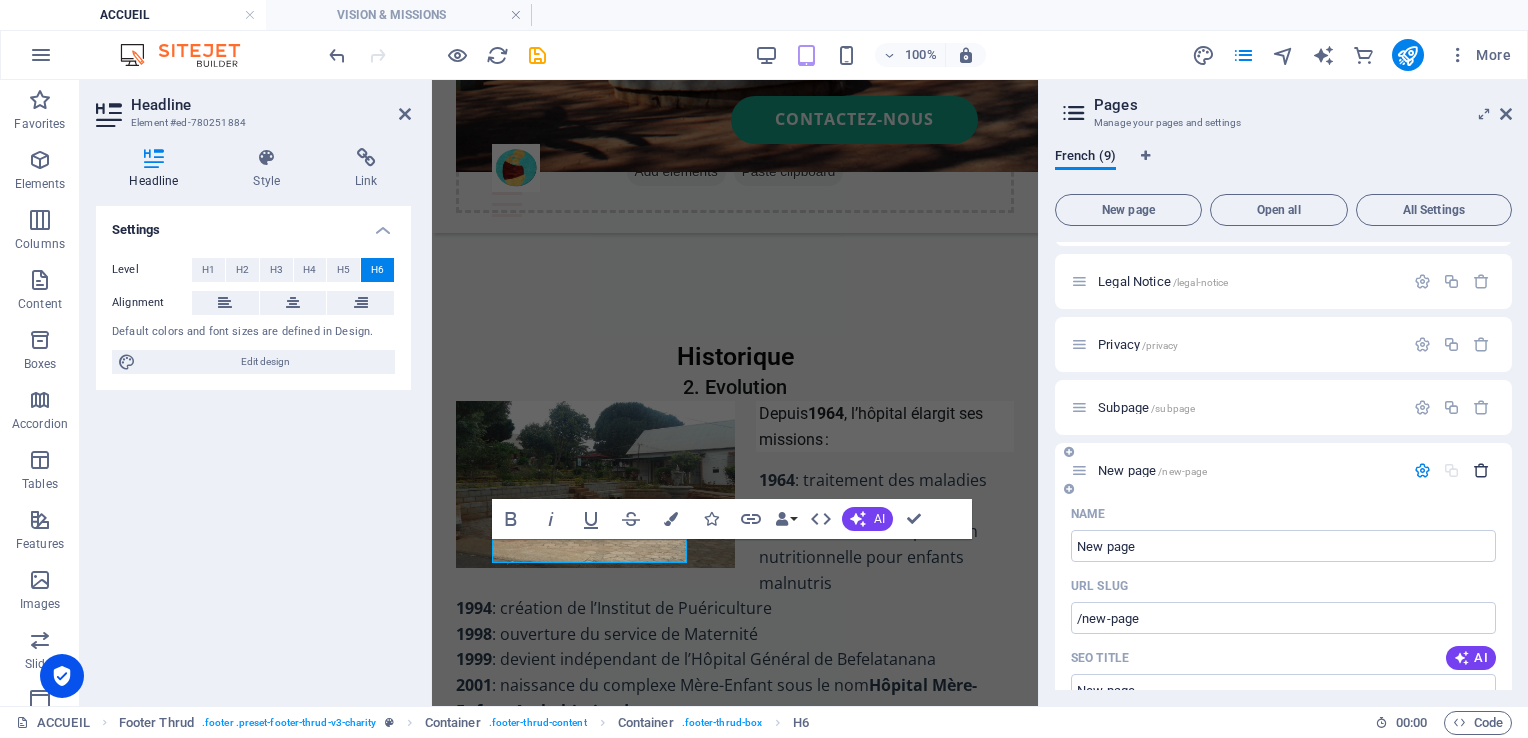 click at bounding box center (1481, 470) 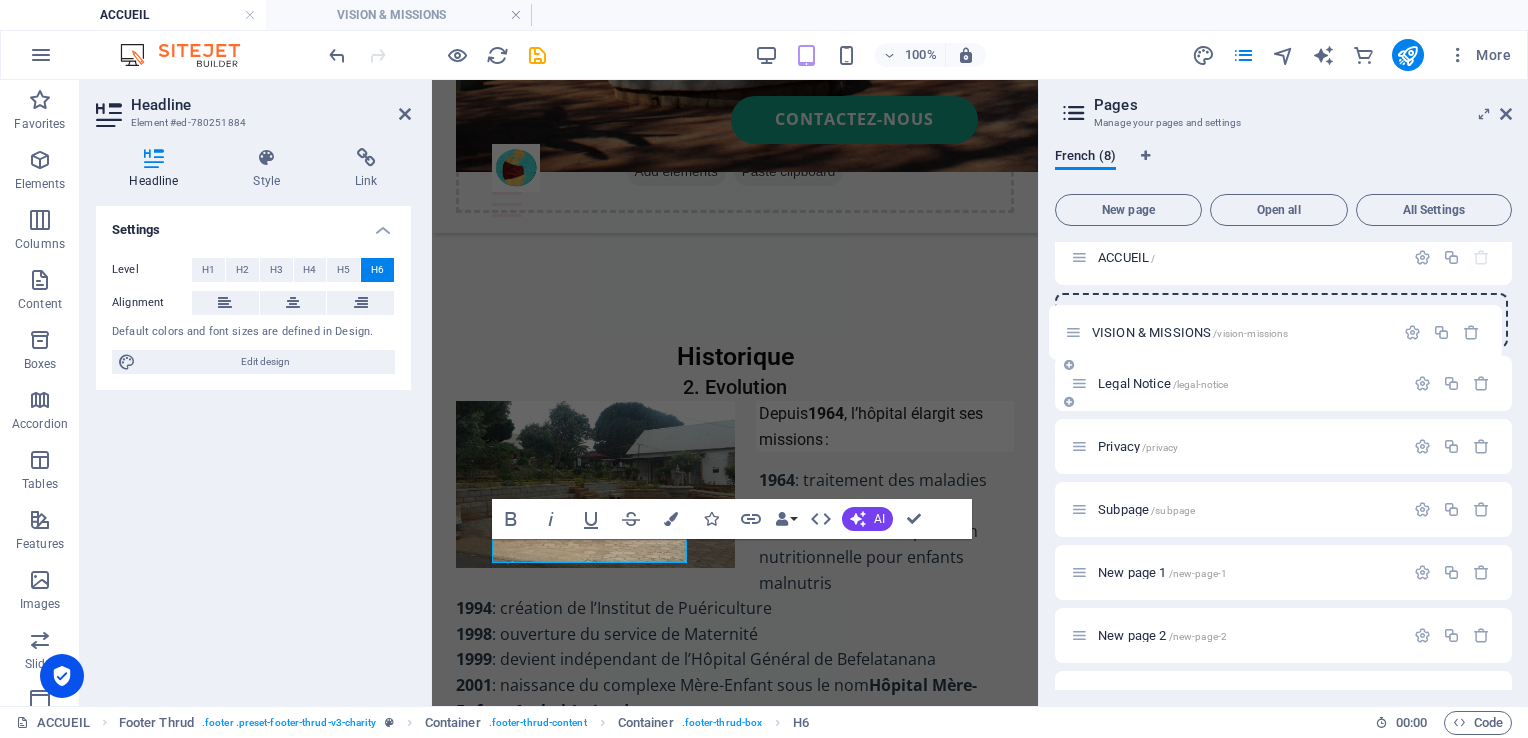 scroll, scrollTop: 0, scrollLeft: 0, axis: both 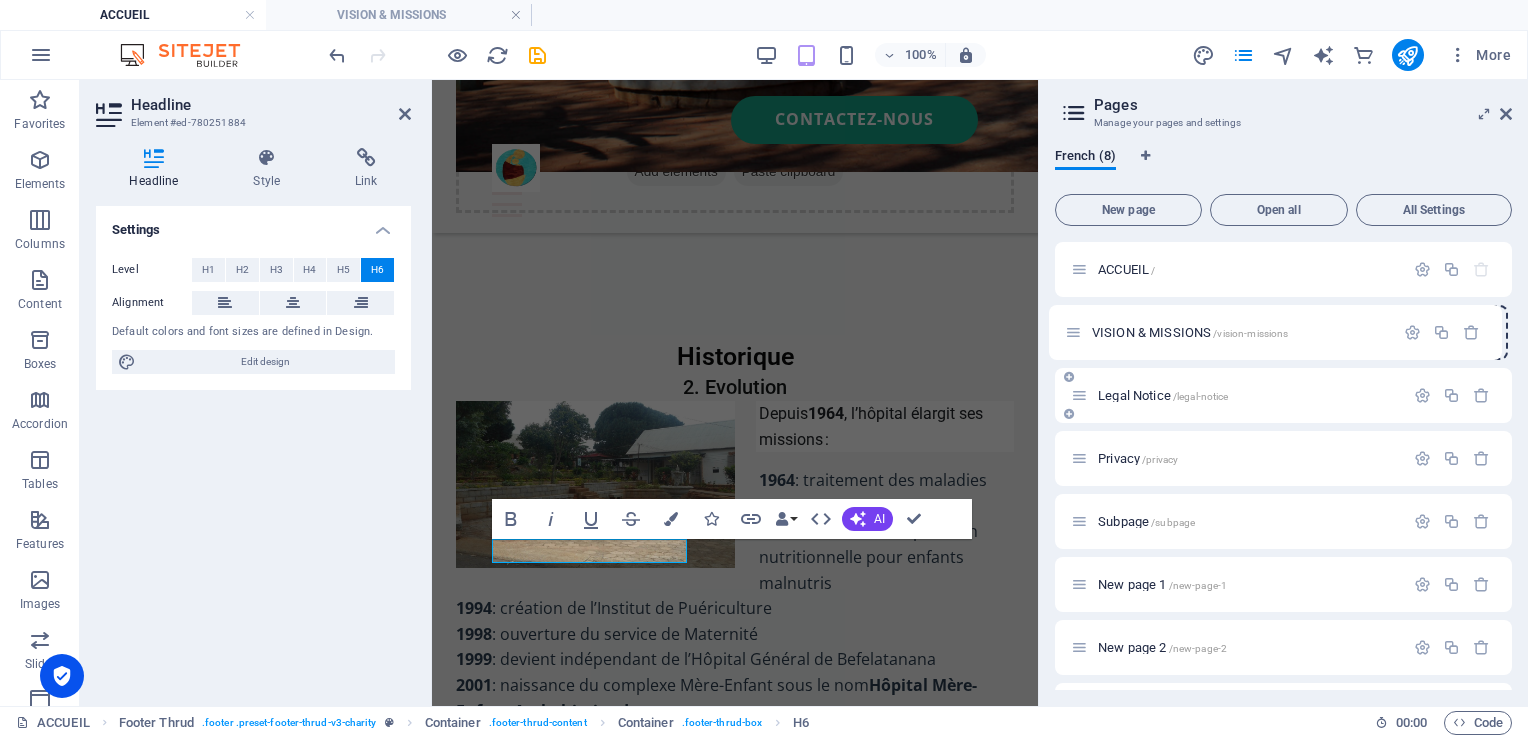 drag, startPoint x: 1070, startPoint y: 471, endPoint x: 1063, endPoint y: 316, distance: 155.15799 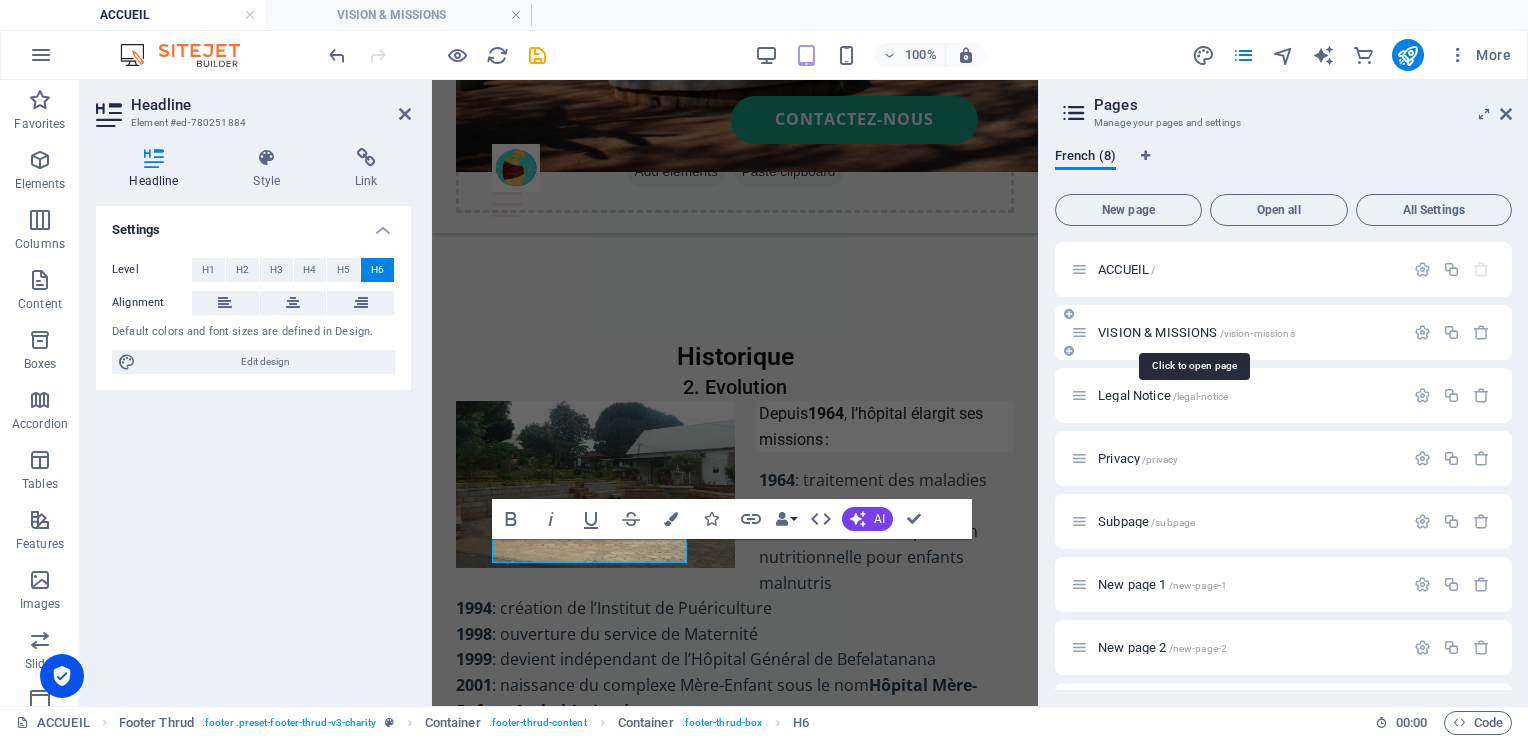 click on "VISION & MISSIONS /vision-missions" at bounding box center [1196, 332] 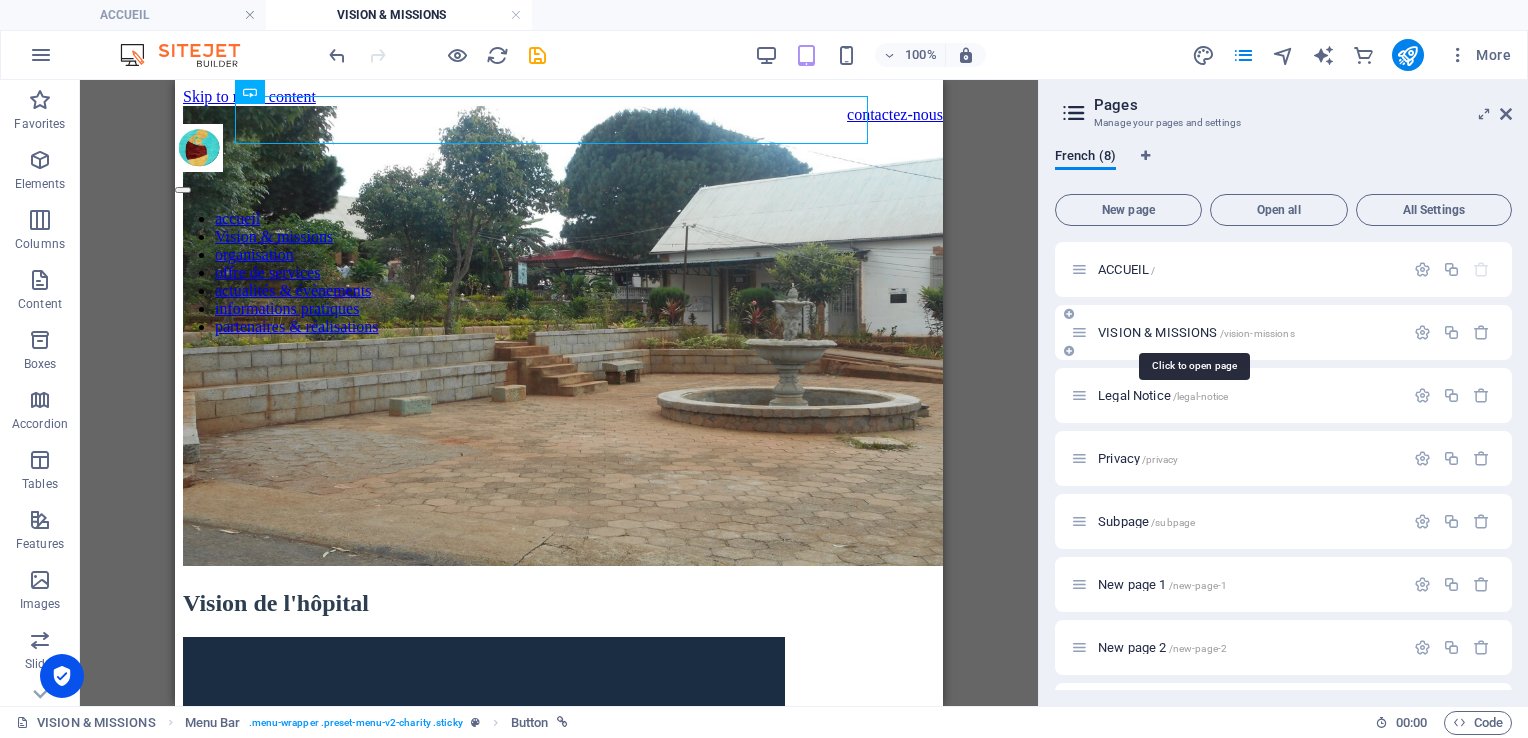 scroll, scrollTop: 0, scrollLeft: 0, axis: both 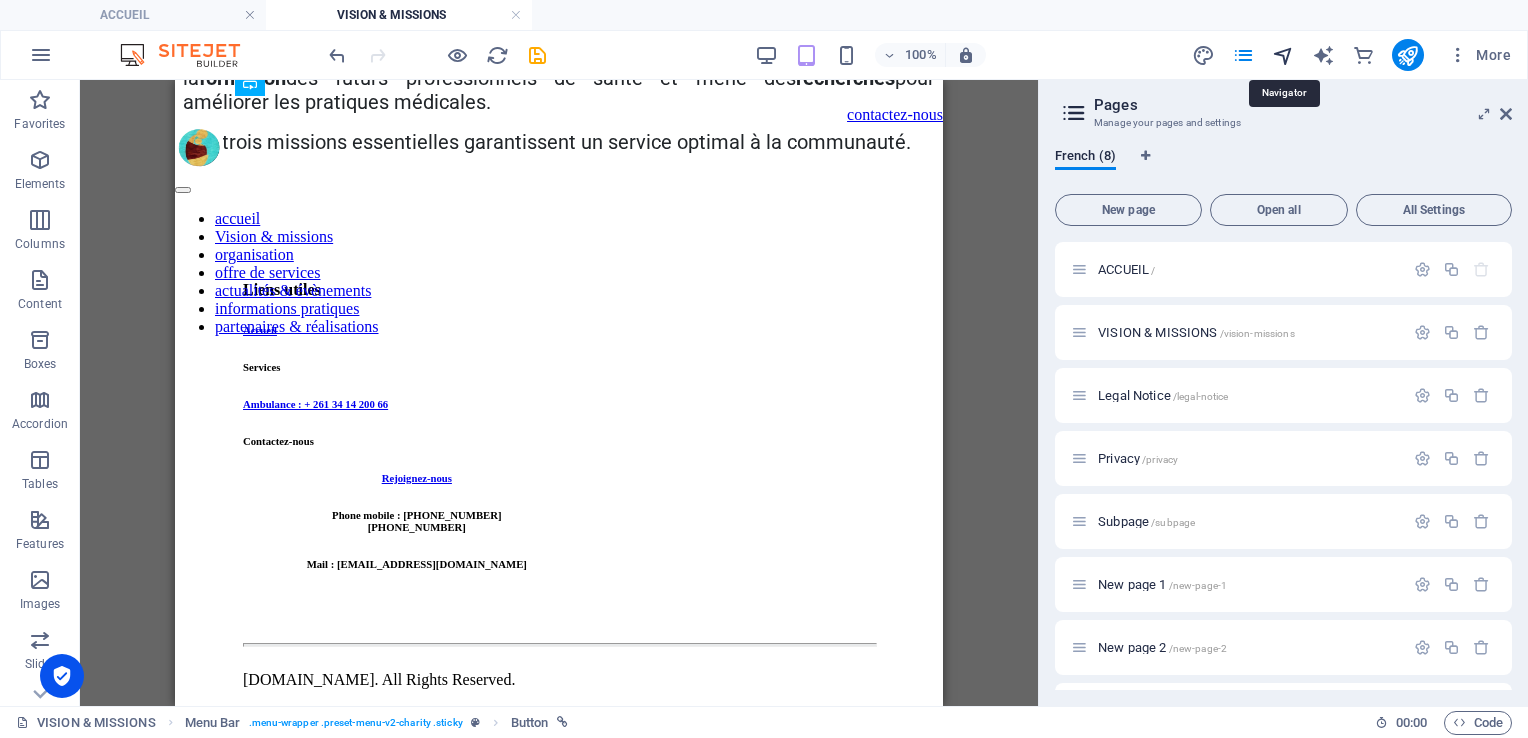 click at bounding box center (1283, 55) 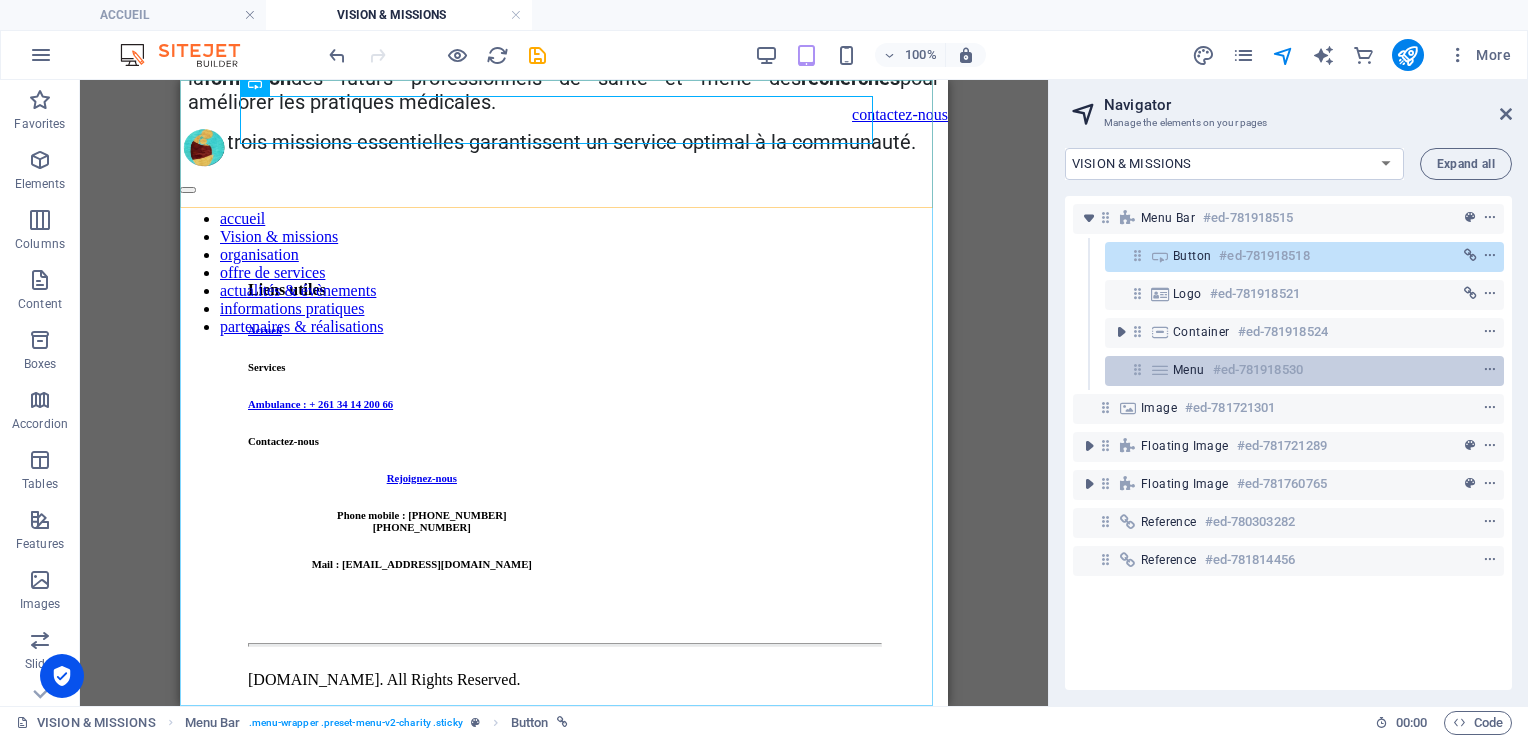 click at bounding box center [1160, 370] 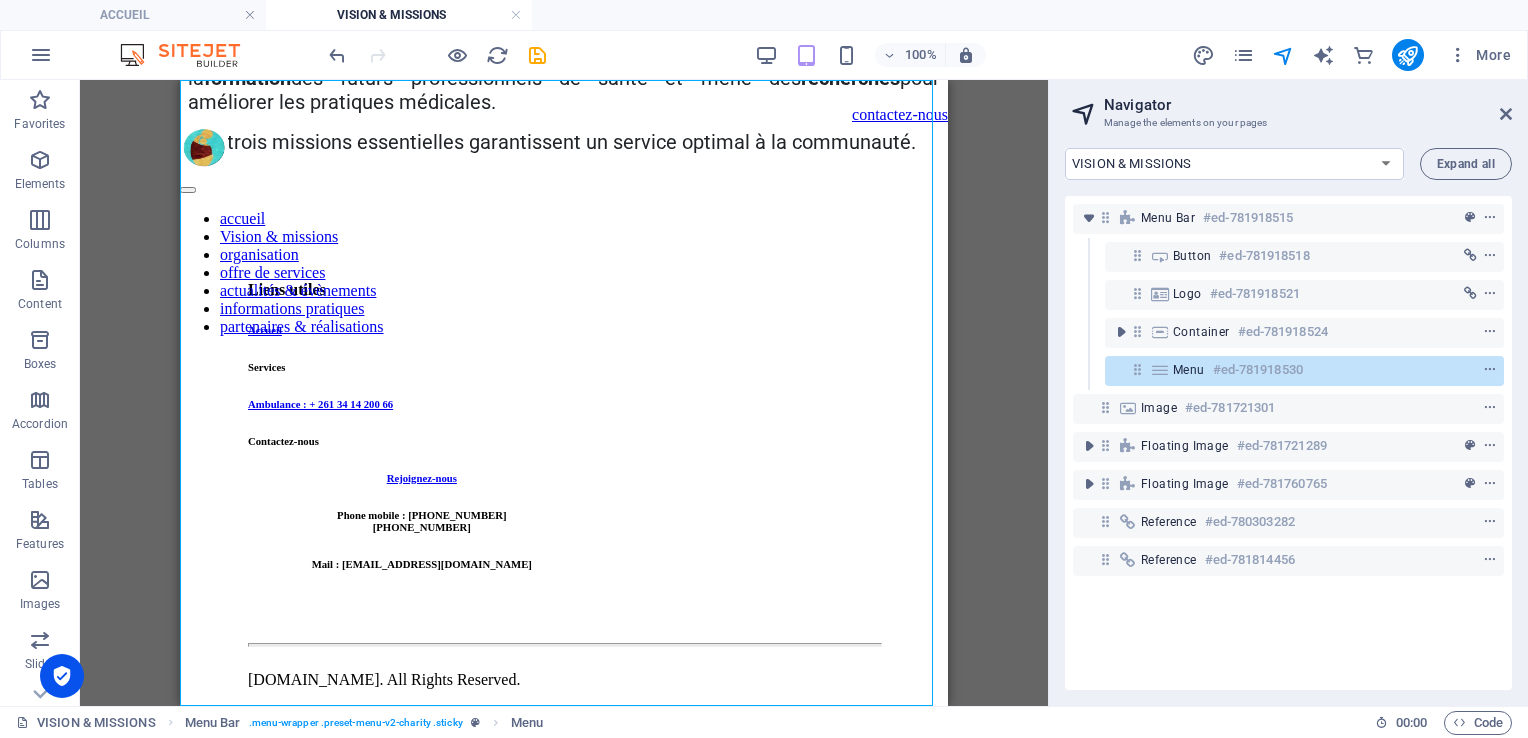 click on "#ed-781918530" at bounding box center [1258, 370] 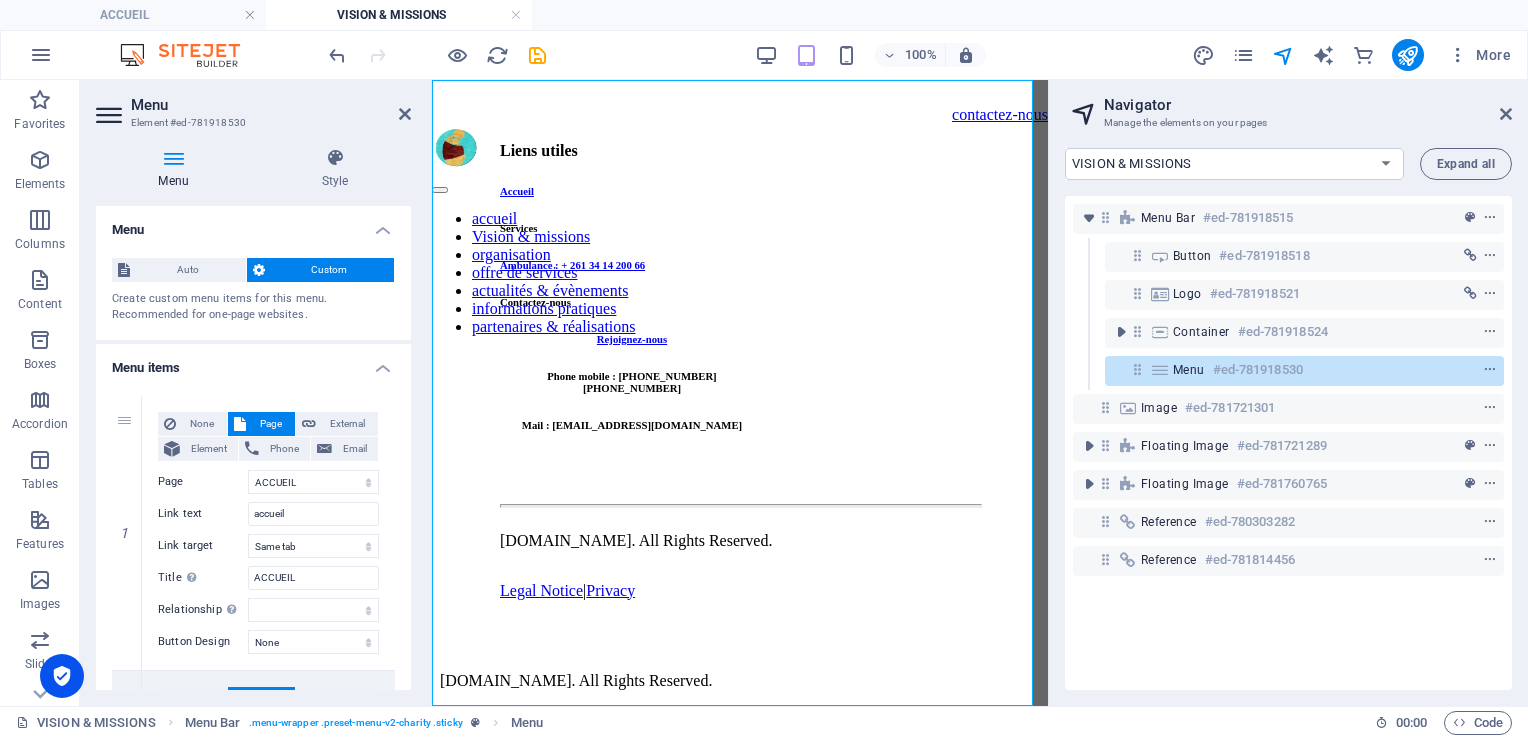 scroll, scrollTop: 1492, scrollLeft: 0, axis: vertical 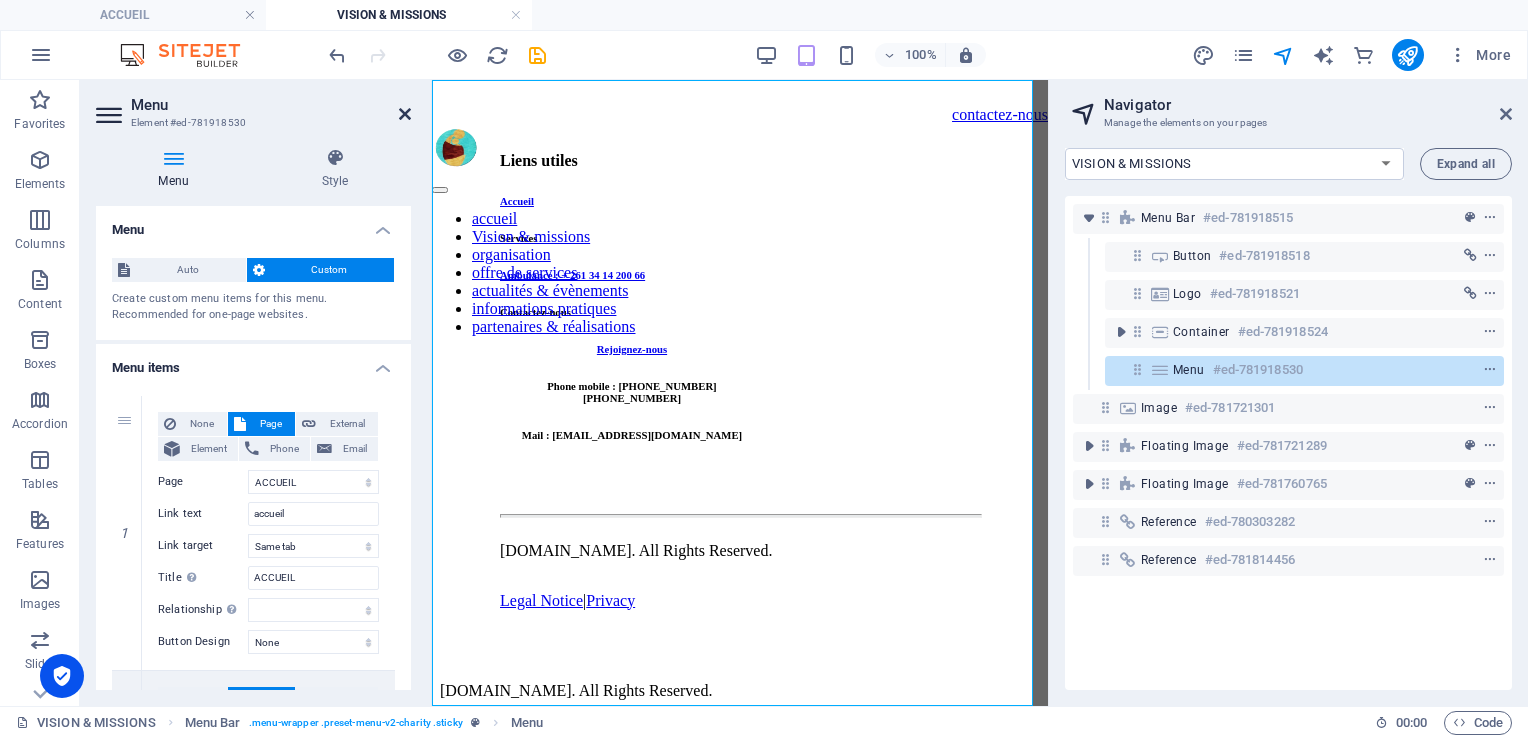 click at bounding box center [405, 114] 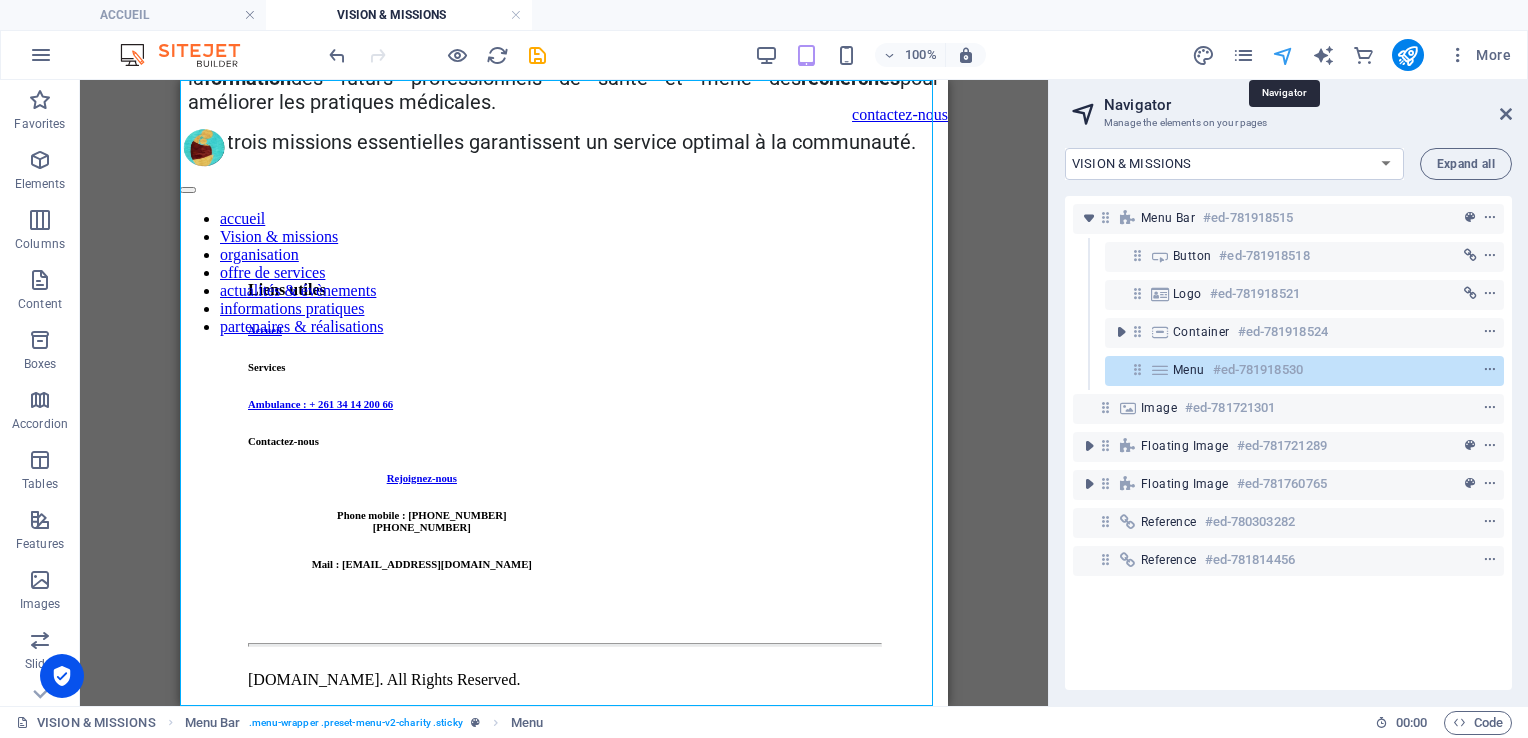 click at bounding box center (1283, 55) 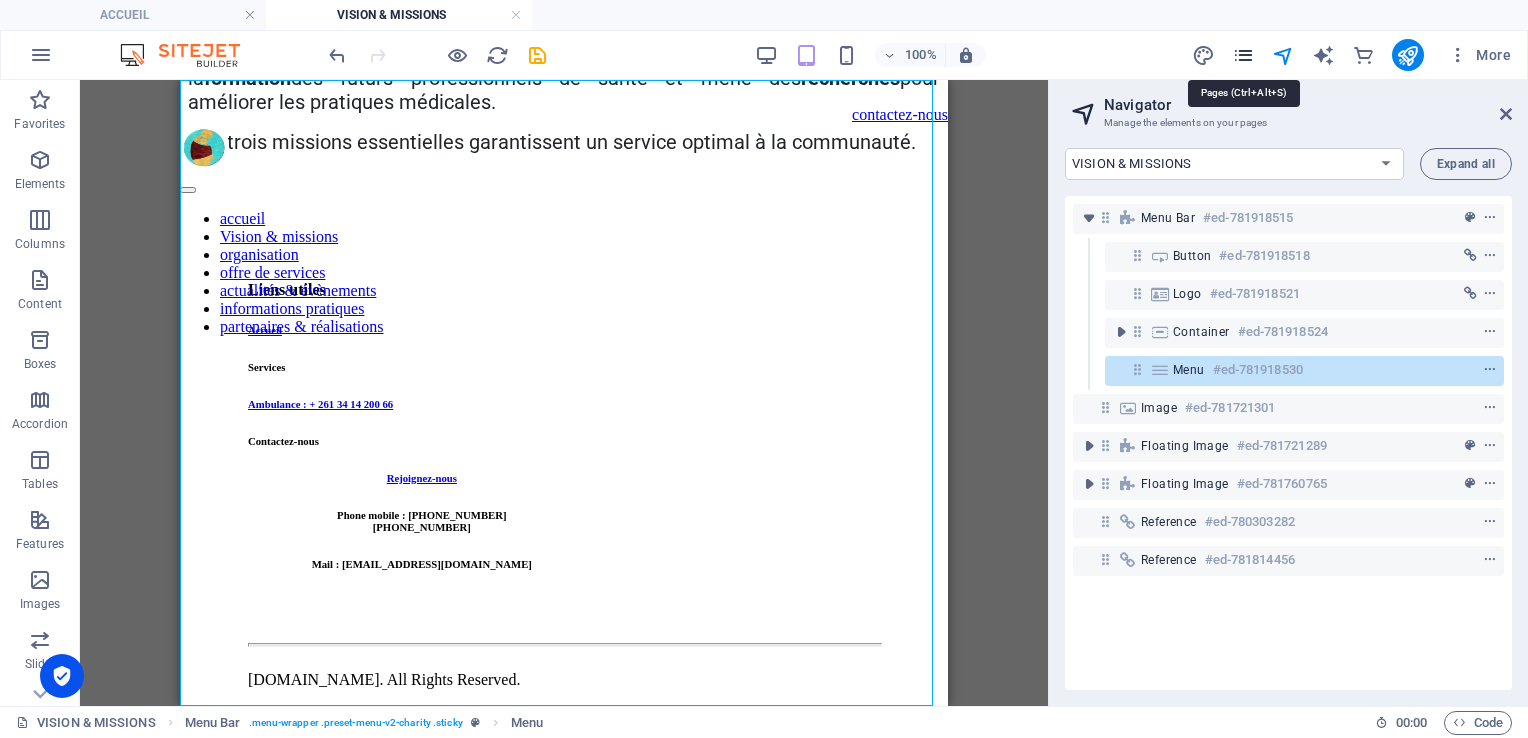 click at bounding box center [1243, 55] 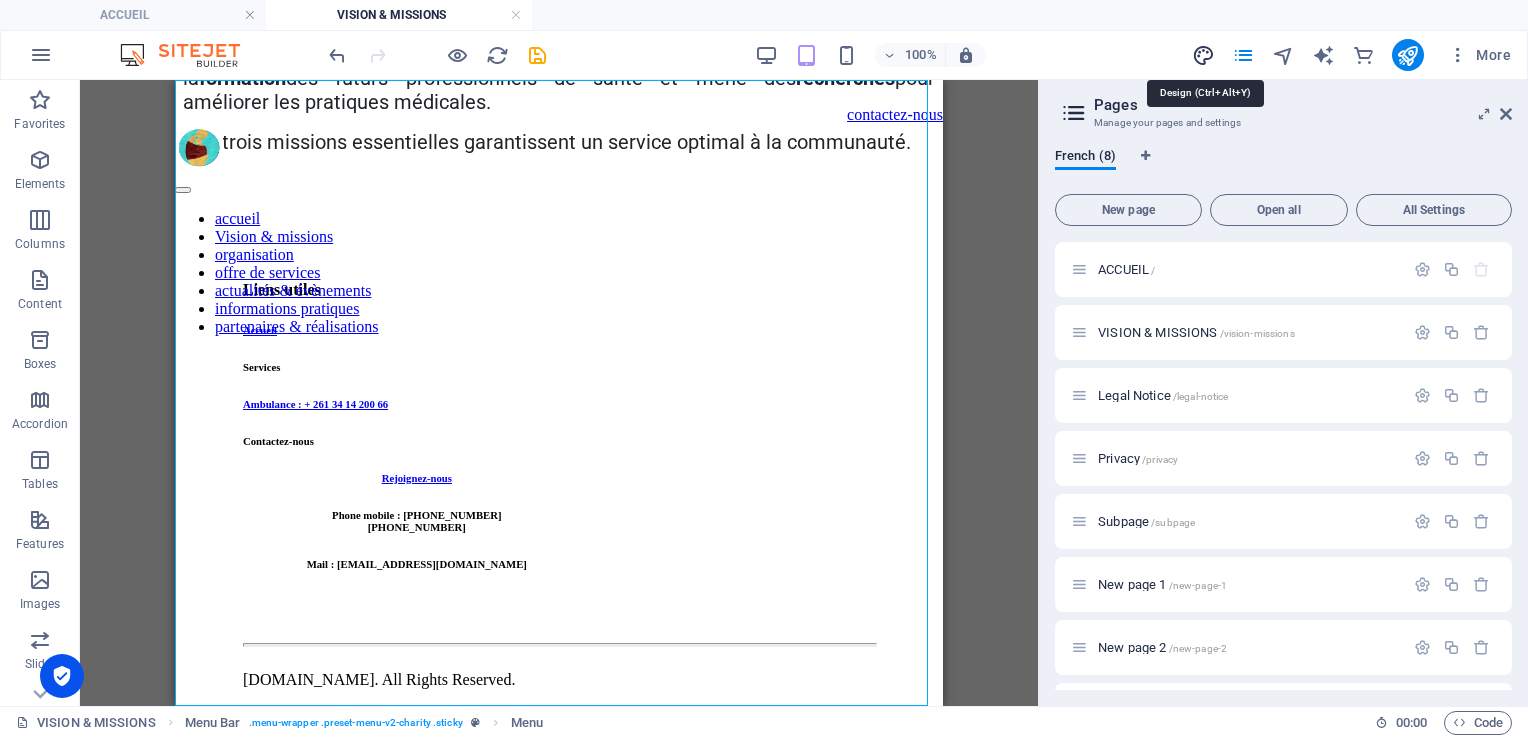 click at bounding box center (1203, 55) 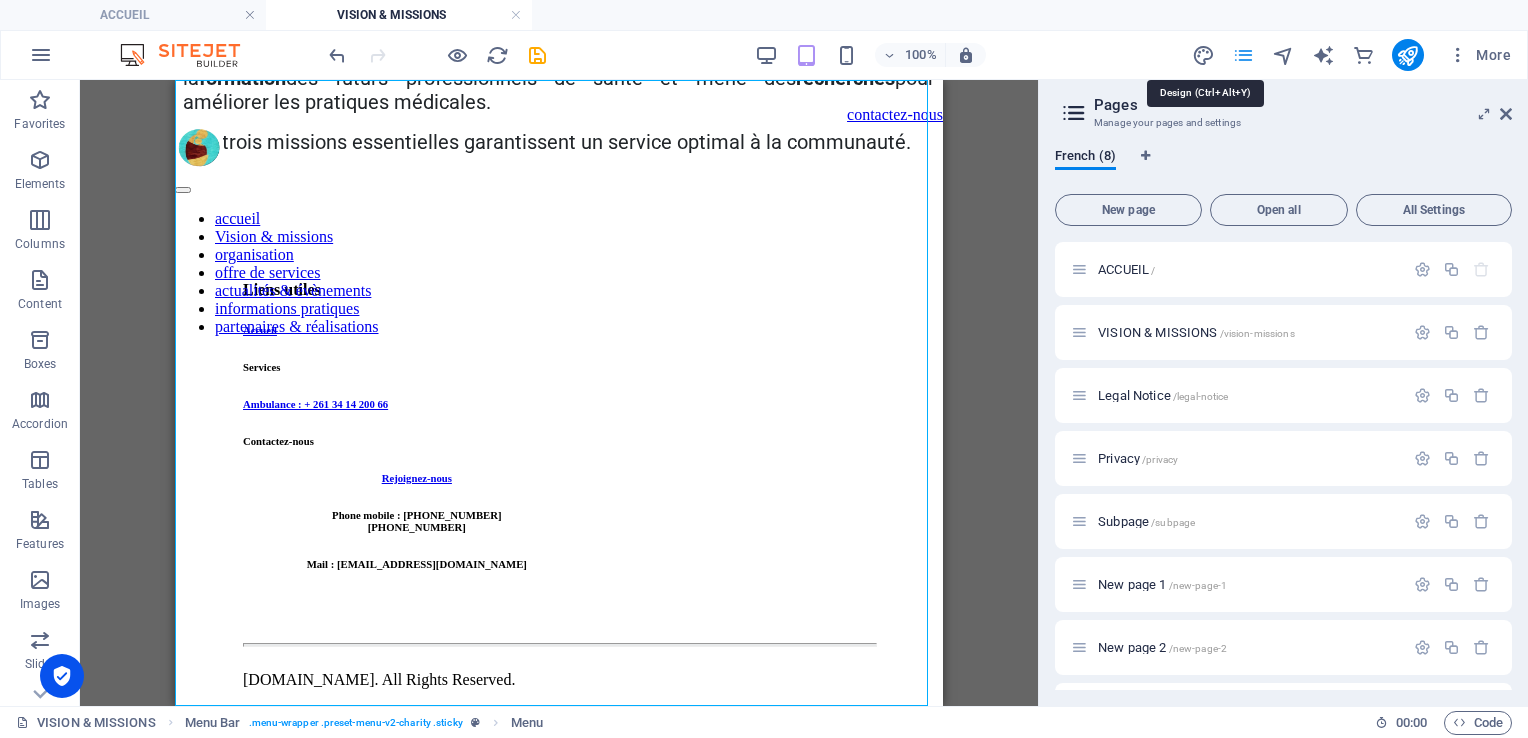 select on "700" 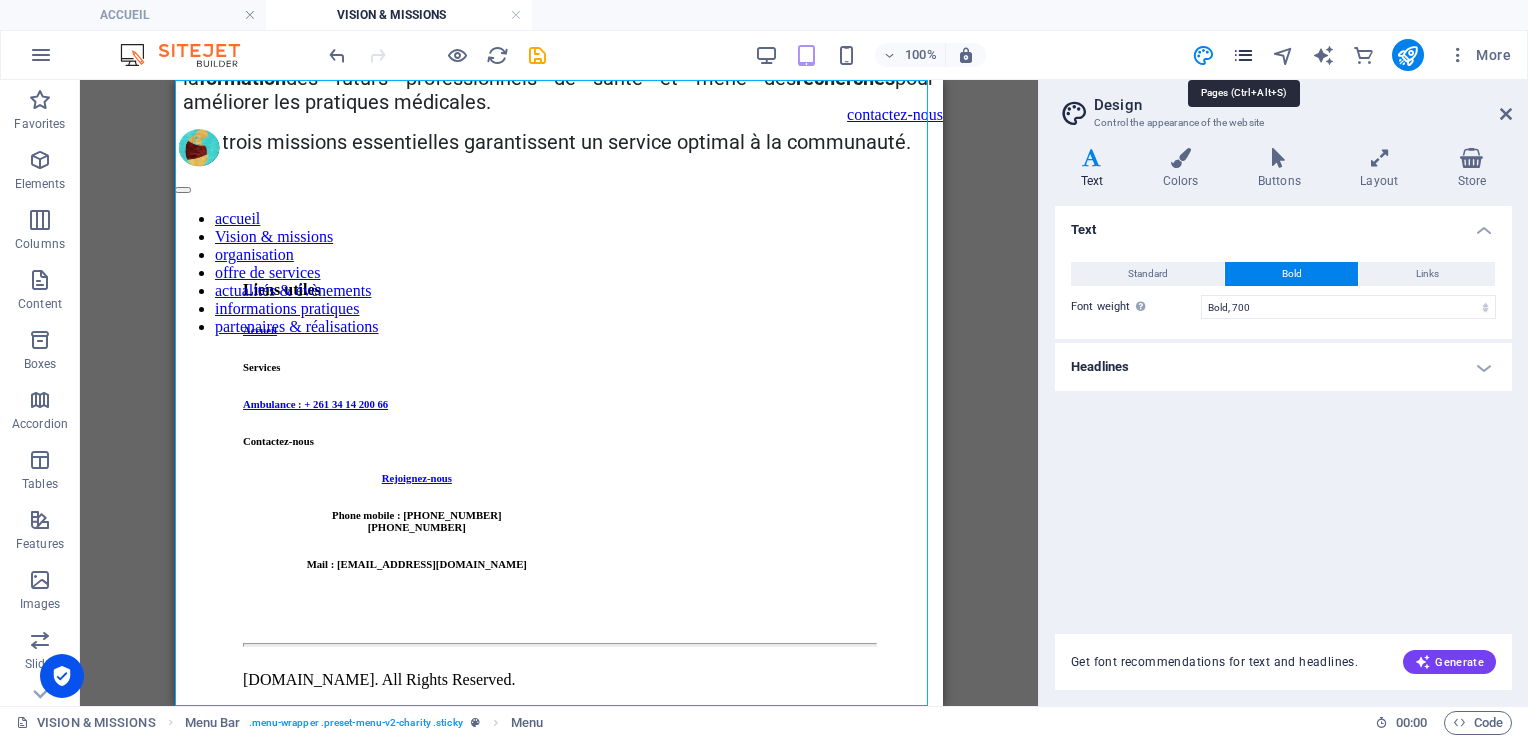 click at bounding box center [1243, 55] 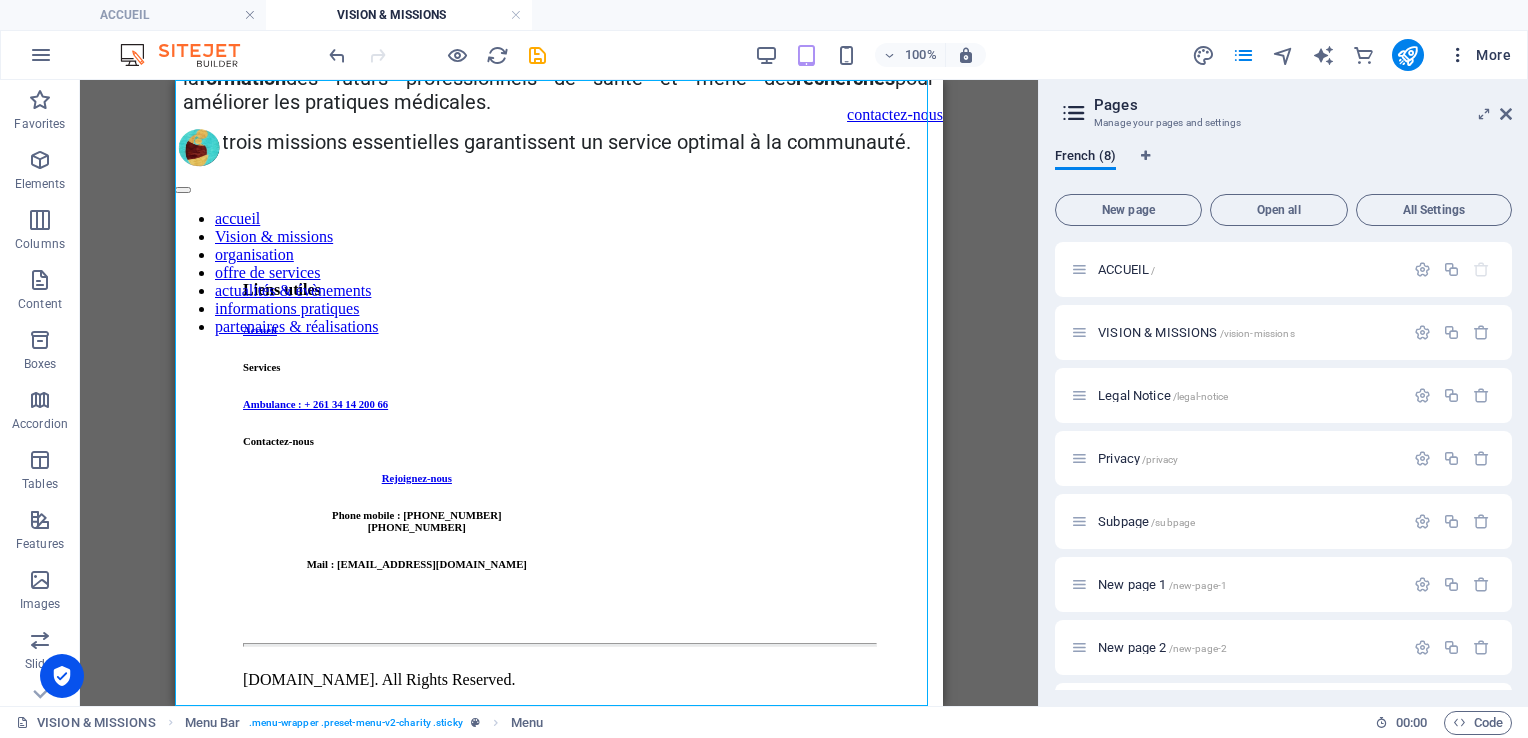 click at bounding box center (1458, 55) 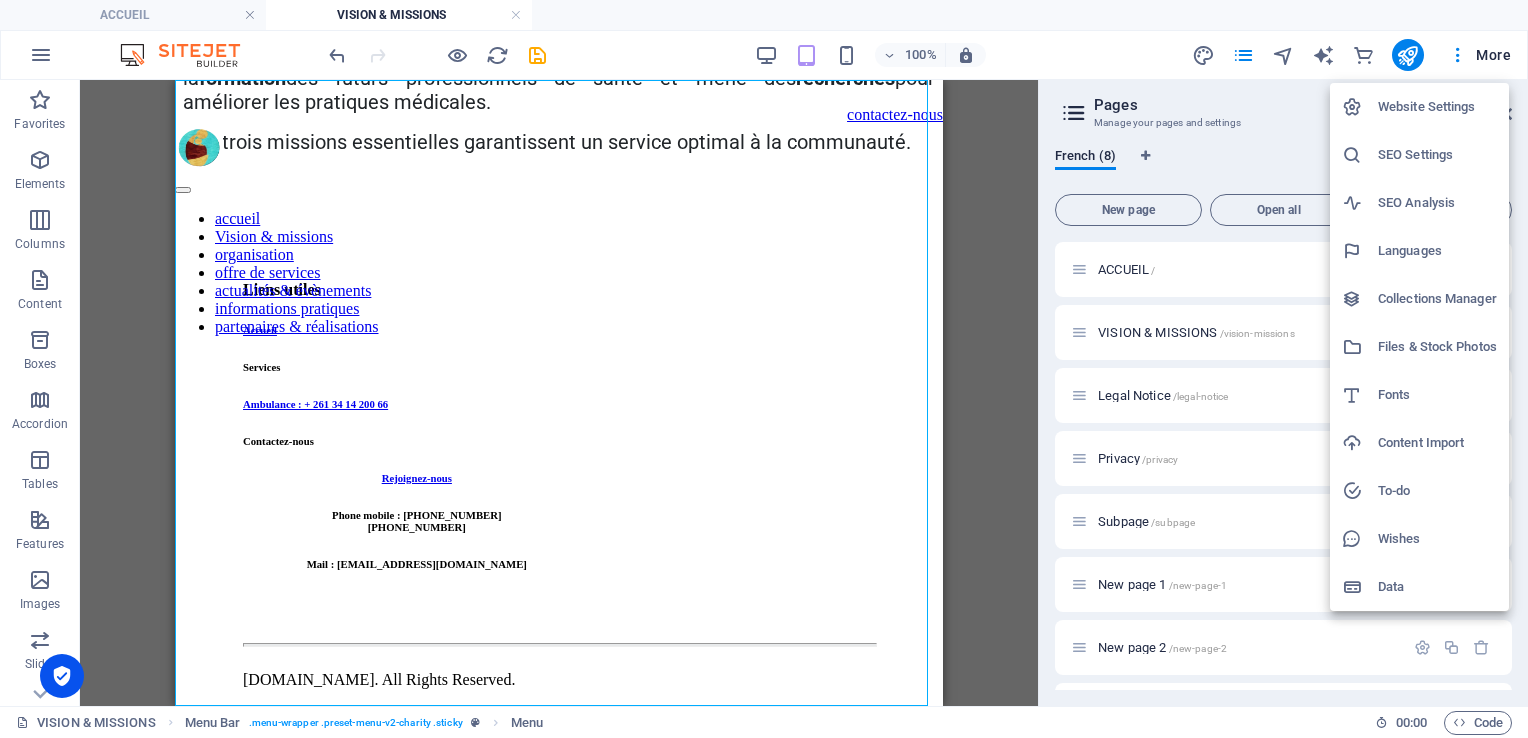 click on "Website Settings" at bounding box center [1437, 107] 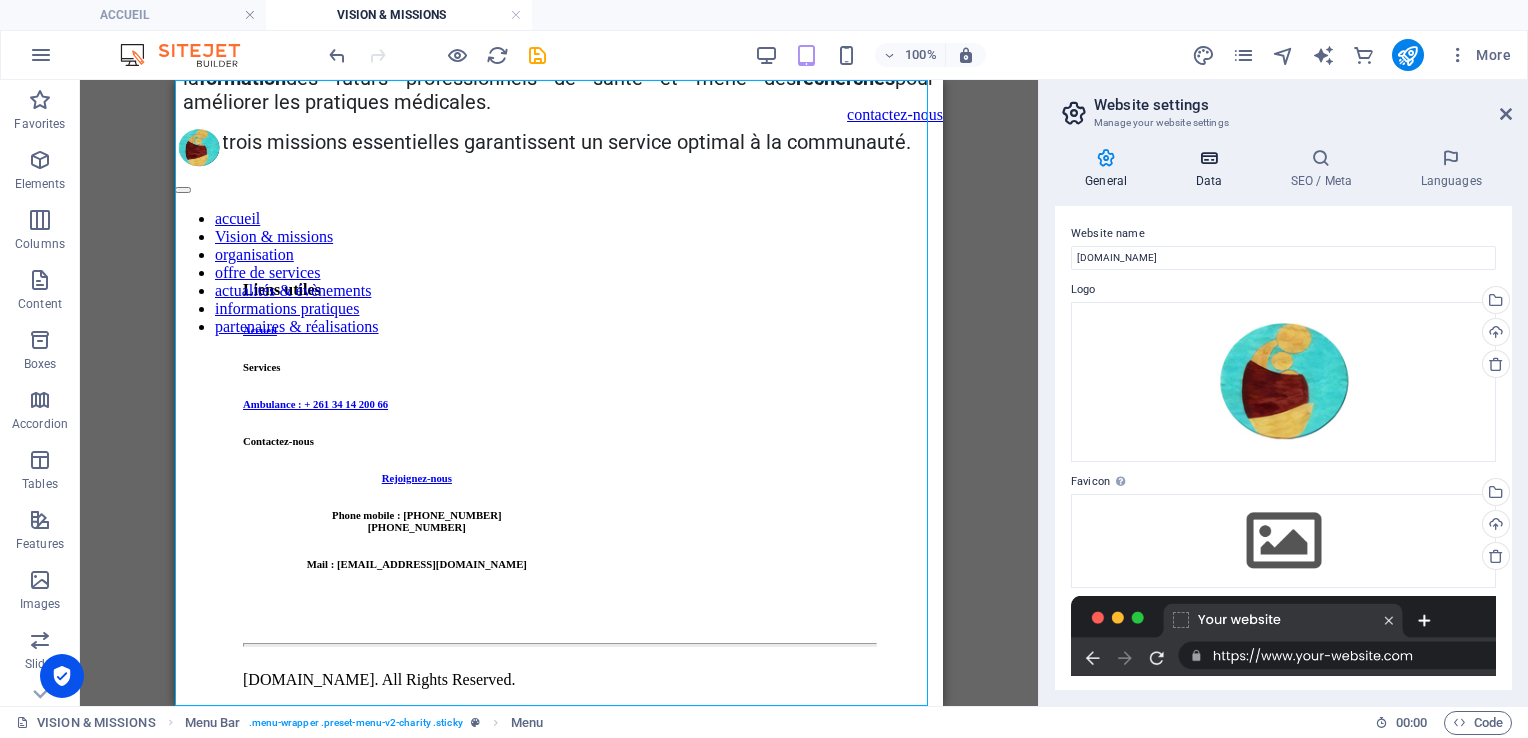 click on "Data" at bounding box center [1212, 169] 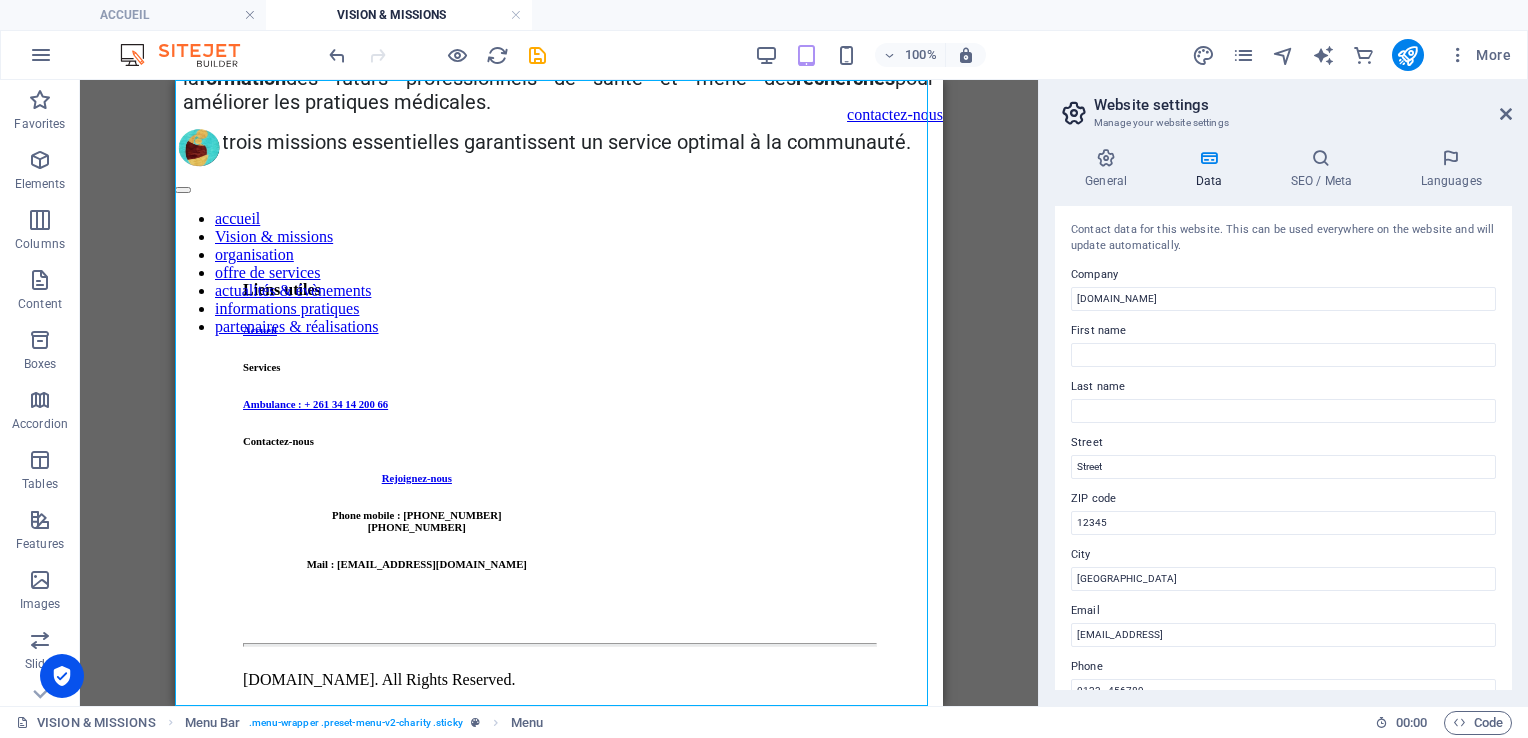 drag, startPoint x: 1504, startPoint y: 353, endPoint x: 1504, endPoint y: 375, distance: 22 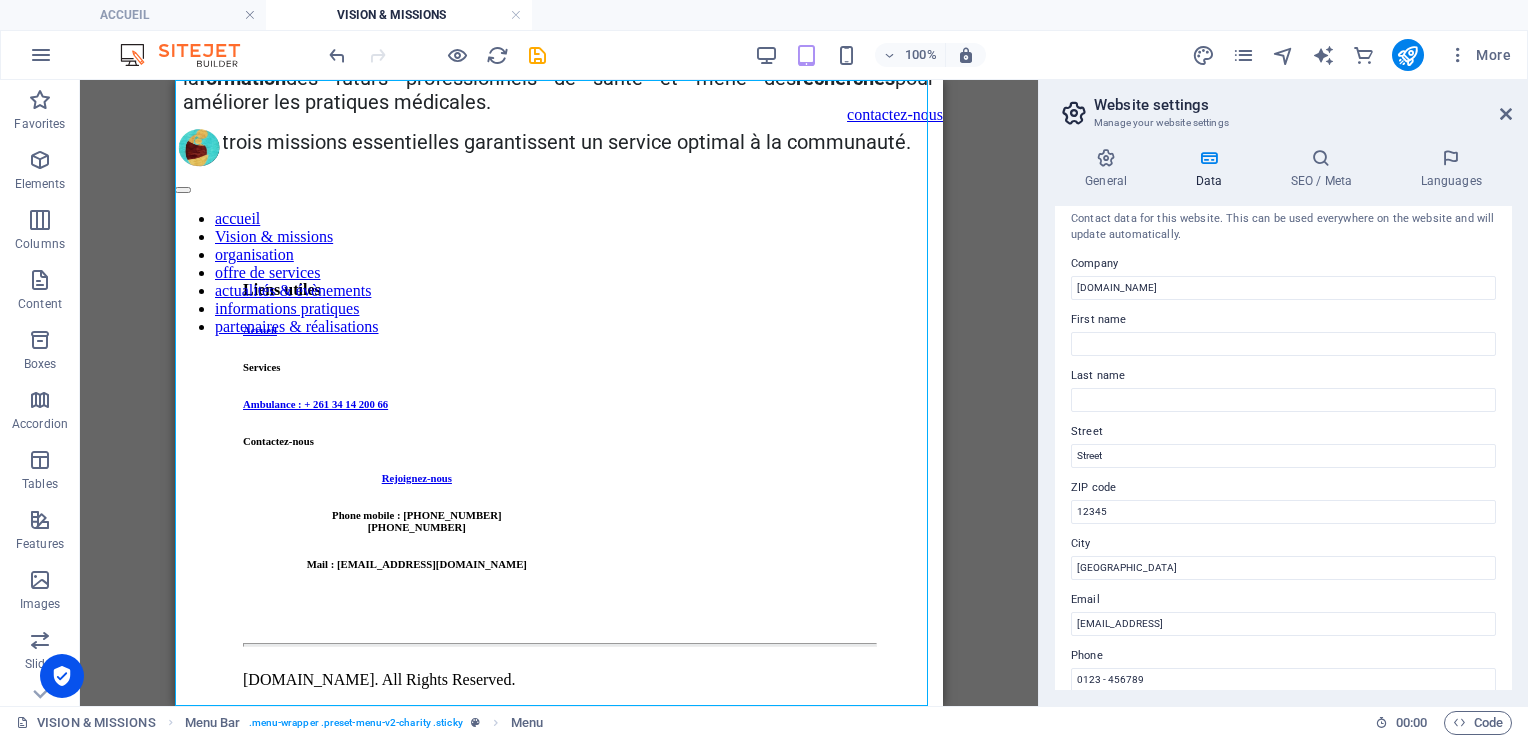 scroll, scrollTop: 0, scrollLeft: 0, axis: both 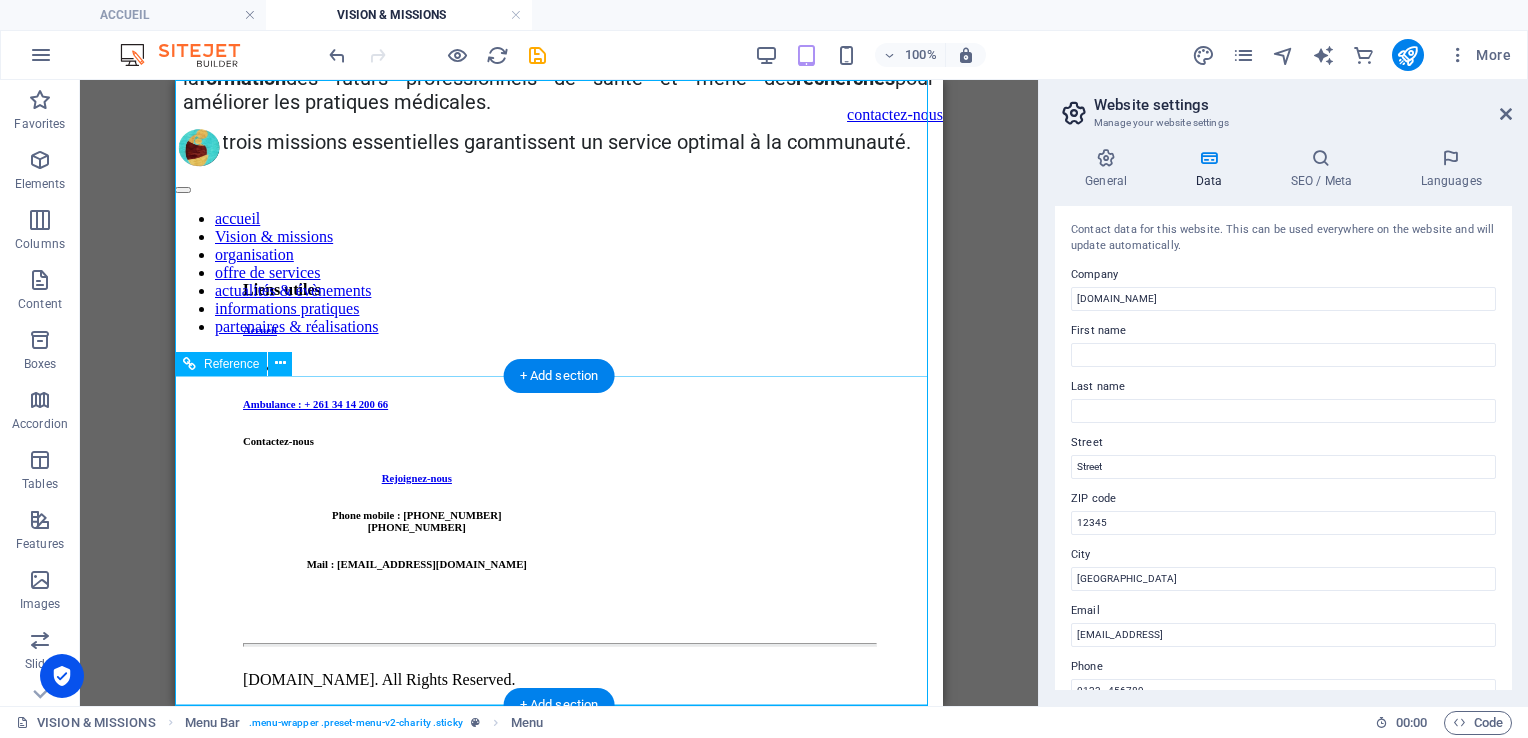 click on "Phone mobile : [PHONE_NUMBER]                             [PHONE_NUMBER]" at bounding box center [417, 521] 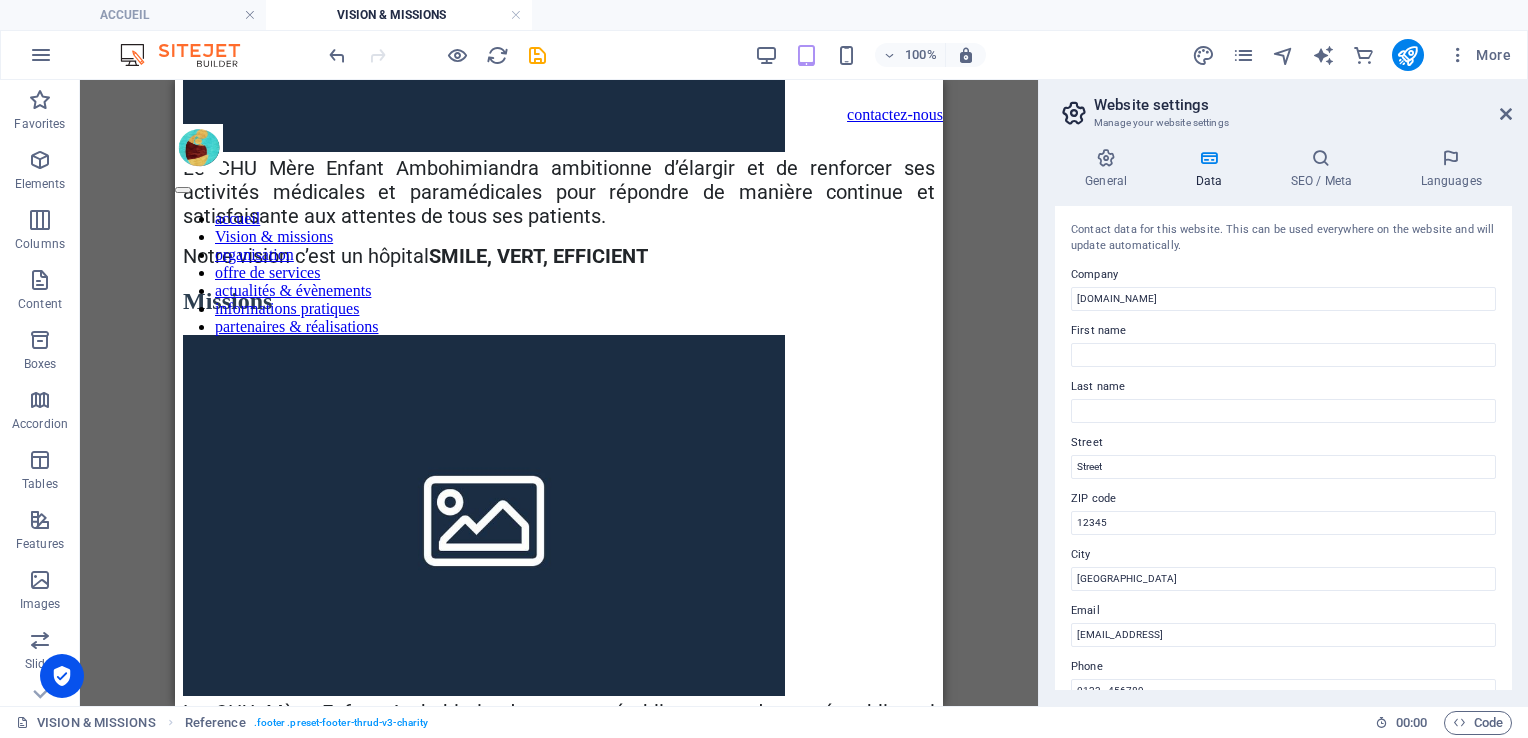 scroll, scrollTop: 0, scrollLeft: 0, axis: both 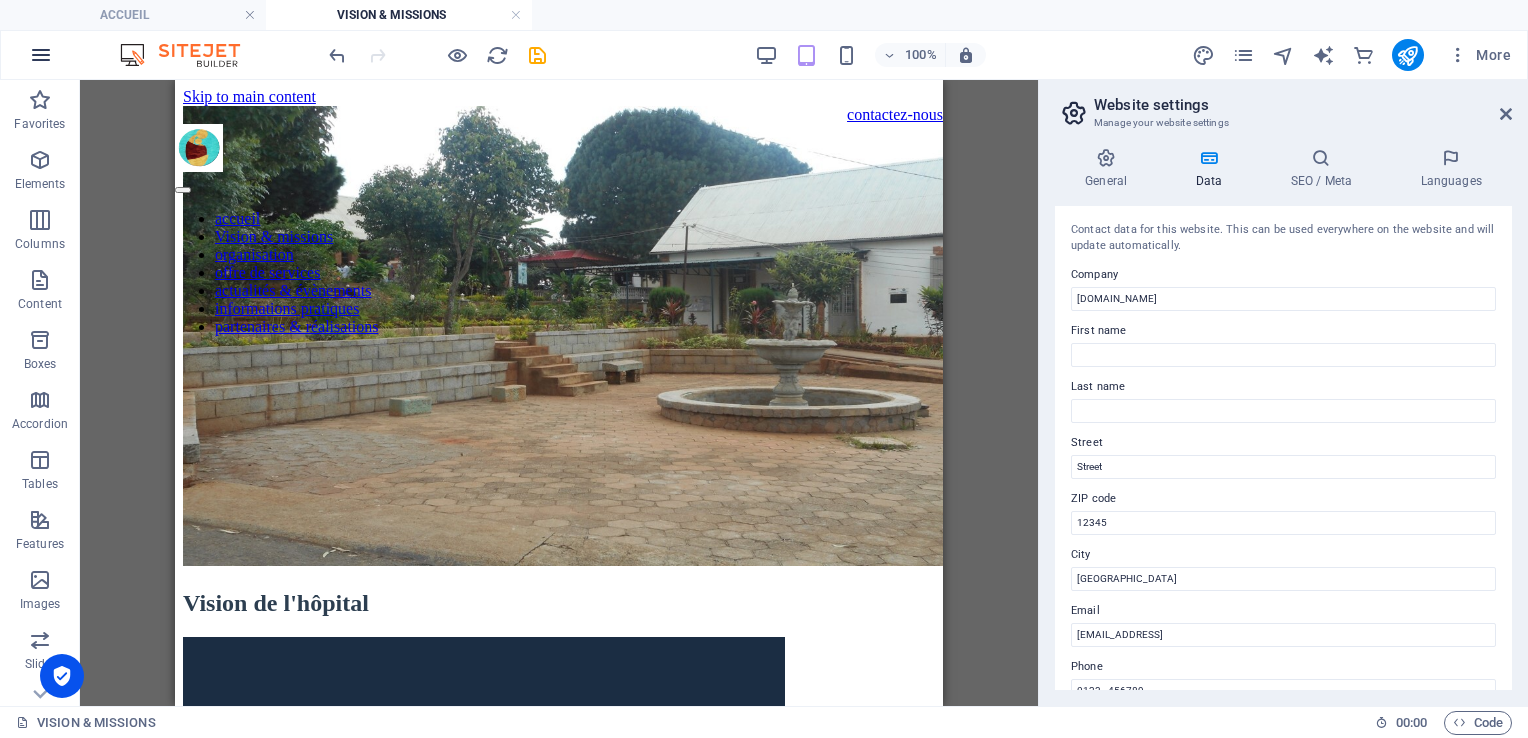 click at bounding box center (41, 55) 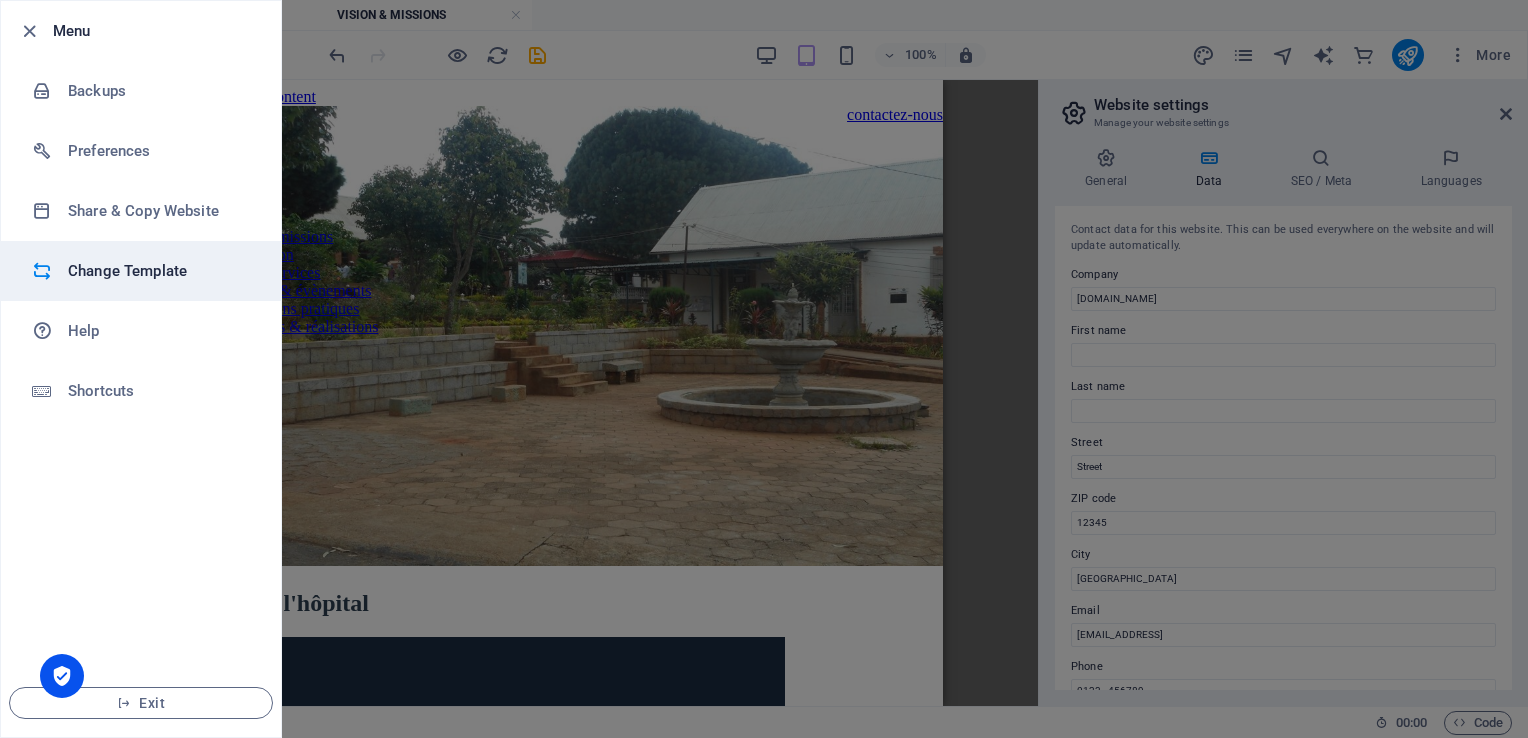 click on "Change Template" at bounding box center [160, 271] 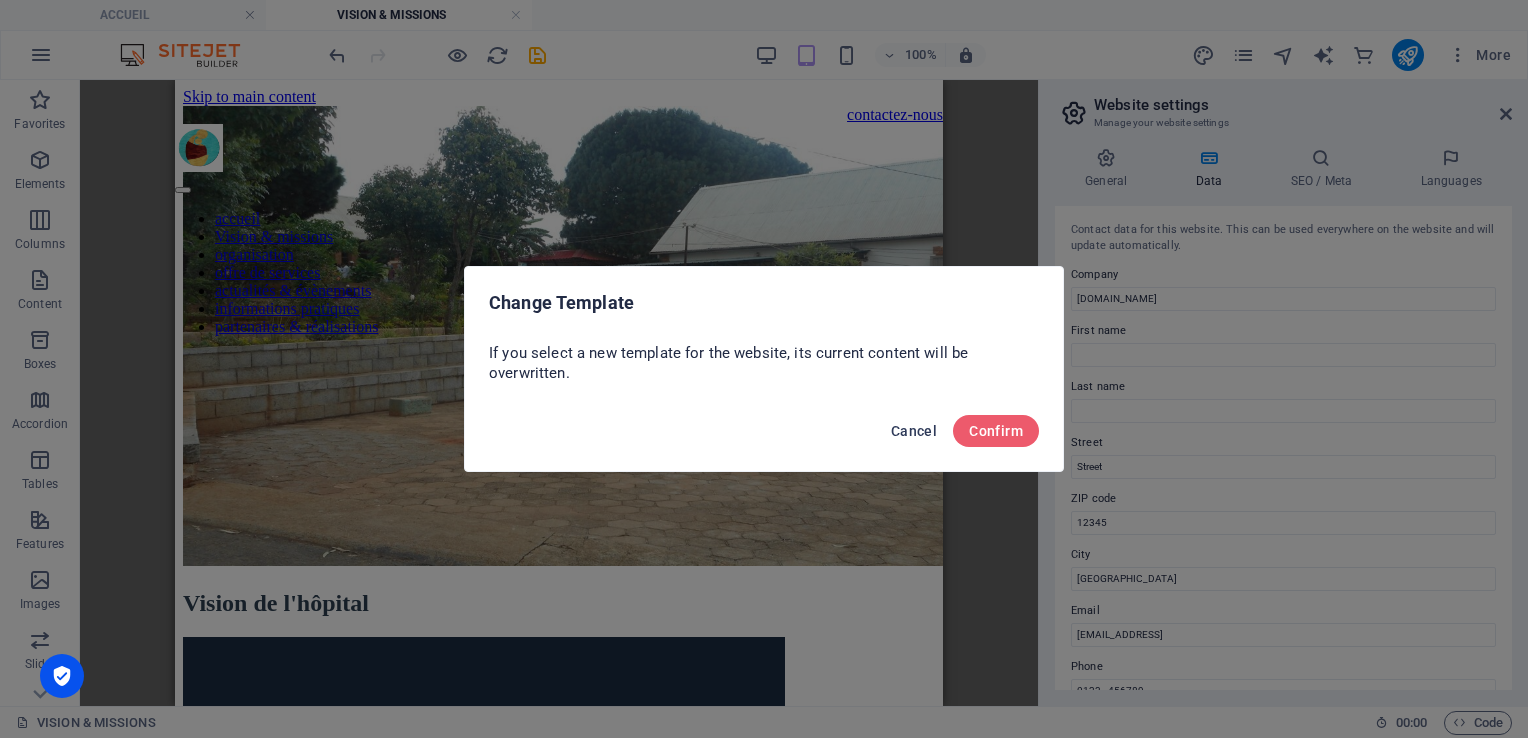 click on "Cancel" at bounding box center (914, 431) 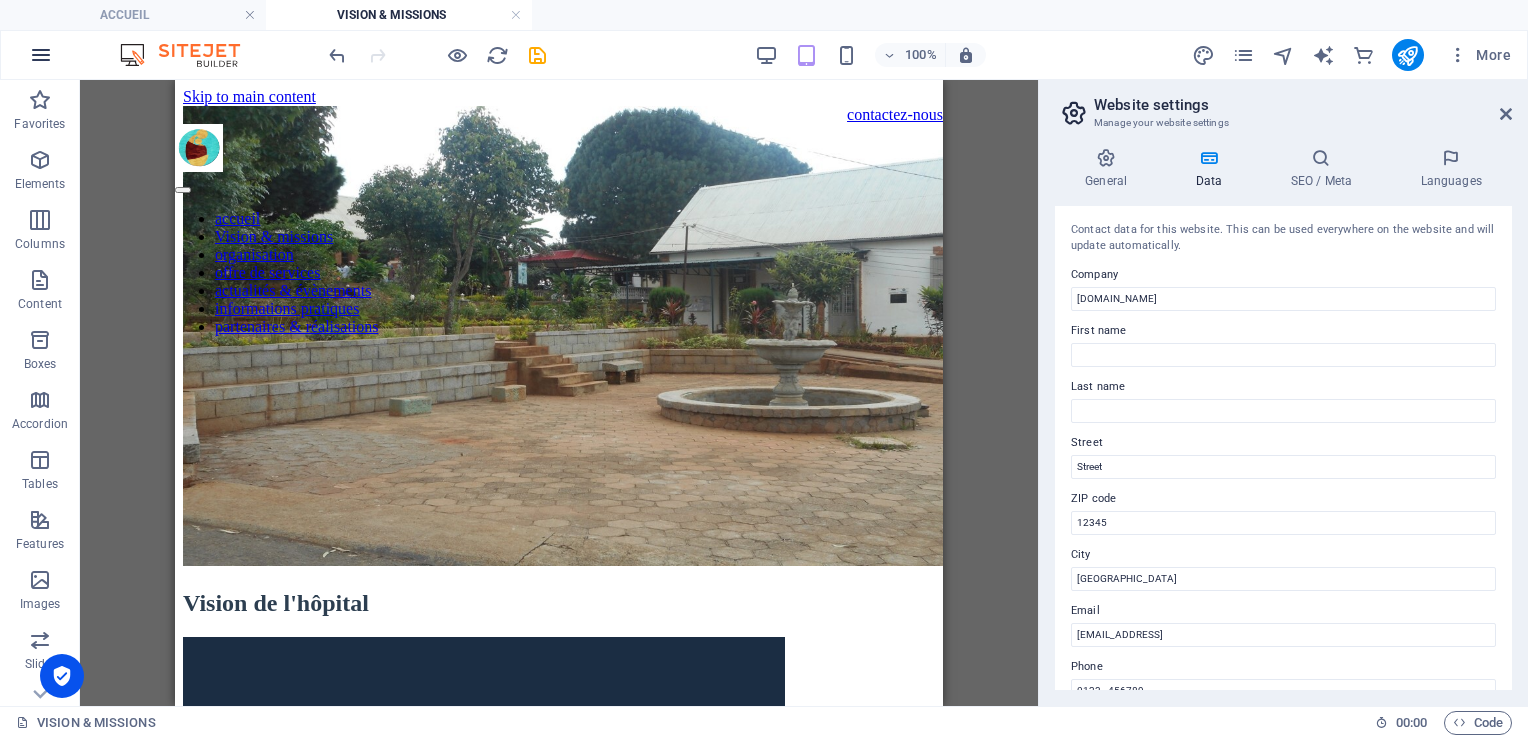 click at bounding box center [41, 55] 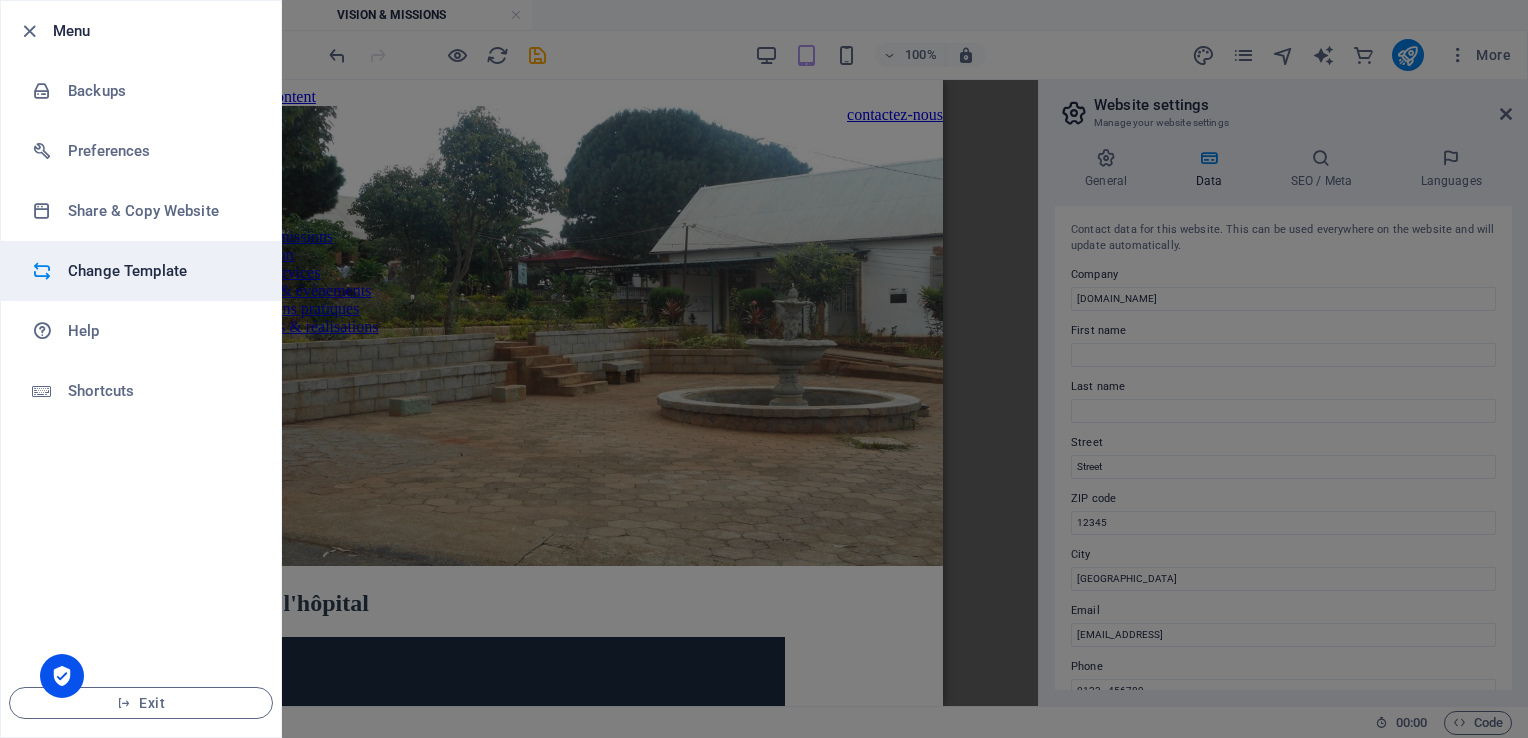 click on "Change Template" at bounding box center (160, 271) 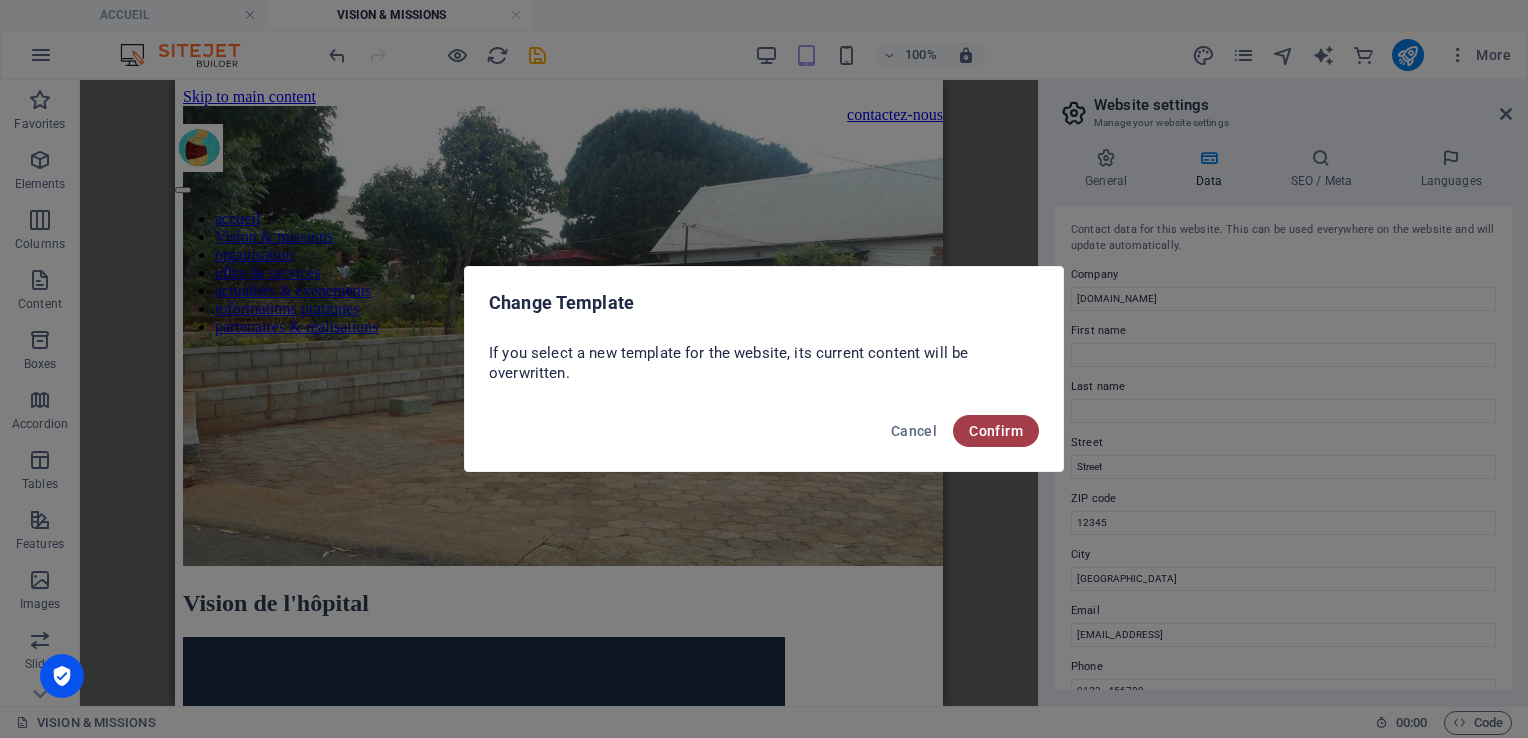 click on "Confirm" at bounding box center [996, 431] 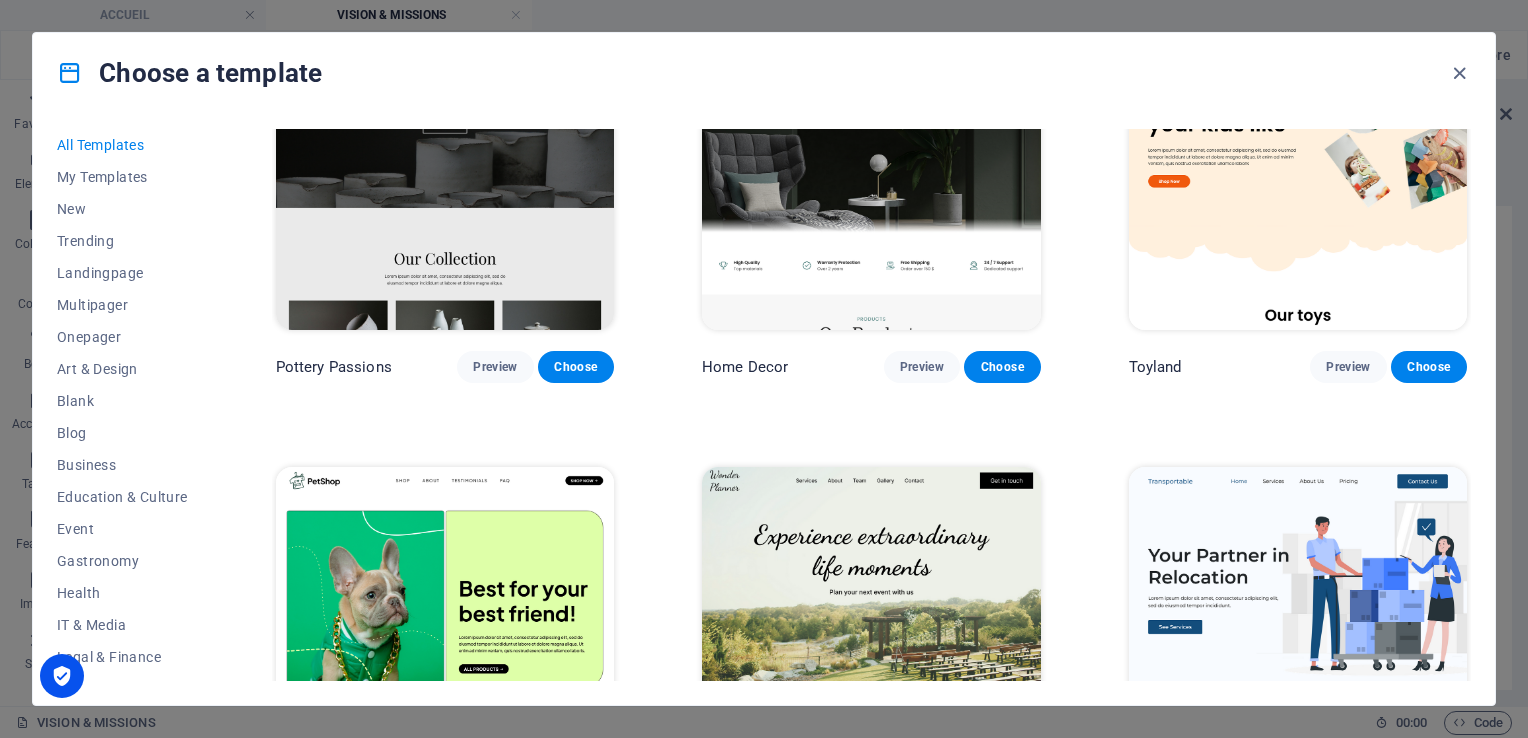 scroll, scrollTop: 488, scrollLeft: 0, axis: vertical 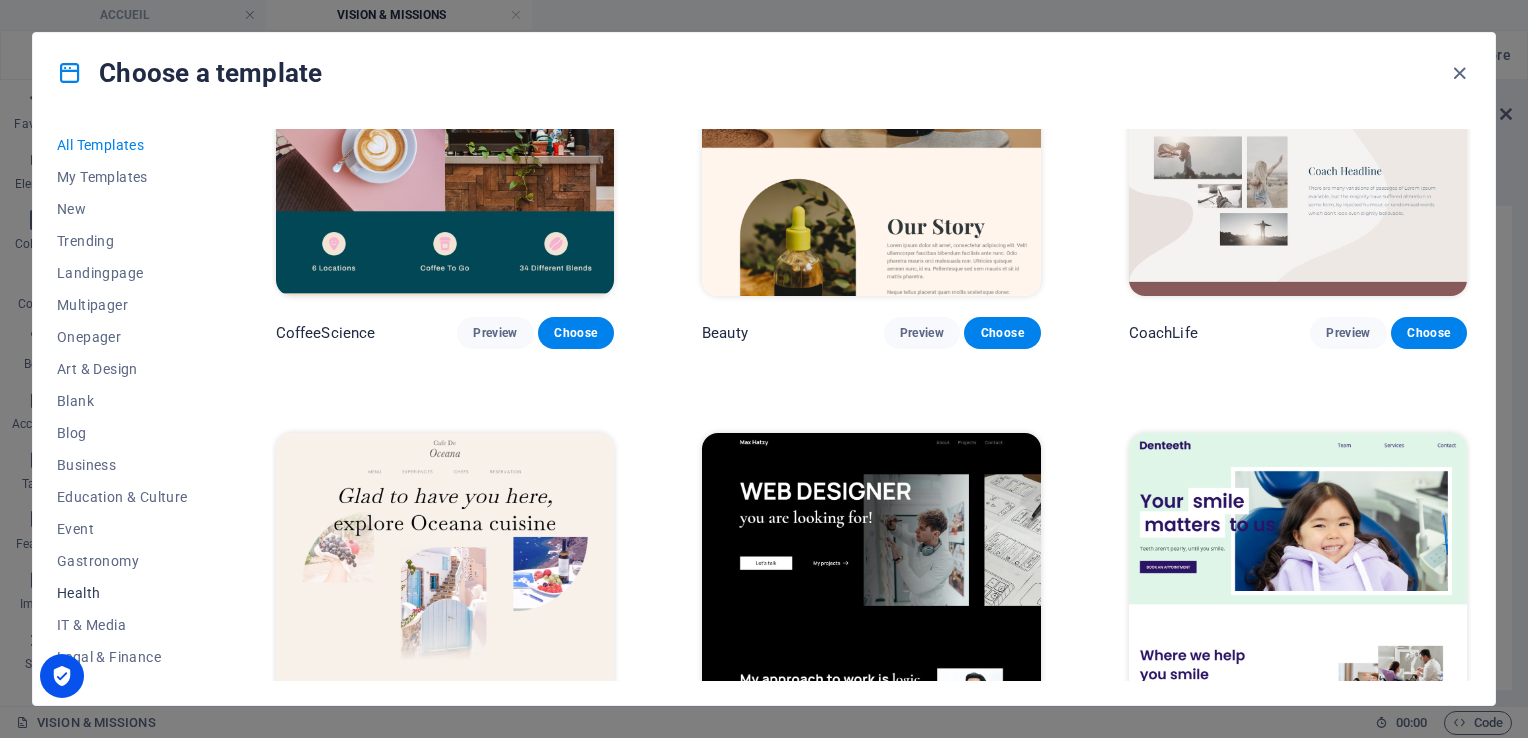 click on "Health" at bounding box center [122, 593] 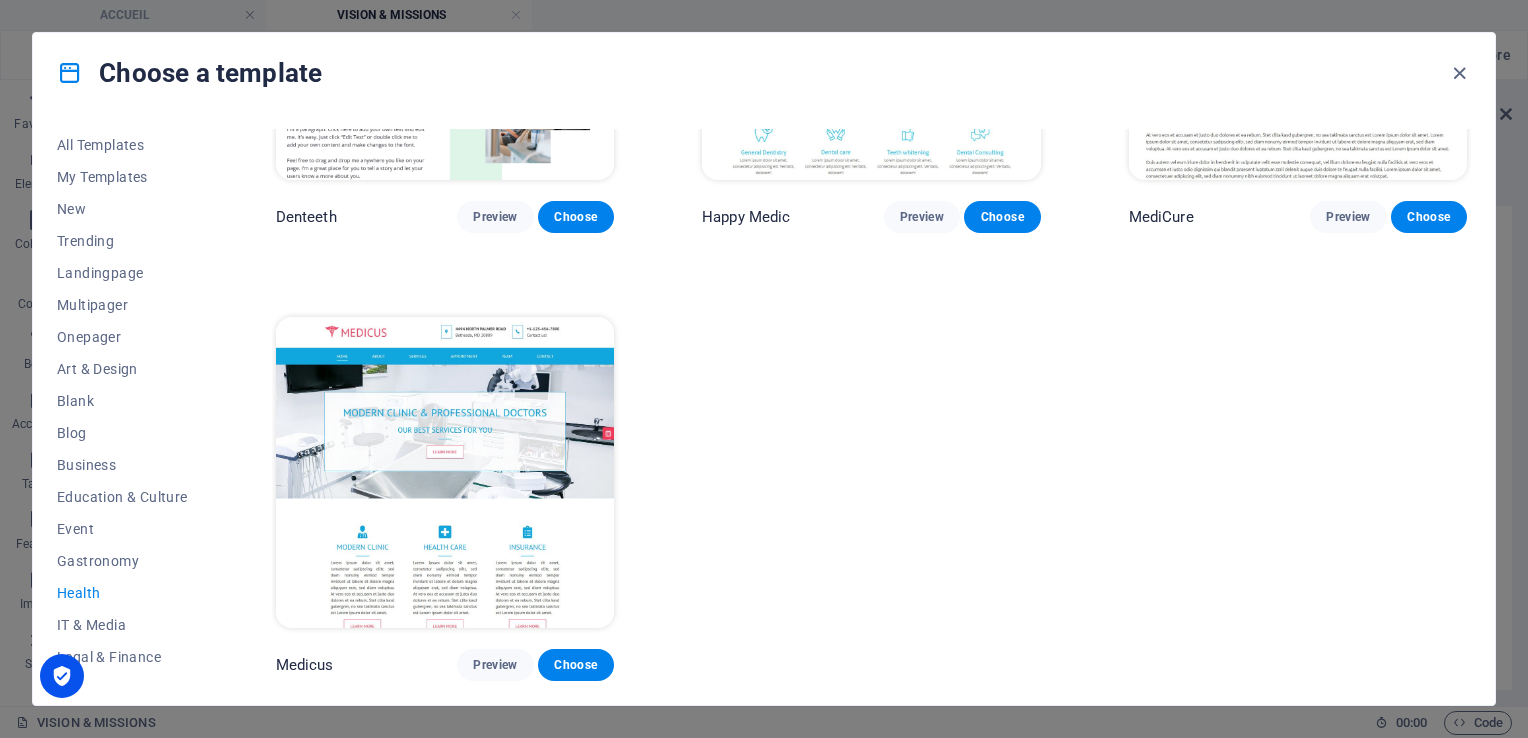 scroll, scrollTop: 174, scrollLeft: 0, axis: vertical 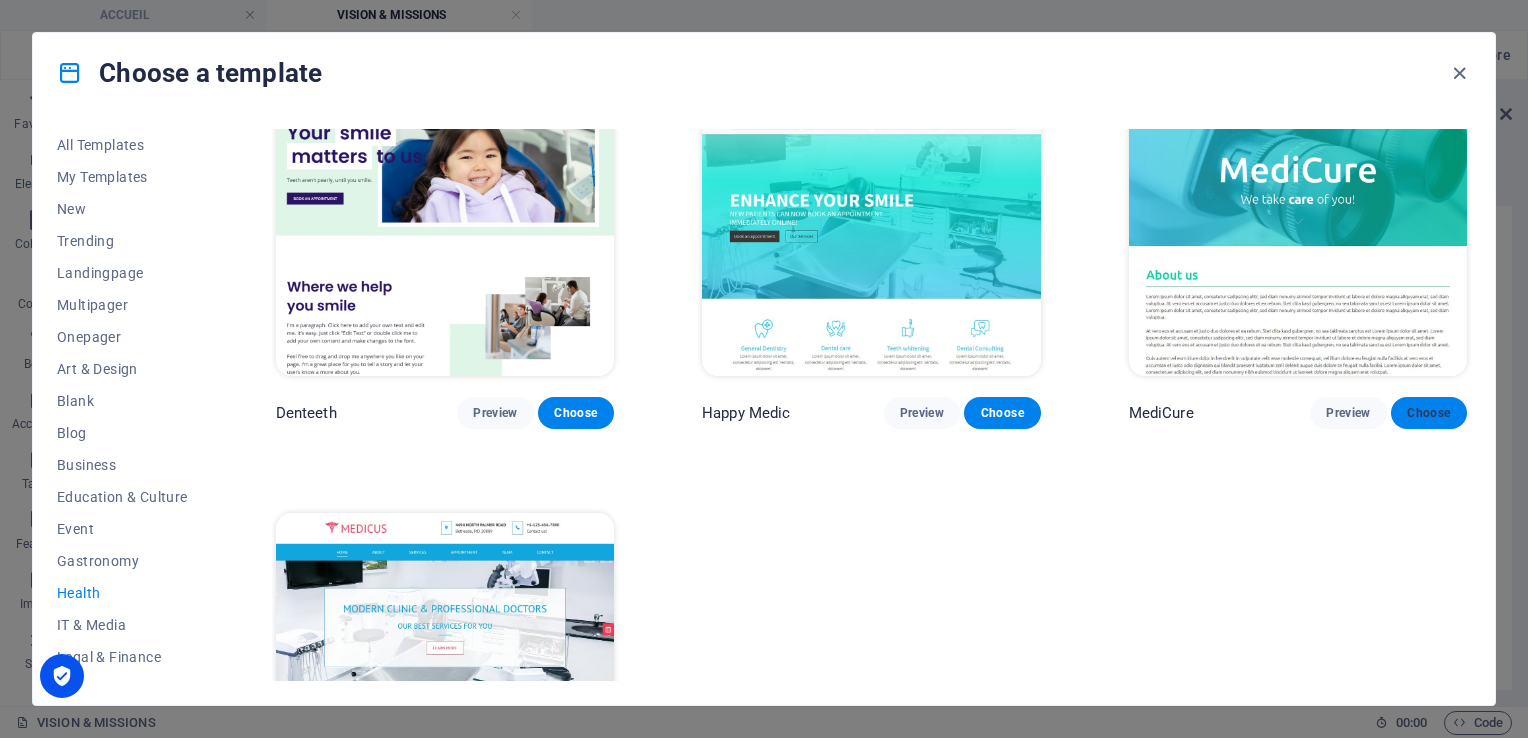 click on "Choose" at bounding box center (1429, 413) 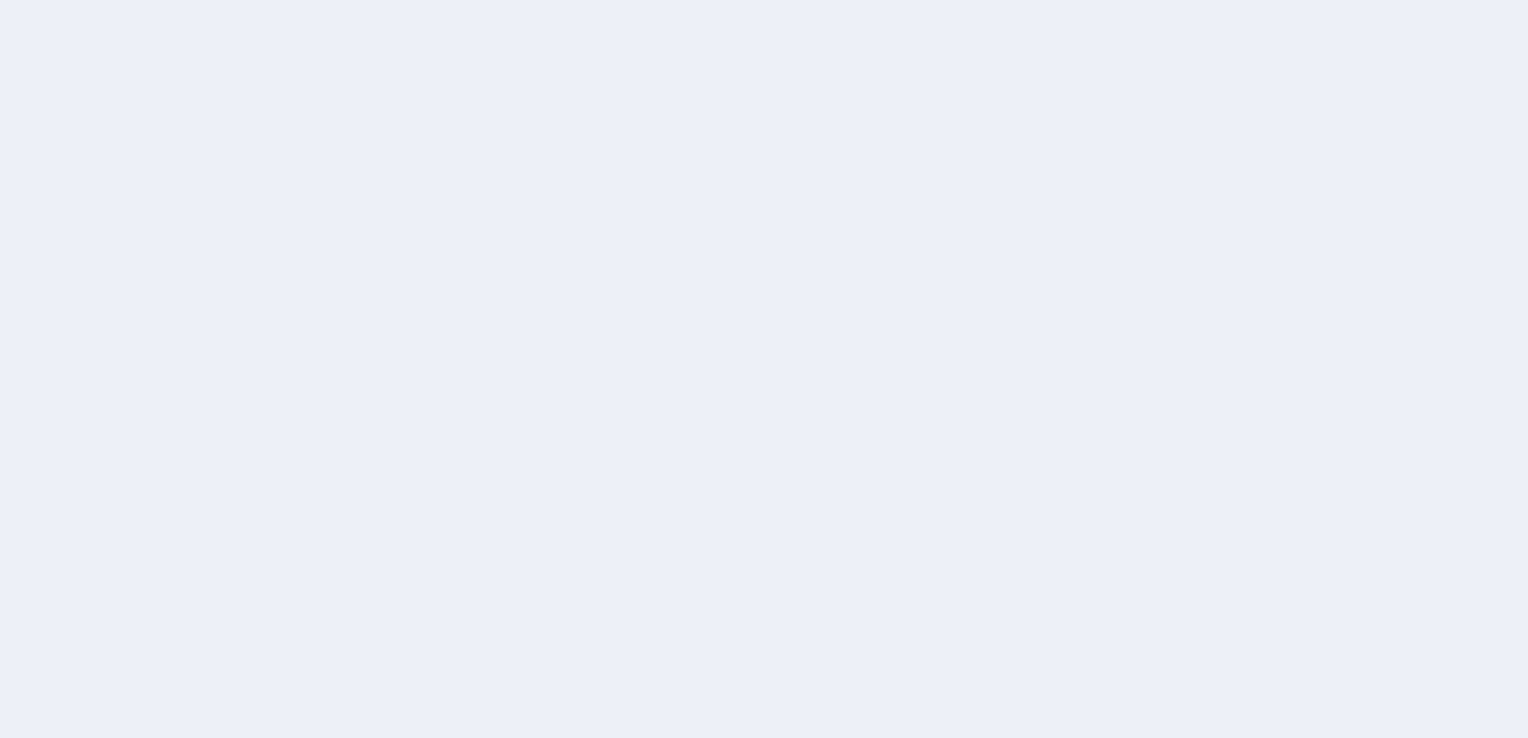 scroll, scrollTop: 0, scrollLeft: 0, axis: both 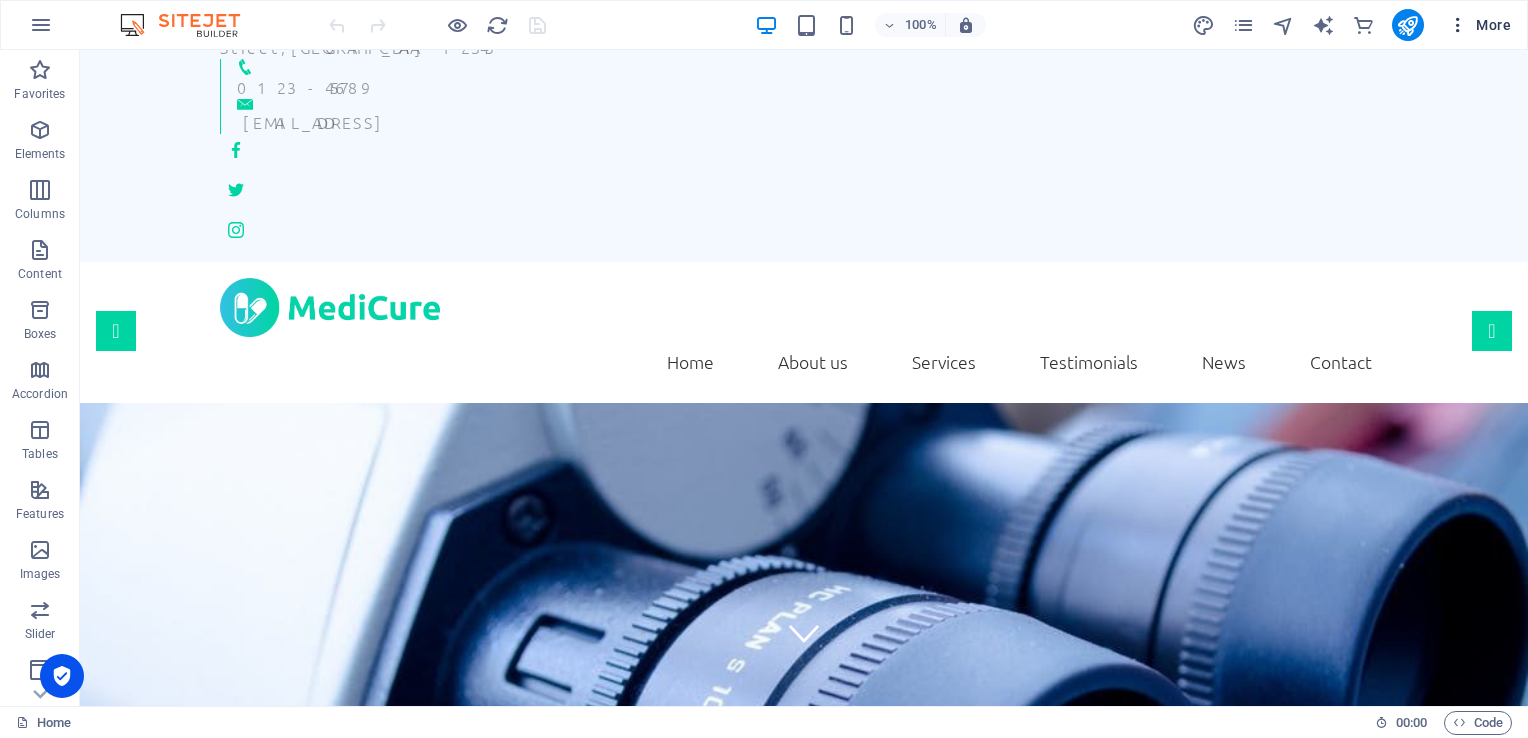 click at bounding box center (1458, 25) 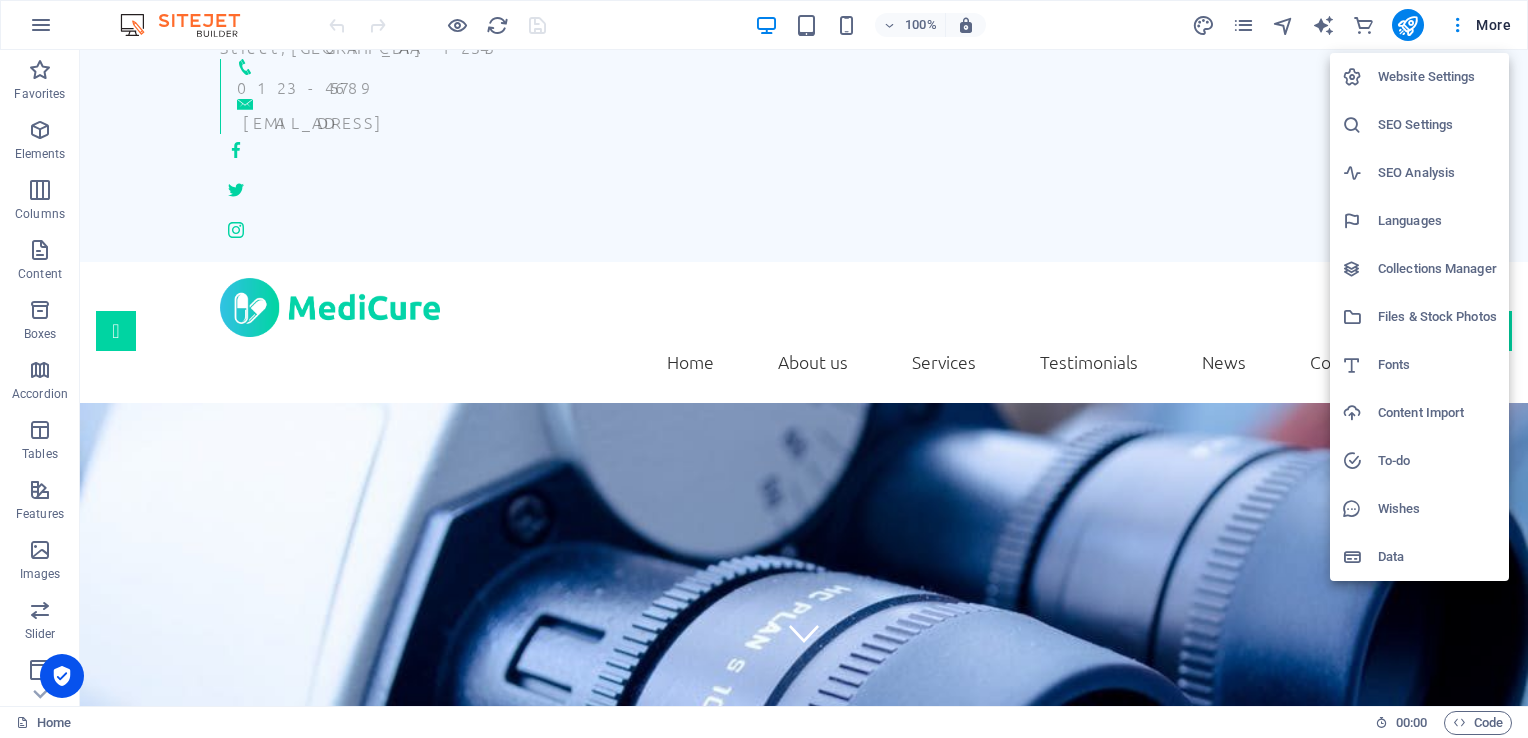 click on "Website Settings" at bounding box center (1437, 77) 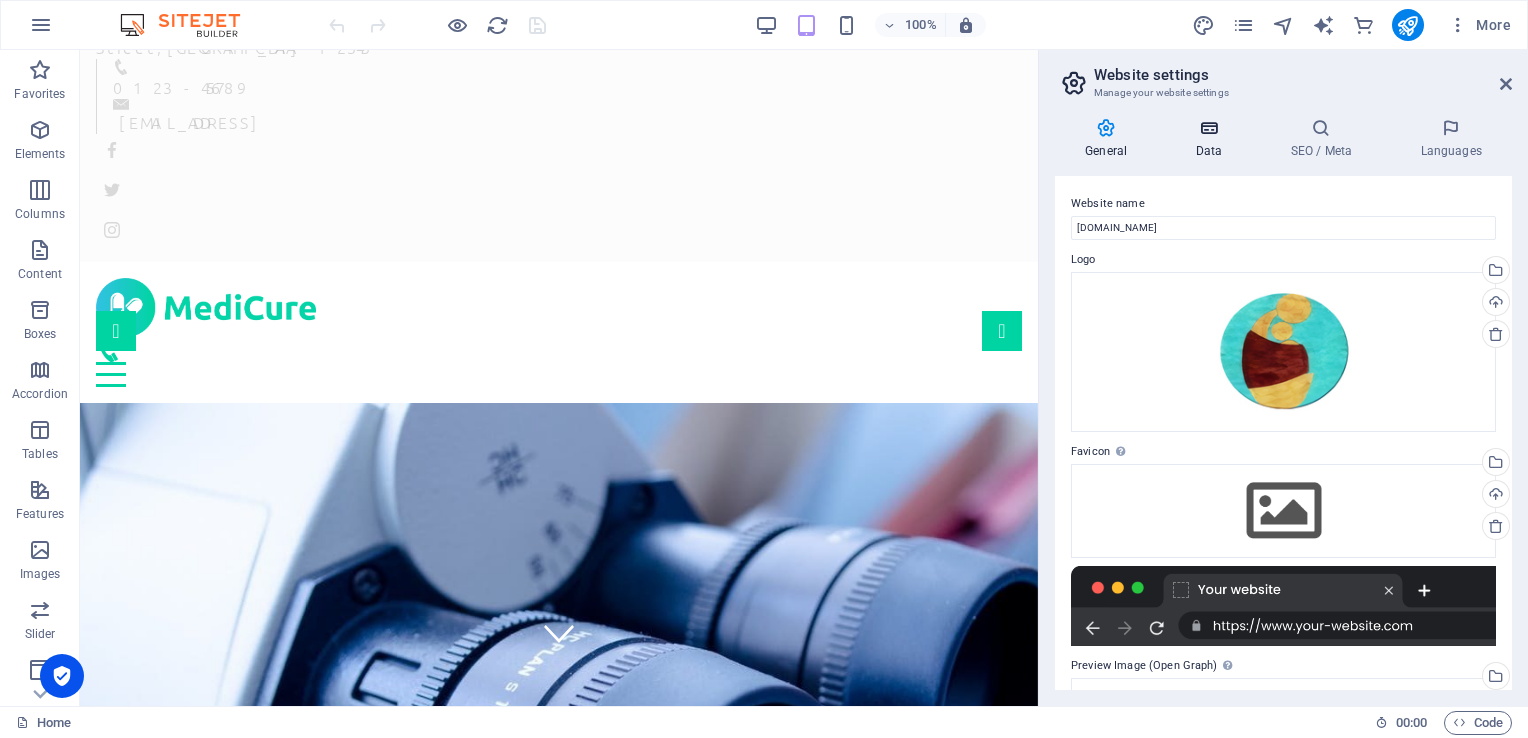 click on "Data" at bounding box center (1212, 139) 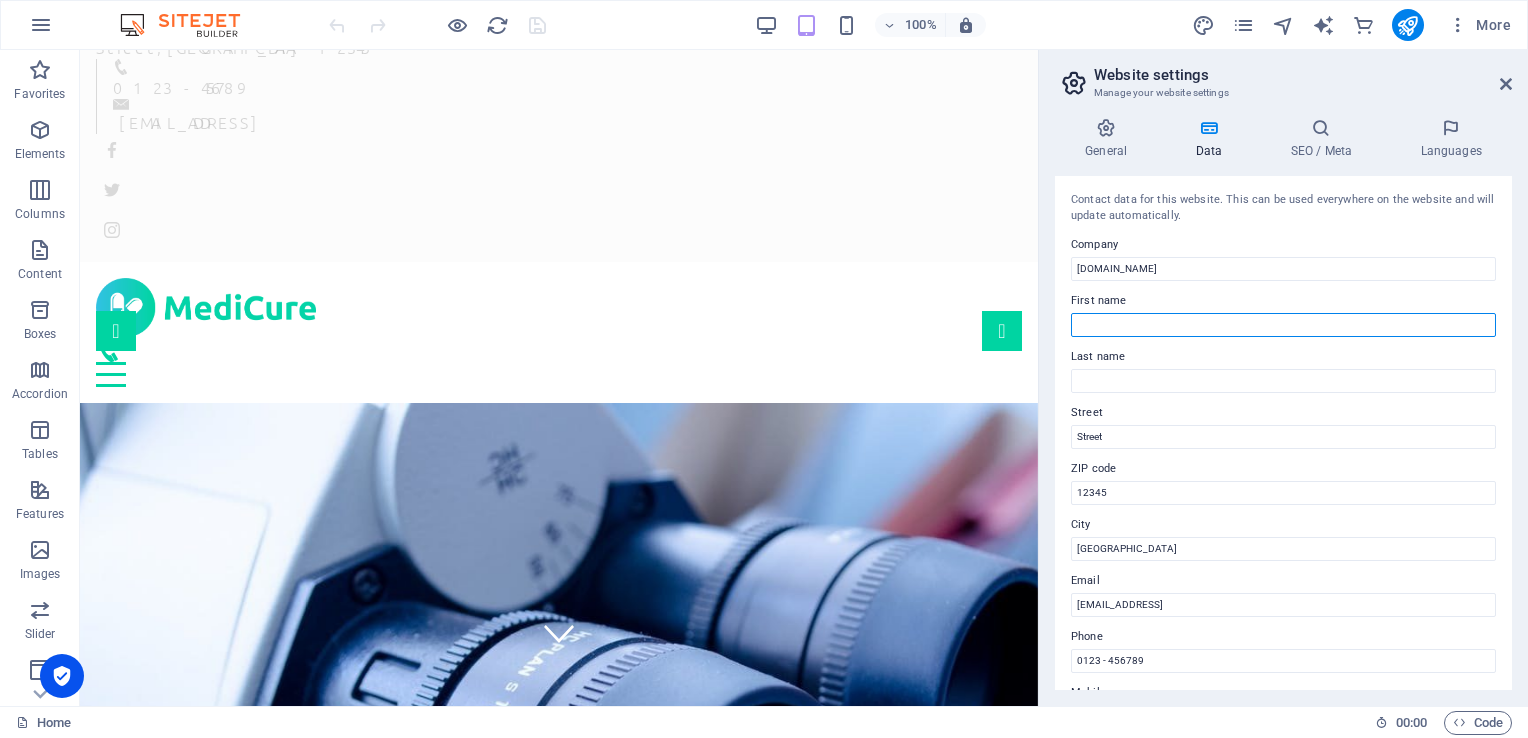 click on "First name" at bounding box center (1283, 325) 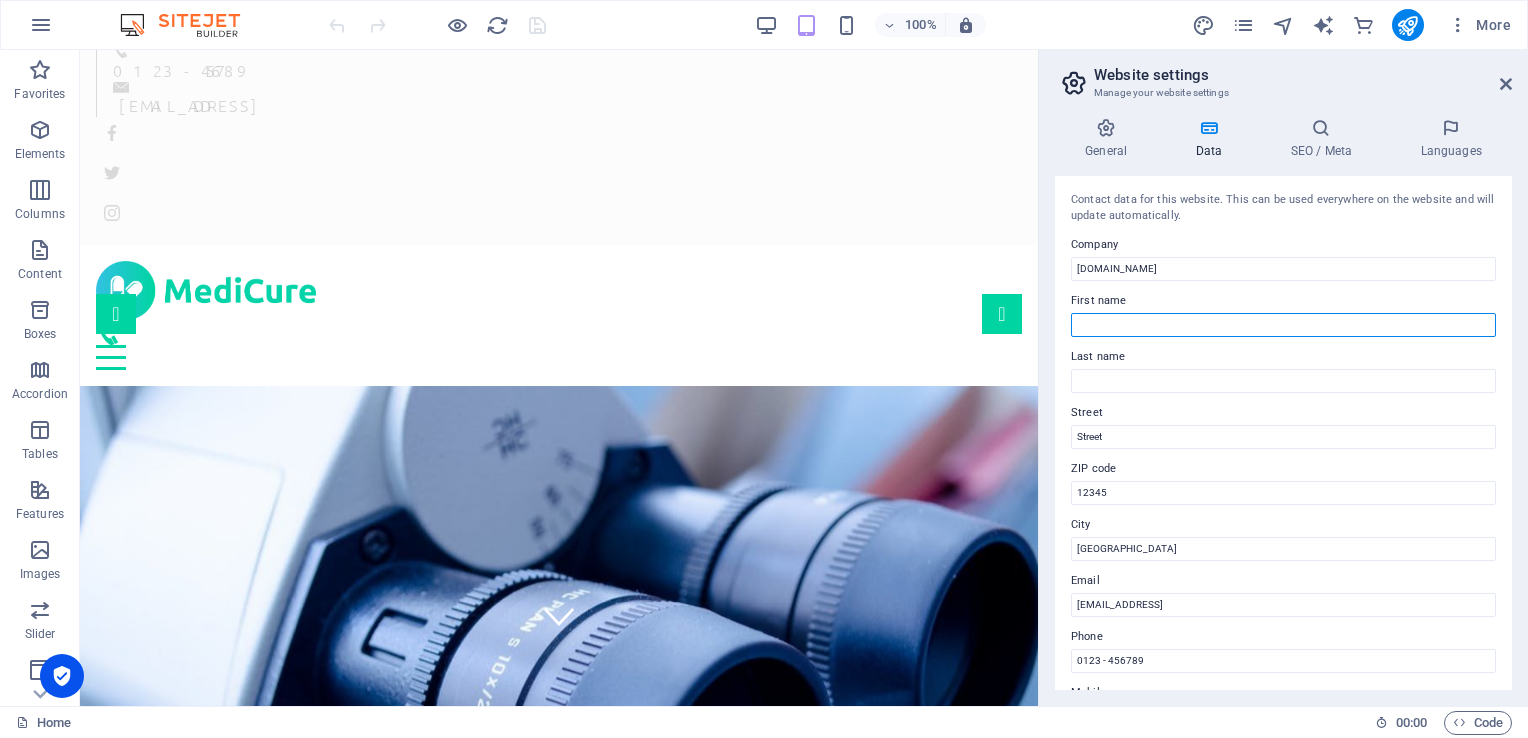 scroll, scrollTop: 0, scrollLeft: 0, axis: both 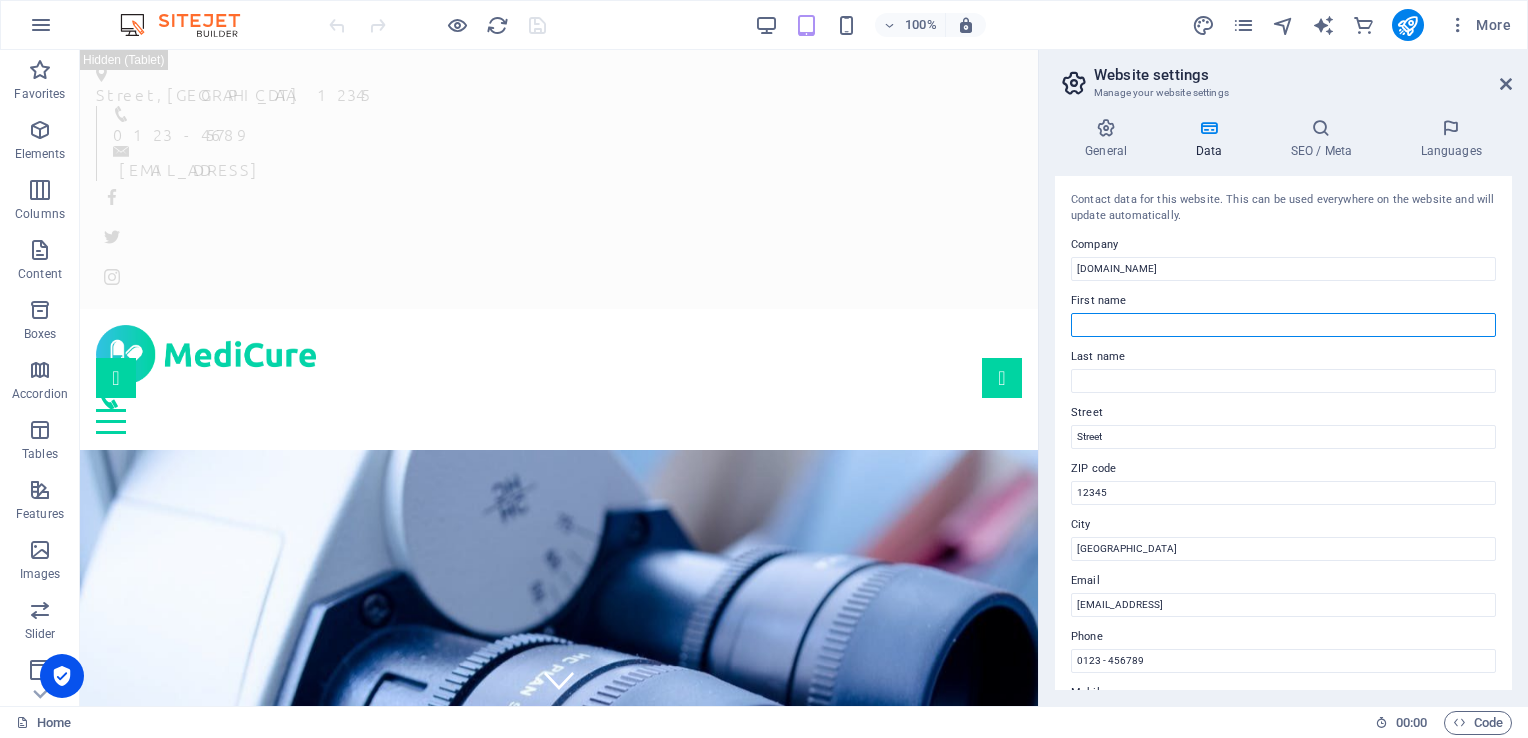 drag, startPoint x: 1031, startPoint y: 123, endPoint x: 1138, endPoint y: 116, distance: 107.22873 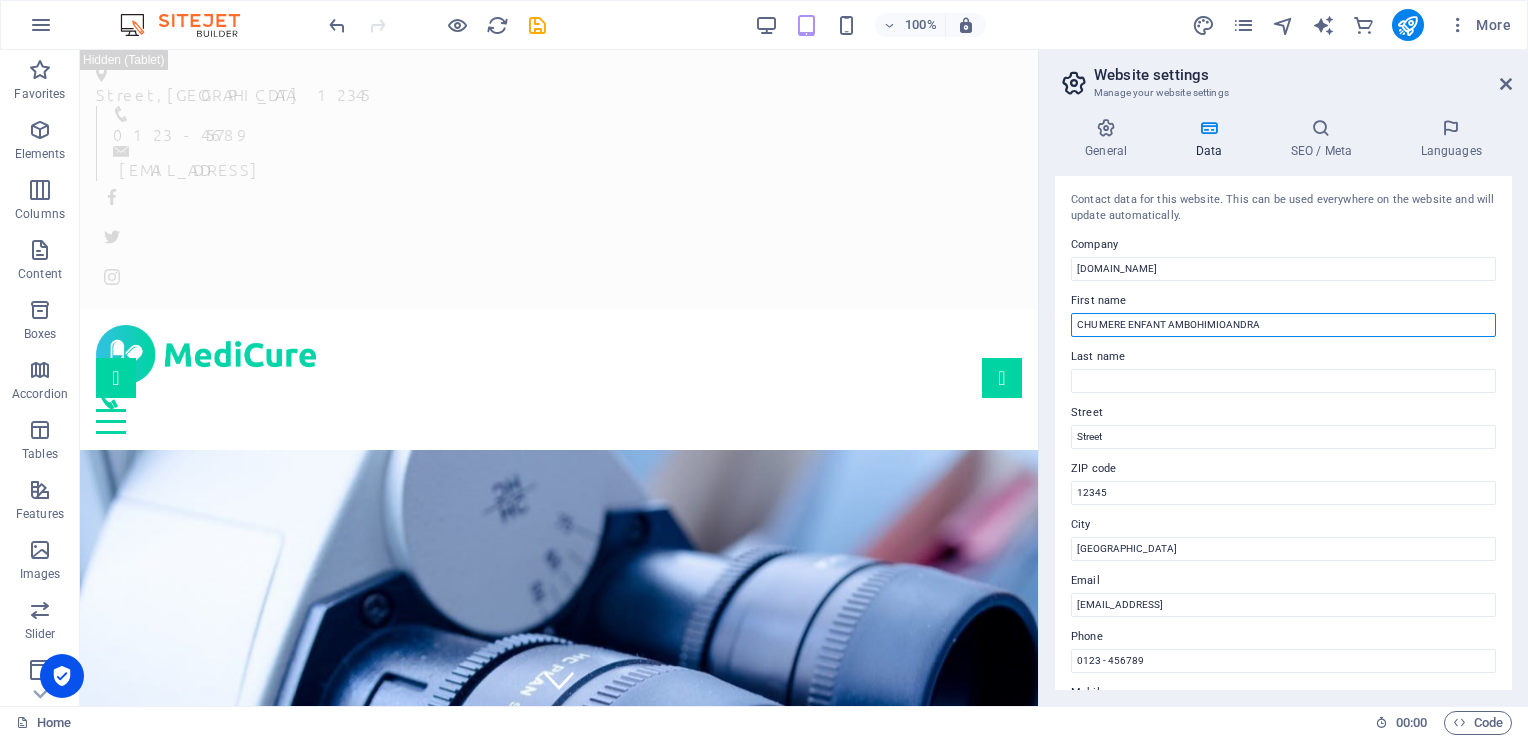 click on "CHU MERE ENFANT AMBOHIMIOANDRA" at bounding box center (1283, 325) 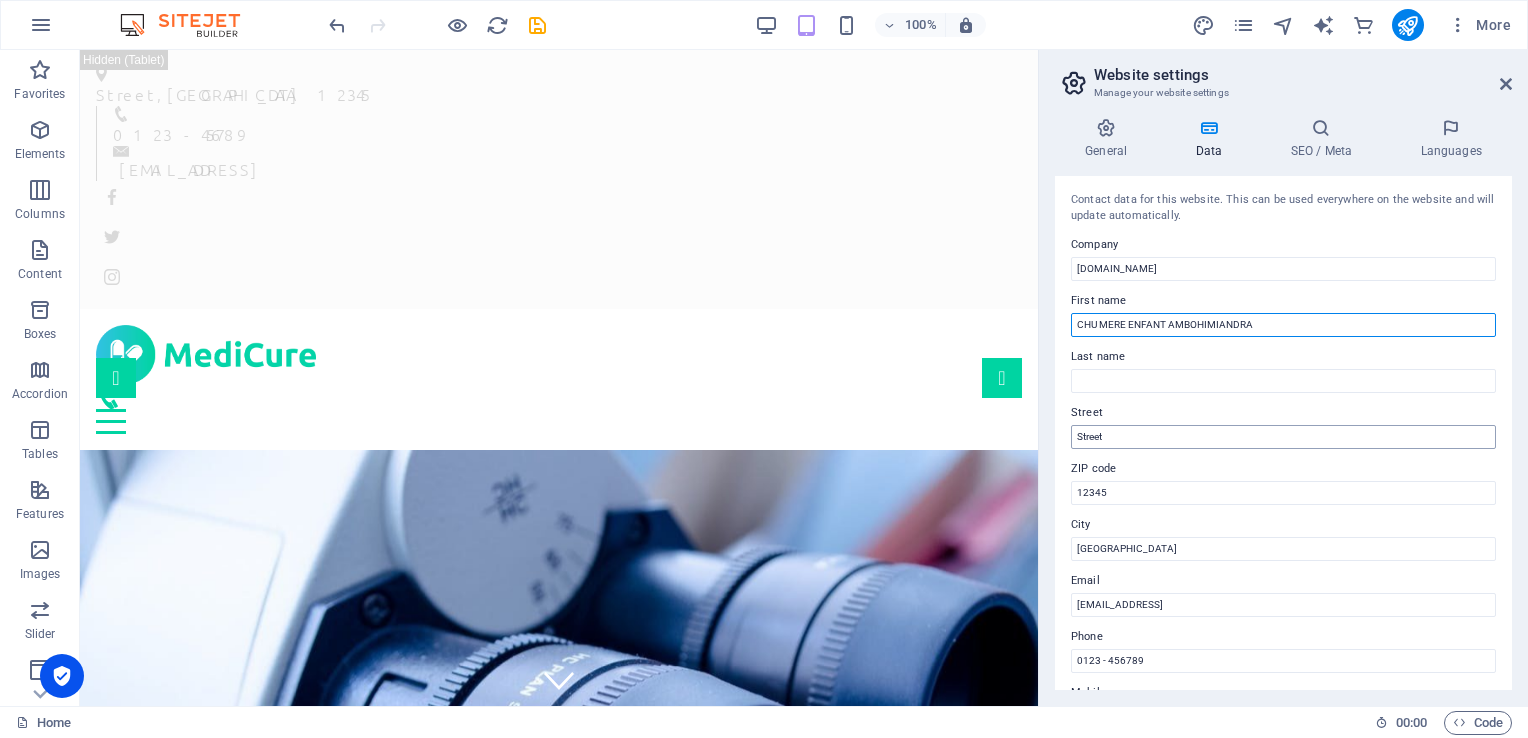 type on "CHU MERE ENFANT AMBOHIMIANDRA" 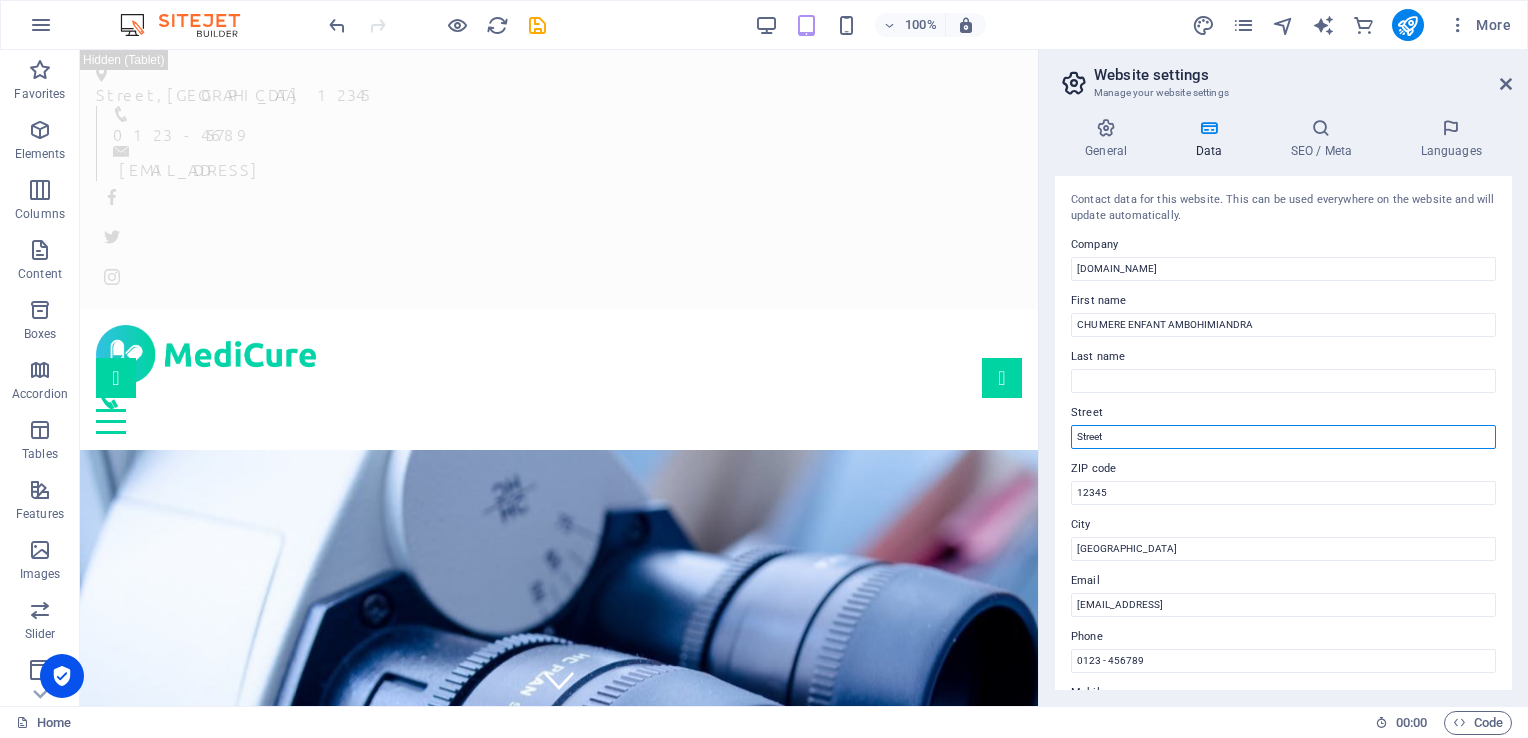 click on "Street" at bounding box center (1283, 437) 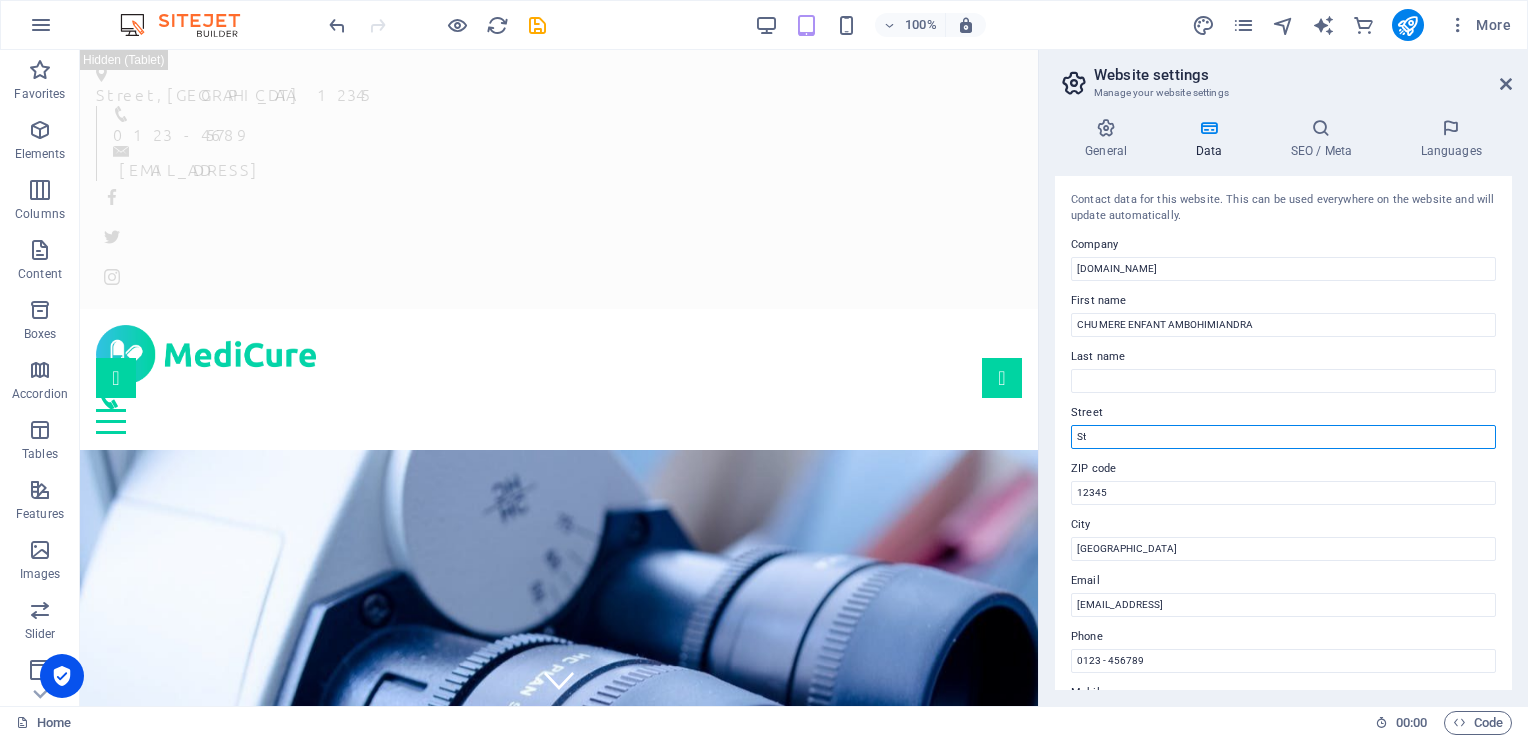 type on "S" 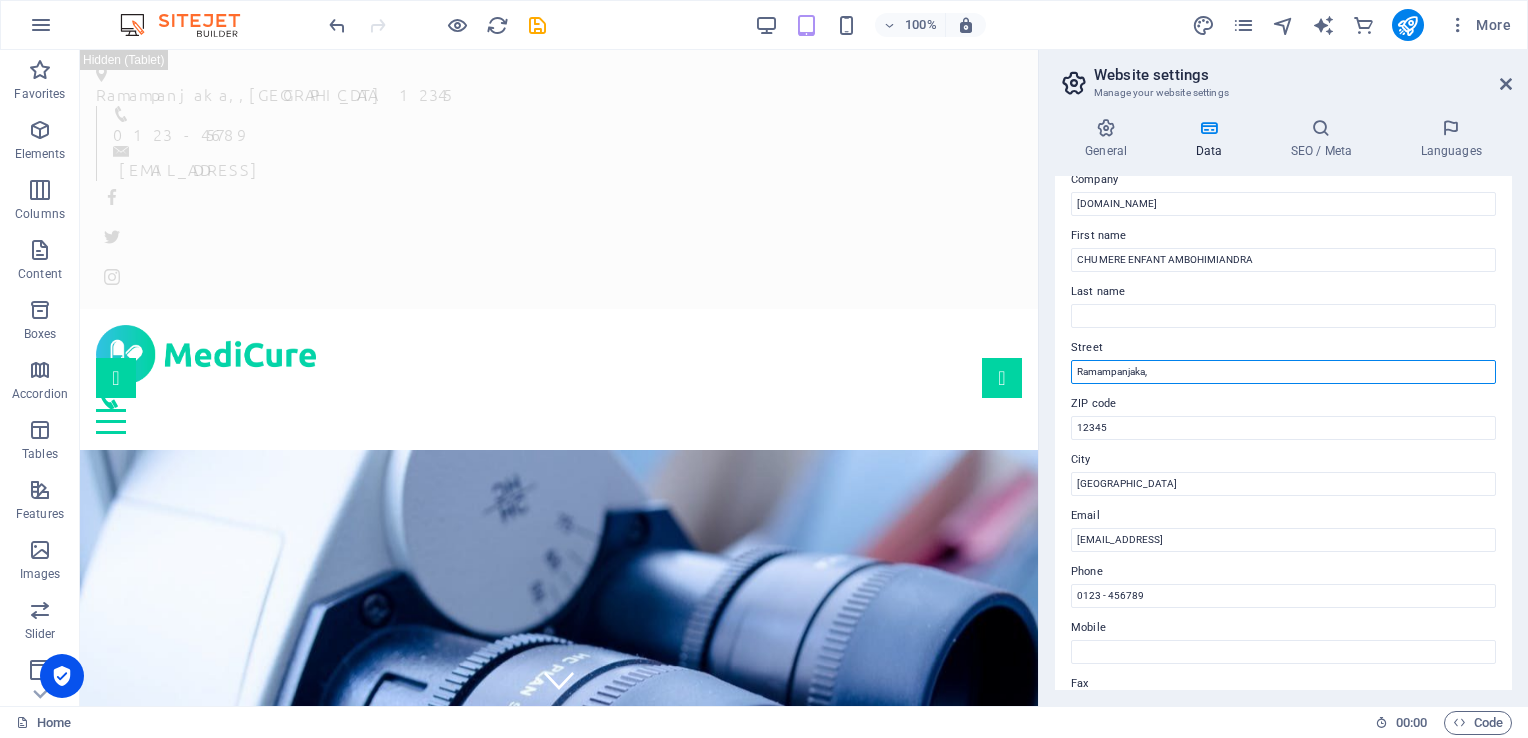 scroll, scrollTop: 117, scrollLeft: 0, axis: vertical 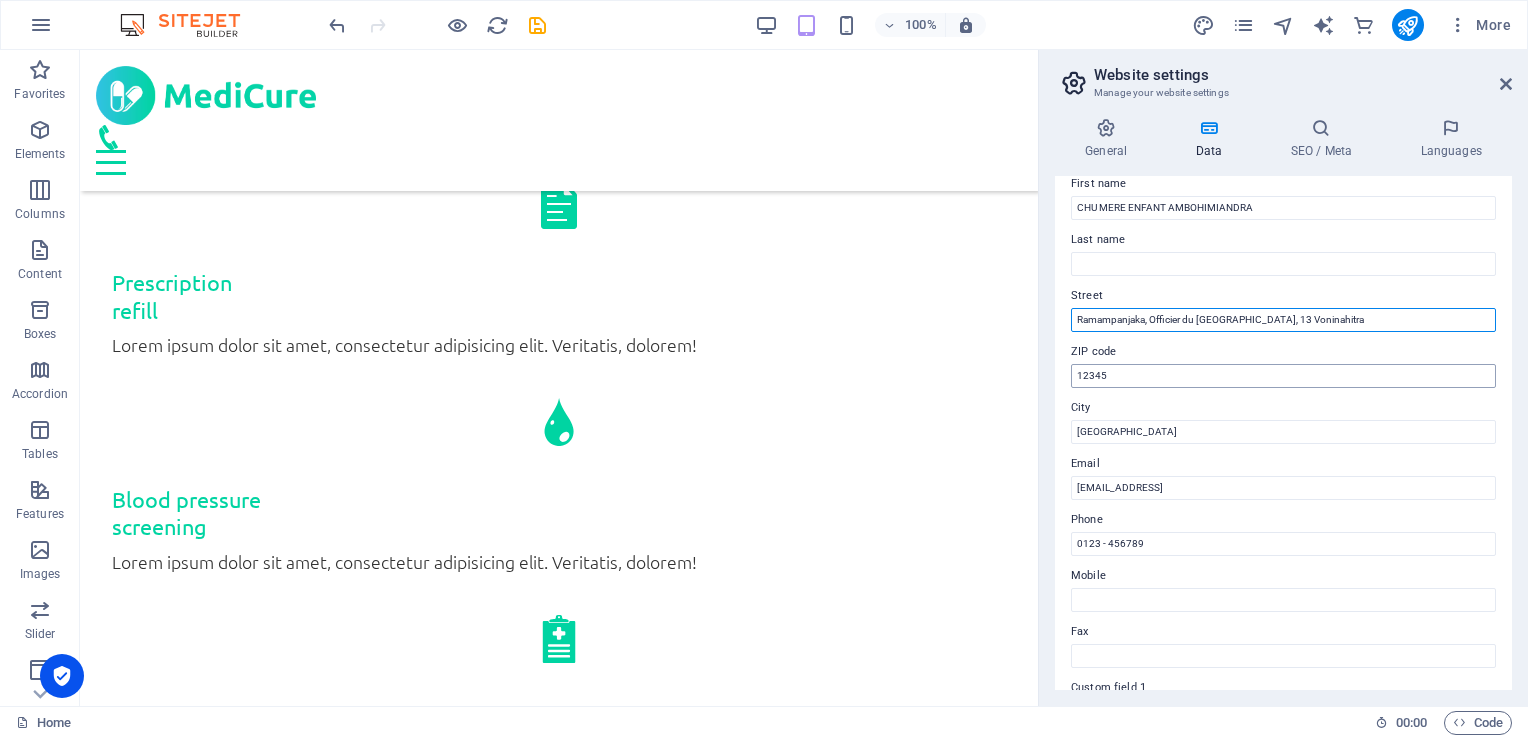 type on "Ramampanjaka, Officier du Palais Anatirova, 13 Voninahitra" 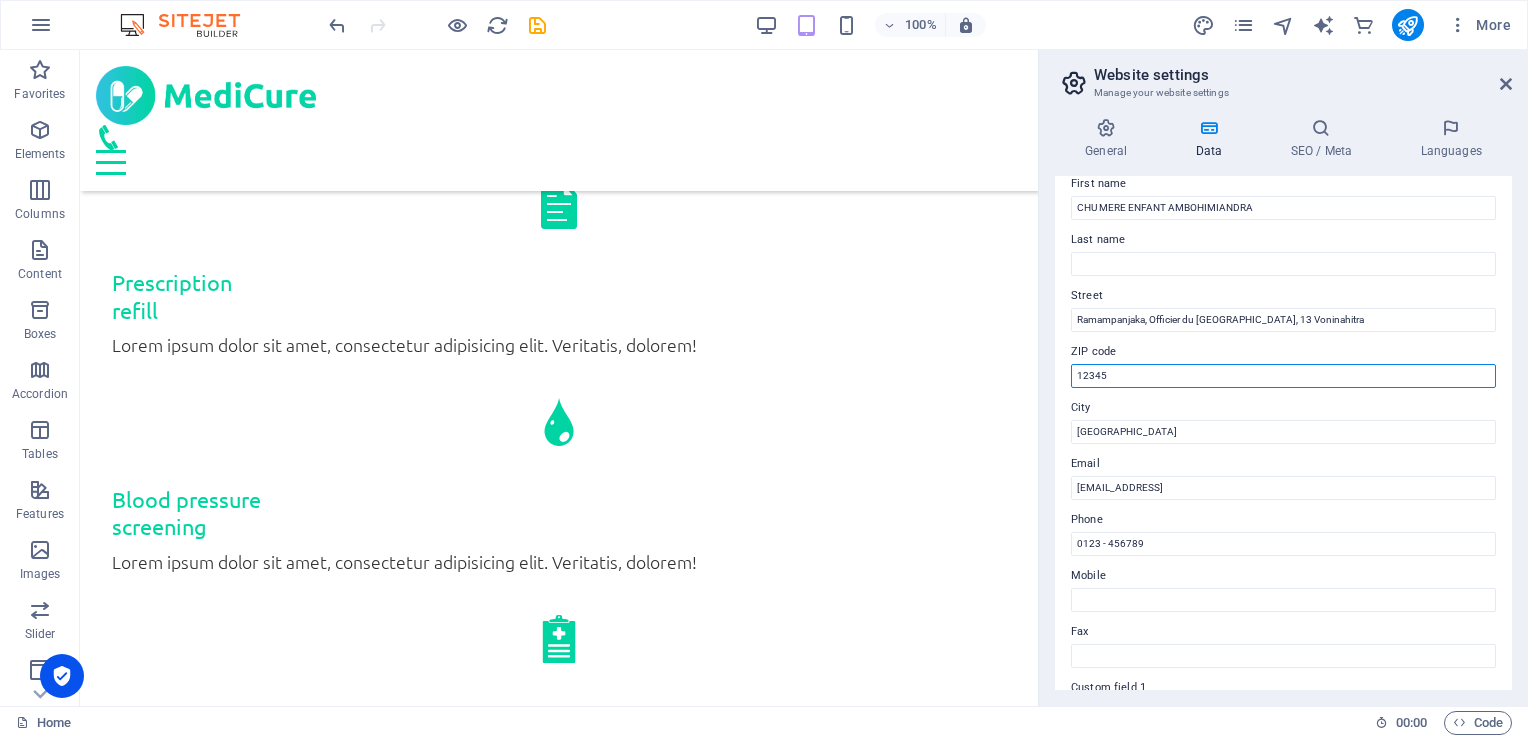 click on "12345" at bounding box center (1283, 376) 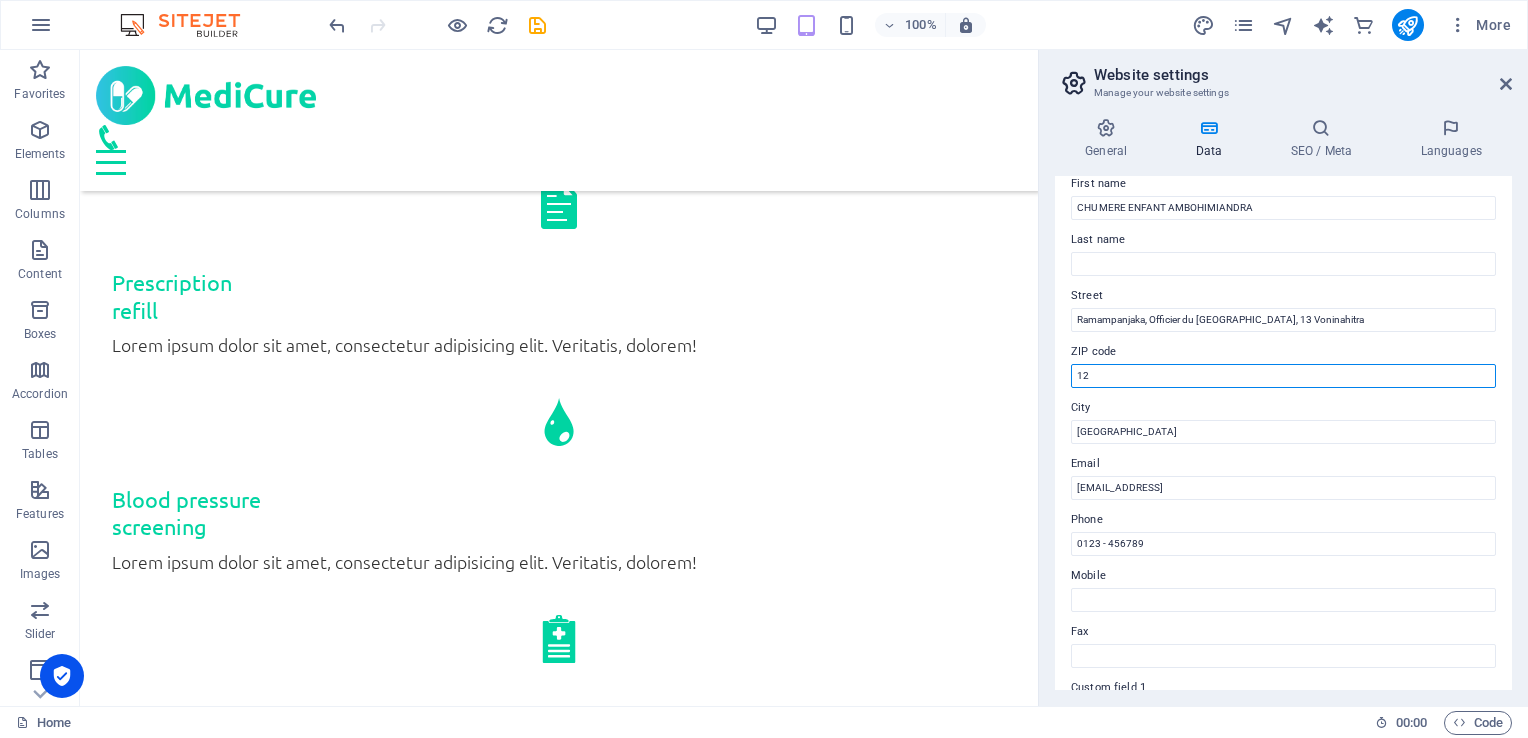 type on "1" 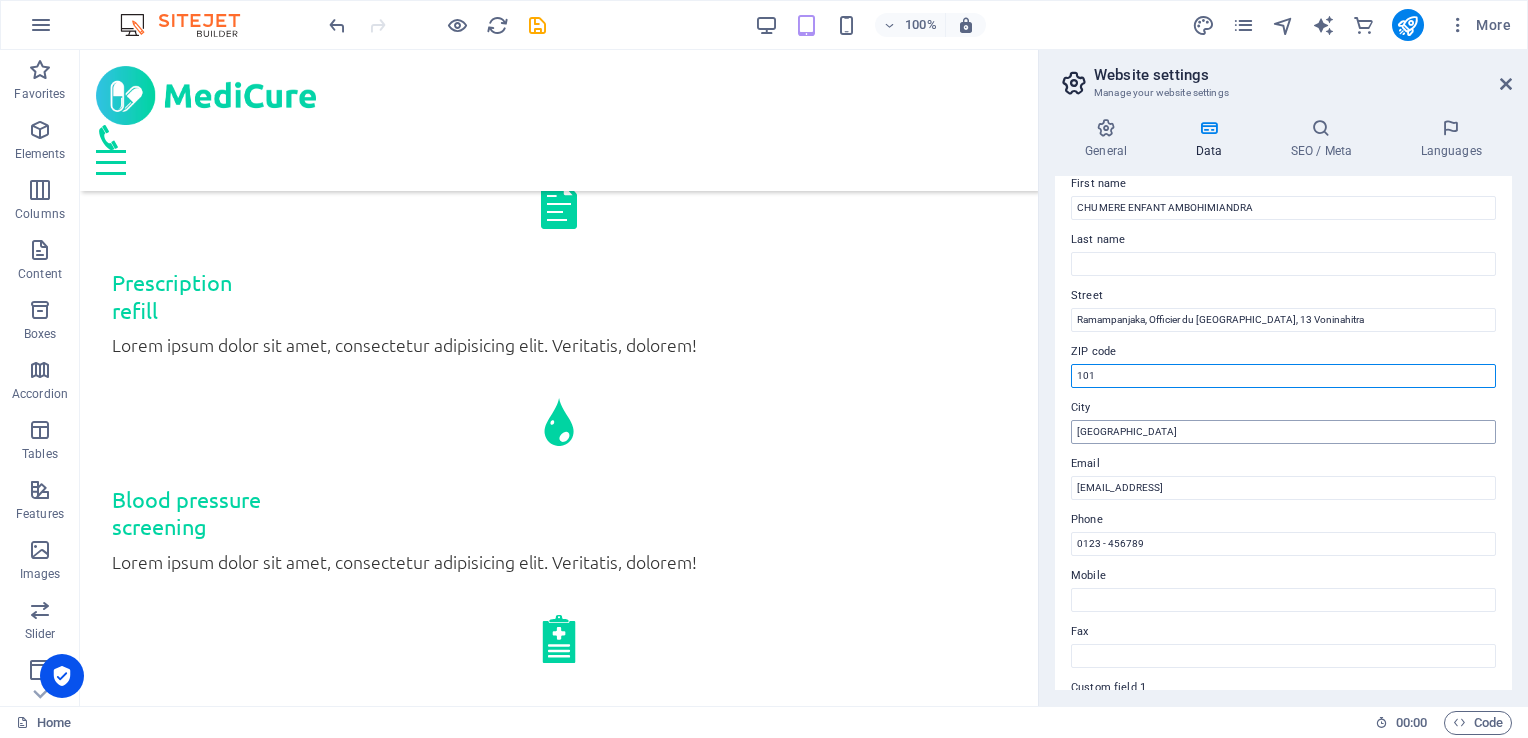 type on "101" 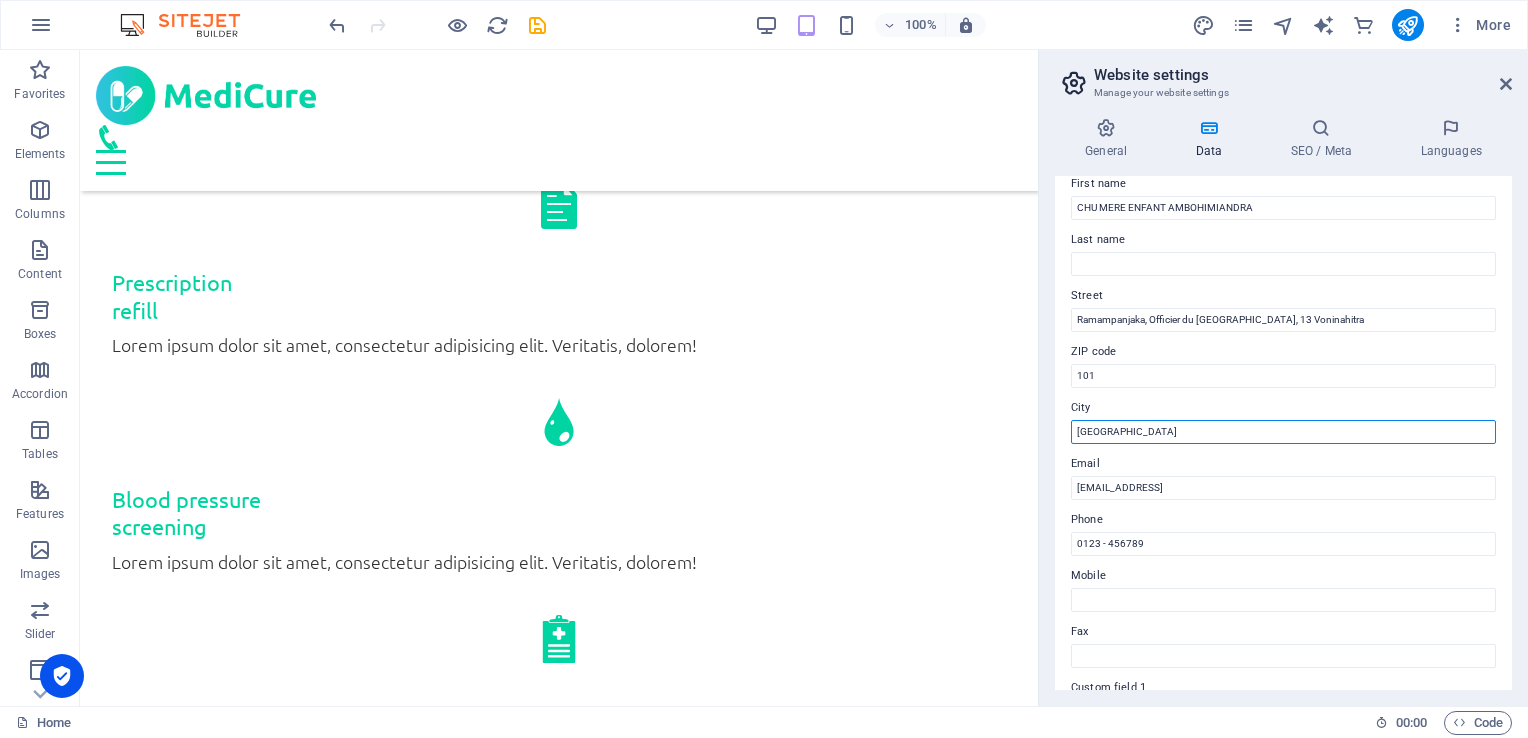 click on "[GEOGRAPHIC_DATA]" at bounding box center (1283, 432) 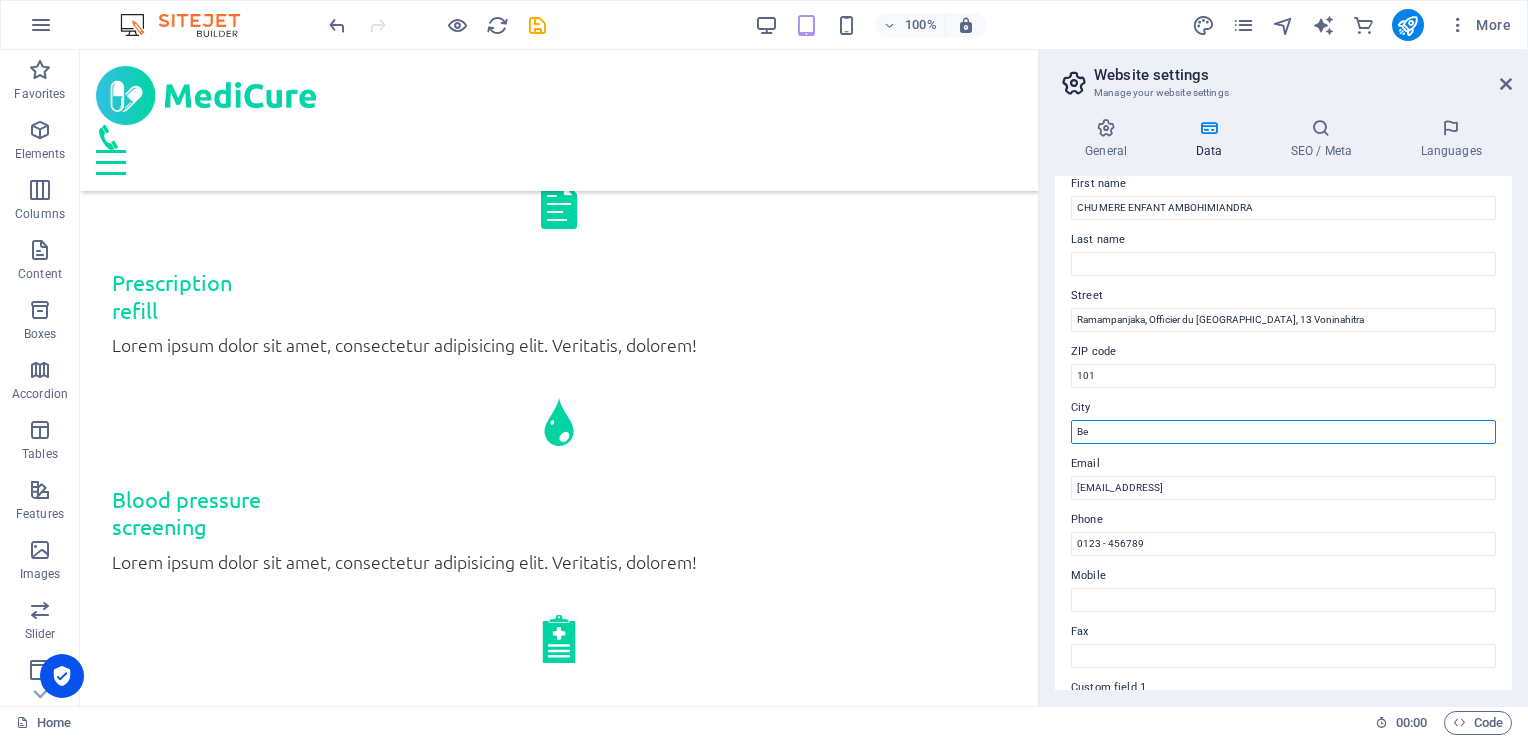 type on "B" 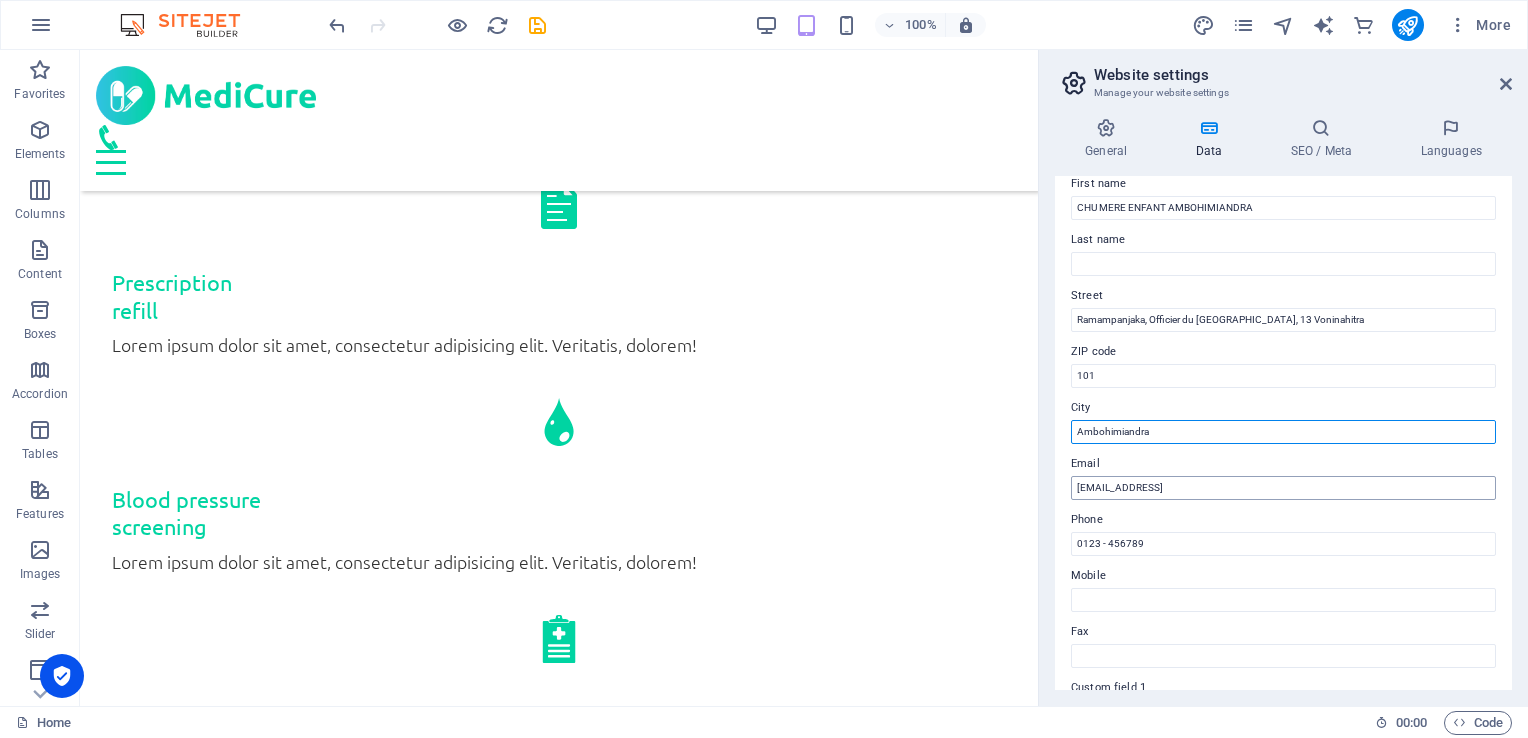 type on "Ambohimiandra" 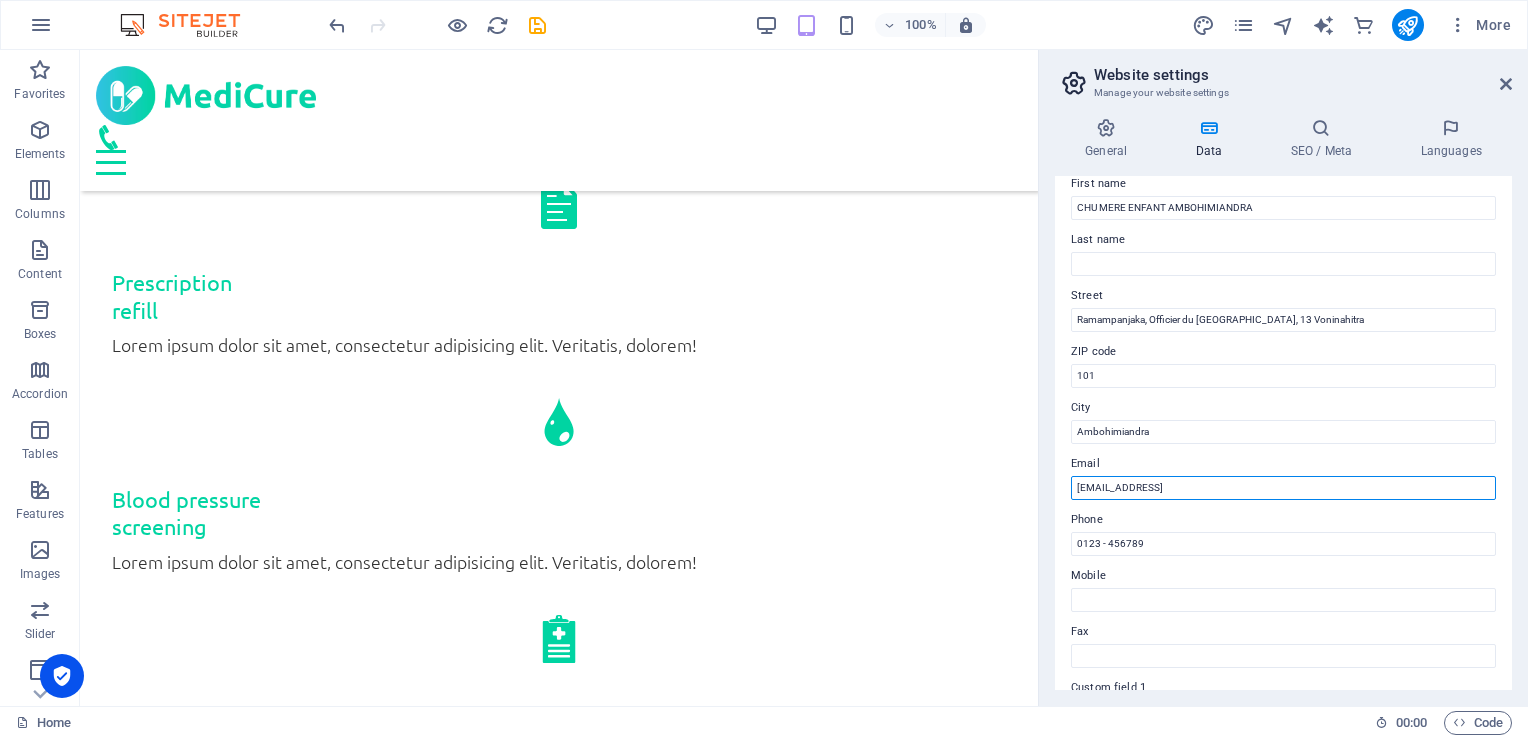 click on "[EMAIL_ADDRESS]" at bounding box center [1283, 488] 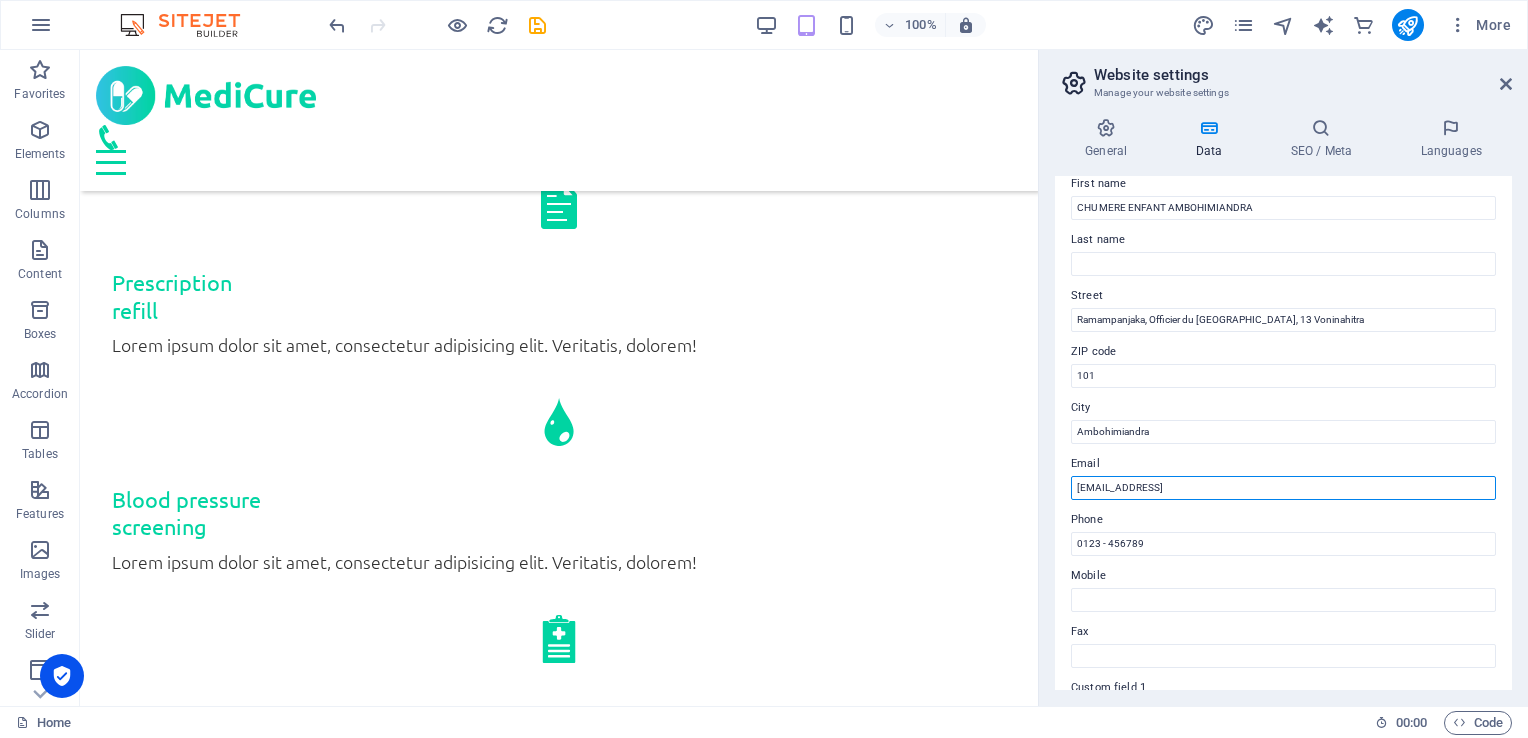 click on "[EMAIL_ADDRESS]" at bounding box center (1283, 488) 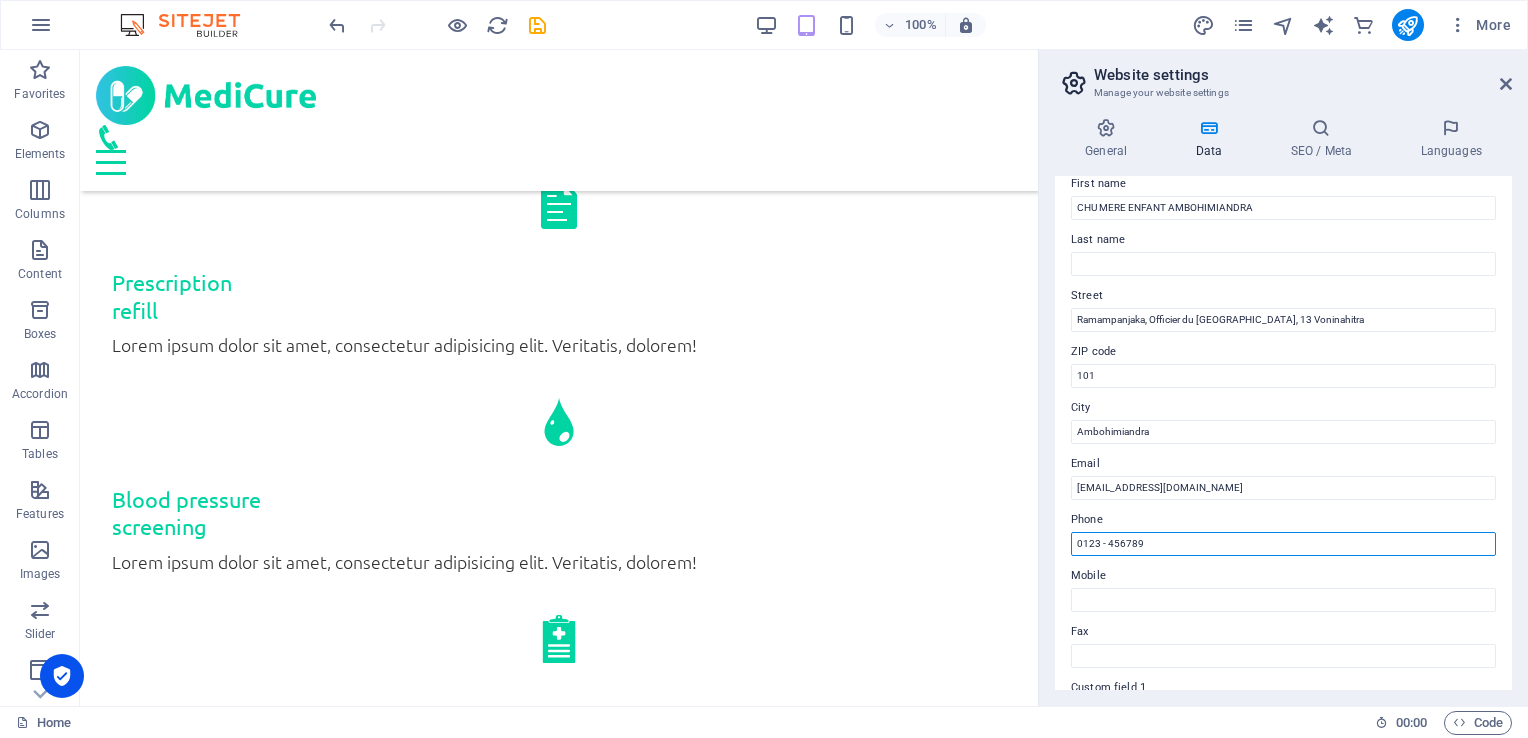 click on "0123 - 456789" at bounding box center (1283, 544) 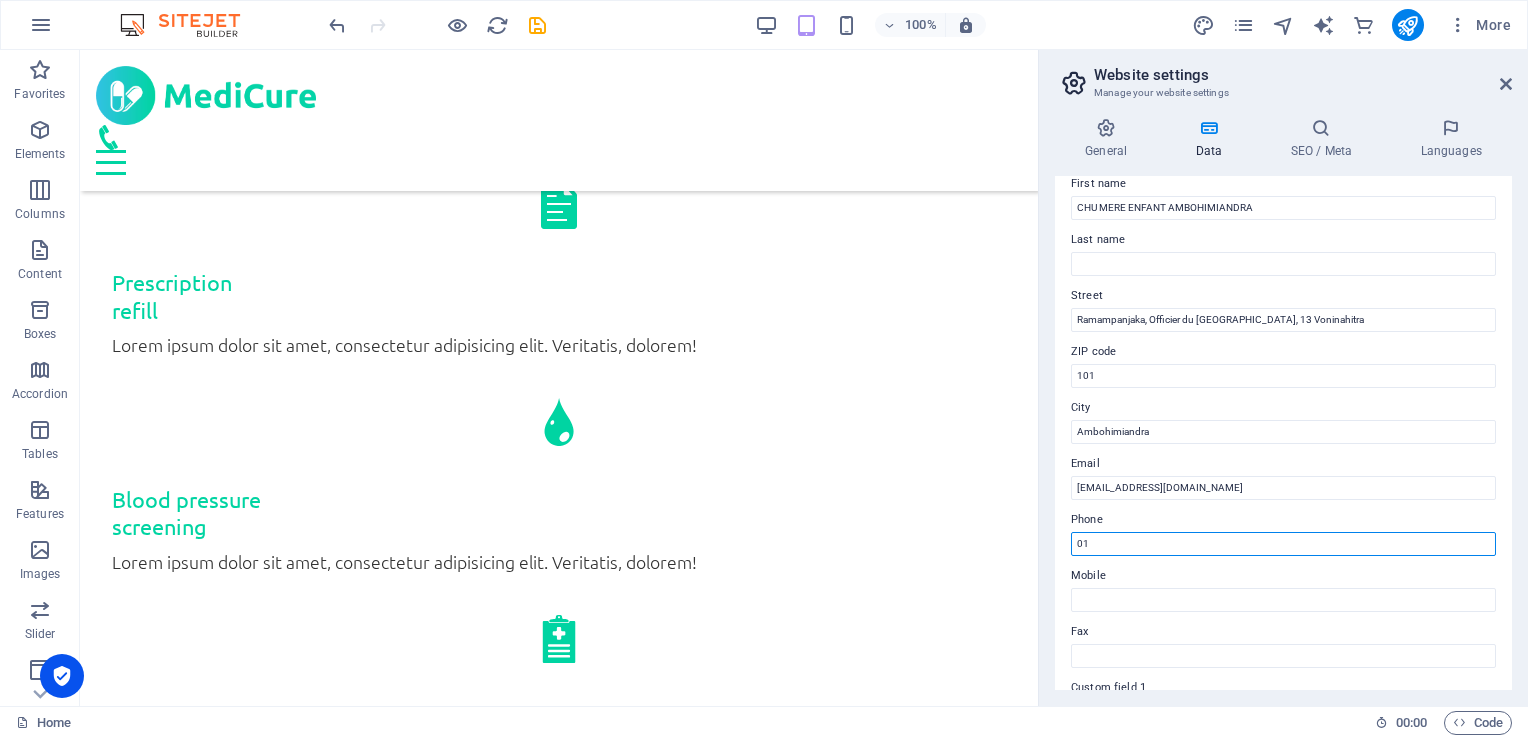 type on "0" 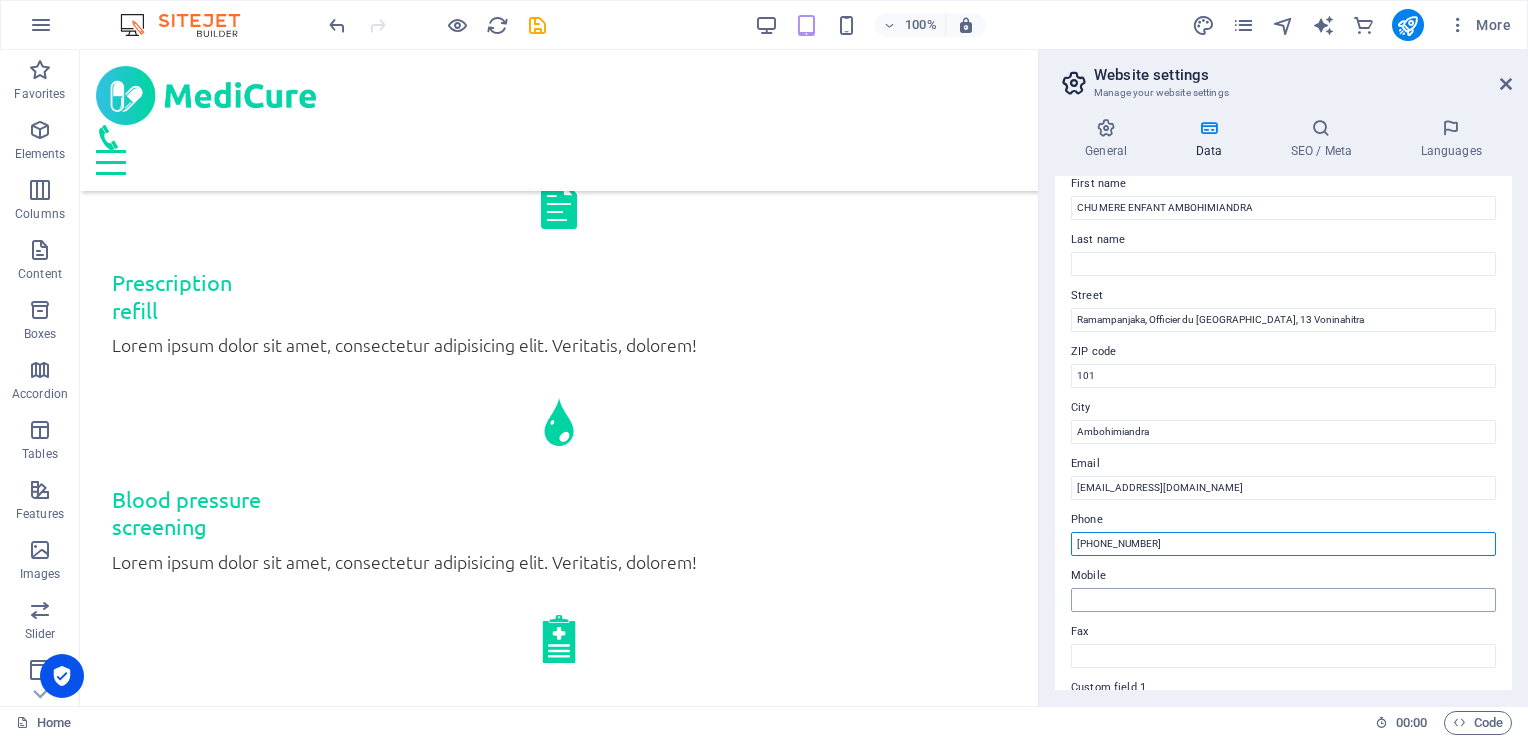 type on "[PHONE_NUMBER]" 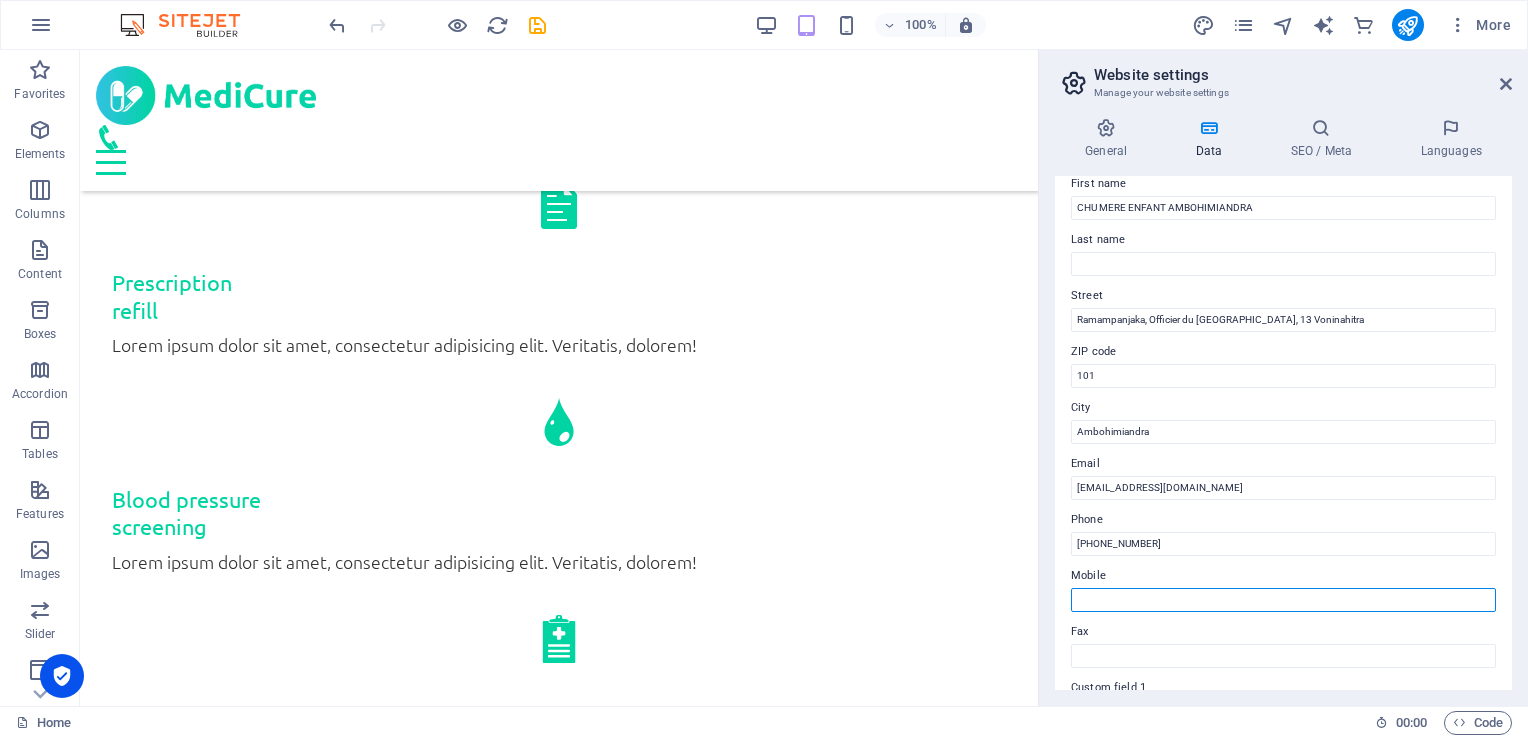 click on "Mobile" at bounding box center [1283, 600] 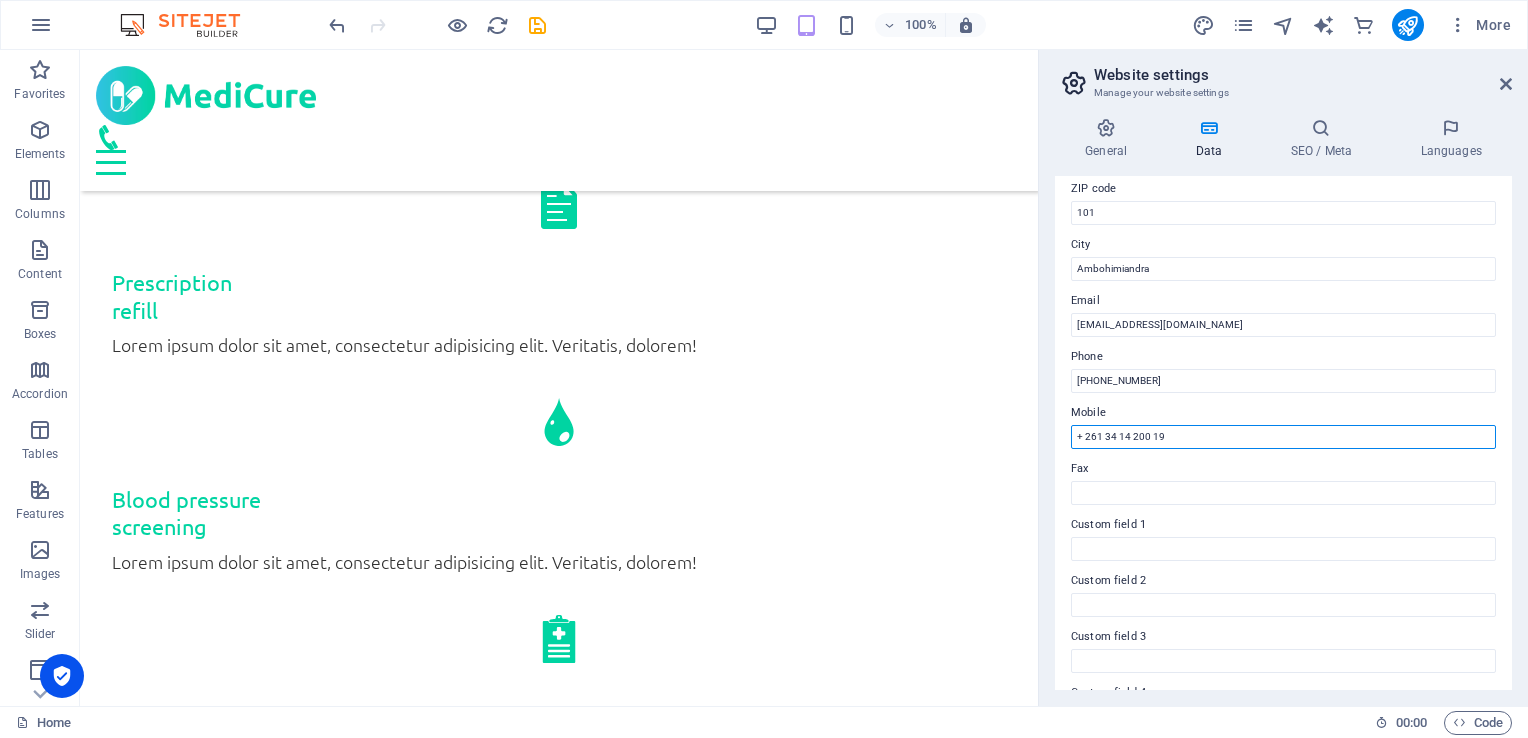 scroll, scrollTop: 445, scrollLeft: 0, axis: vertical 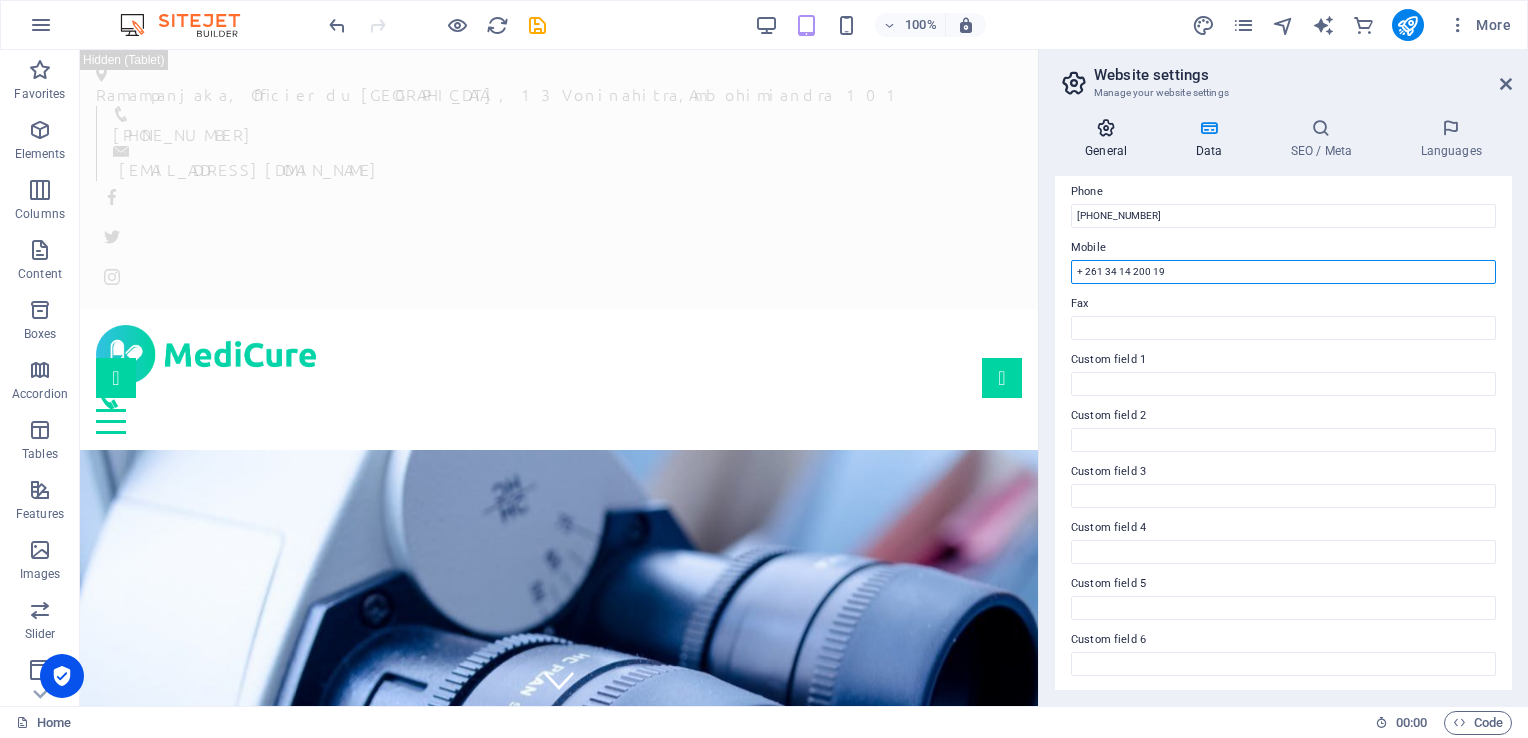 type on "+ 261 34 14 200 19" 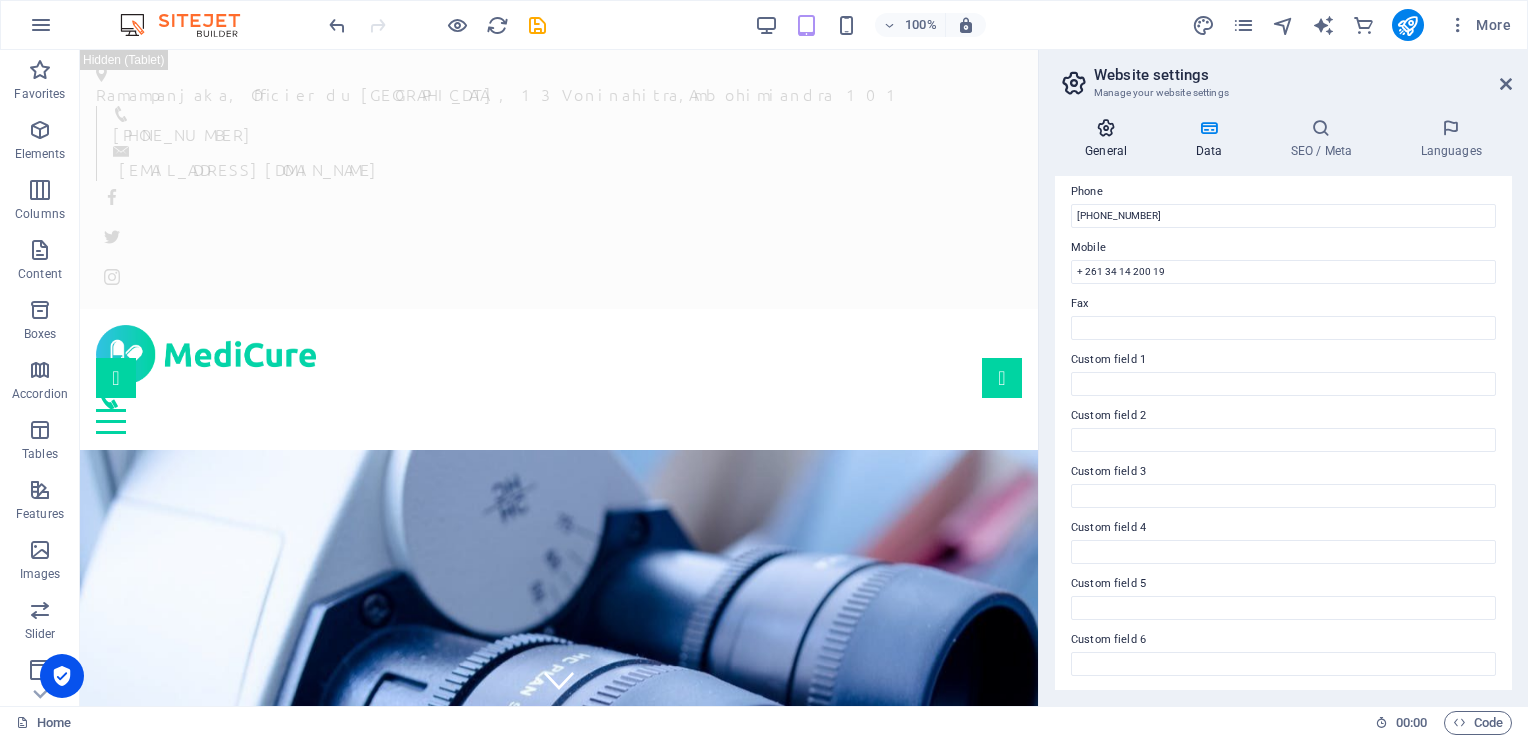 click at bounding box center (1106, 128) 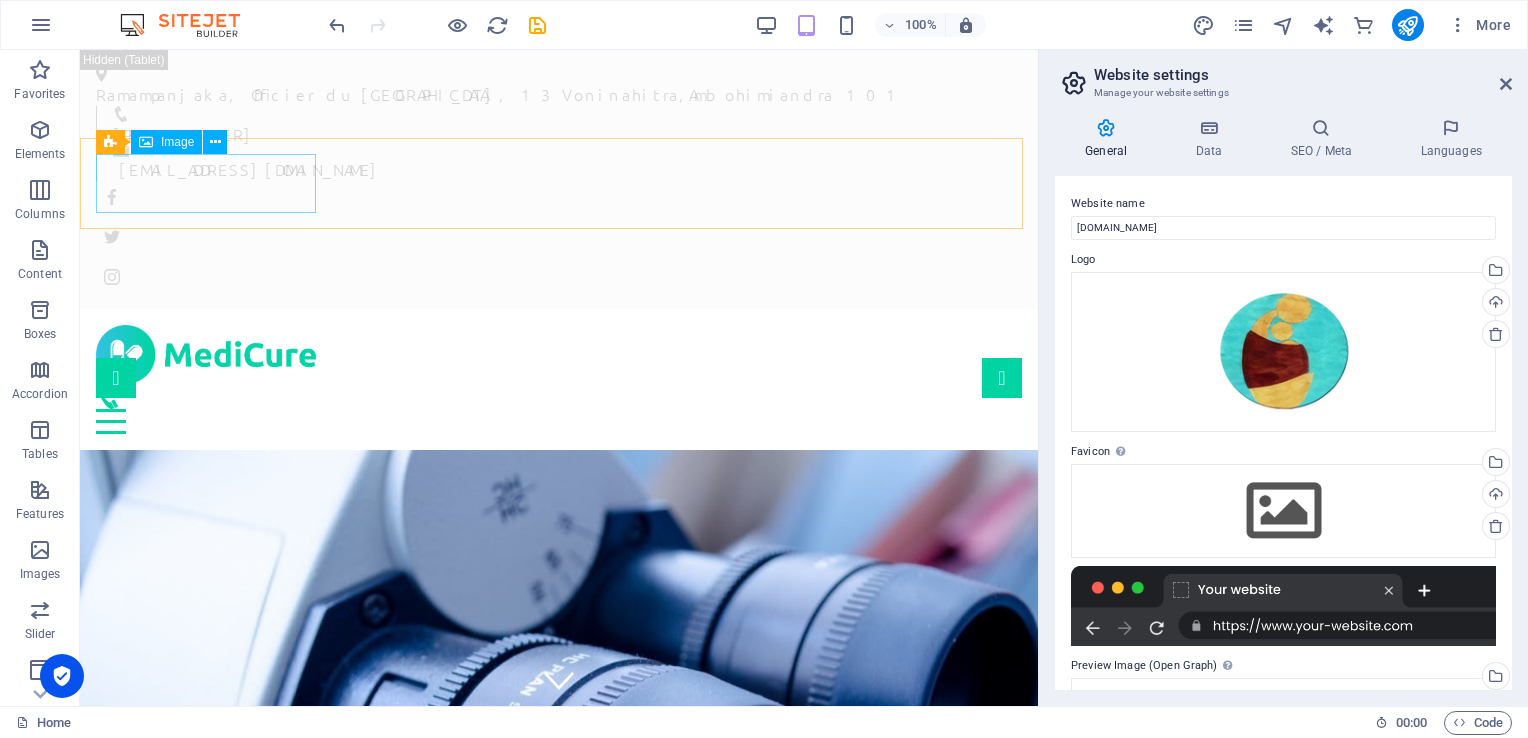 click at bounding box center (146, 142) 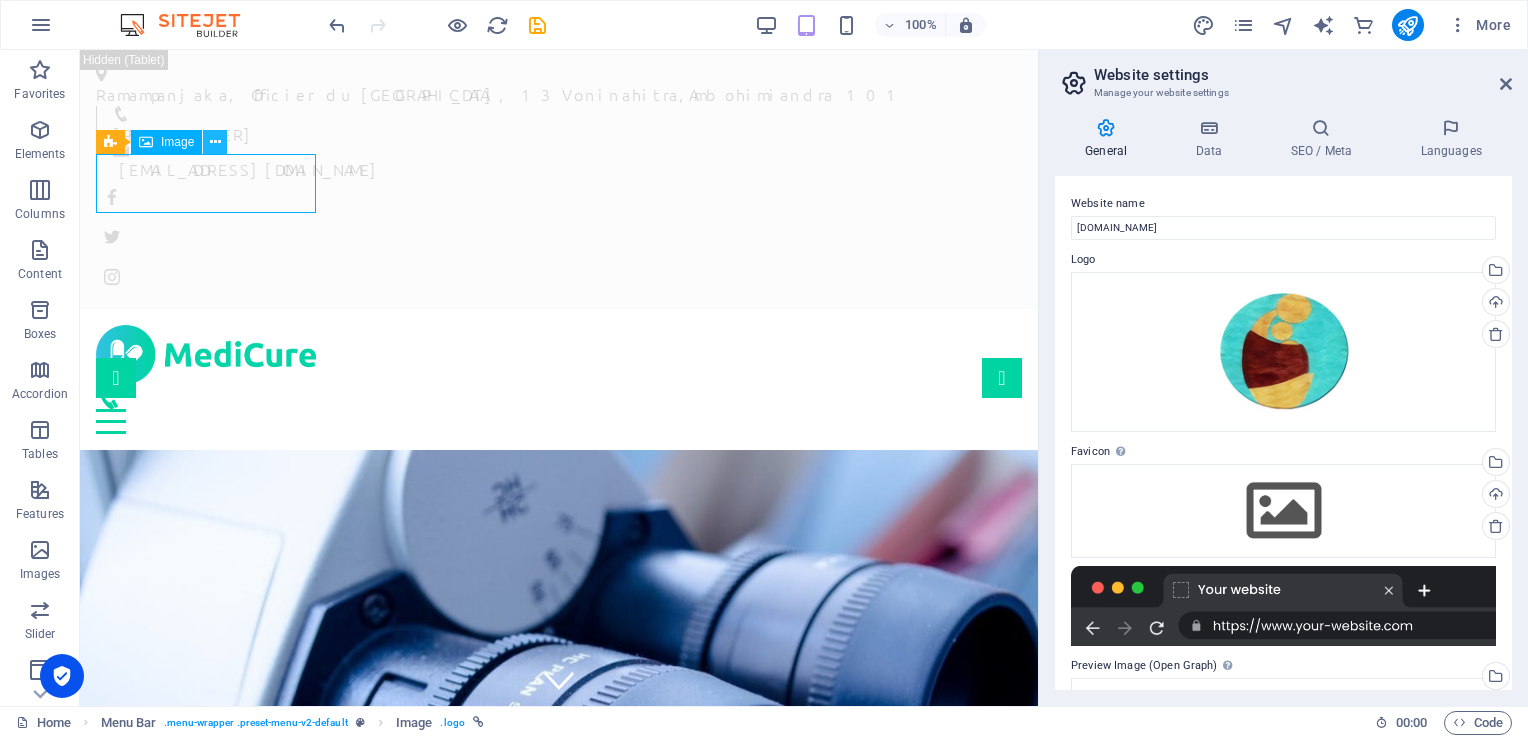 click at bounding box center [215, 142] 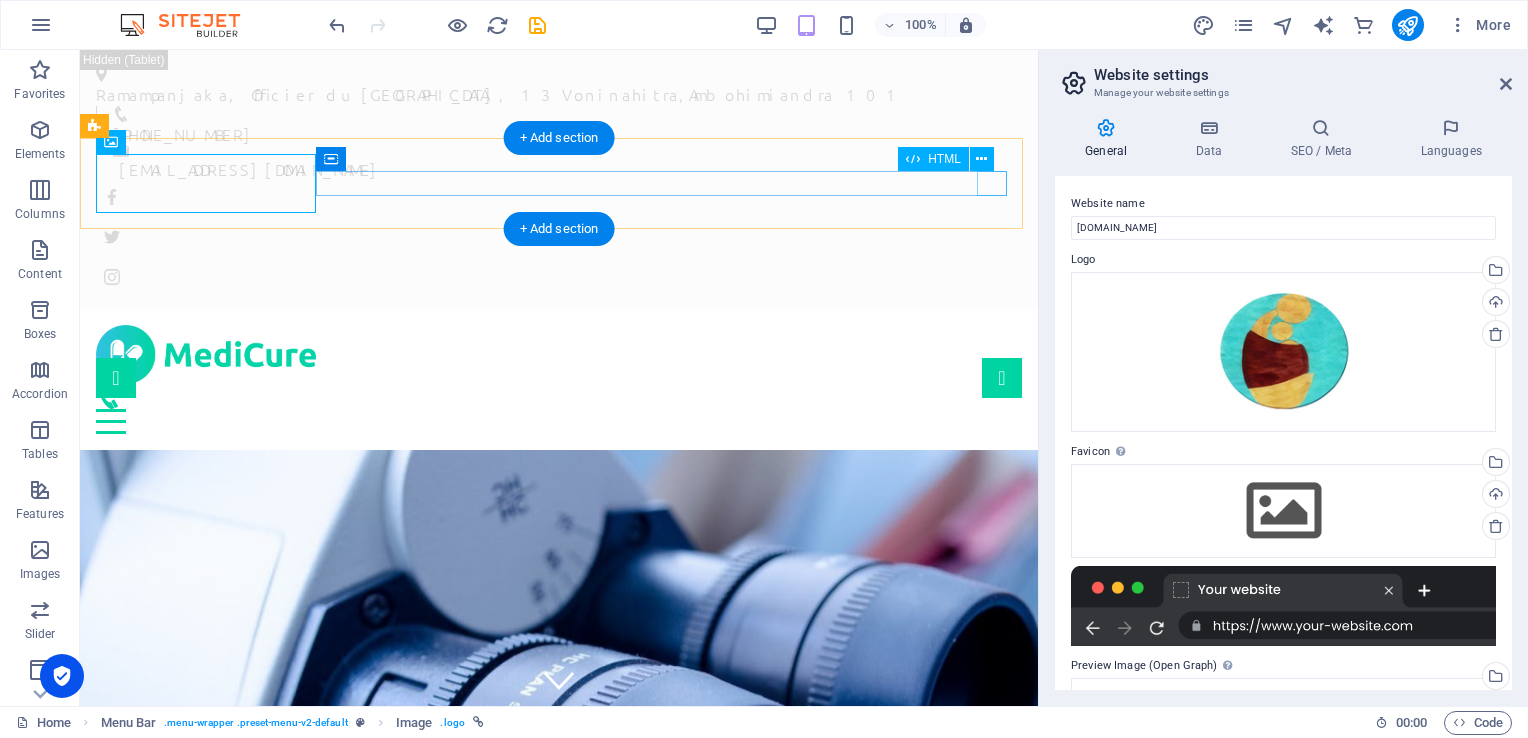 click at bounding box center (559, 421) 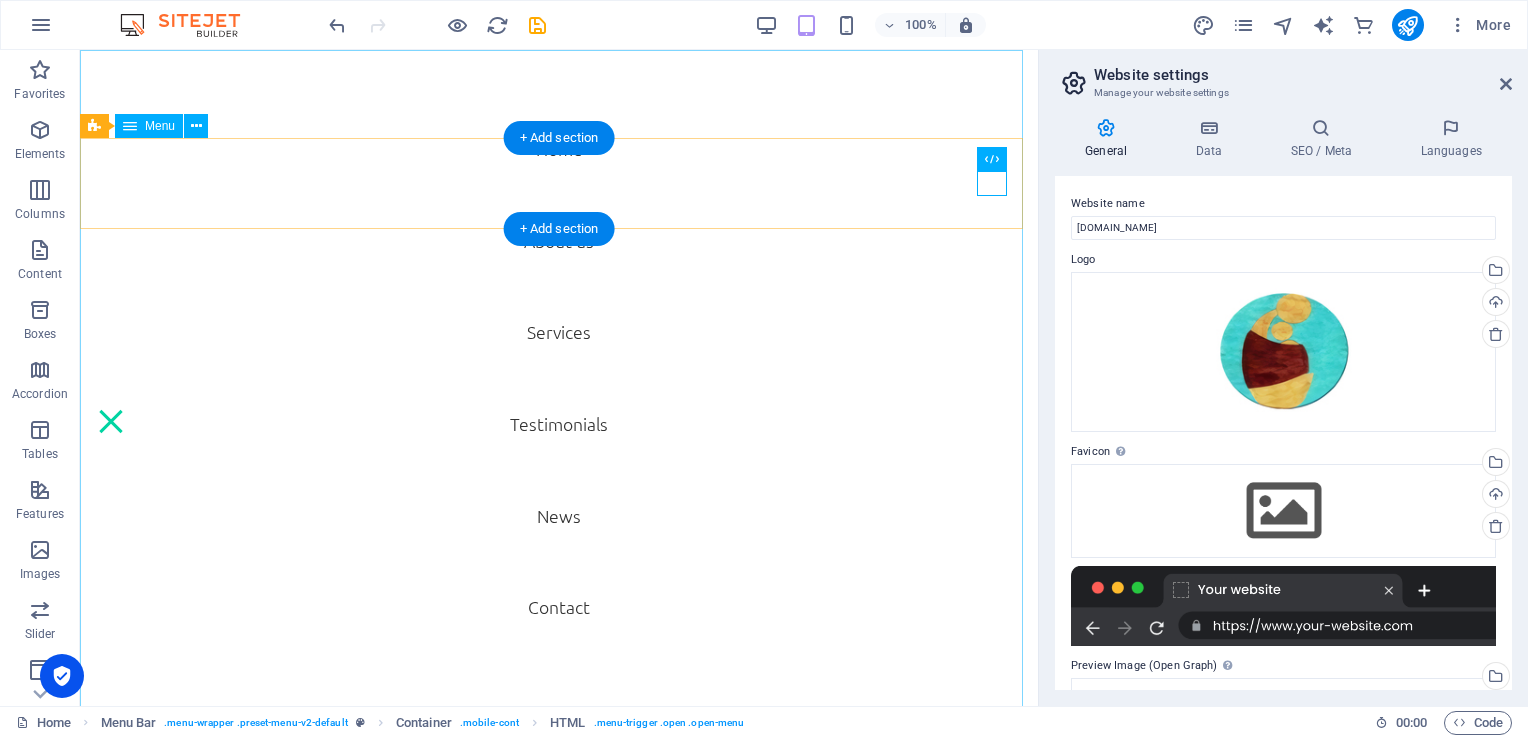 click on "Home About us Services Testimonials News Contact" at bounding box center [559, 378] 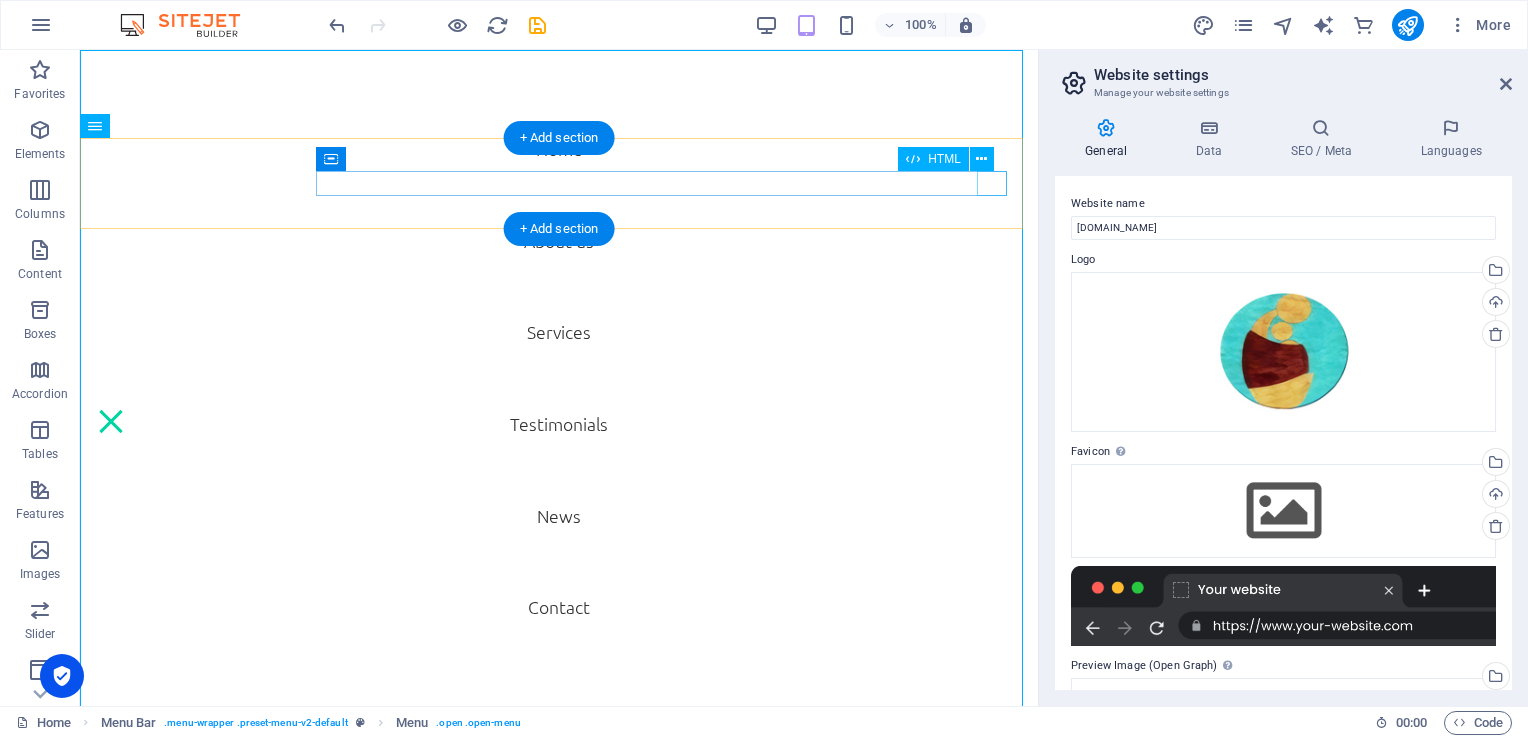 click at bounding box center [111, 421] 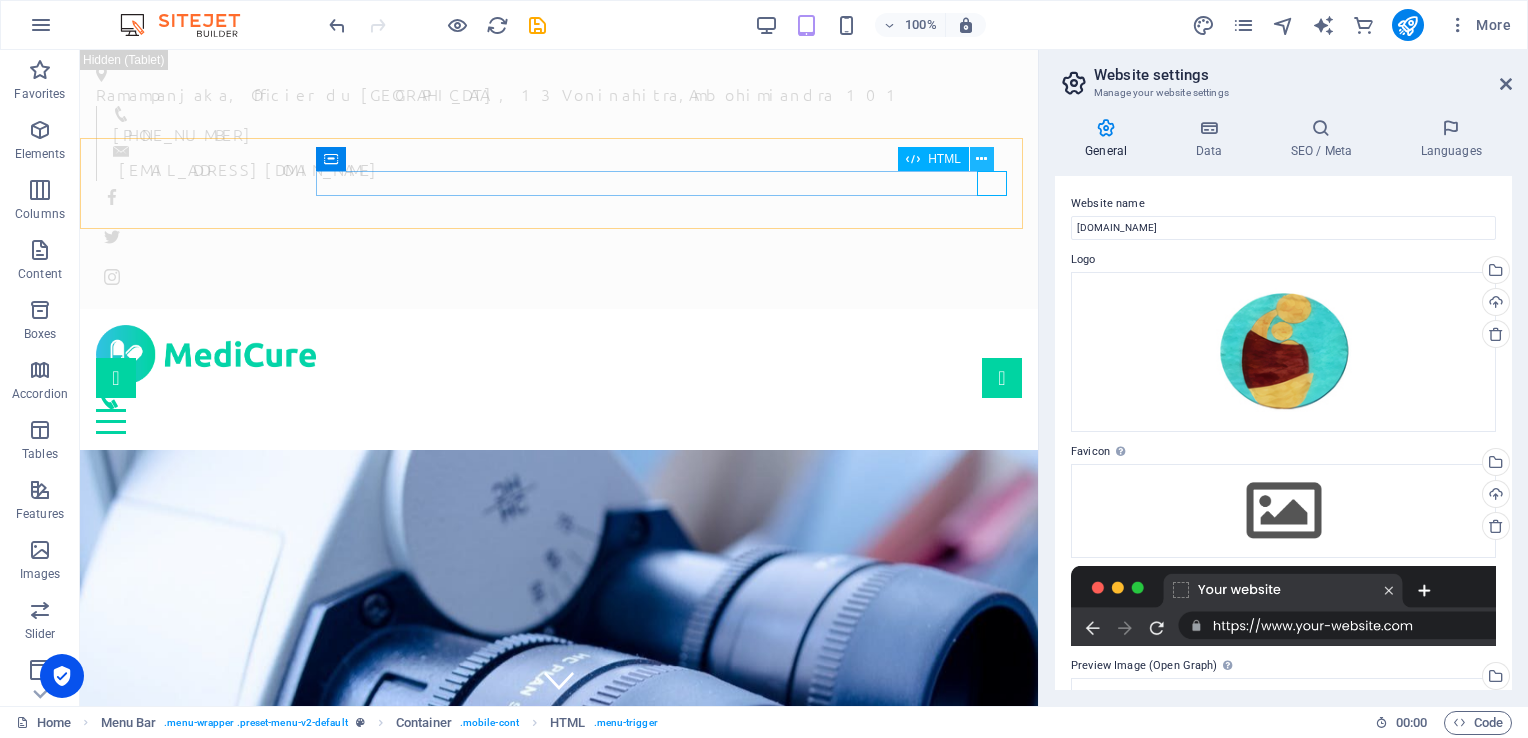 click at bounding box center (981, 159) 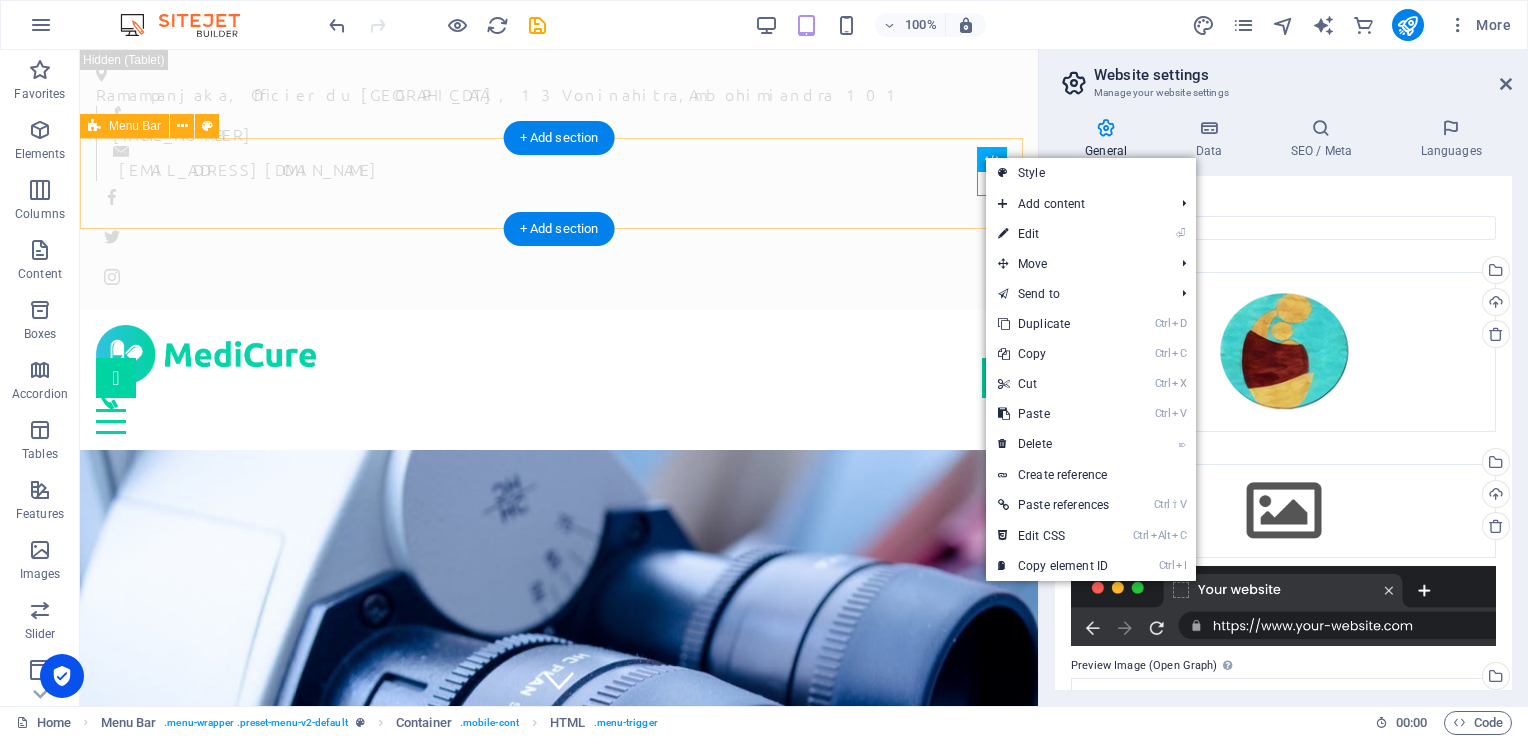 click on "Home About us Services Testimonials News Contact" at bounding box center [559, 379] 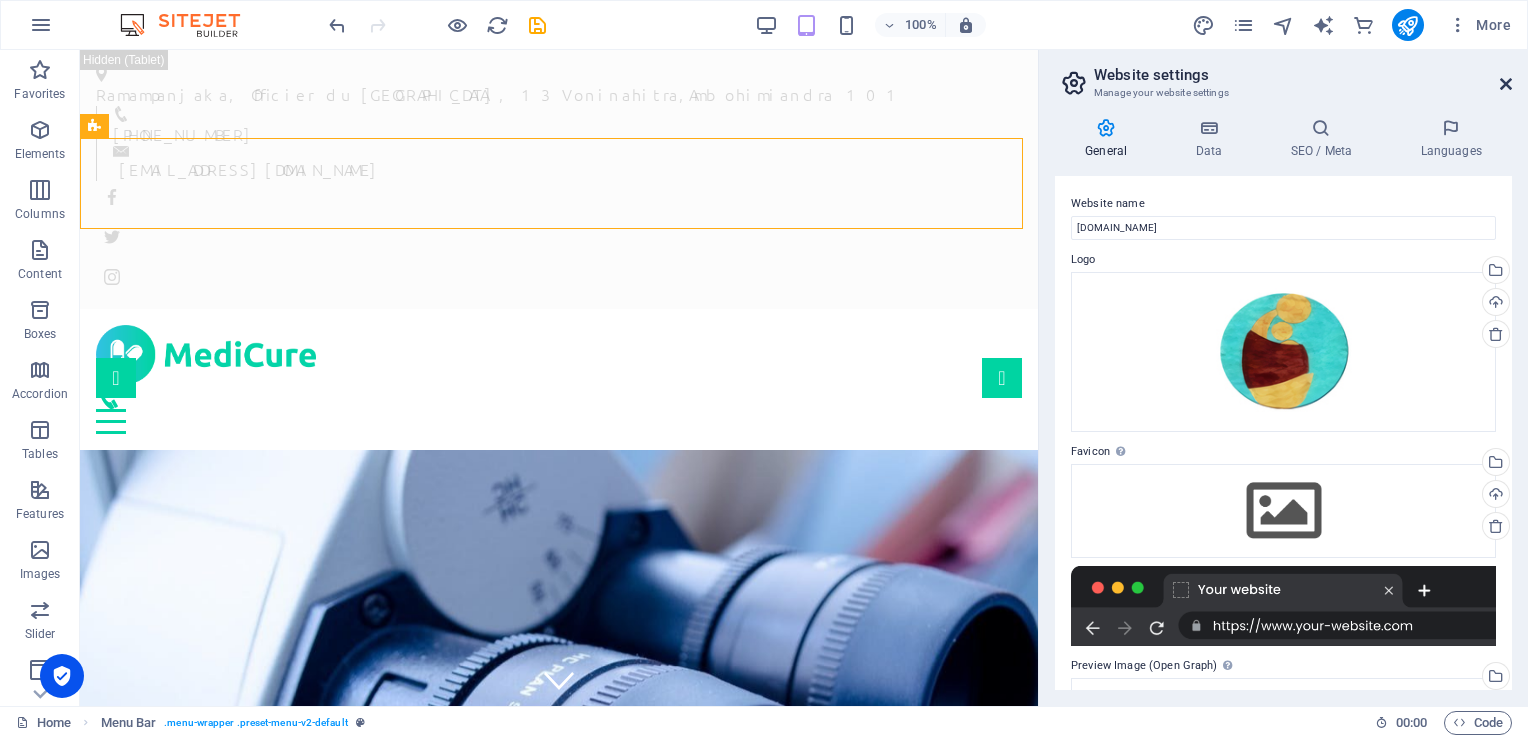 click at bounding box center [1506, 84] 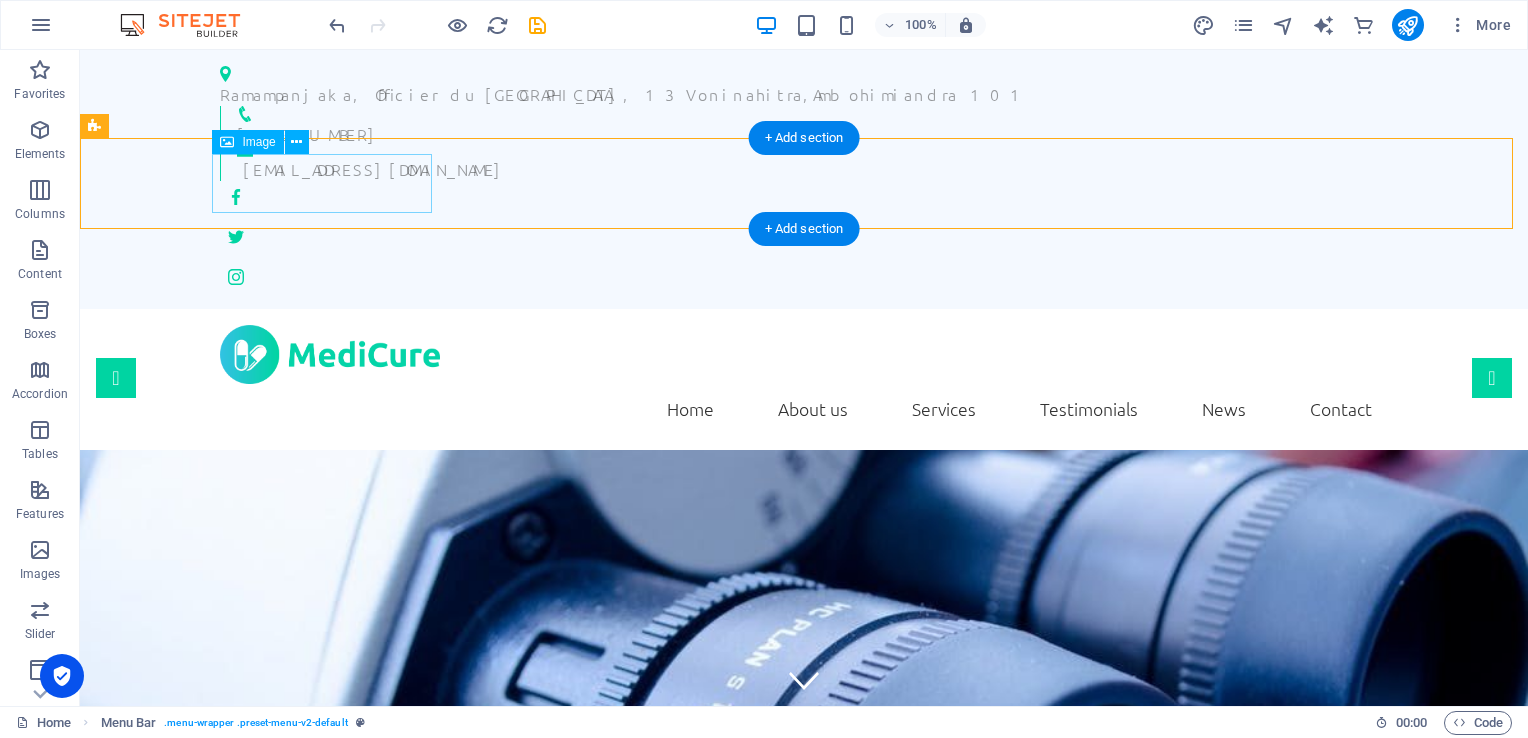 click at bounding box center (804, 354) 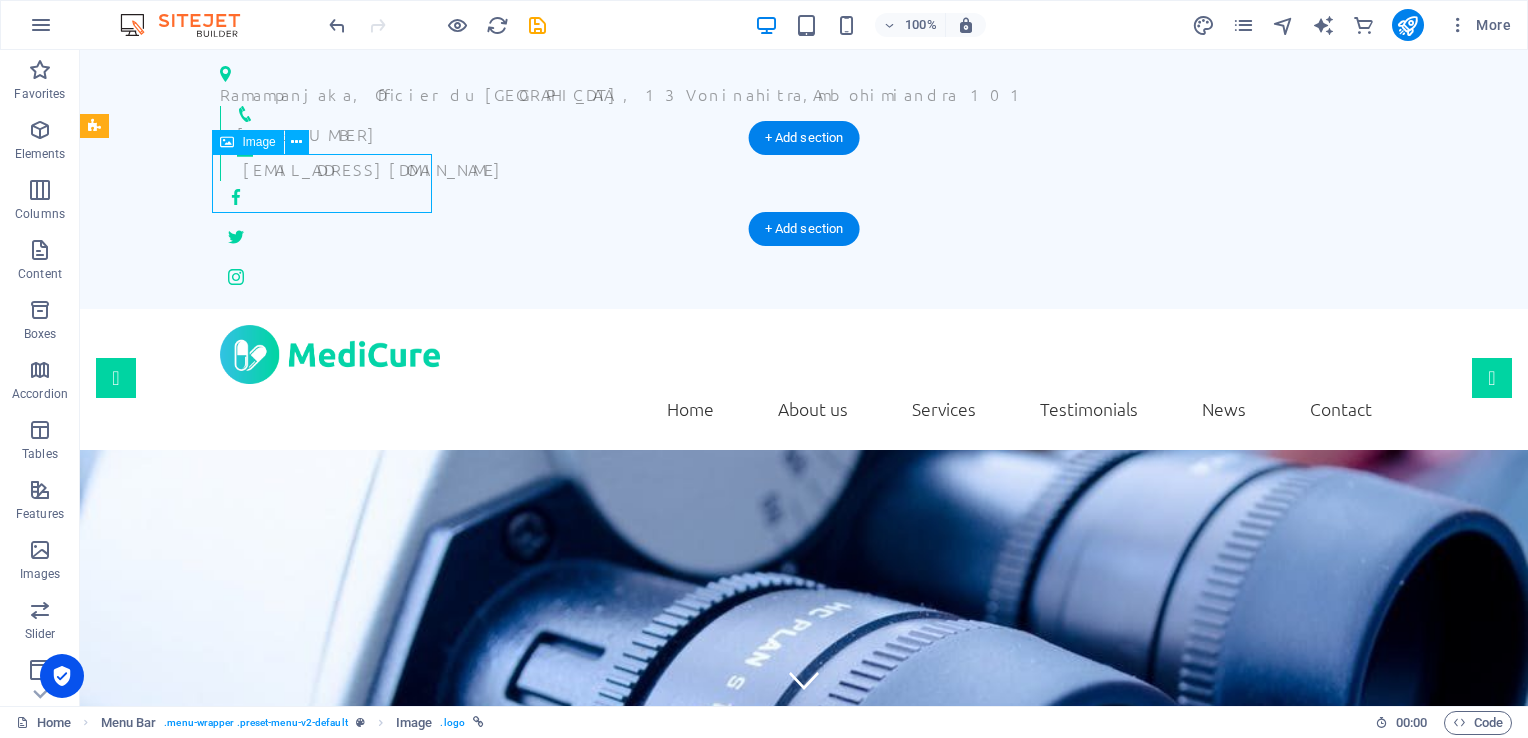 click at bounding box center [804, 354] 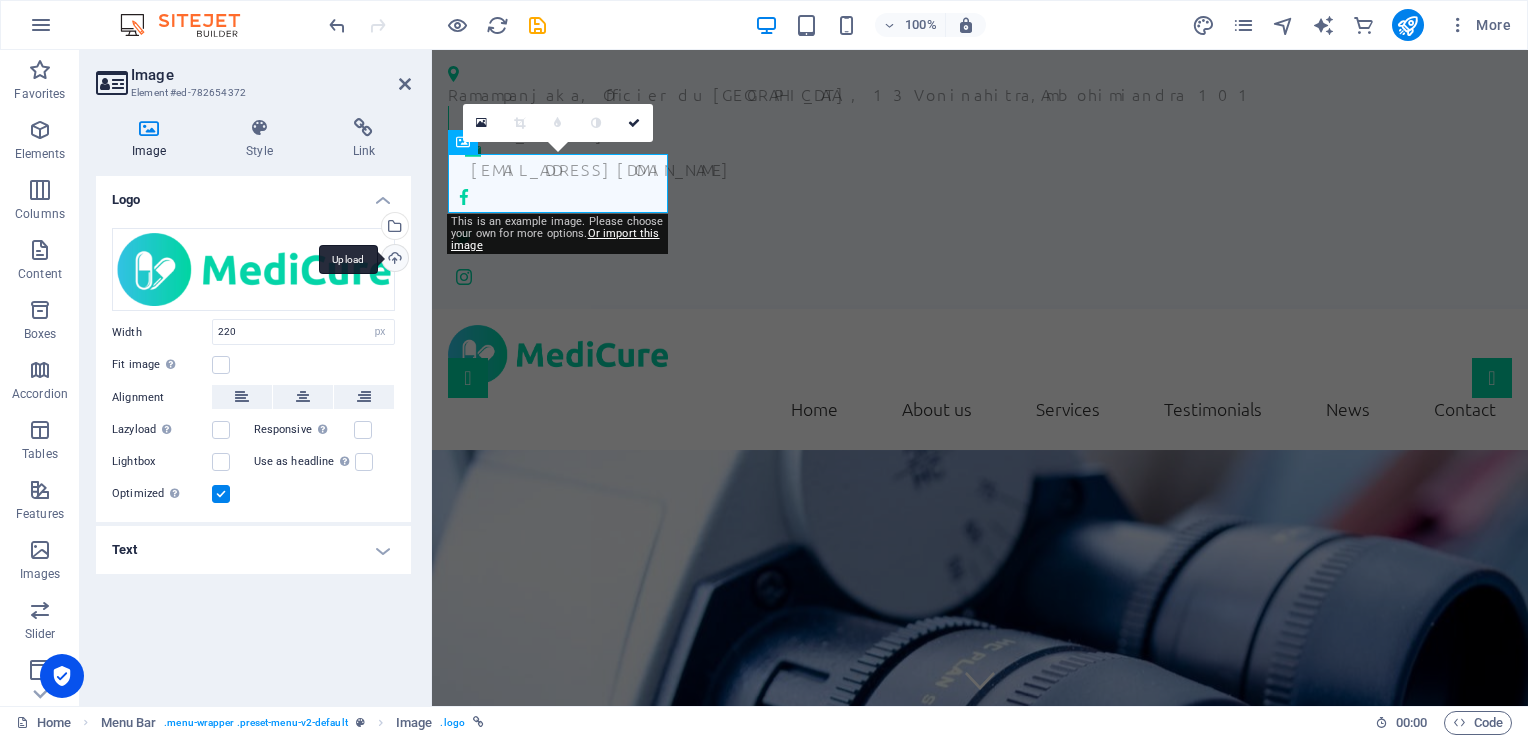 click on "Upload" at bounding box center (393, 260) 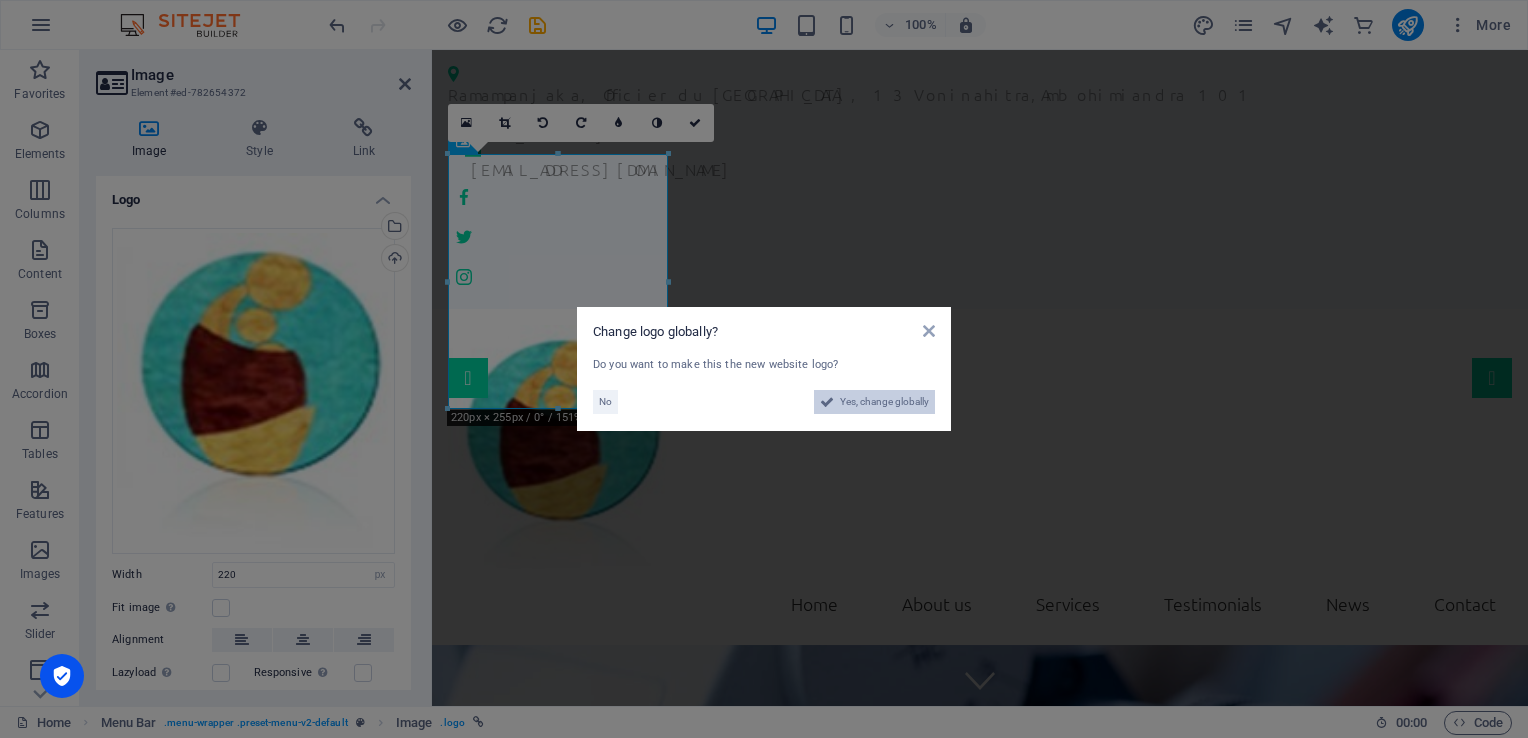 click on "Yes, change globally" at bounding box center [884, 402] 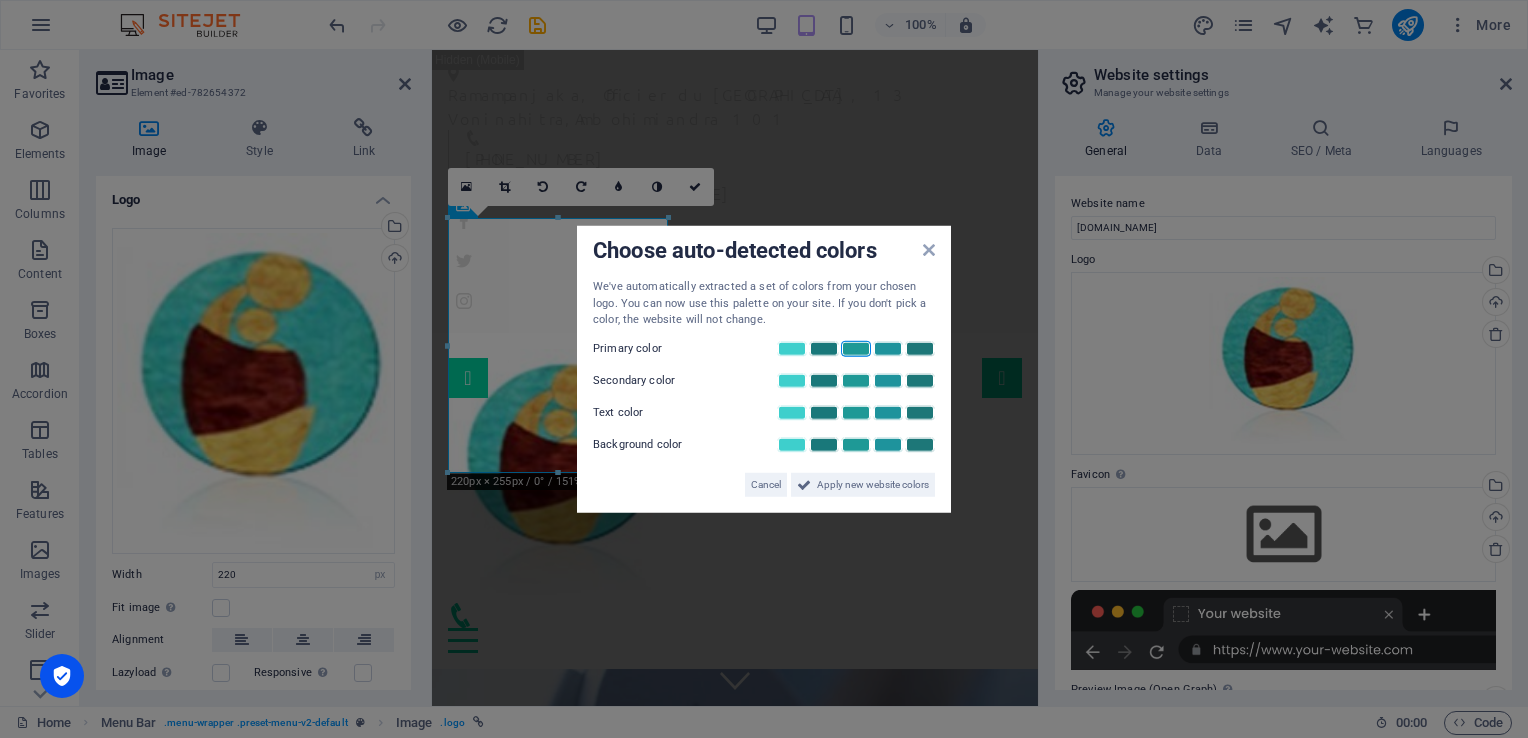 click at bounding box center [856, 348] 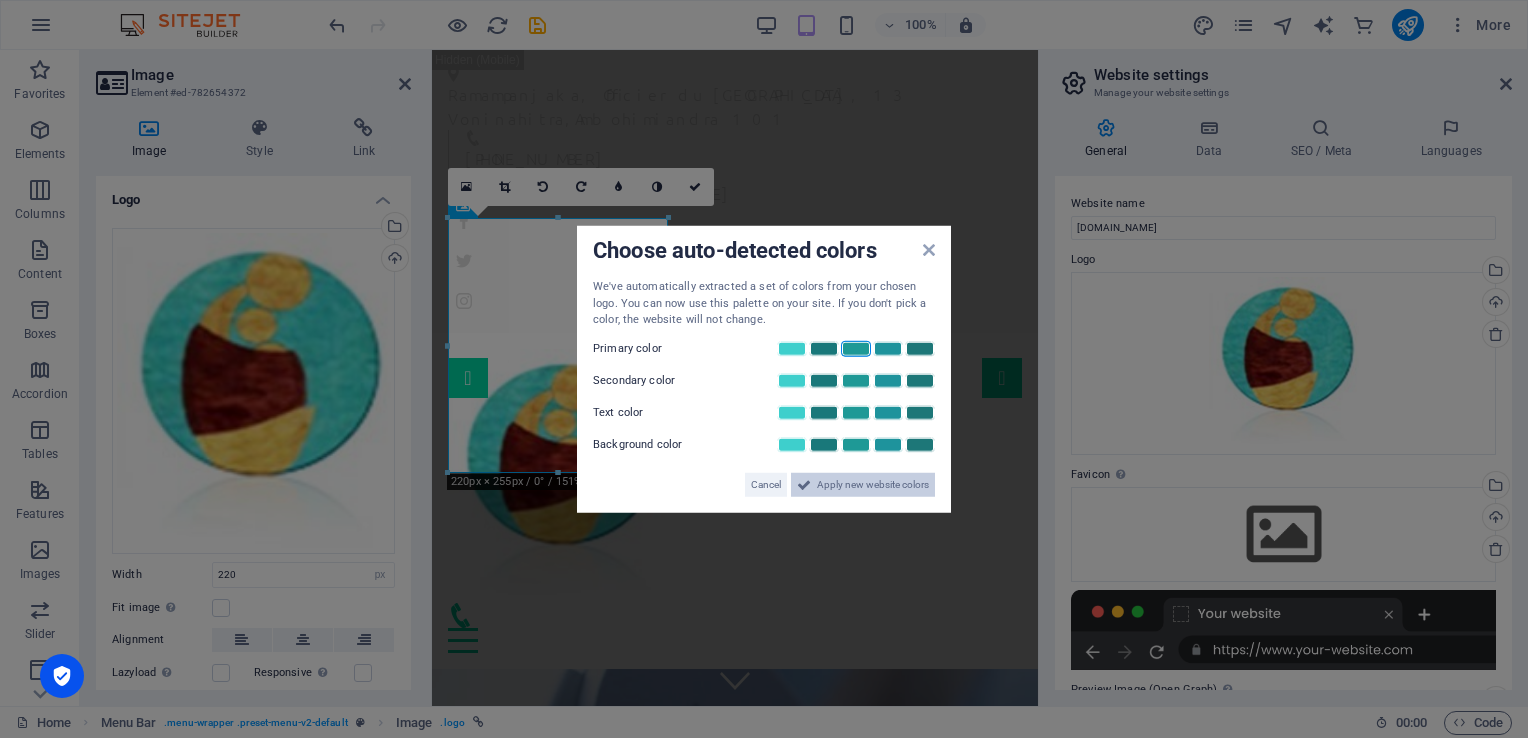 click on "Apply new website colors" at bounding box center (873, 484) 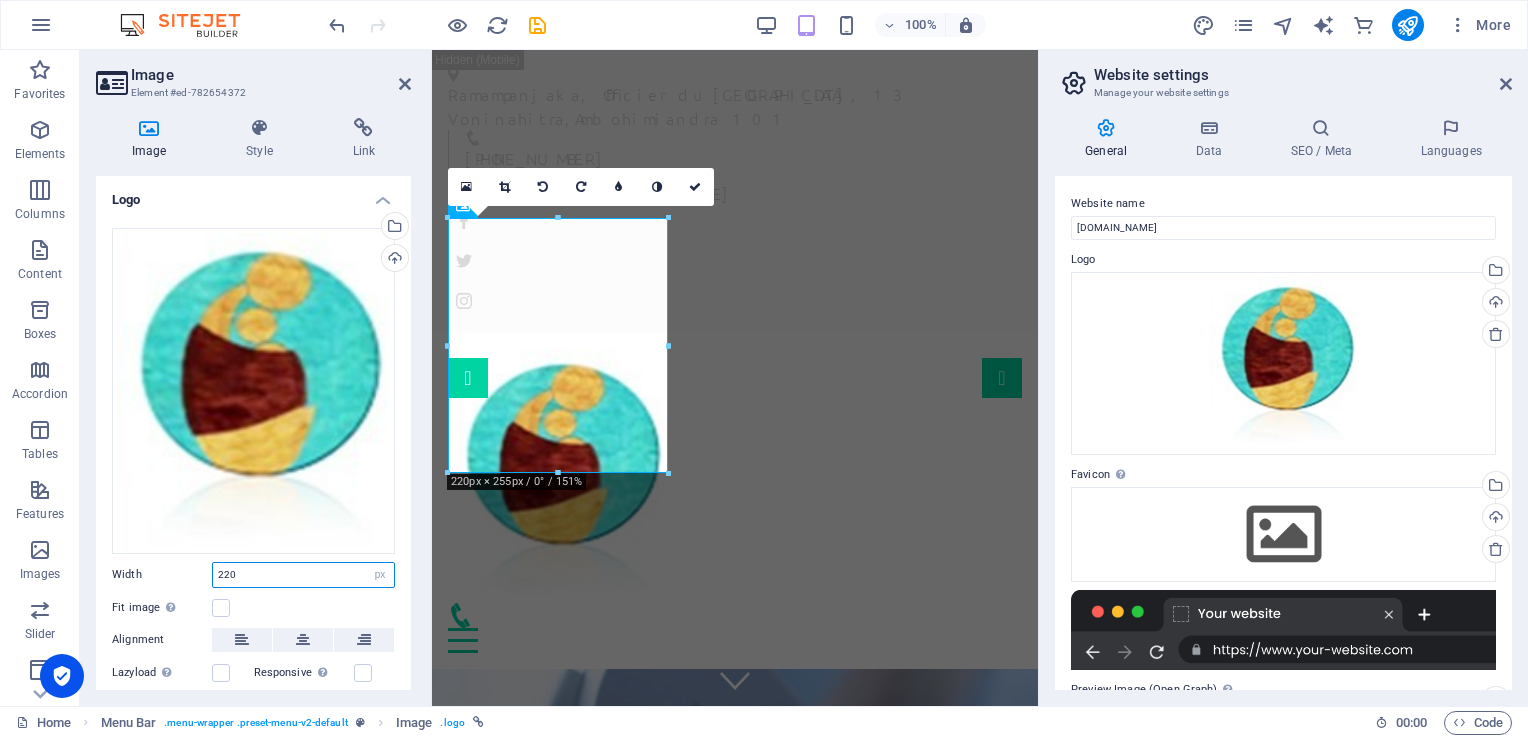 click on "220" at bounding box center (303, 575) 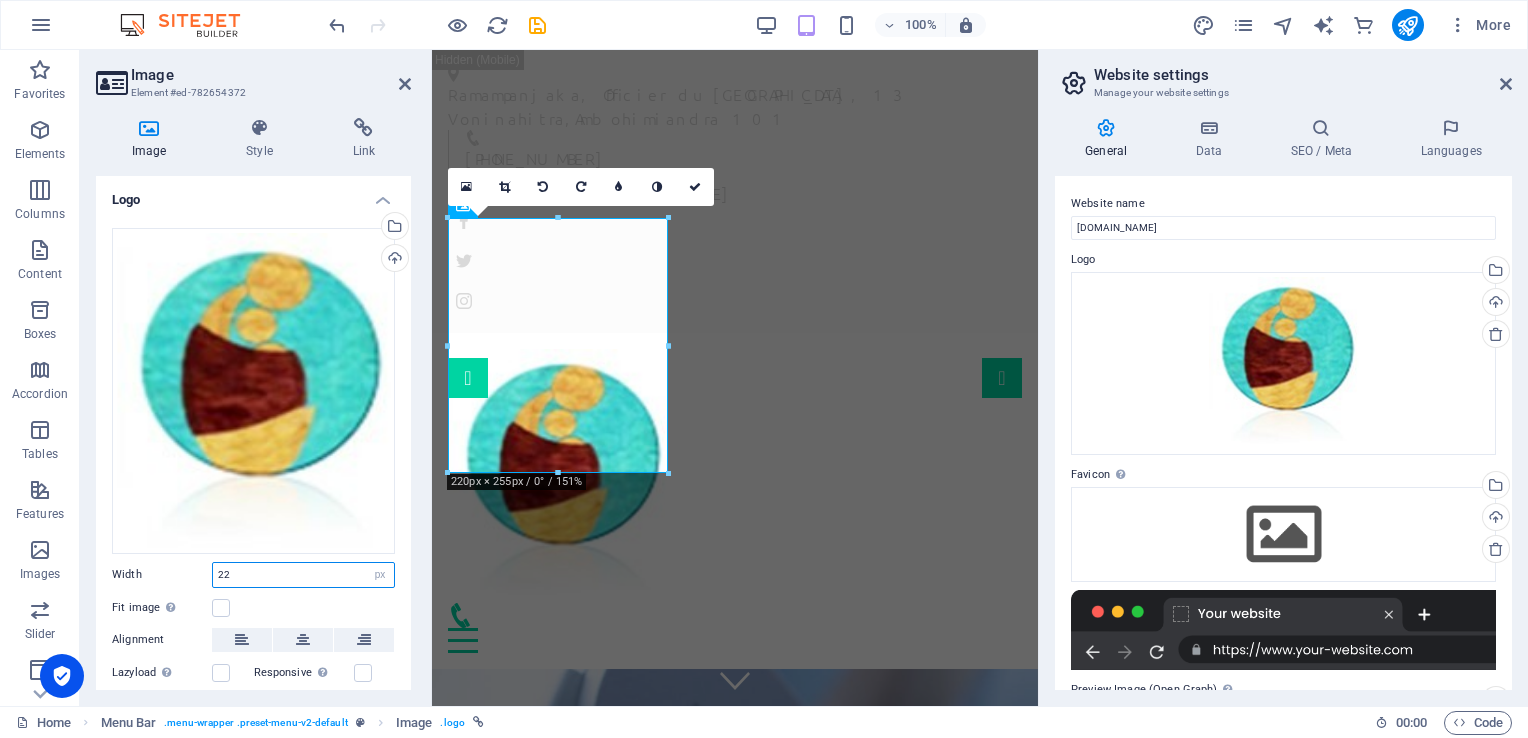 type on "2" 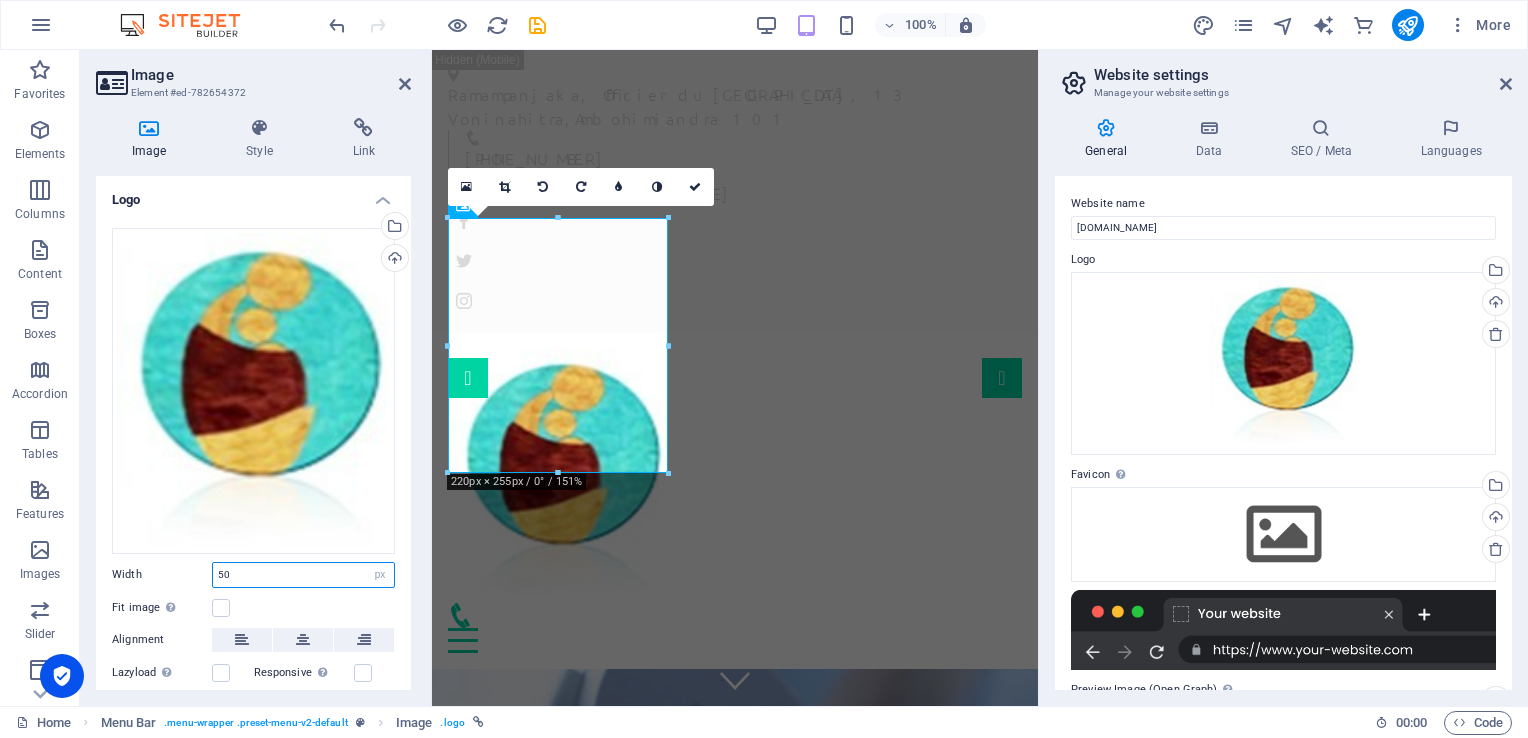 type on "50" 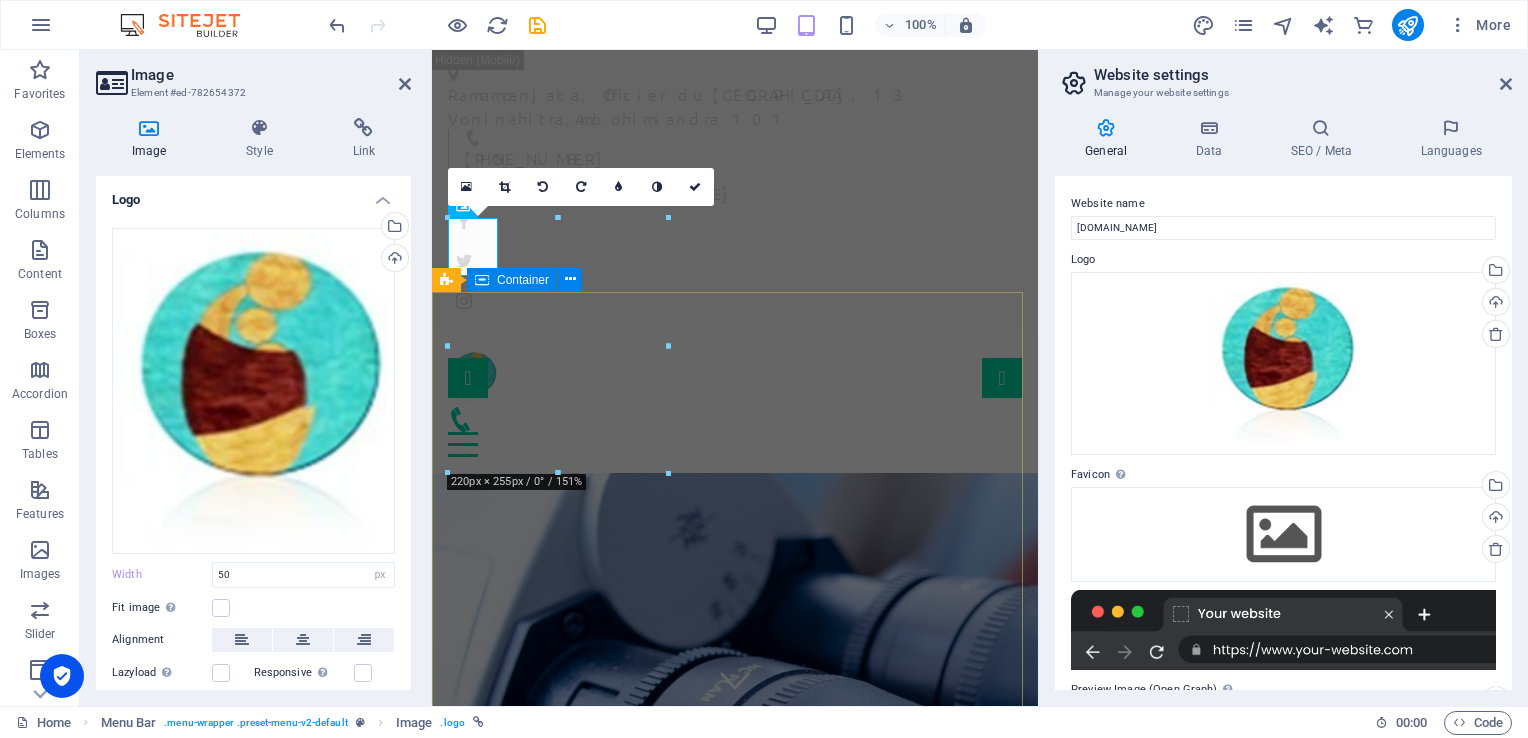 click on "chumea-ambohimiandra.mg We take  care  of you!" at bounding box center [735, 1216] 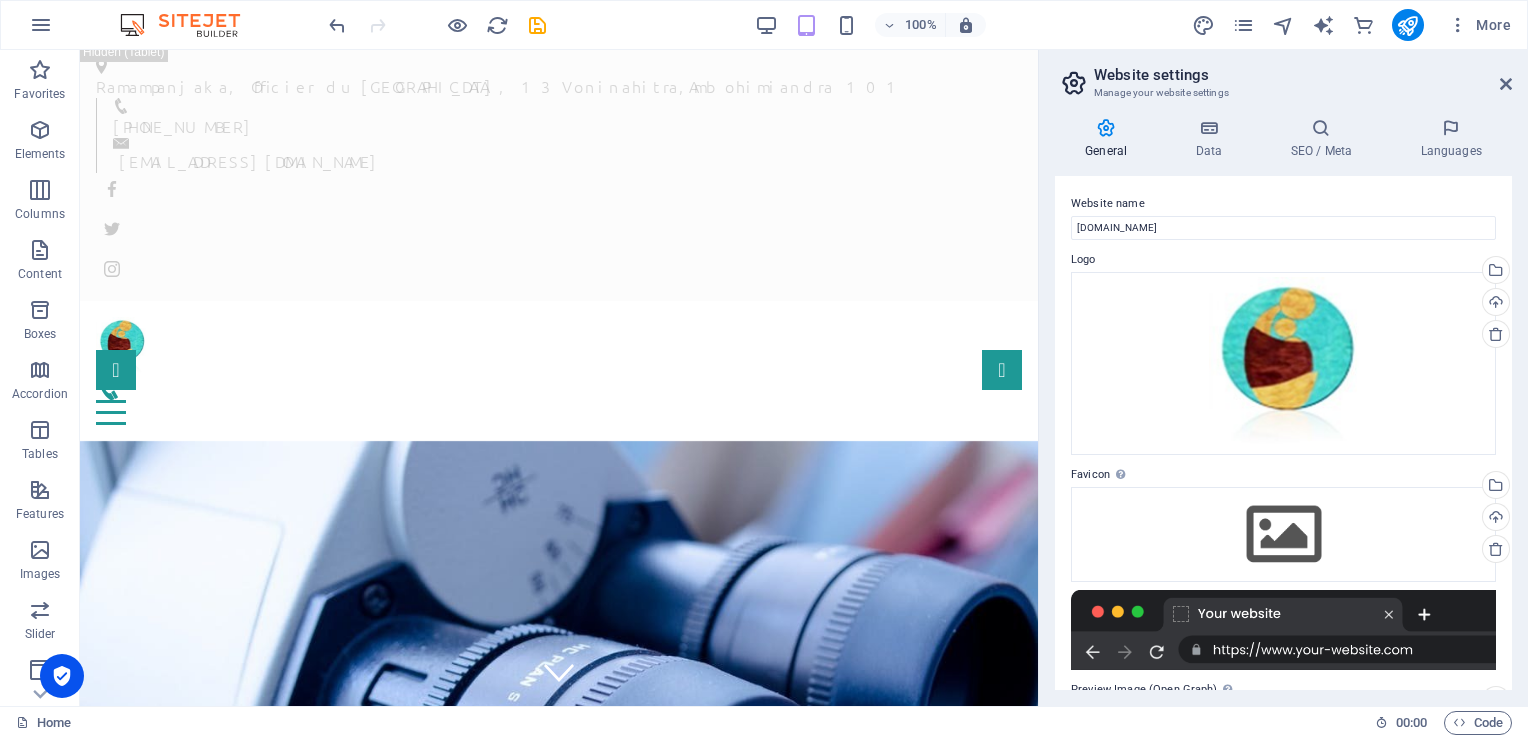scroll, scrollTop: 0, scrollLeft: 0, axis: both 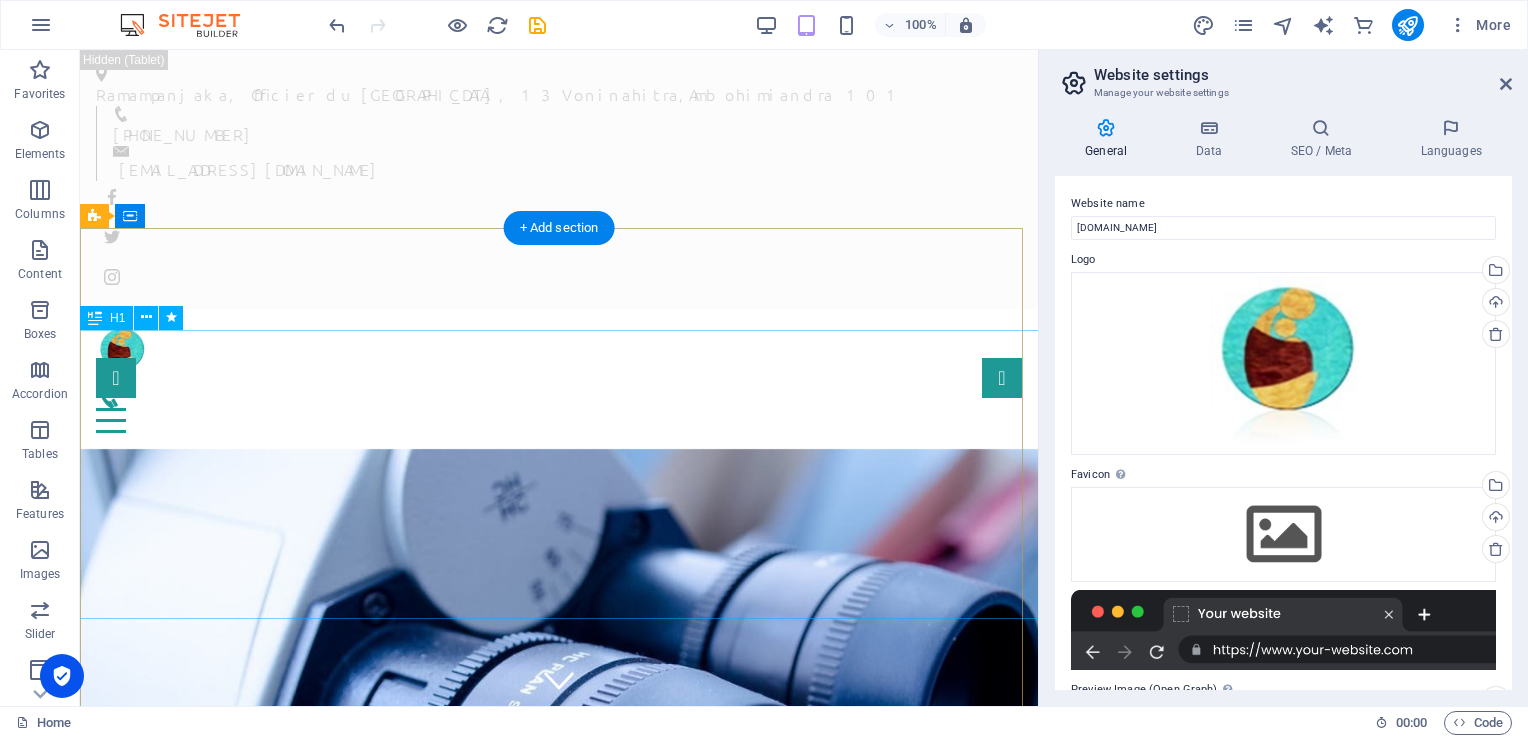 click on "[DOMAIN_NAME]" at bounding box center [559, 1206] 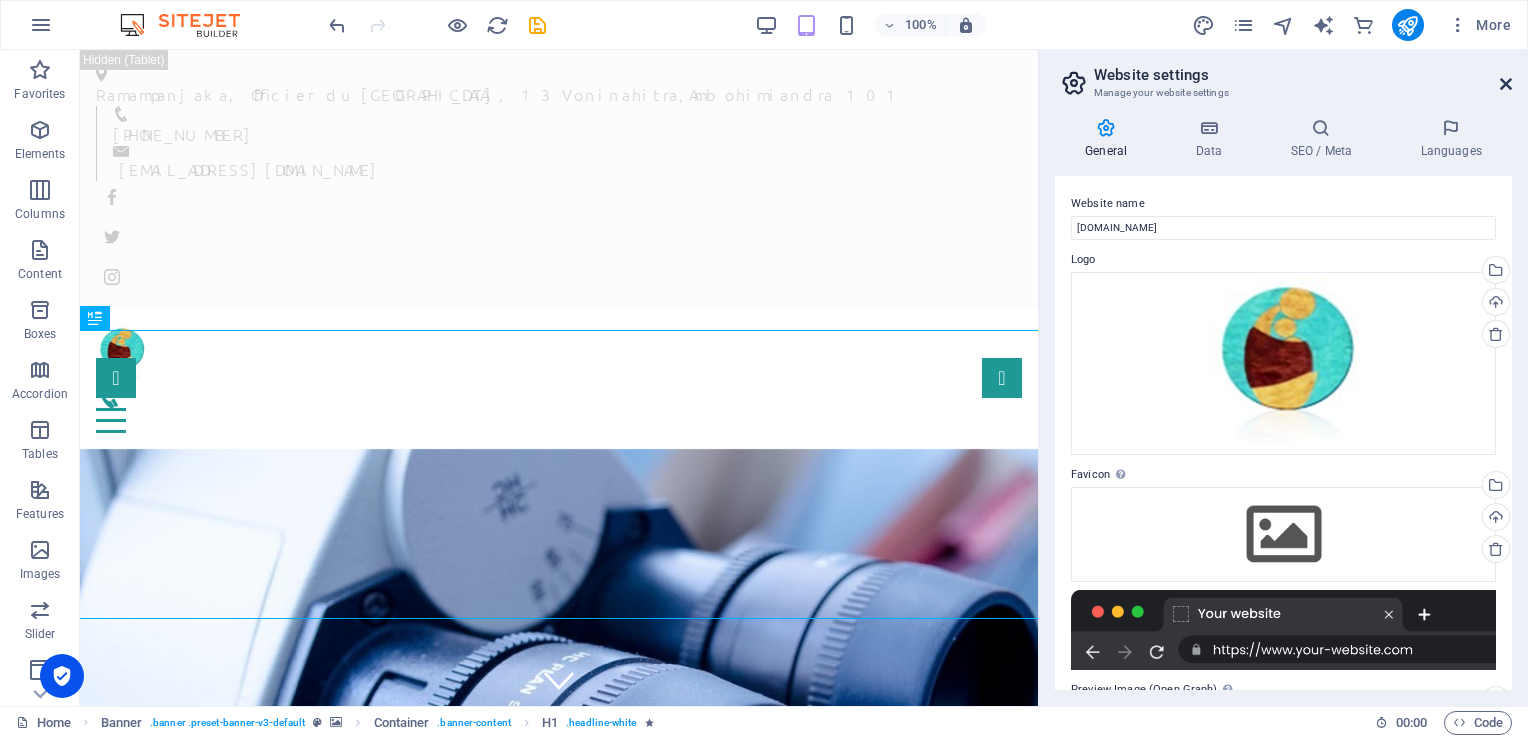 click at bounding box center (1506, 84) 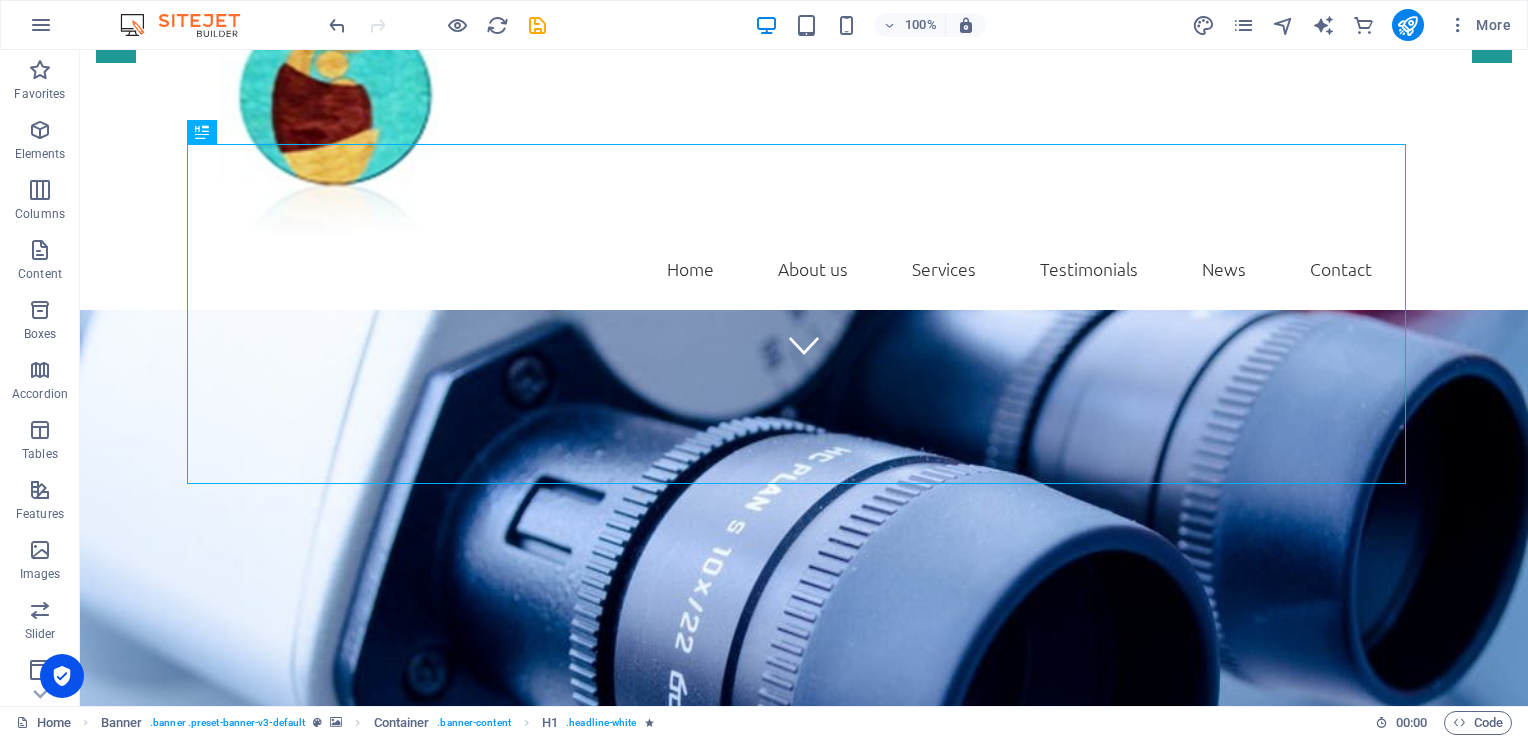 scroll, scrollTop: 368, scrollLeft: 0, axis: vertical 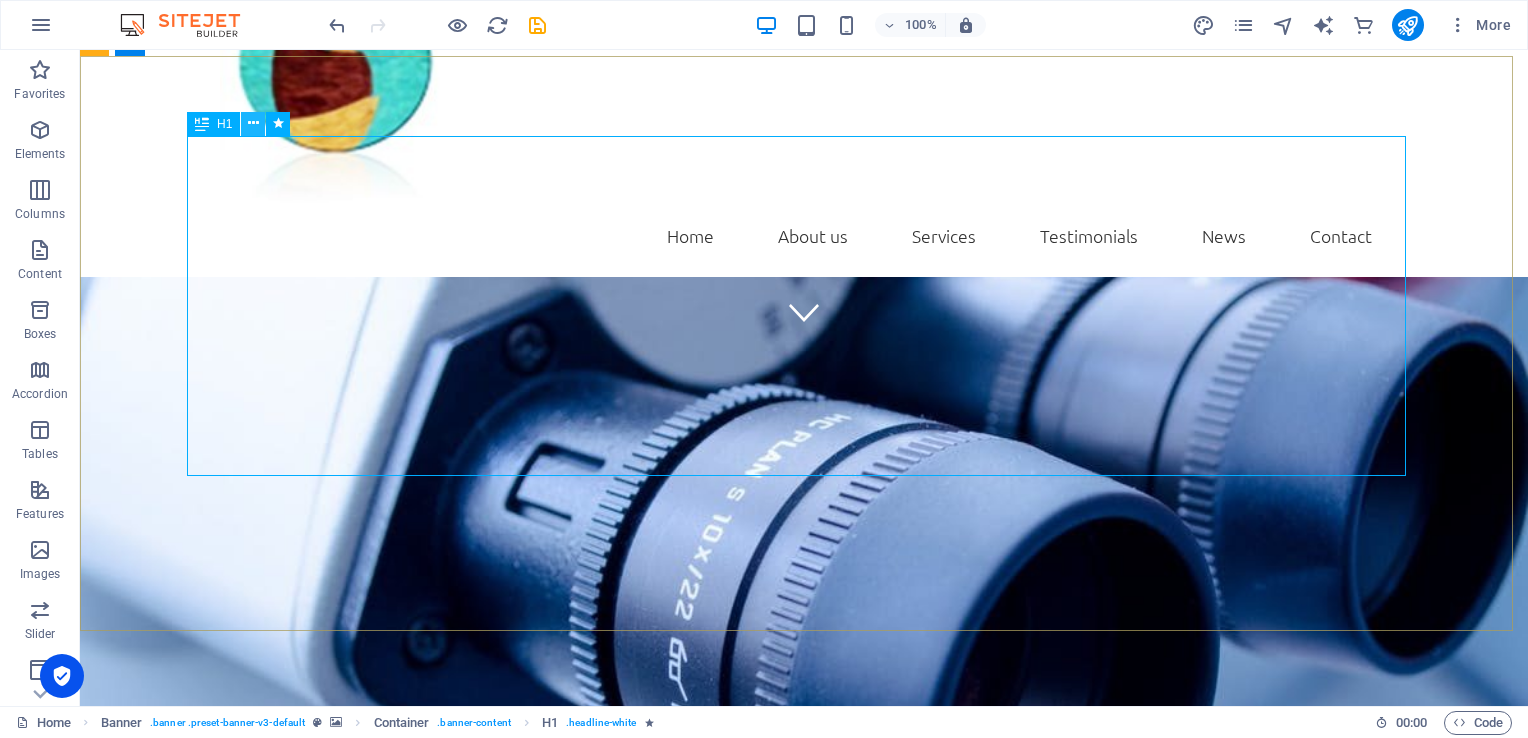 click at bounding box center [253, 123] 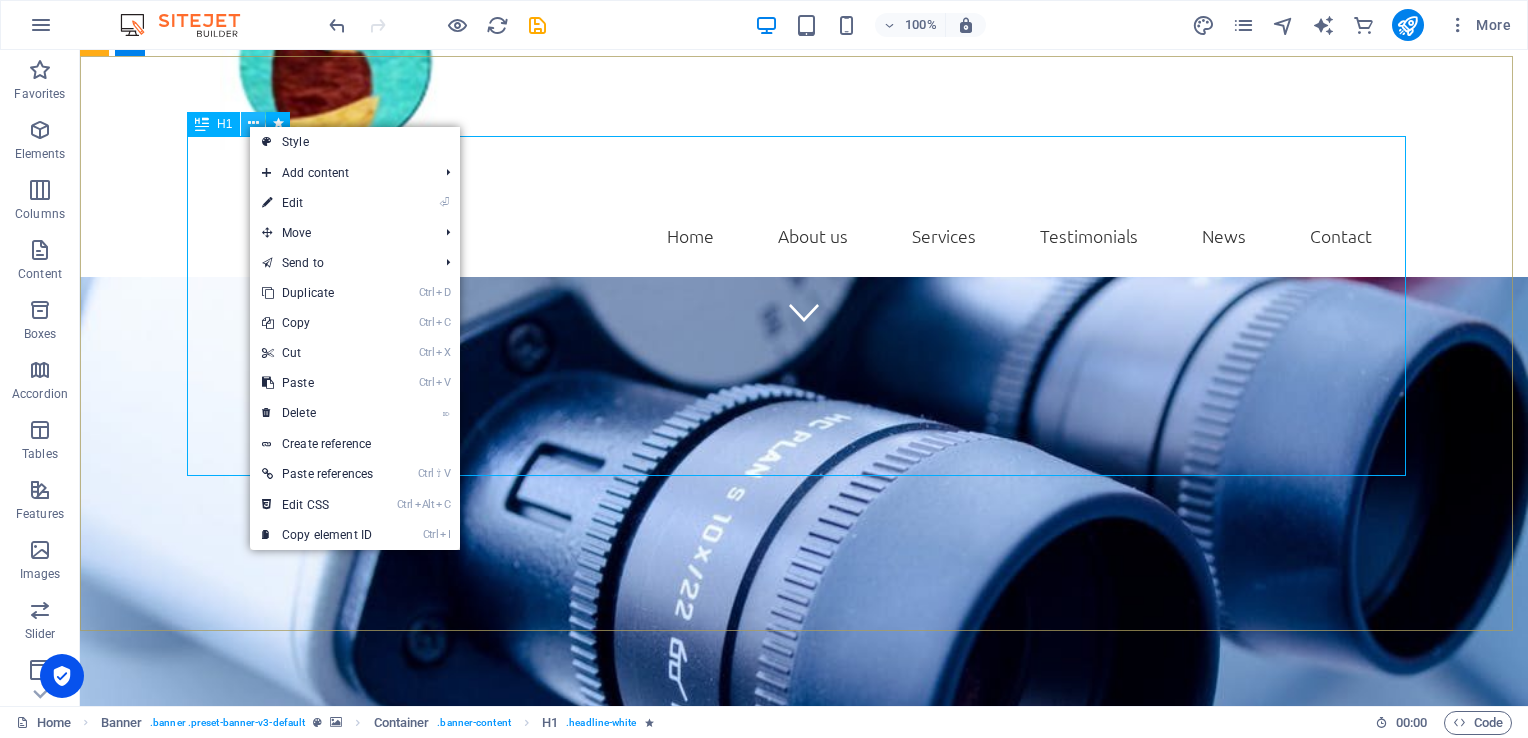 click at bounding box center (253, 123) 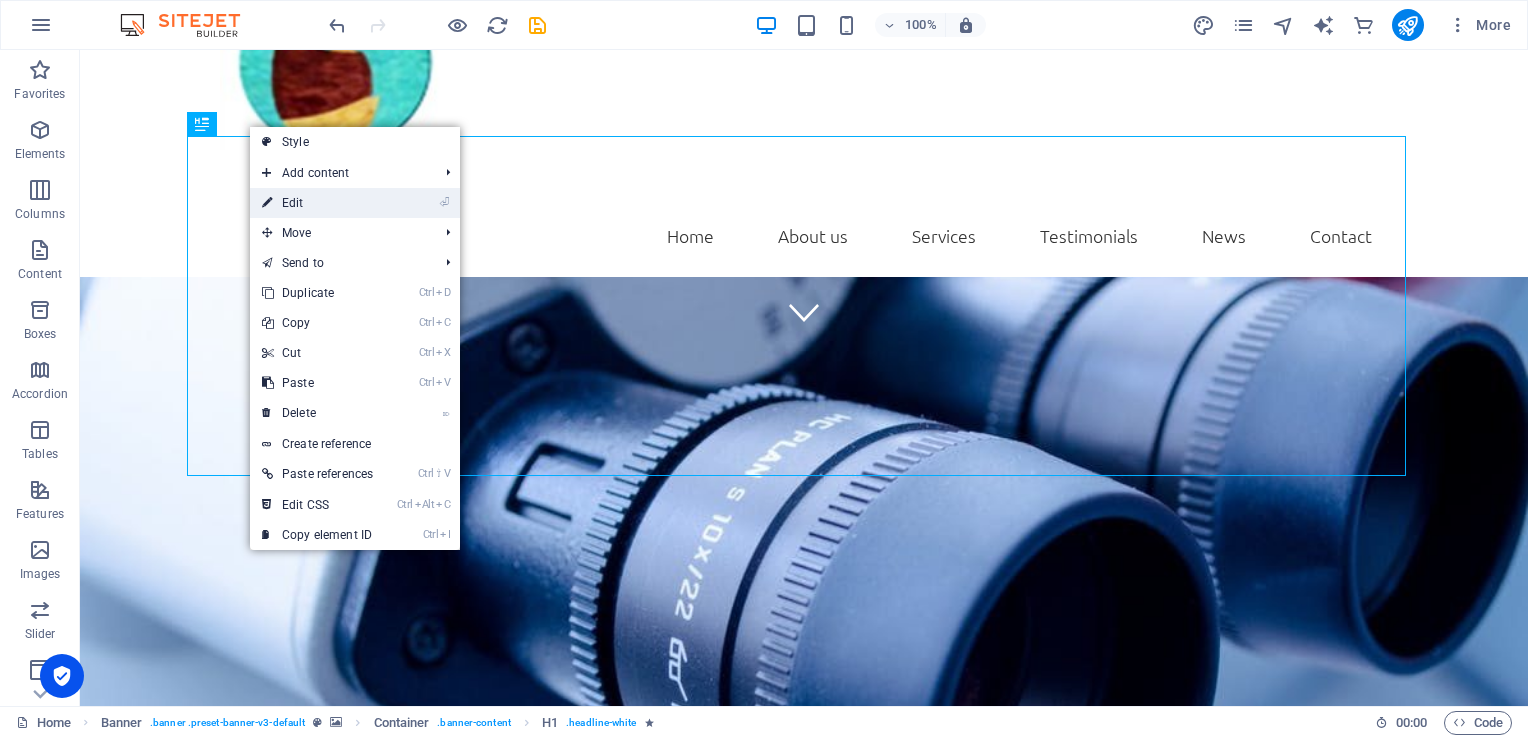 click on "⏎  Edit" at bounding box center [317, 203] 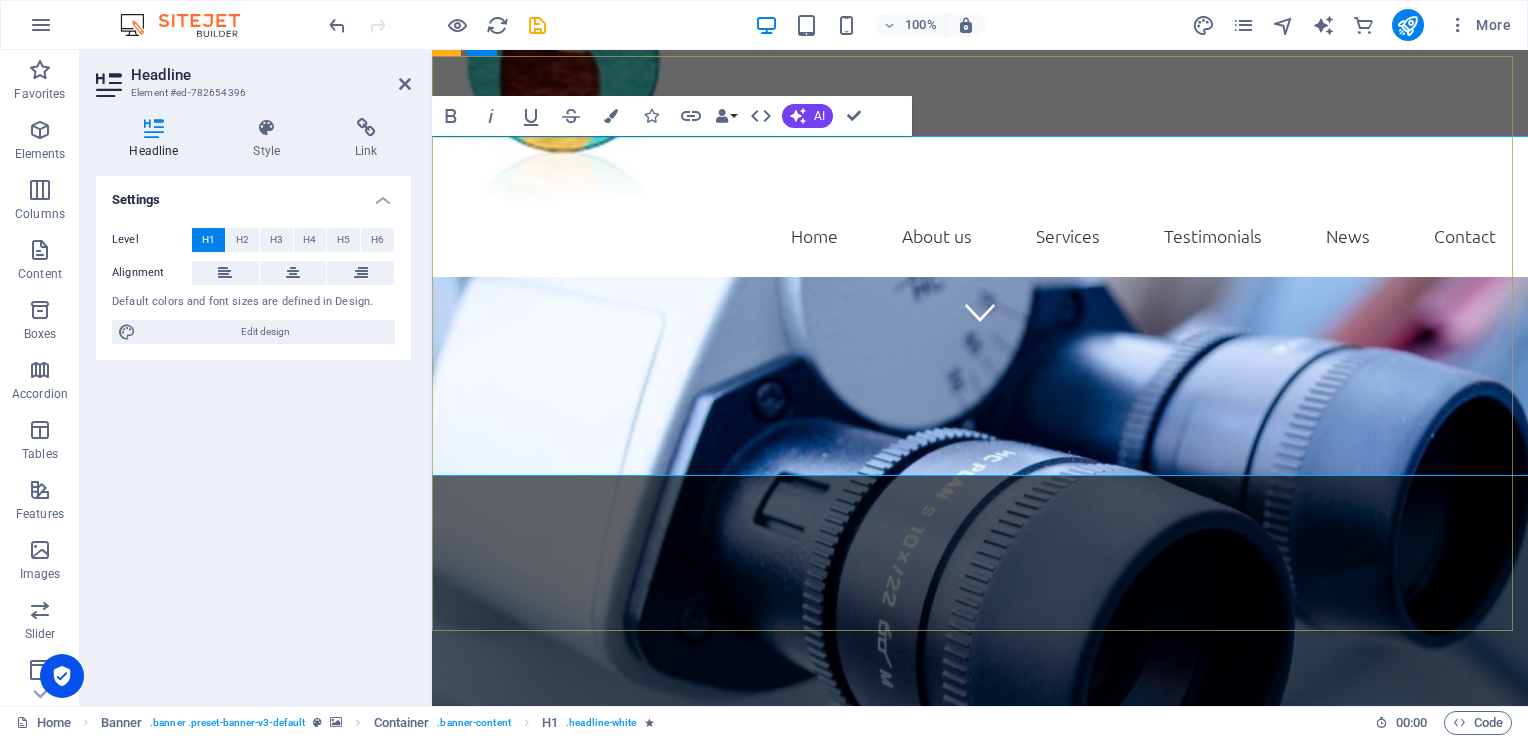 type 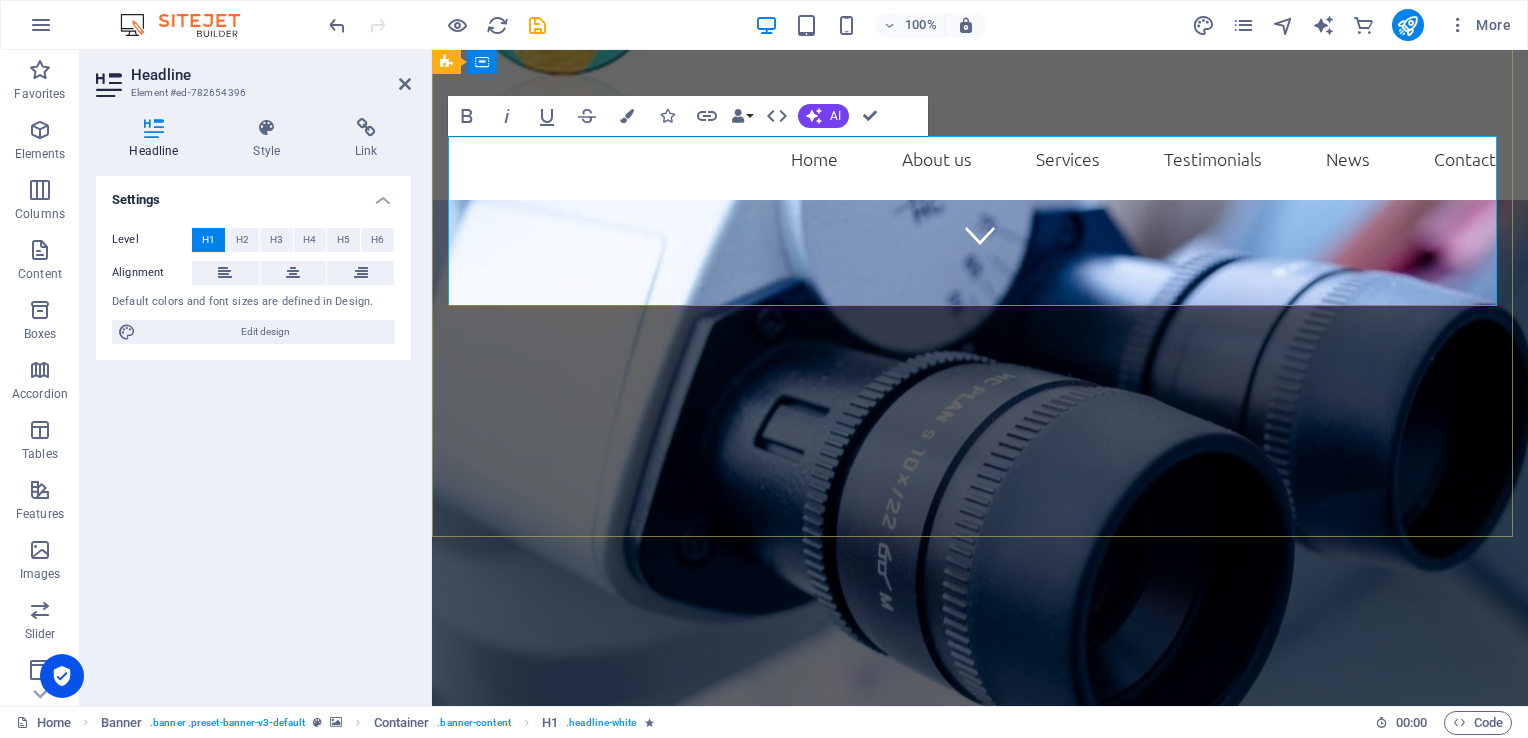 scroll, scrollTop: 368, scrollLeft: 0, axis: vertical 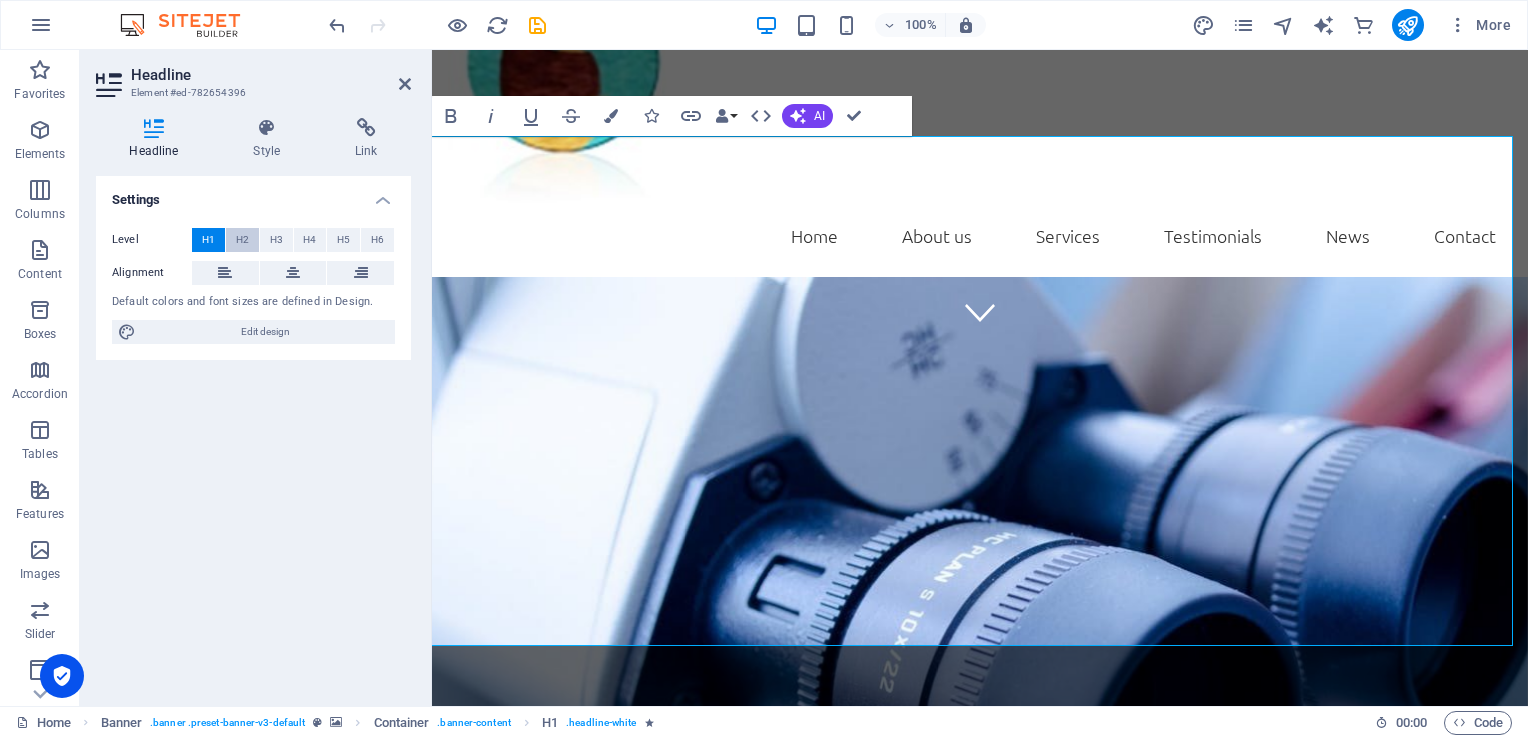 click on "H2" at bounding box center [242, 240] 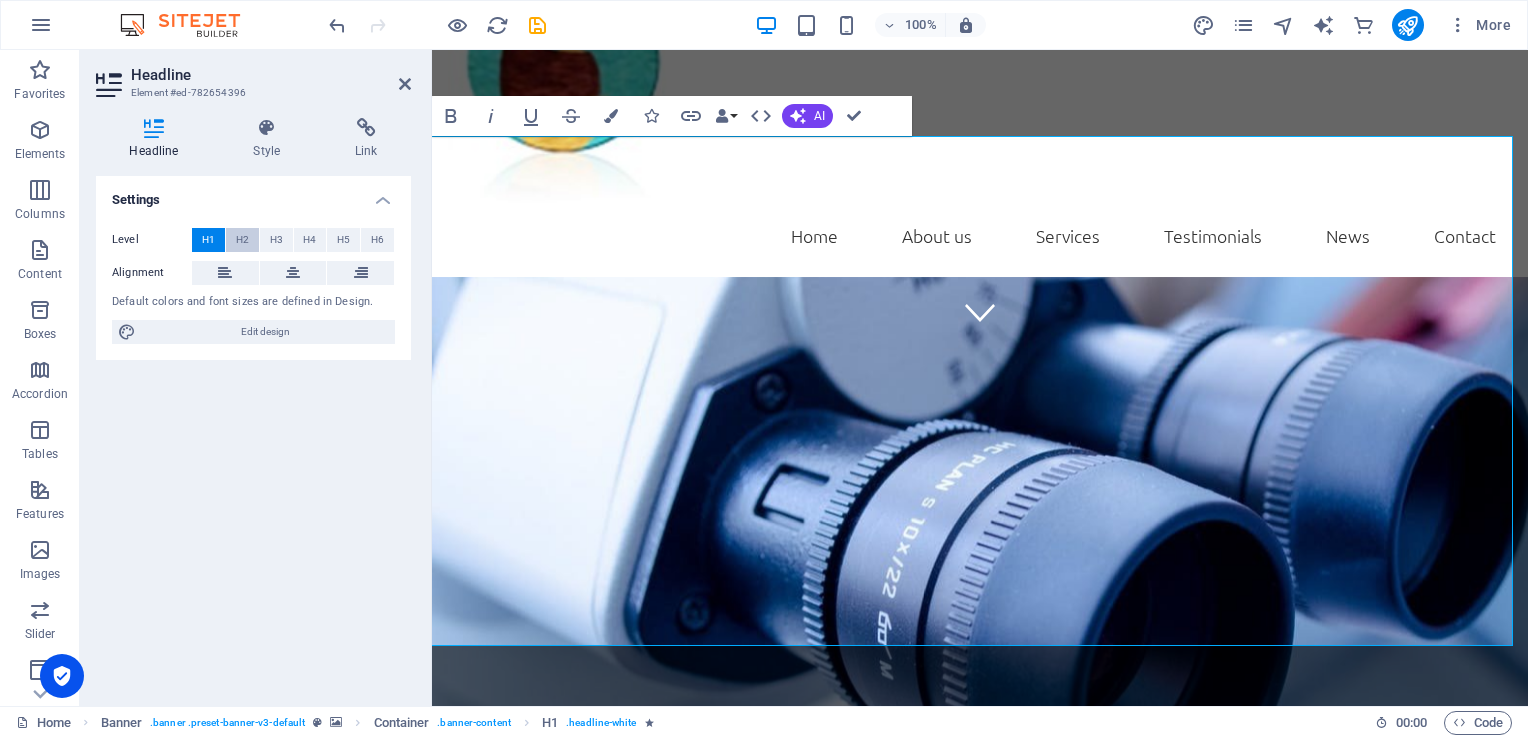 scroll, scrollTop: 0, scrollLeft: 0, axis: both 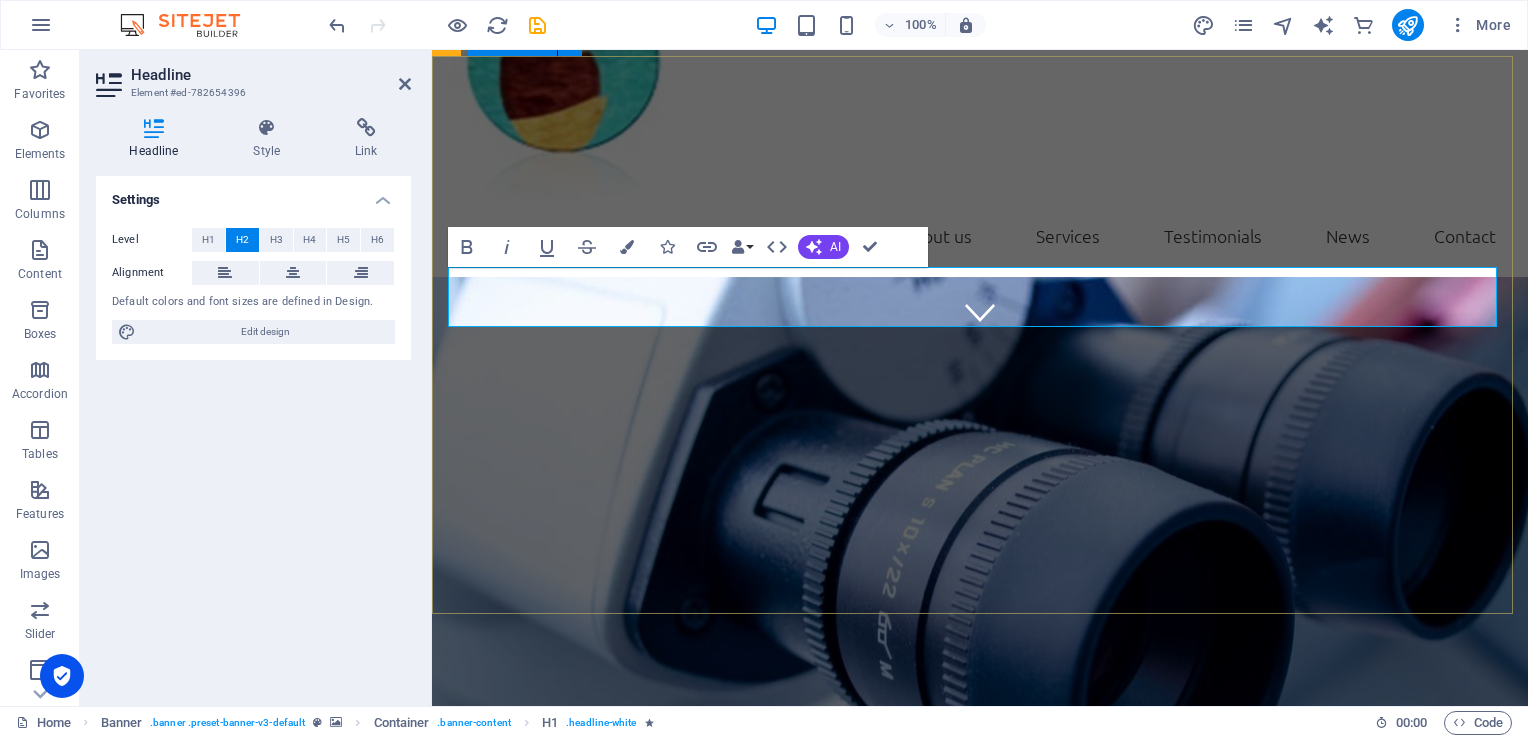 click on "CHU MERE ENFANT AMBOHIMIANDRA We take  care  of you!" at bounding box center (980, 983) 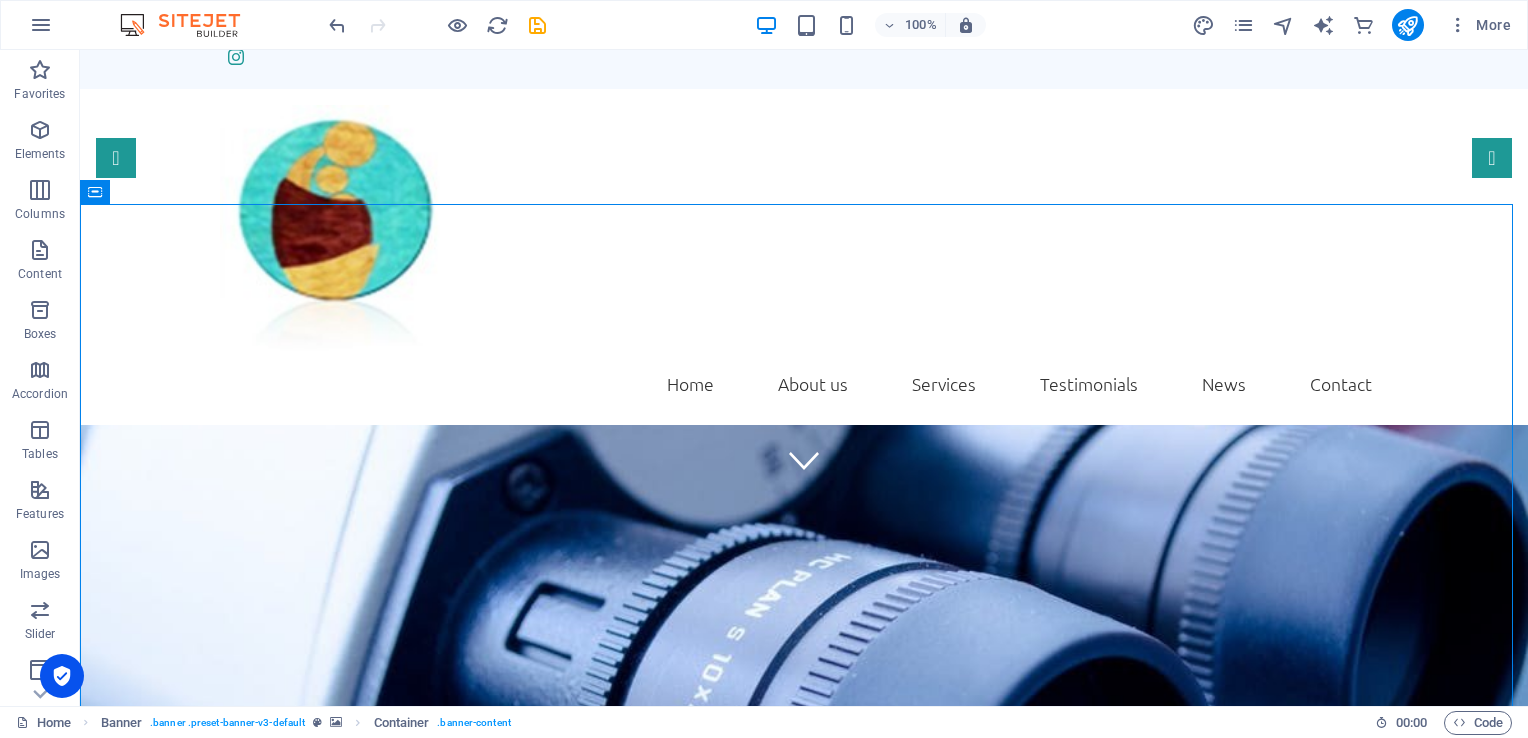scroll, scrollTop: 252, scrollLeft: 0, axis: vertical 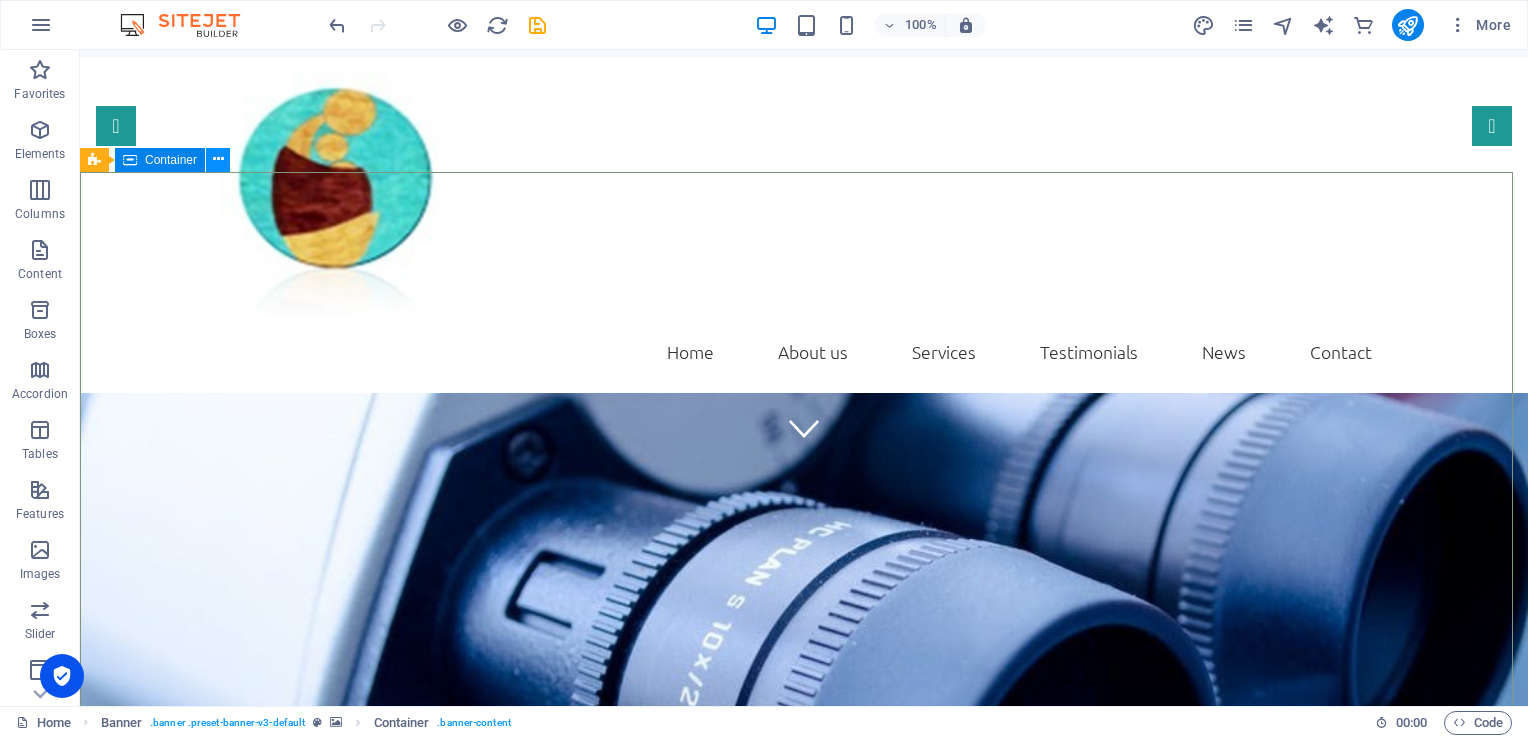 click at bounding box center (218, 159) 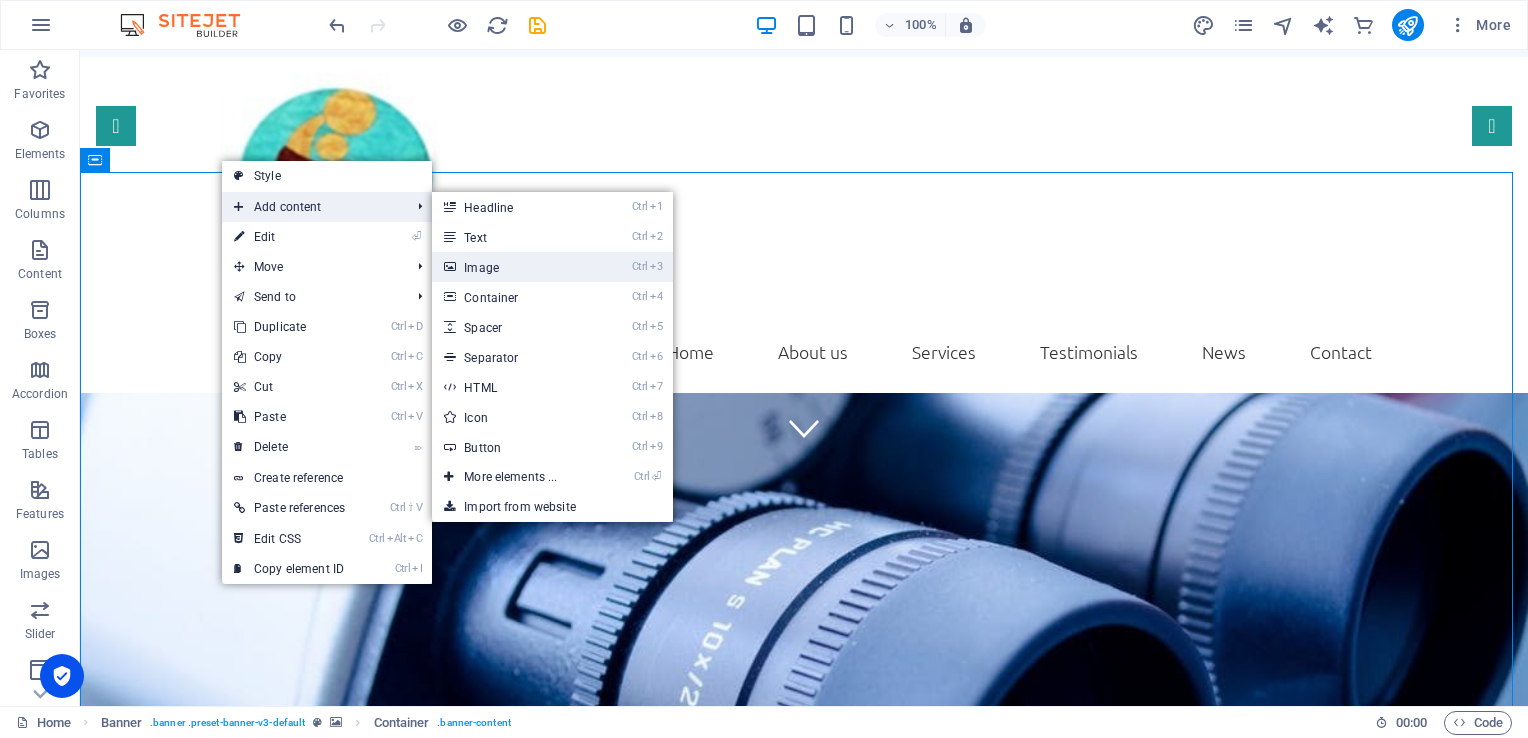 click on "Ctrl 3  Image" at bounding box center (514, 267) 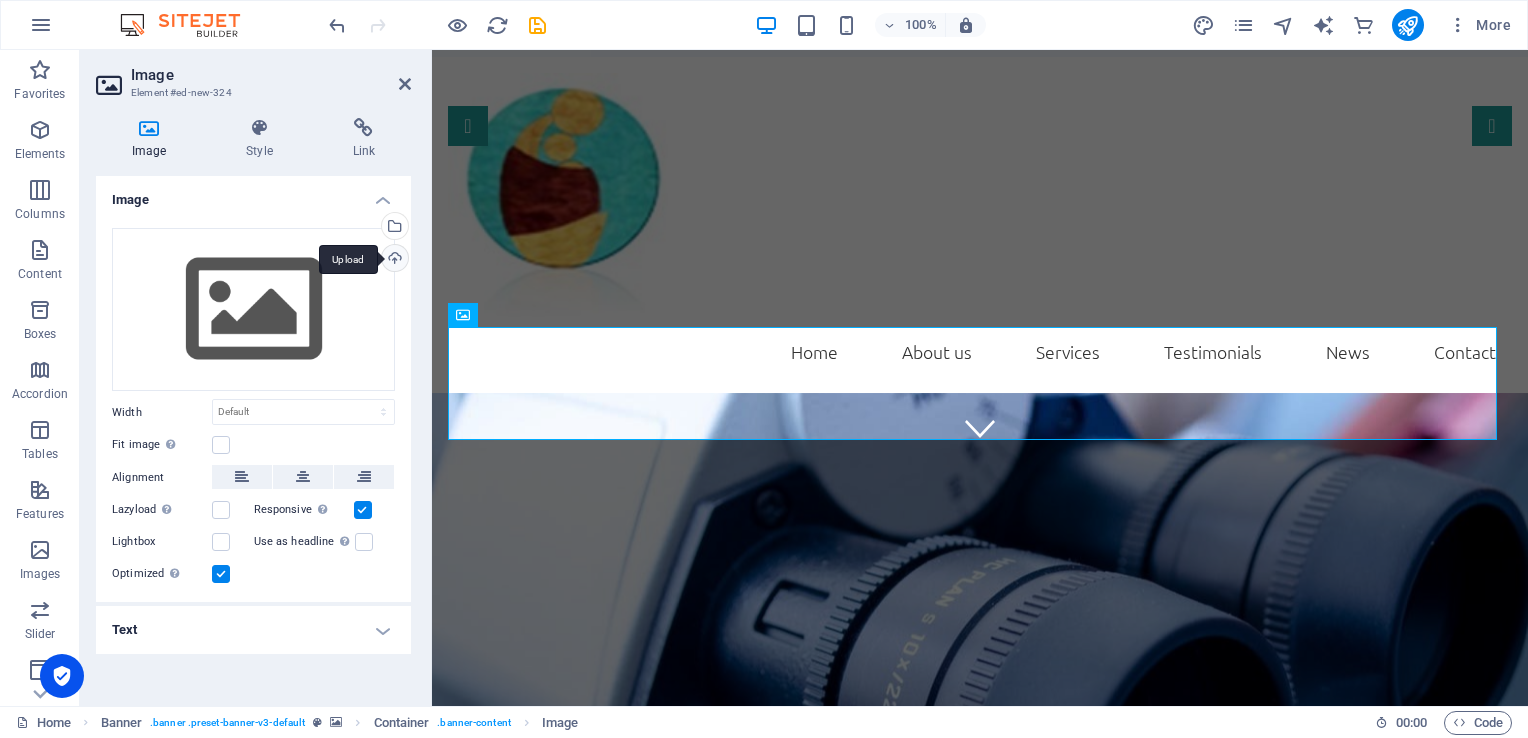 click on "Upload" at bounding box center (393, 260) 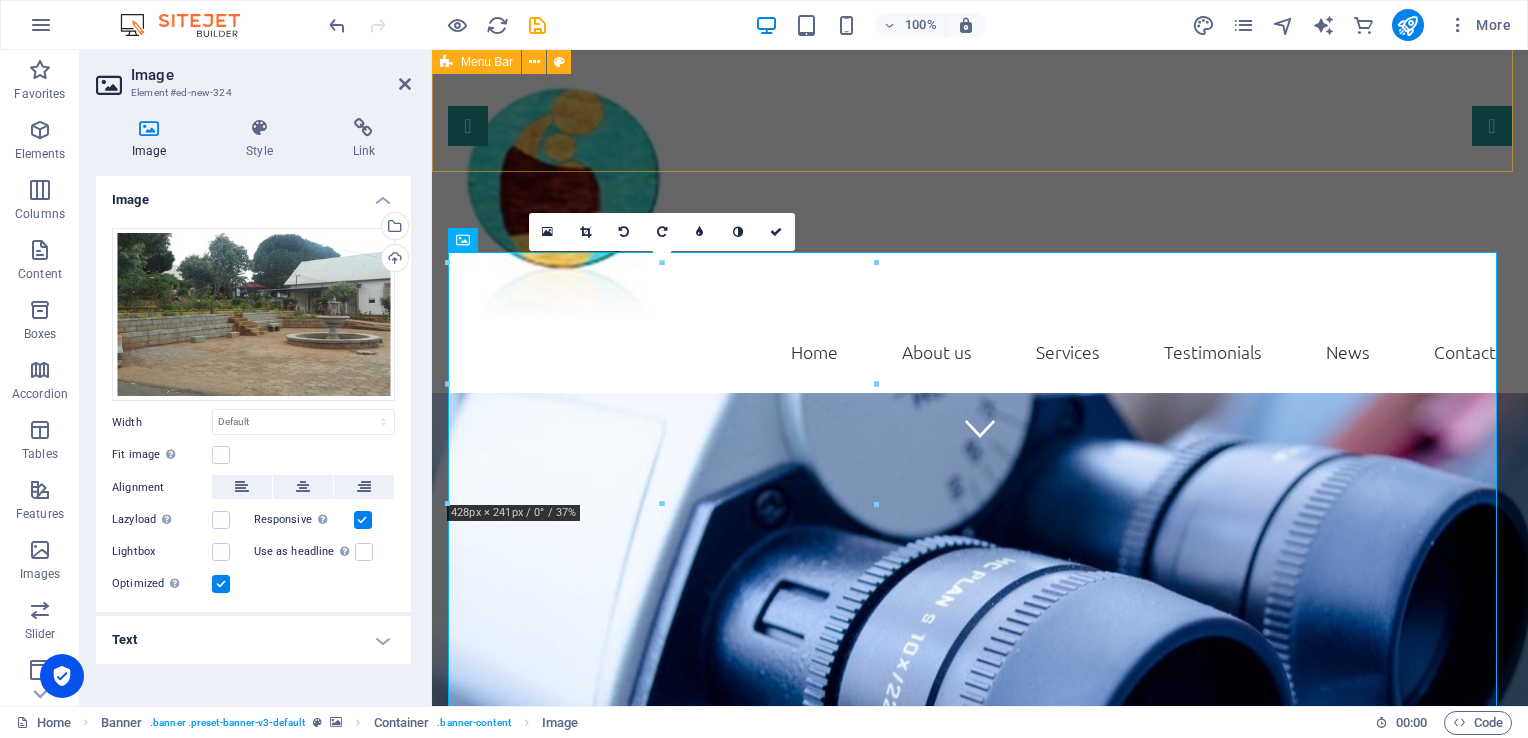 click on "Home About us Services Testimonials News Contact" at bounding box center [980, 225] 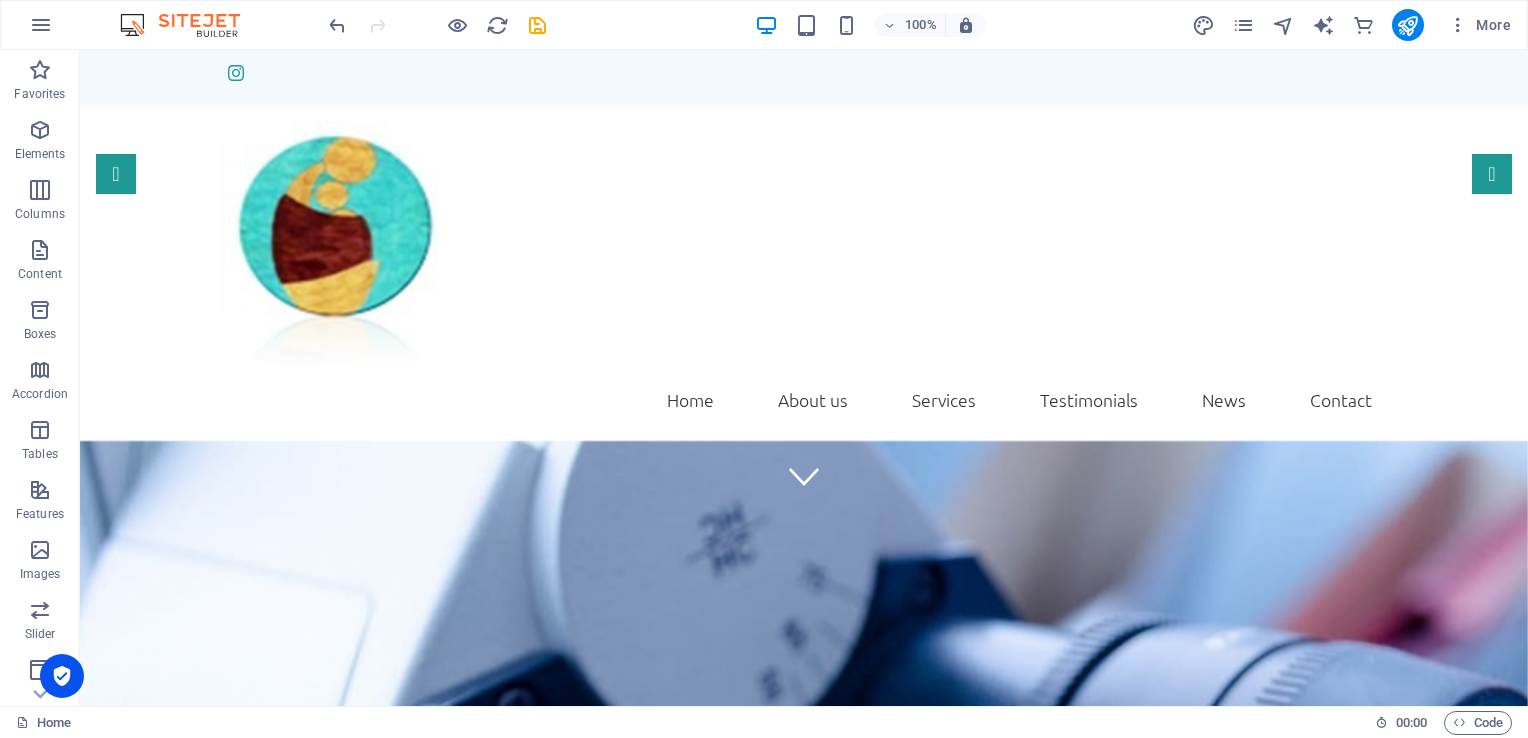 scroll, scrollTop: 187, scrollLeft: 0, axis: vertical 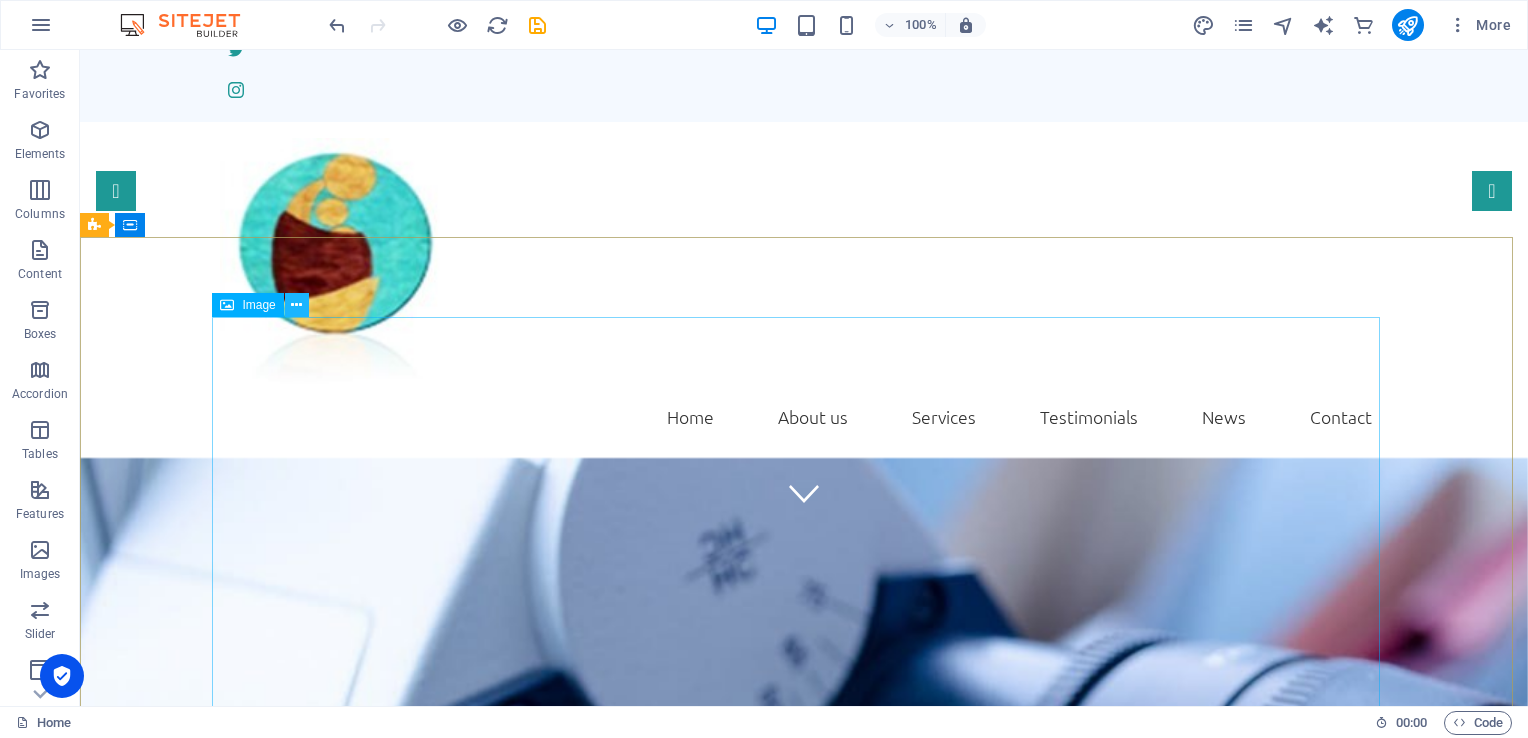 click at bounding box center (296, 305) 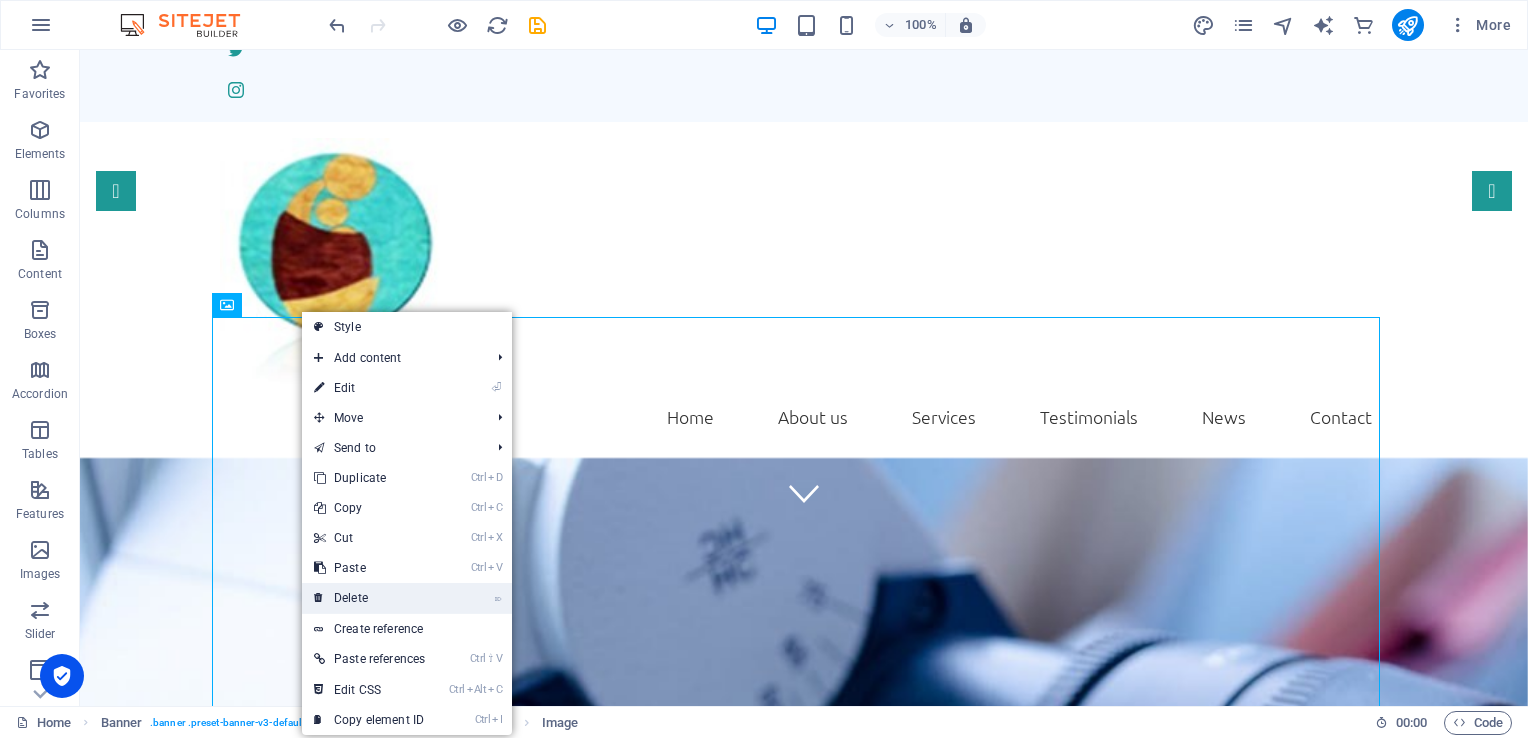 click on "⌦  Delete" at bounding box center [369, 598] 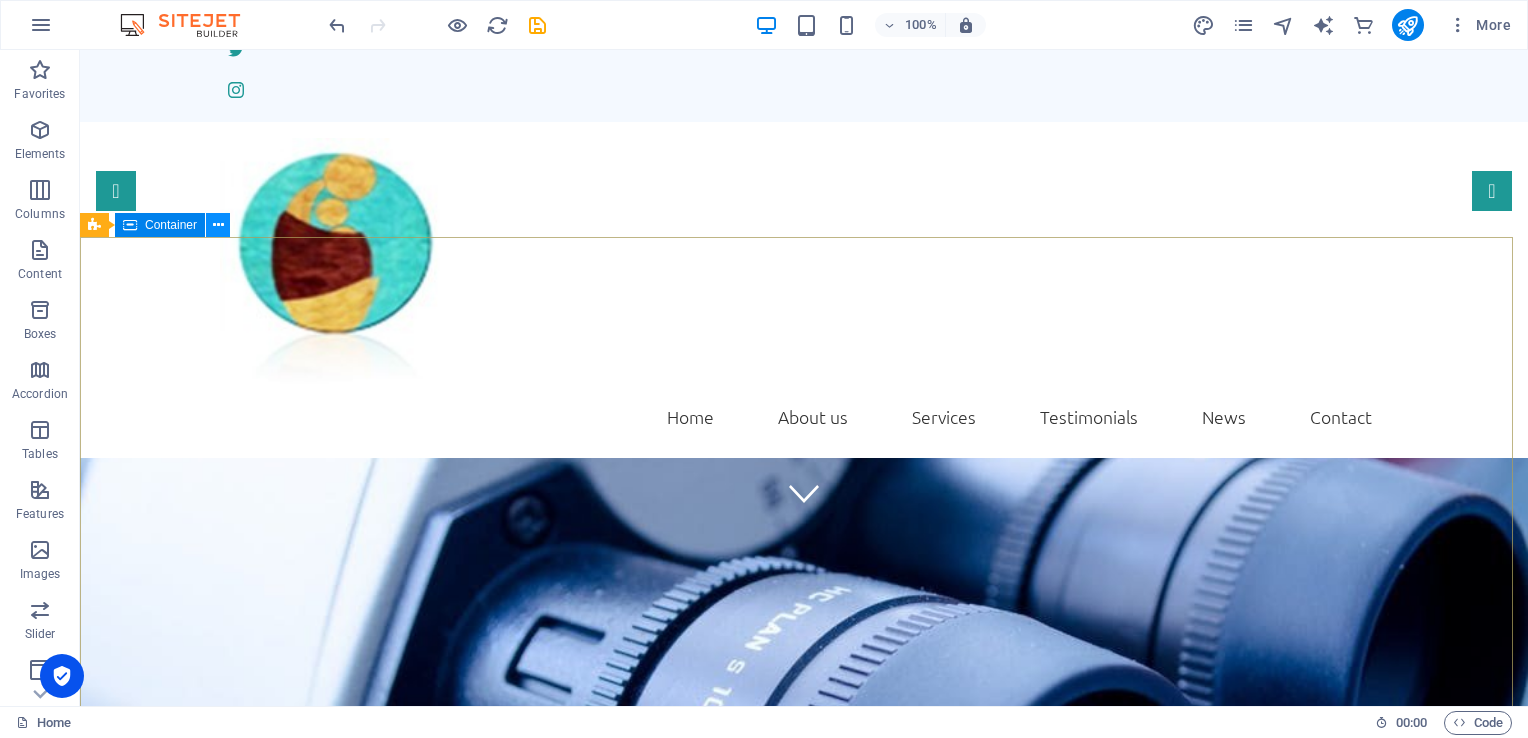 click at bounding box center (218, 225) 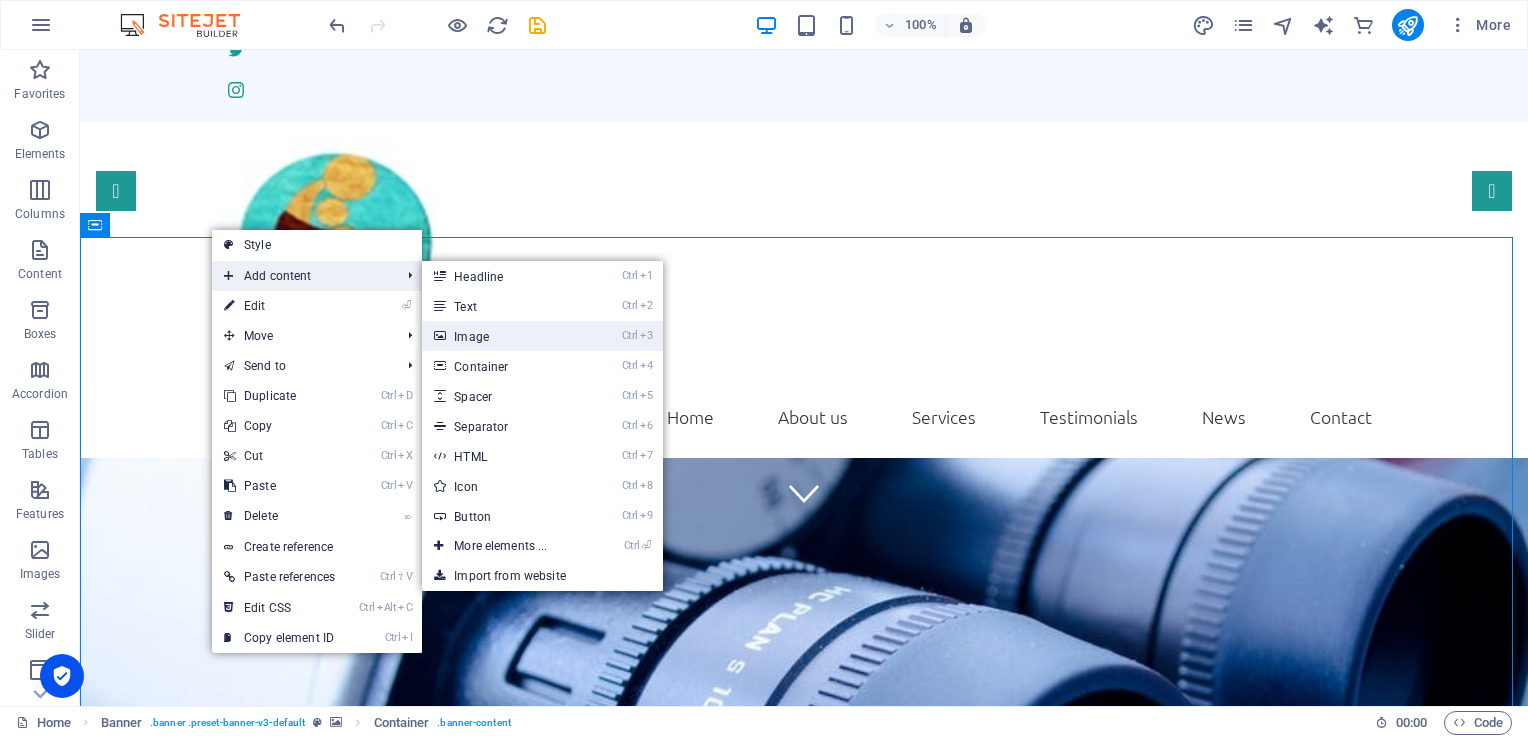 click at bounding box center [439, 336] 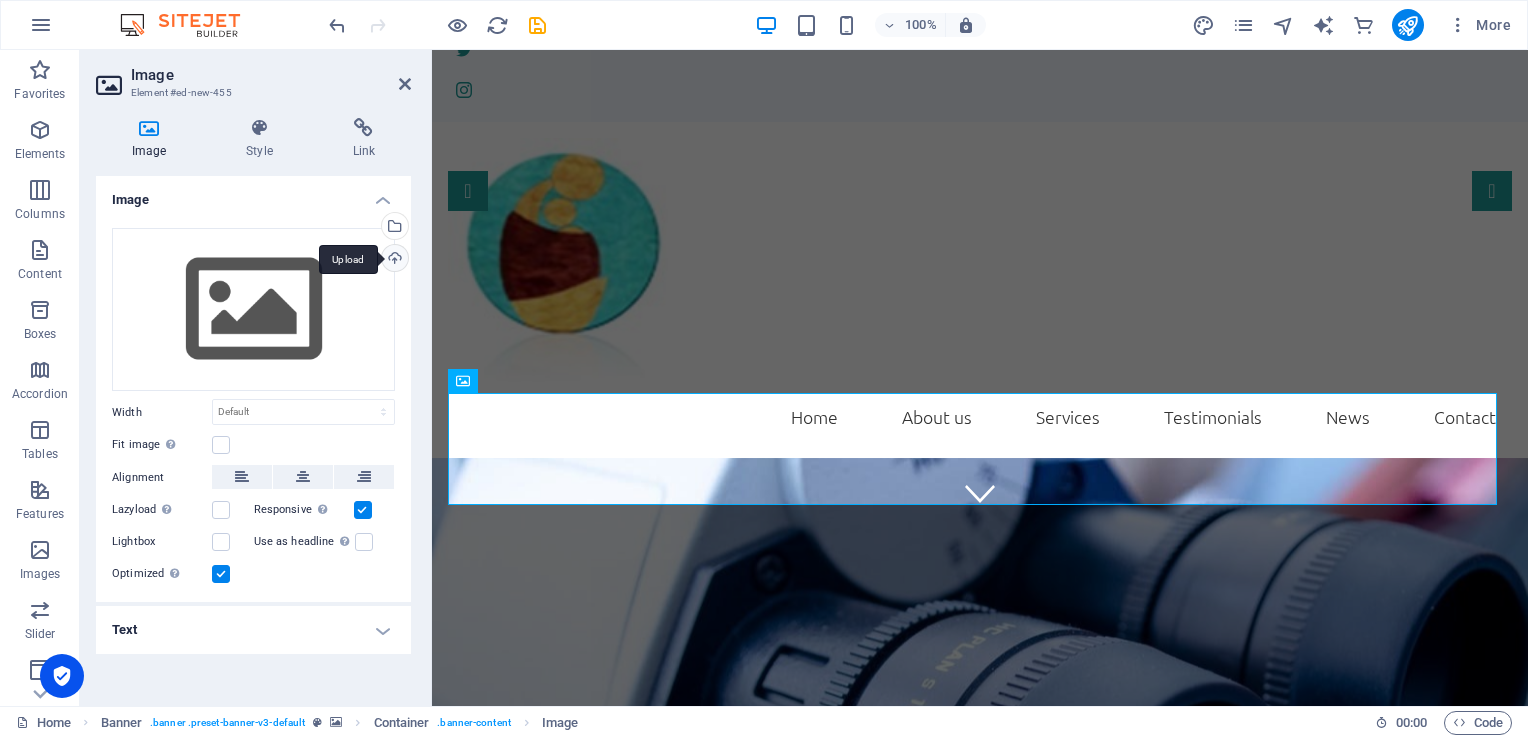 click on "Upload" at bounding box center [393, 260] 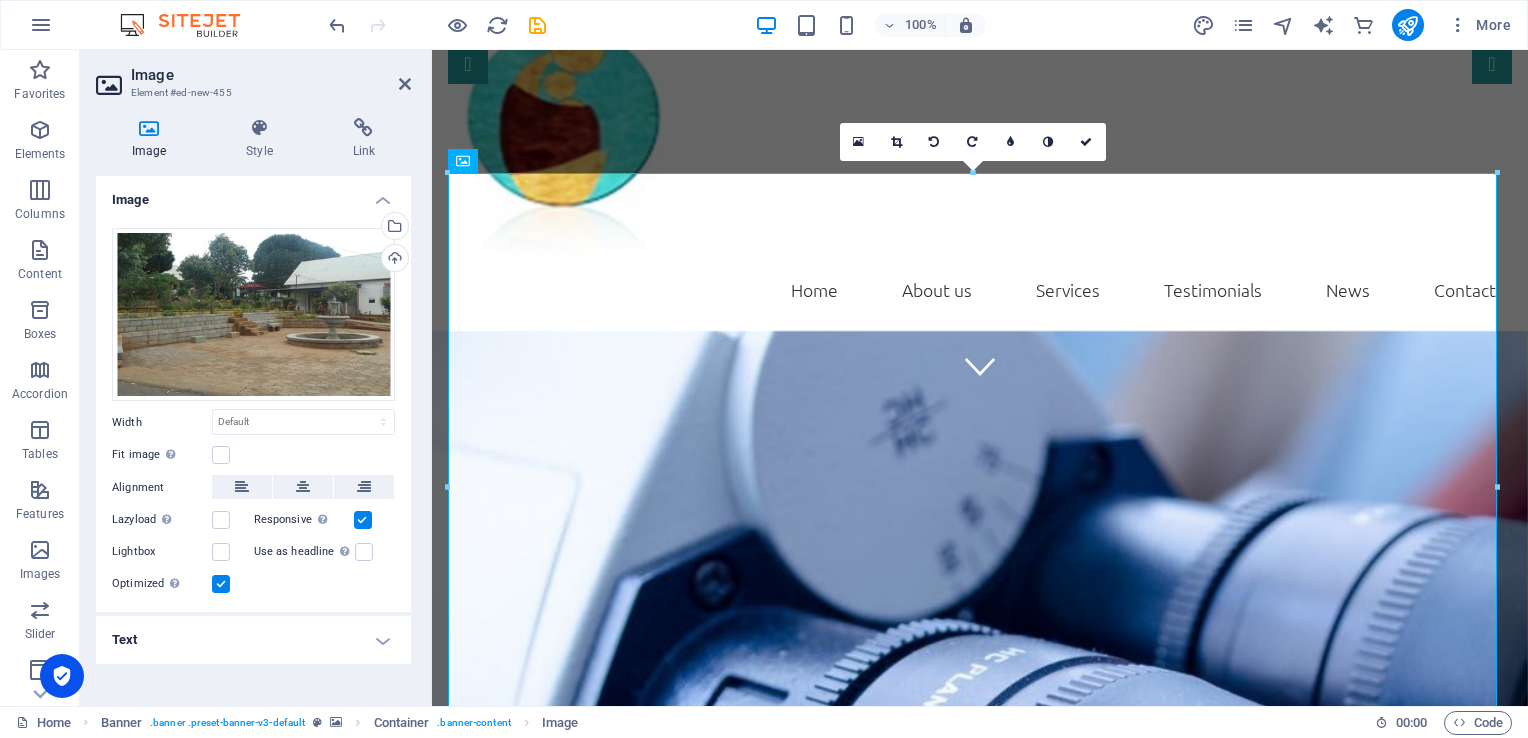 scroll, scrollTop: 296, scrollLeft: 0, axis: vertical 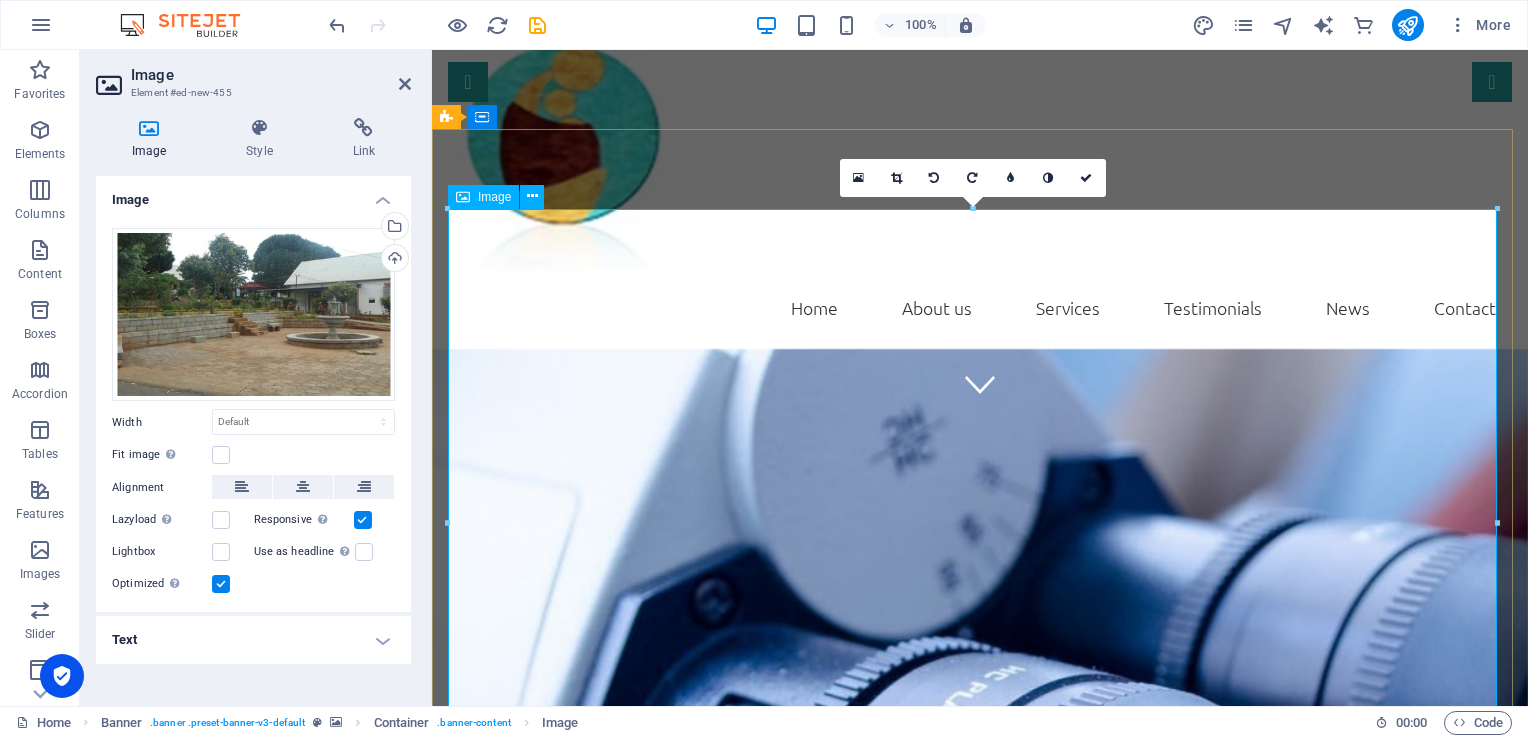 click at bounding box center (980, 1680) 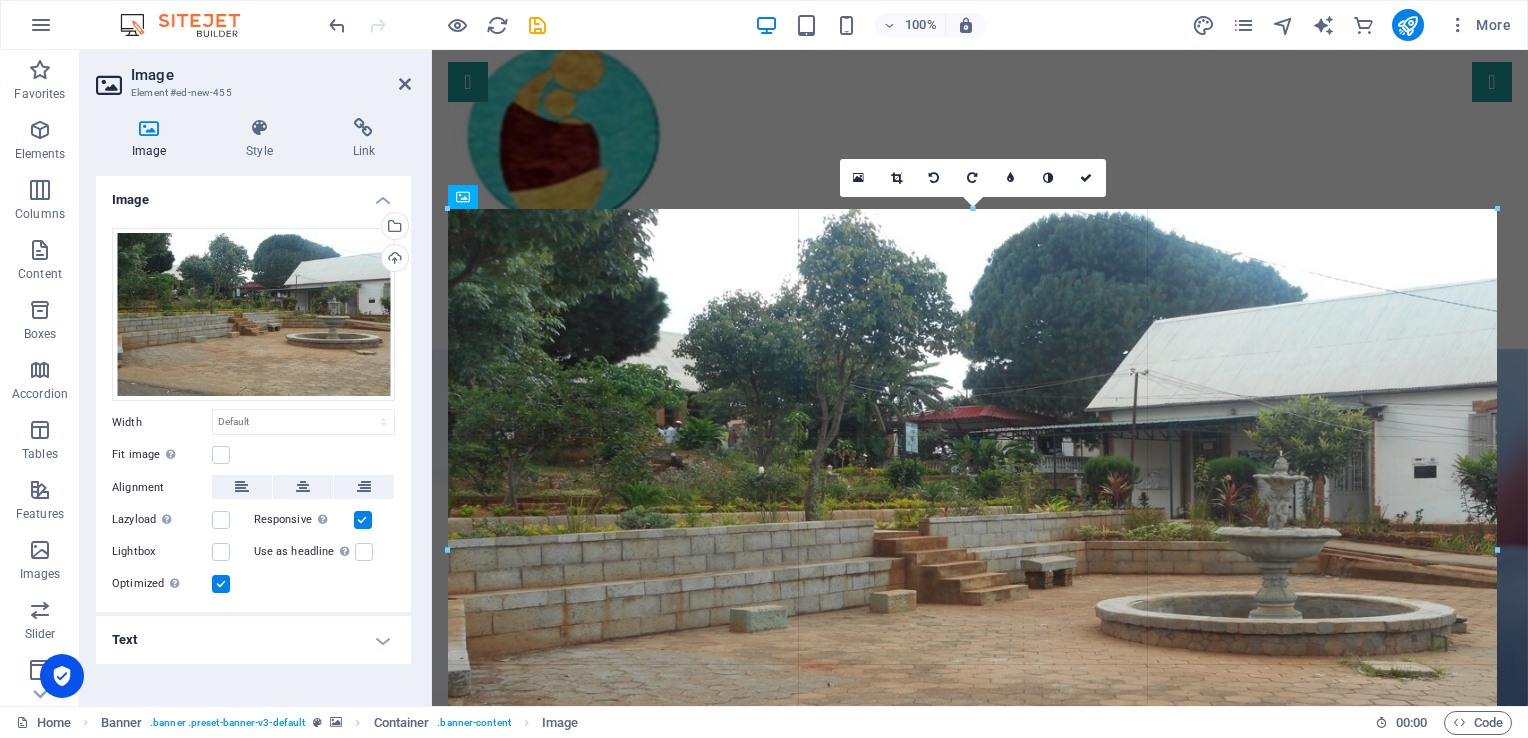 drag, startPoint x: 444, startPoint y: 206, endPoint x: 434, endPoint y: 195, distance: 14.866069 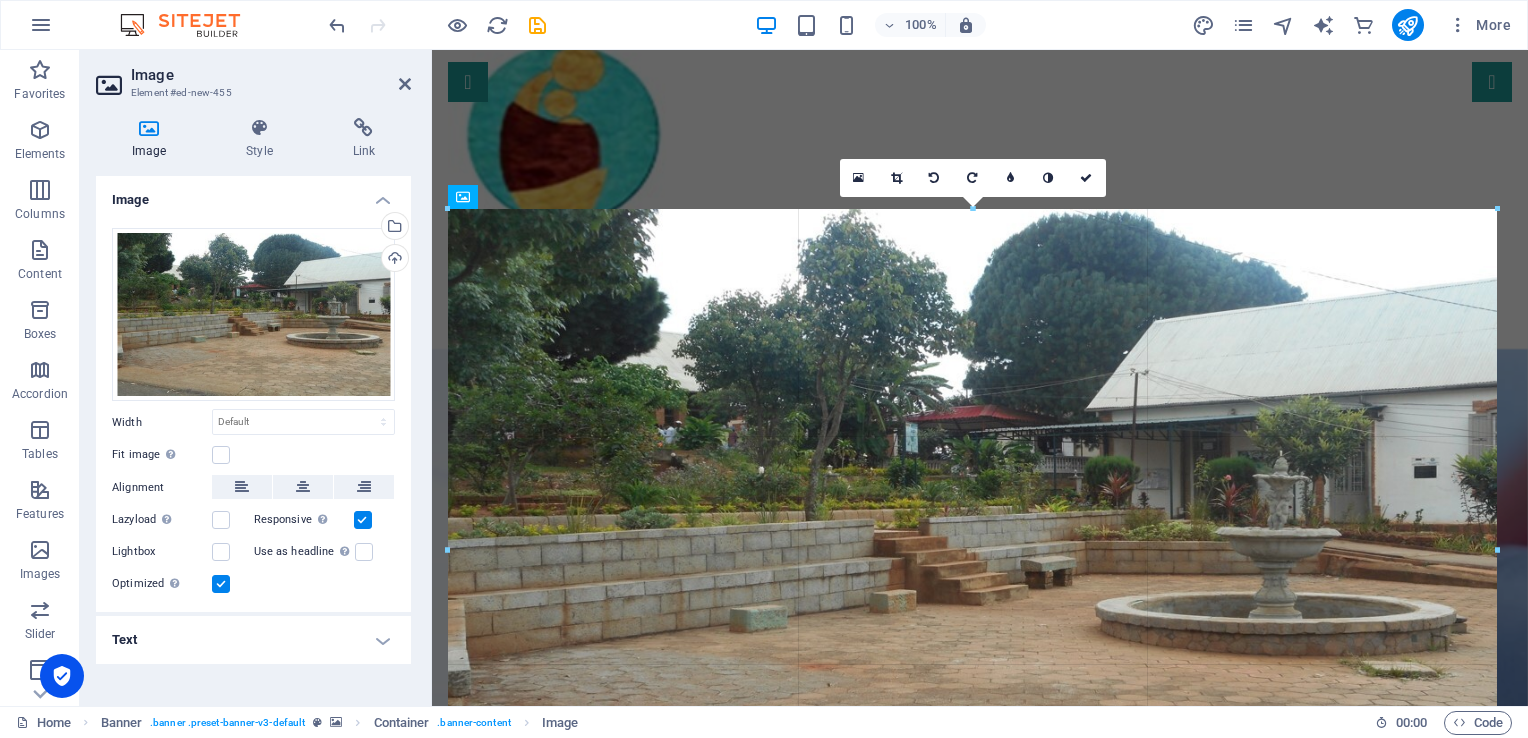 click on "Drag here to replace the existing content. Press “Ctrl” if you want to create a new element.
H2   Banner   Banner   Container   Text   Info Bar   Container   Menu   Menu Bar   Container   Container   Image   Social Media Icons   Container   Text   Info Bar   Container   Container   Text   Container   Icon   HTML   Icon   Icon   Info Bar   Icon   H2   Spacer   Image   Image 180 170 160 150 140 130 120 110 100 90 80 70 60 50 40 30 20 10 0 -10 -20 -30 -40 -50 -60 -70 -80 -90 -100 -110 -120 -130 -140 -150 -160 -170 1049px × 683px / 0° / 90% 16:10 16:9 4:3 1:1 1:2 0" at bounding box center (980, 230) 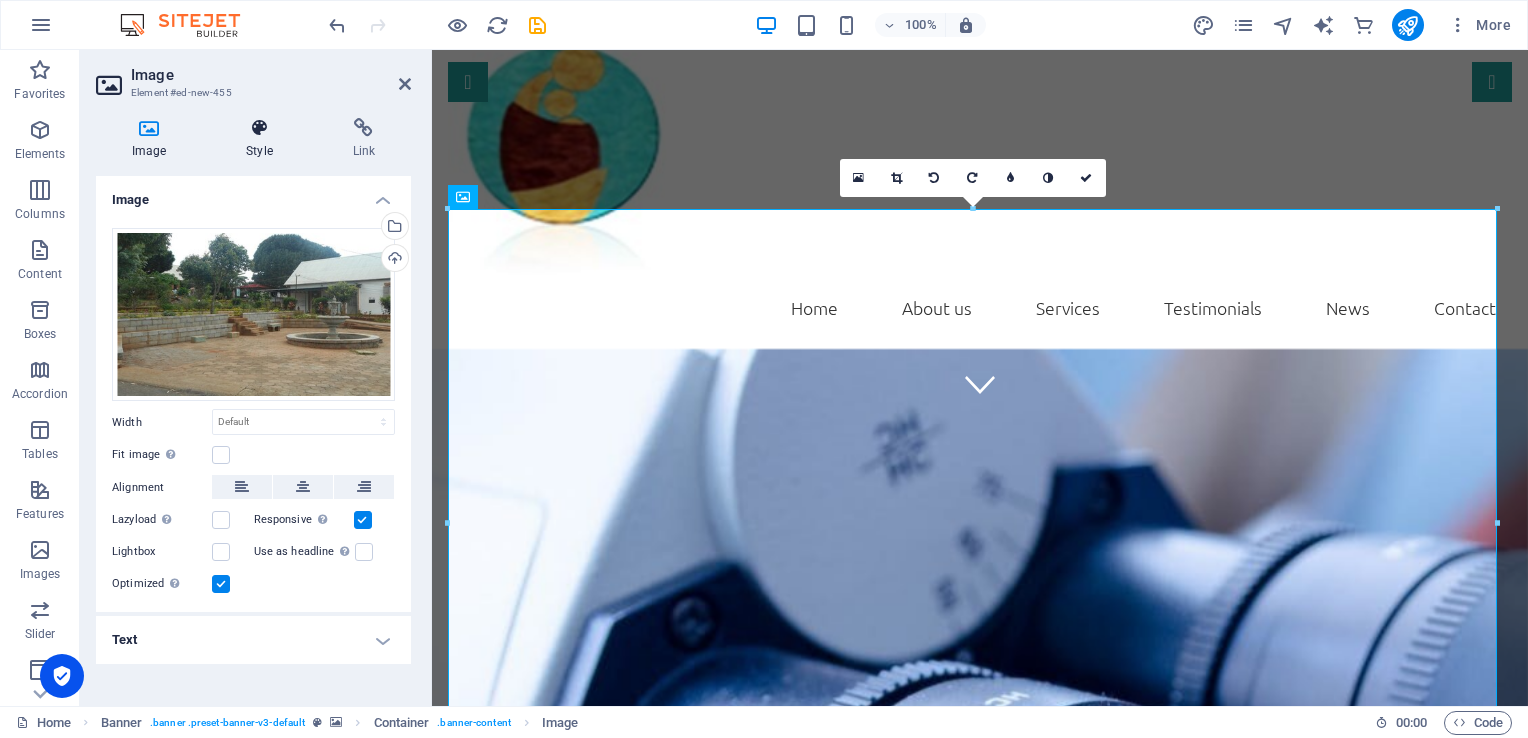 click at bounding box center (259, 128) 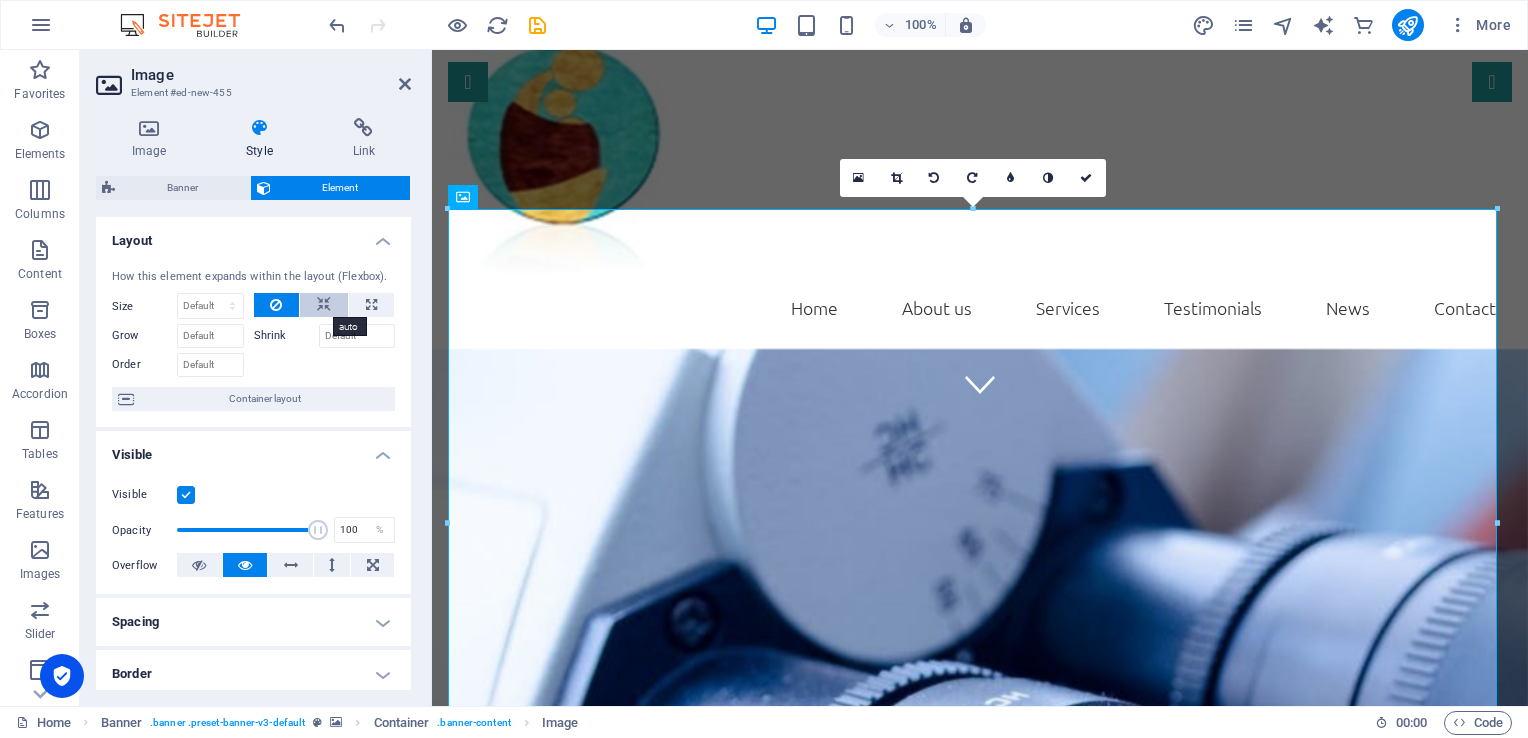 click at bounding box center (324, 305) 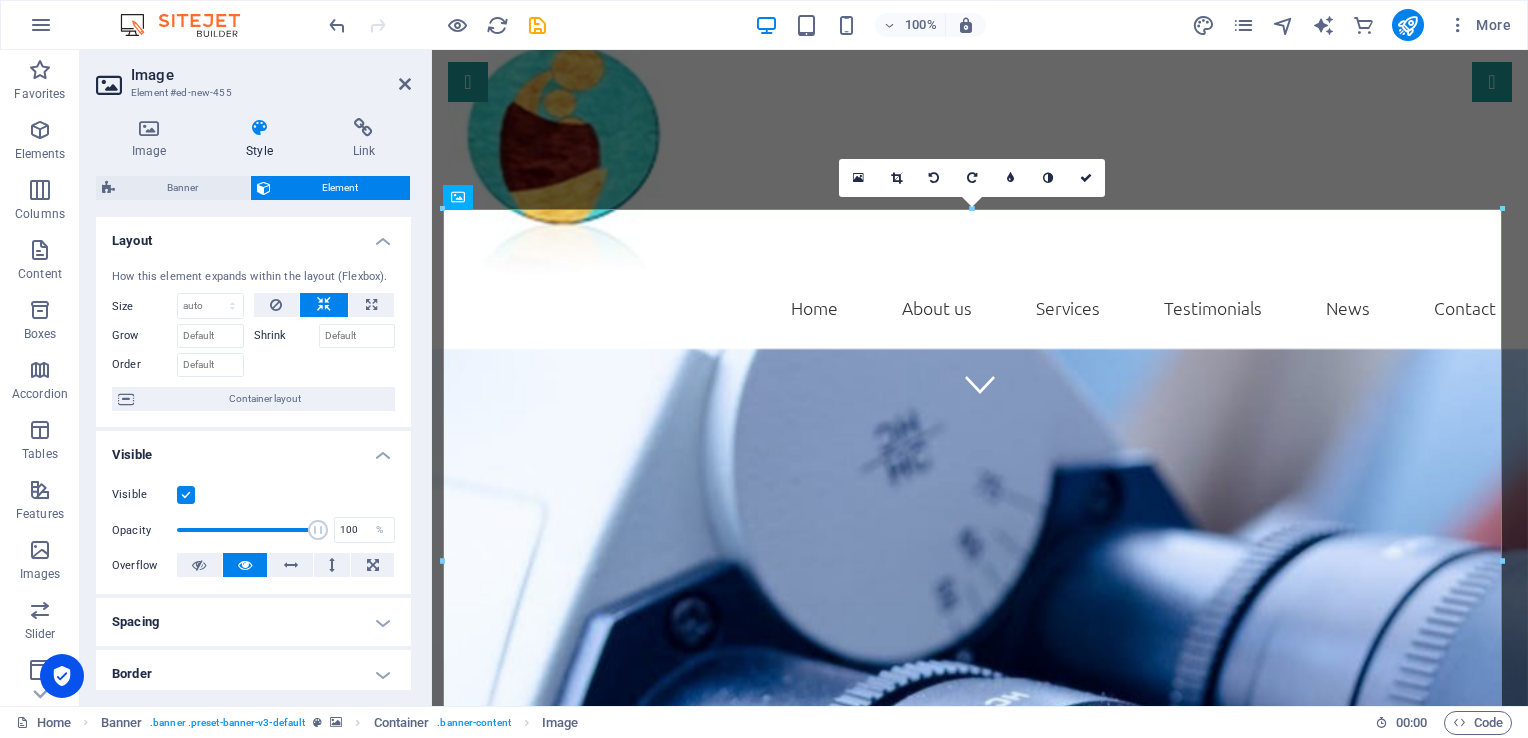 click at bounding box center [324, 305] 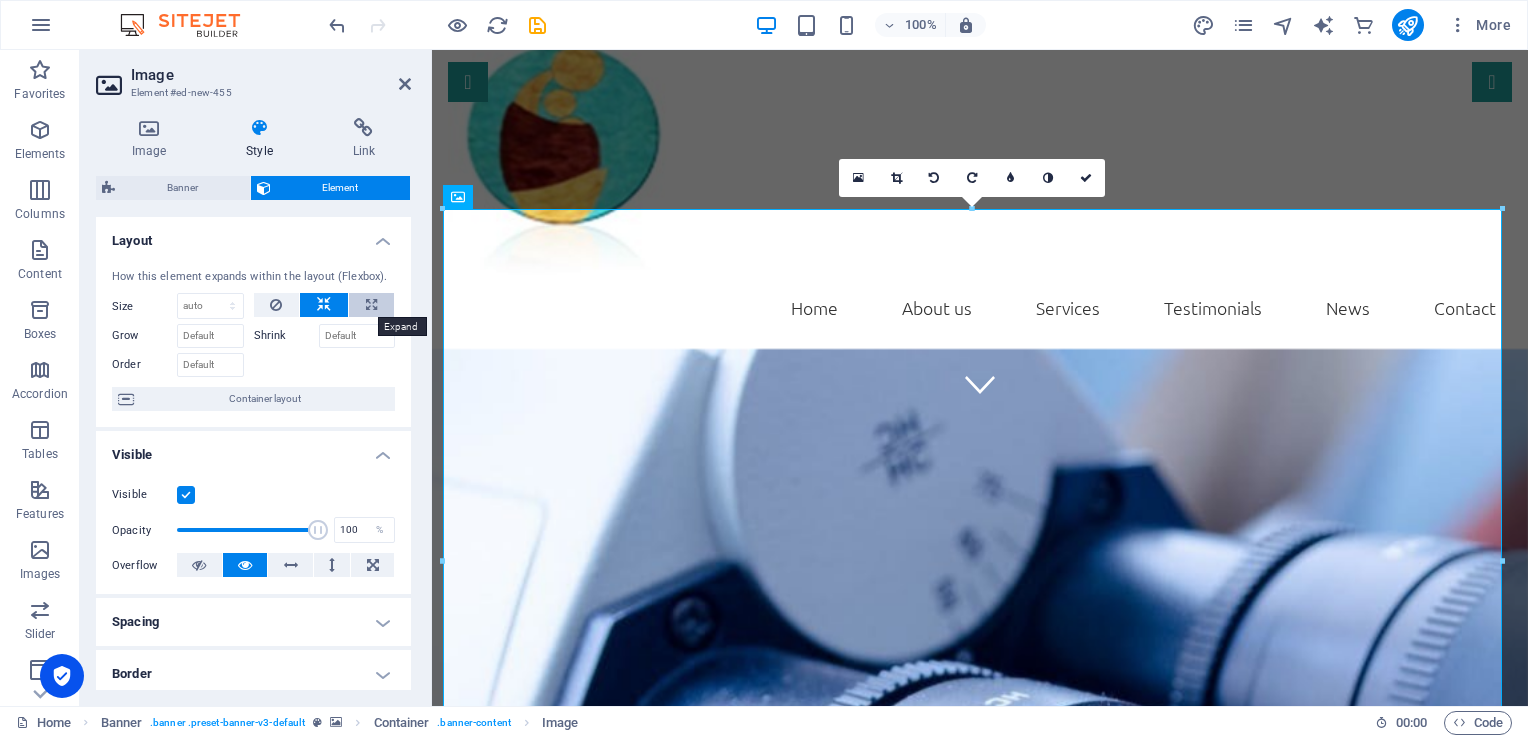 click at bounding box center (371, 305) 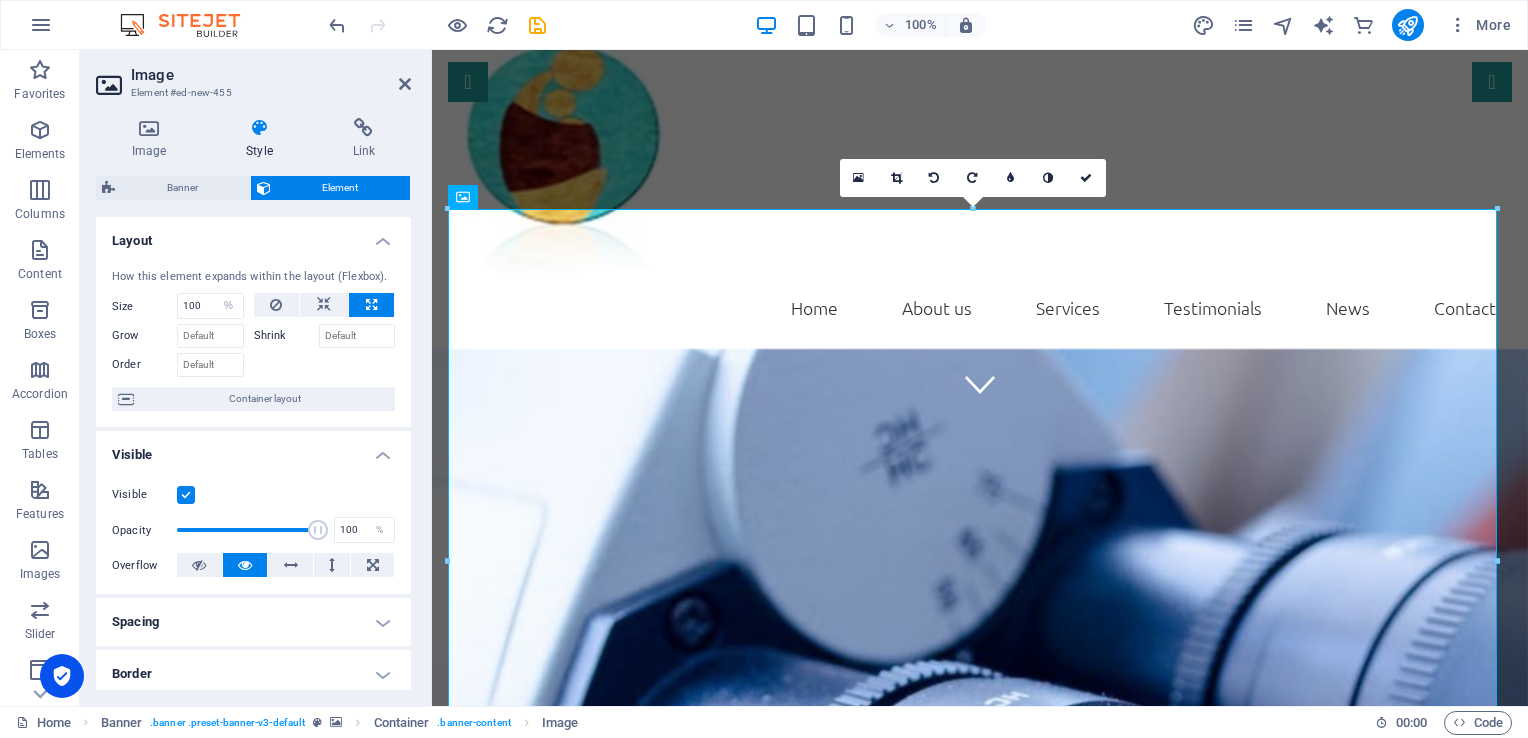 click at bounding box center [371, 305] 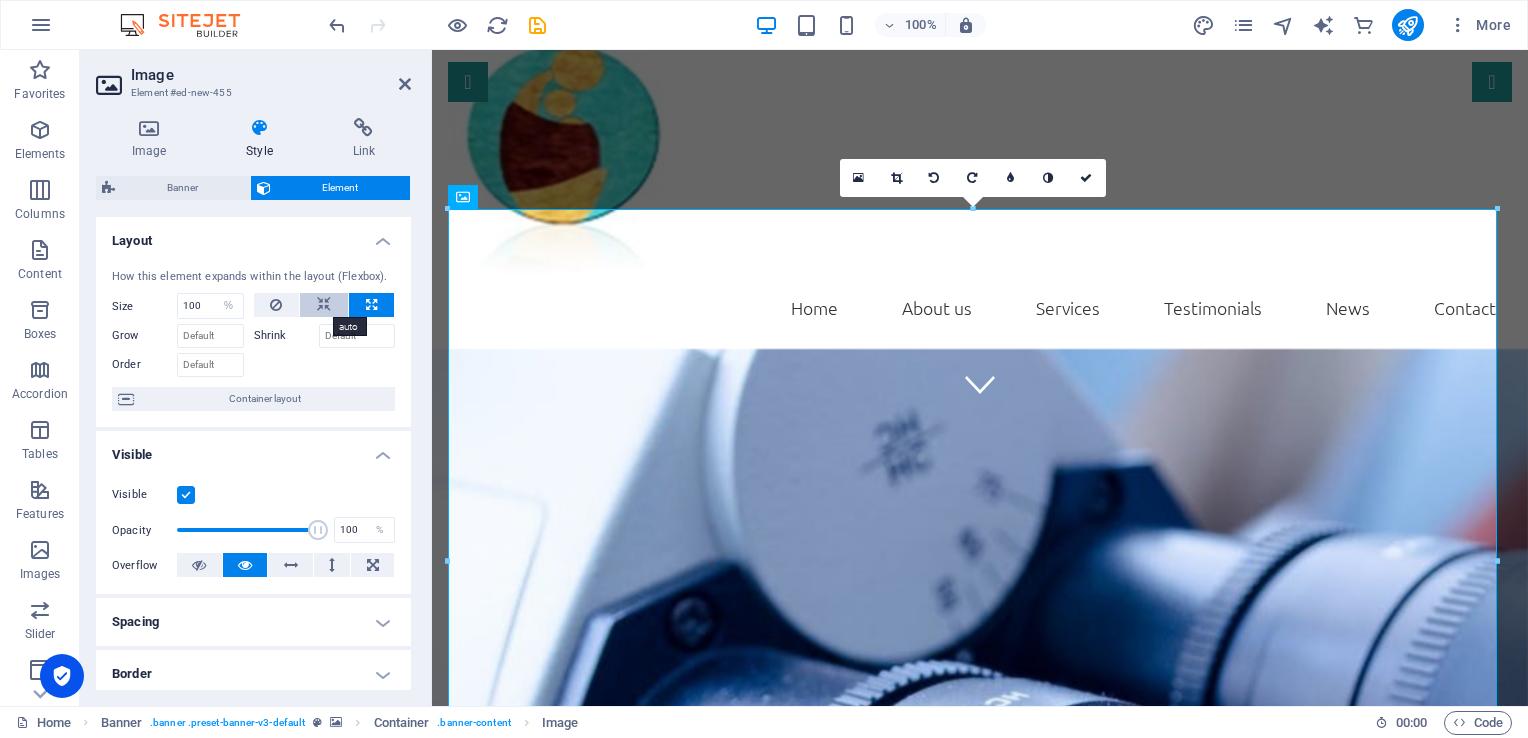 click at bounding box center [324, 305] 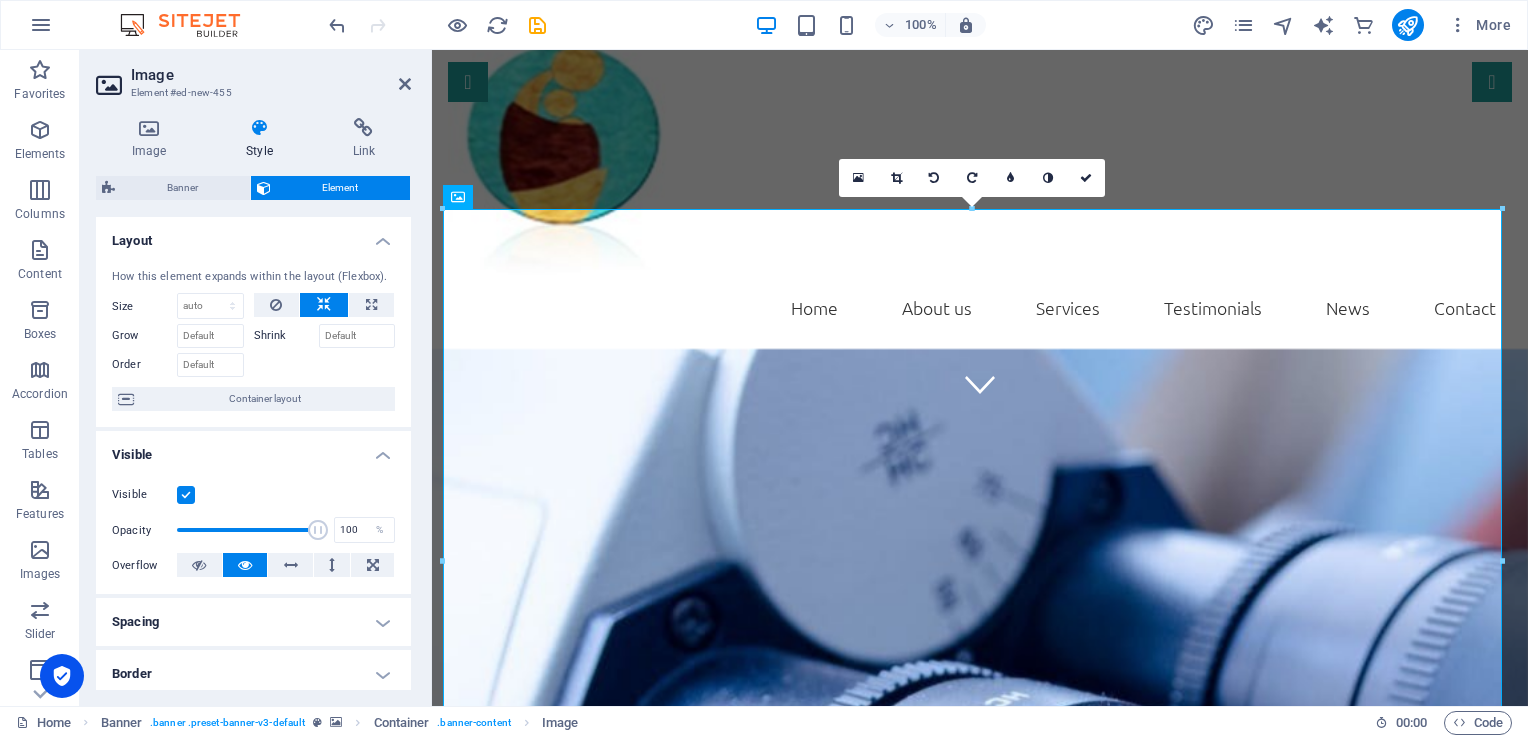 click at bounding box center [324, 305] 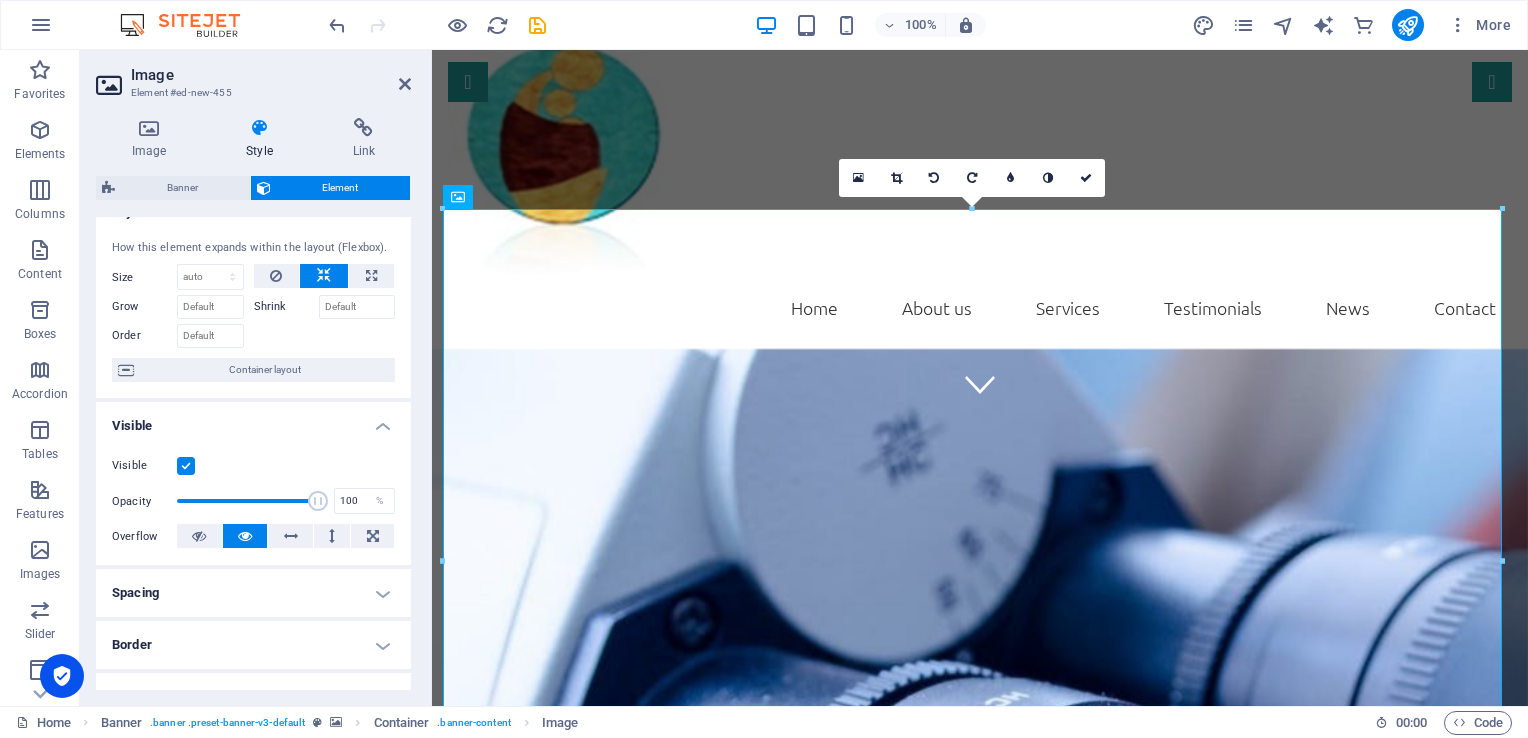 scroll, scrollTop: 0, scrollLeft: 0, axis: both 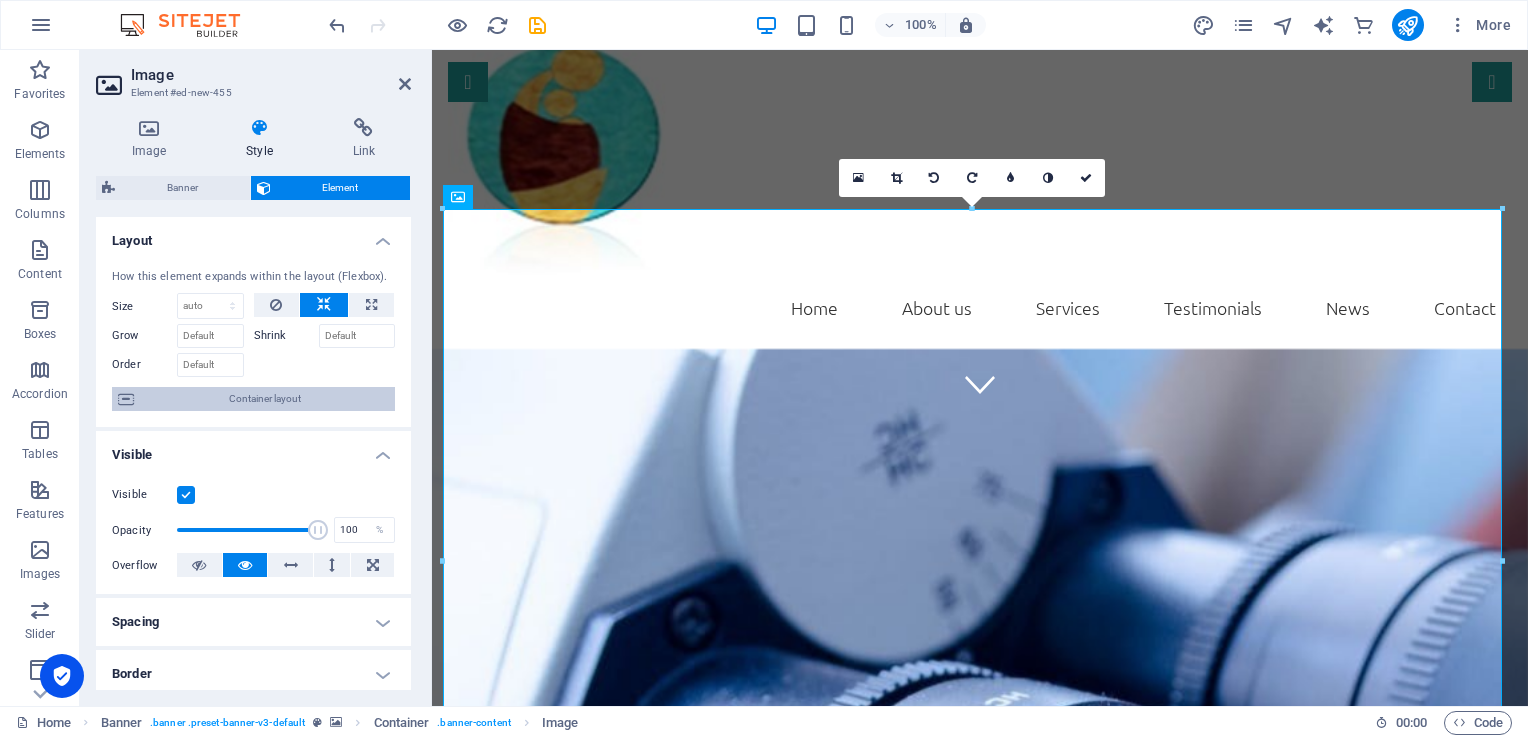 click on "Container layout" at bounding box center [264, 399] 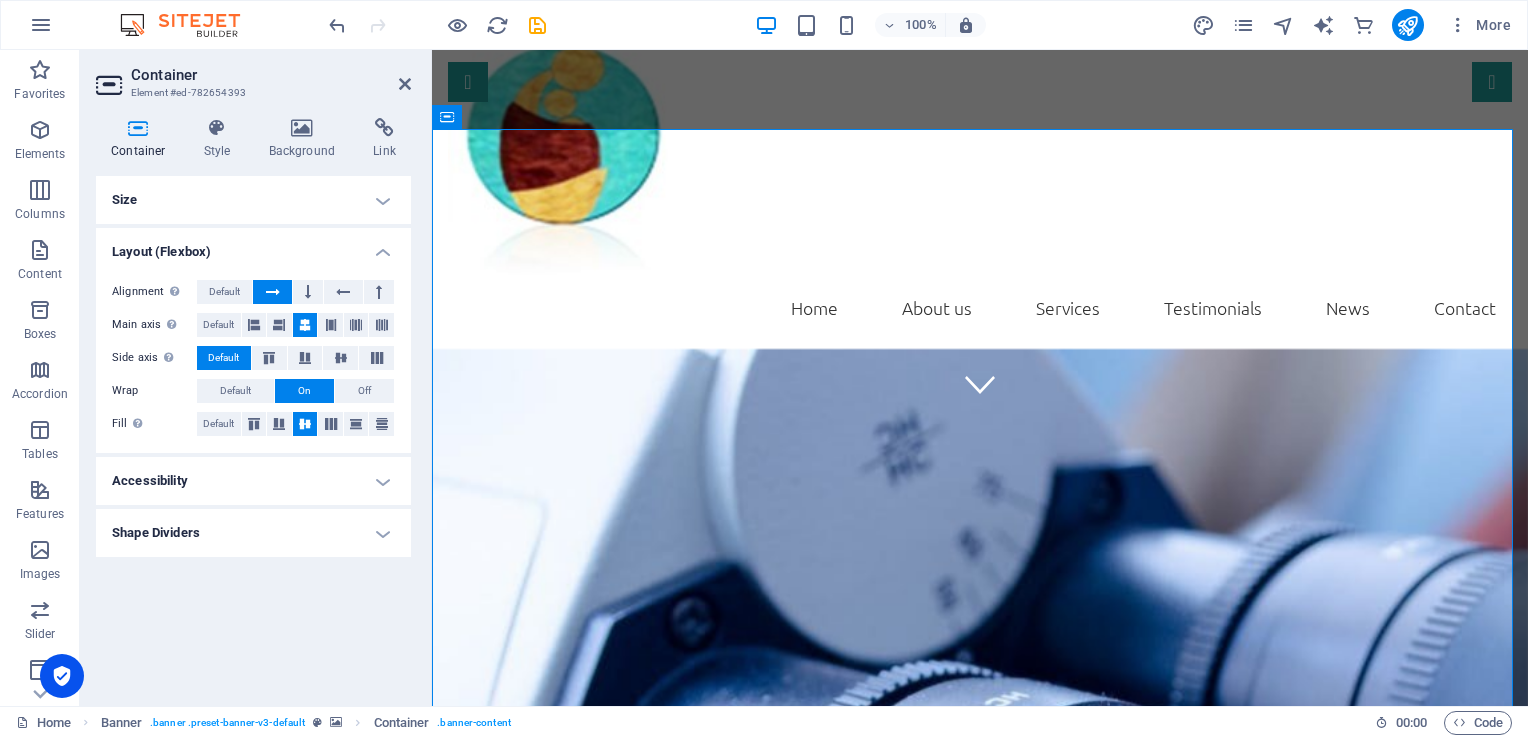 click on "Container Style Background Link Size Height Default px rem % vh vw Min. height None px rem % vh vw Width Default px rem % em vh vw Min. width None px rem % vh vw Content width Default Custom width Width Default px rem % em vh vw Min. width None px rem % vh vw Default padding Custom spacing Default content width and padding can be changed under Design. Edit design Layout (Flexbox) Alignment Determines the flex direction. Default Main axis Determine how elements should behave along the main axis inside this container (justify content). Default Side axis Control the vertical direction of the element inside of the container (align items). Default Wrap Default On Off Fill Controls the distances and direction of elements on the y-axis across several lines (align content). Default Accessibility ARIA helps assistive technologies (like screen readers) to understand the role, state, and behavior of web elements Role The ARIA role defines the purpose of an element.  None Header Footer Section Banner Fan" at bounding box center [253, 404] 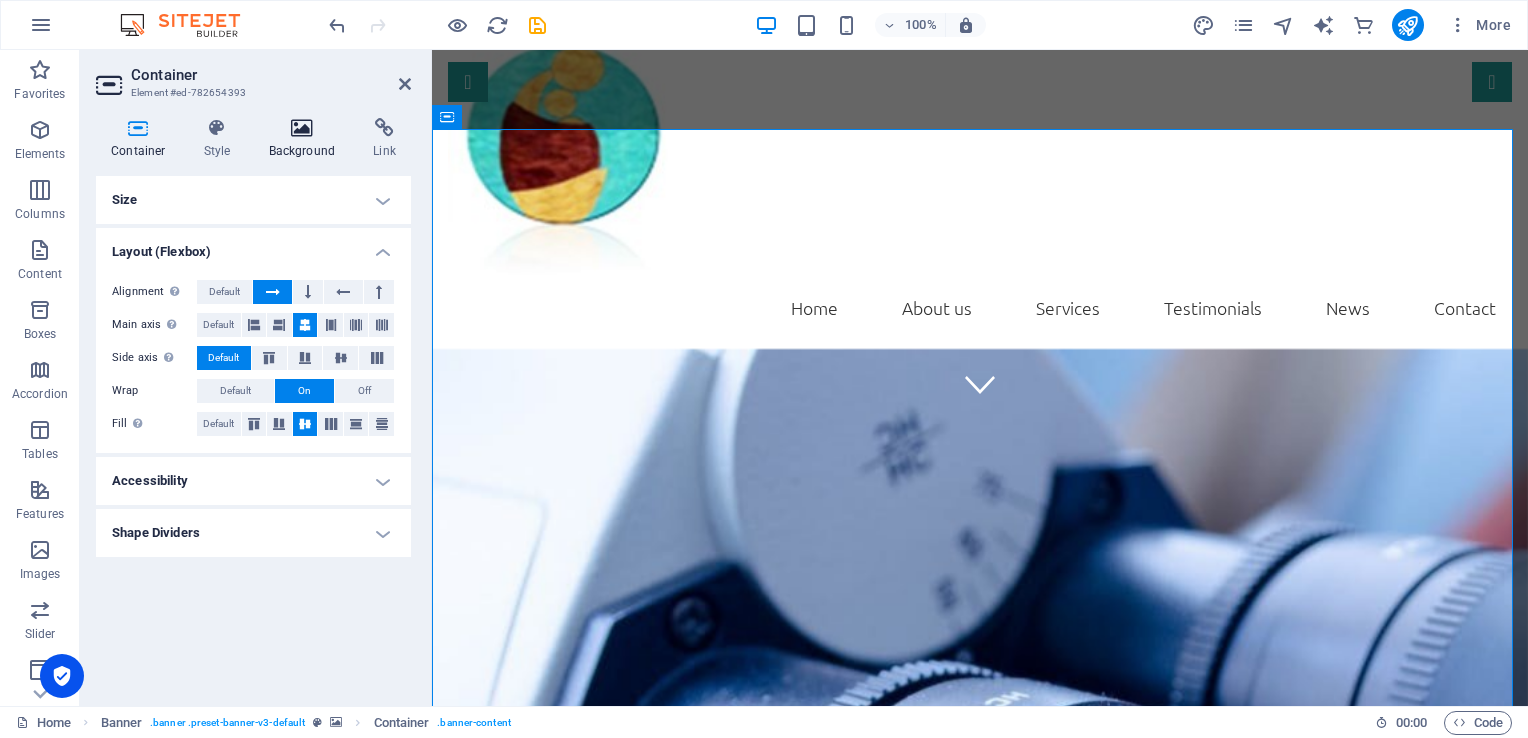 click at bounding box center (302, 128) 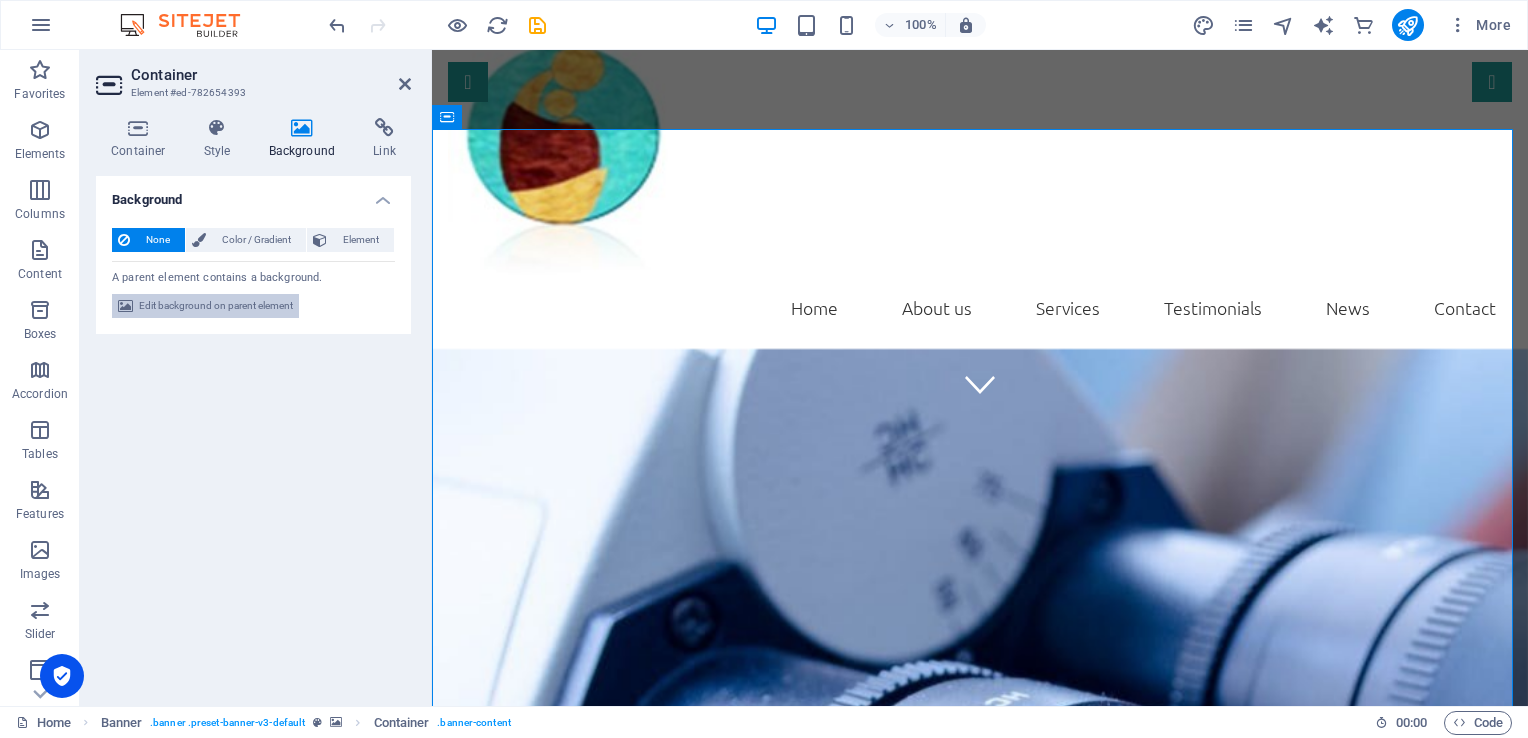 click on "Edit background on parent element" at bounding box center [216, 306] 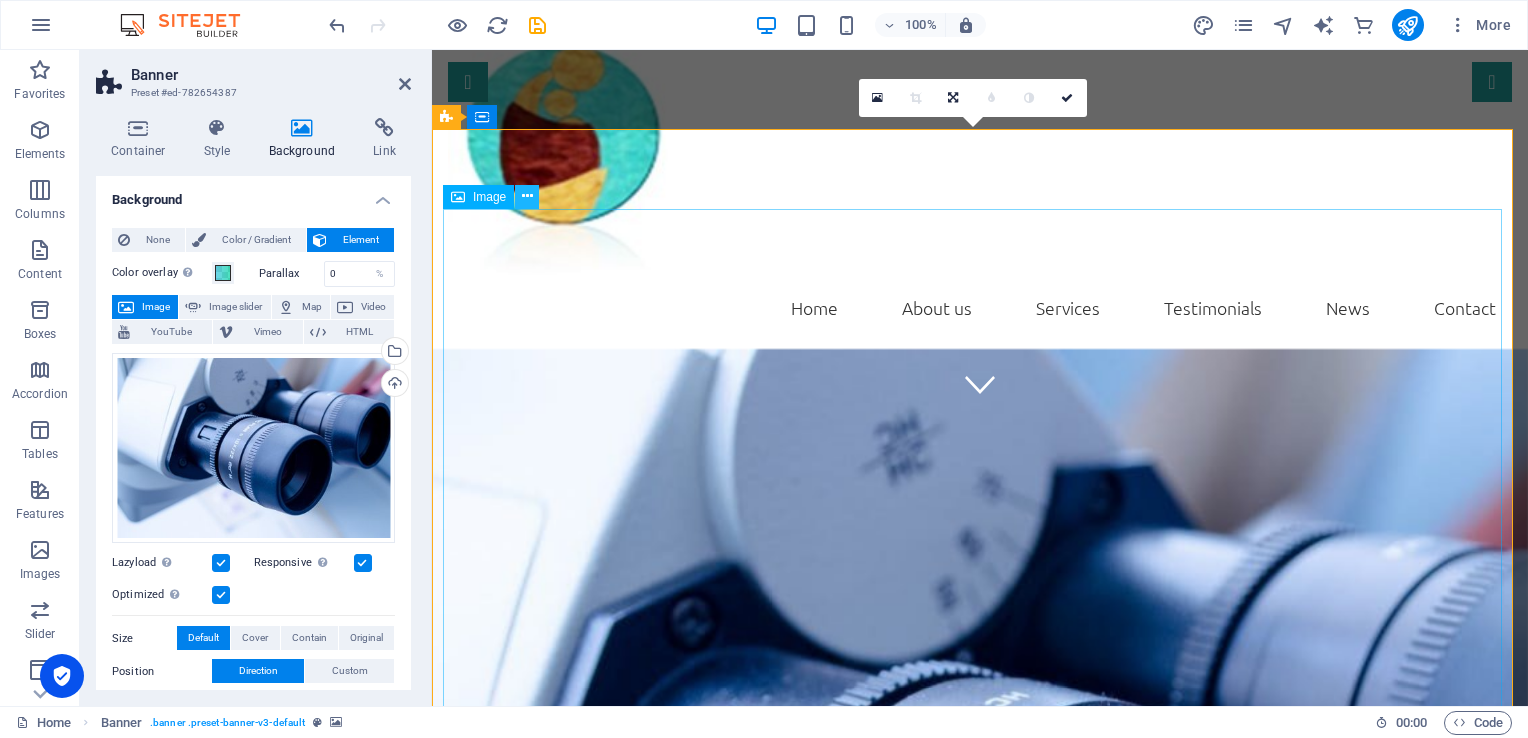 click at bounding box center [527, 196] 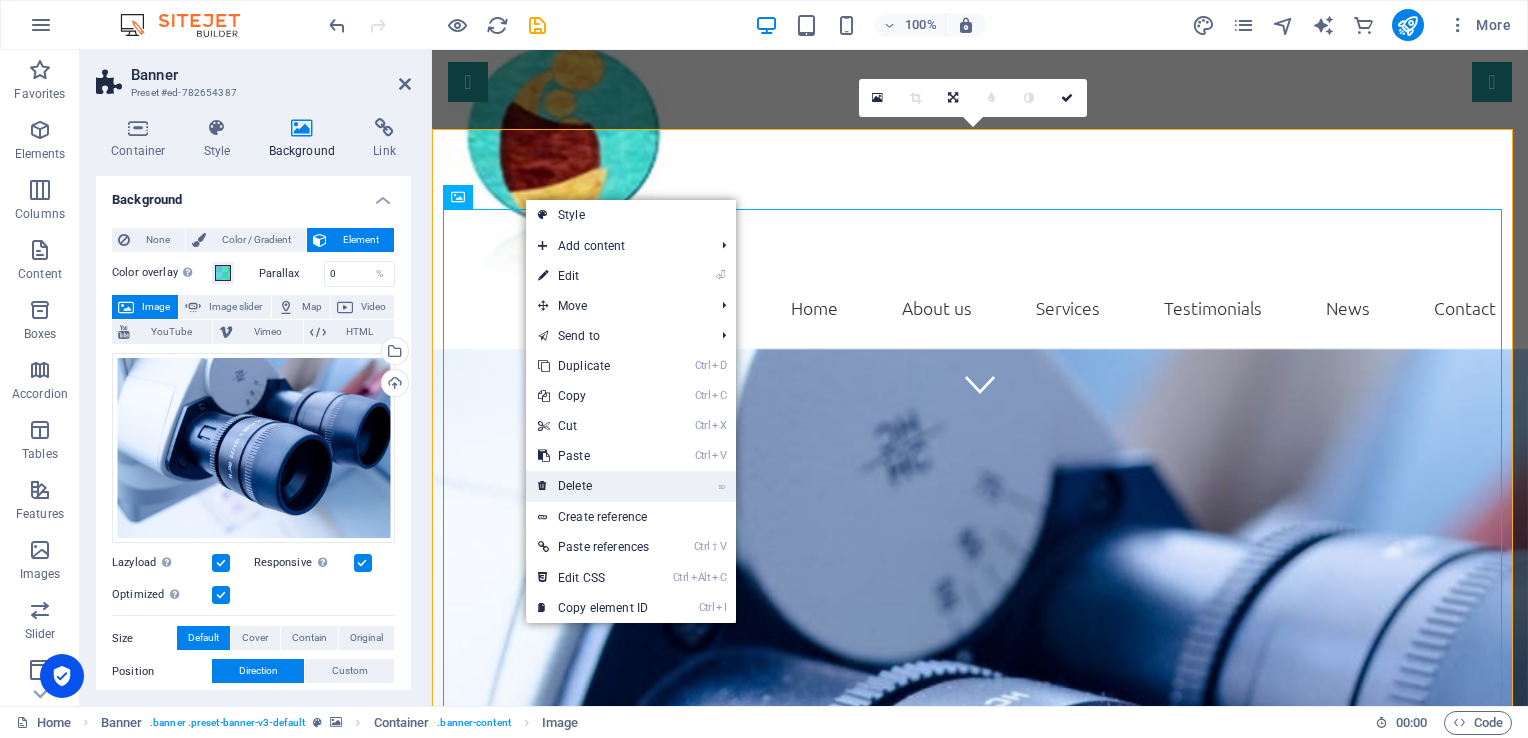 click on "⌦  Delete" at bounding box center (593, 486) 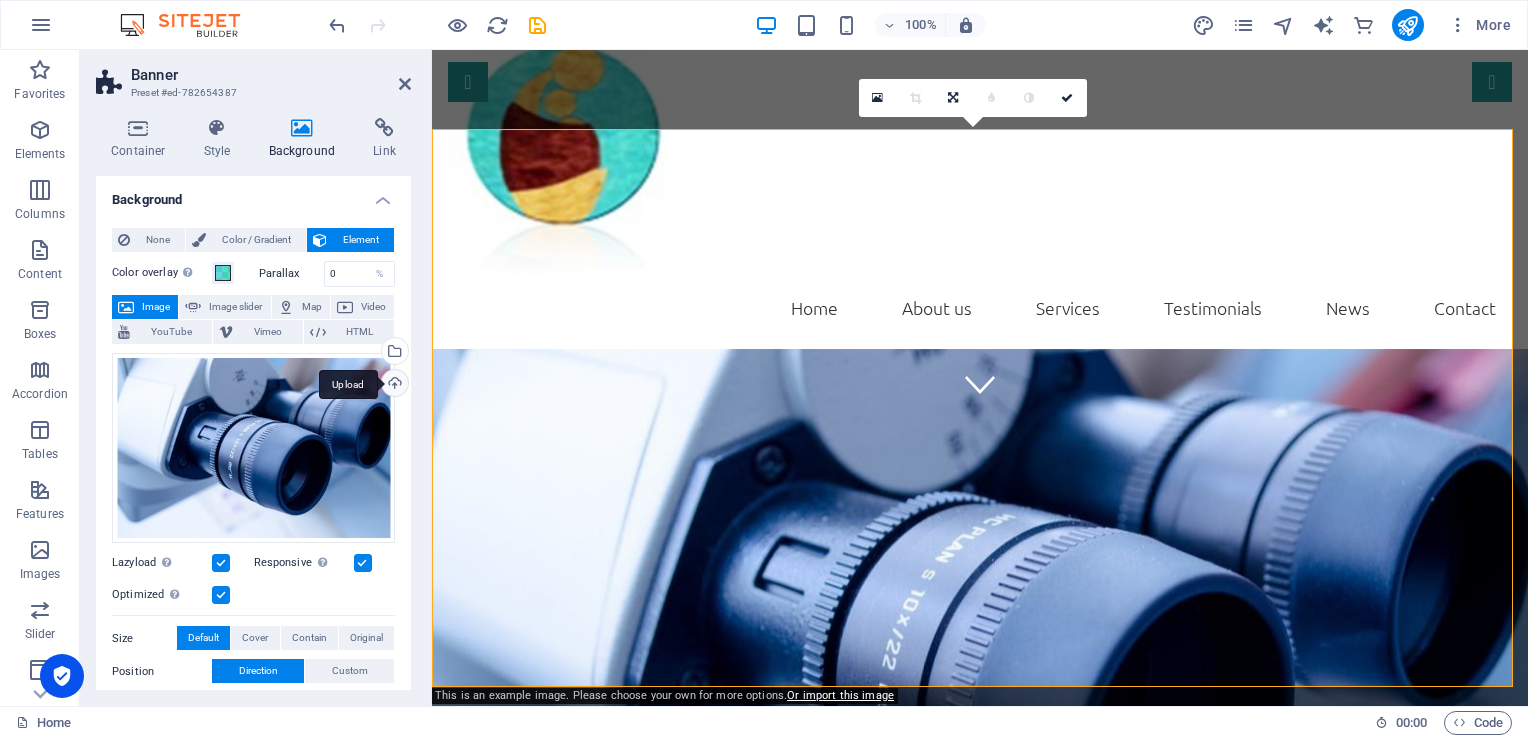 click on "Upload" at bounding box center (393, 385) 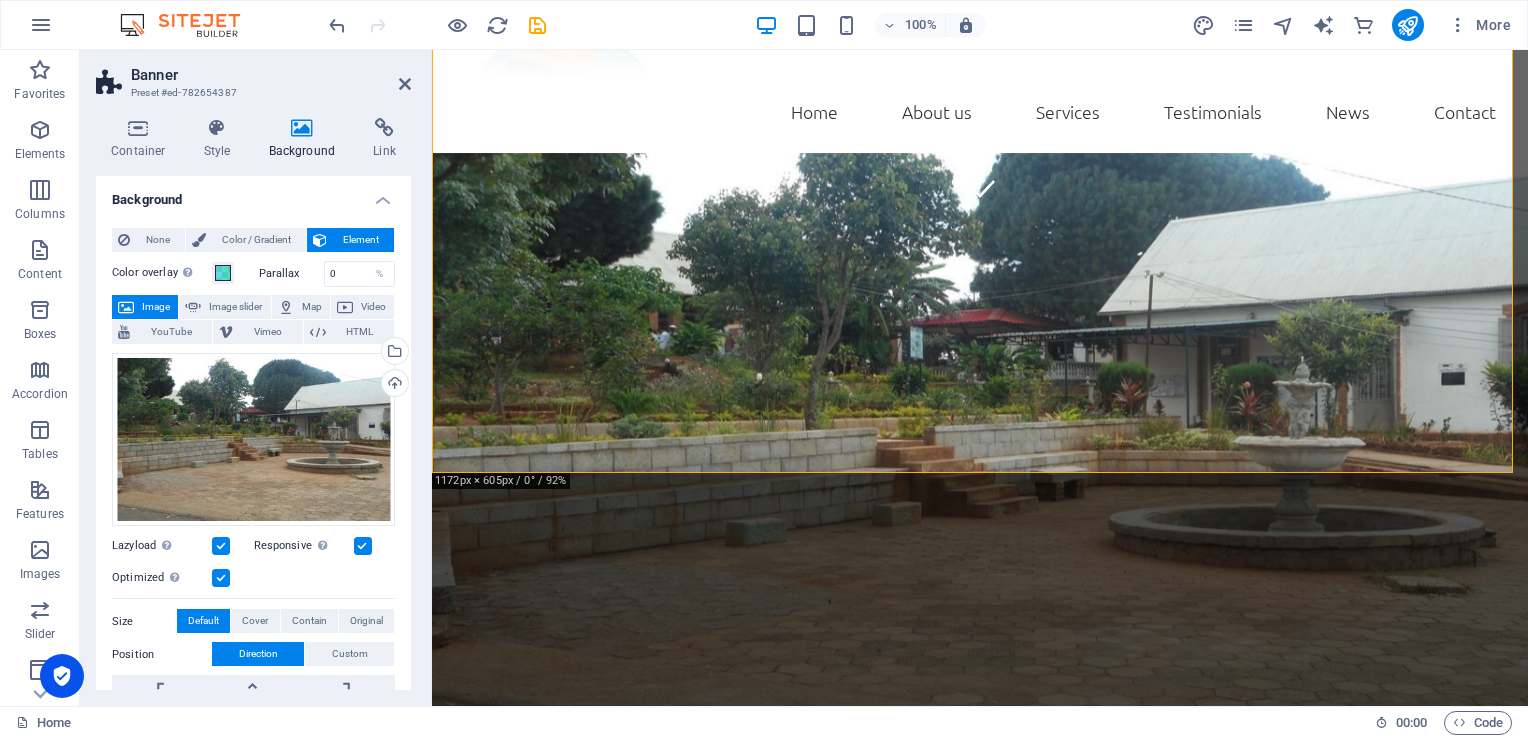 scroll, scrollTop: 441, scrollLeft: 0, axis: vertical 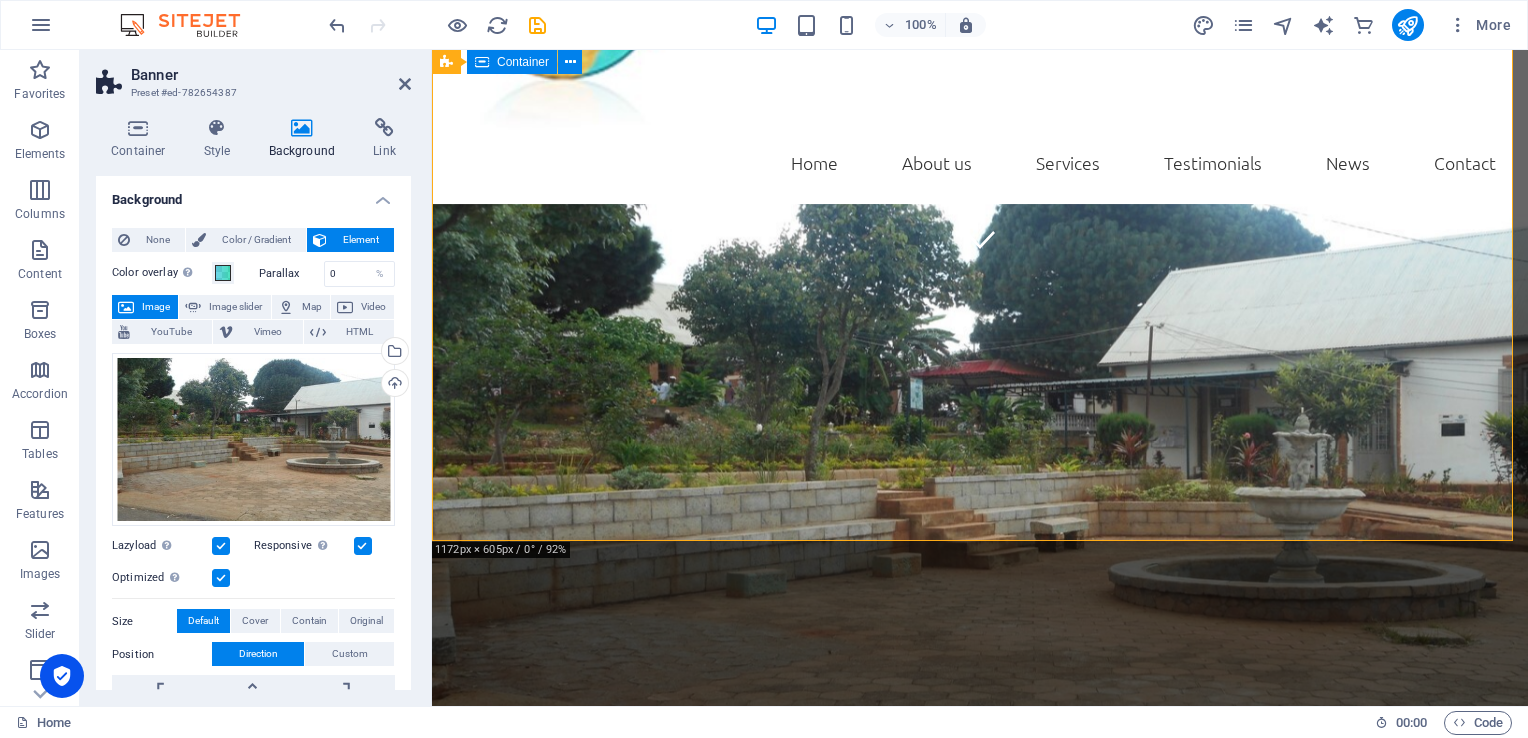 click on "CHU MERE ENFANT AMBOHIMIANDRA We take  care  of you!" at bounding box center (980, 910) 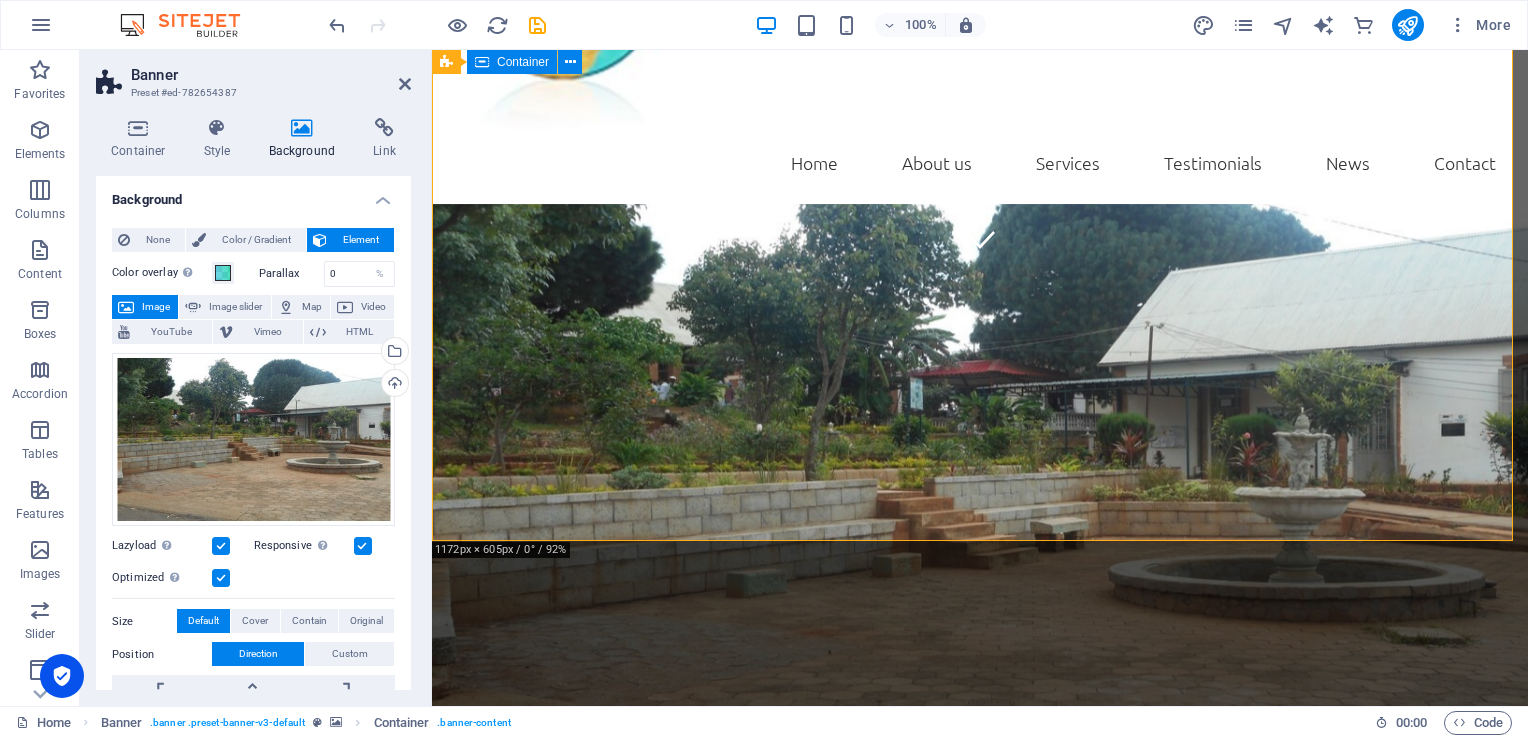 click on "CHU MERE ENFANT AMBOHIMIANDRA We take  care  of you!" at bounding box center [980, 910] 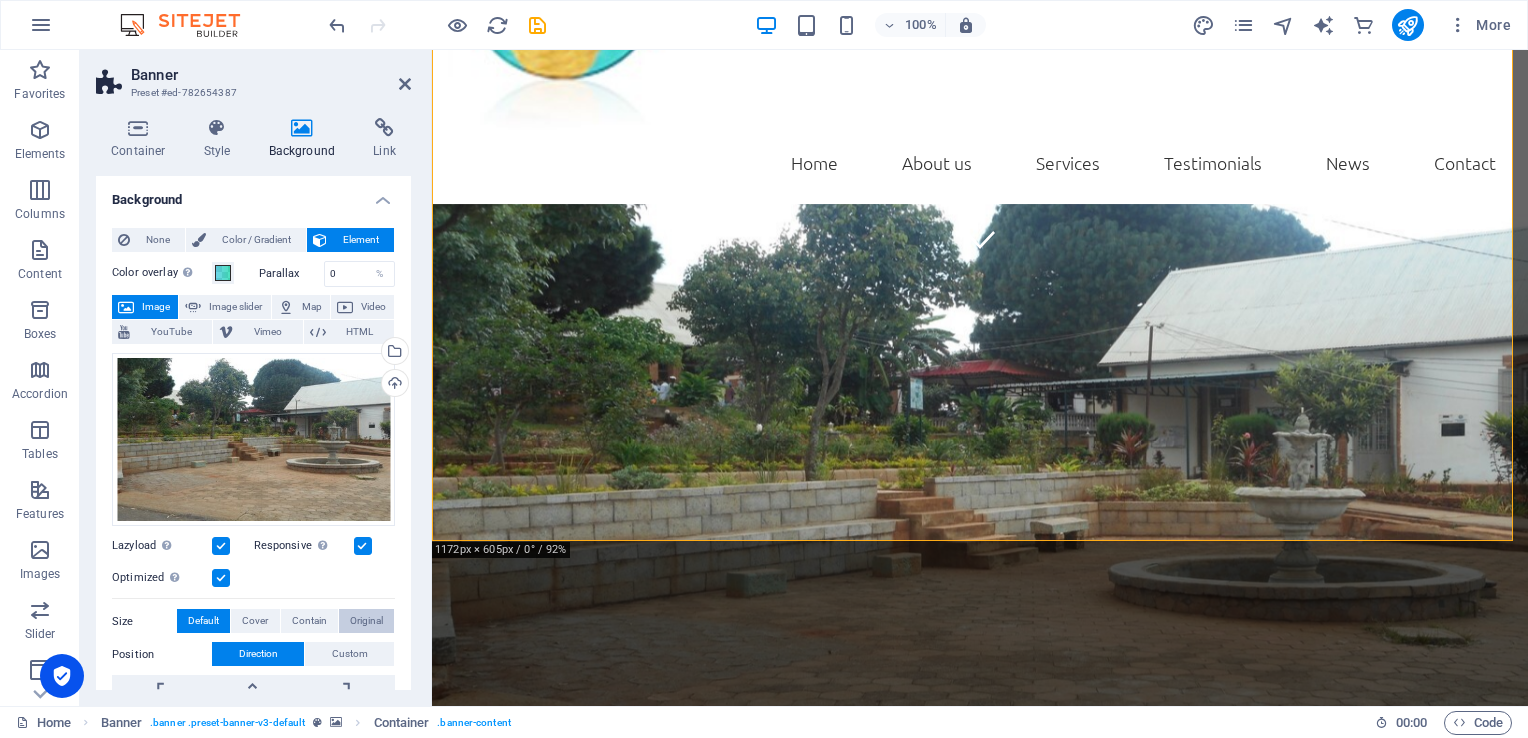 click on "Original" at bounding box center [366, 621] 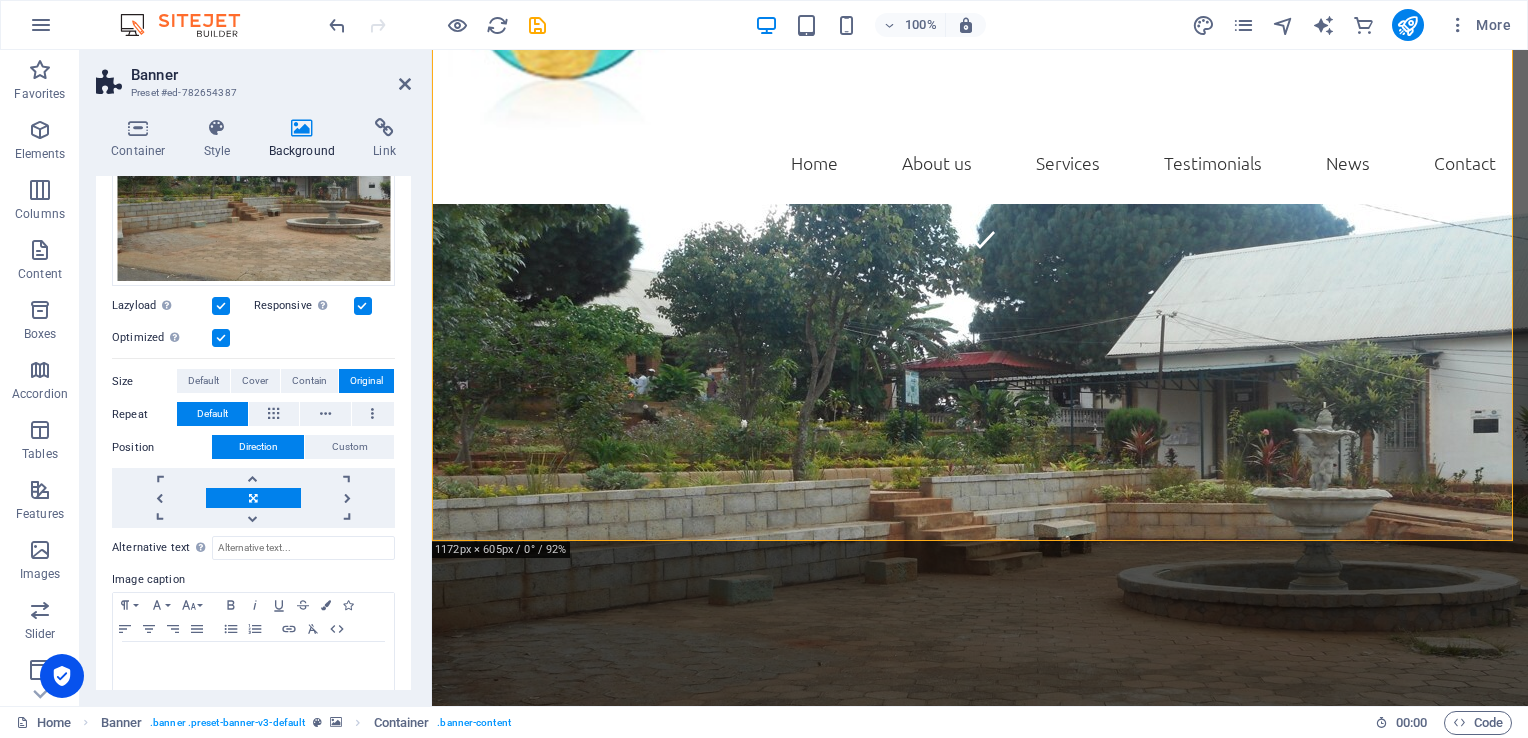 scroll, scrollTop: 266, scrollLeft: 0, axis: vertical 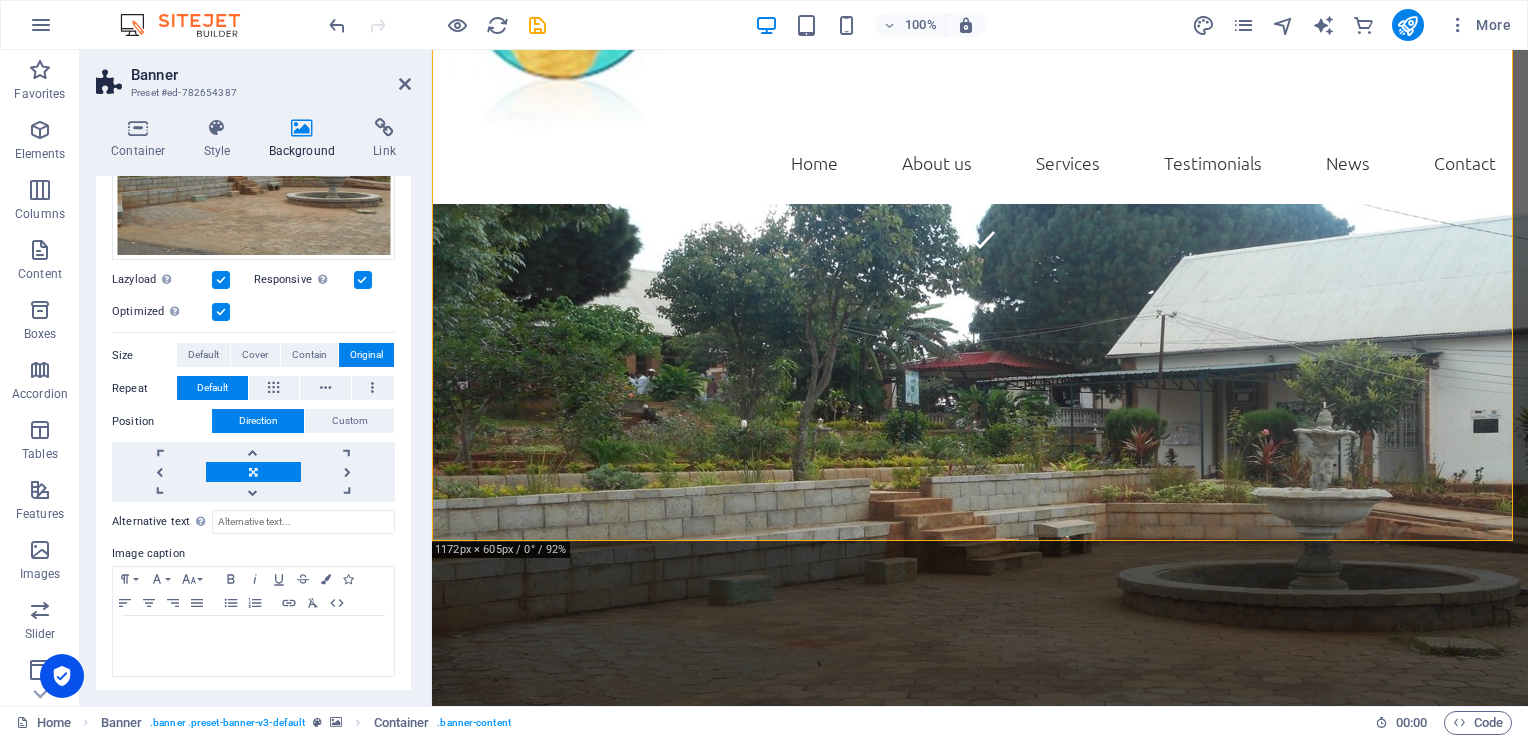 drag, startPoint x: 402, startPoint y: 666, endPoint x: 383, endPoint y: 702, distance: 40.706264 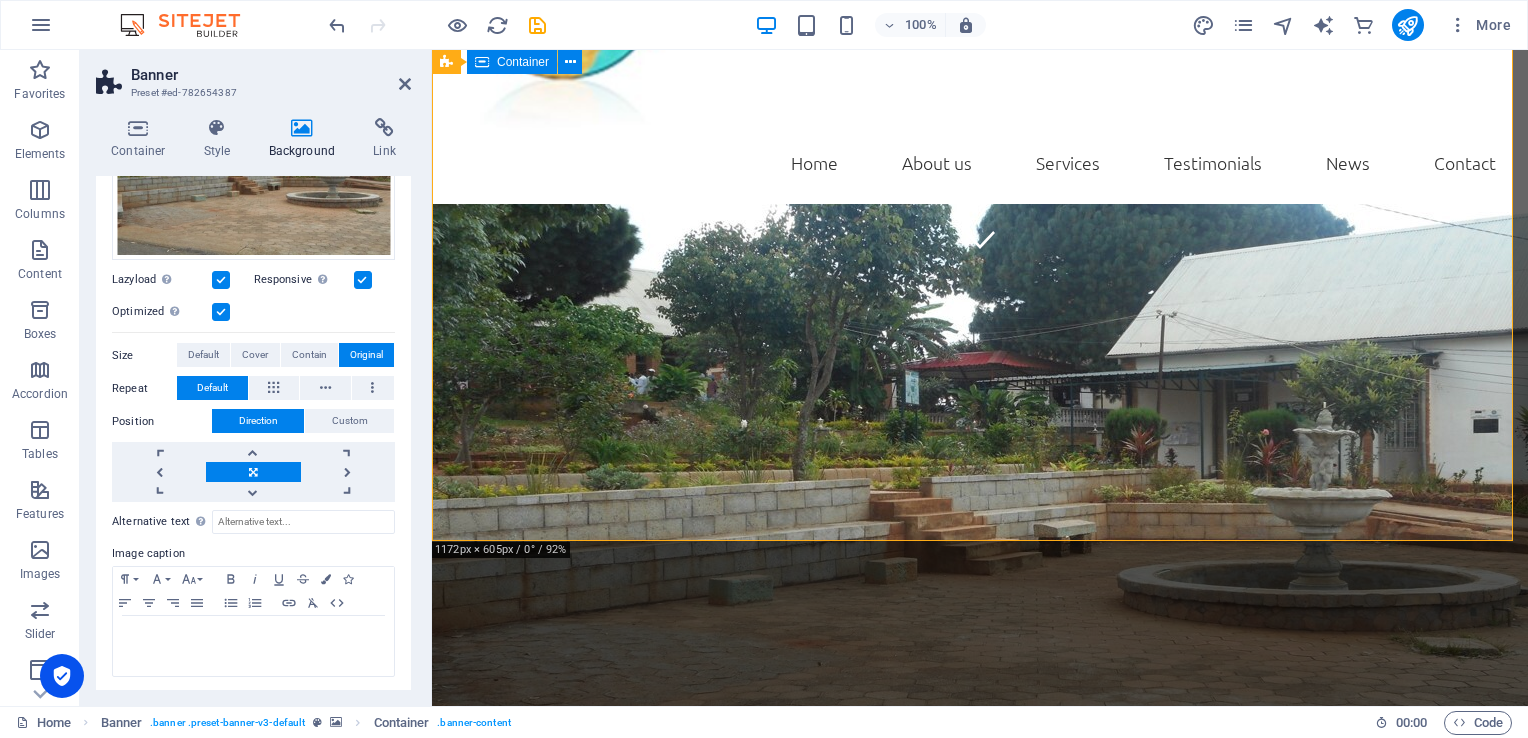 click on "CHU MERE ENFANT AMBOHIMIANDRA We take  care  of you!" at bounding box center (980, 910) 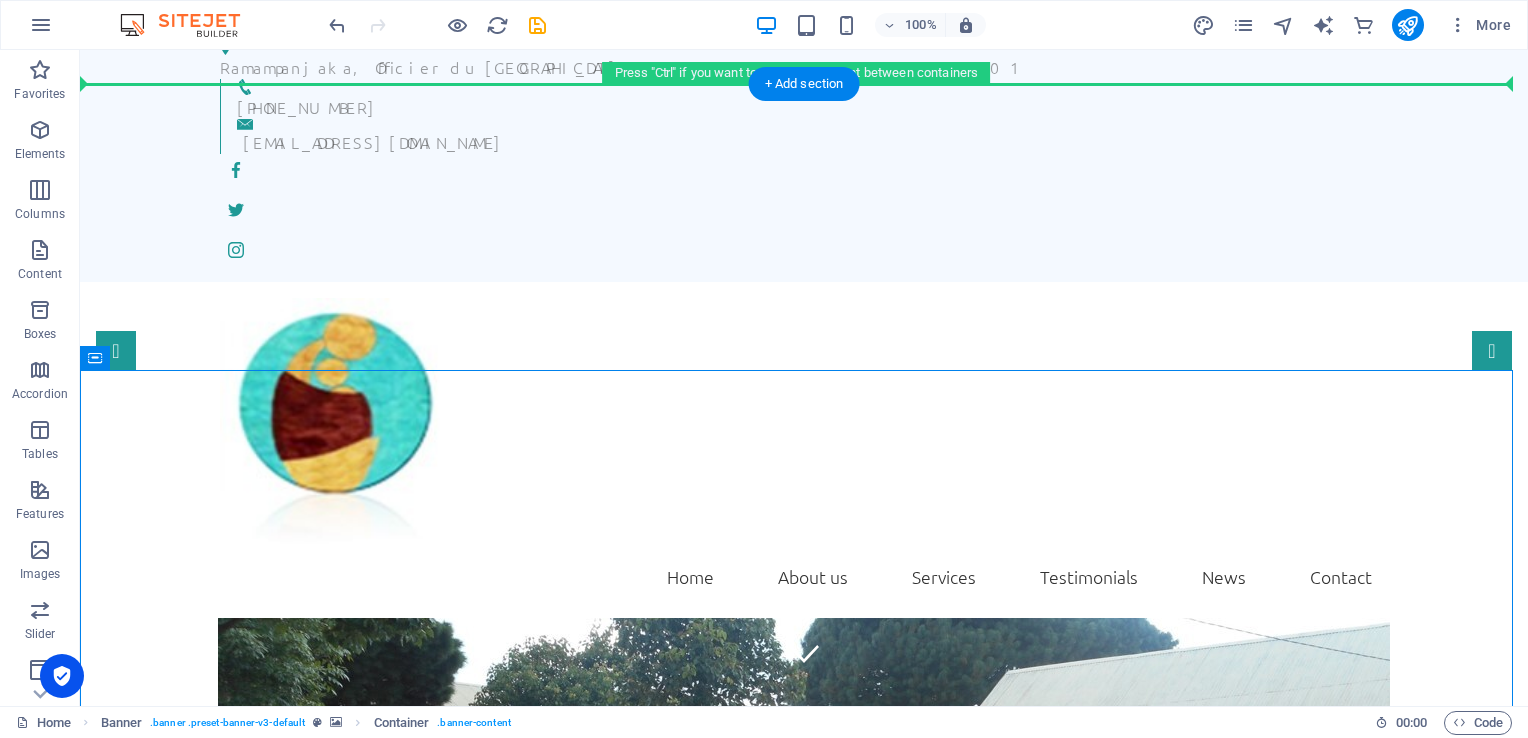 scroll, scrollTop: 0, scrollLeft: 0, axis: both 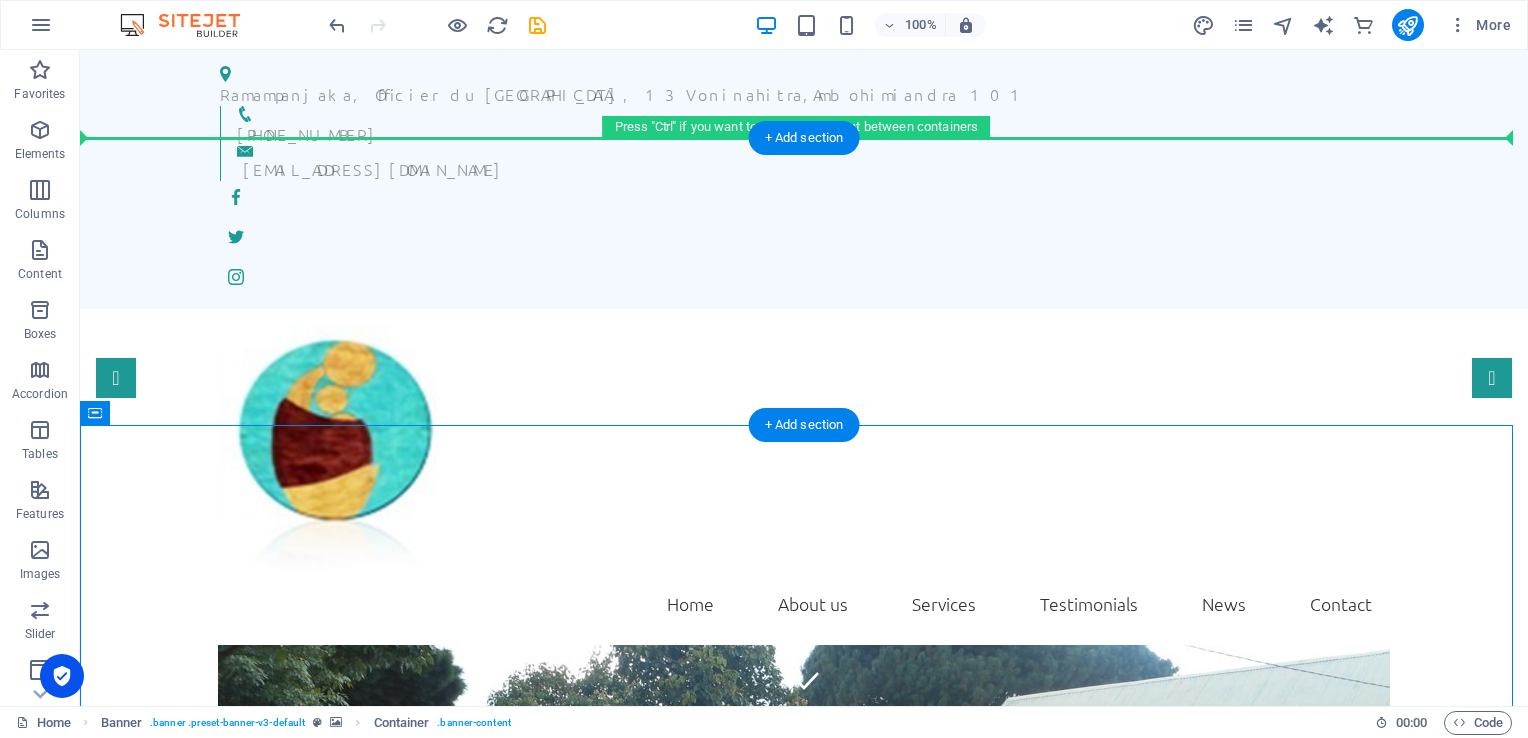 drag, startPoint x: 159, startPoint y: 106, endPoint x: 496, endPoint y: 247, distance: 365.30807 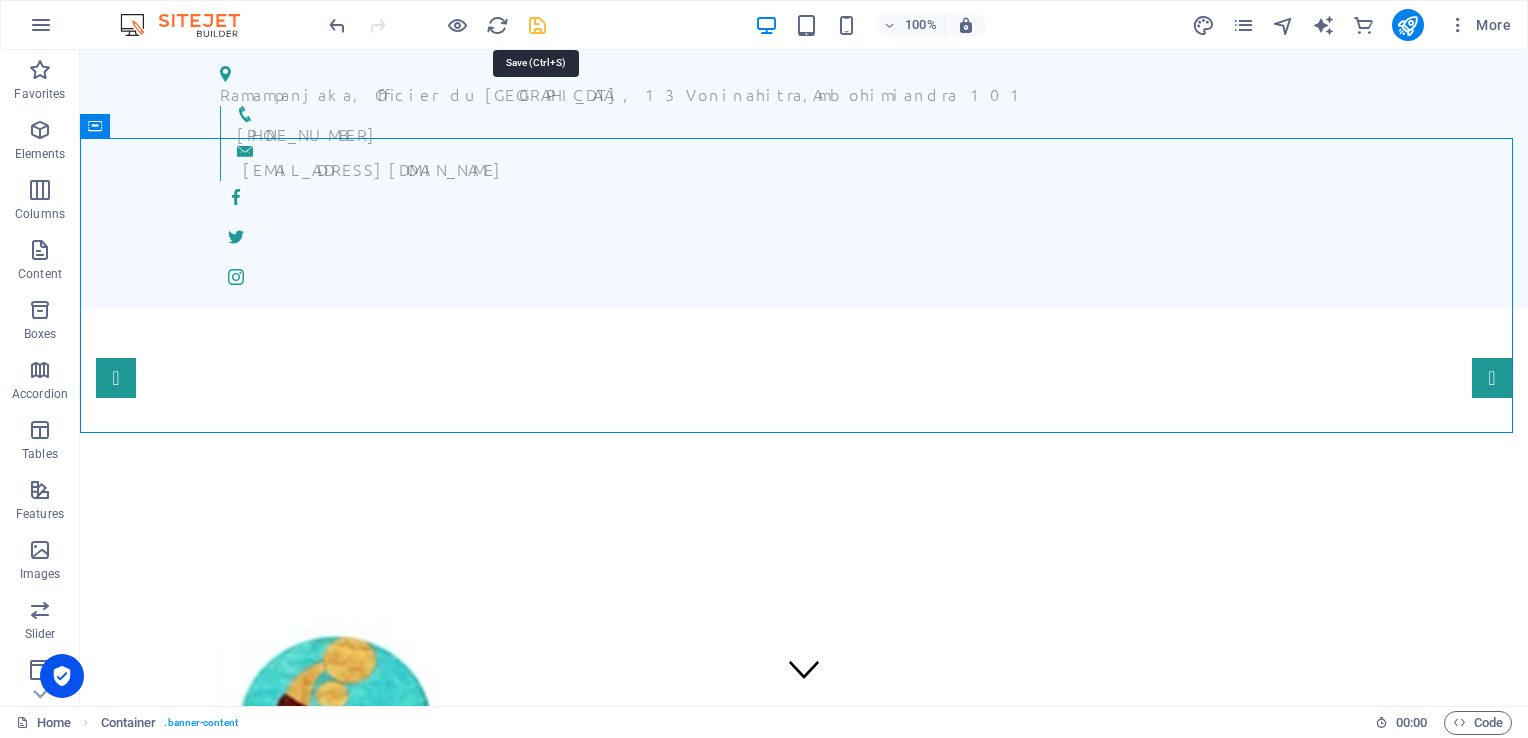 click at bounding box center [537, 25] 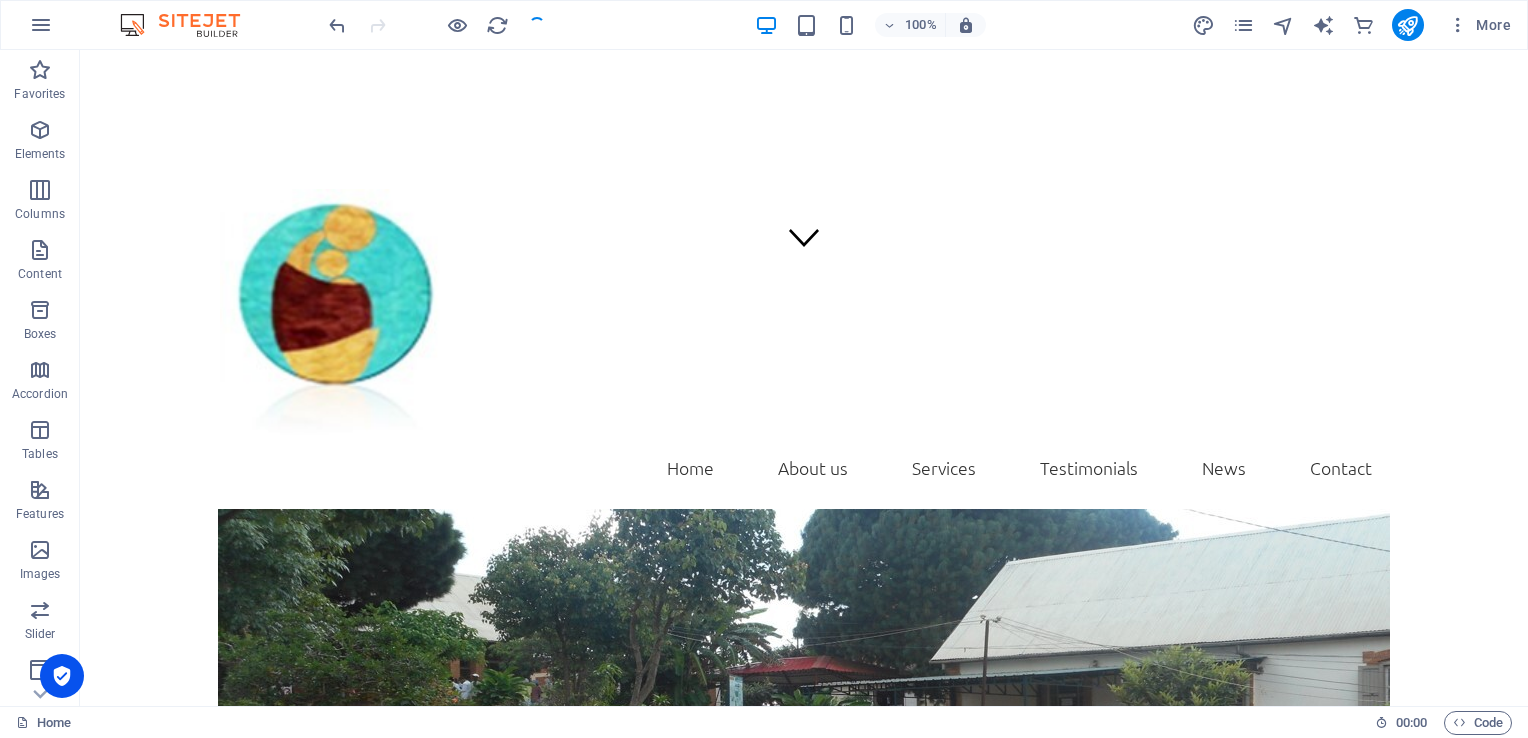 scroll, scrollTop: 406, scrollLeft: 0, axis: vertical 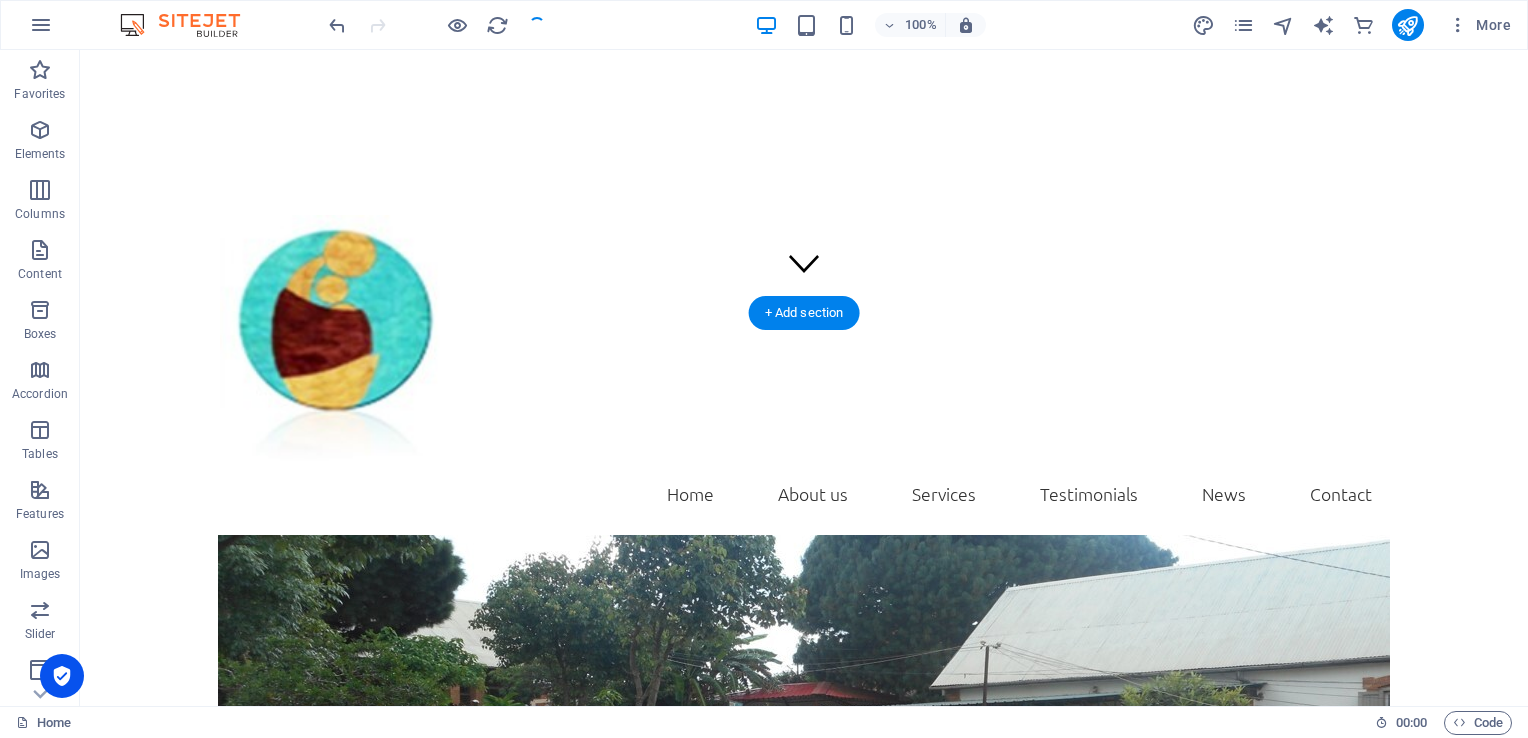 click at bounding box center [804, 814] 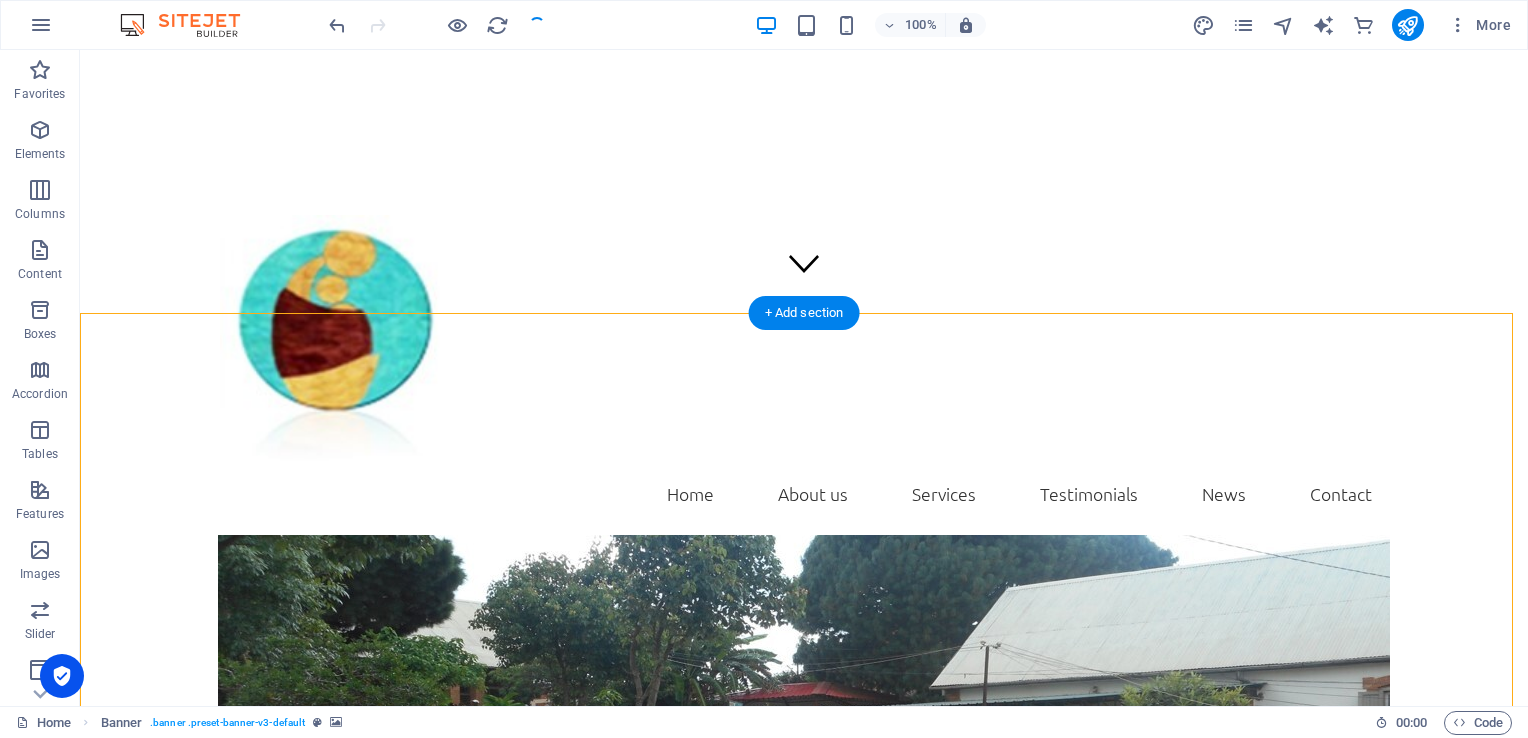 click at bounding box center (804, 814) 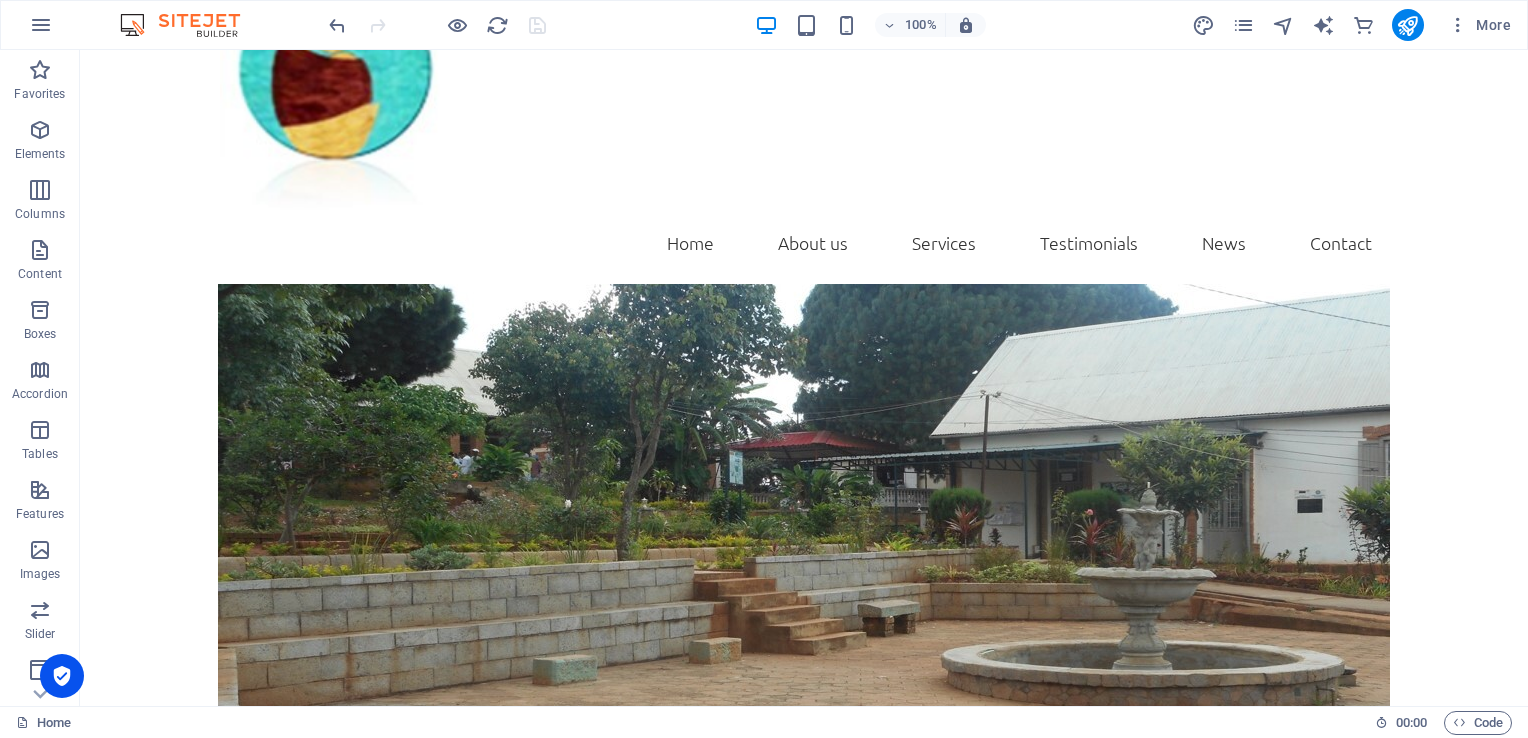 scroll, scrollTop: 666, scrollLeft: 0, axis: vertical 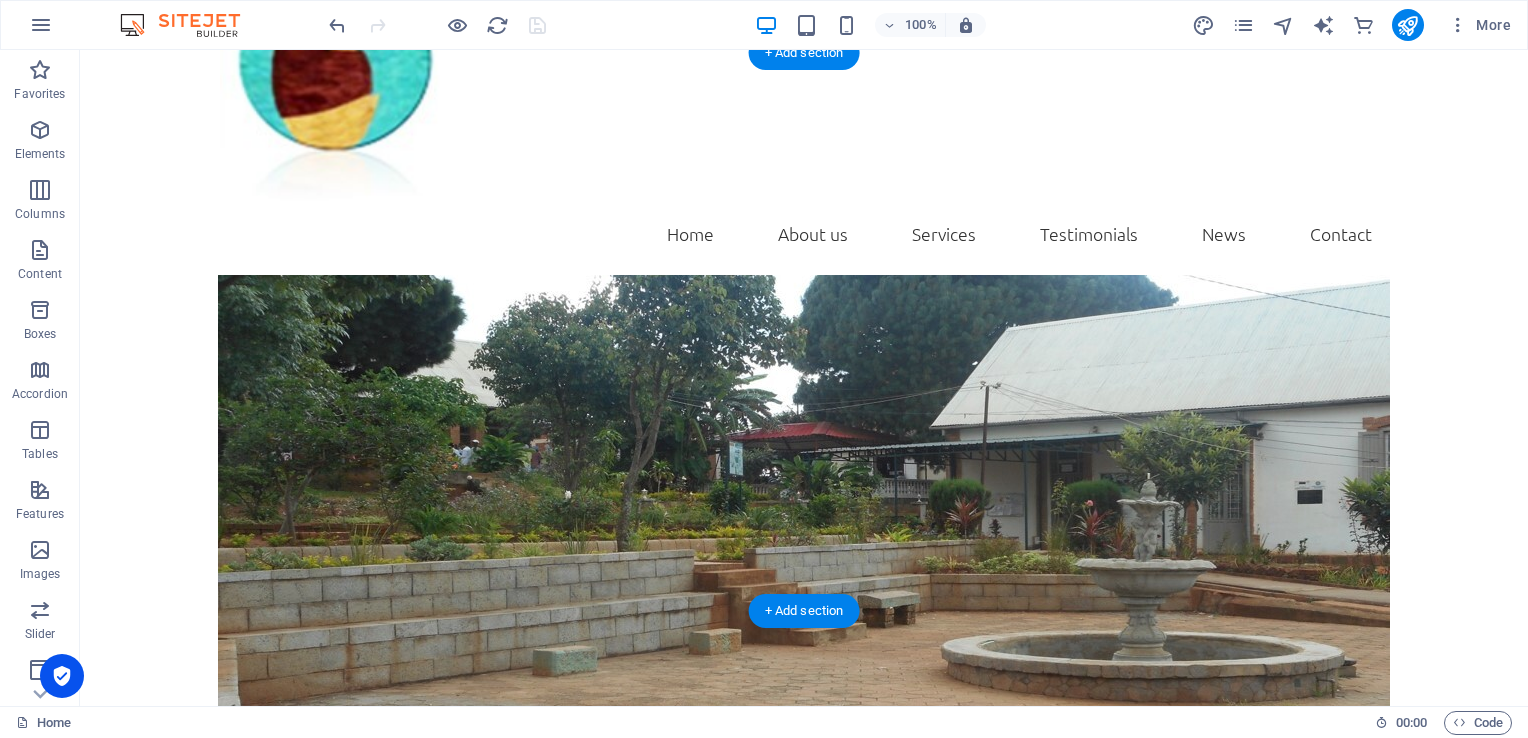 click at bounding box center [804, 554] 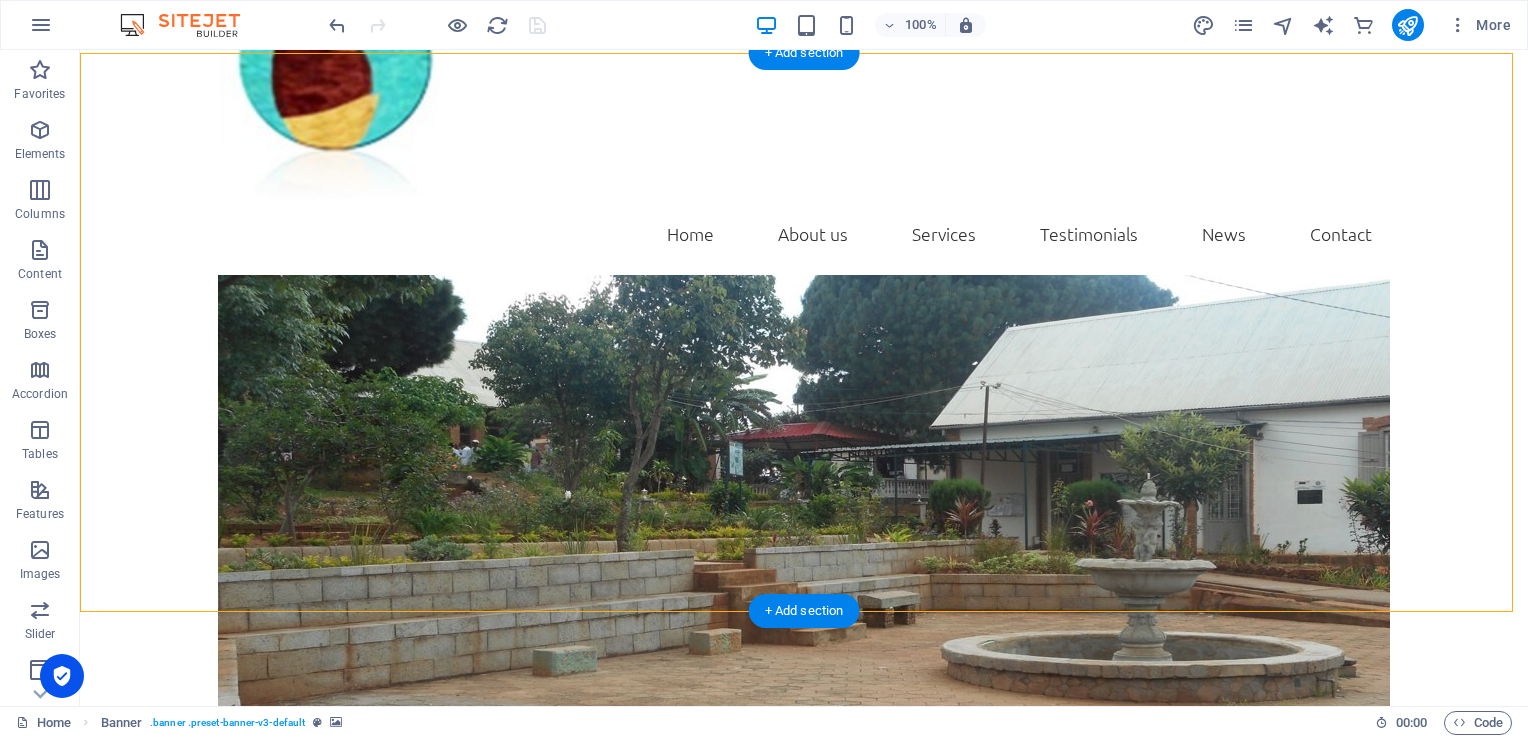 click at bounding box center [804, 554] 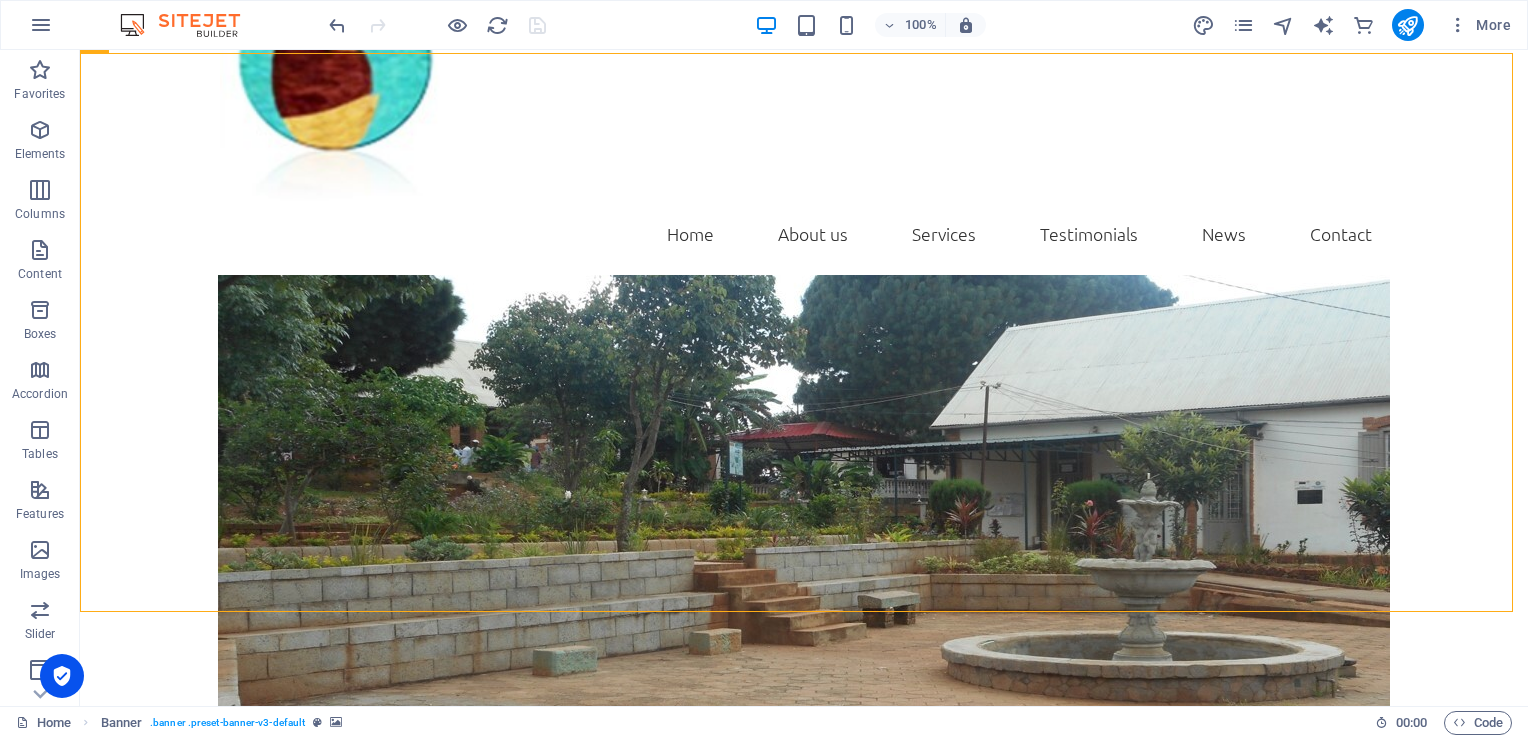 drag, startPoint x: 646, startPoint y: 115, endPoint x: 1514, endPoint y: 126, distance: 868.0697 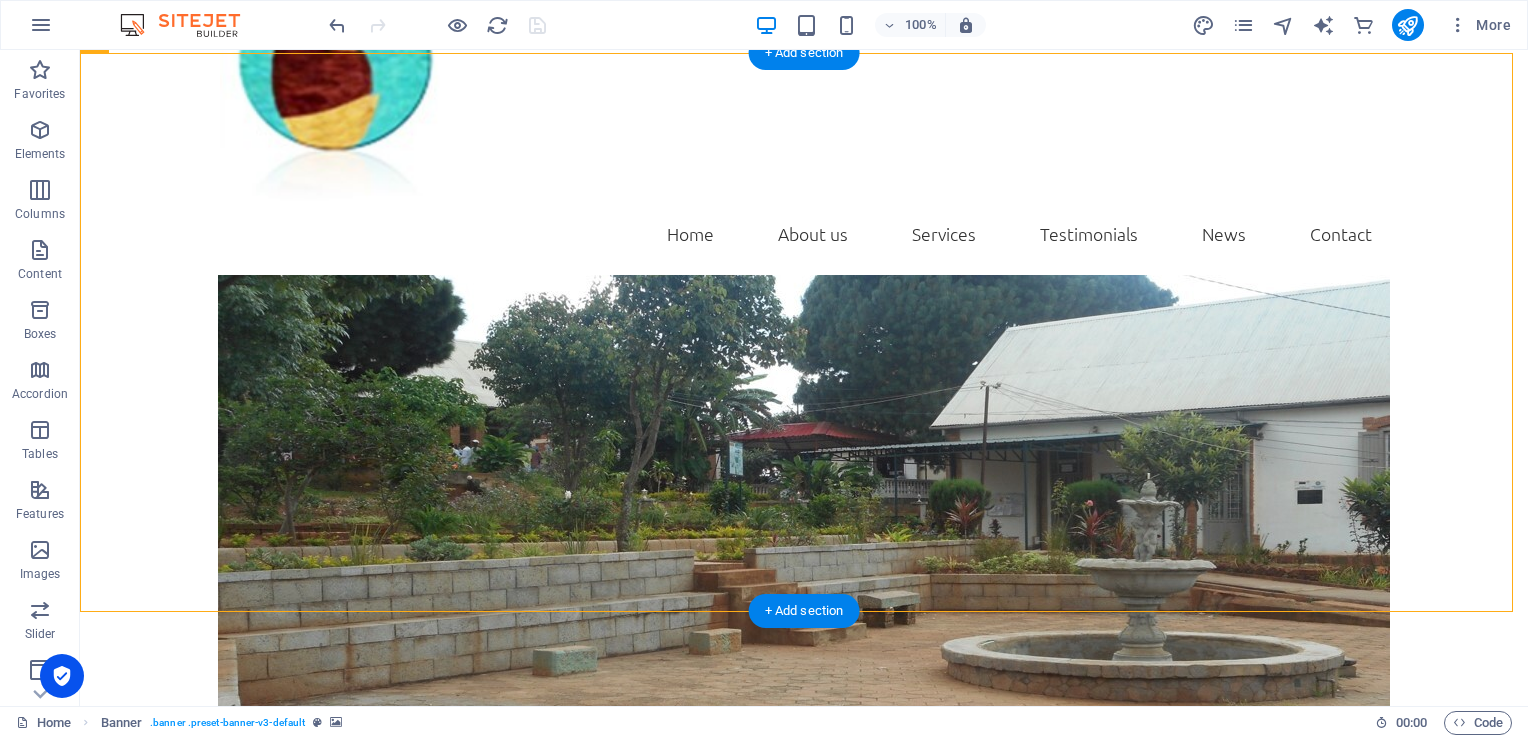 click at bounding box center (804, 554) 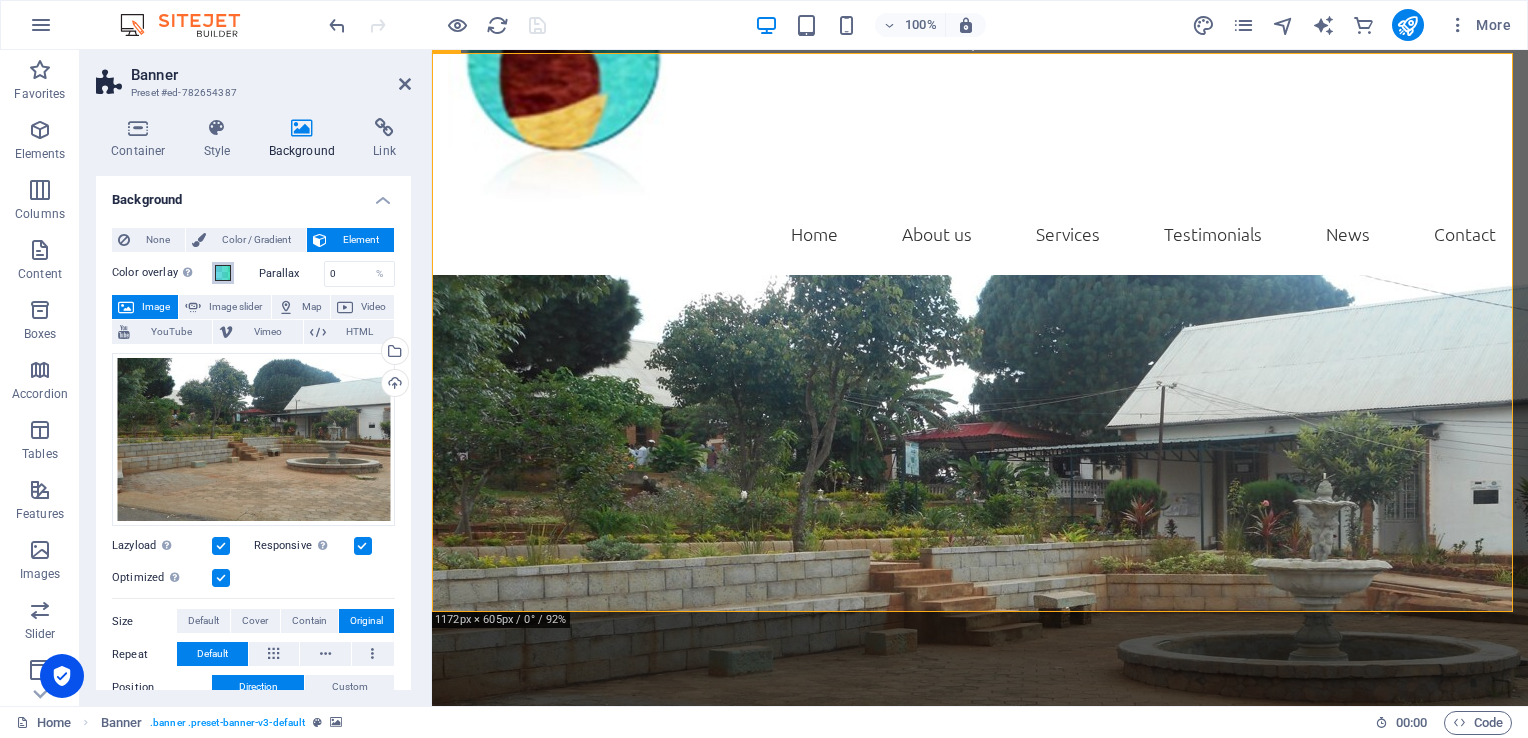 click at bounding box center [223, 273] 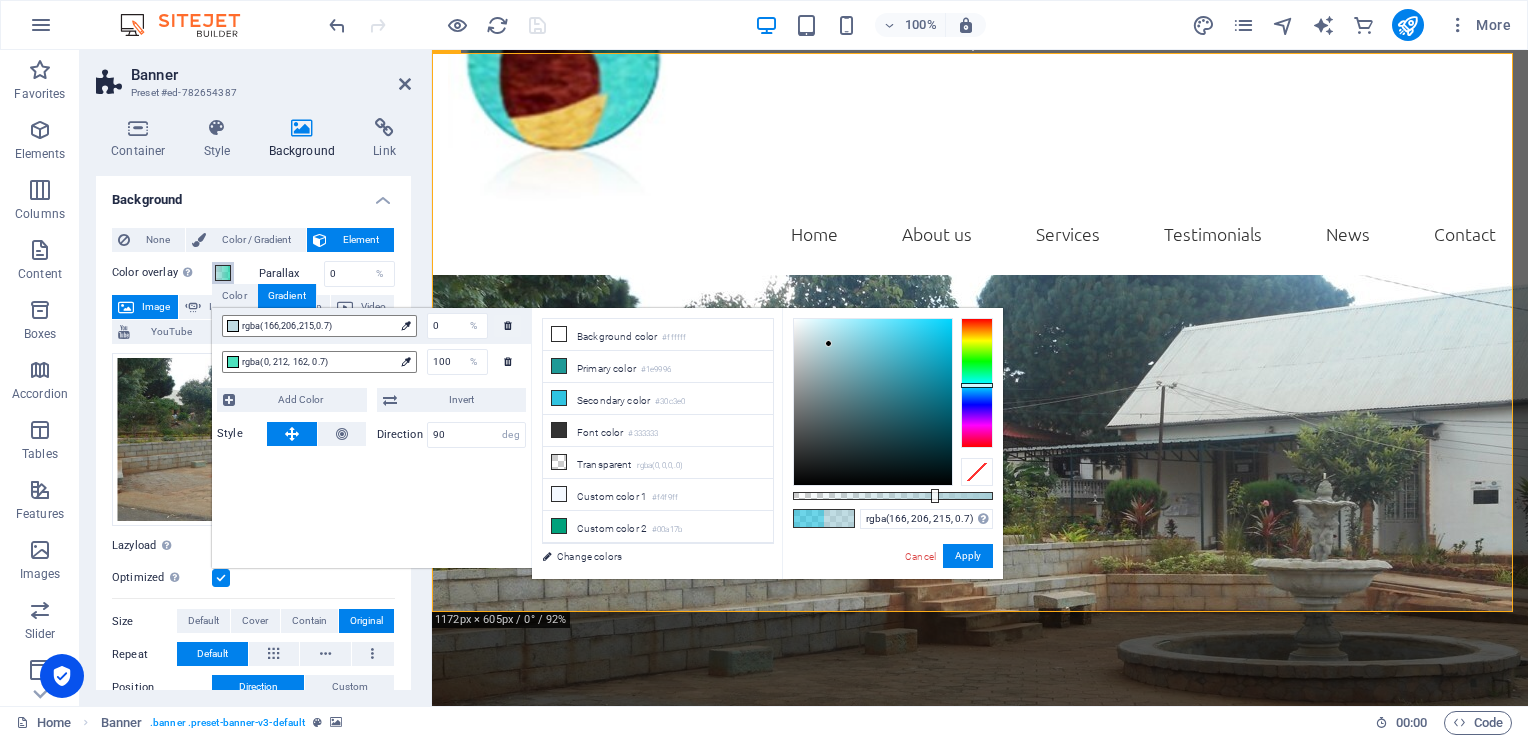click at bounding box center (873, 402) 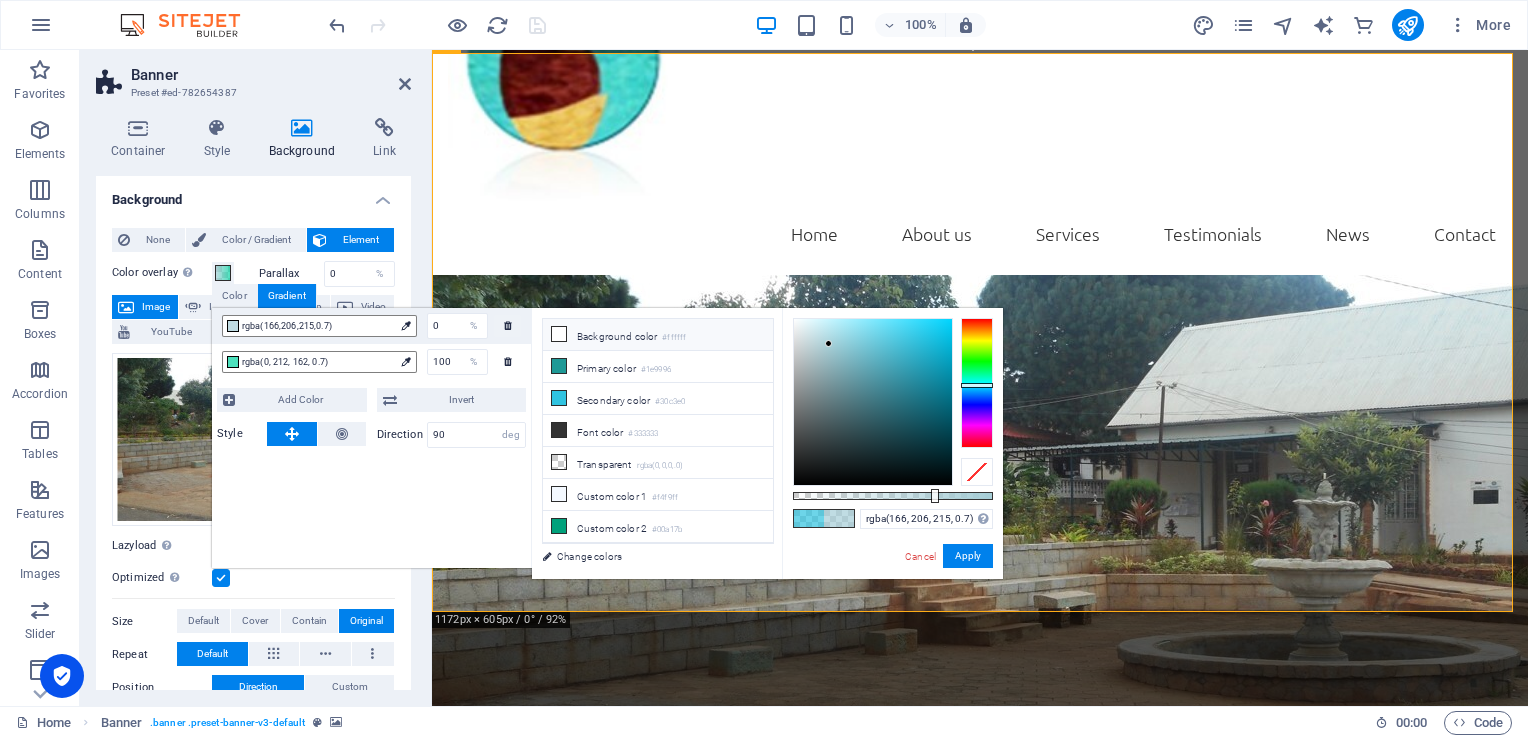 click at bounding box center [559, 334] 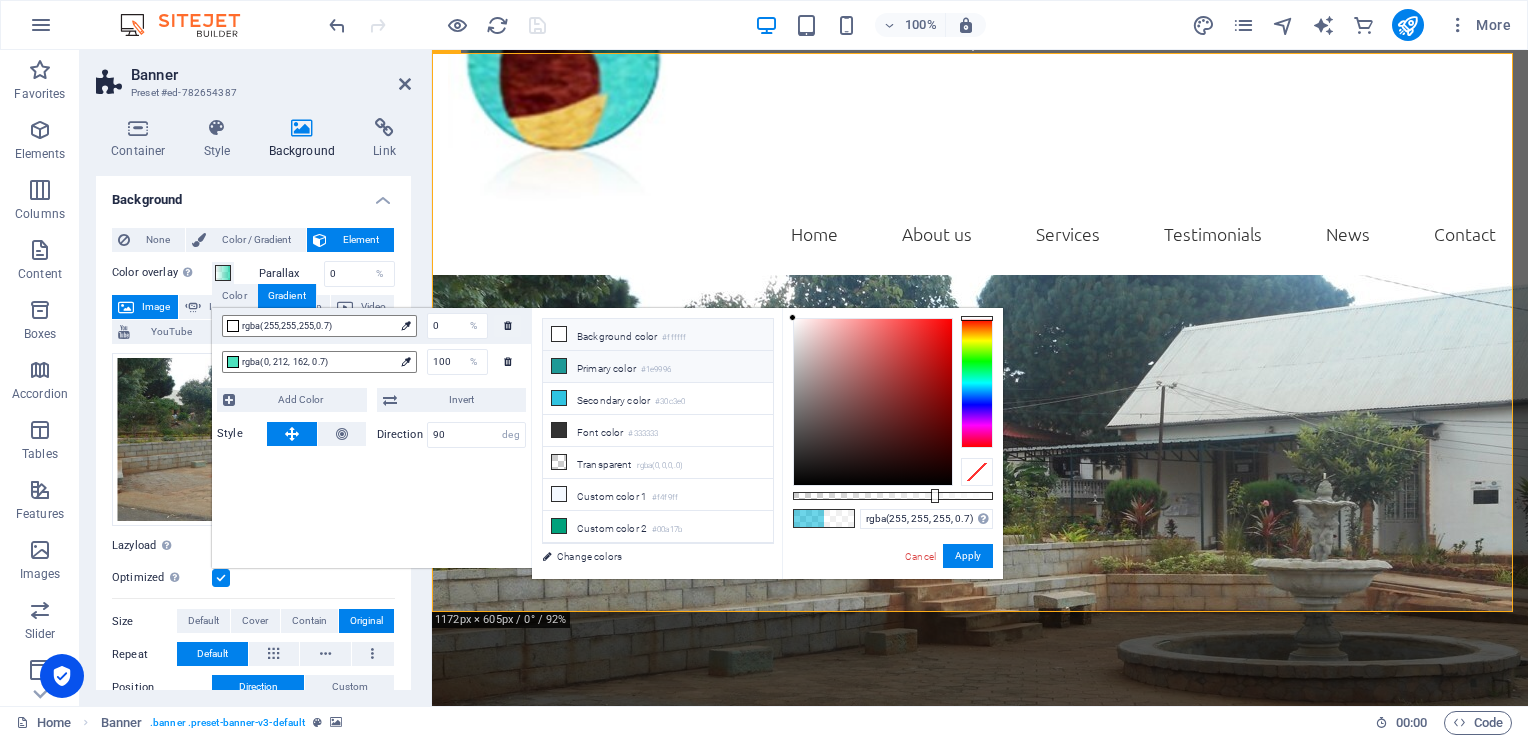 click at bounding box center [559, 366] 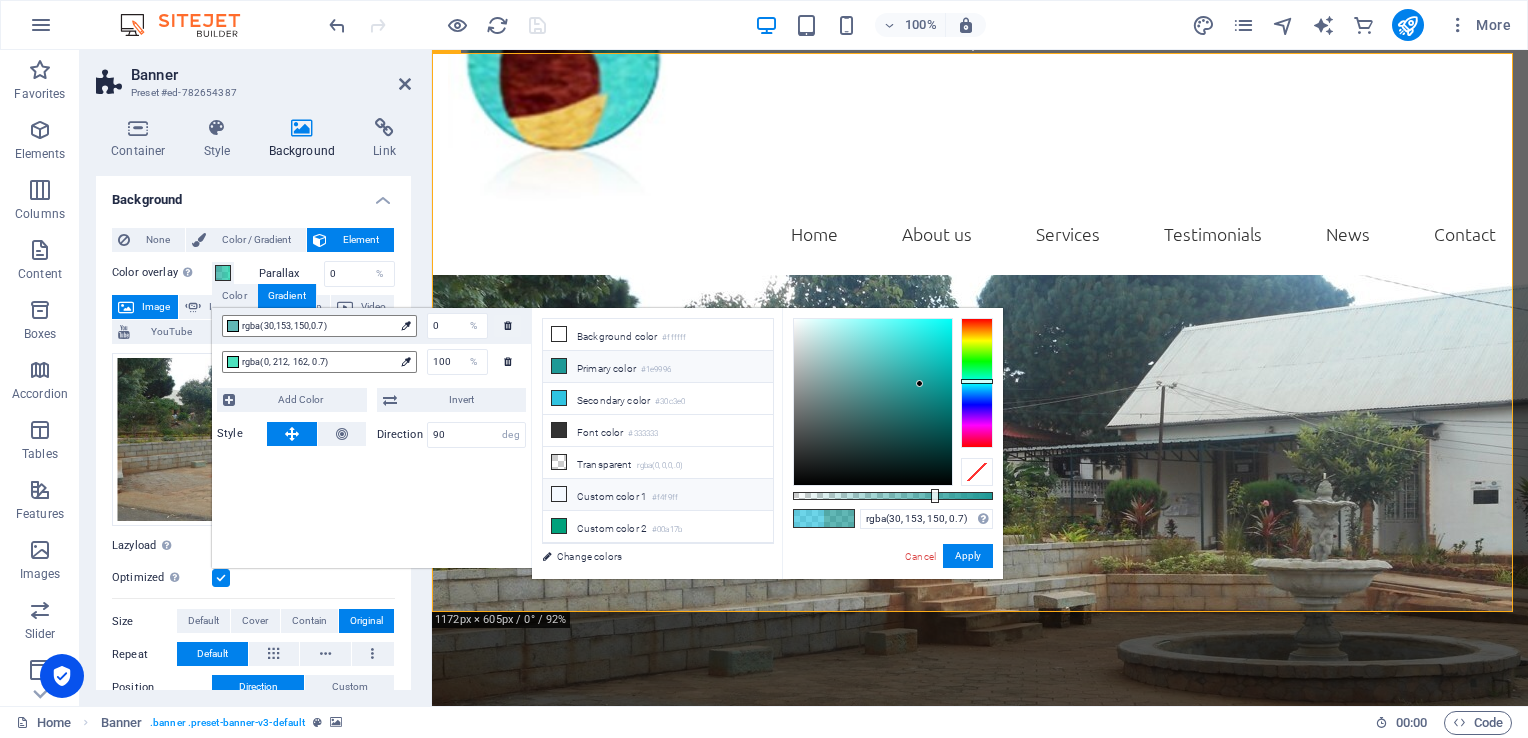 click on "Custom color 1
#f4f9ff" at bounding box center (658, 495) 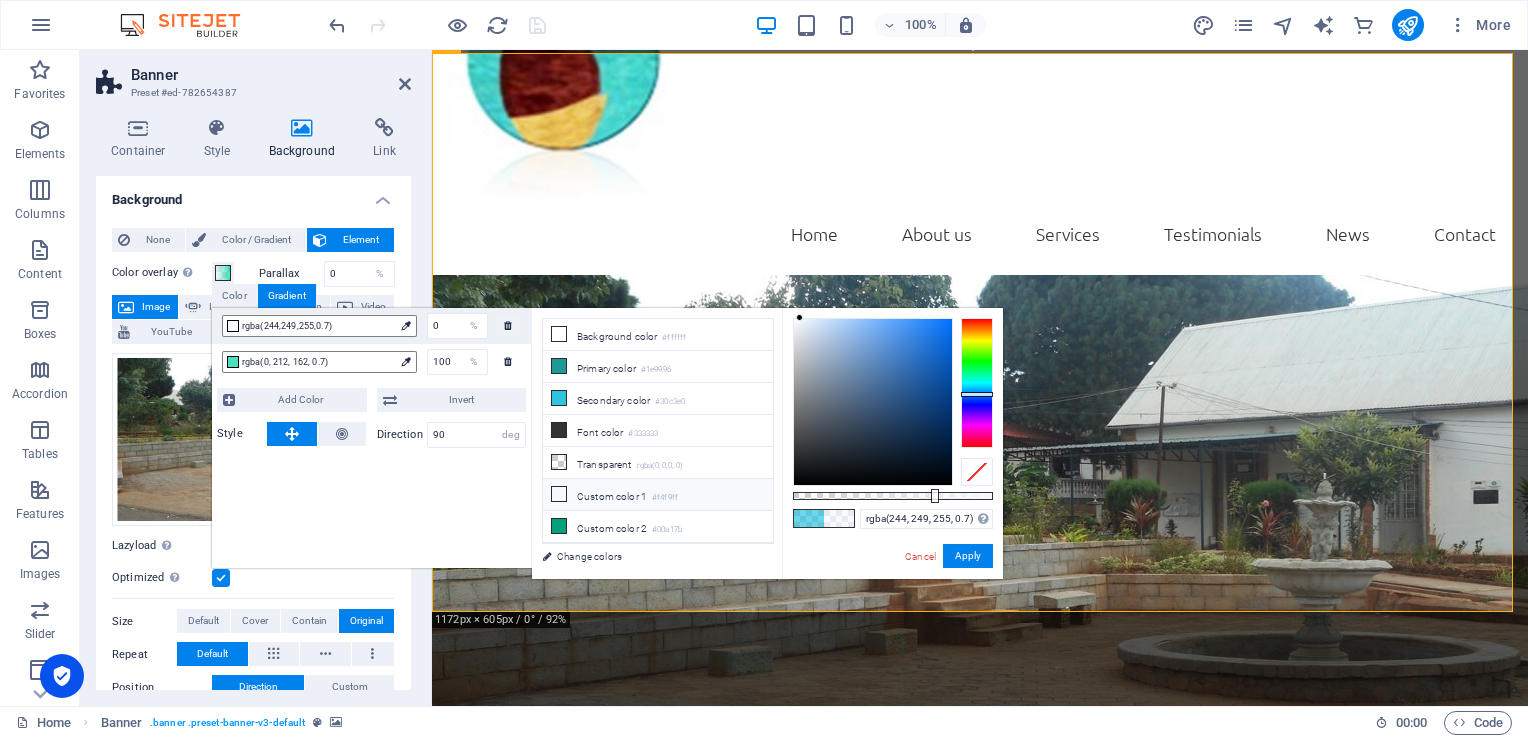 click on "Custom color 1
#f4f9ff" at bounding box center (658, 495) 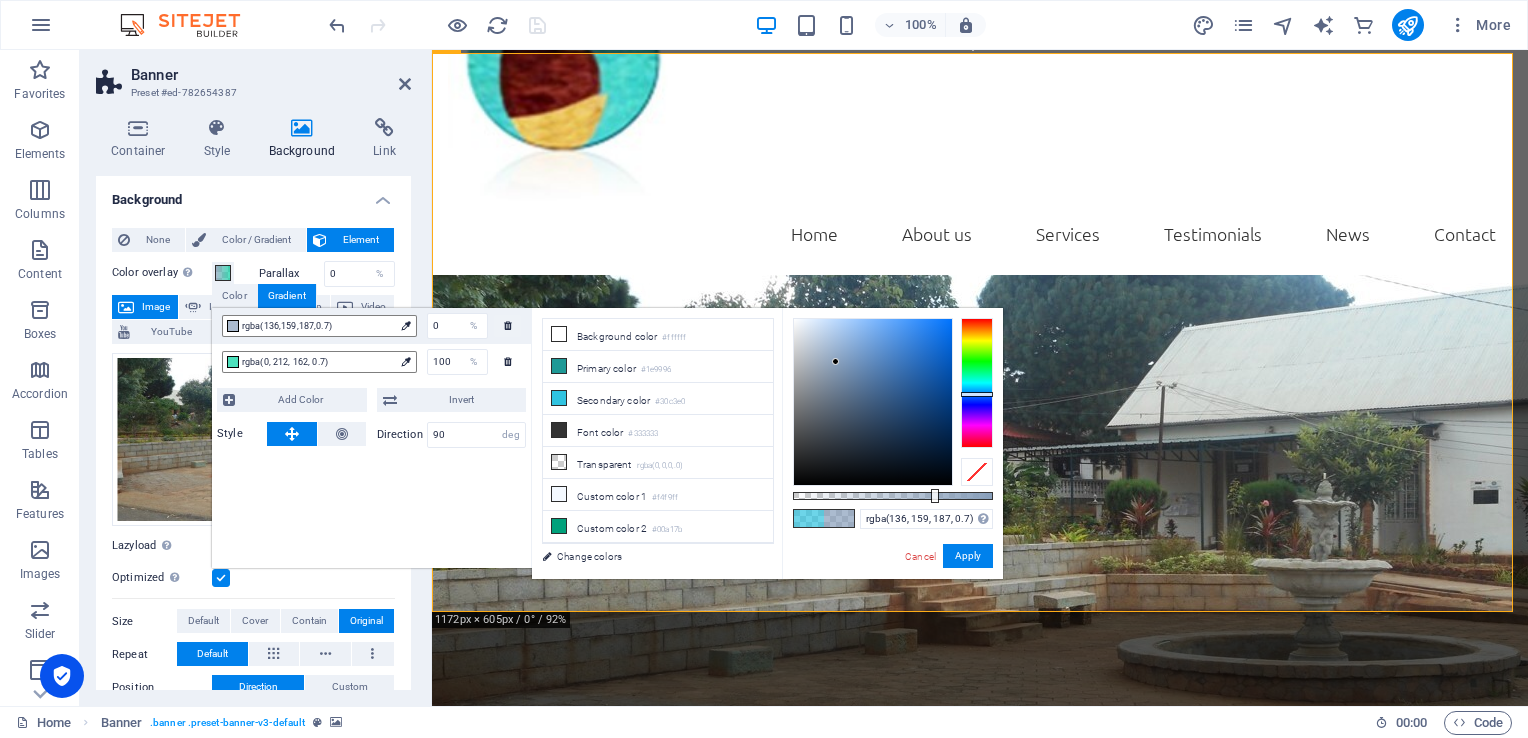 click at bounding box center [873, 402] 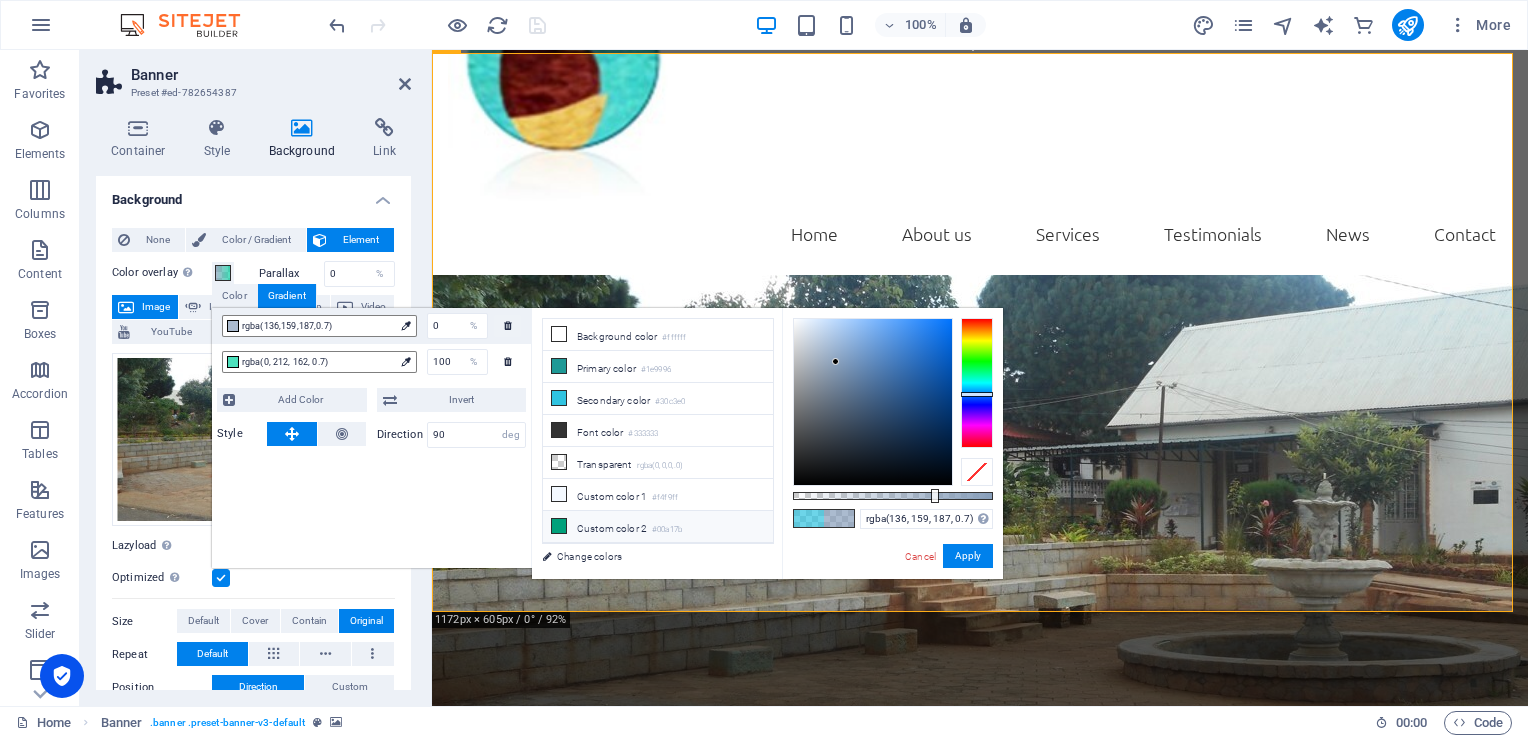 click at bounding box center [559, 526] 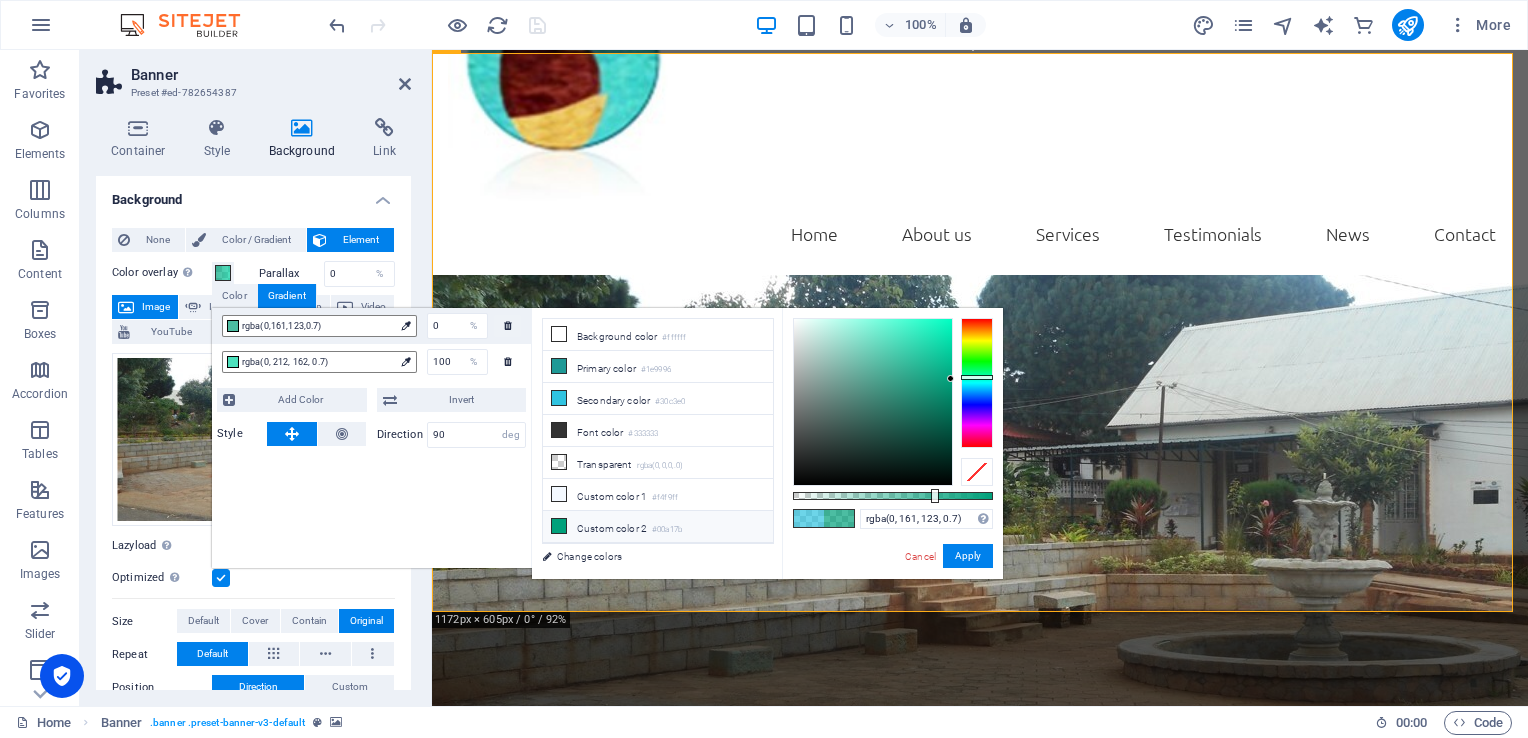 click at bounding box center [980, 554] 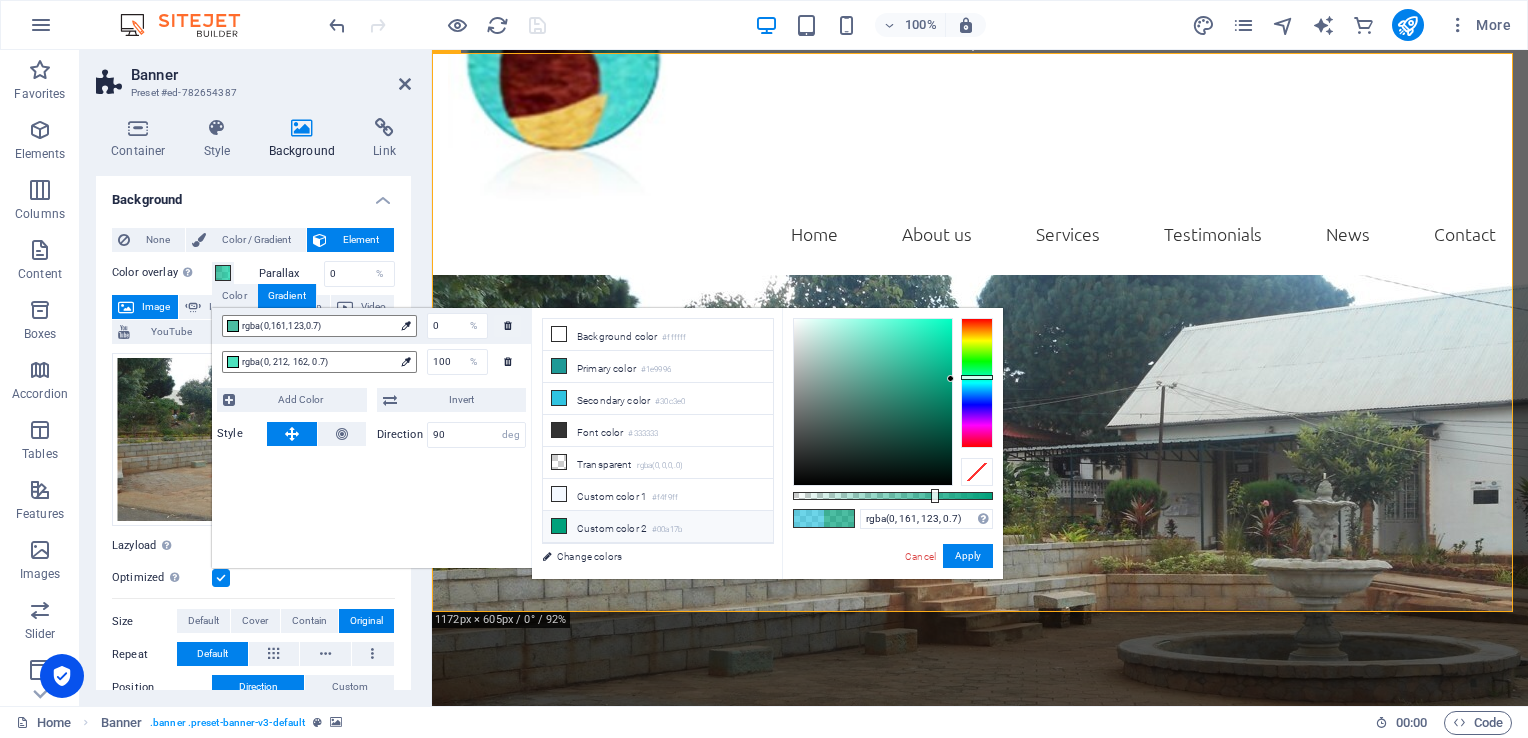 click at bounding box center [839, 518] 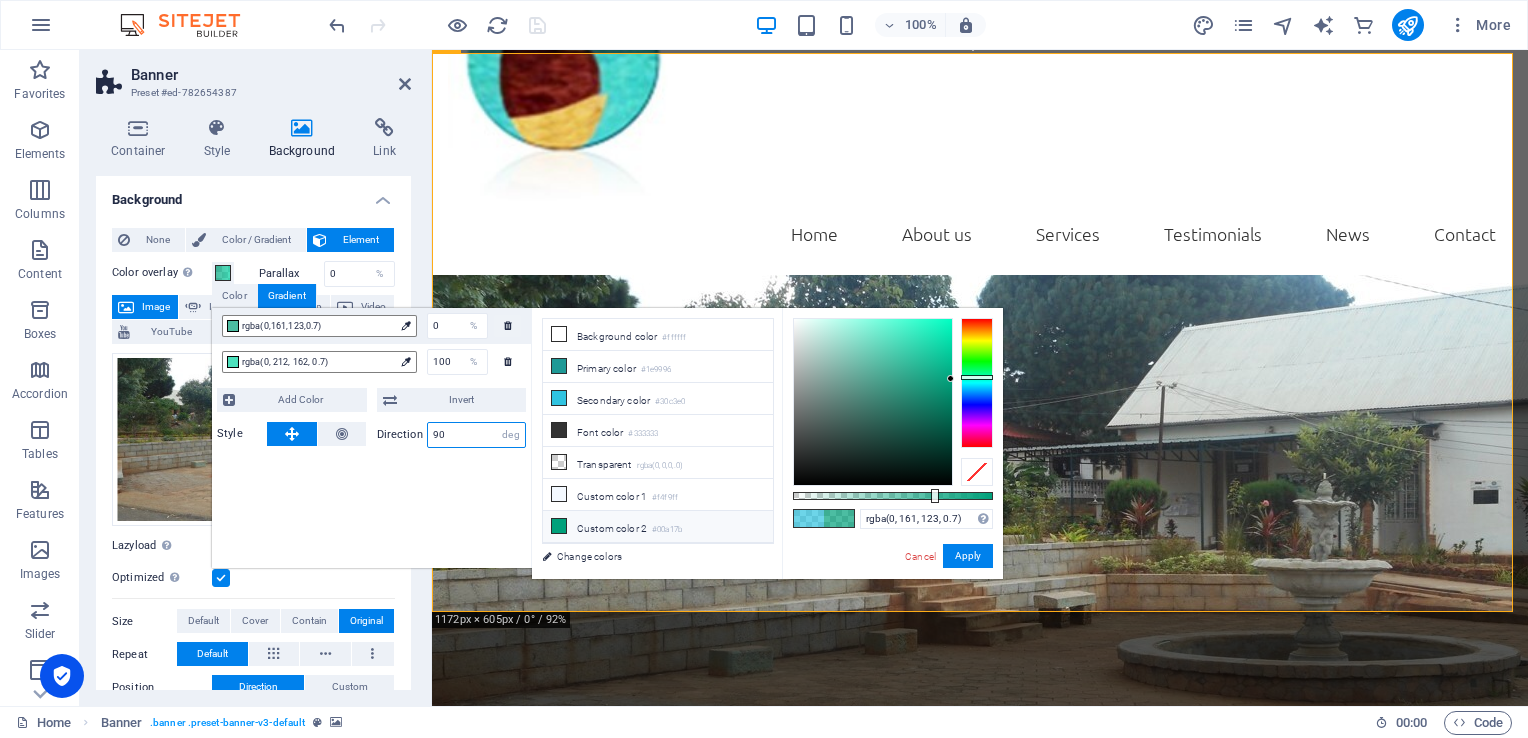 click on "90" at bounding box center (477, 435) 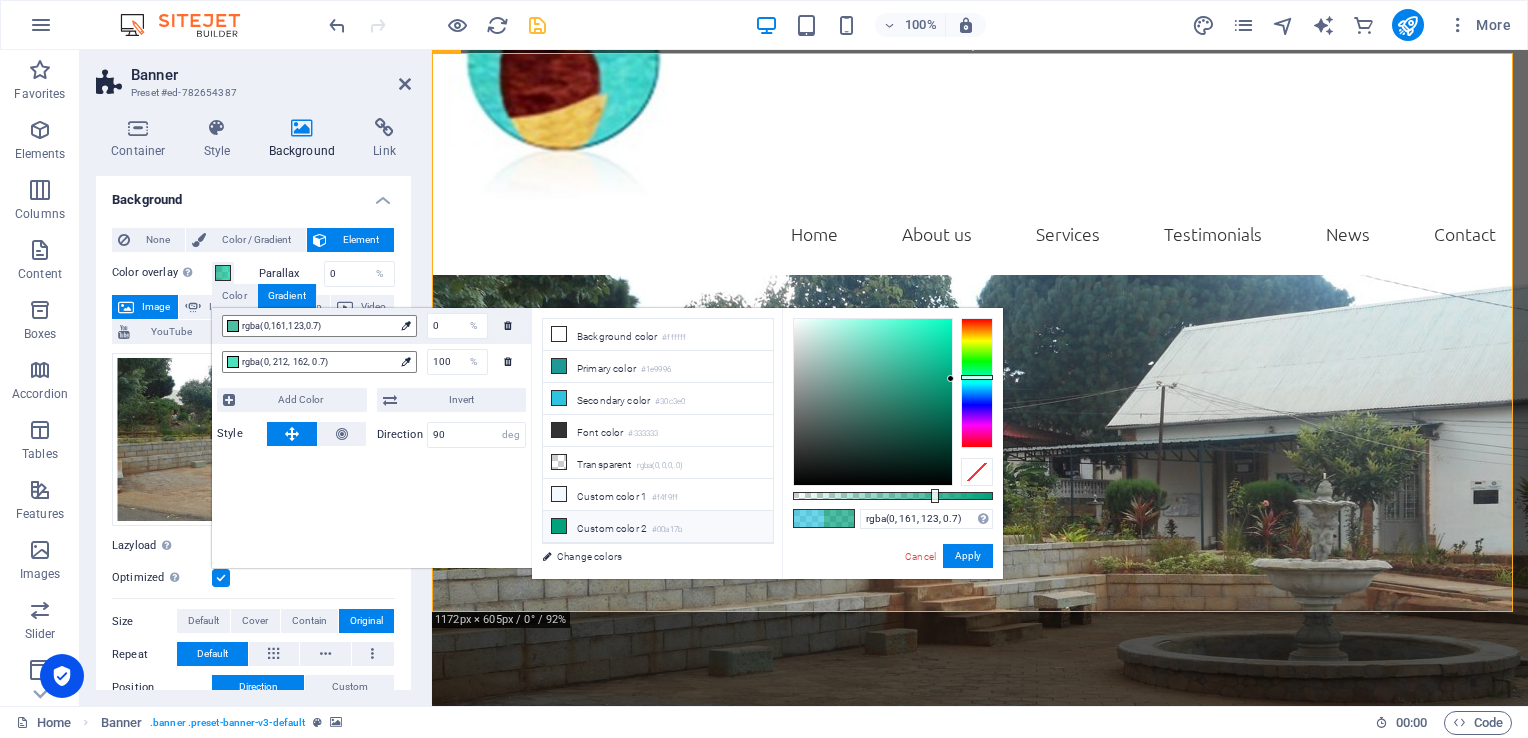 click at bounding box center (980, 554) 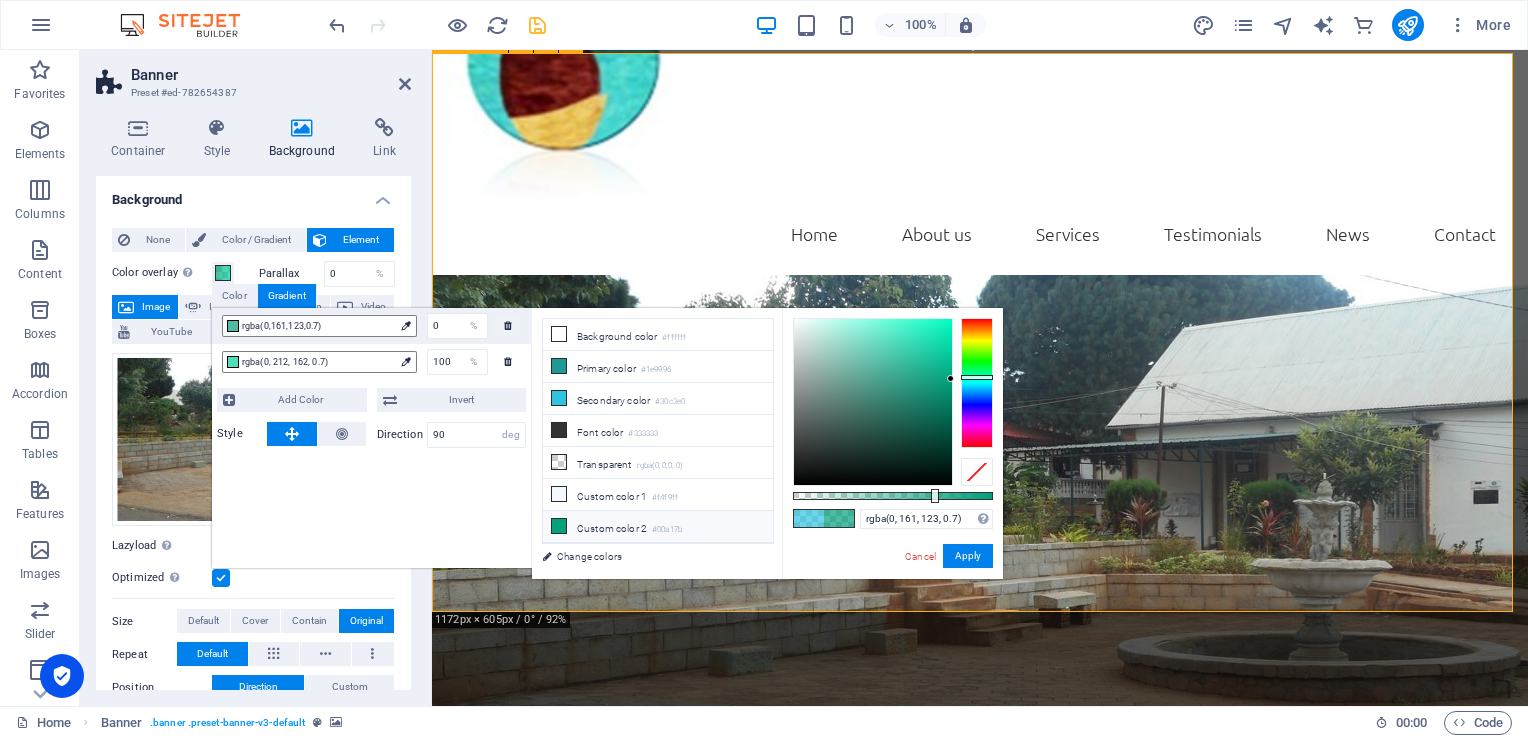 click on "Drop content here or  Add elements  Paste clipboard" at bounding box center (980, 904) 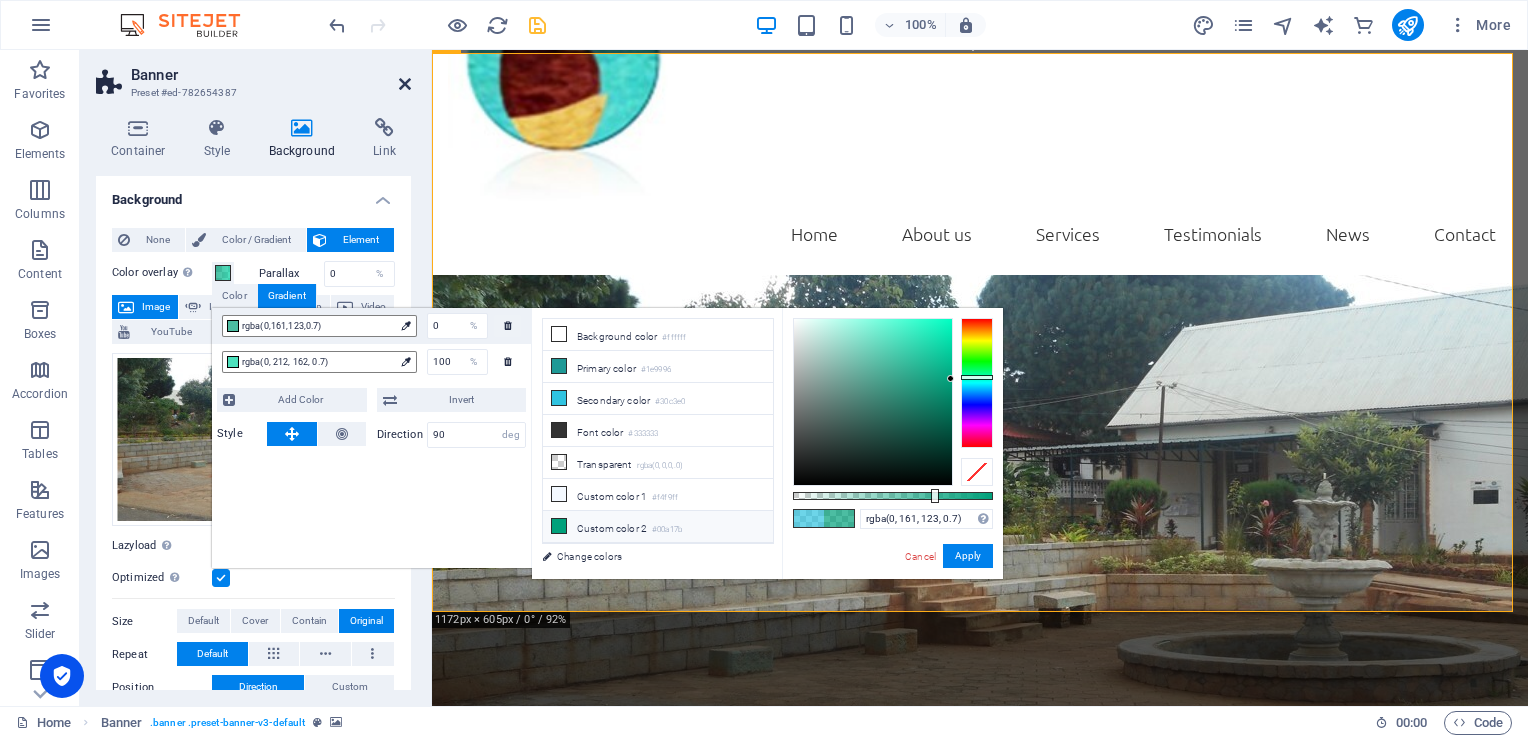 click at bounding box center [405, 84] 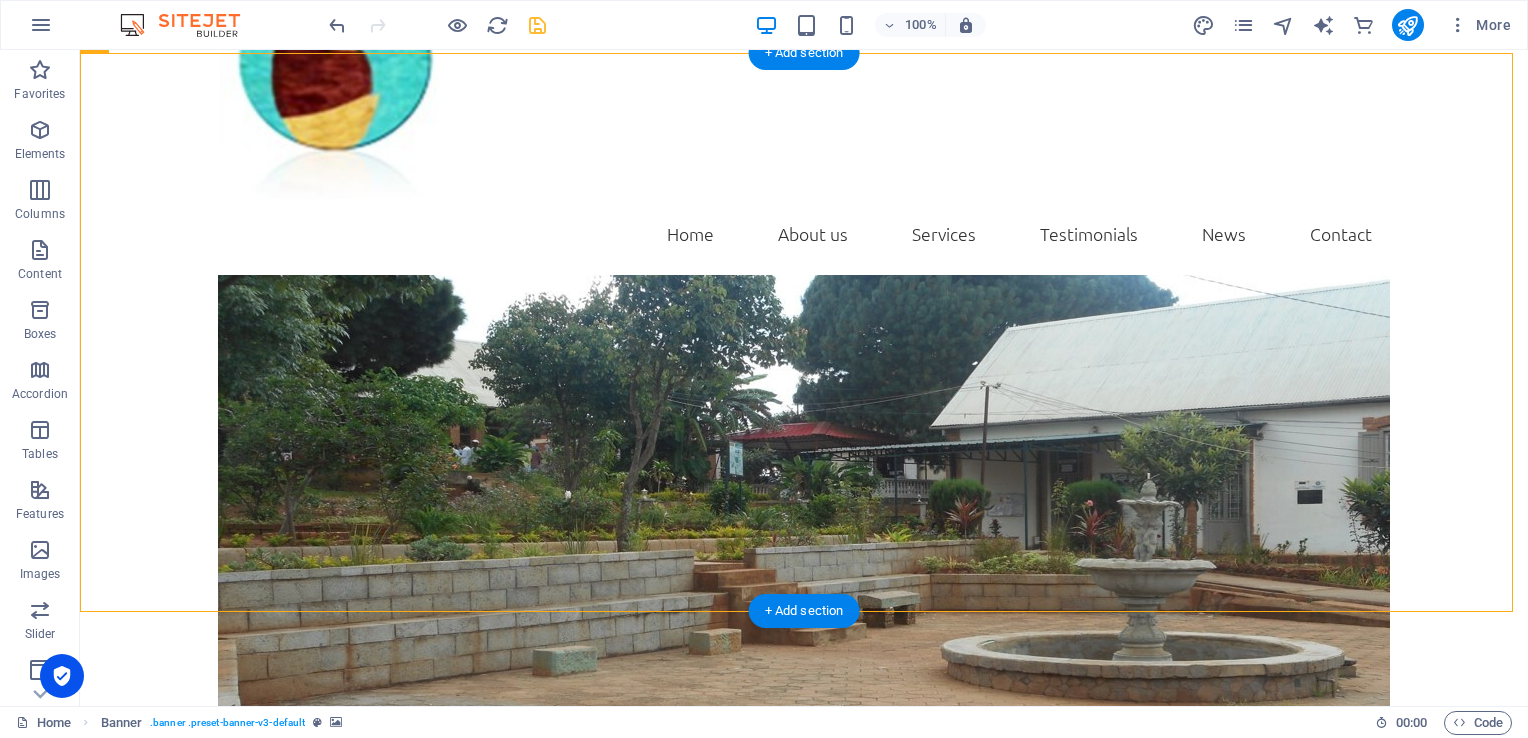 click at bounding box center [804, 554] 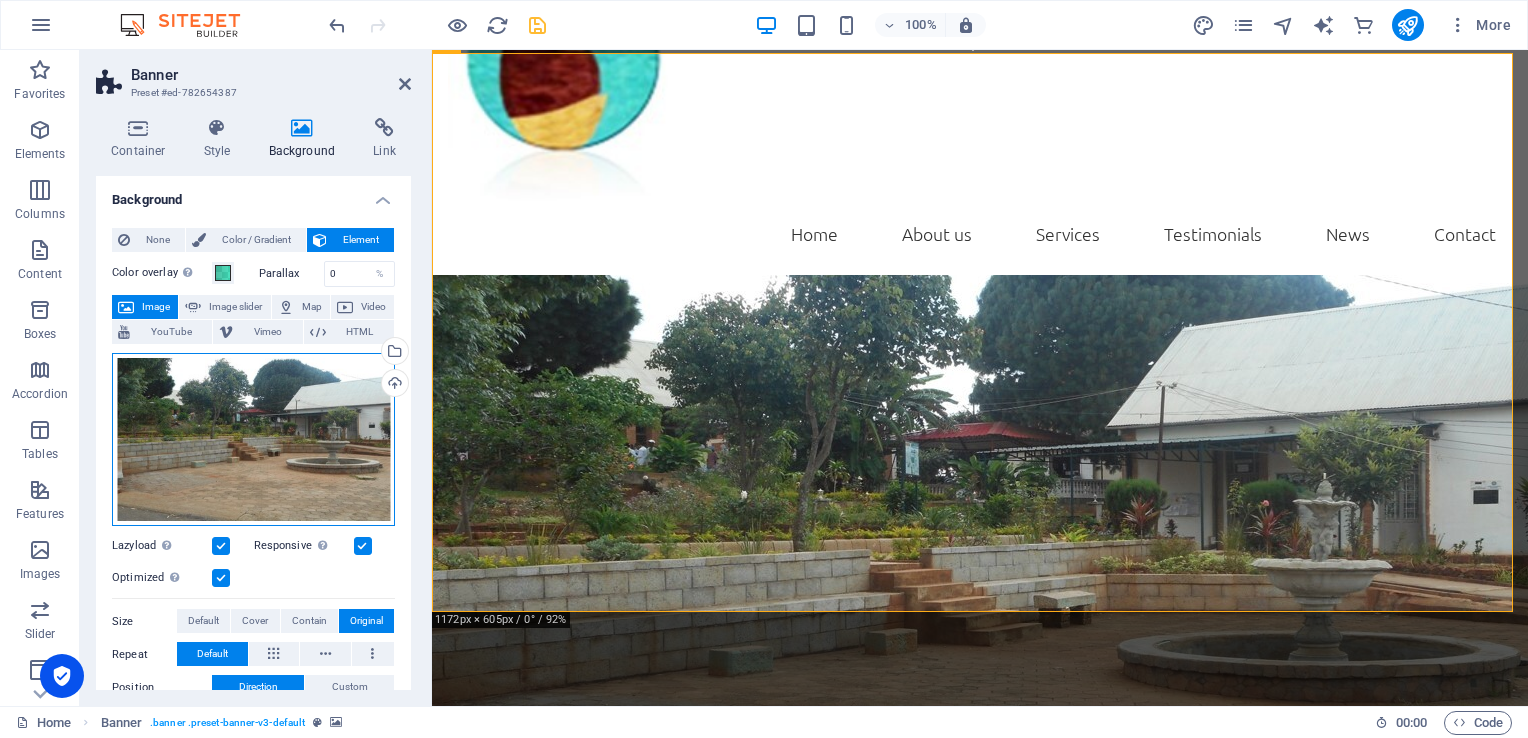 click on "Drag files here, click to choose files or select files from Files or our free stock photos & videos" at bounding box center (253, 440) 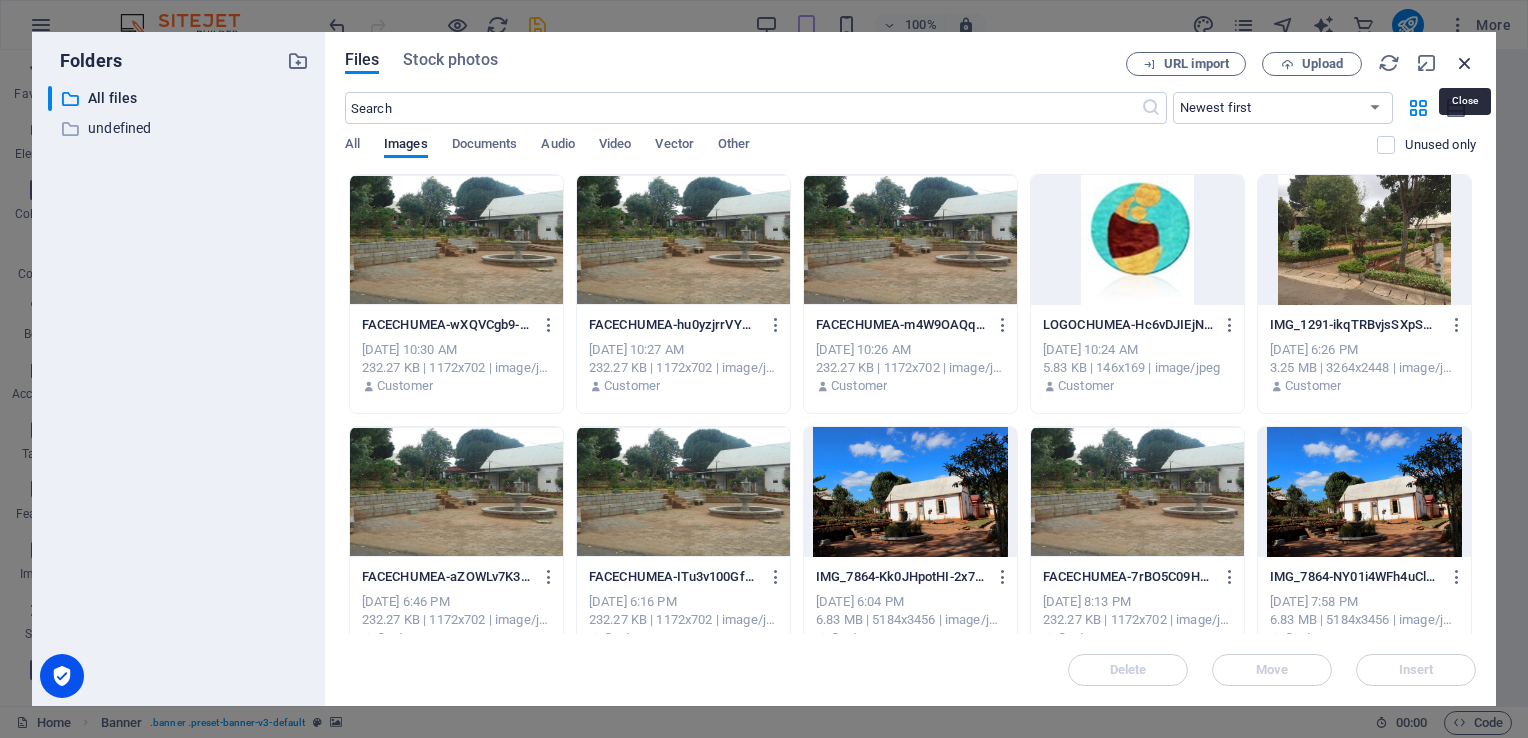 click at bounding box center [1465, 63] 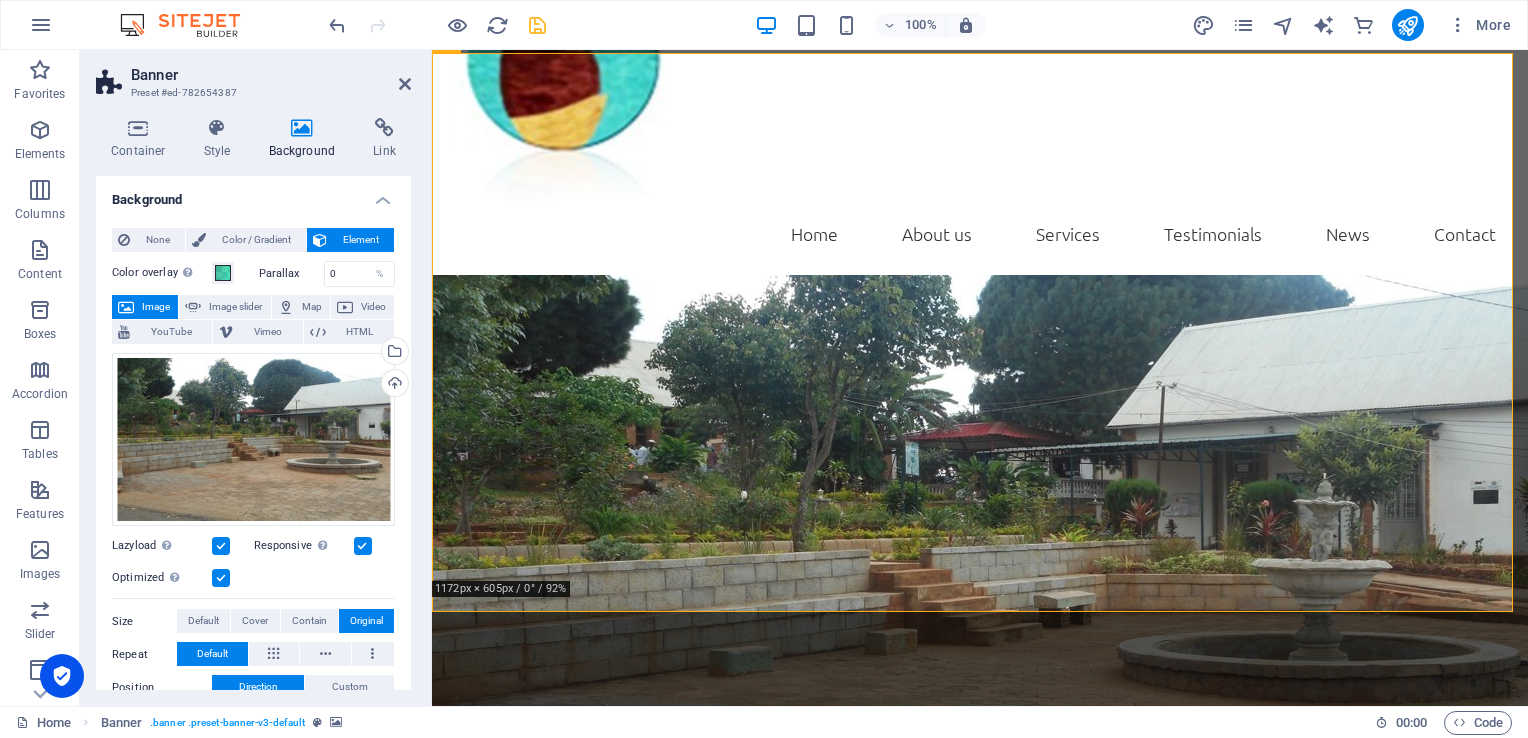 click at bounding box center (980, 554) 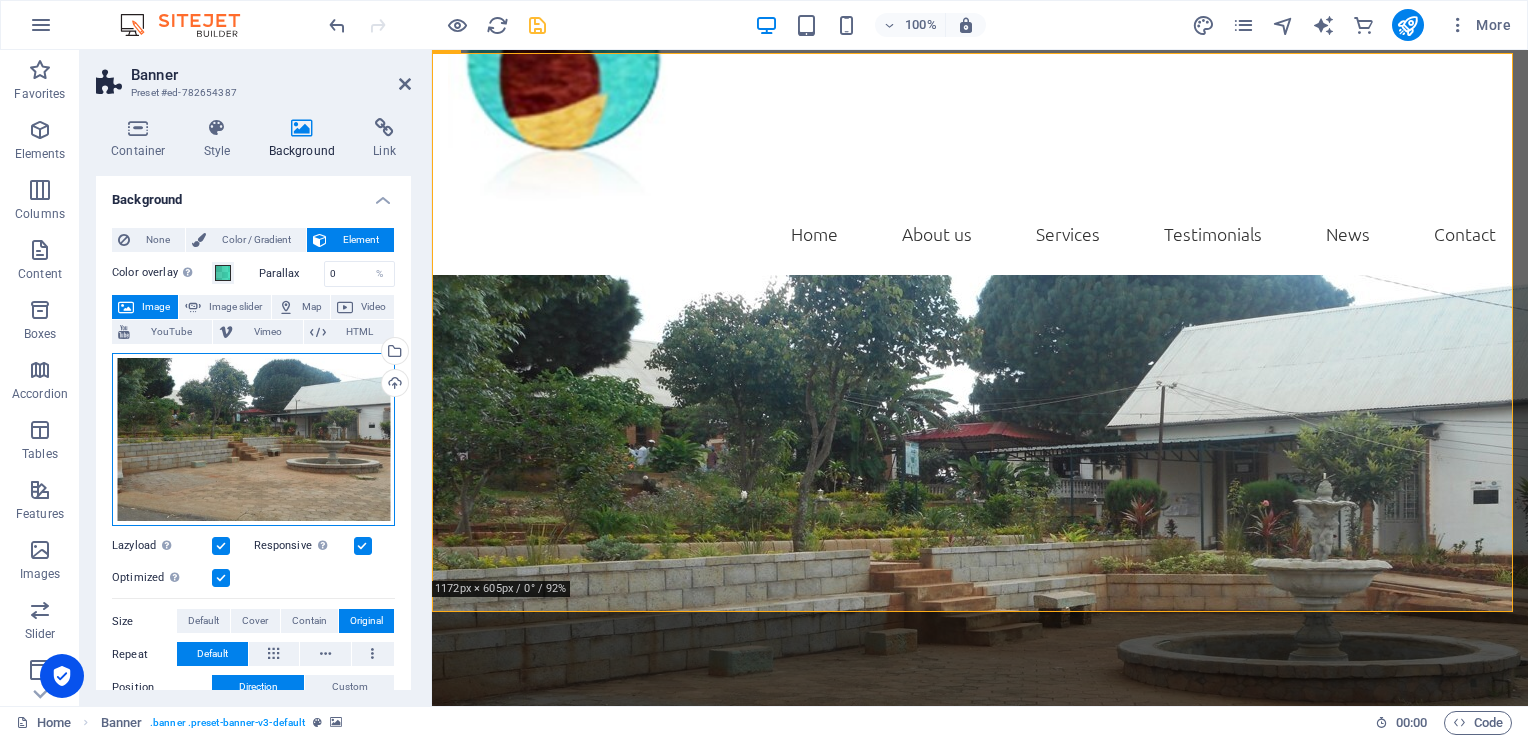 click on "Drag files here, click to choose files or select files from Files or our free stock photos & videos" at bounding box center (253, 440) 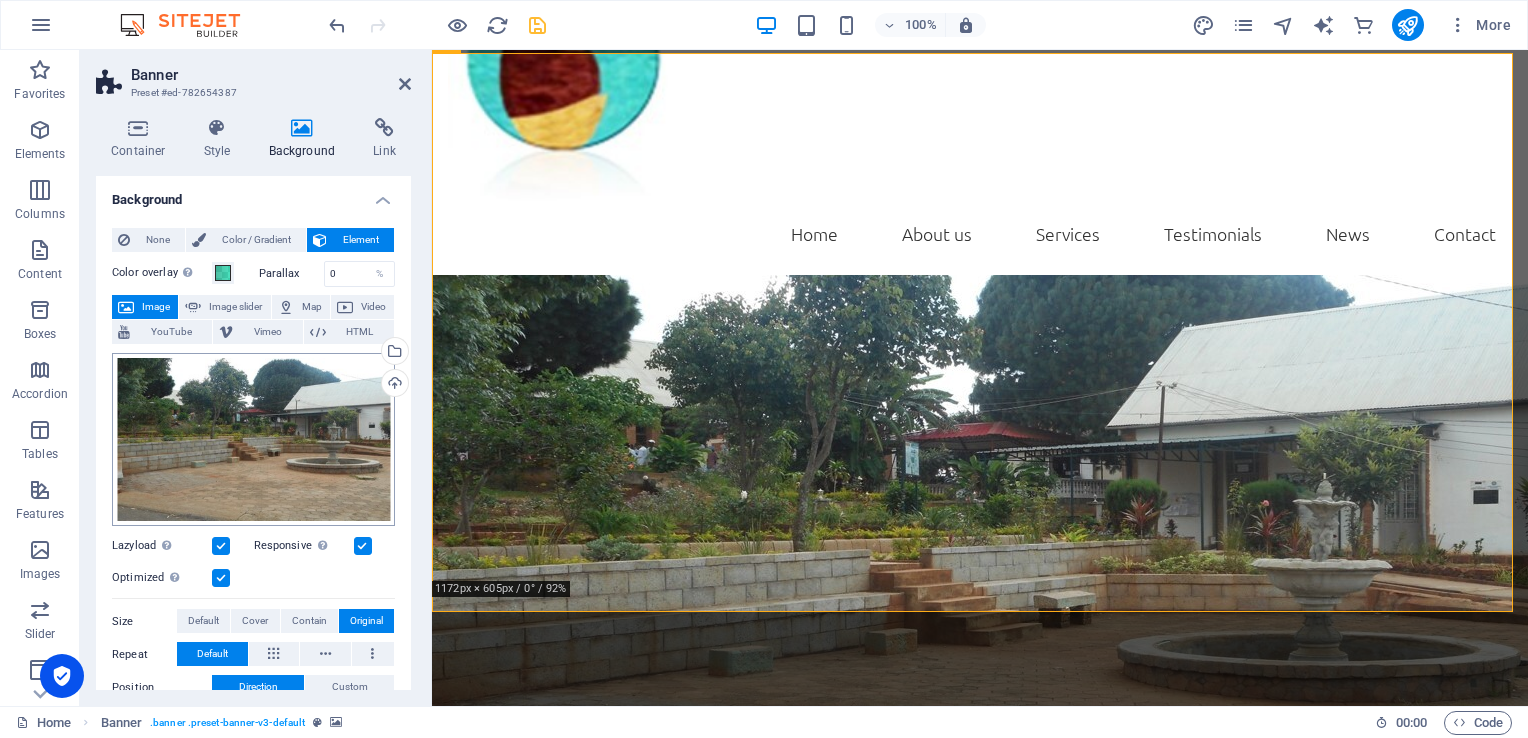 scroll, scrollTop: 712, scrollLeft: 0, axis: vertical 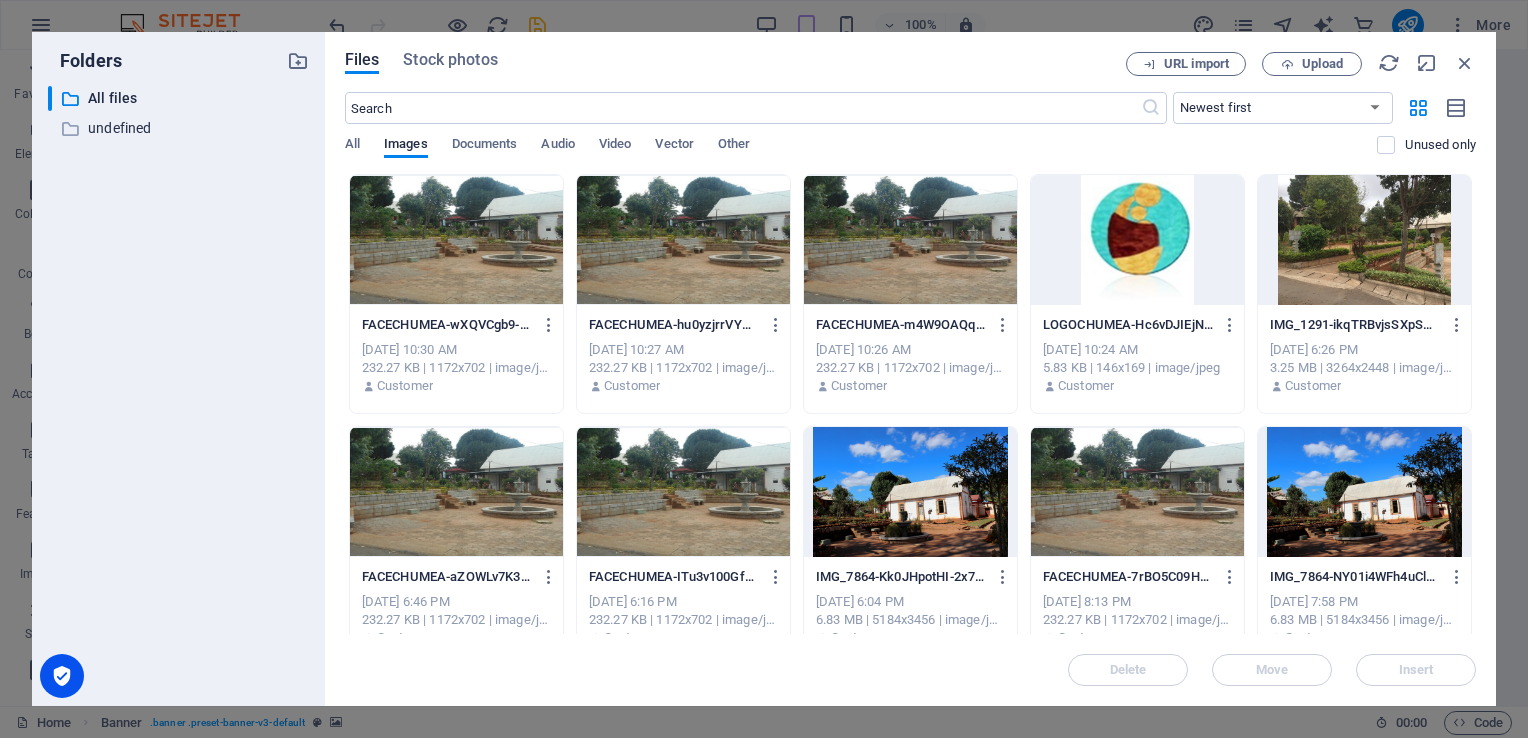 click on "Folders ​ All files All files ​ undefined undefined Files Stock photos URL import Upload ​ Newest first Oldest first Name (A-Z) Name (Z-A) Size (0-9) Size (9-0) Resolution (0-9) Resolution (9-0) All Images Documents Audio Video Vector Other Unused only Drop files here to upload them instantly FACECHUMEA-wXQVCgb9-PWmP8Oc63Q0KA.jpg FACECHUMEA-wXQVCgb9-PWmP8Oc63Q0KA.jpg Jul 10, 2025 10:30 AM 232.27 KB | 1172x702 | image/jpeg Customer FACECHUMEA-hu0yzjrrVYG7IxxV2qBTxA.jpg FACECHUMEA-hu0yzjrrVYG7IxxV2qBTxA.jpg Jul 10, 2025 10:27 AM 232.27 KB | 1172x702 | image/jpeg Customer FACECHUMEA-m4W9OAQq4skHthbNfsj0HQ.jpg FACECHUMEA-m4W9OAQq4skHthbNfsj0HQ.jpg Jul 10, 2025 10:26 AM 232.27 KB | 1172x702 | image/jpeg Customer LOGOCHUMEA-Hc6vDJIEjNiwfXEuGWBTVQ.jpg LOGOCHUMEA-Hc6vDJIEjNiwfXEuGWBTVQ.jpg Jul 10, 2025 10:24 AM 5.83 KB | 146x169 | image/jpeg Customer IMG_1291-ikqTRBvjsSXpSAqT-bXZTA.JPG IMG_1291-ikqTRBvjsSXpSAqT-bXZTA.JPG Jul 9, 2025 6:26 PM 3.25 MB | 3264x2448 | image/jpeg Customer Jul 8, 2025 6:46 PM Customer" at bounding box center (764, 369) 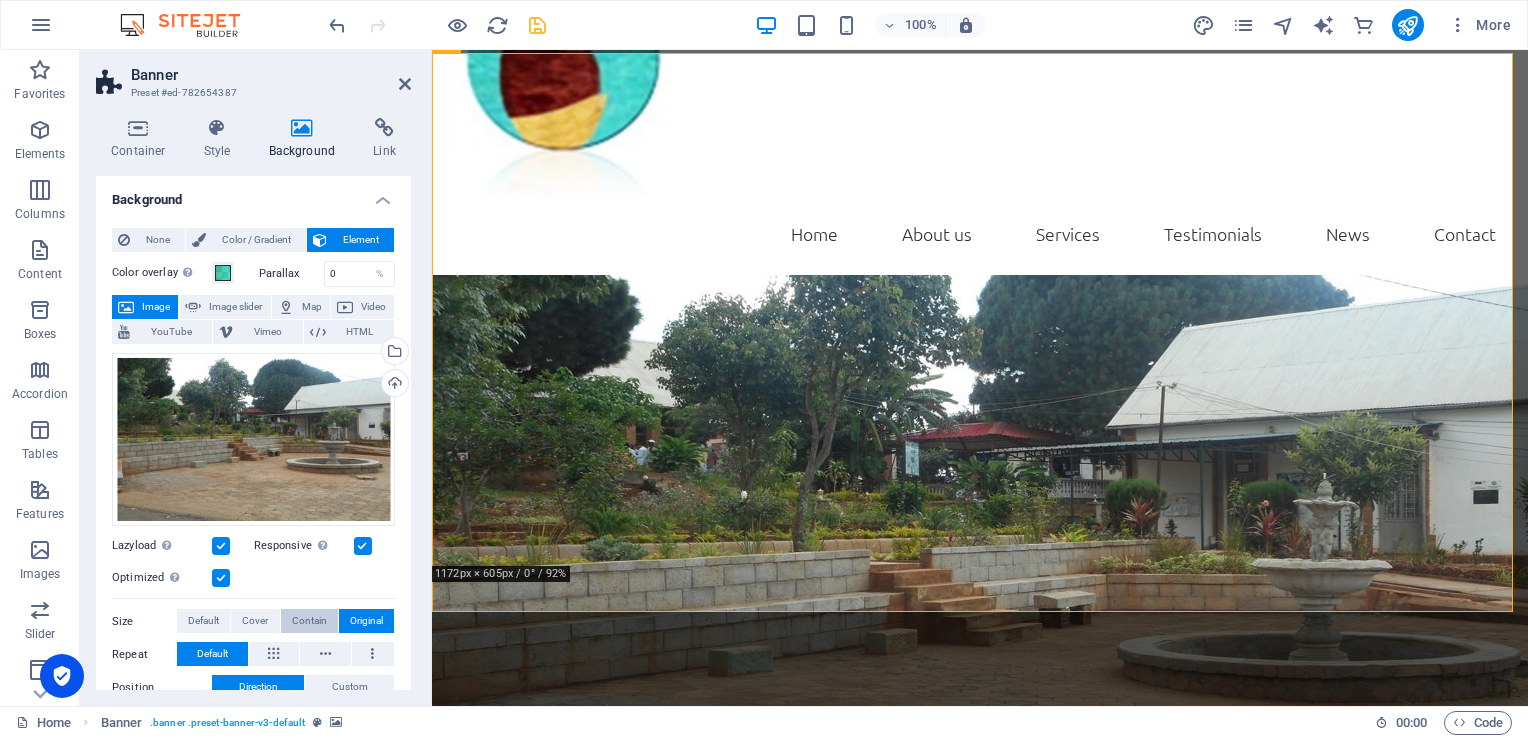 click on "Contain" at bounding box center [309, 621] 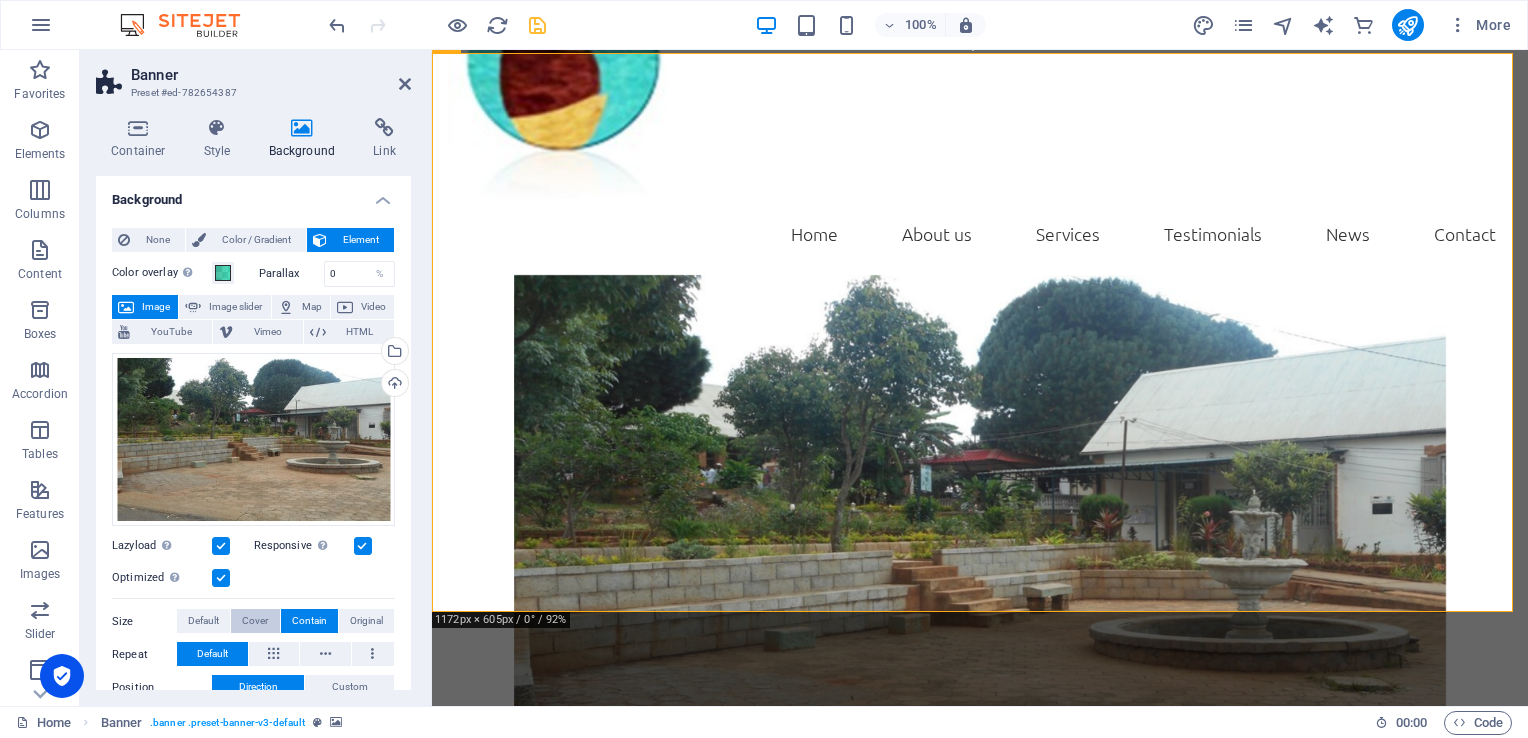 click on "Cover" at bounding box center [255, 621] 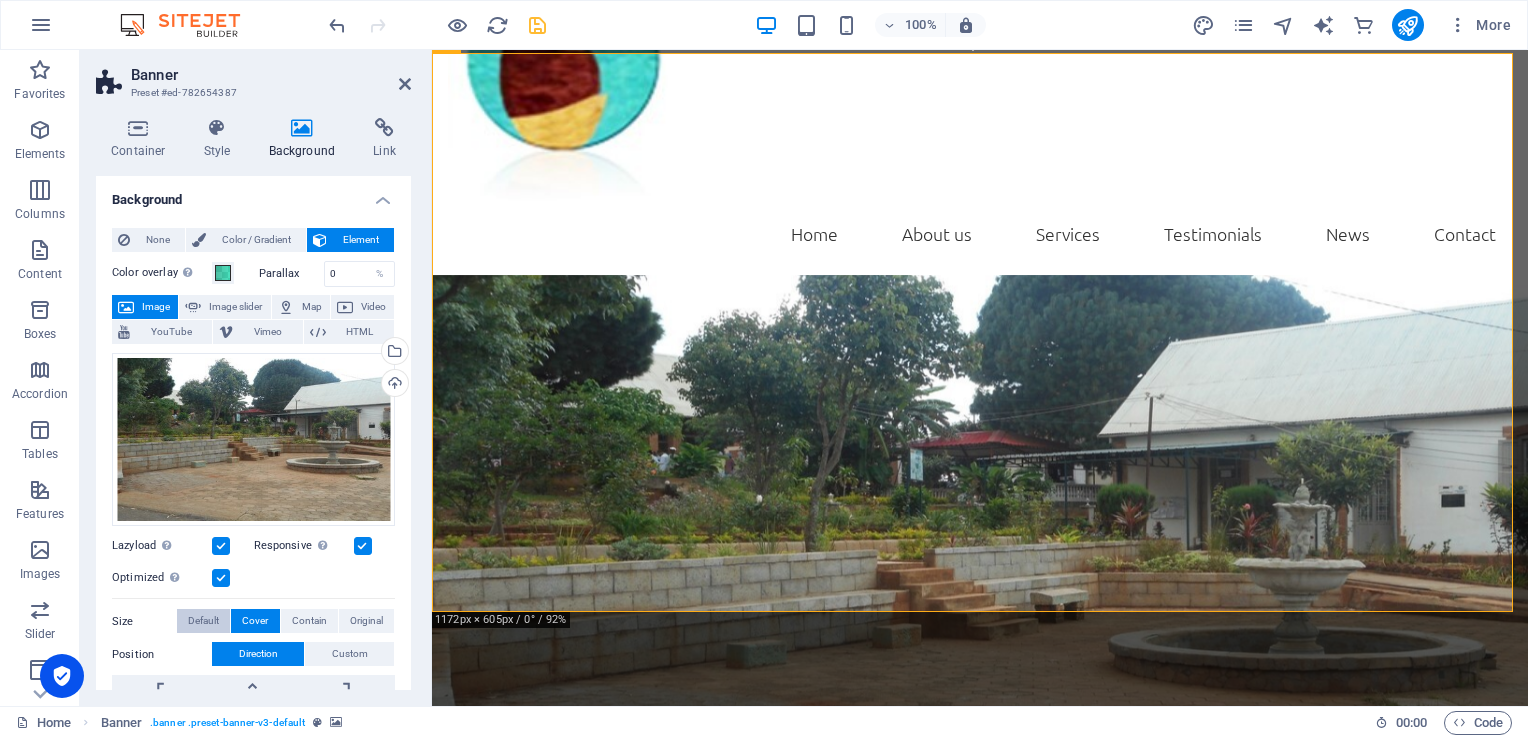 click on "Default" at bounding box center (203, 621) 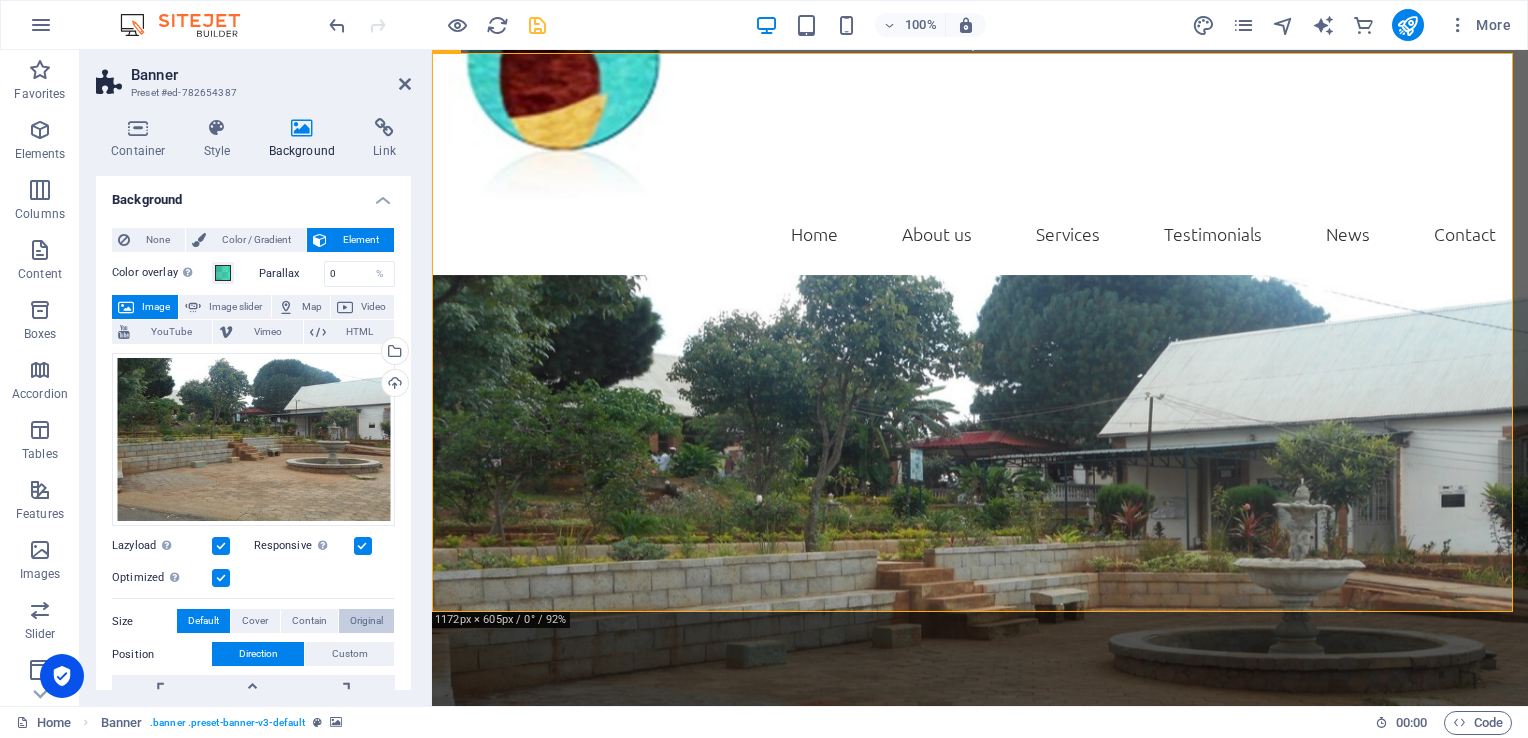 click on "Original" at bounding box center [366, 621] 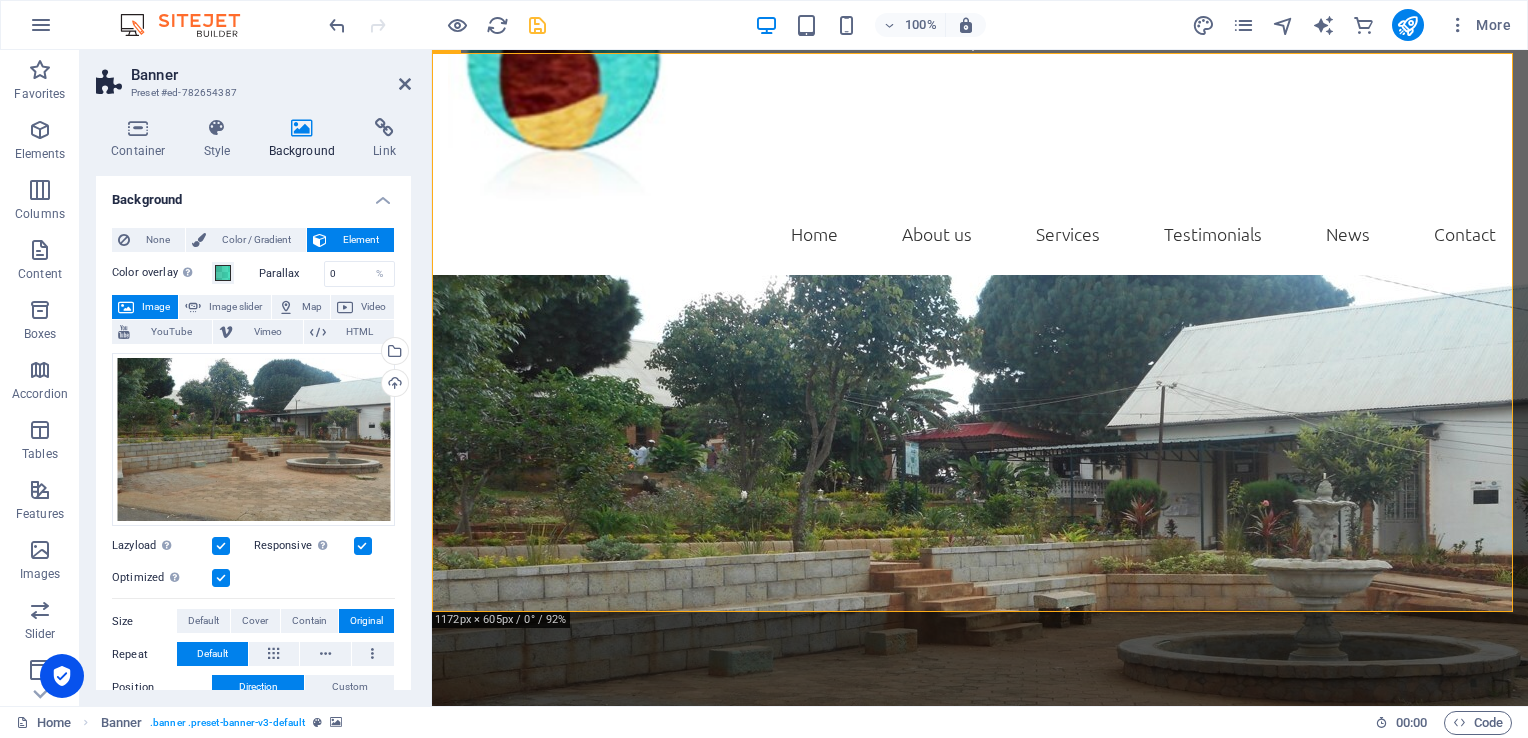 click at bounding box center (980, 554) 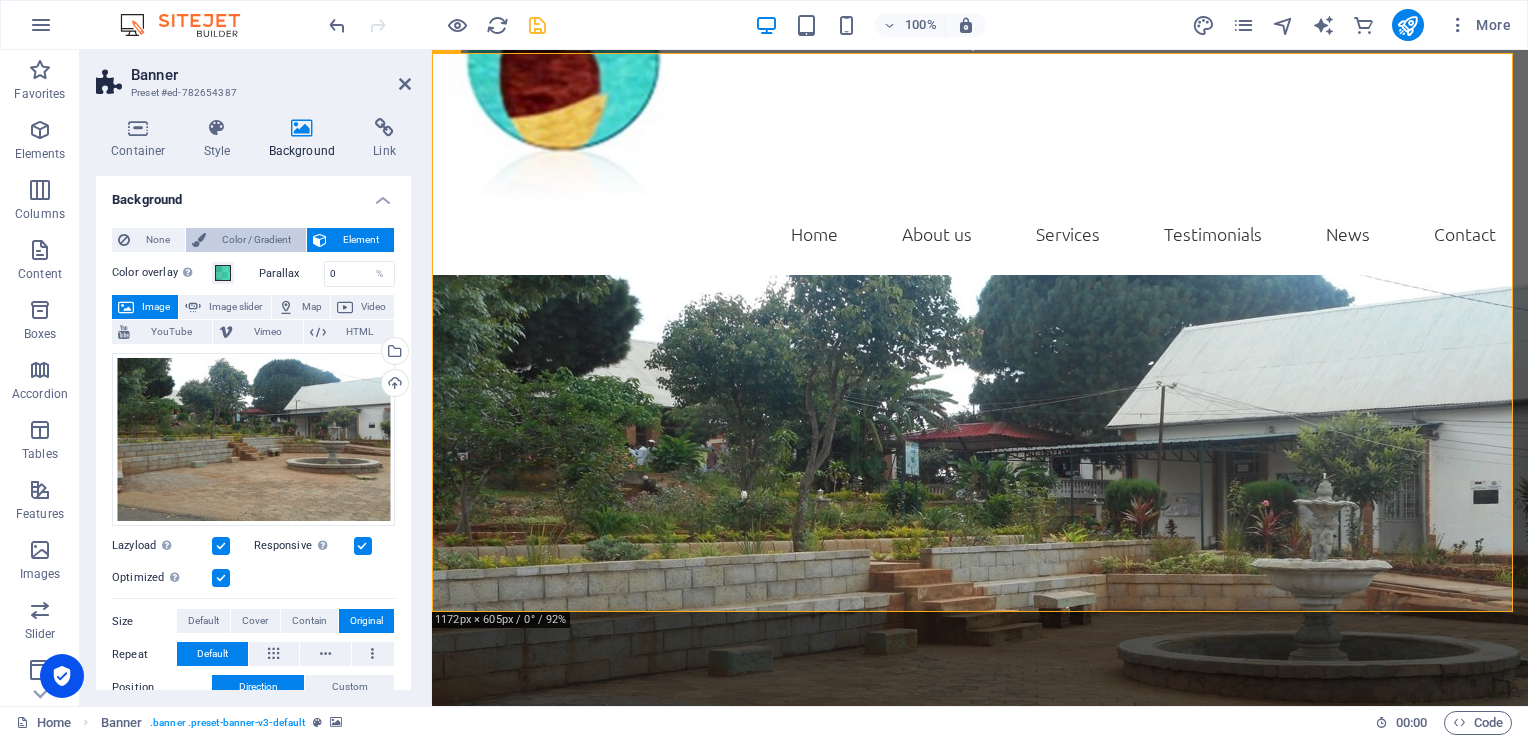 click on "Color / Gradient" at bounding box center [256, 240] 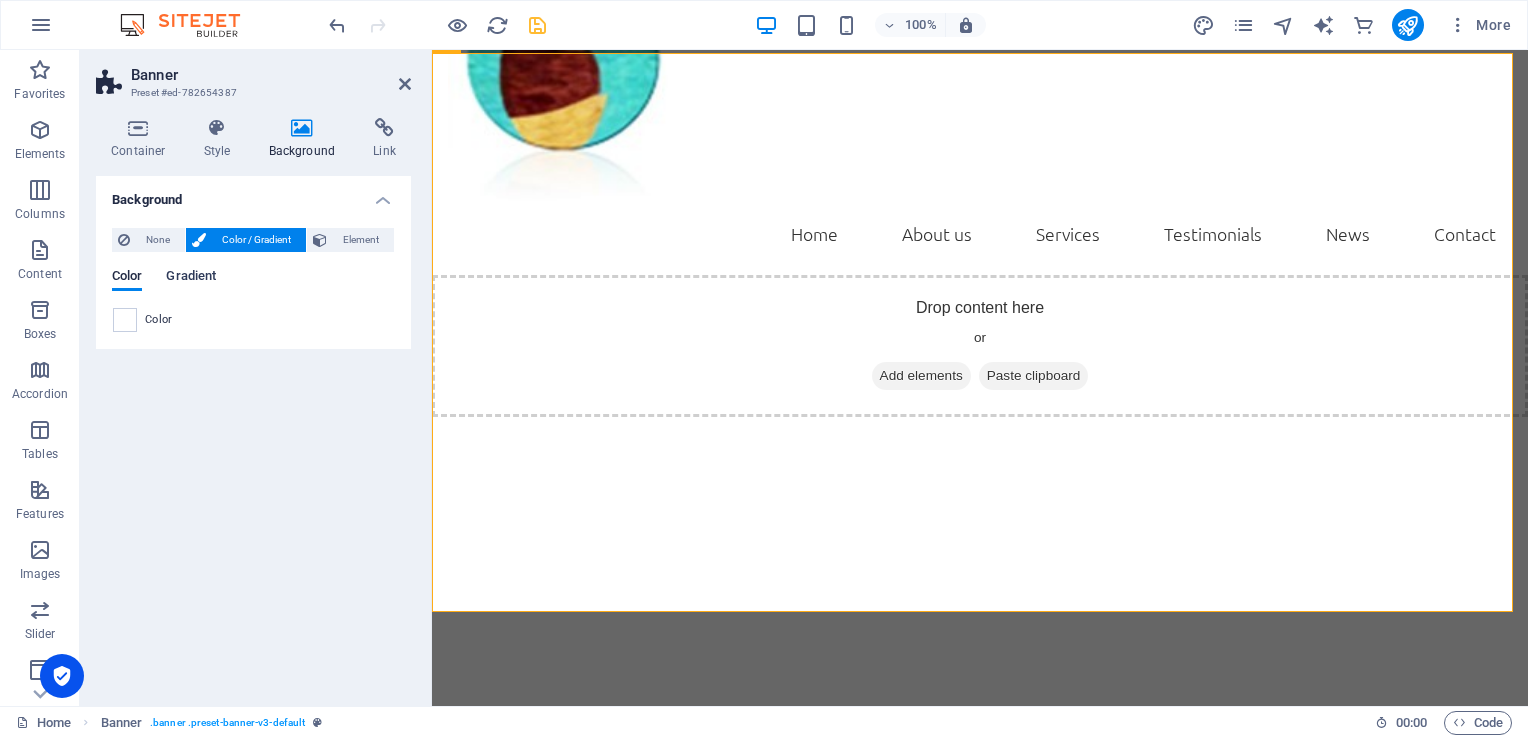 click on "Gradient" at bounding box center [191, 278] 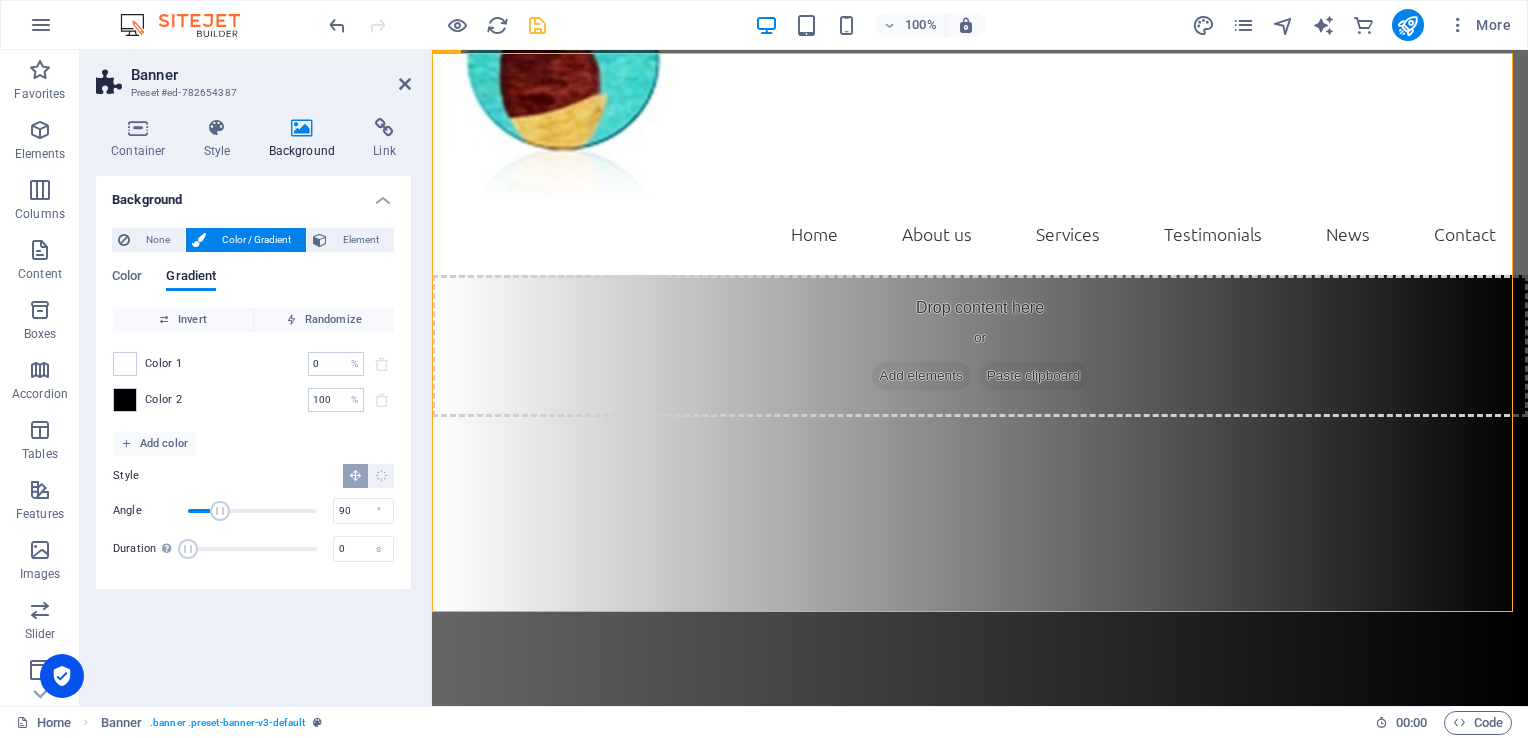 click on "Color / Gradient" at bounding box center [256, 240] 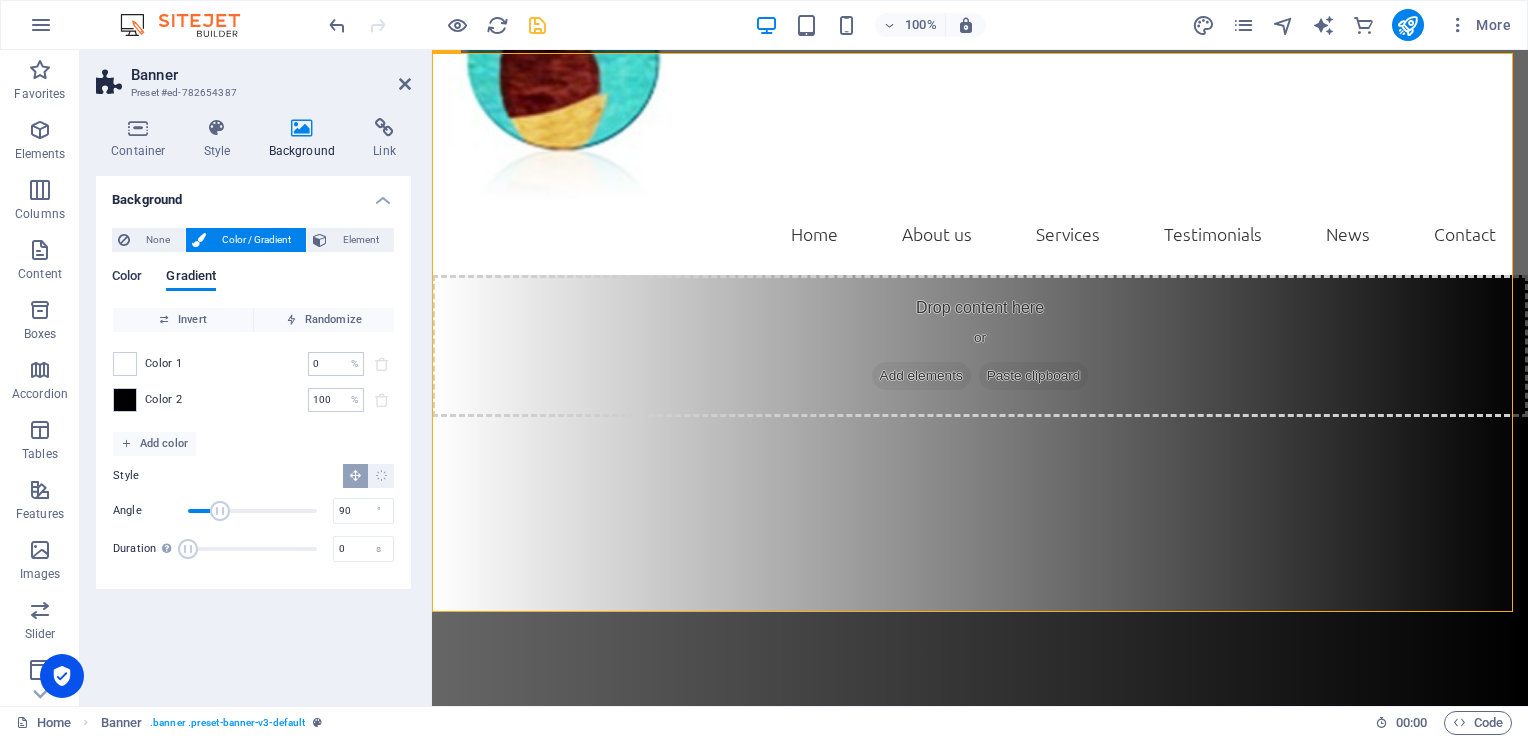 click on "Color" at bounding box center (127, 278) 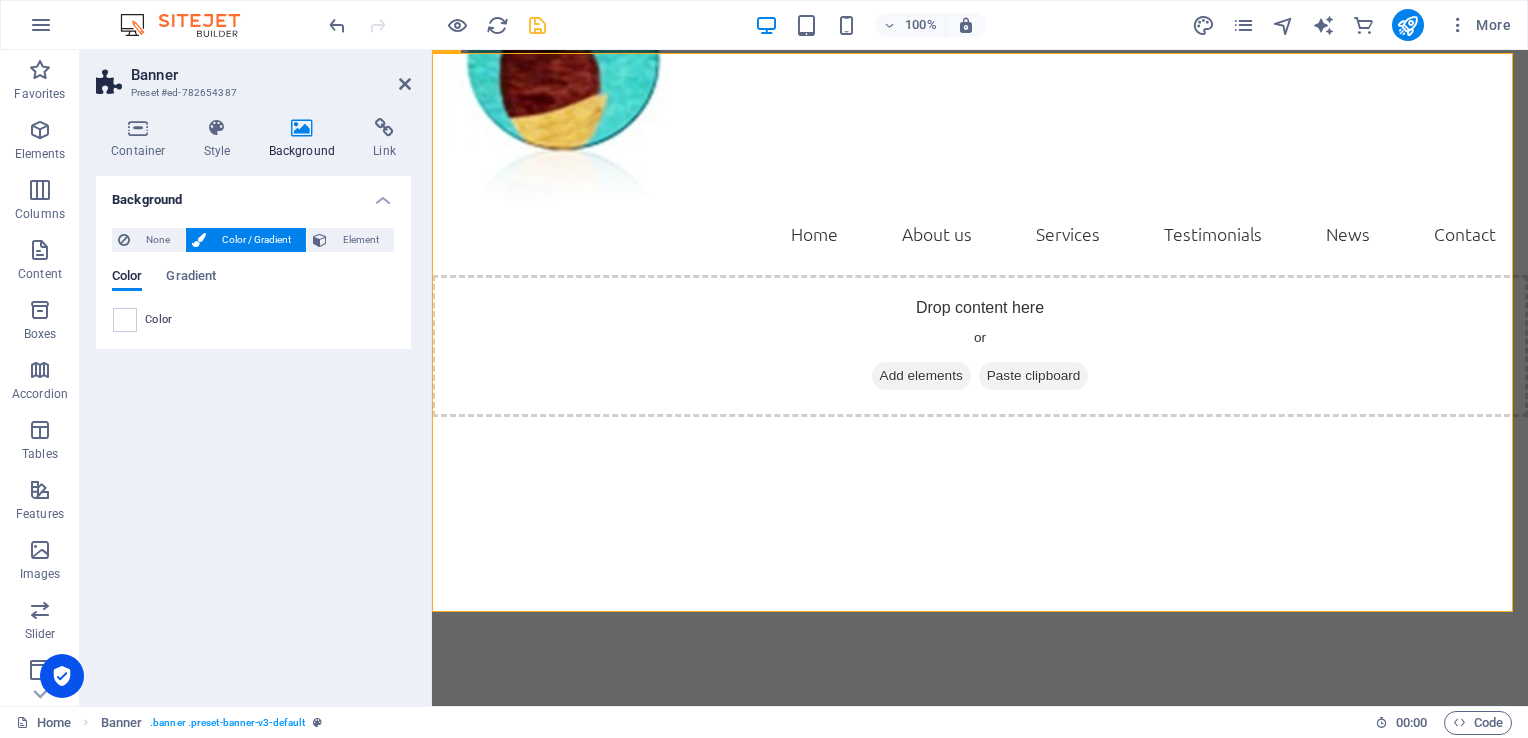 click at bounding box center (302, 128) 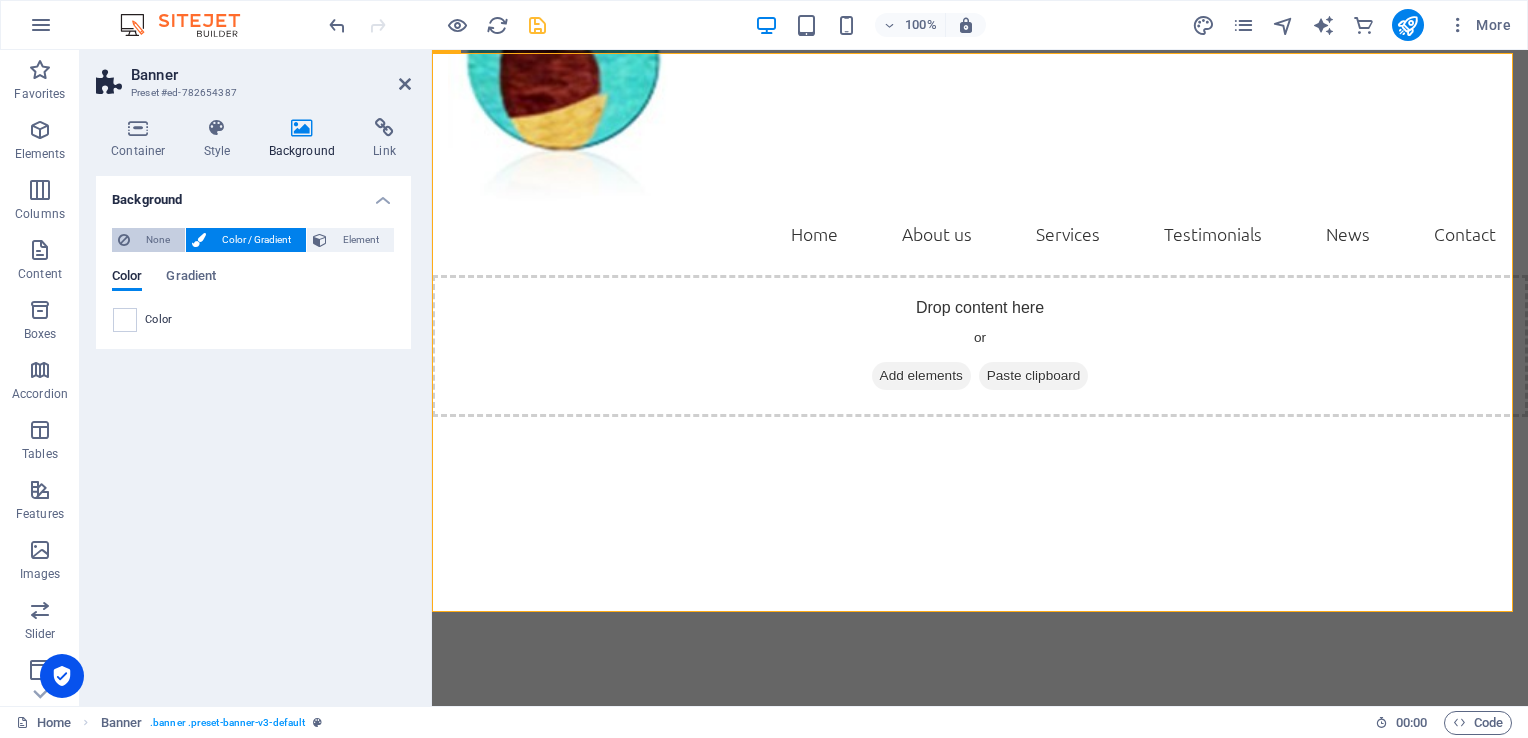 click on "None" at bounding box center (157, 240) 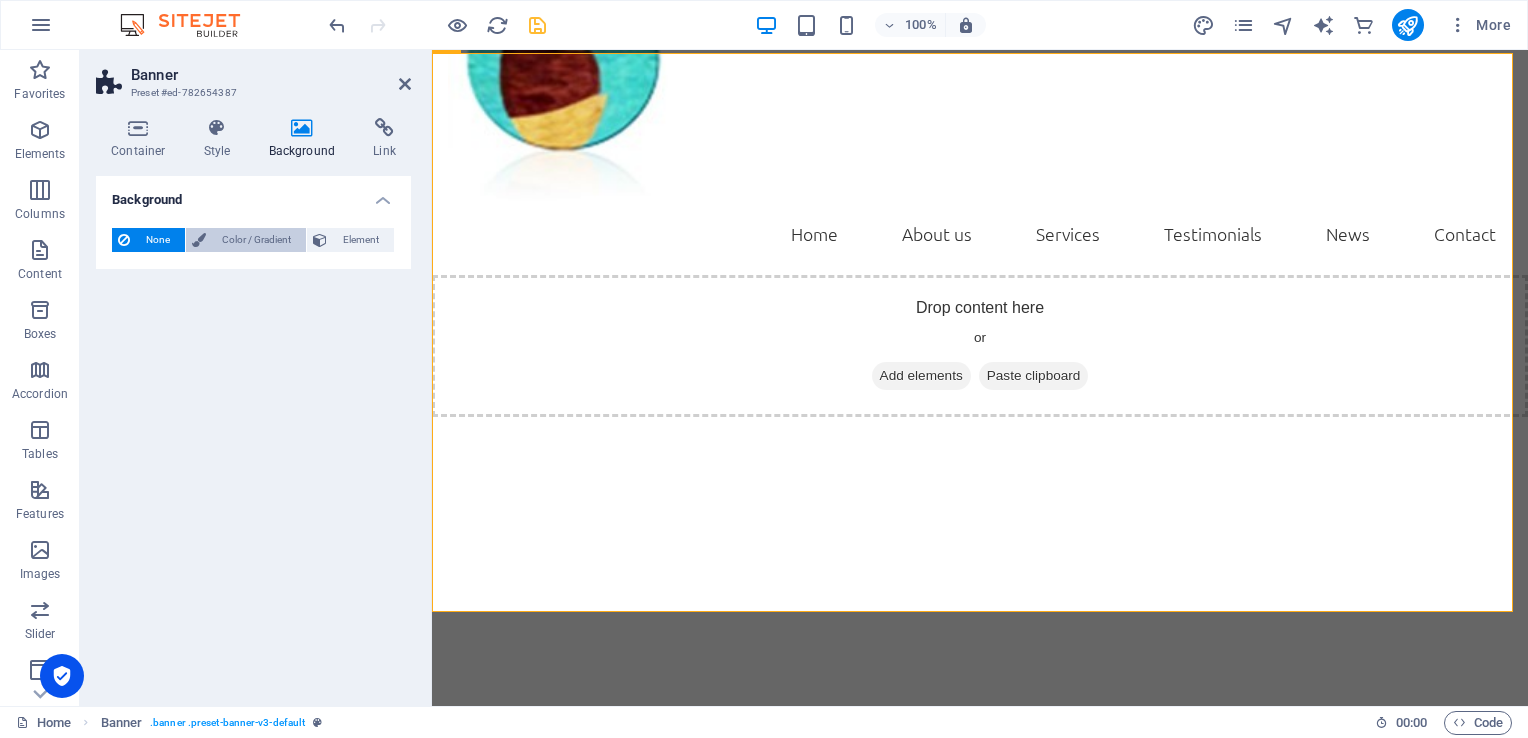 click on "Color / Gradient" at bounding box center (256, 240) 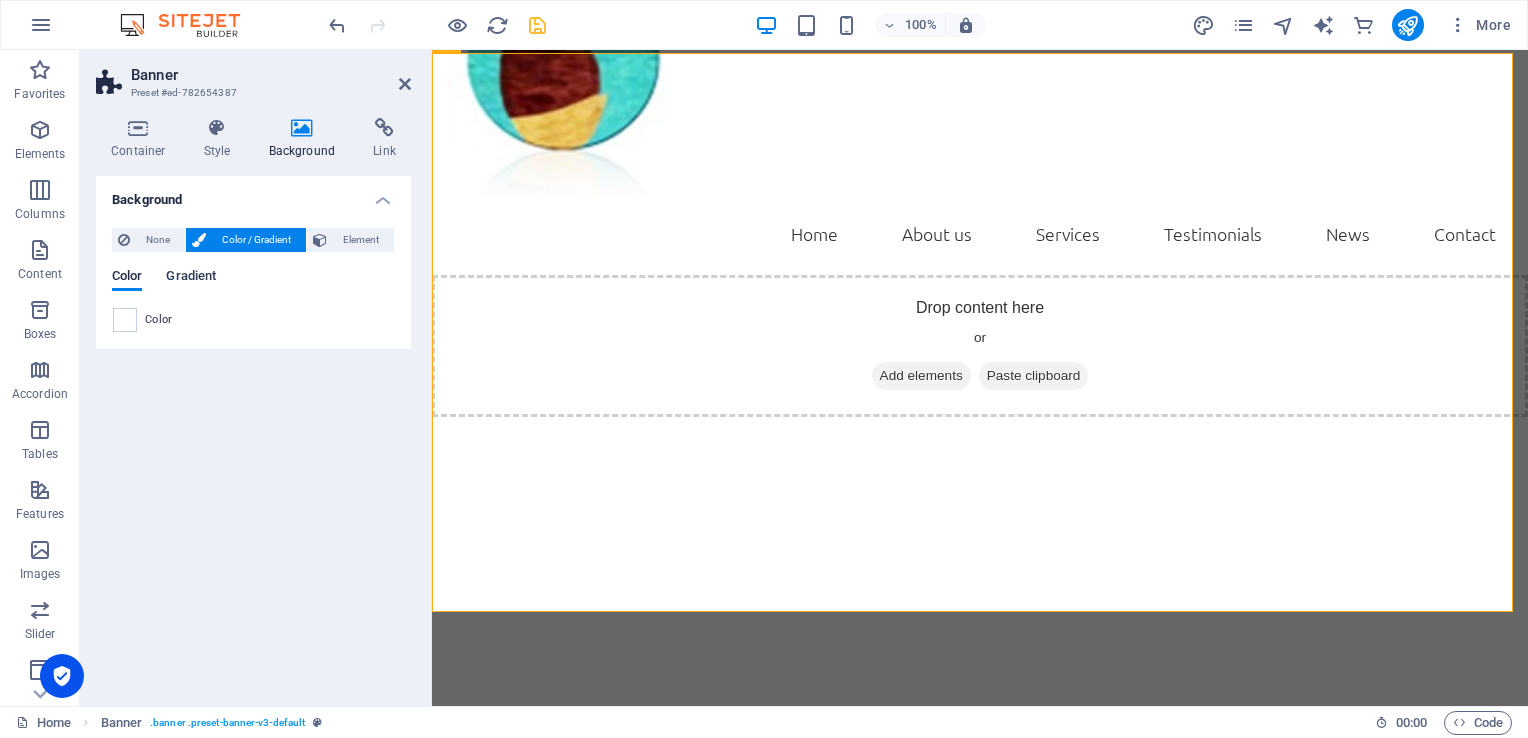 click on "Gradient" at bounding box center (191, 278) 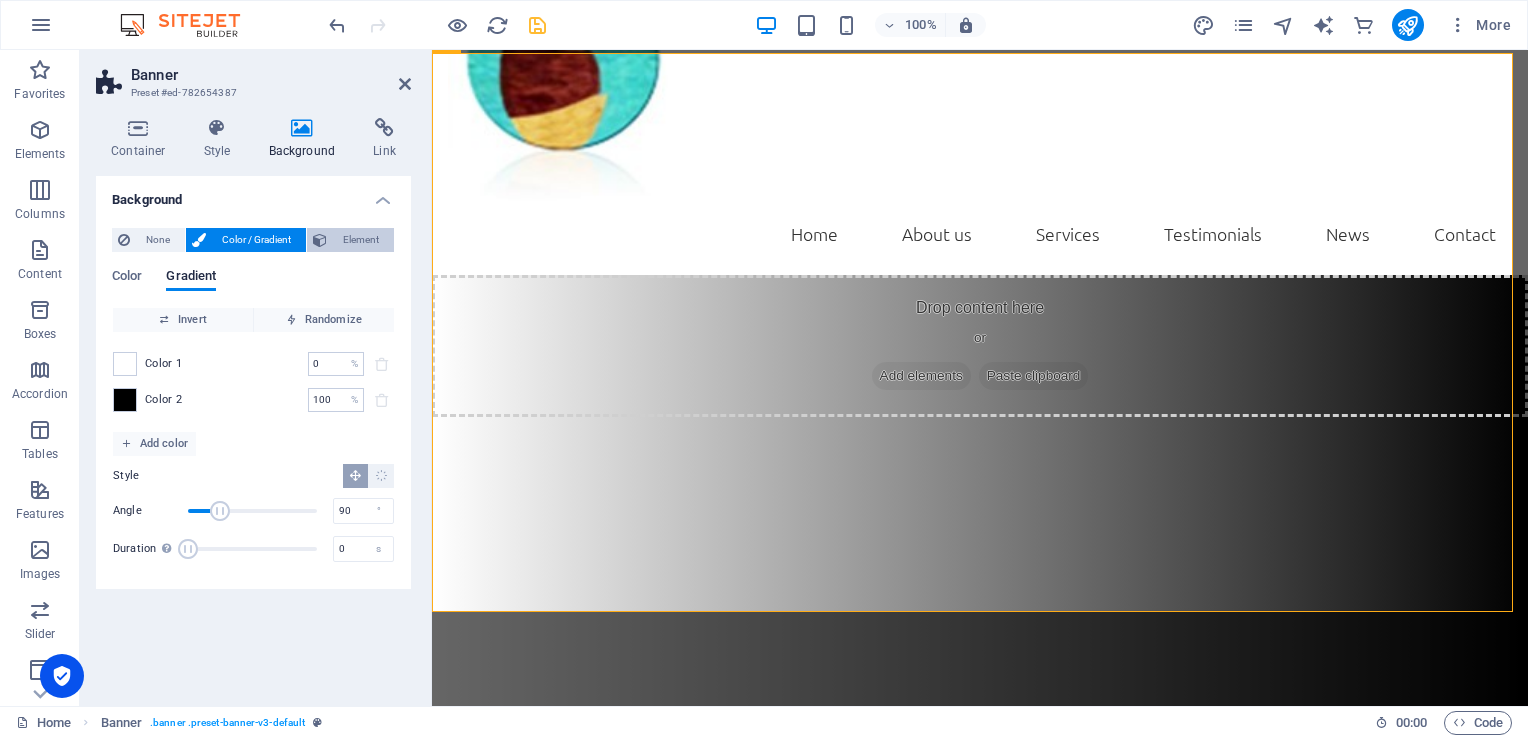 click on "Element" at bounding box center [360, 240] 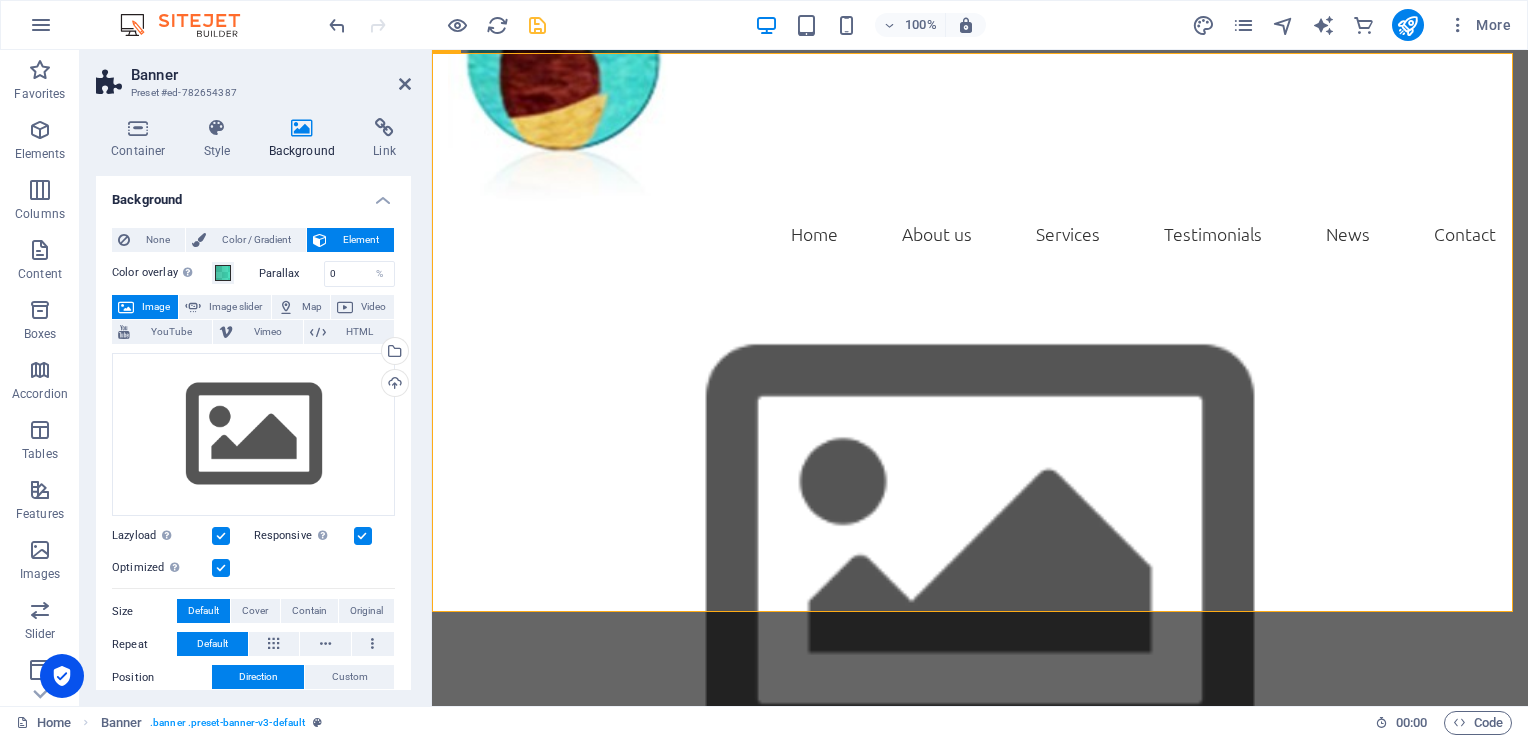 click at bounding box center [980, 554] 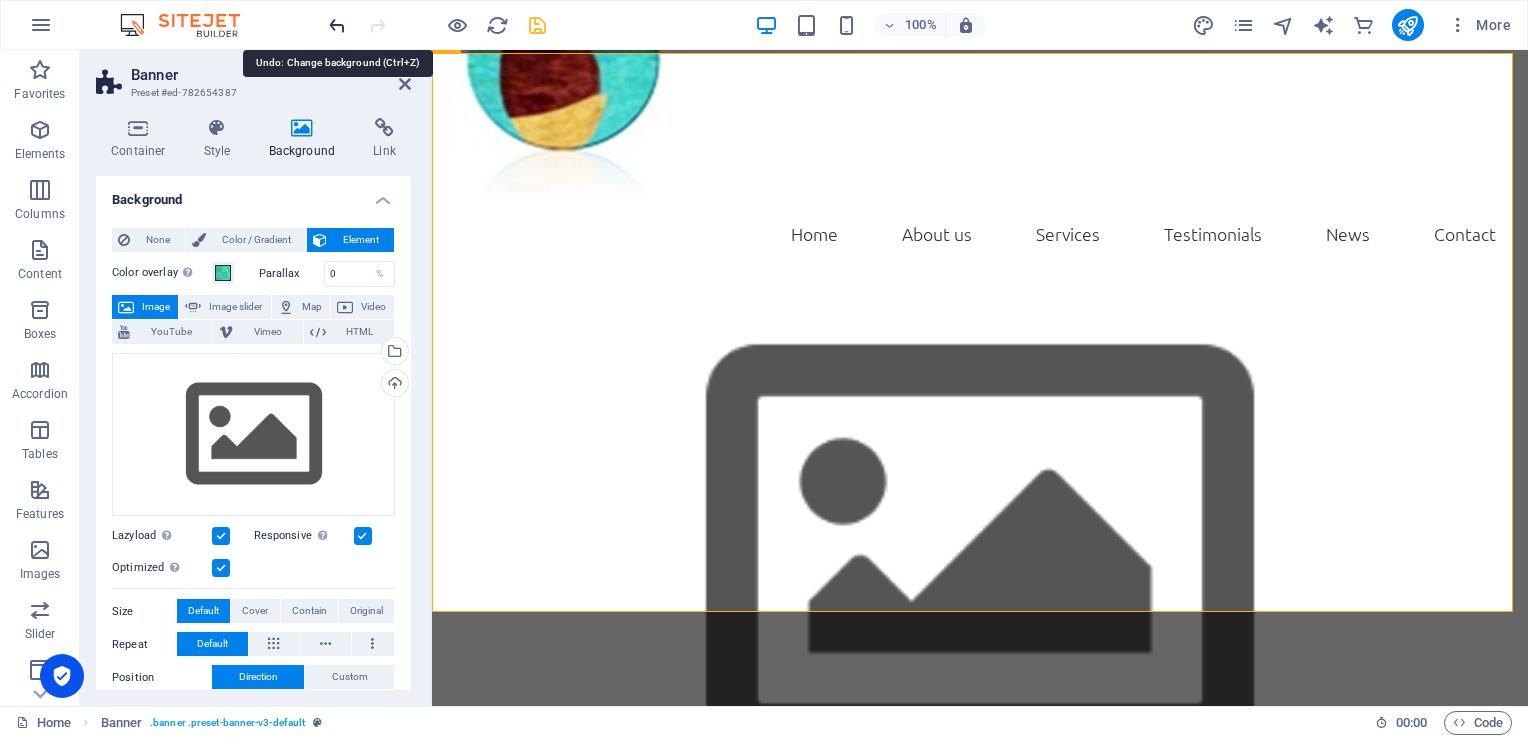 click at bounding box center [337, 25] 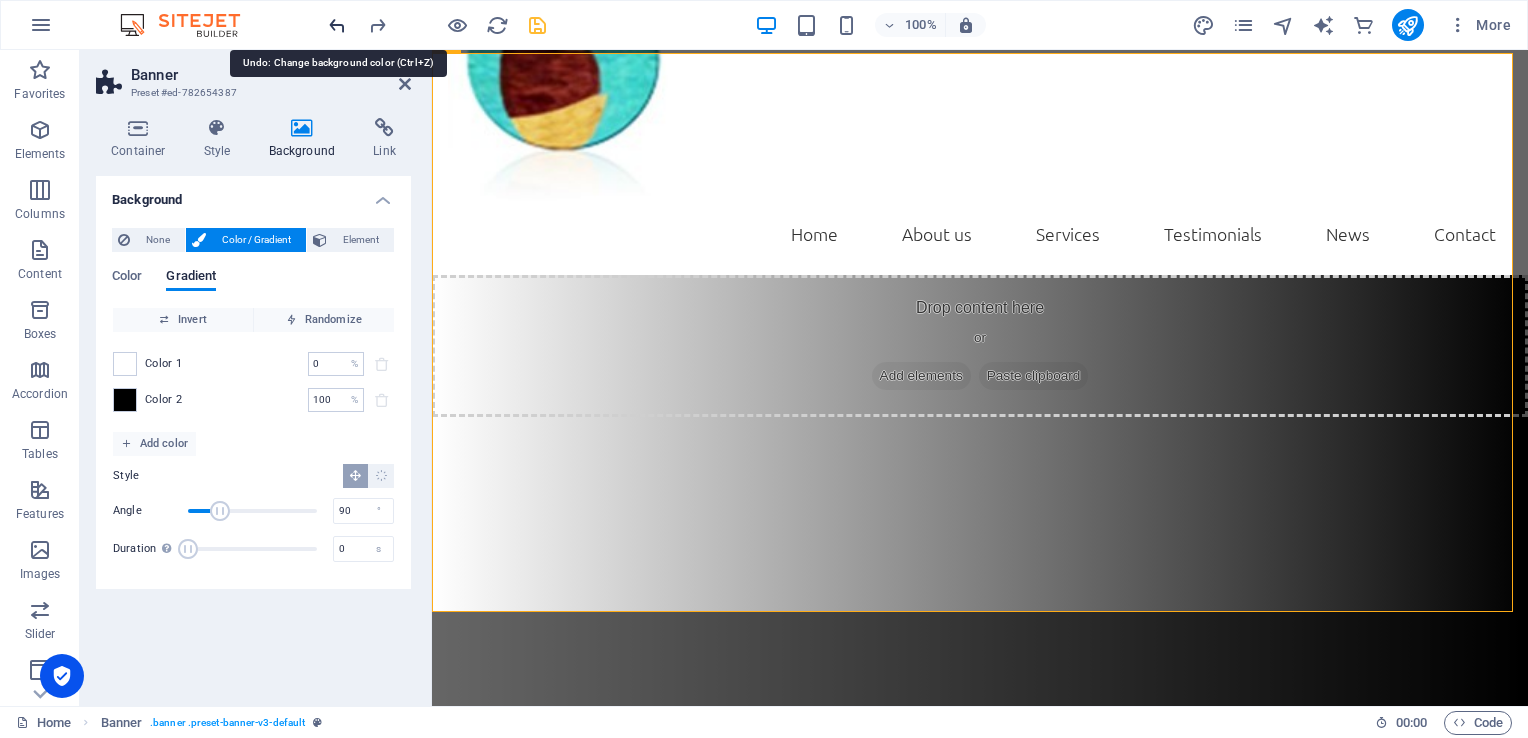click at bounding box center [337, 25] 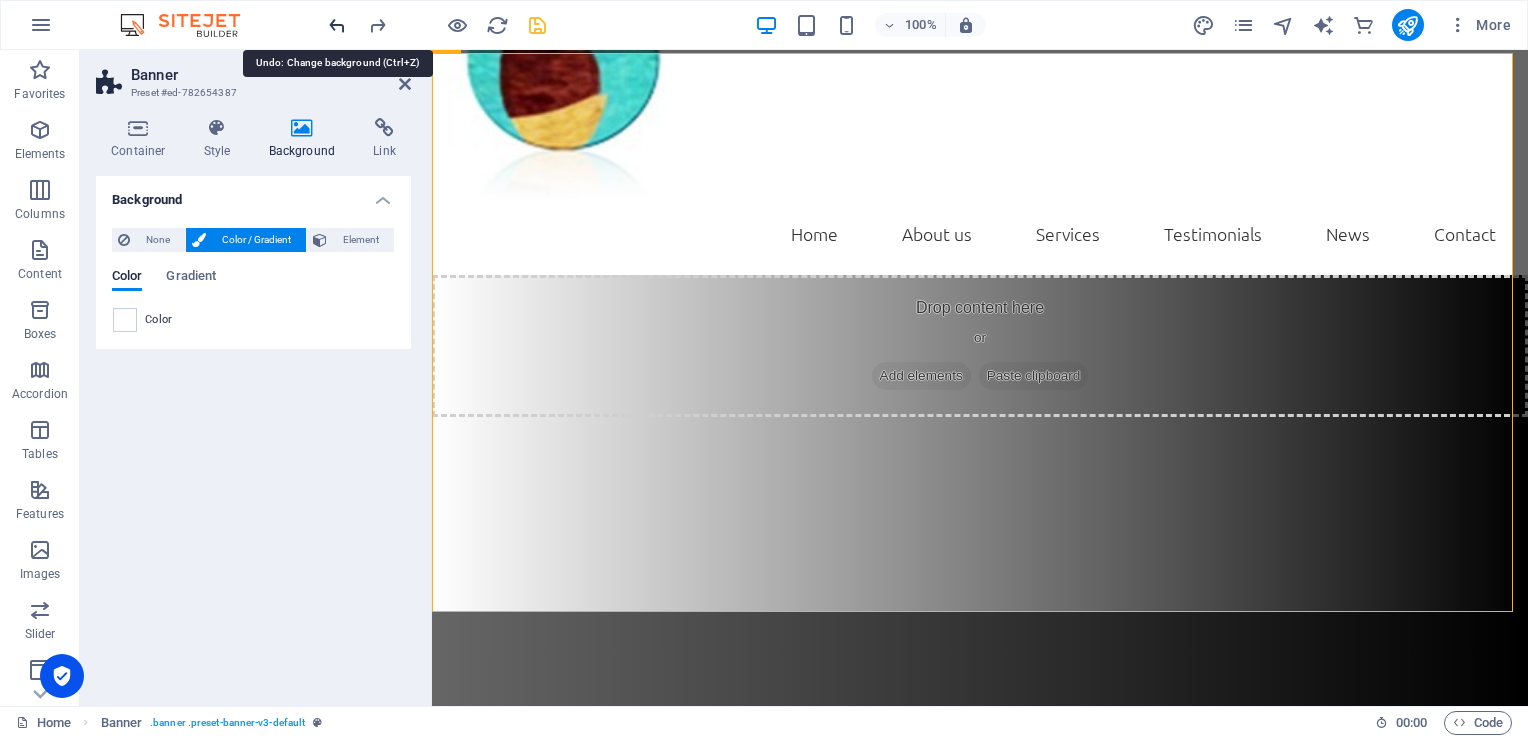 click at bounding box center (337, 25) 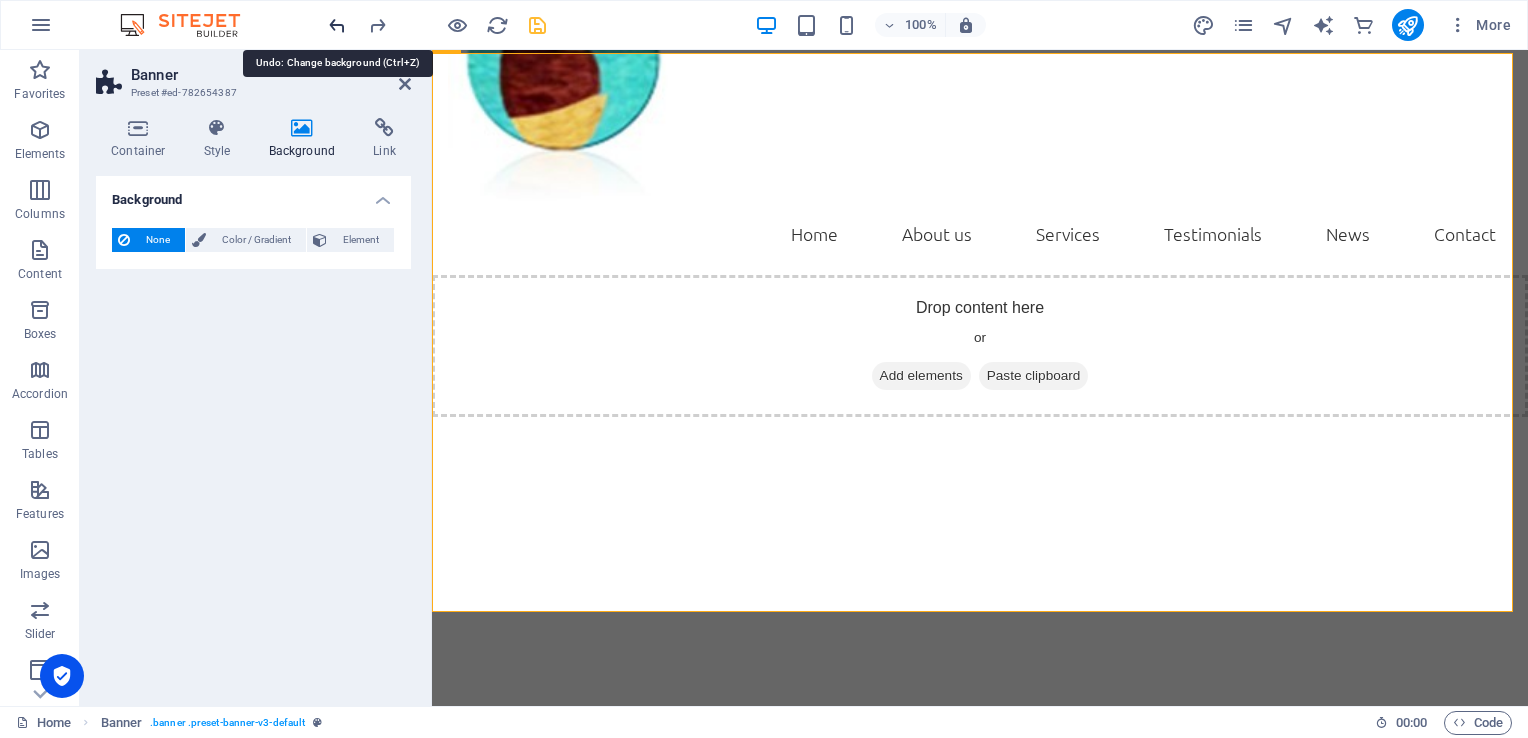 click at bounding box center (337, 25) 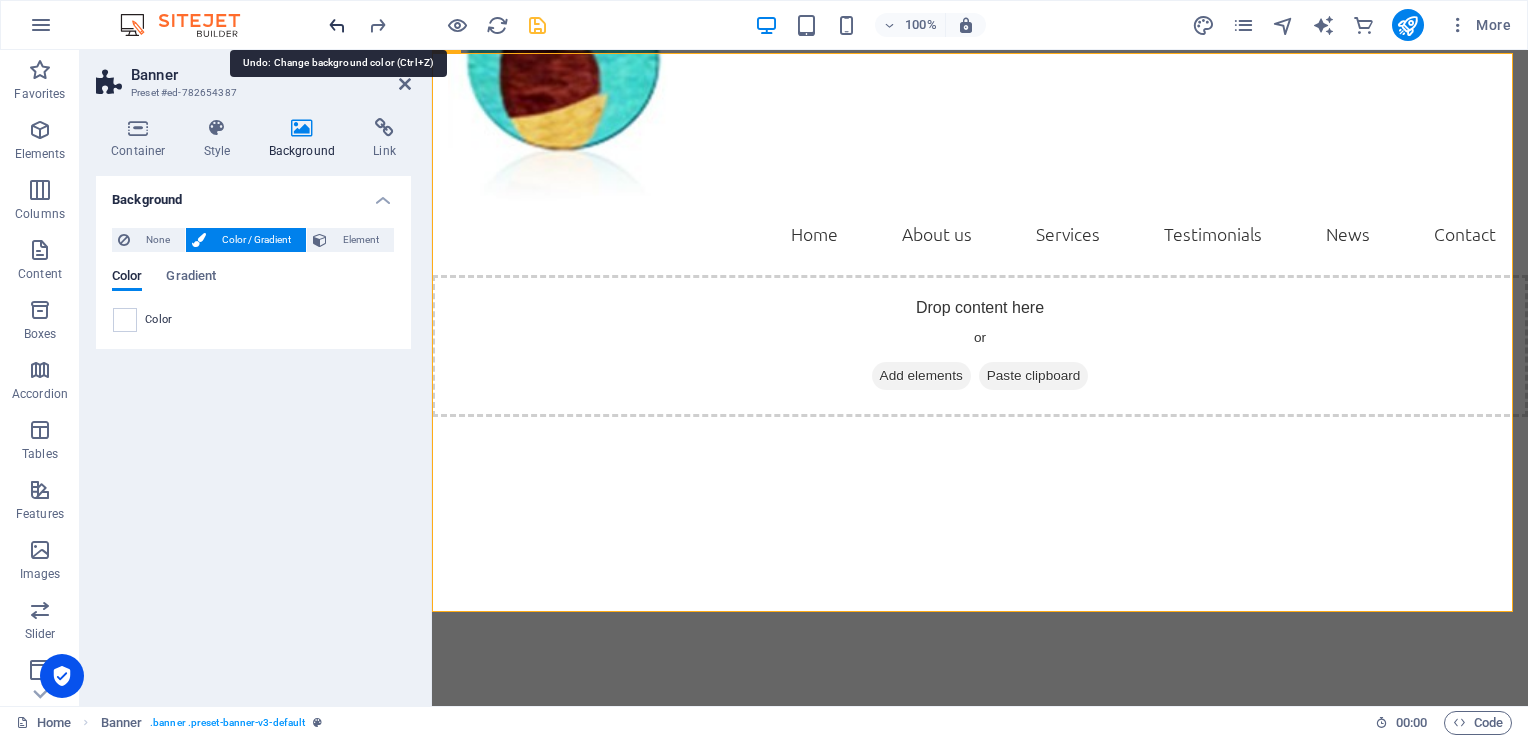 click at bounding box center (337, 25) 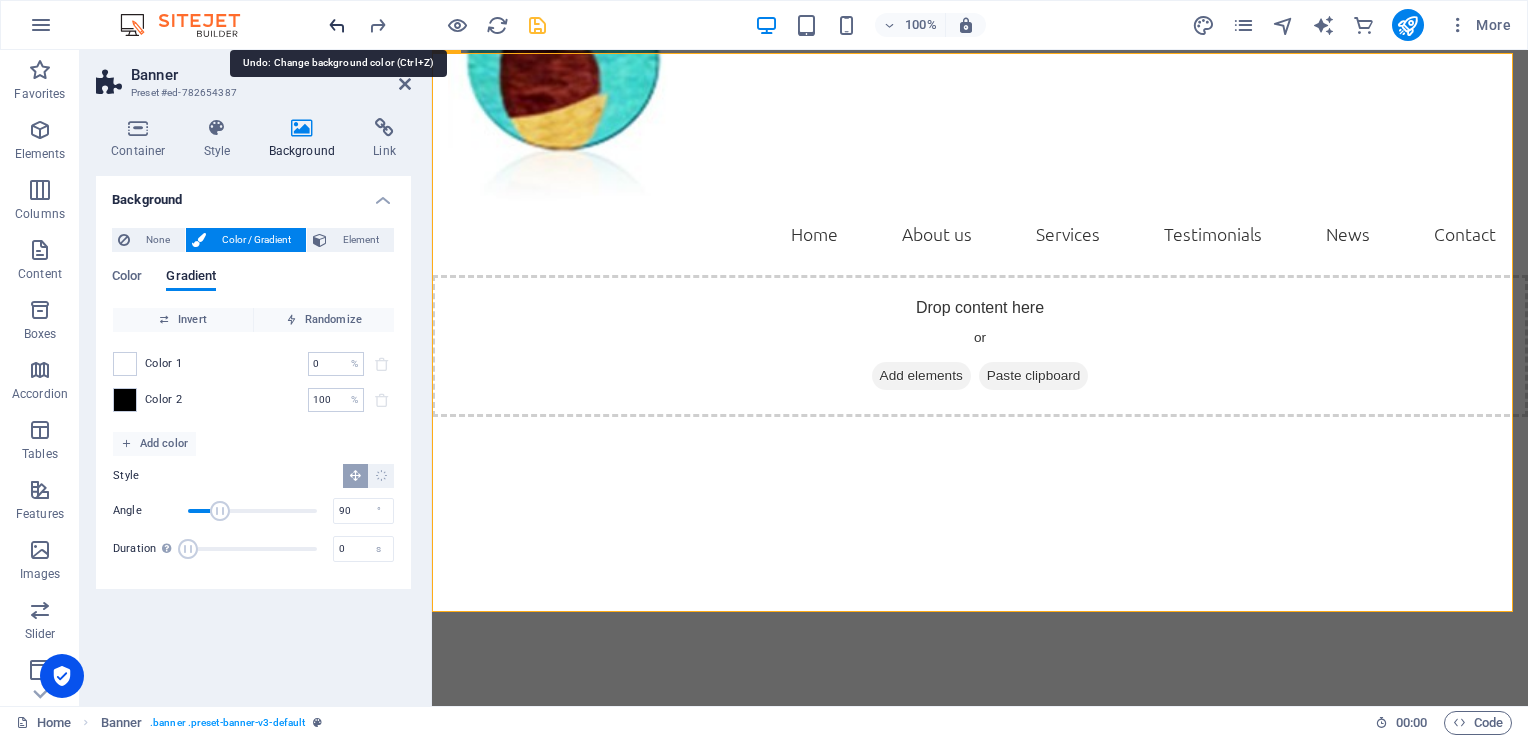 click at bounding box center [337, 25] 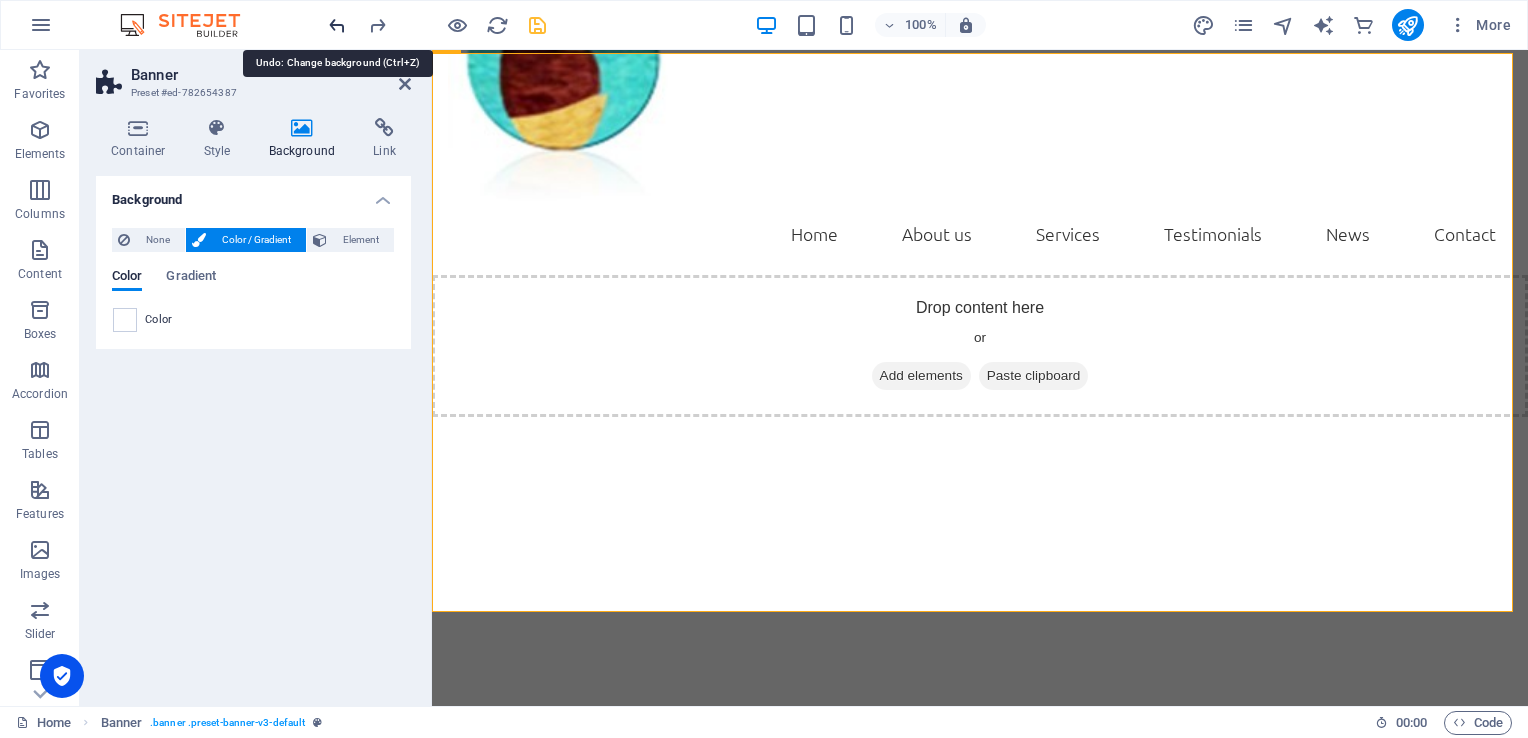 click at bounding box center (337, 25) 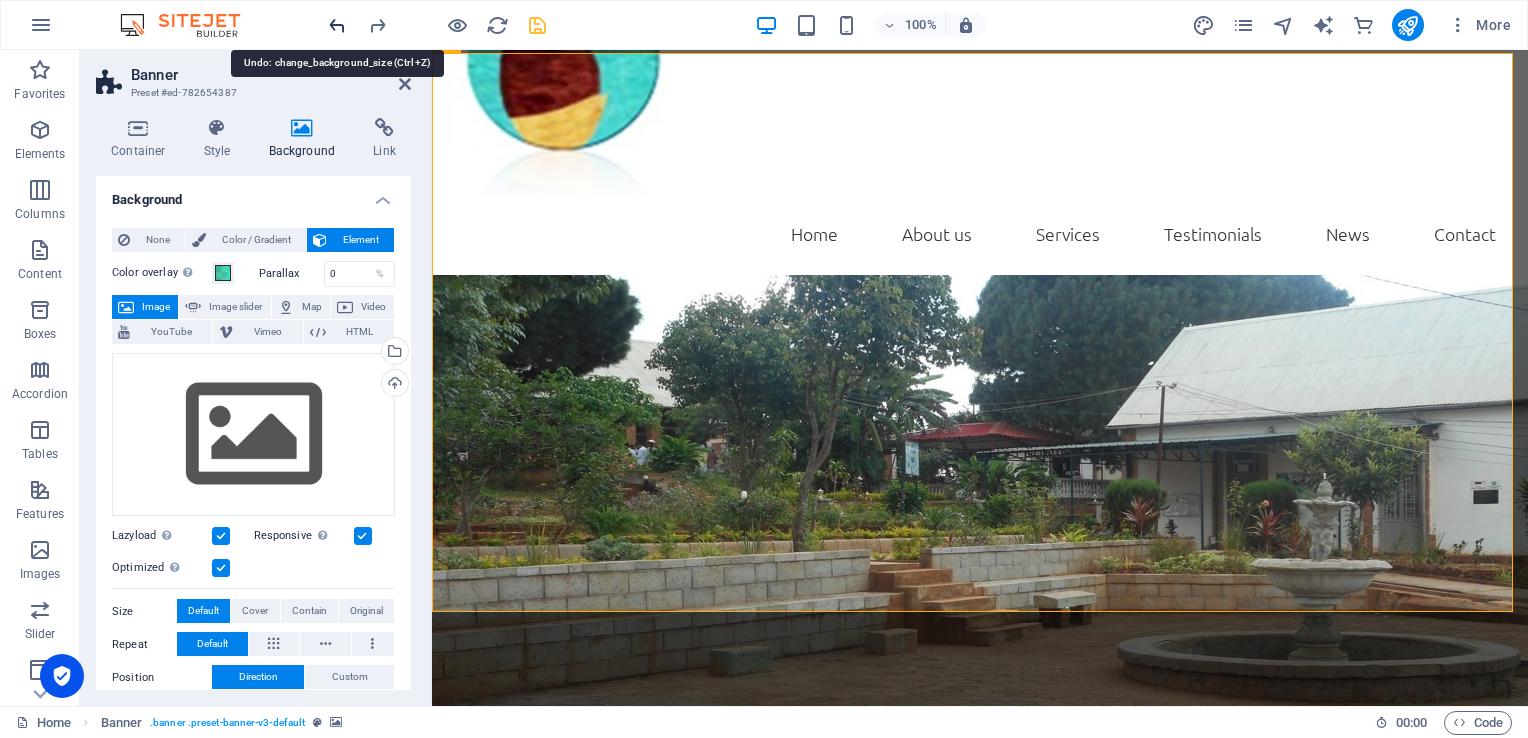 click at bounding box center (337, 25) 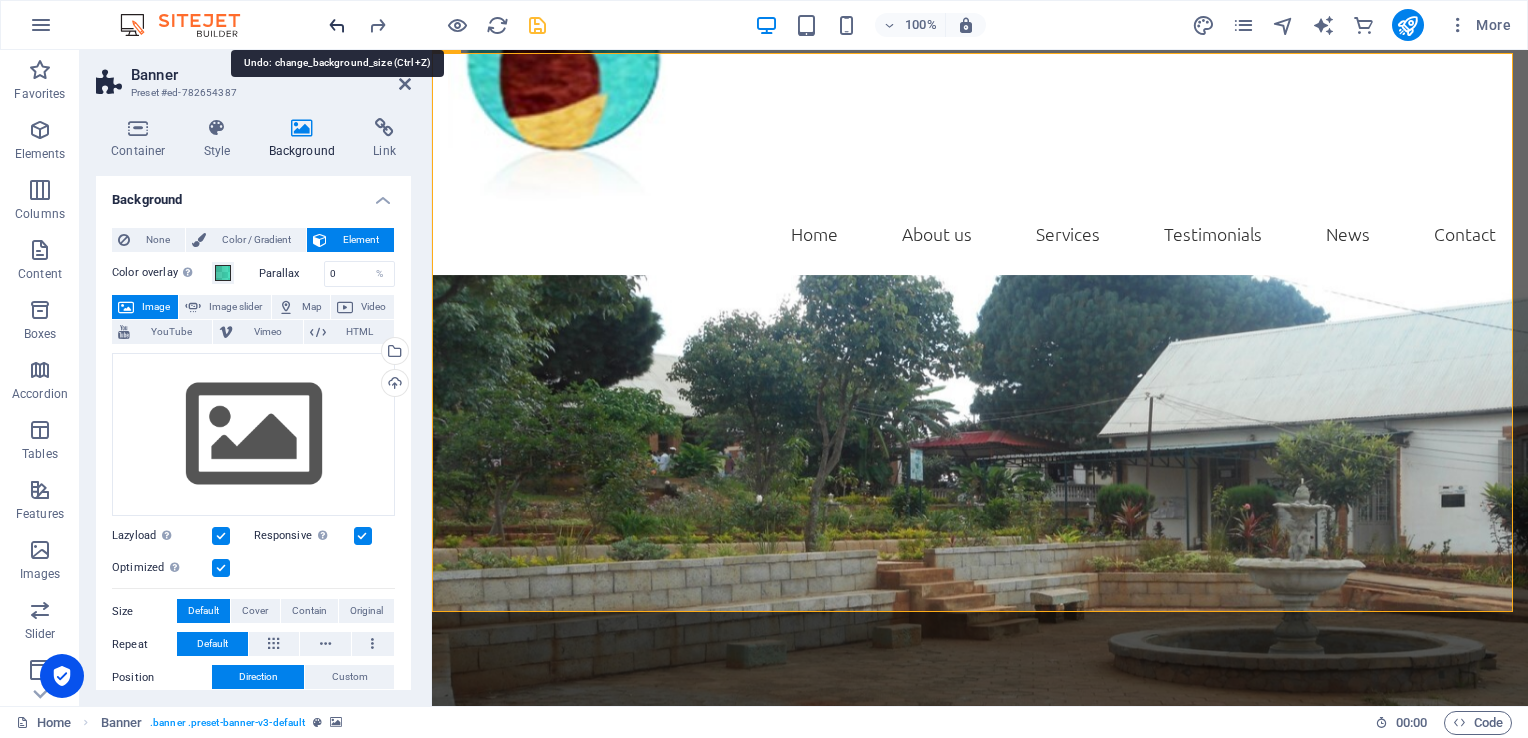 click at bounding box center (337, 25) 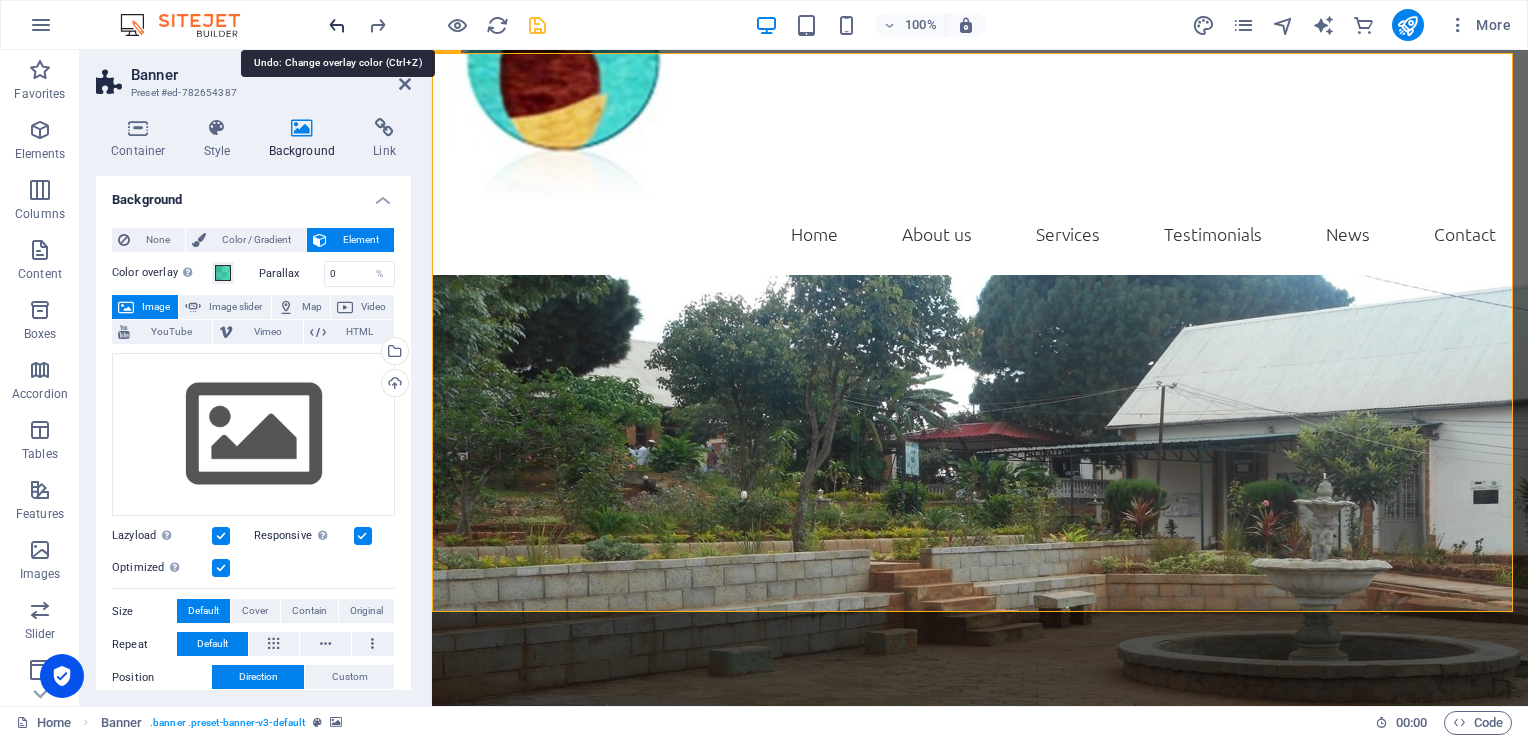 click at bounding box center [337, 25] 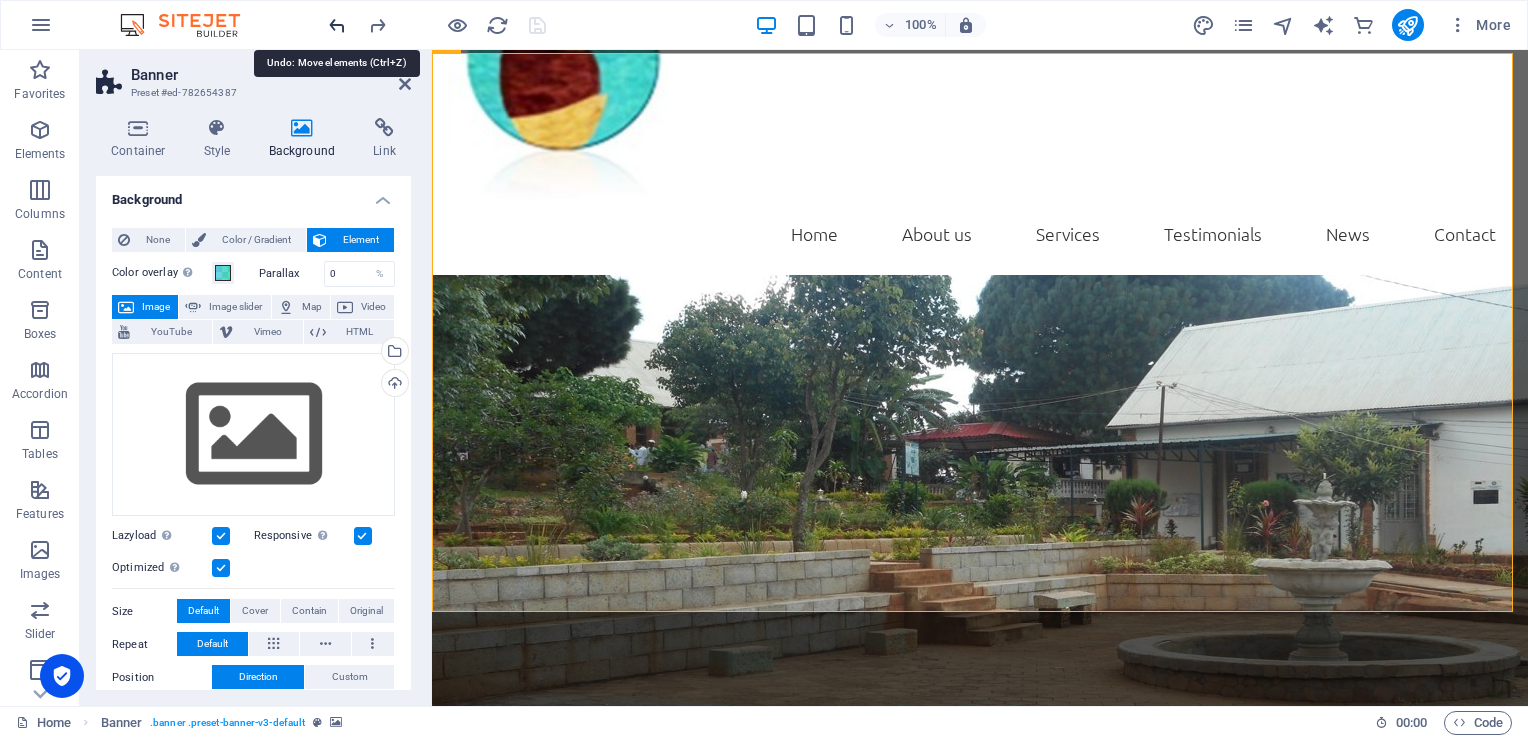 click at bounding box center (337, 25) 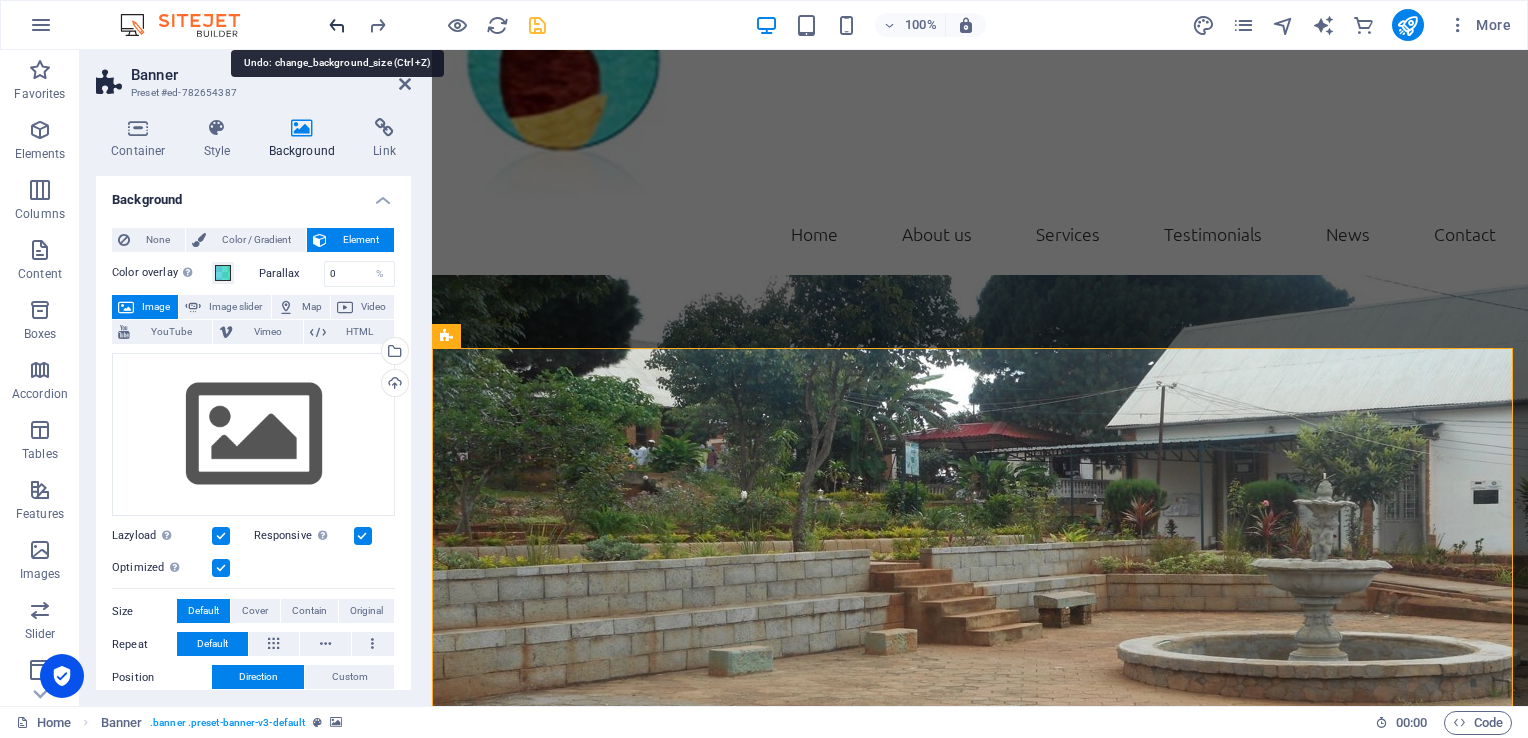 scroll, scrollTop: 371, scrollLeft: 0, axis: vertical 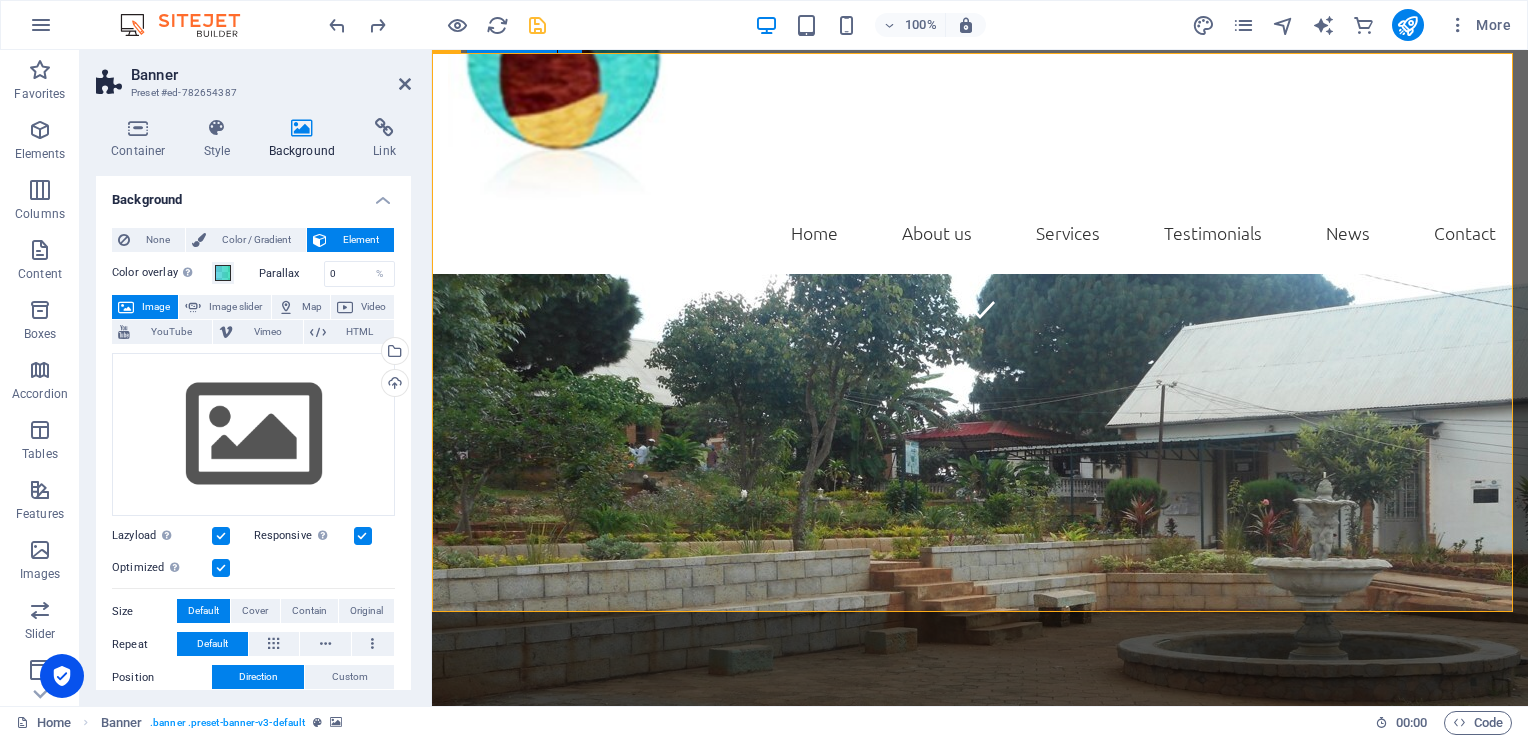 click on "chumea-ambohimiandra.mg We take  care  of you!" at bounding box center [980, 980] 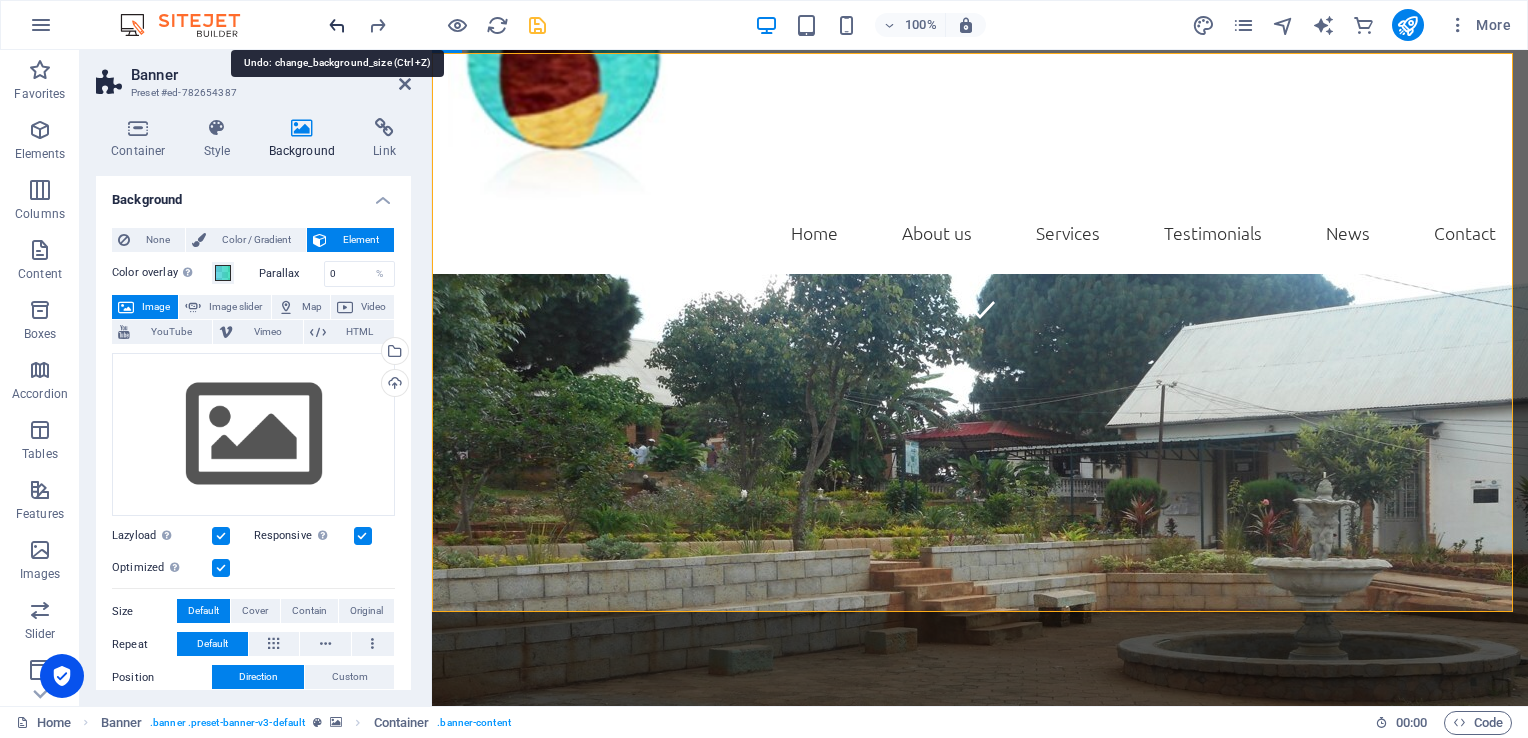 click at bounding box center [337, 25] 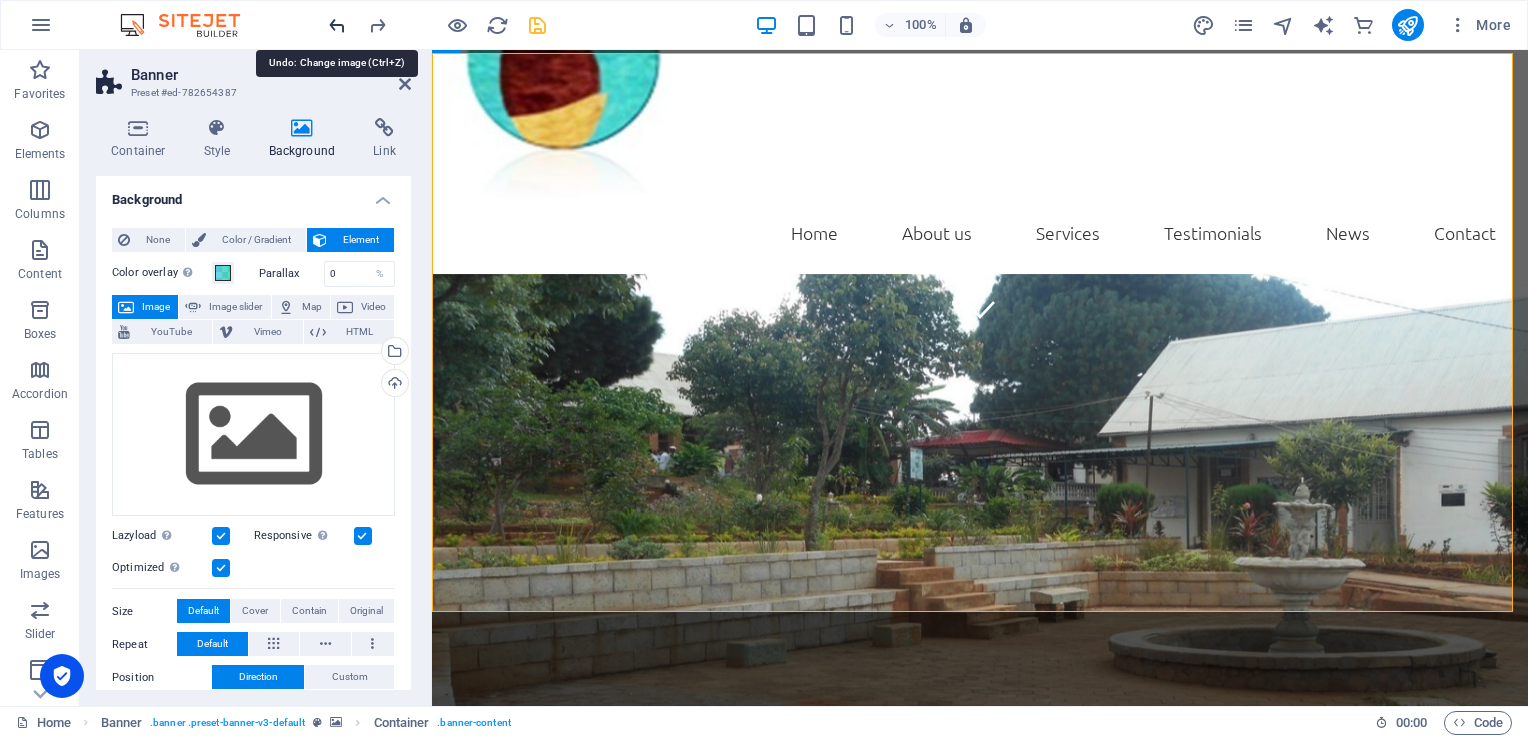 click at bounding box center (337, 25) 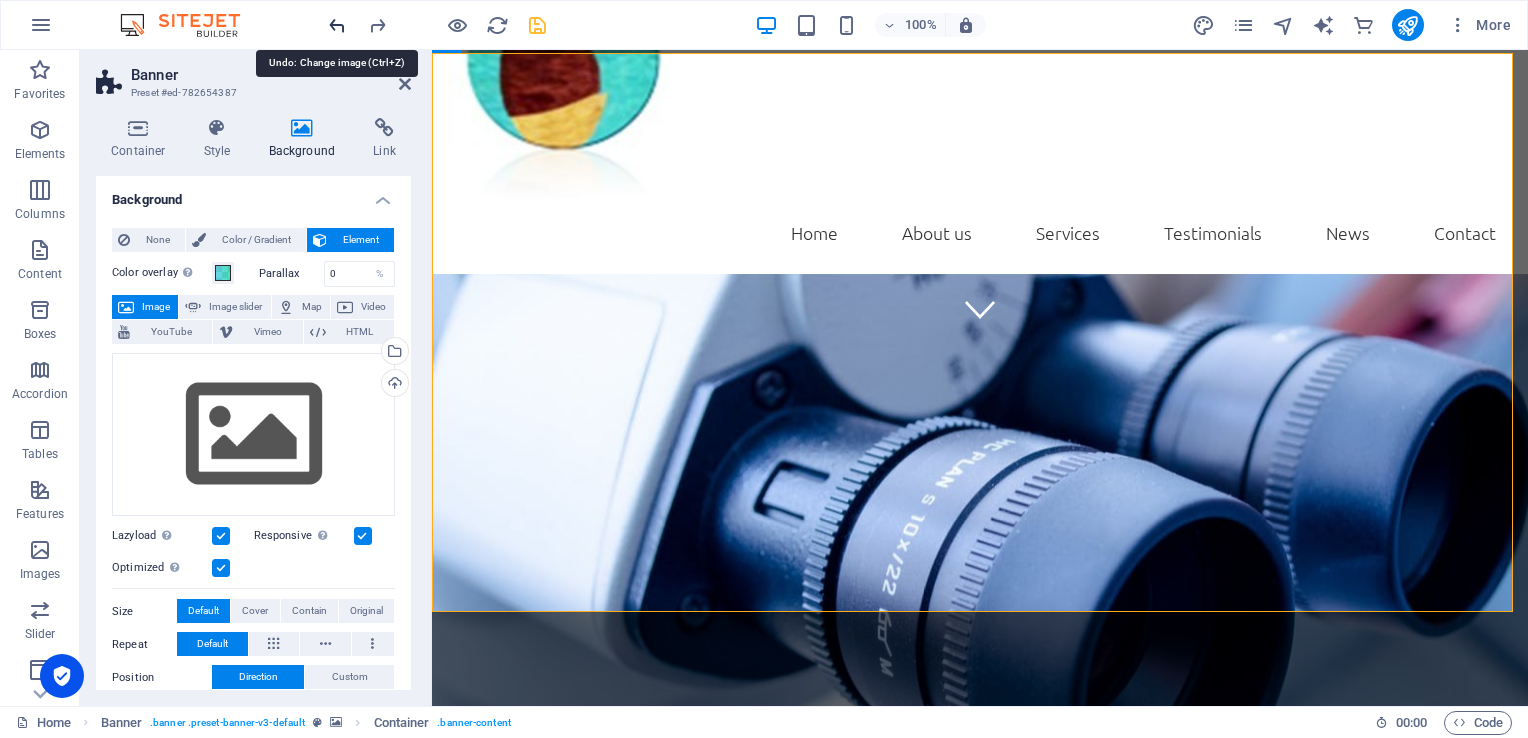 click at bounding box center (337, 25) 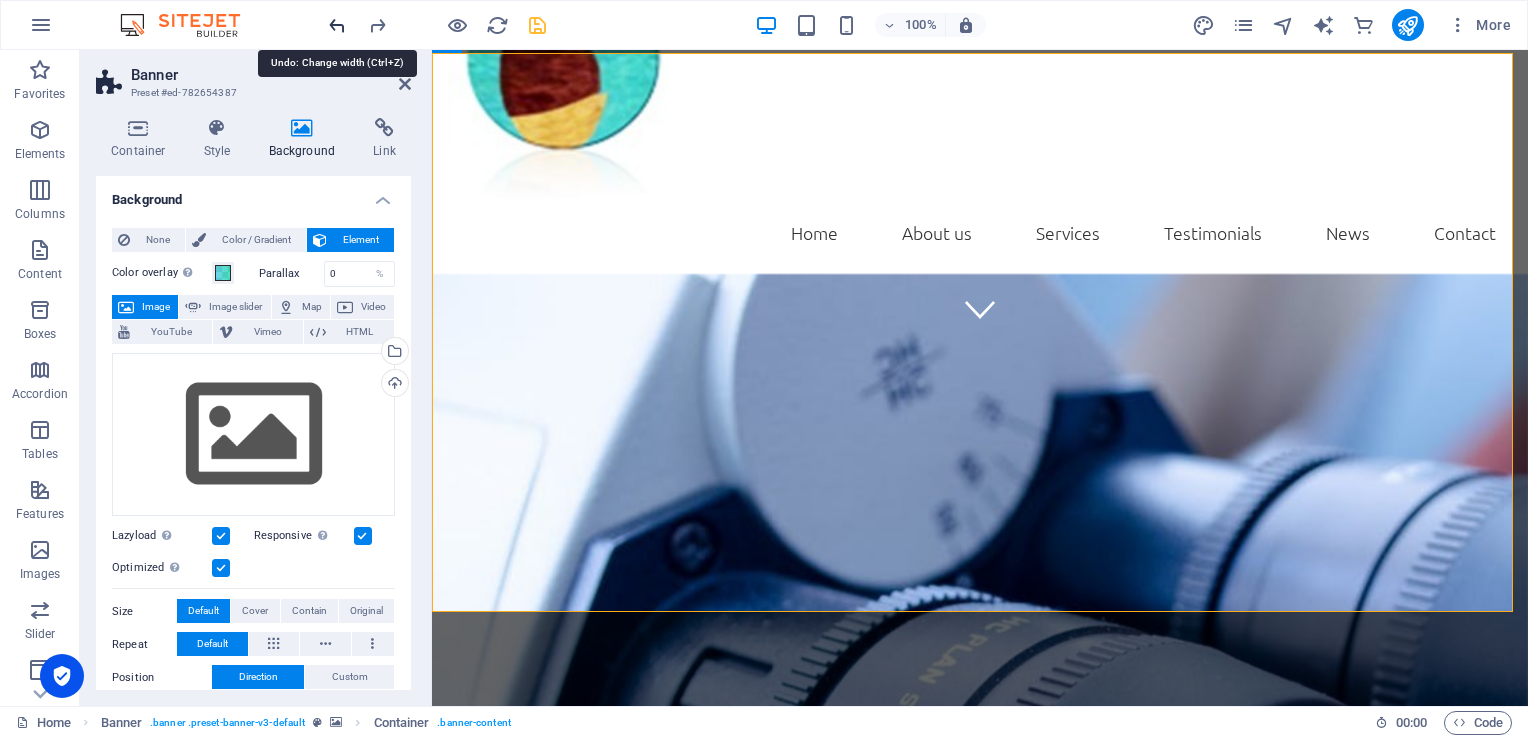 click at bounding box center (337, 25) 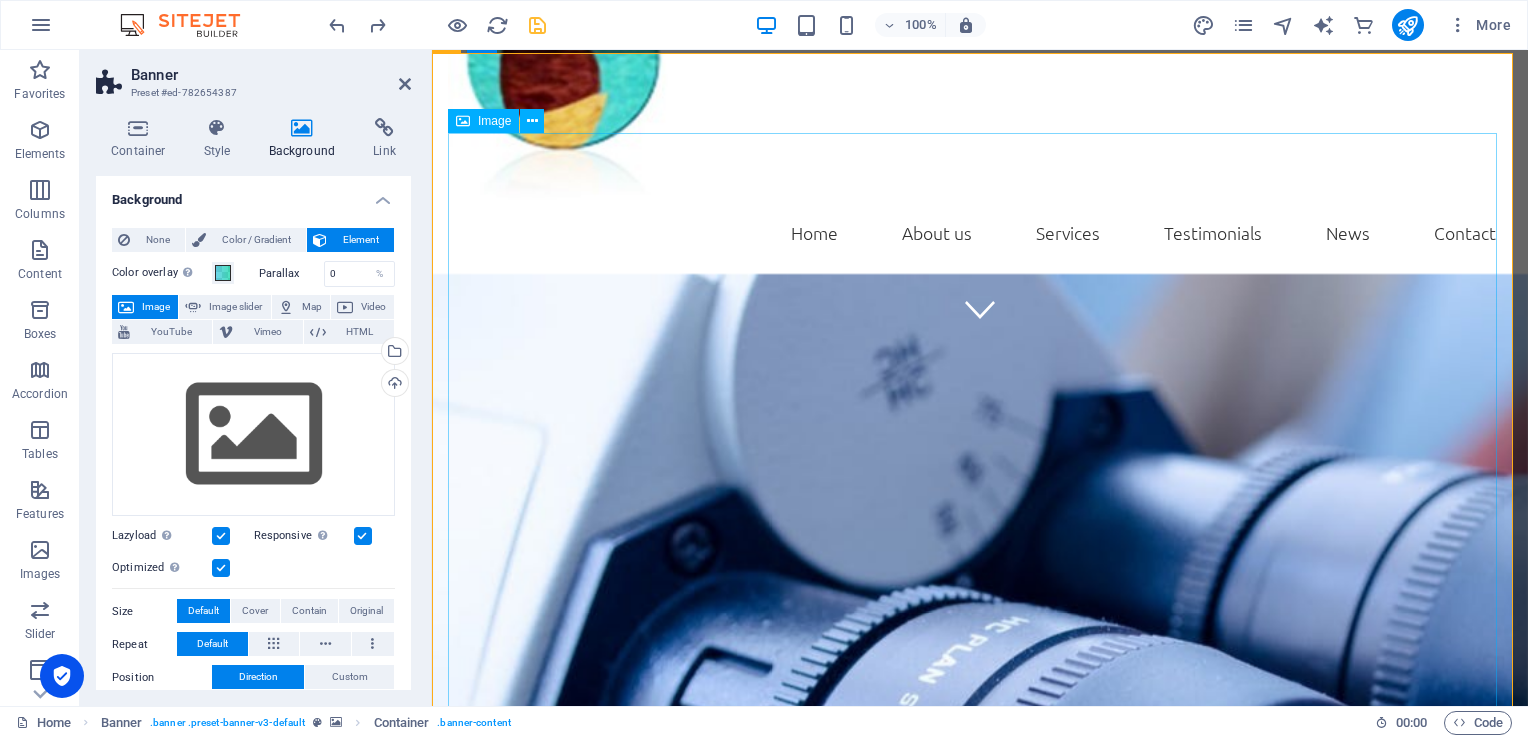 click at bounding box center (980, 1705) 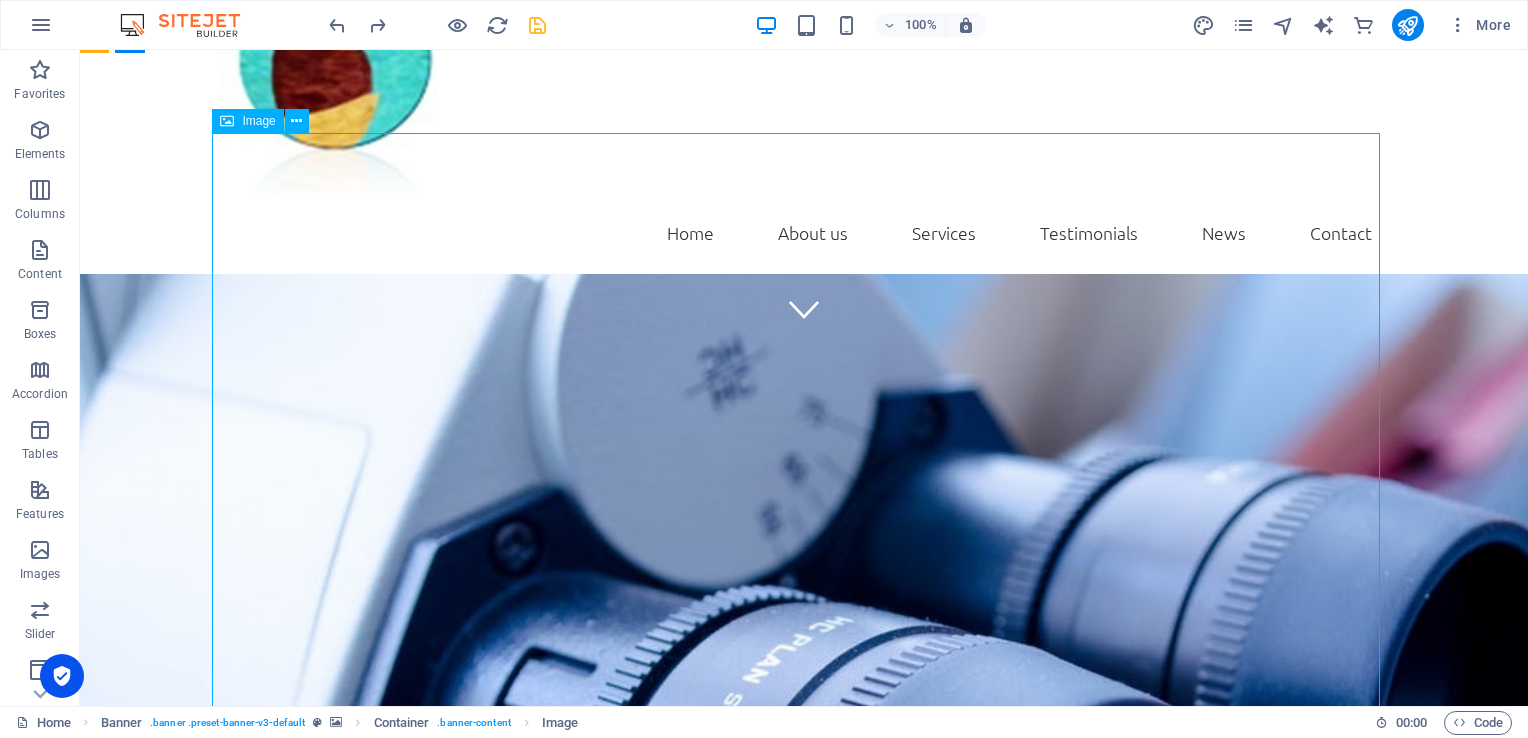 drag, startPoint x: 394, startPoint y: 221, endPoint x: 732, endPoint y: 167, distance: 342.28644 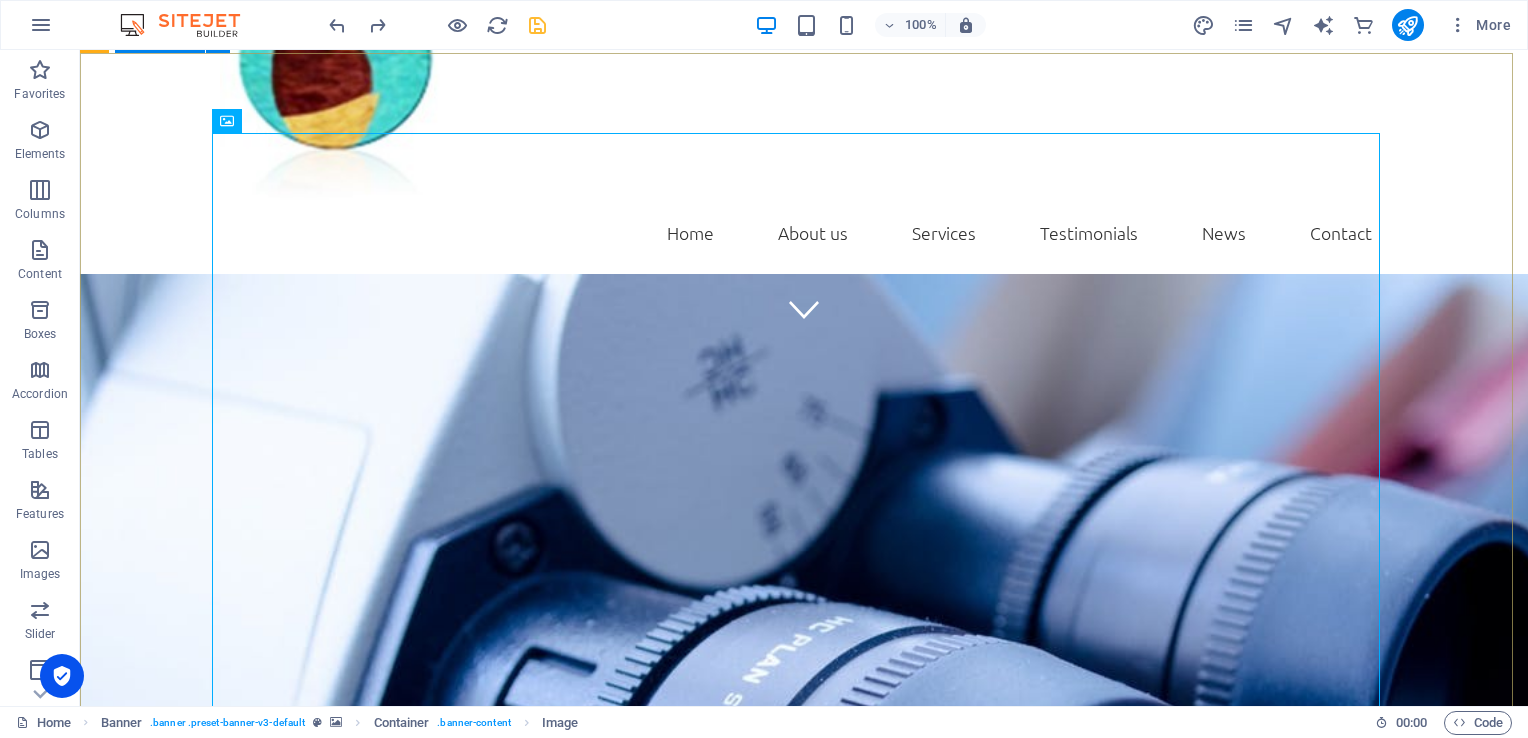 click on "chumea-ambohimiandra.mg We take  care  of you!" at bounding box center [804, 1773] 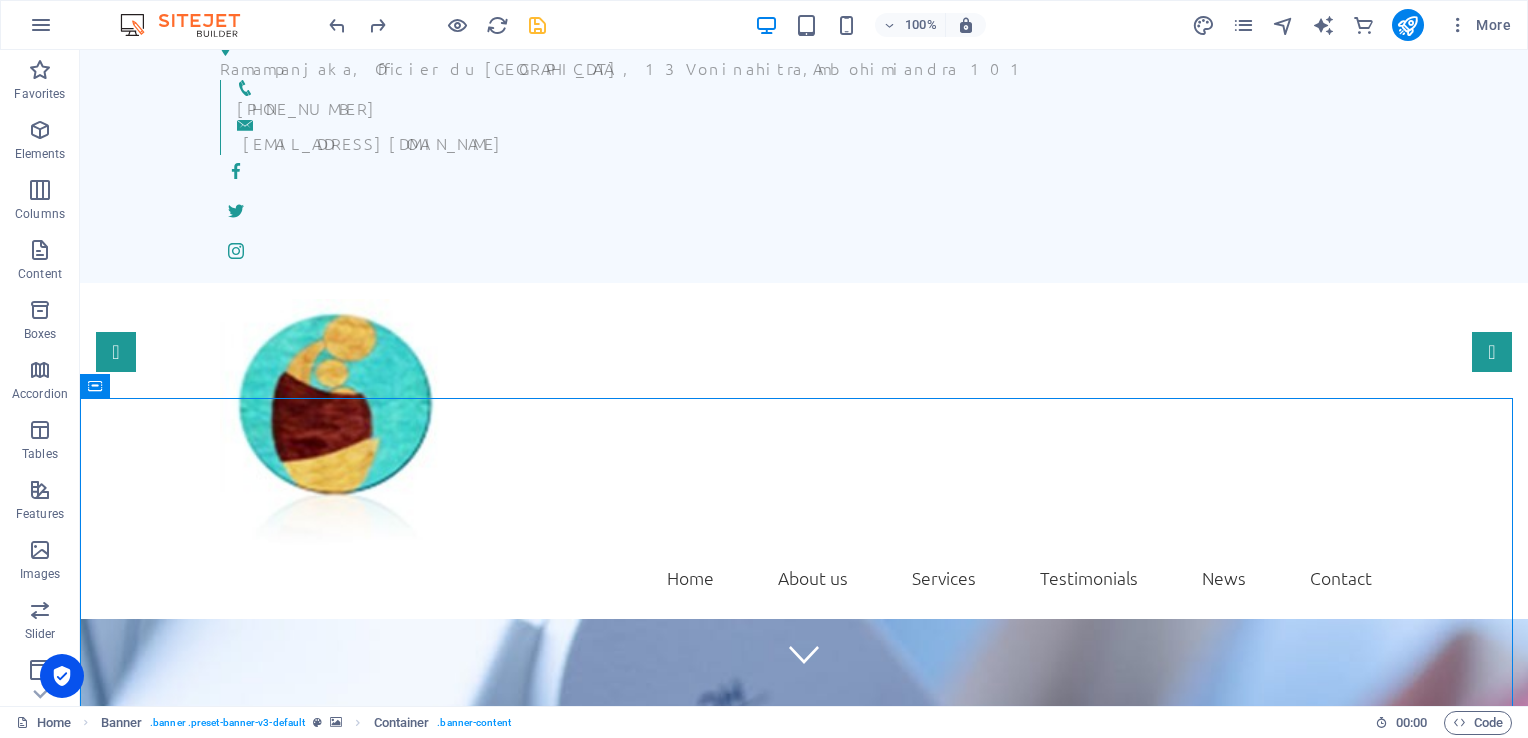 scroll, scrollTop: 35, scrollLeft: 0, axis: vertical 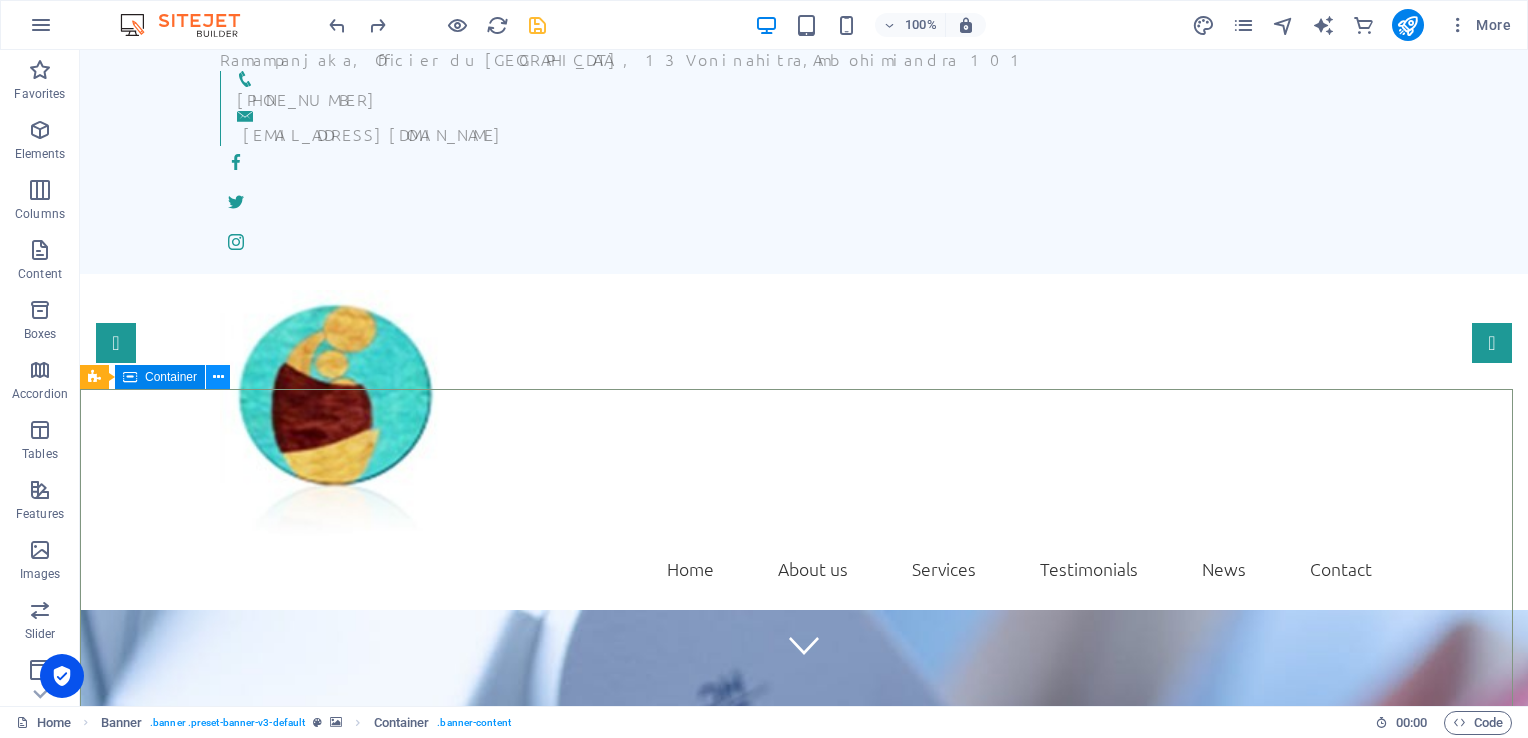 click at bounding box center [218, 377] 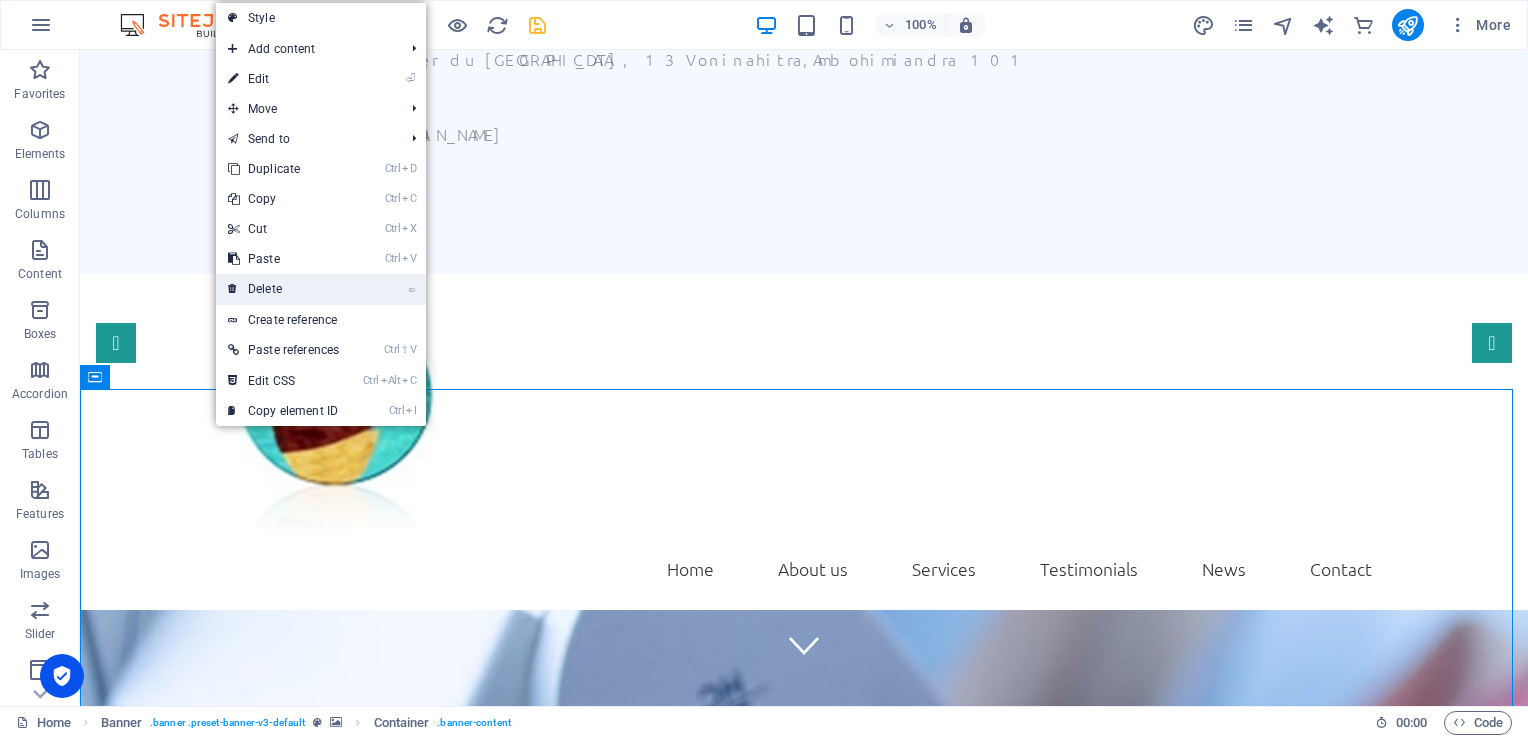 click on "⌦  Delete" at bounding box center [283, 289] 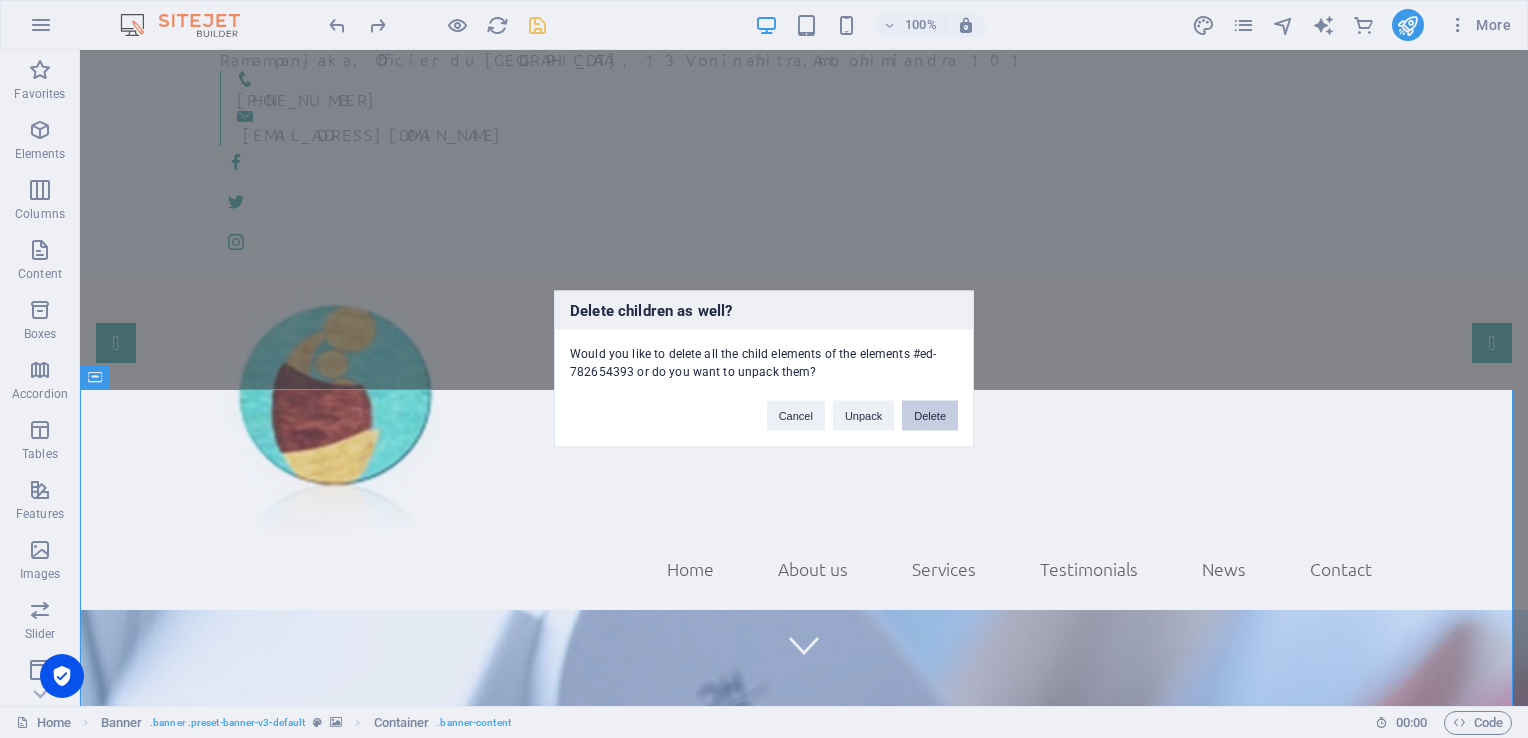 click on "Delete" at bounding box center (930, 416) 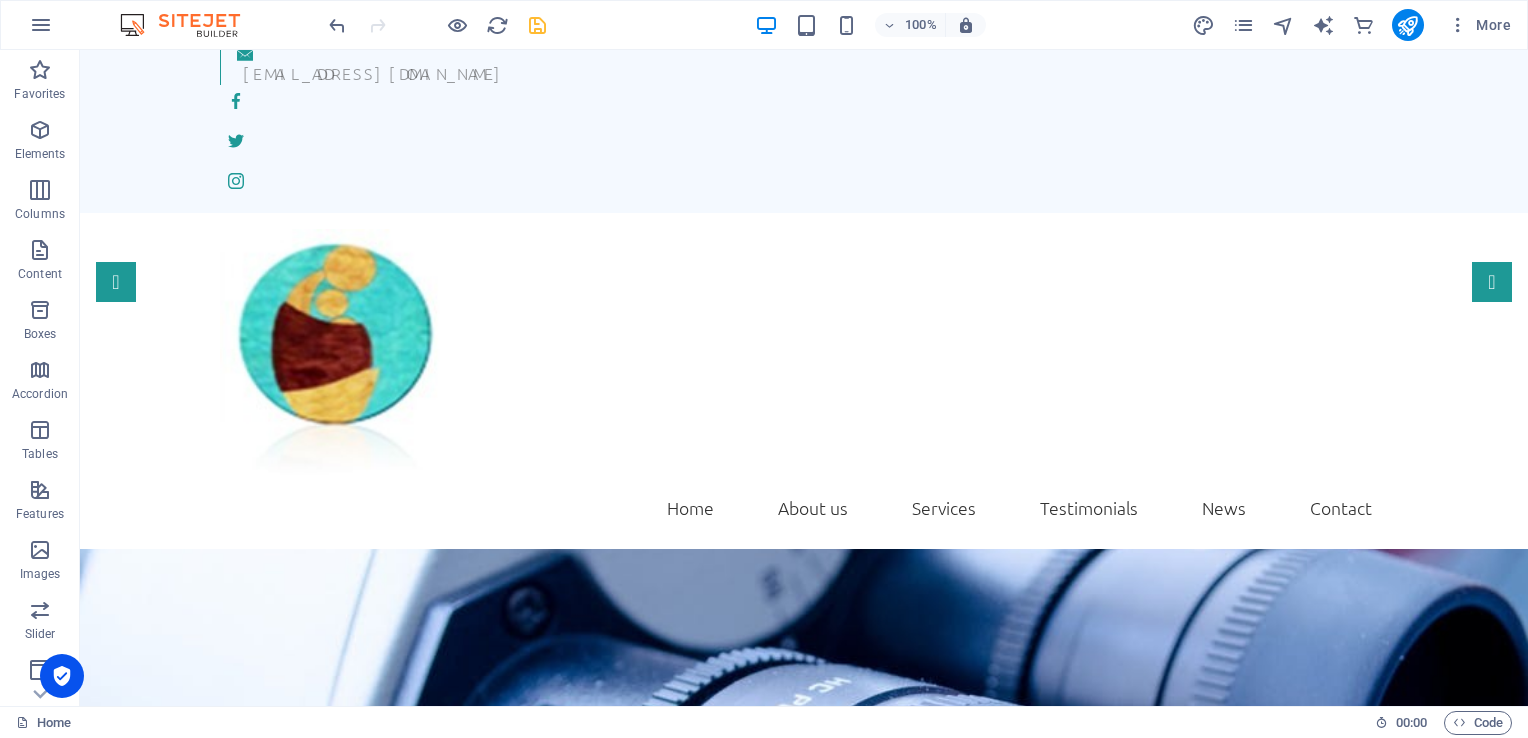 scroll, scrollTop: 63, scrollLeft: 0, axis: vertical 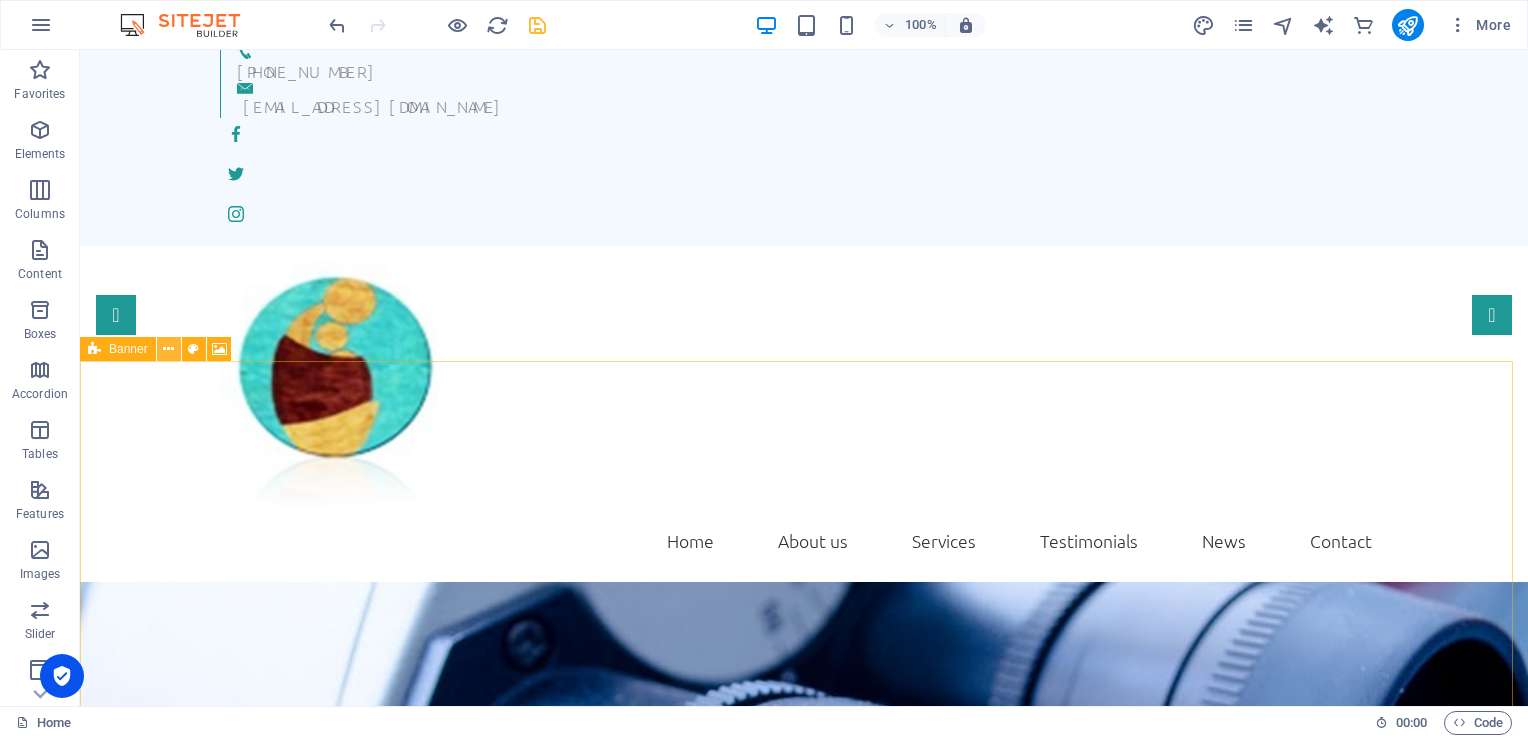 click at bounding box center [168, 349] 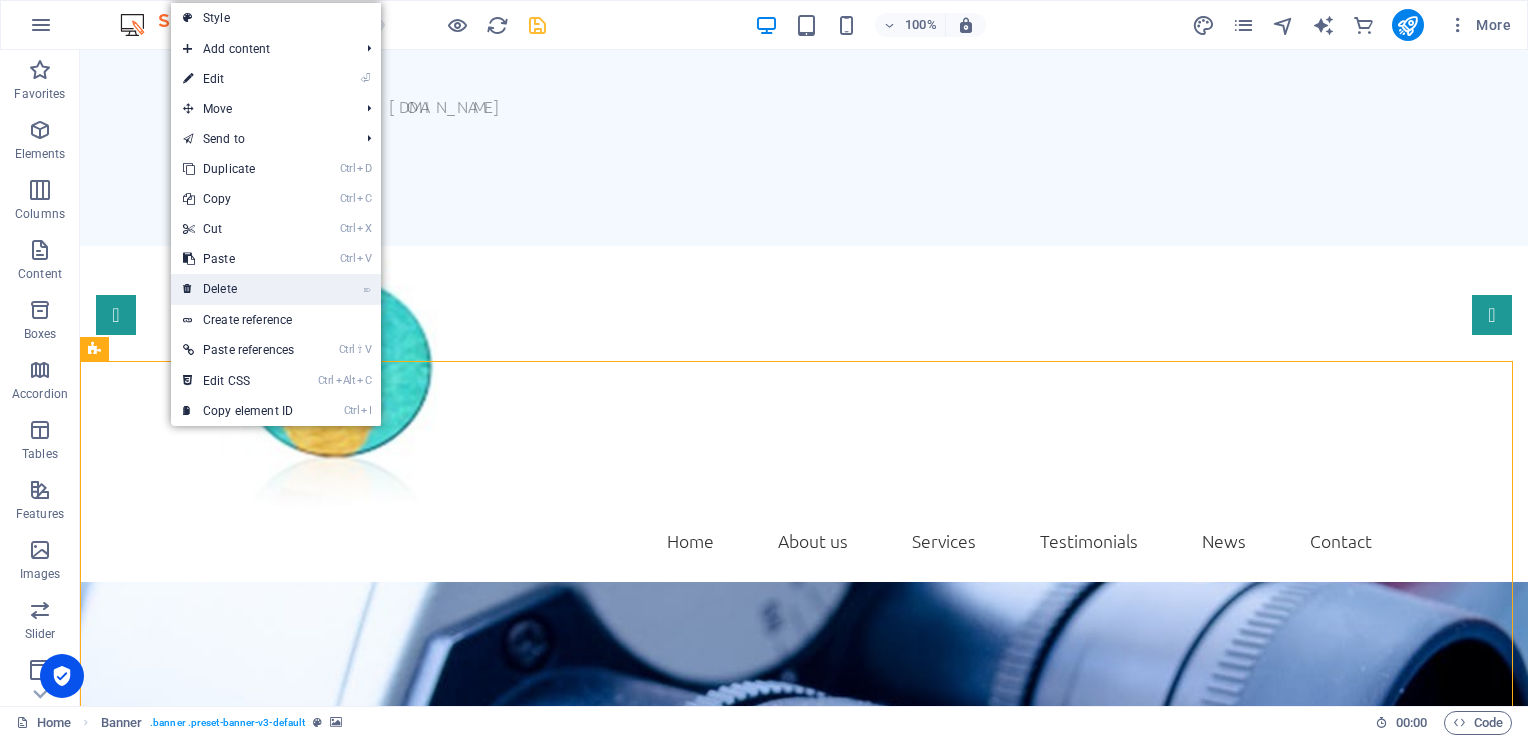 click on "⌦  Delete" at bounding box center [238, 289] 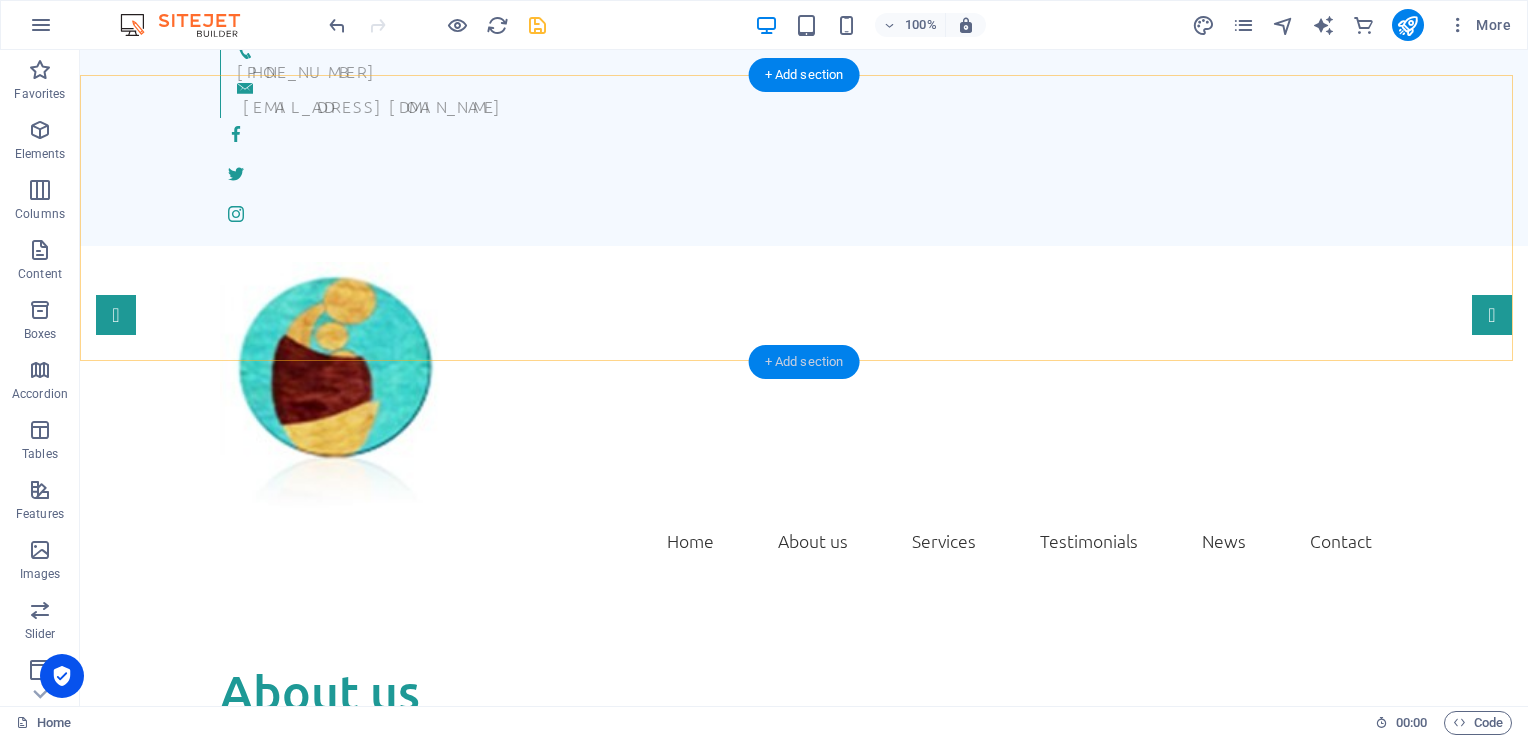 click on "+ Add section" at bounding box center [804, 362] 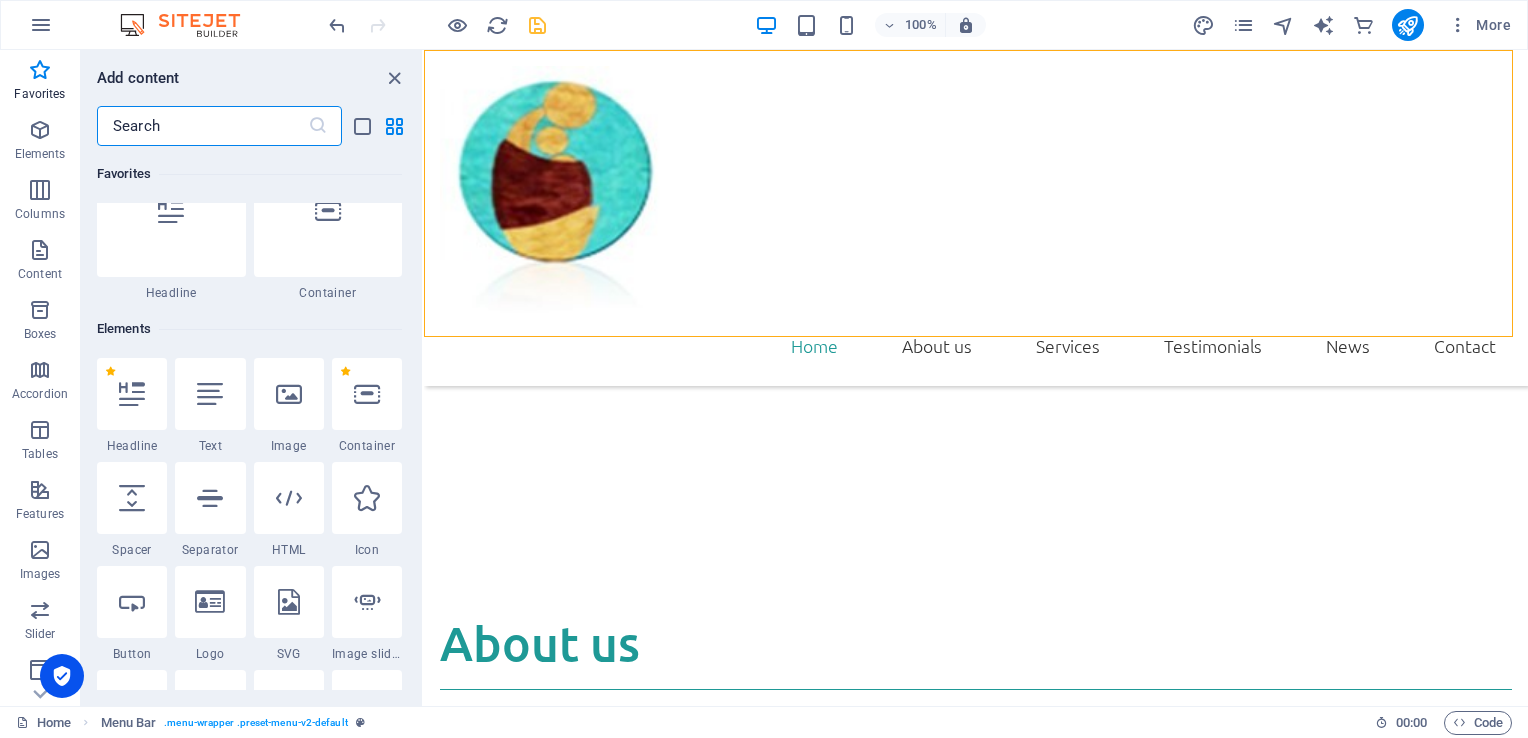 scroll, scrollTop: 0, scrollLeft: 0, axis: both 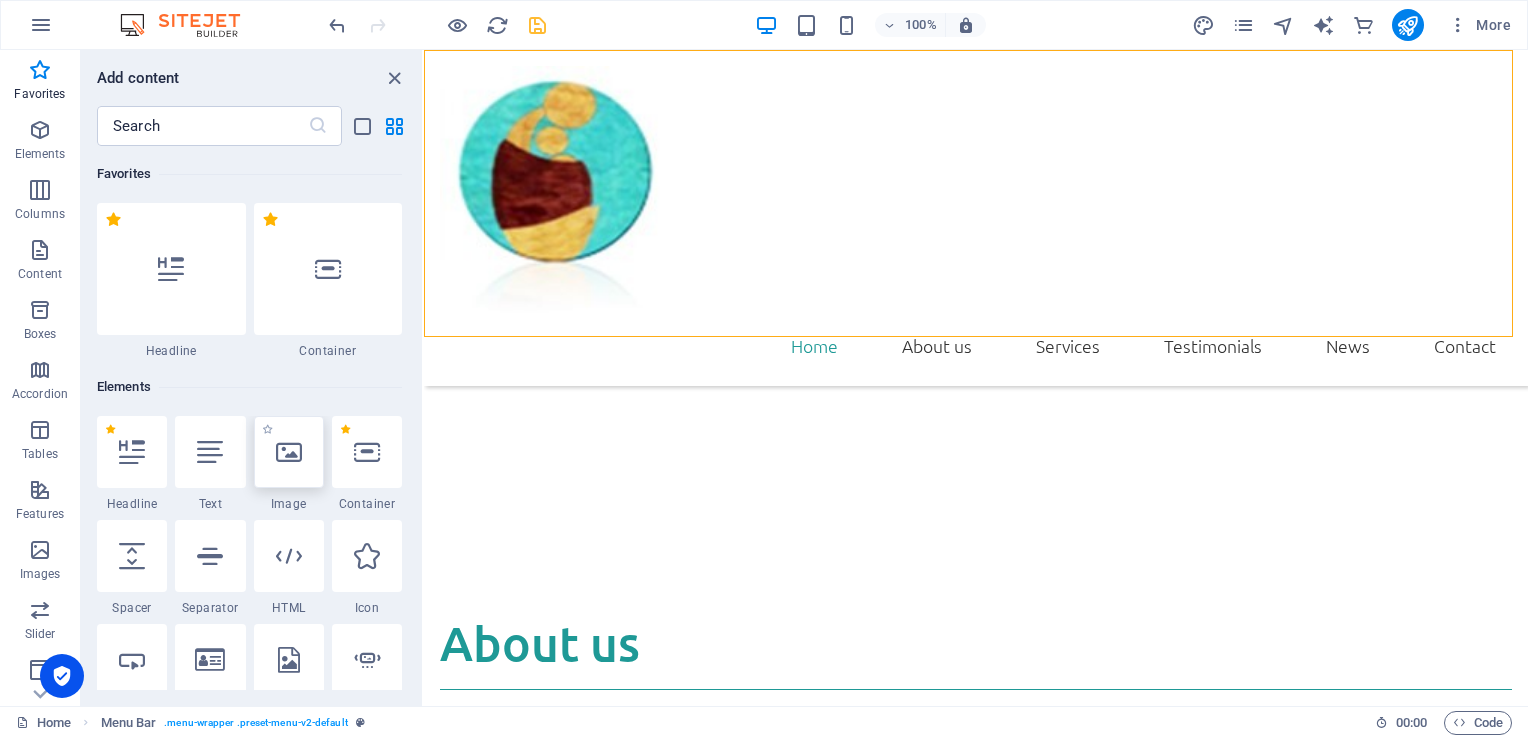 click at bounding box center (289, 452) 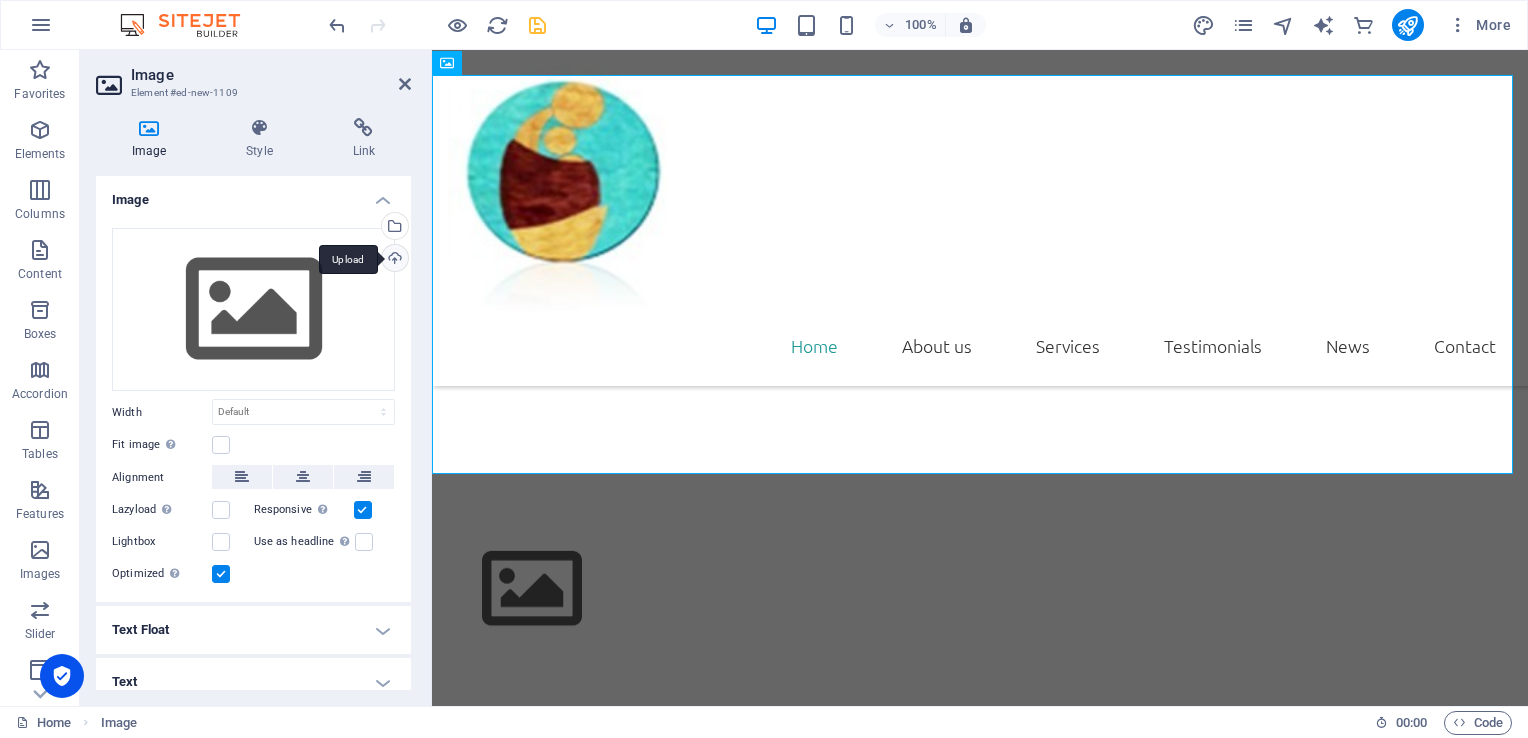 click on "Upload" at bounding box center (393, 260) 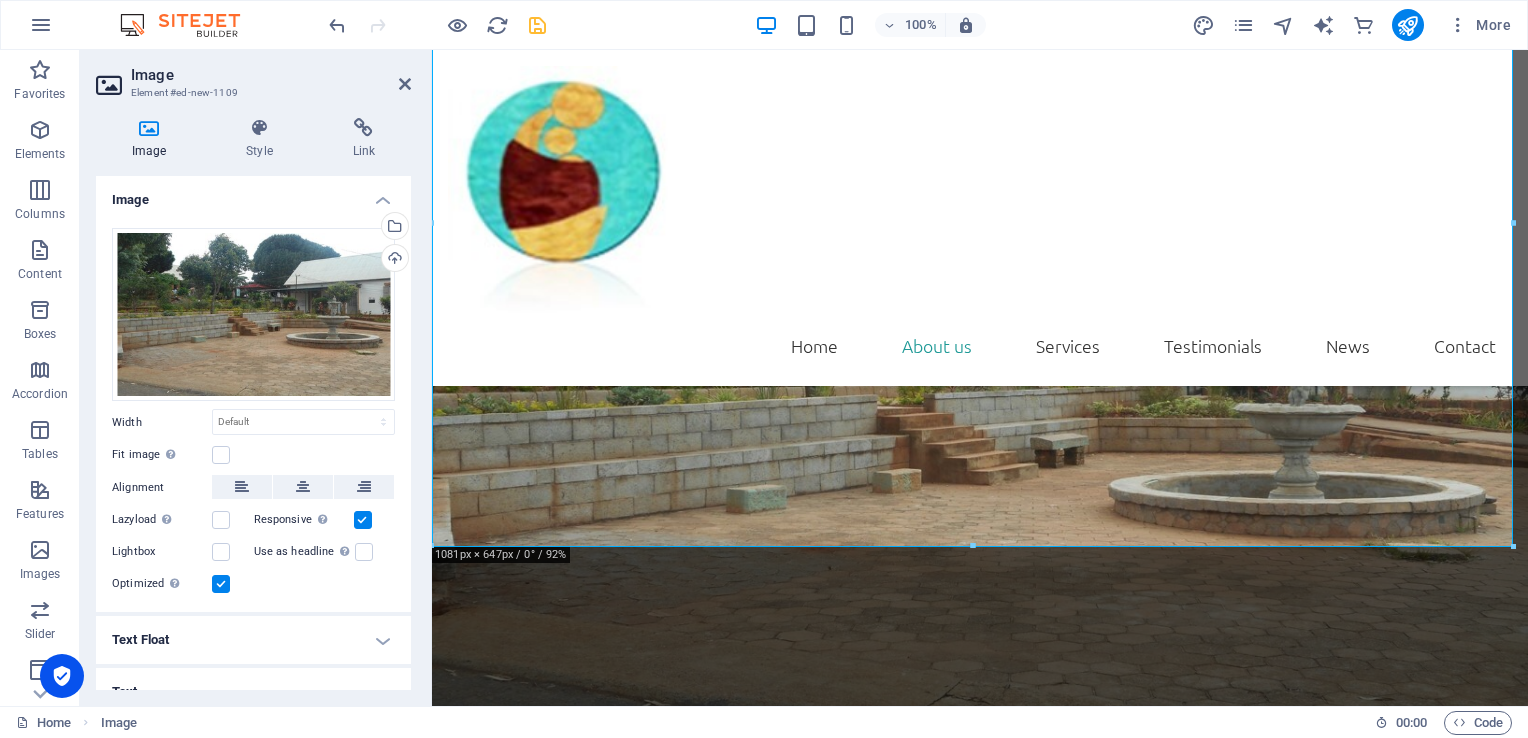 scroll, scrollTop: 0, scrollLeft: 0, axis: both 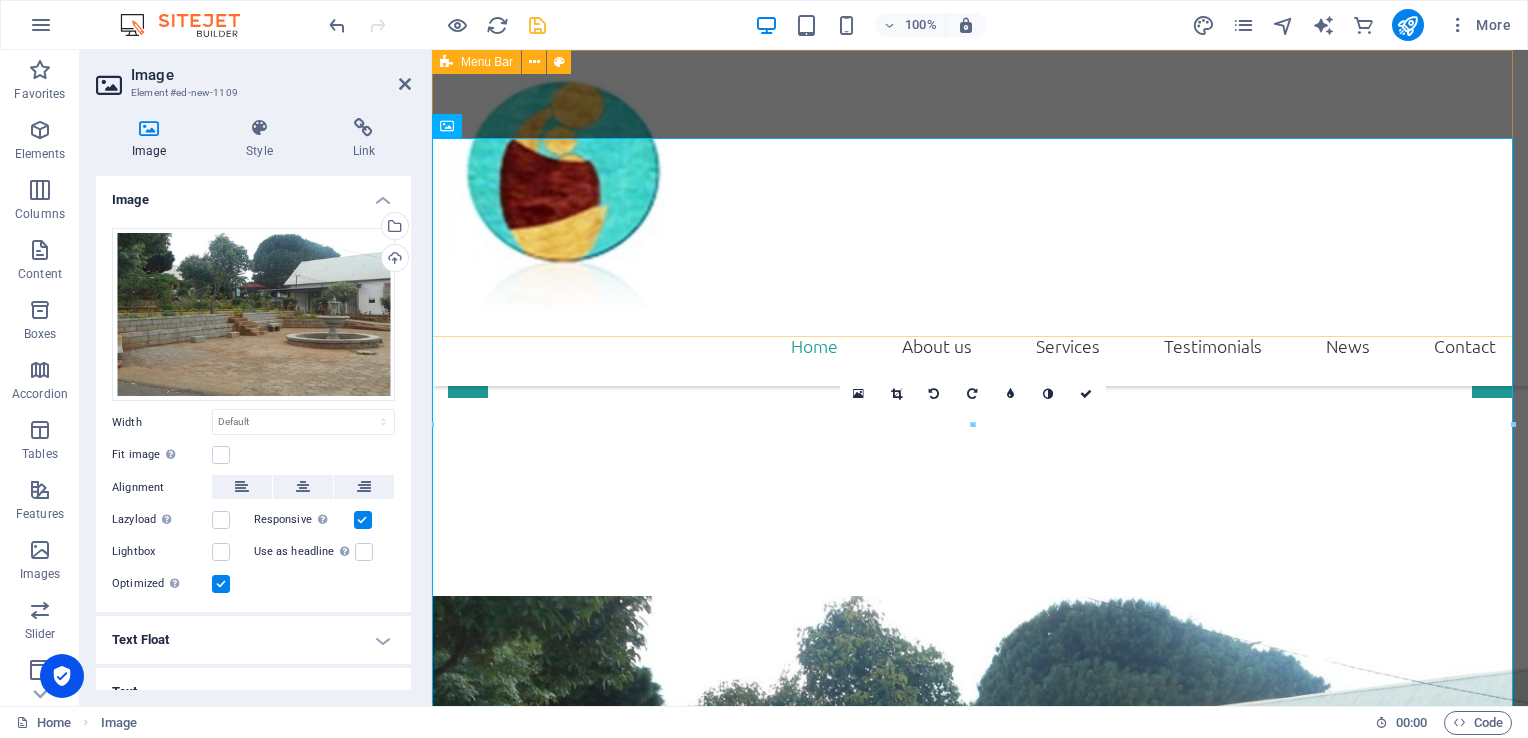 click on "Home About us Services Testimonials News Contact" at bounding box center (980, 218) 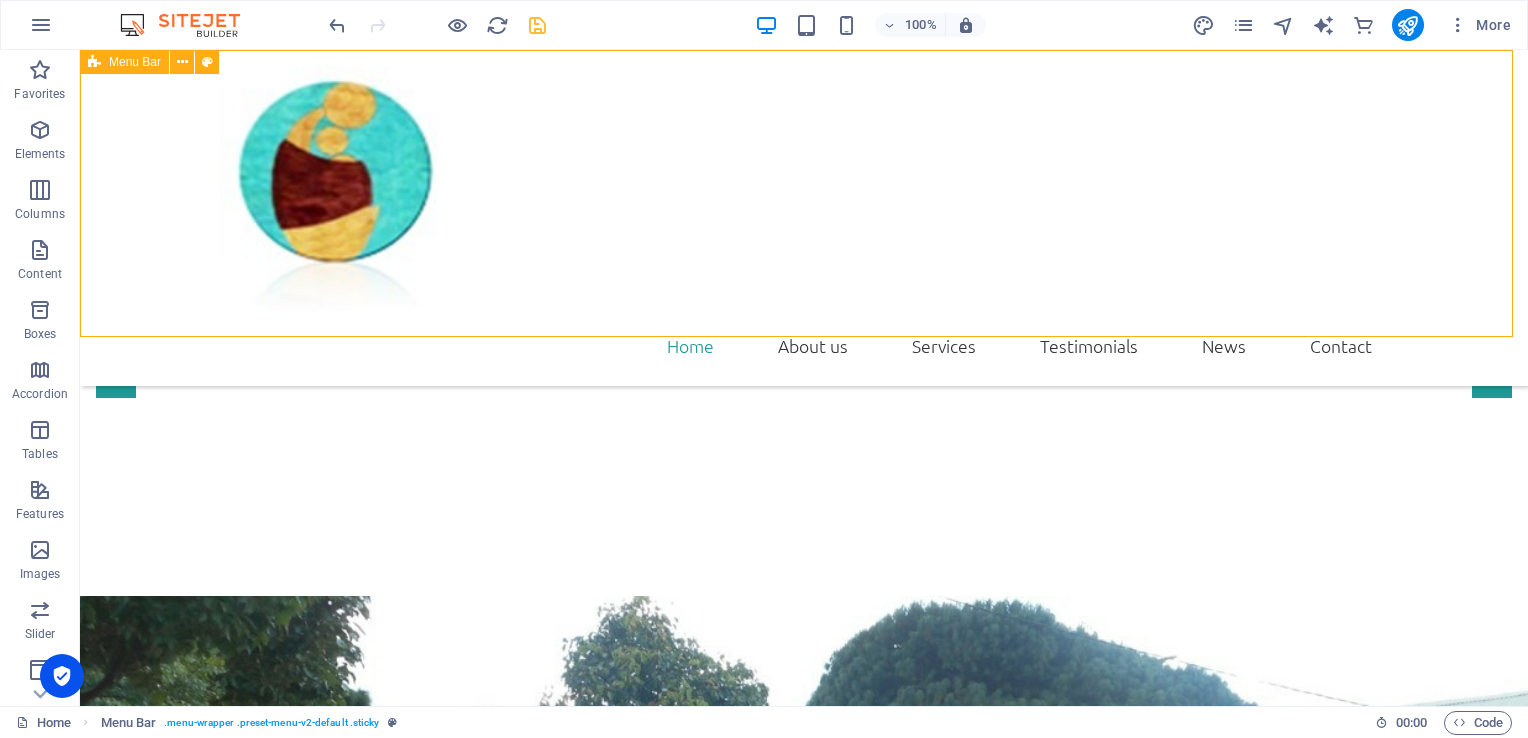 drag, startPoint x: 992, startPoint y: 332, endPoint x: 992, endPoint y: 321, distance: 11 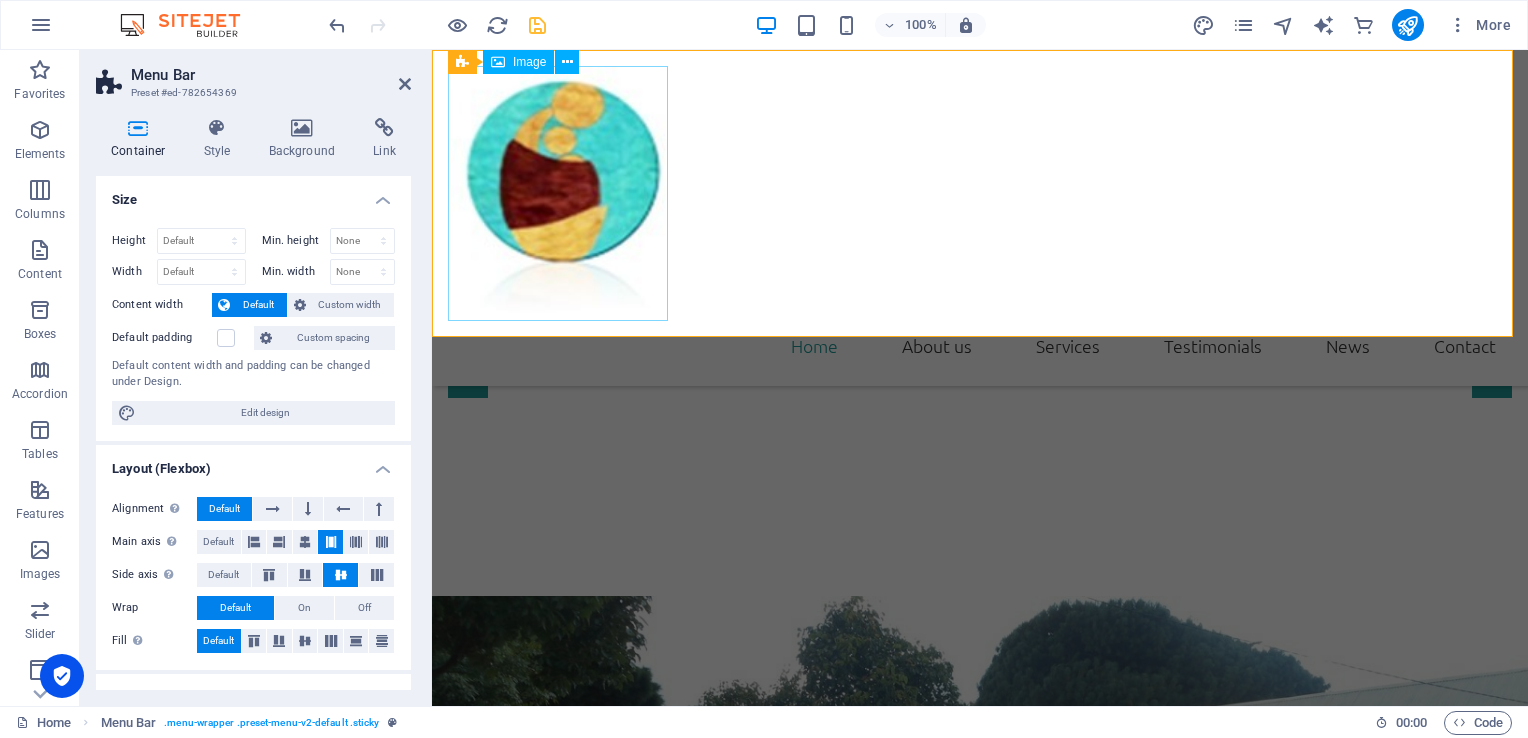 click at bounding box center (980, 193) 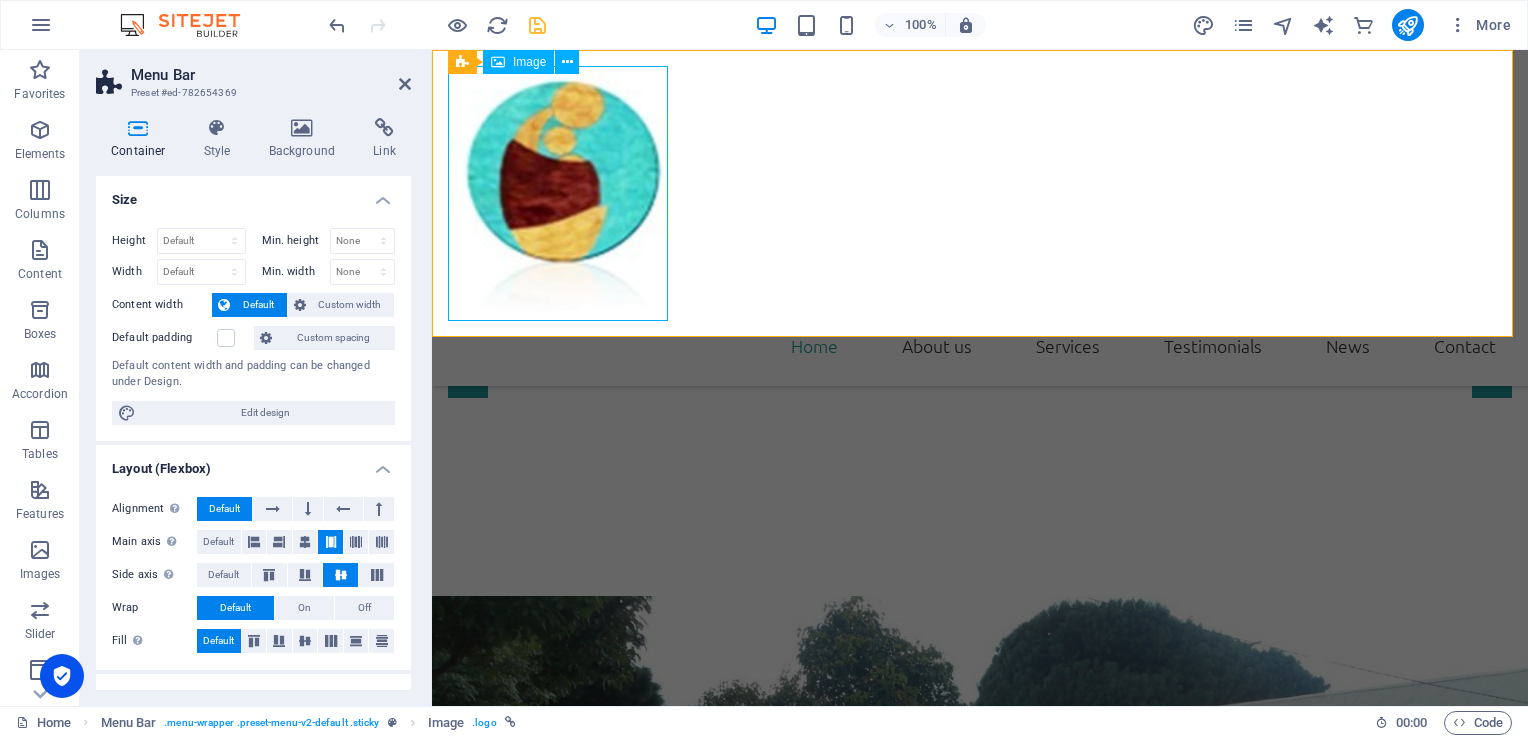 click at bounding box center (980, 193) 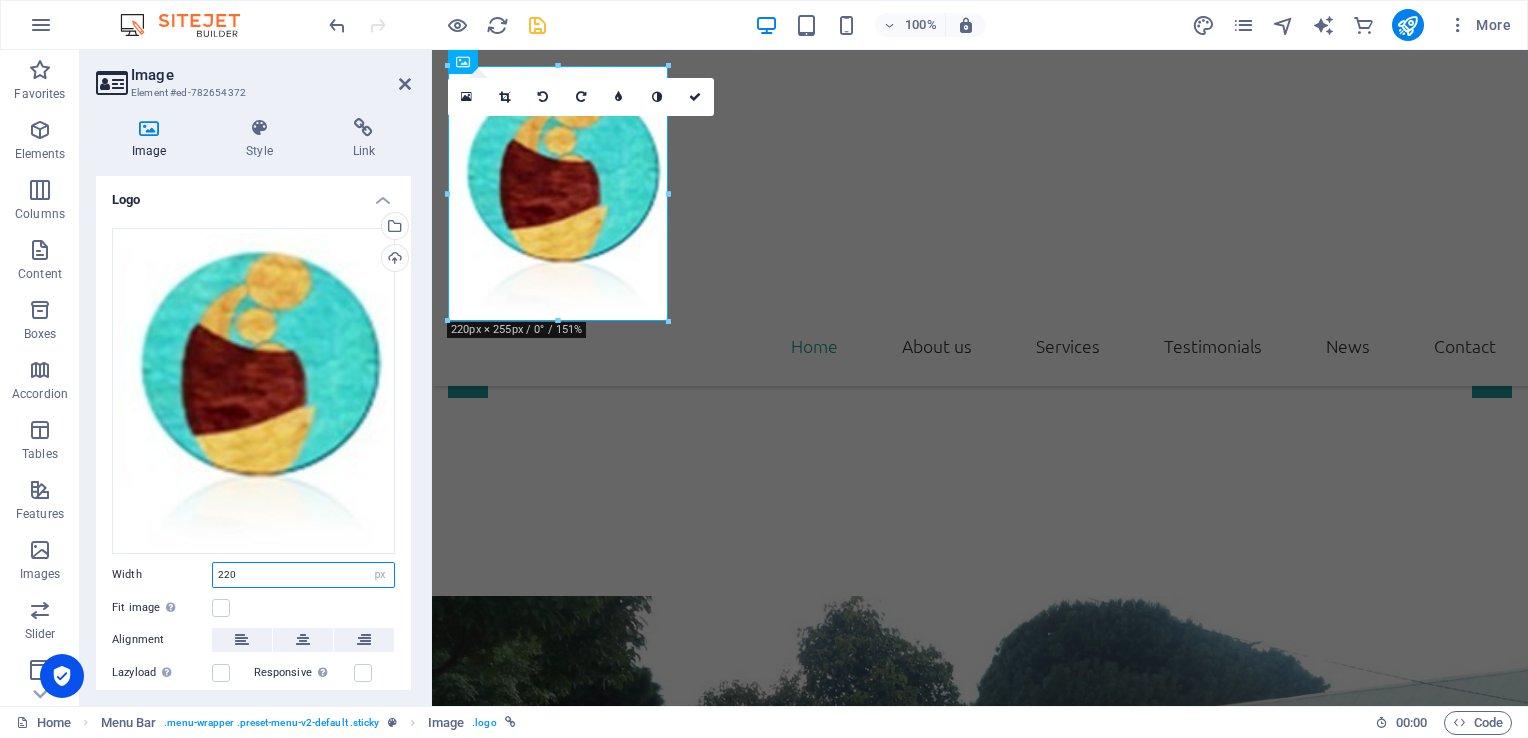 click on "220" at bounding box center (303, 575) 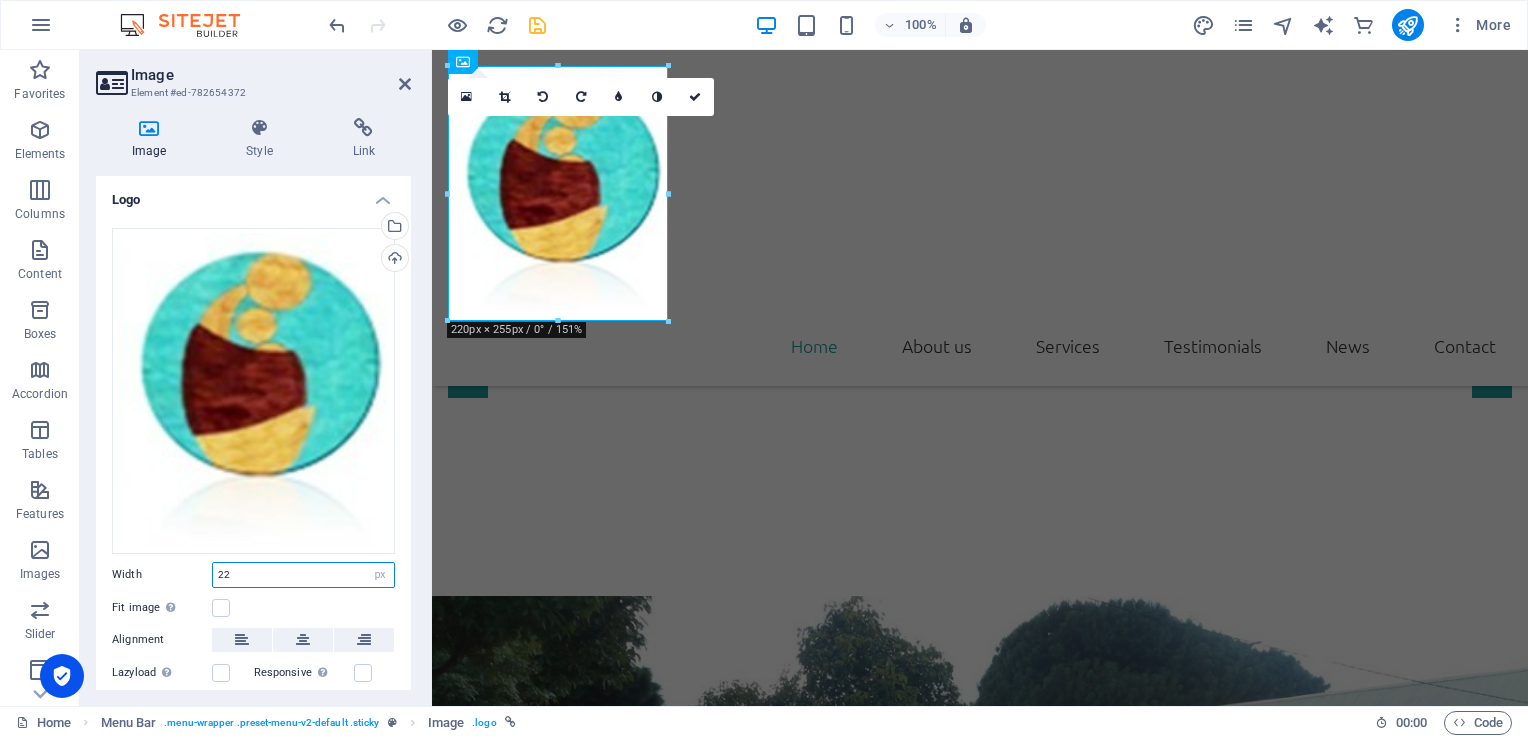 type on "2" 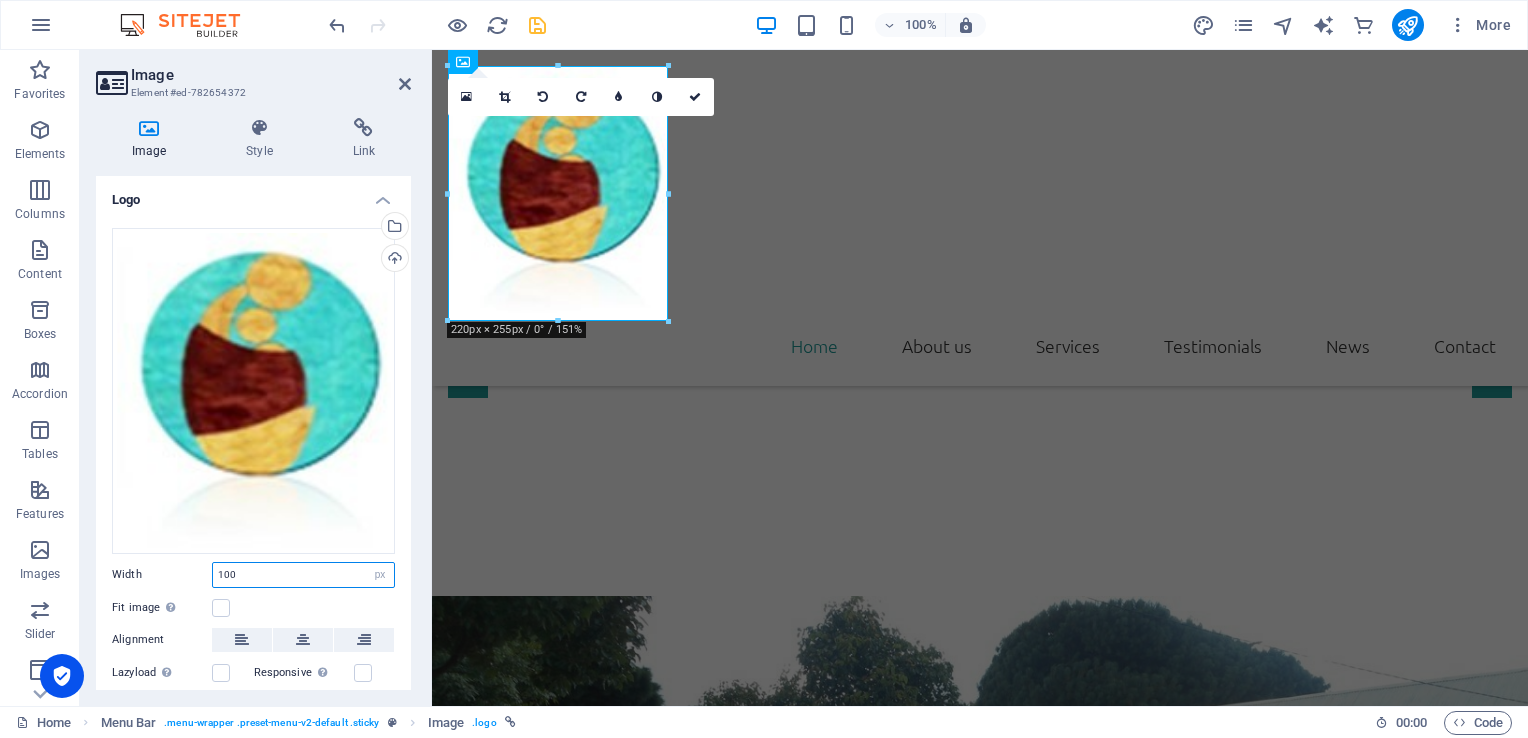 type on "100" 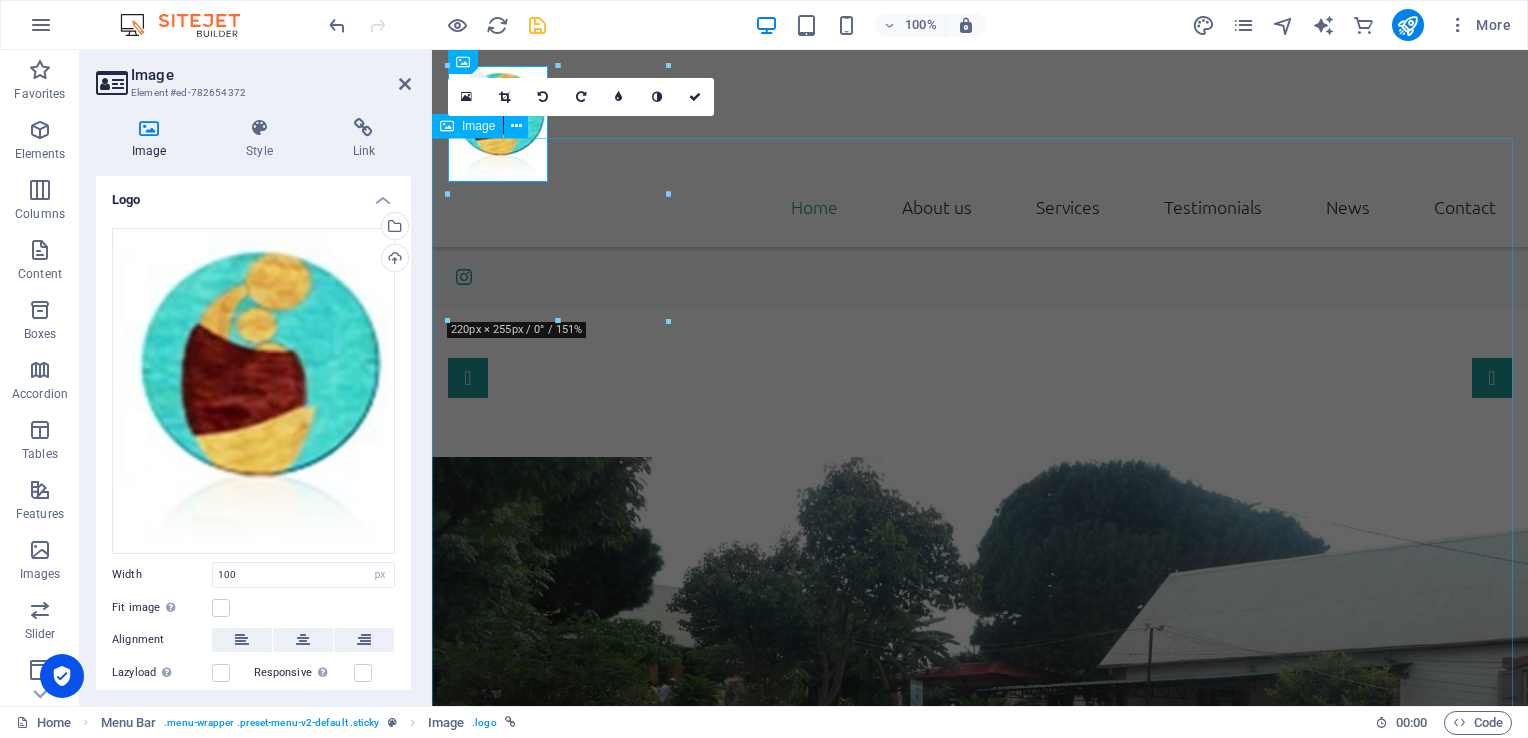 click at bounding box center (980, 711) 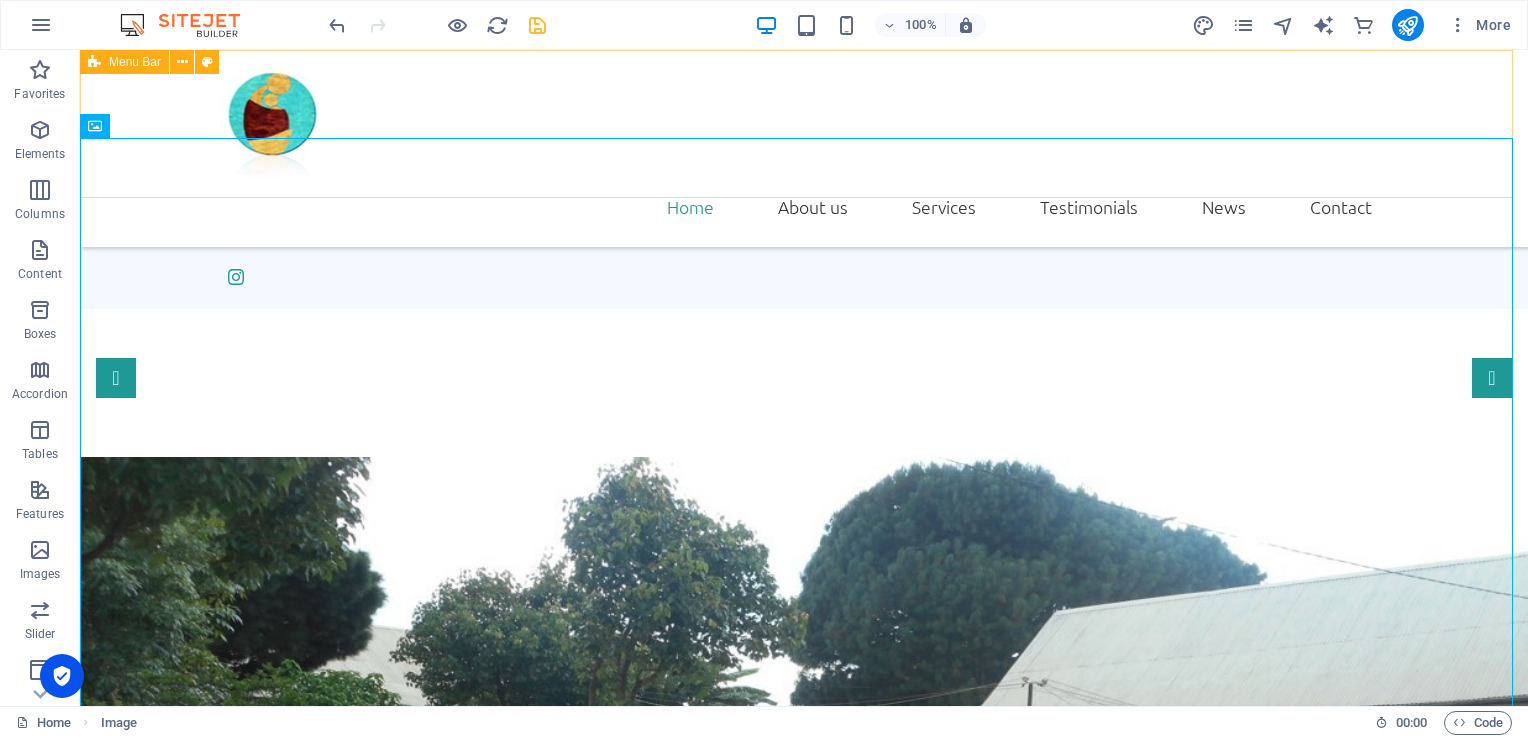 click on "Home About us Services Testimonials News Contact" at bounding box center (804, 148) 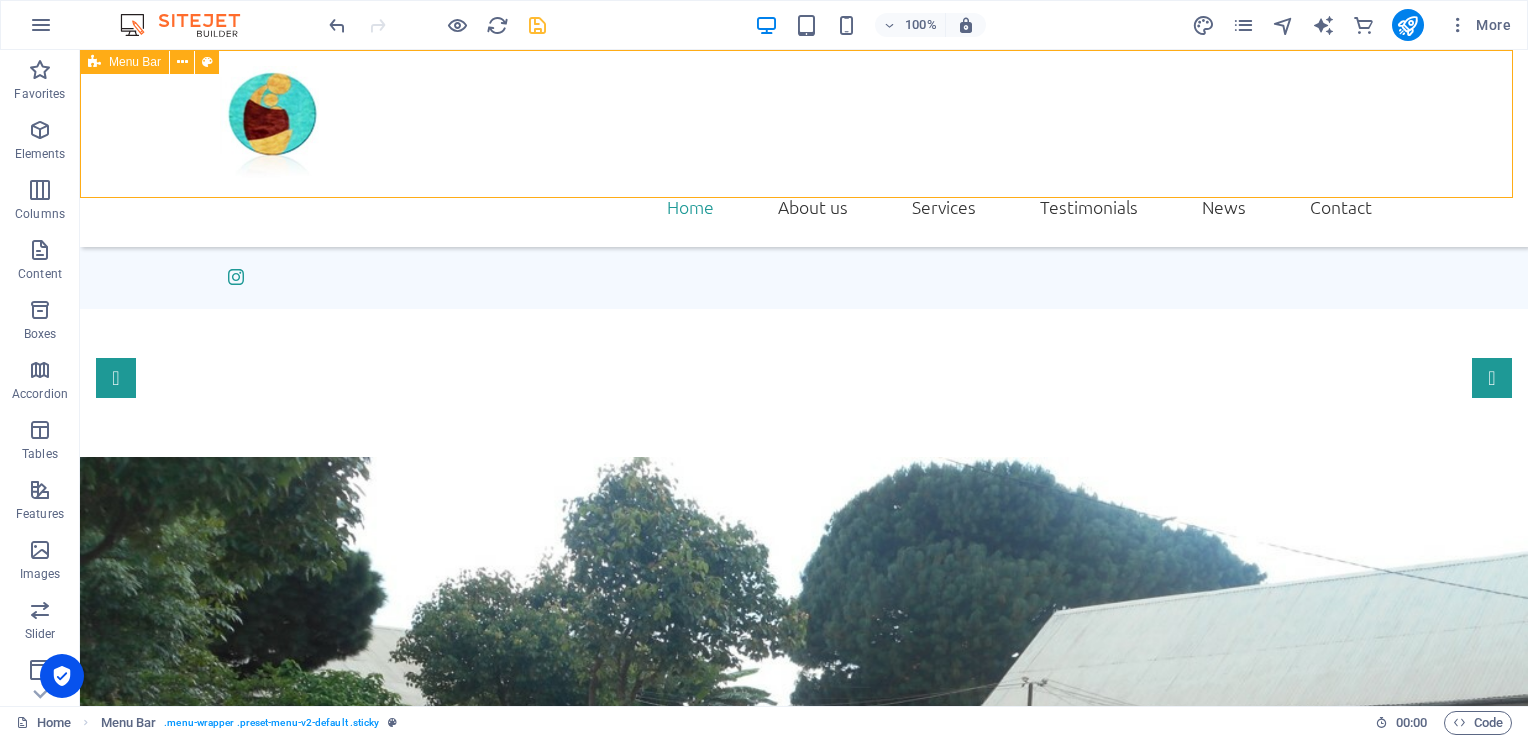 drag, startPoint x: 817, startPoint y: 196, endPoint x: 818, endPoint y: 174, distance: 22.022715 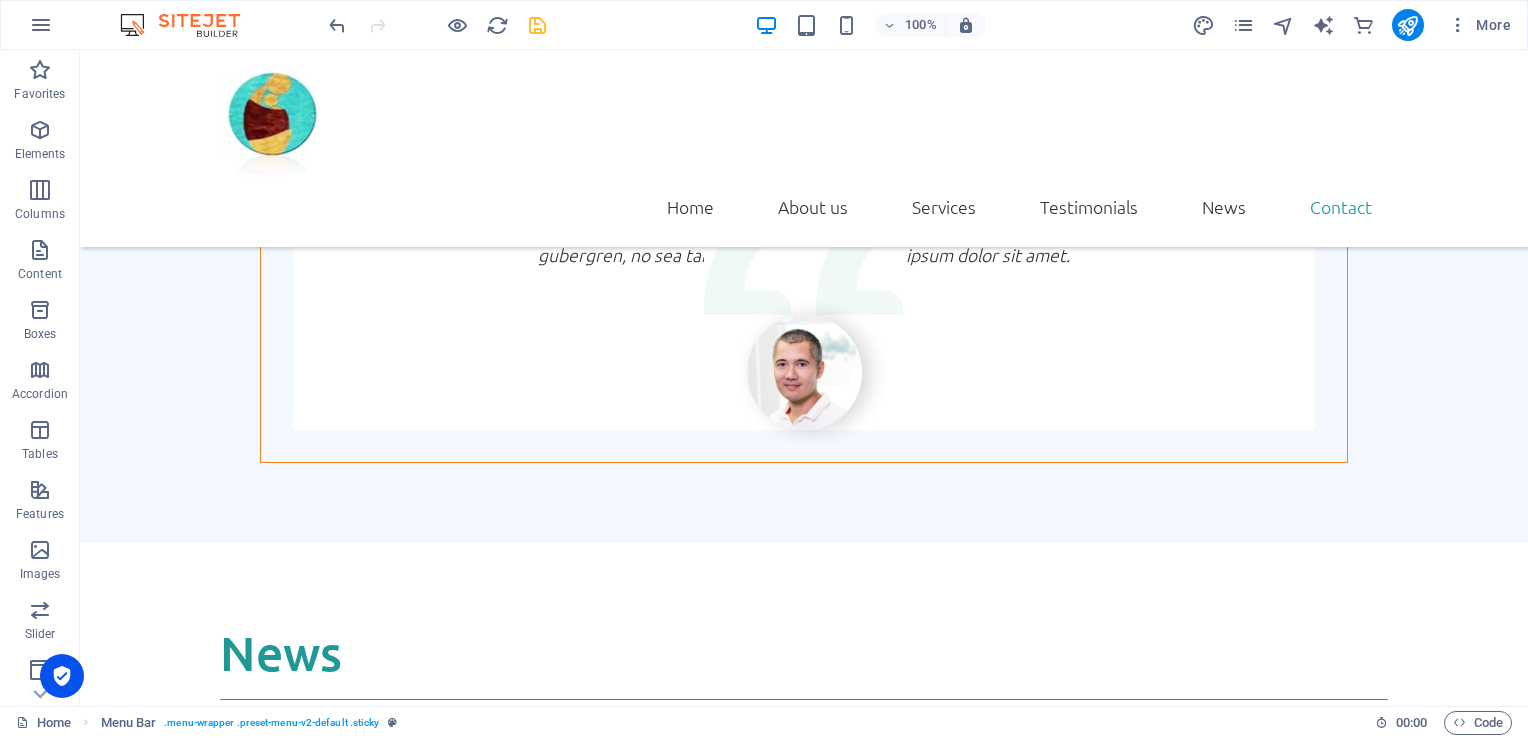 scroll, scrollTop: 5736, scrollLeft: 0, axis: vertical 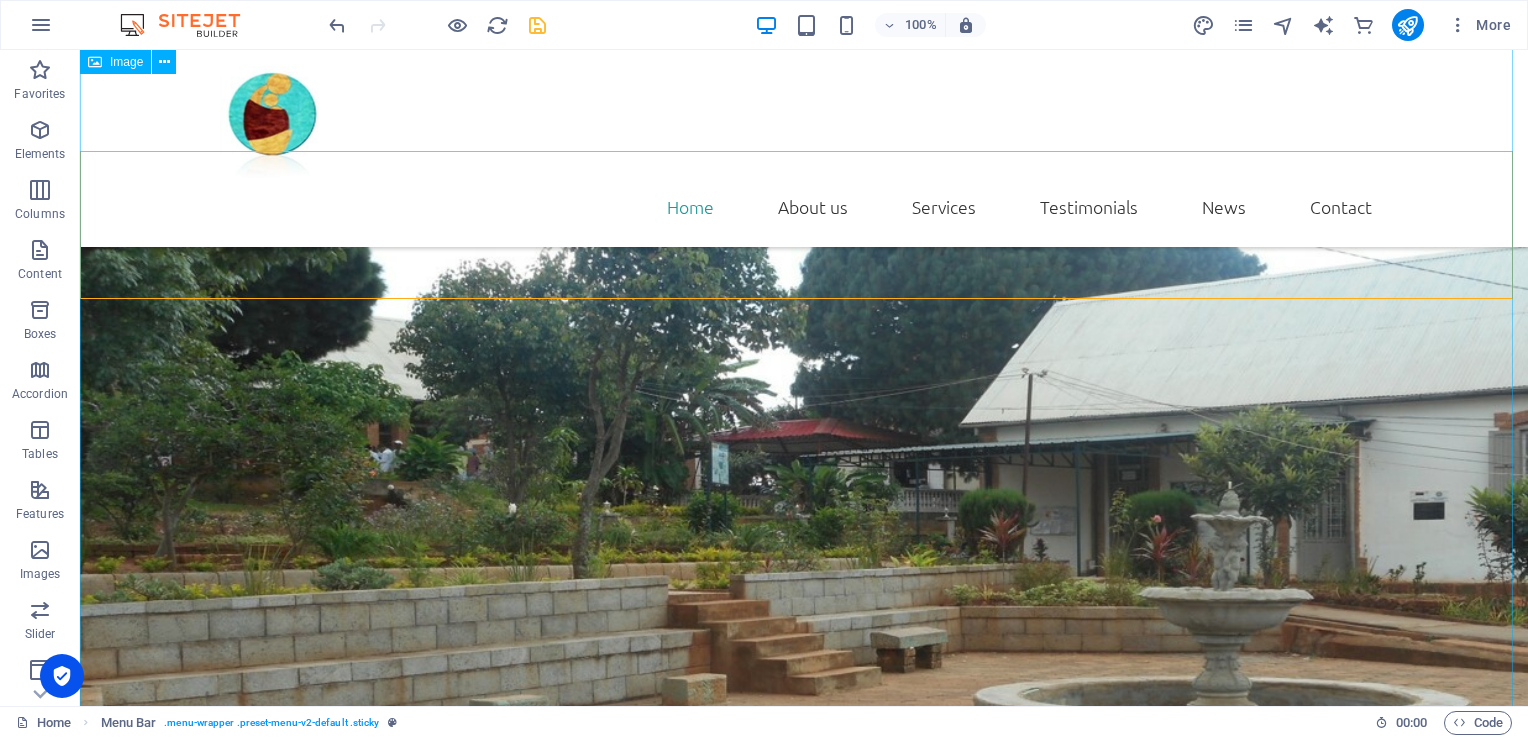 click at bounding box center (804, 507) 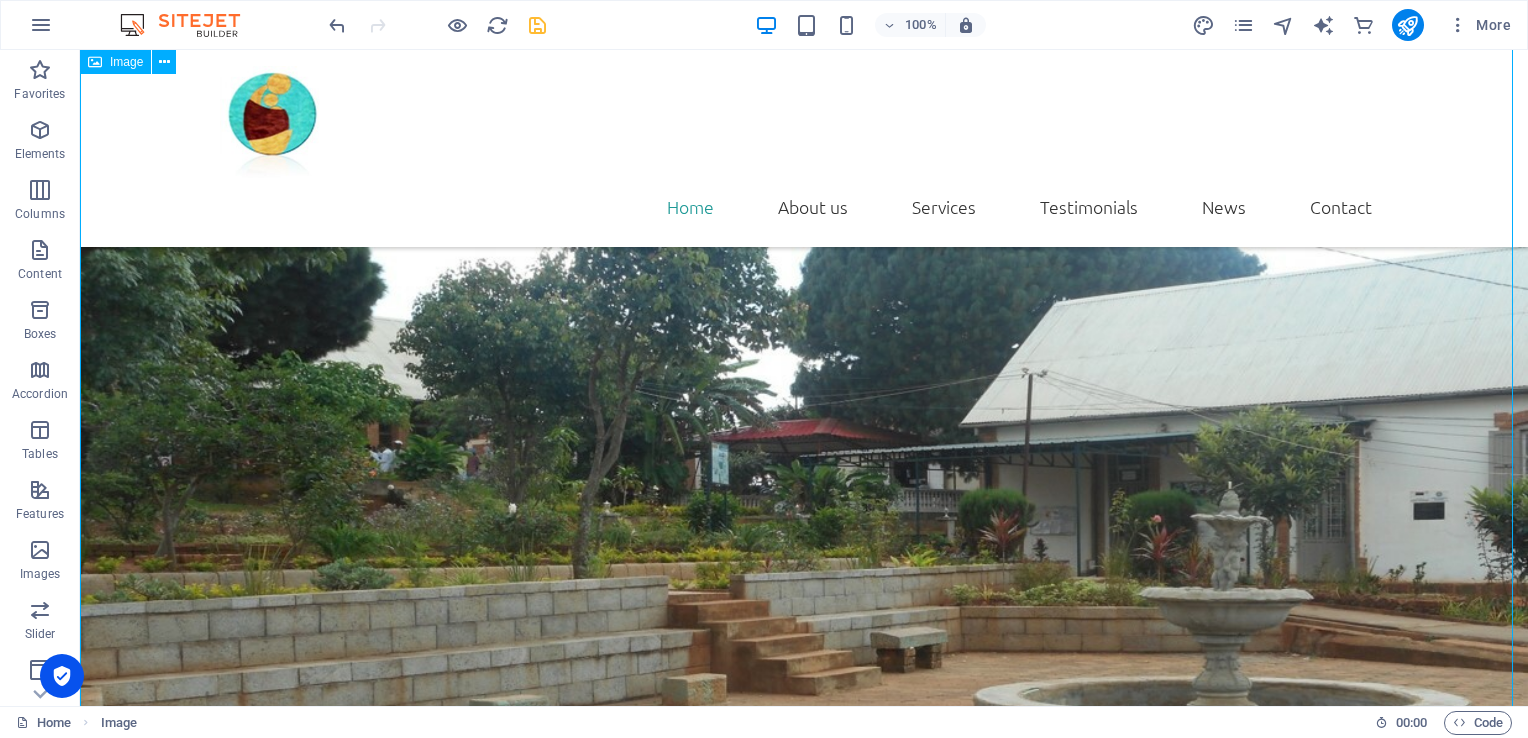 click at bounding box center (804, 507) 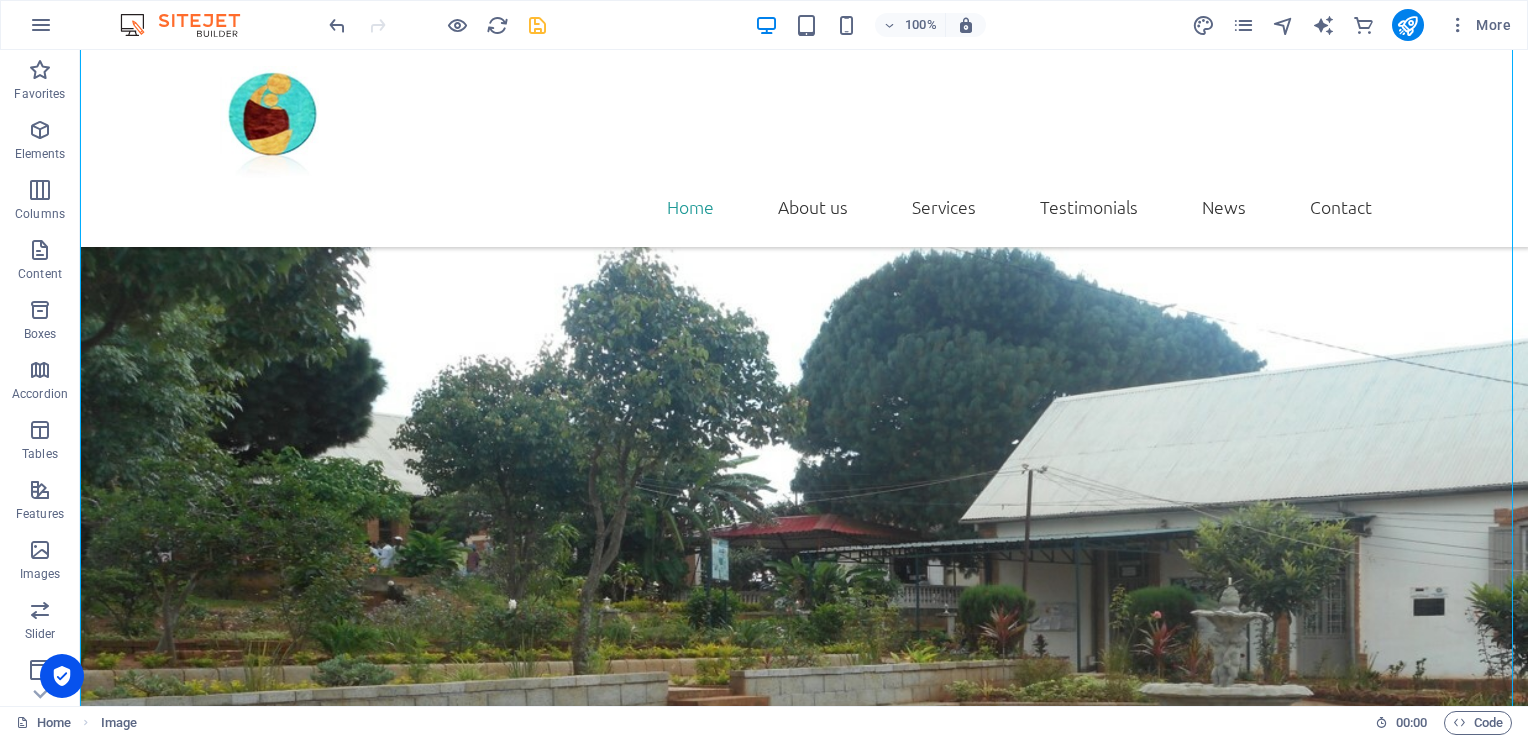 scroll, scrollTop: 230, scrollLeft: 0, axis: vertical 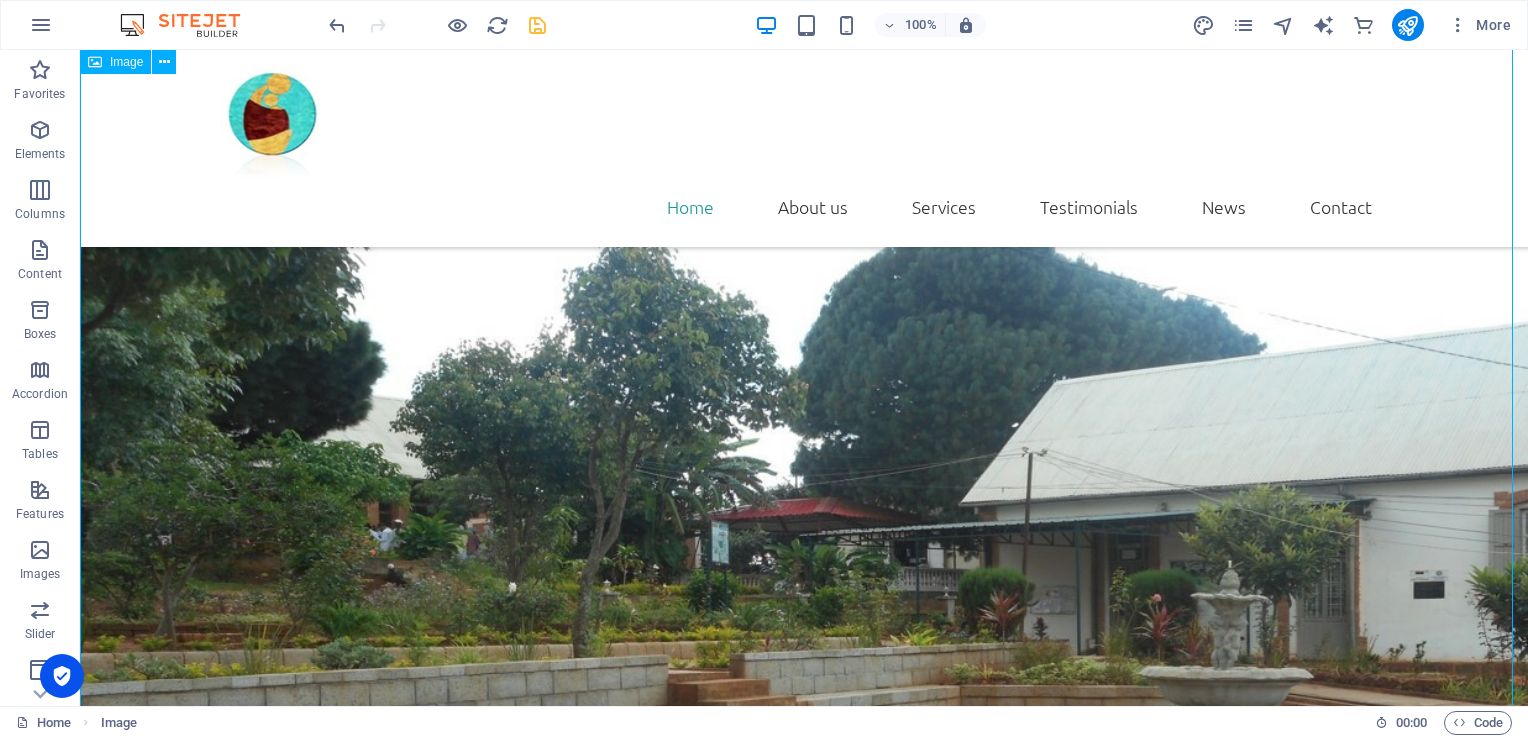 click at bounding box center (804, 586) 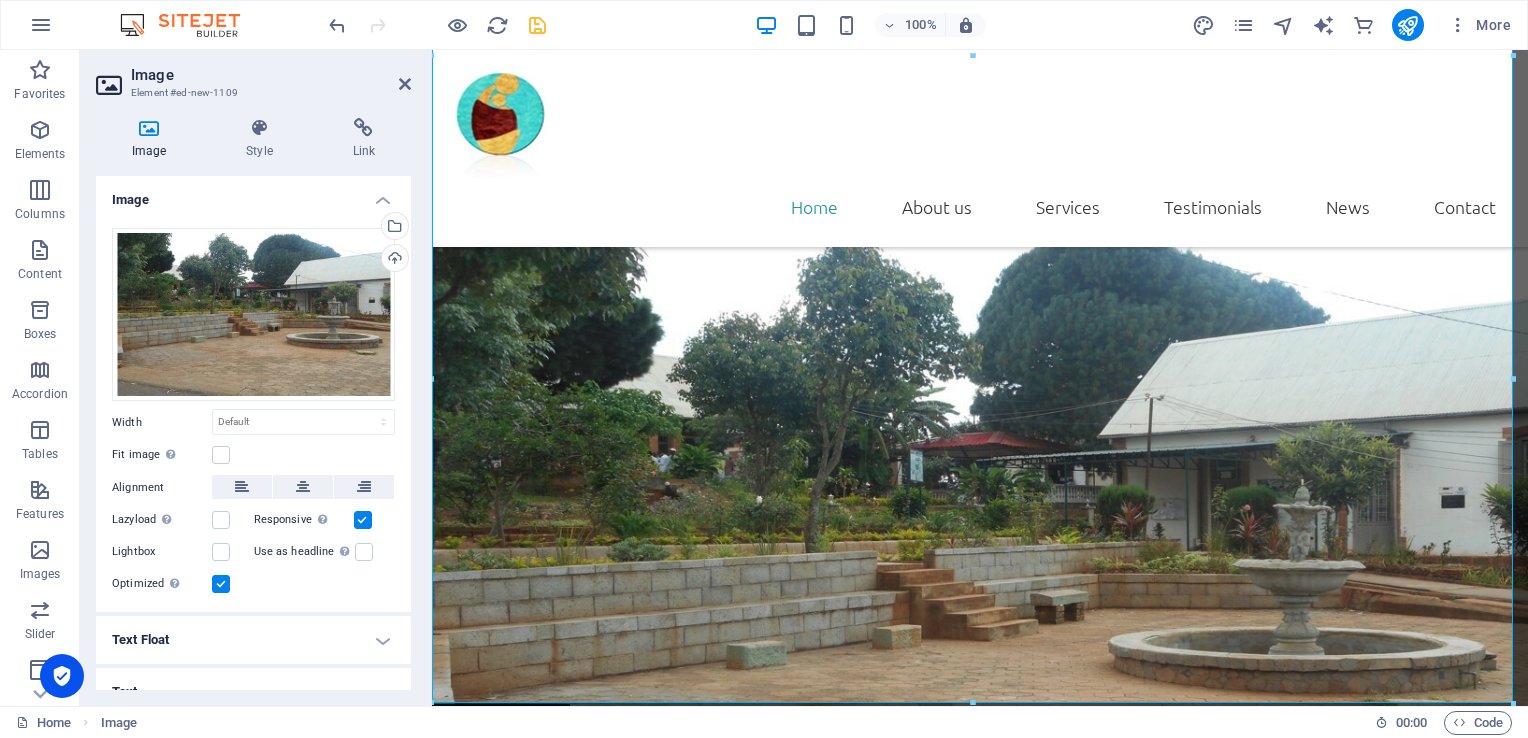 click on "Text Float" at bounding box center [253, 640] 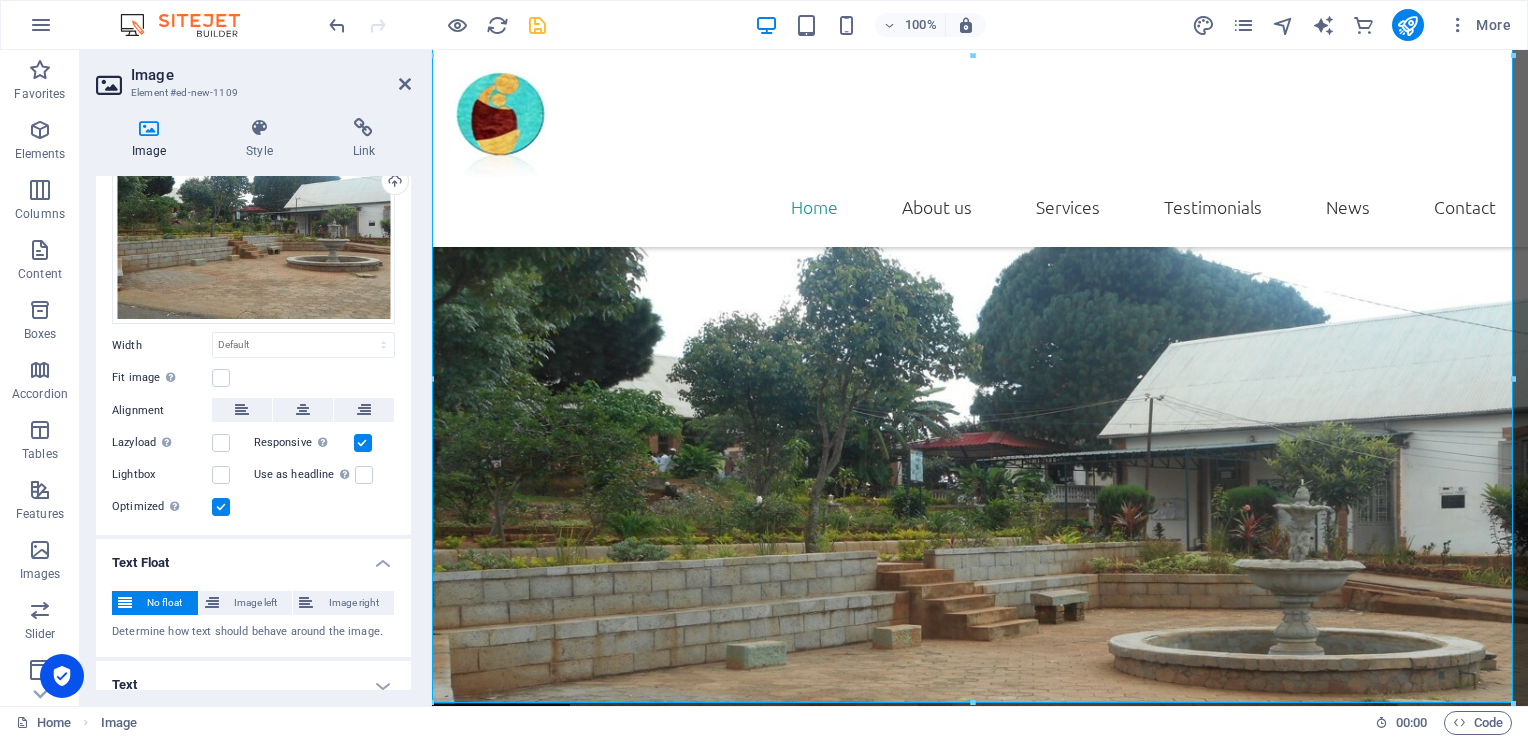 scroll, scrollTop: 90, scrollLeft: 0, axis: vertical 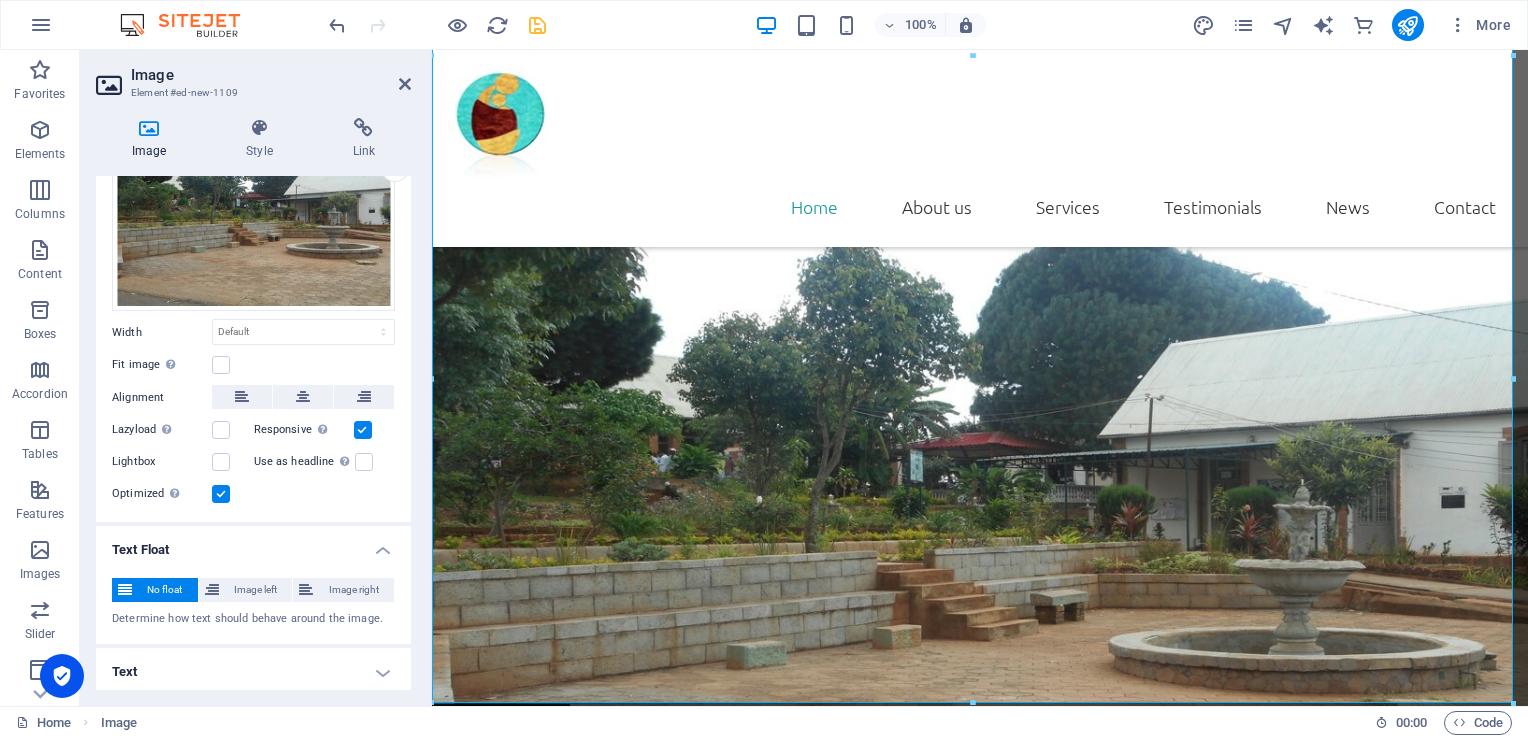 click on "Text" at bounding box center [253, 672] 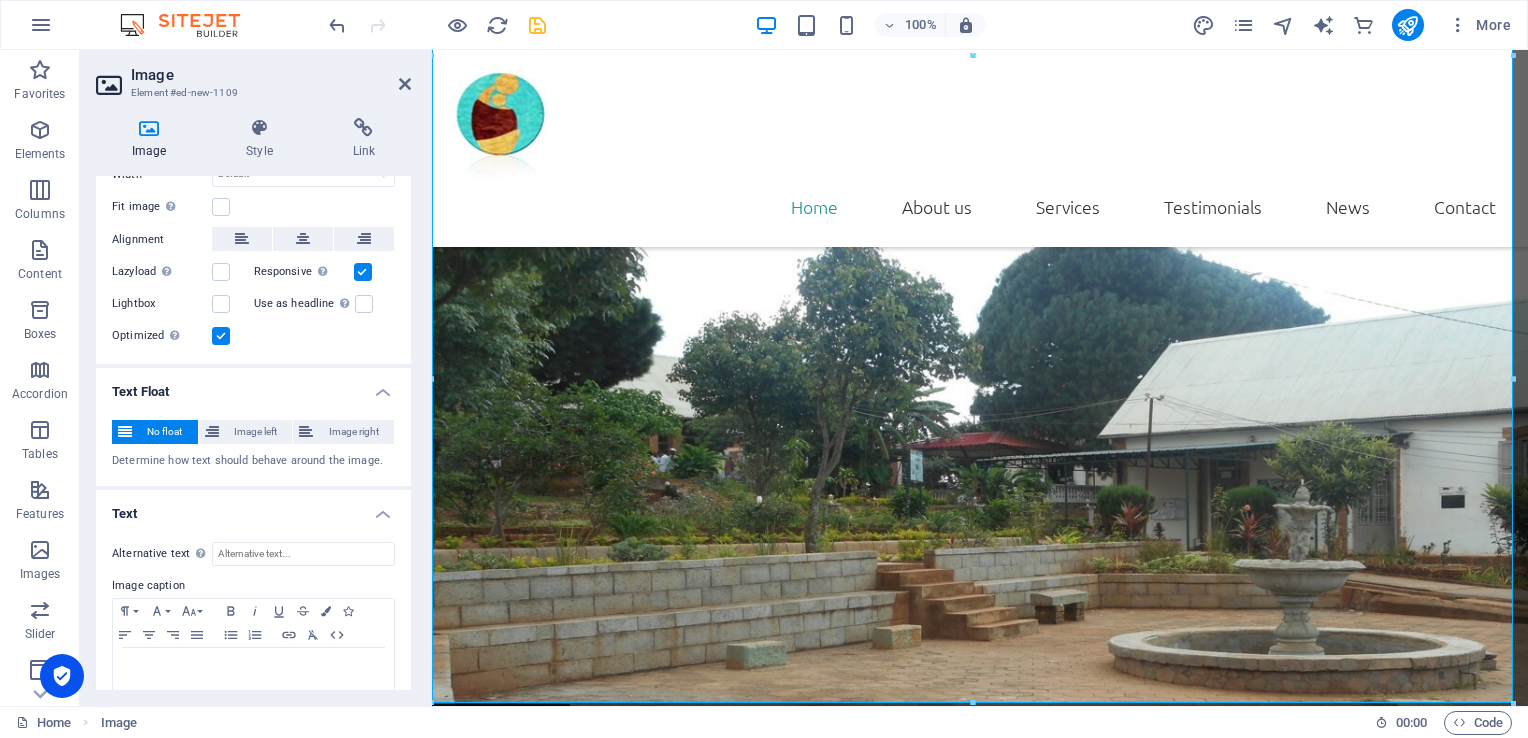 scroll, scrollTop: 248, scrollLeft: 0, axis: vertical 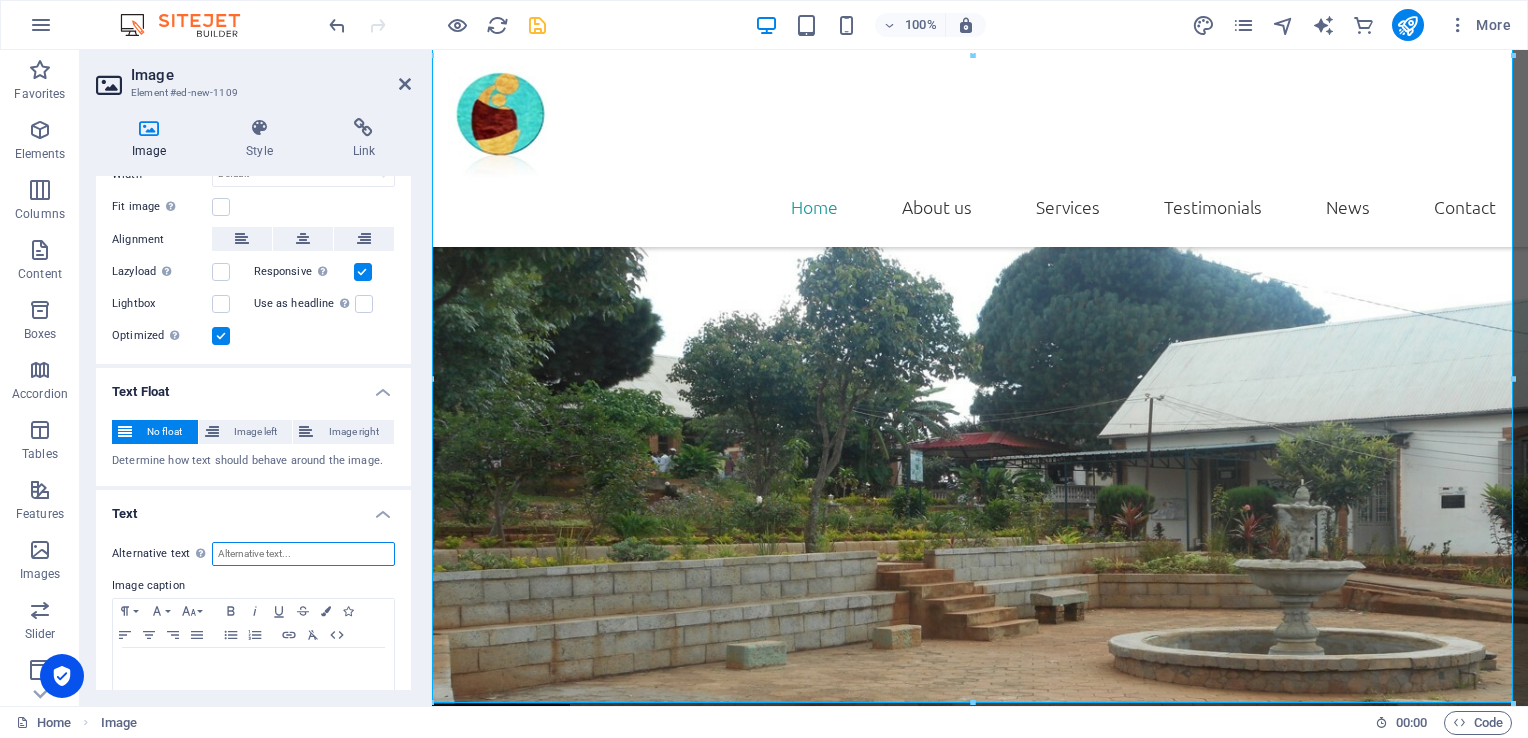 click on "Alternative text The alternative text is used by devices that cannot display images (e.g. image search engines) and should be added to every image to improve website accessibility." at bounding box center (303, 554) 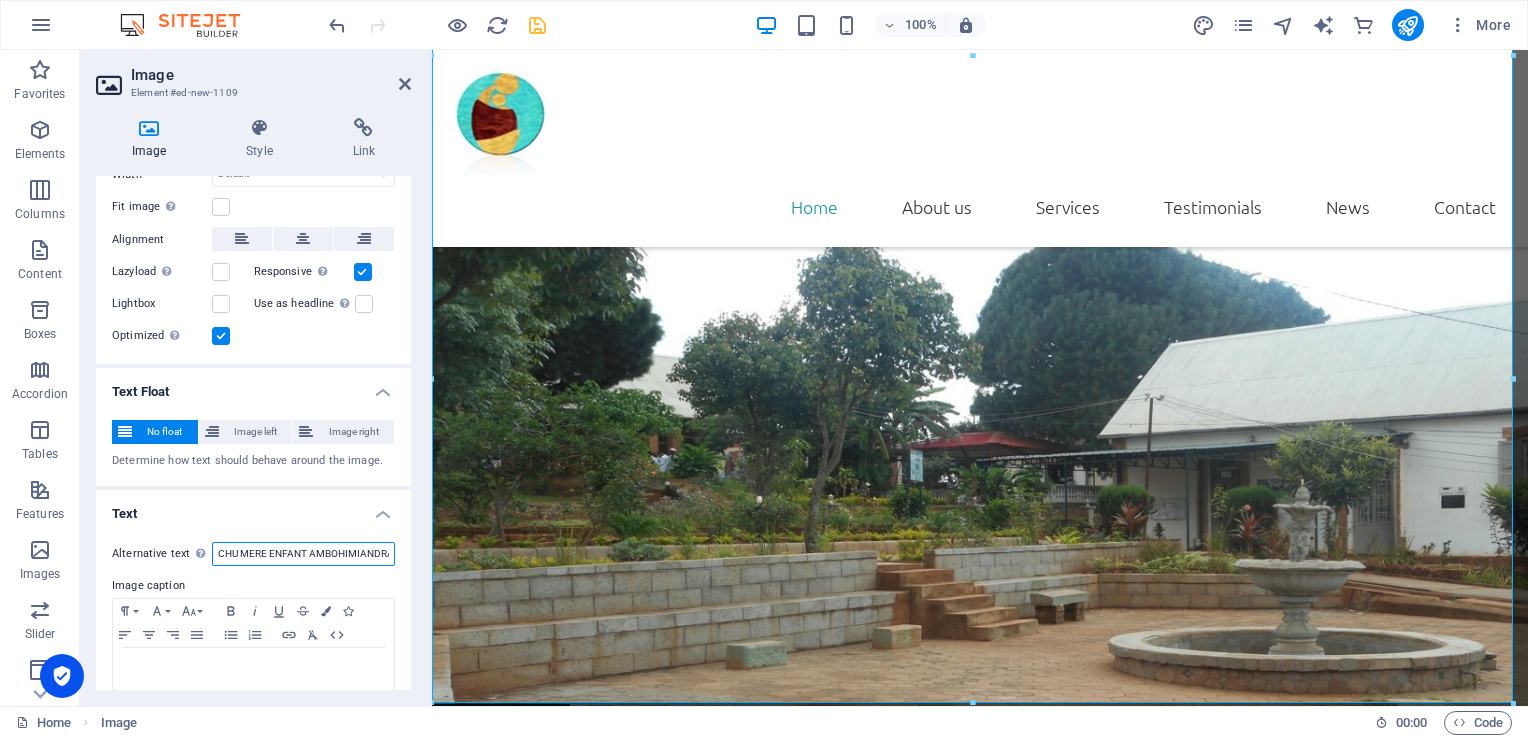 scroll, scrollTop: 0, scrollLeft: 5, axis: horizontal 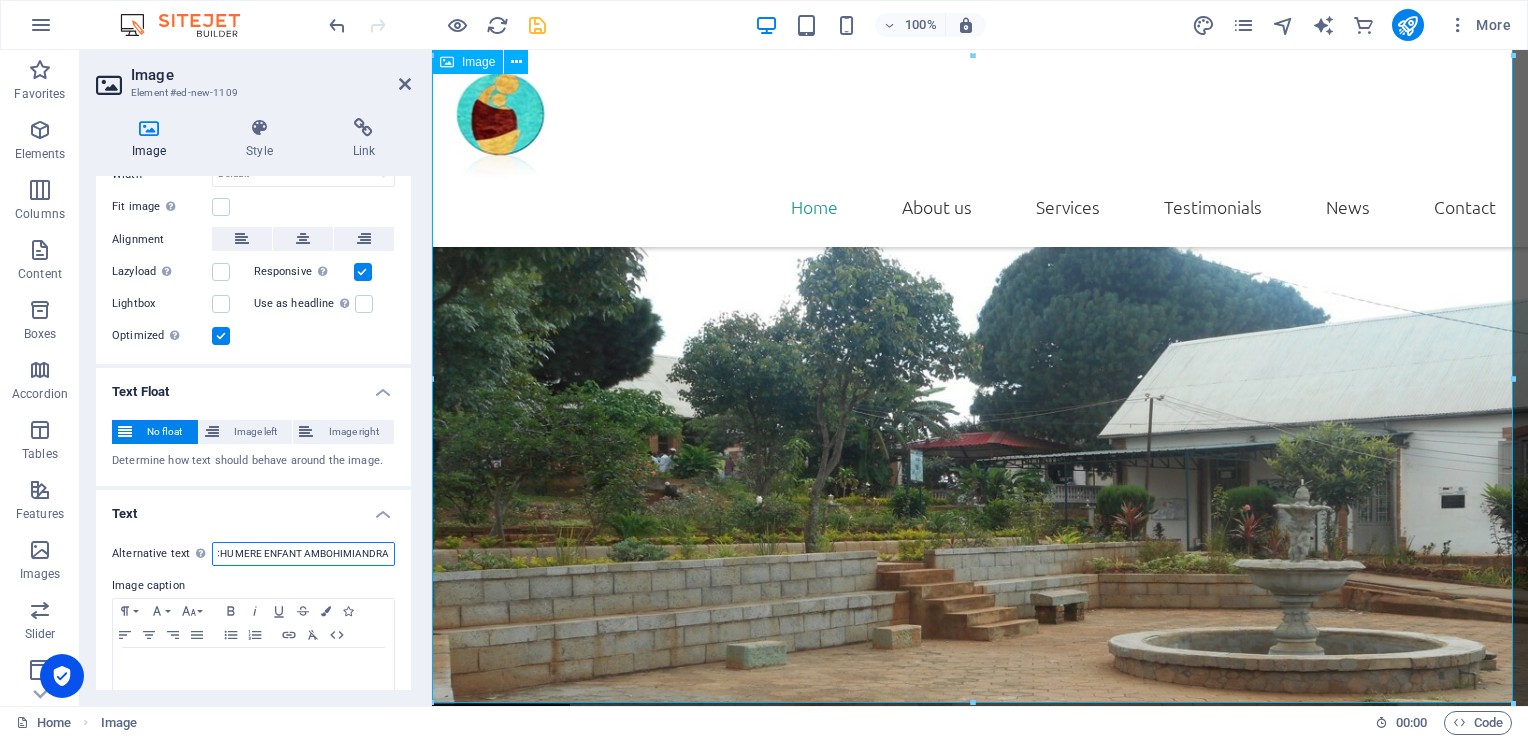 type on "CHU MERE ENFANT AMBOHIMIANDRA" 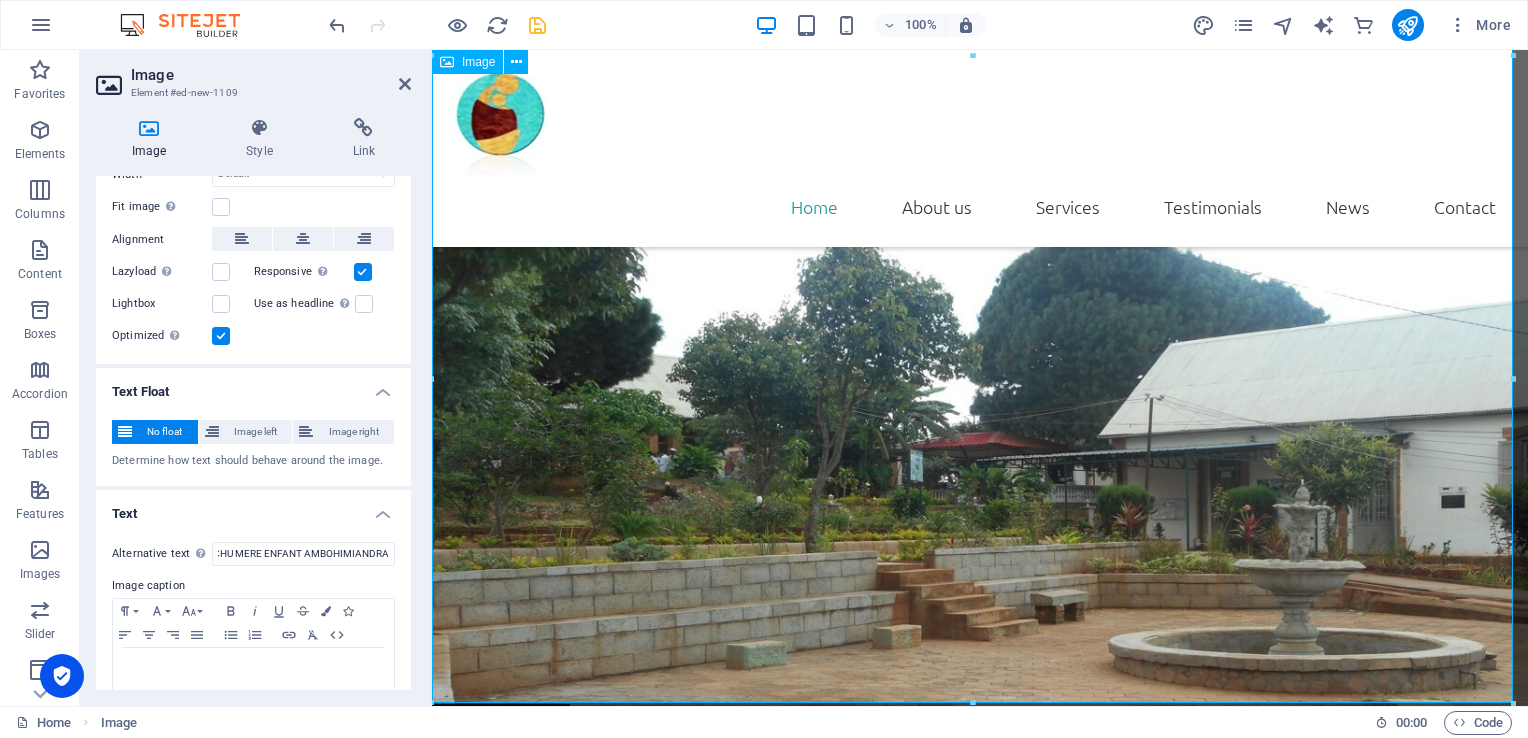 scroll, scrollTop: 0, scrollLeft: 0, axis: both 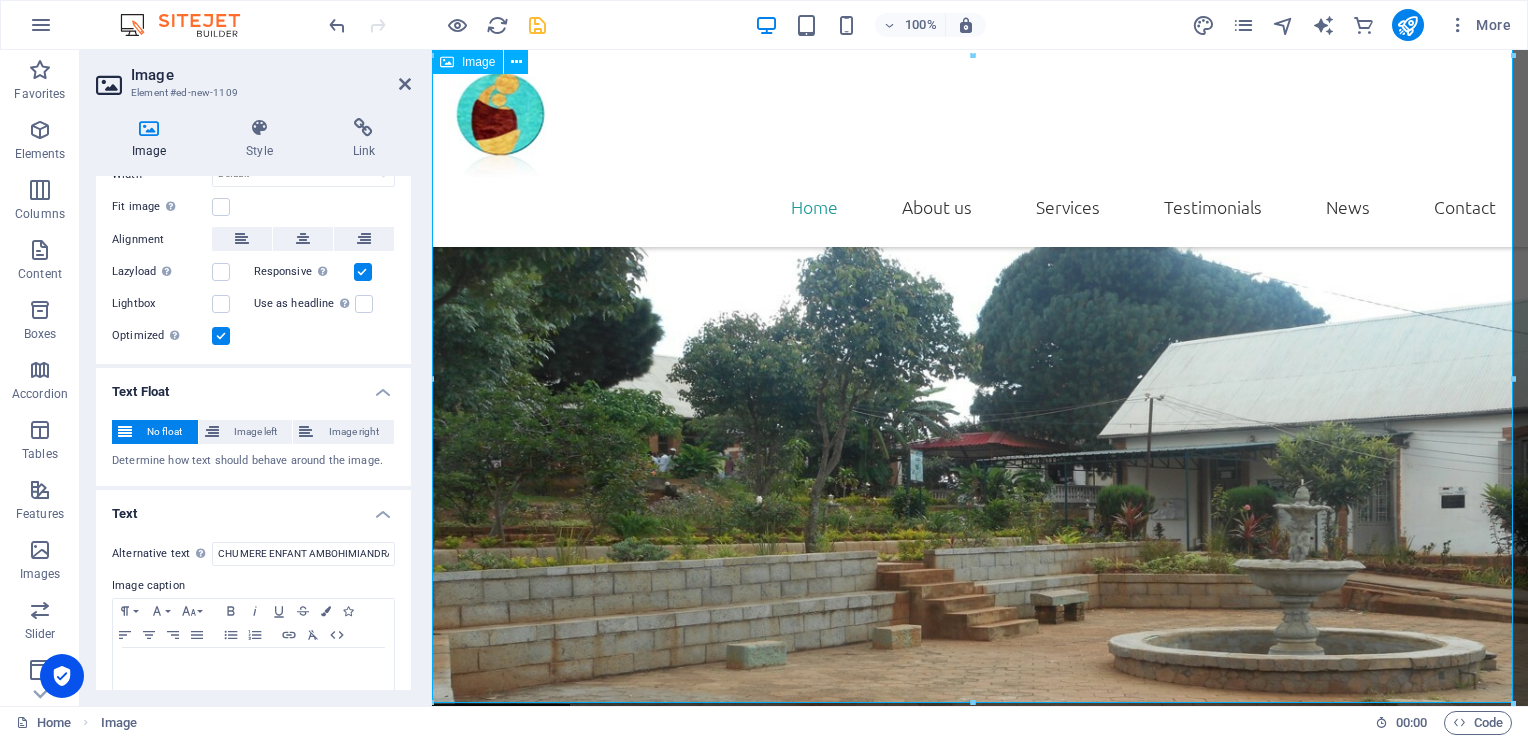 click at bounding box center (980, 481) 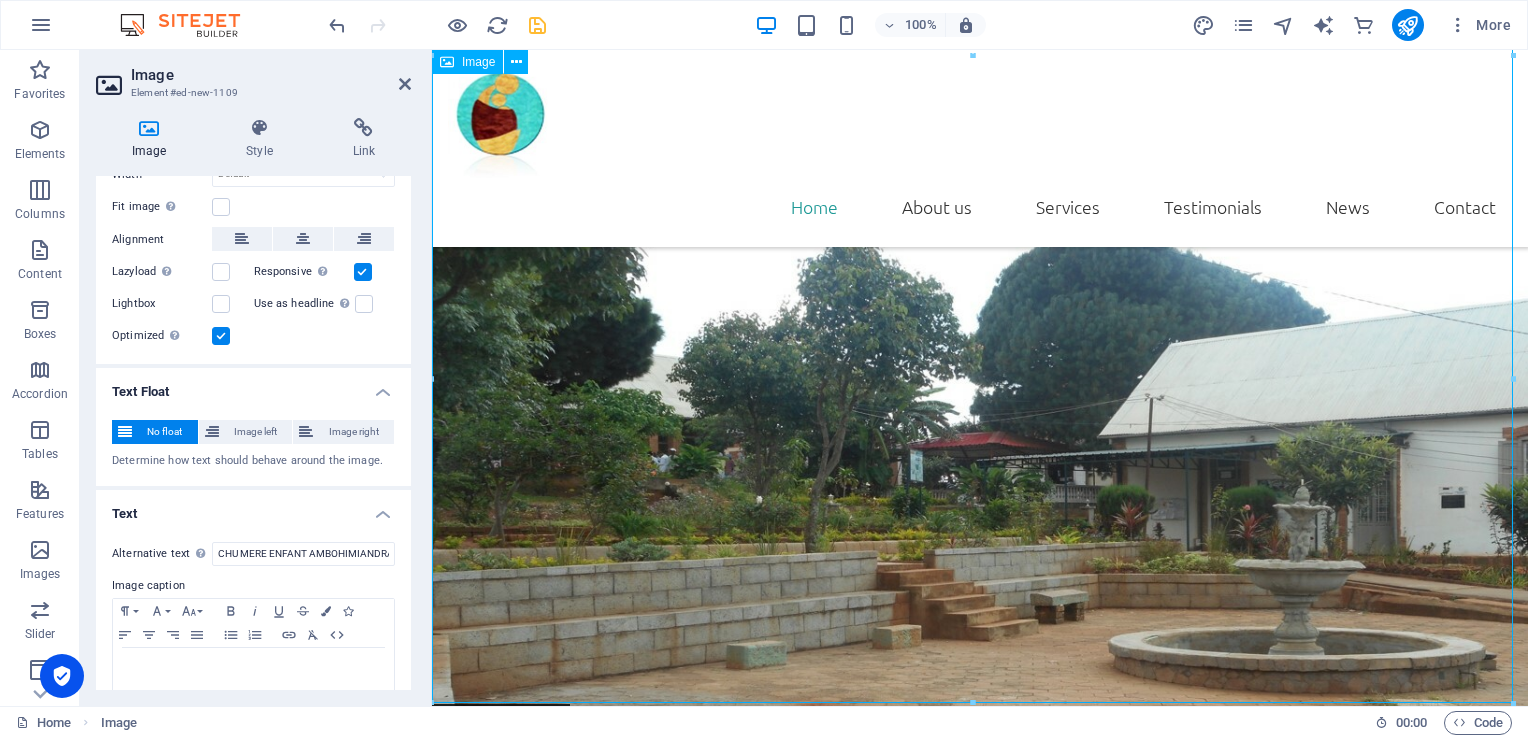 drag, startPoint x: 638, startPoint y: 433, endPoint x: 640, endPoint y: 448, distance: 15.132746 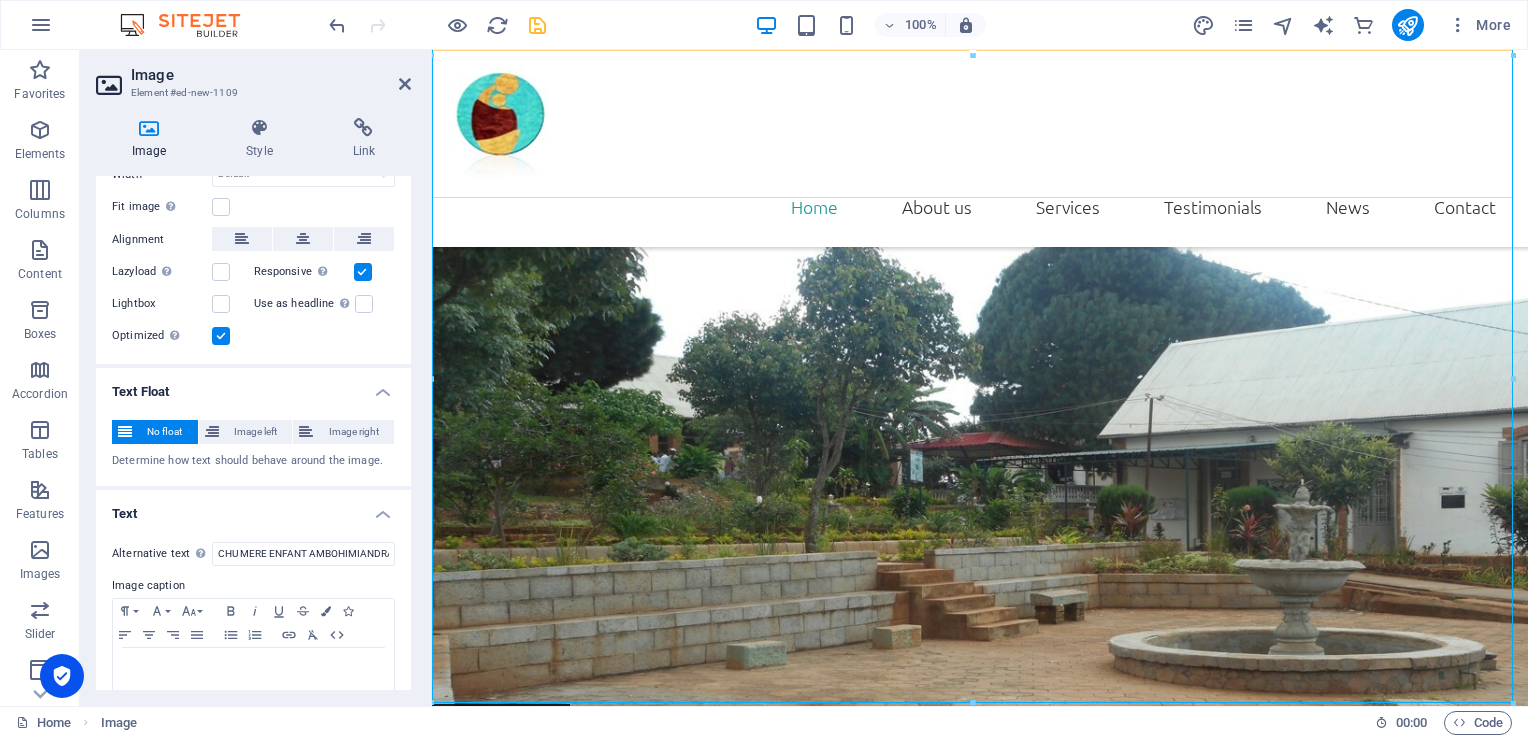click on "Home About us Services Testimonials News Contact" at bounding box center (980, 148) 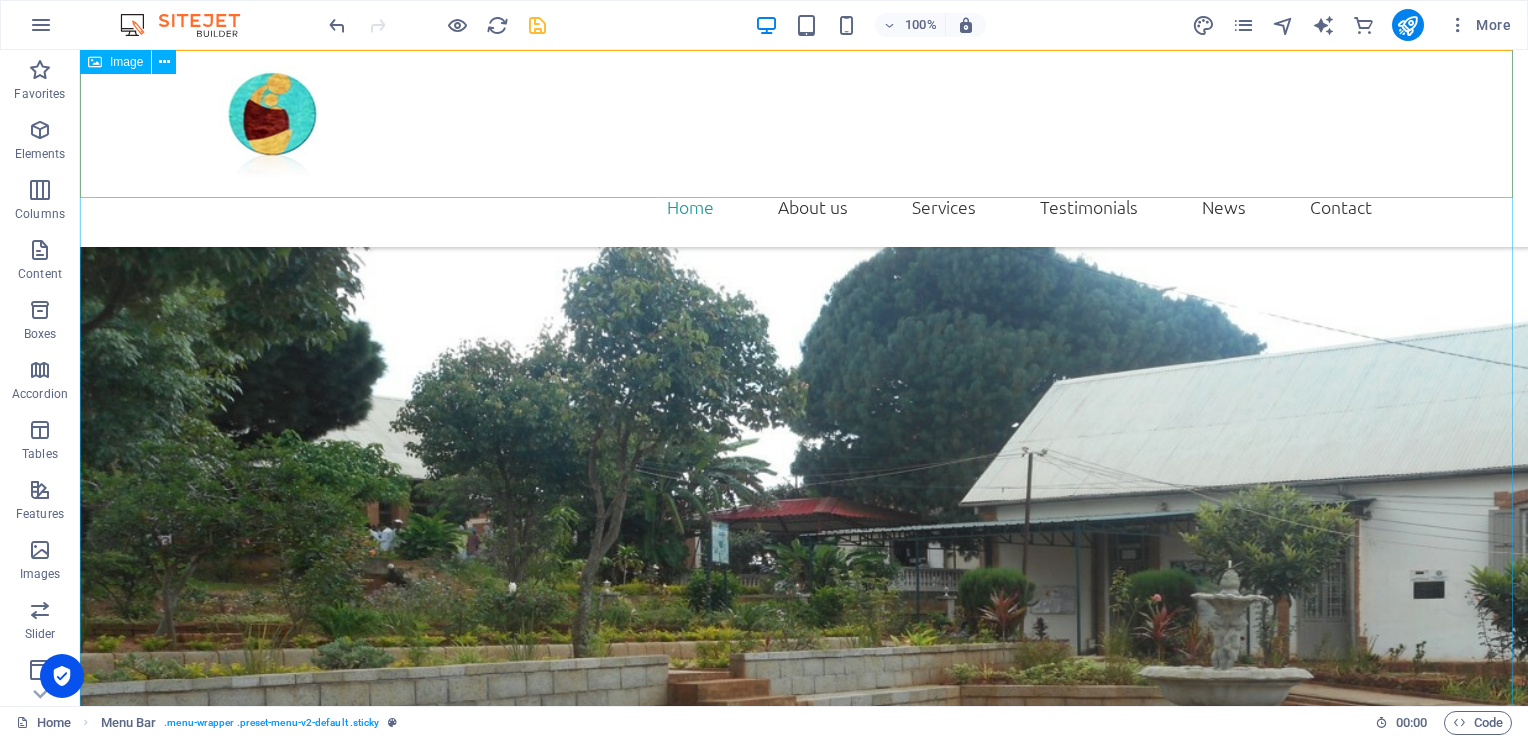 click at bounding box center (804, 586) 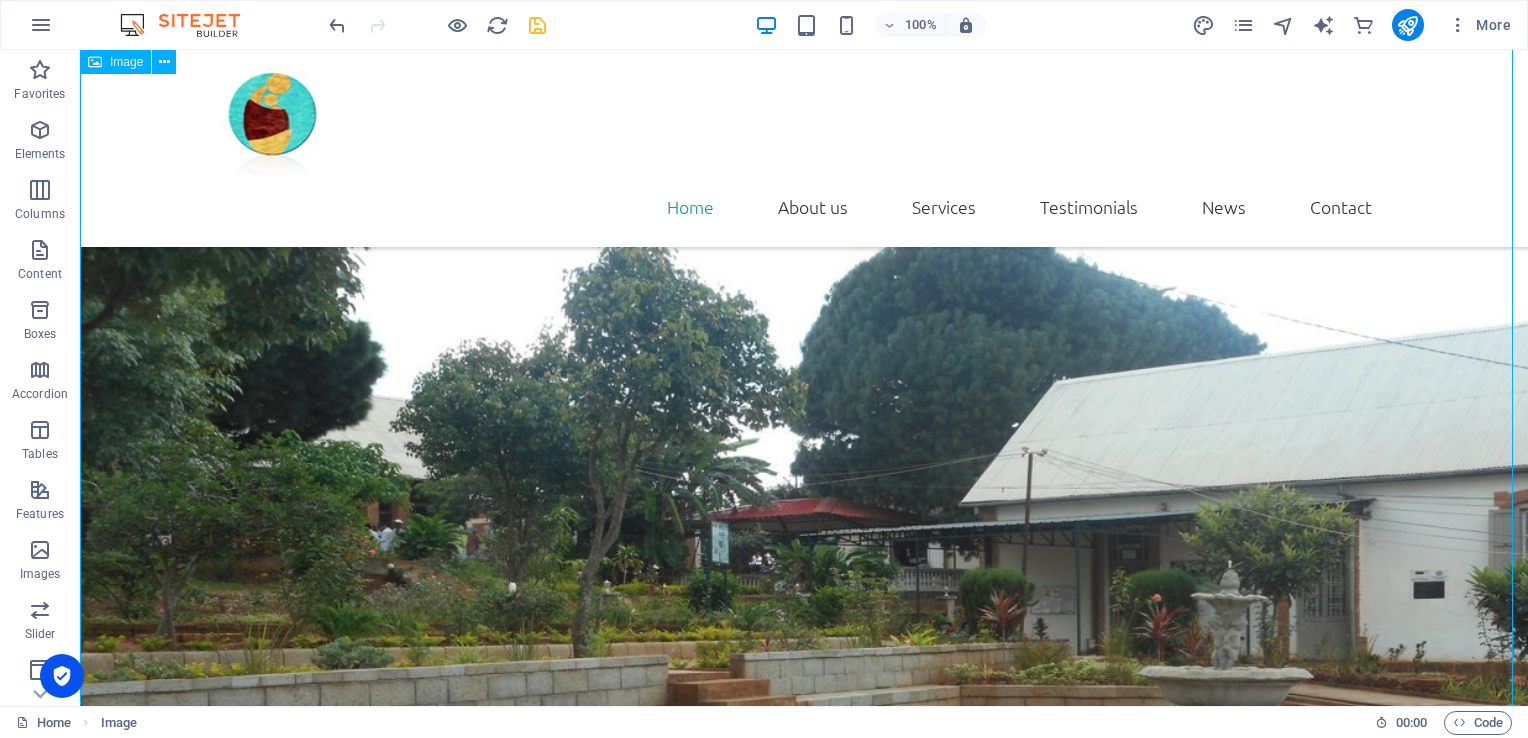 click at bounding box center [804, 586] 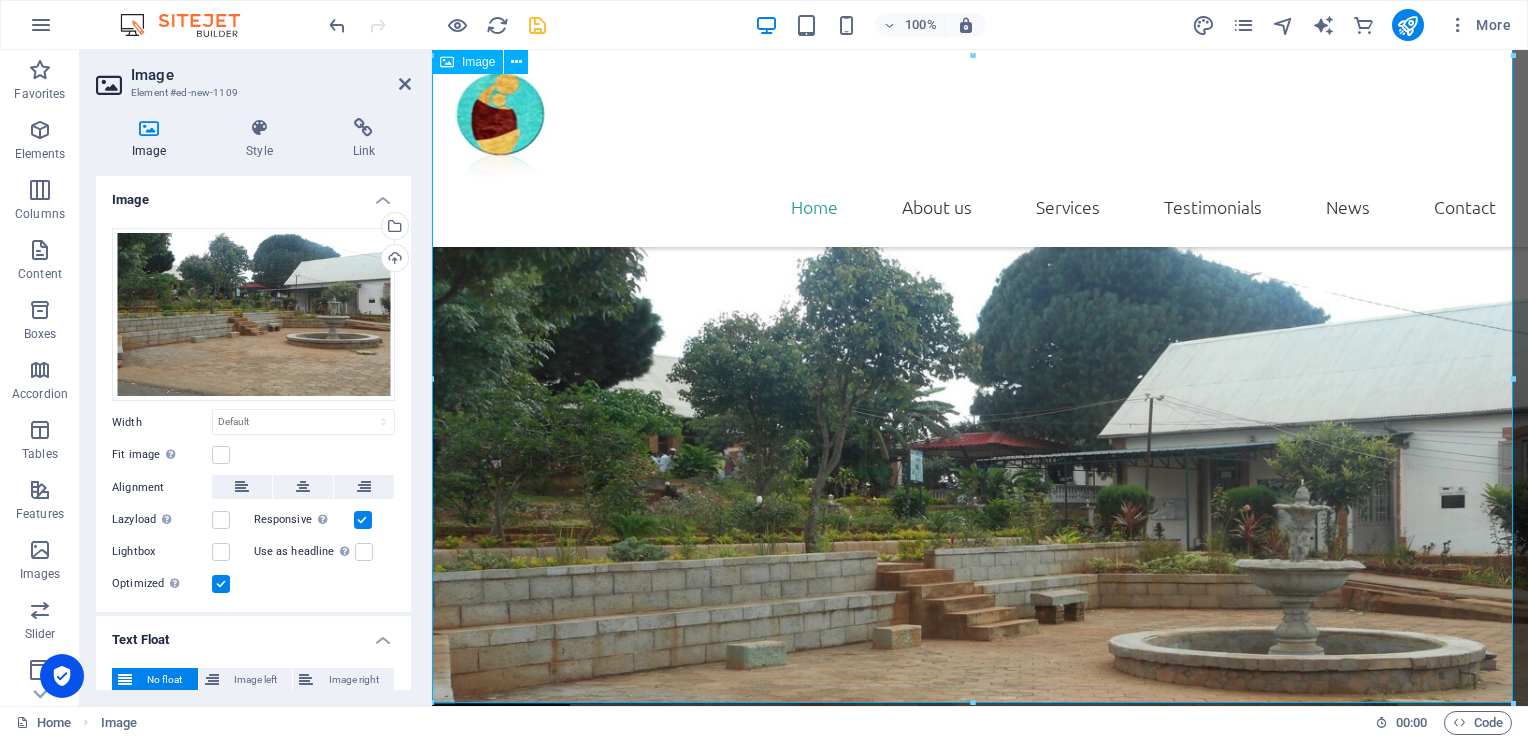 click at bounding box center (980, 481) 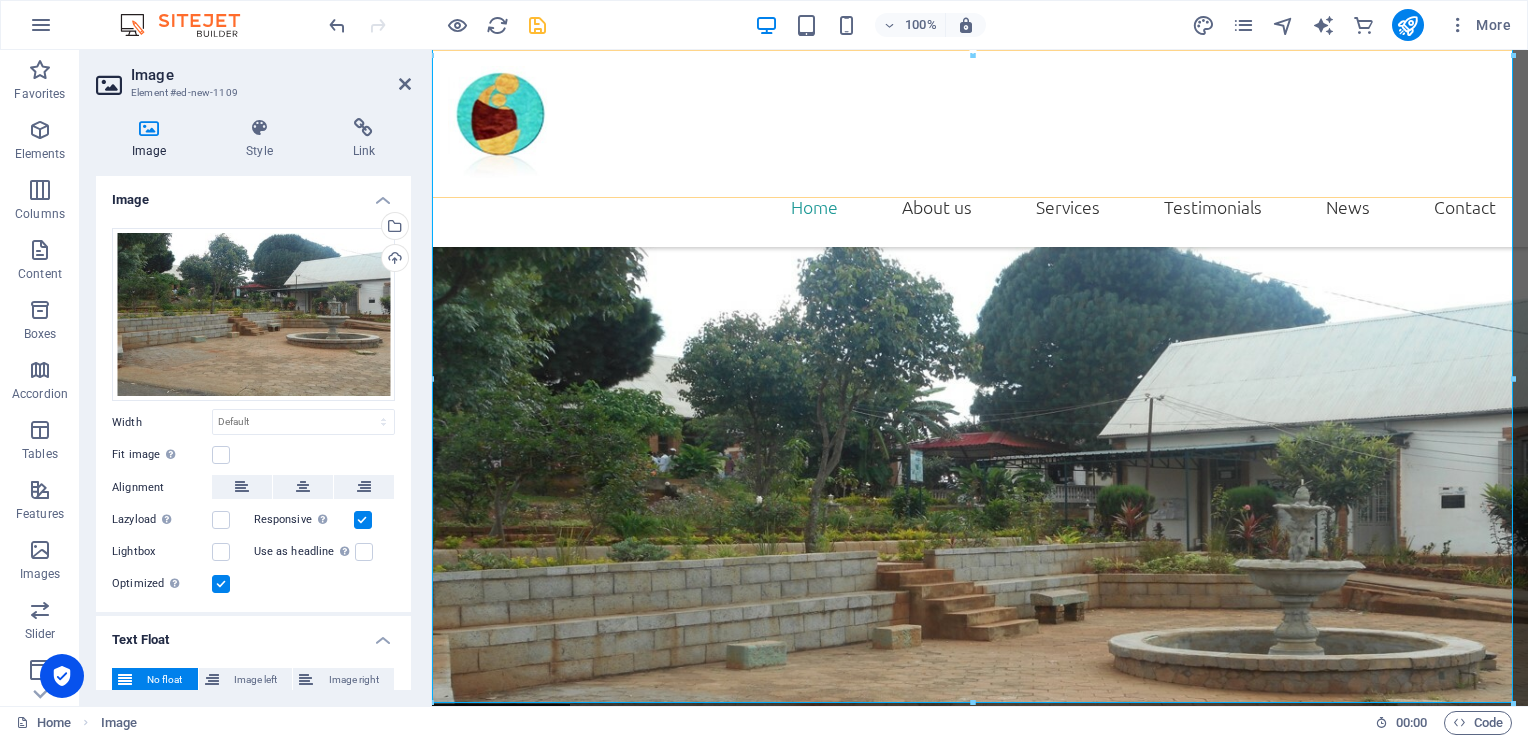 click on "Home About us Services Testimonials News Contact" at bounding box center (980, 148) 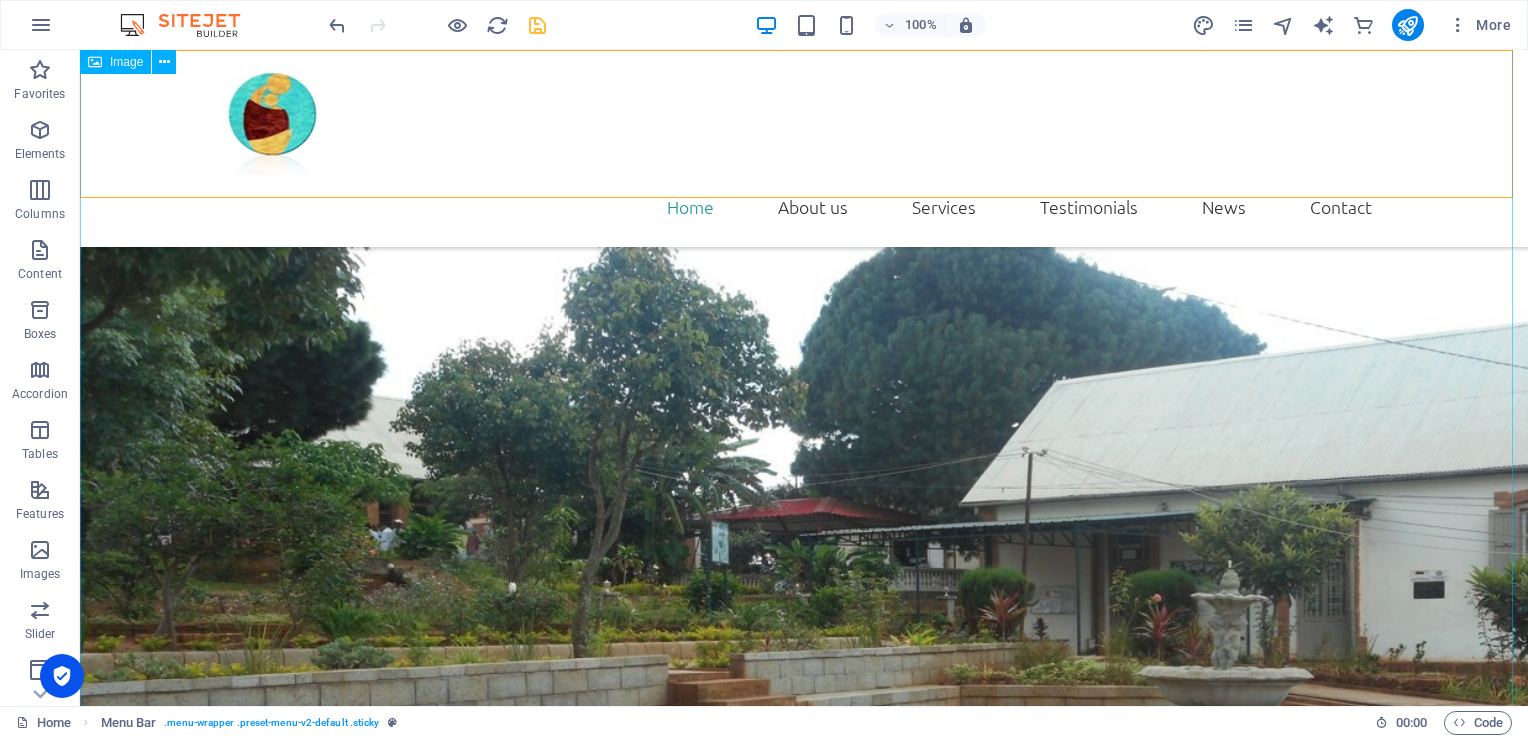 click at bounding box center (804, 586) 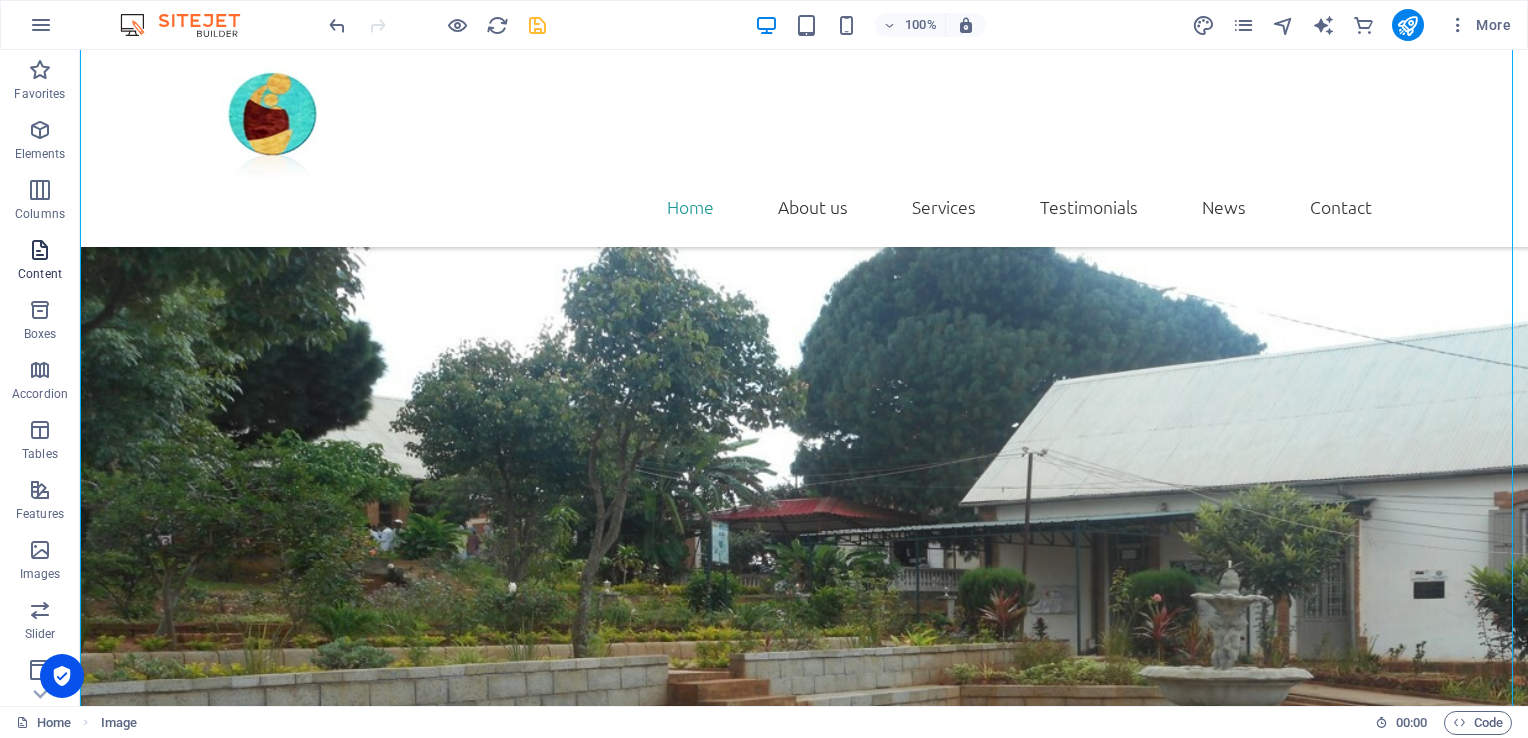 click at bounding box center (40, 250) 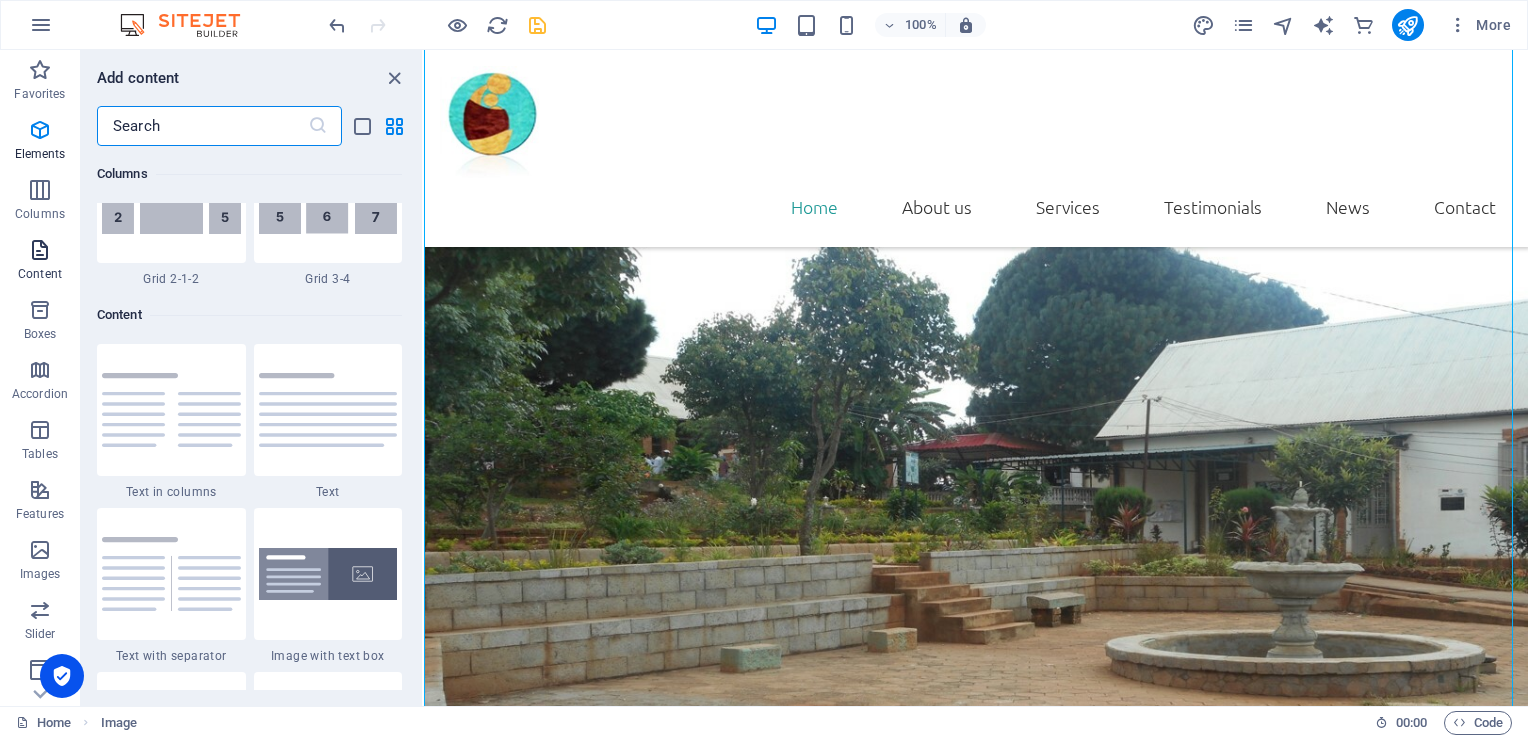 scroll, scrollTop: 3499, scrollLeft: 0, axis: vertical 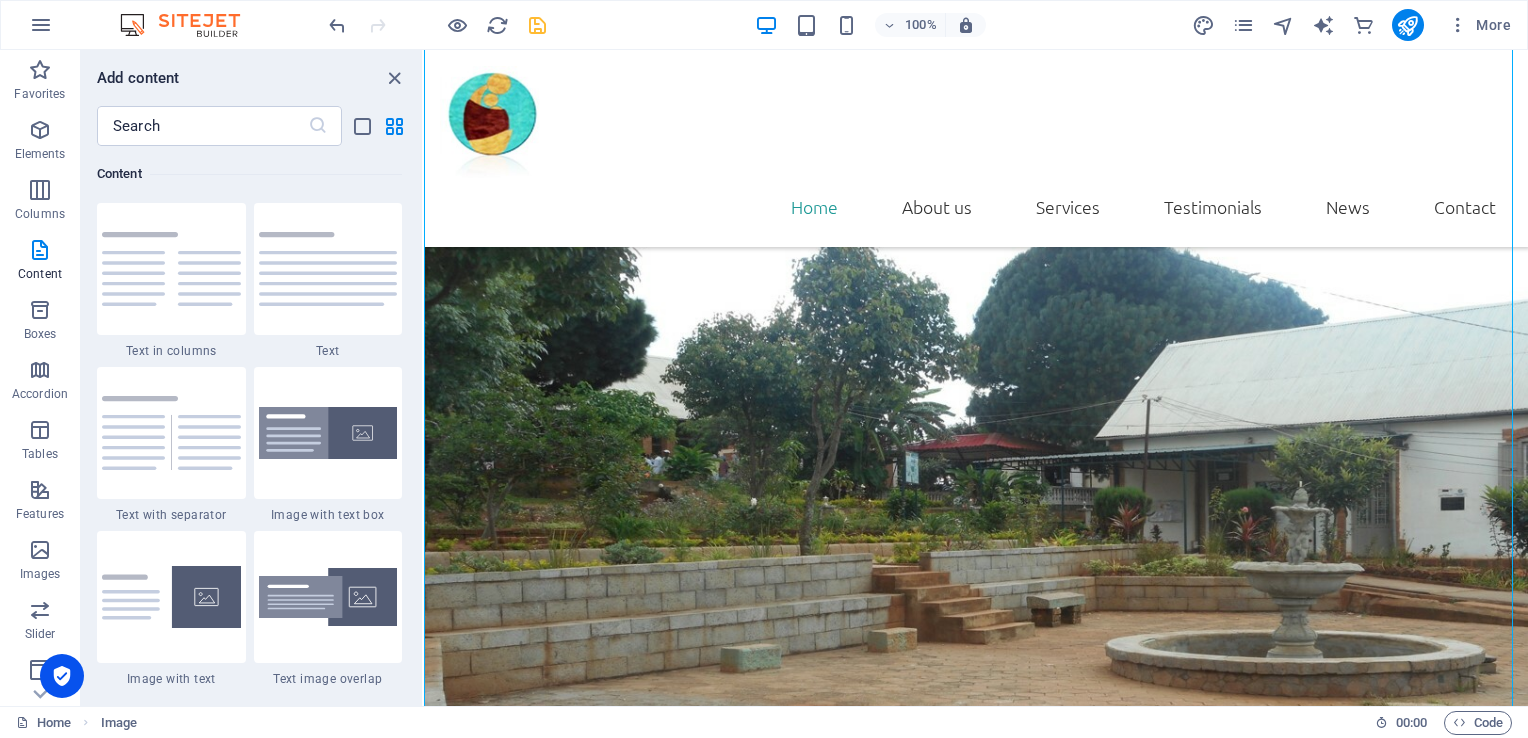 drag, startPoint x: 417, startPoint y: 245, endPoint x: 421, endPoint y: 265, distance: 20.396078 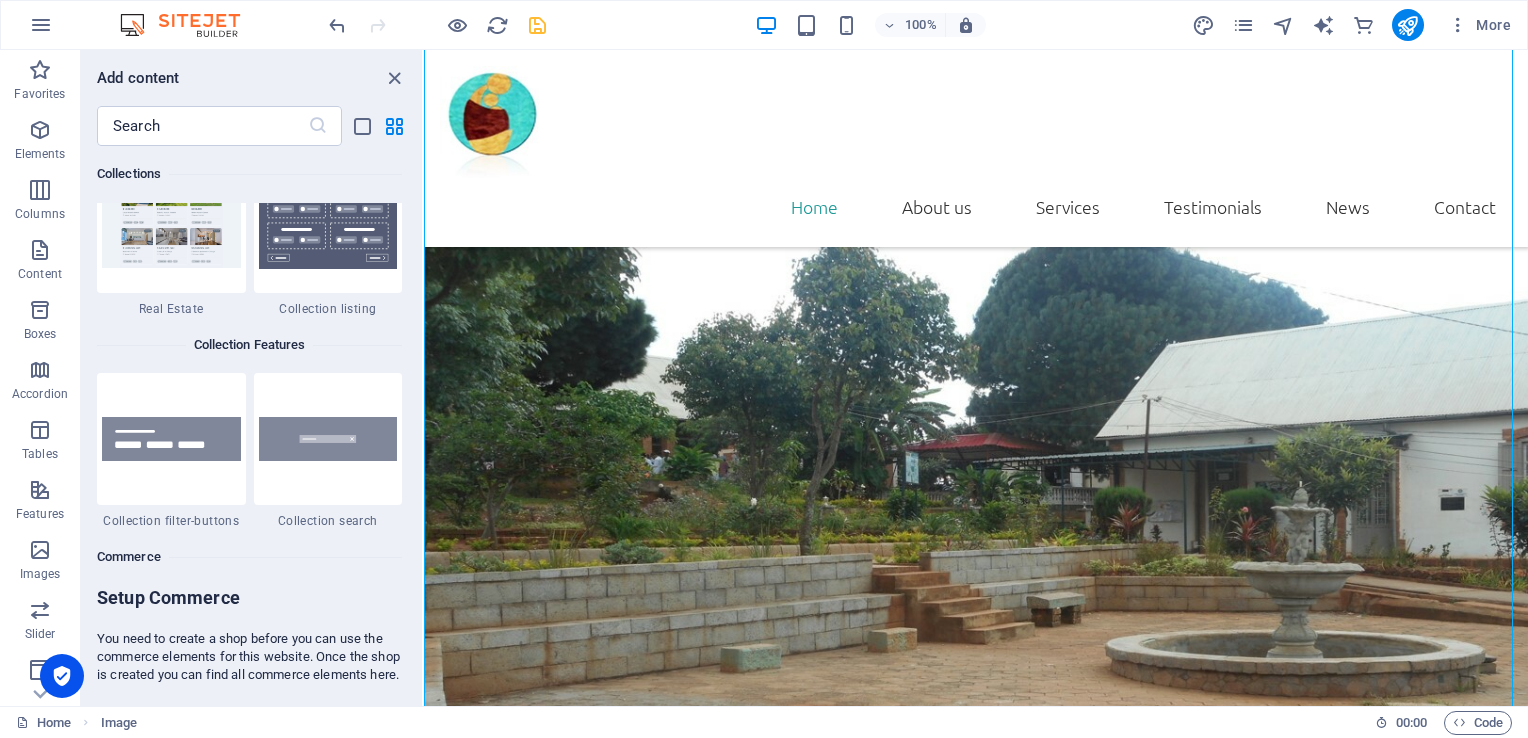 scroll, scrollTop: 18784, scrollLeft: 0, axis: vertical 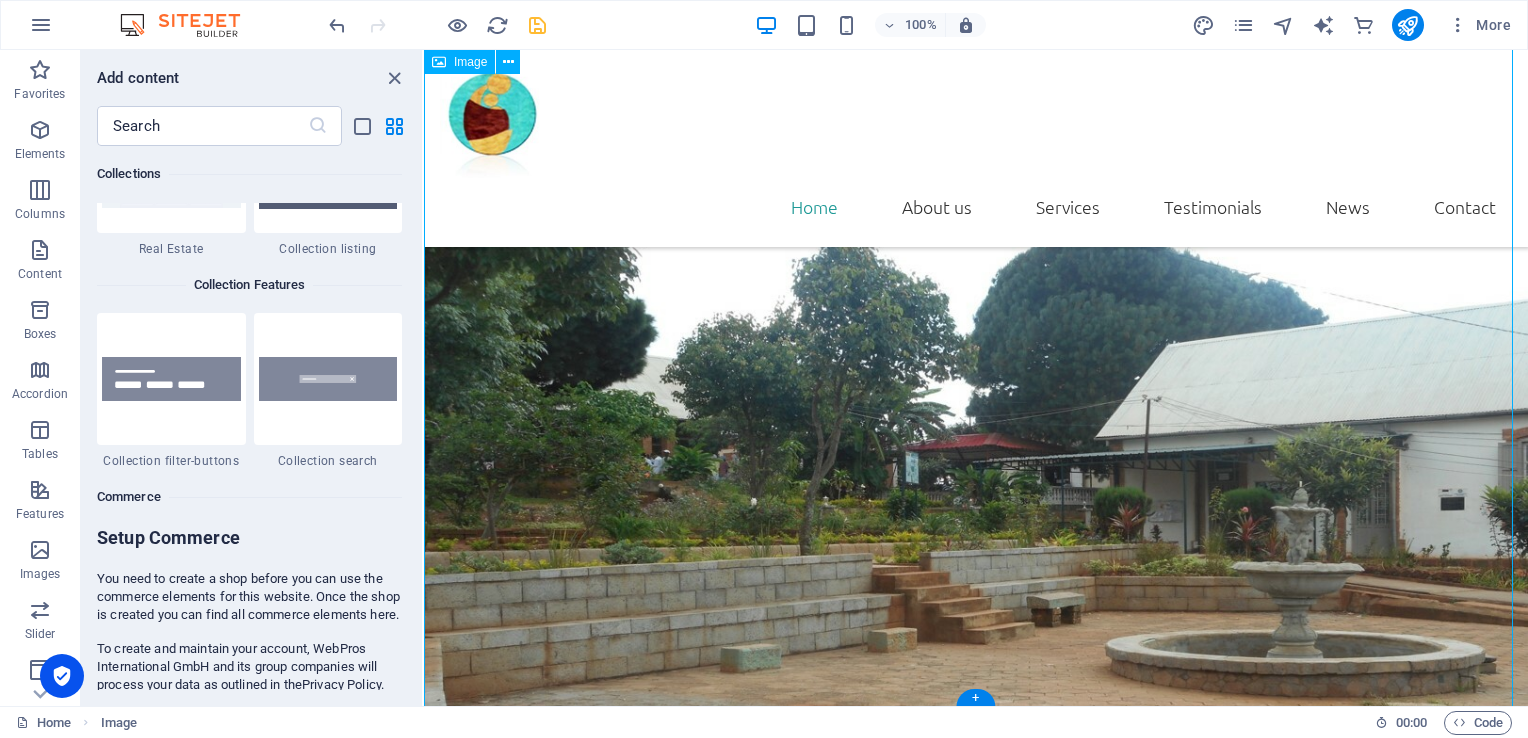 click at bounding box center (976, 483) 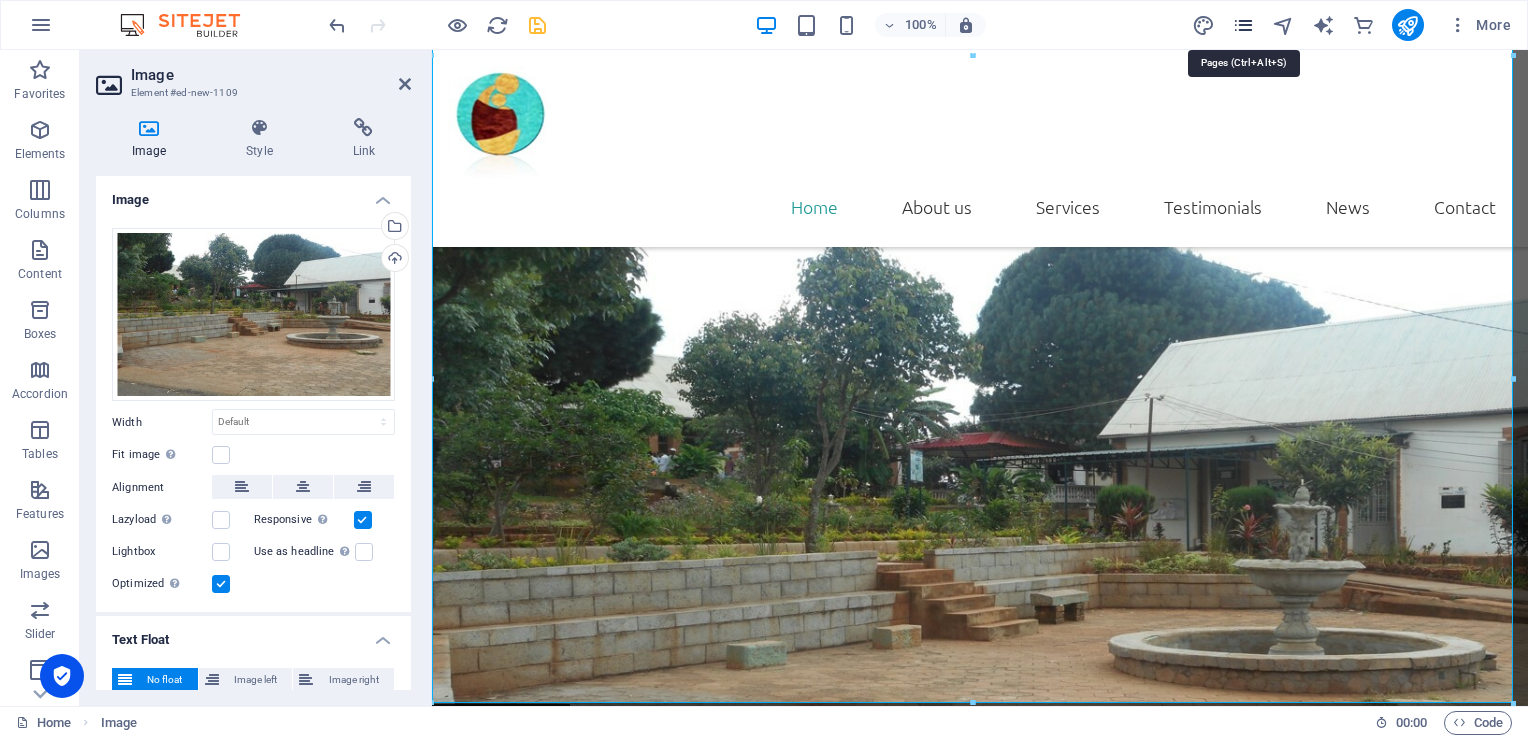 click at bounding box center (1243, 25) 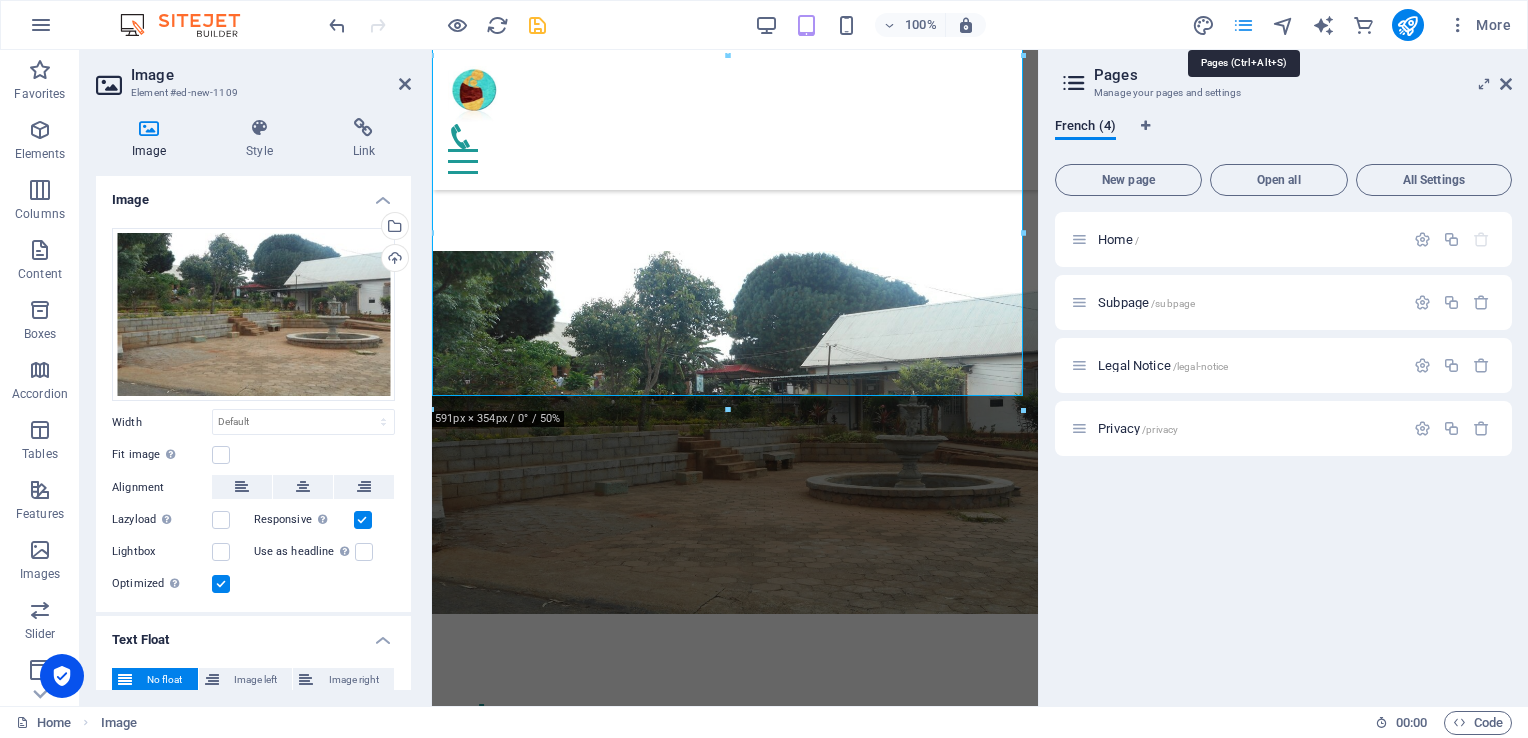scroll, scrollTop: 294, scrollLeft: 0, axis: vertical 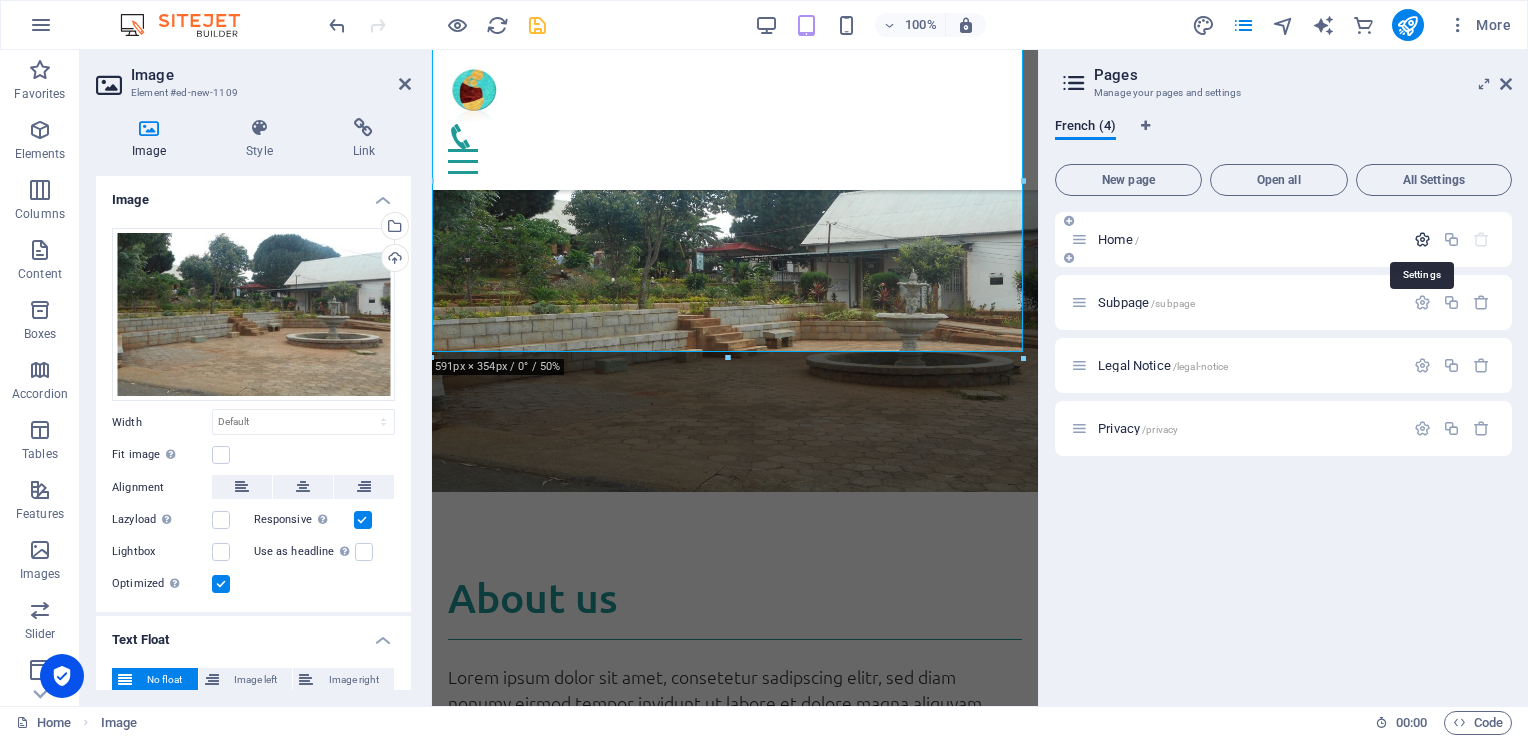 click at bounding box center [1422, 239] 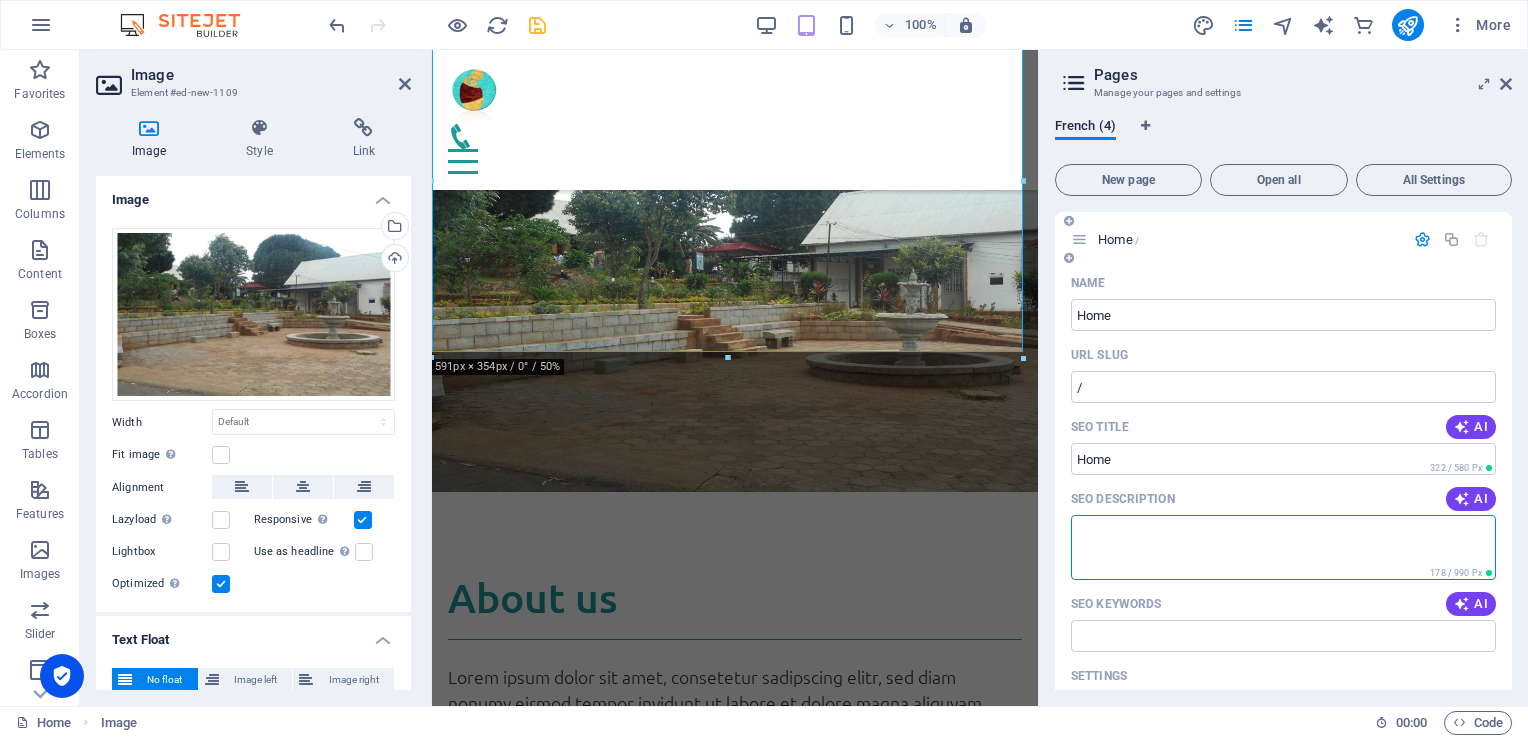 click on "SEO Description" at bounding box center (1283, 547) 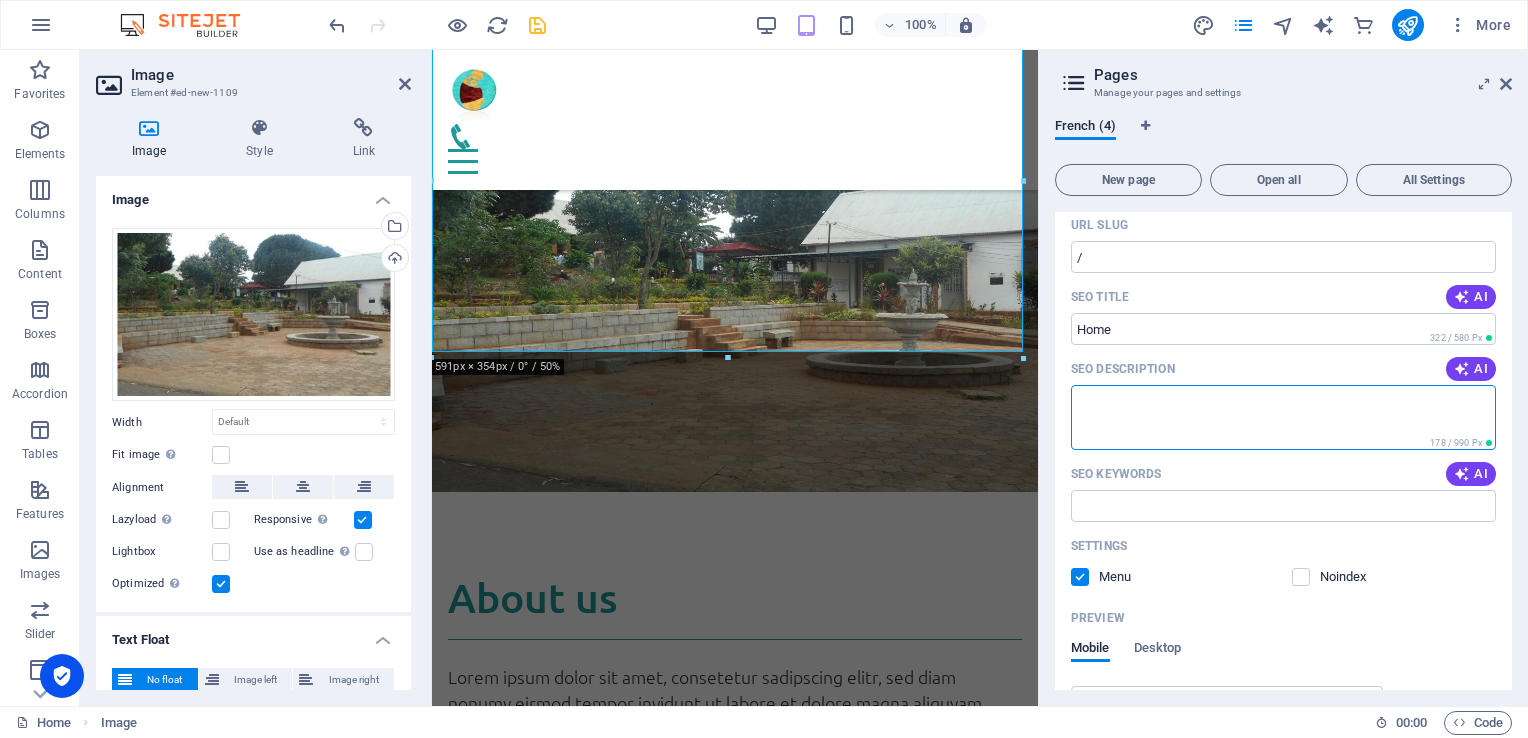 scroll, scrollTop: 0, scrollLeft: 0, axis: both 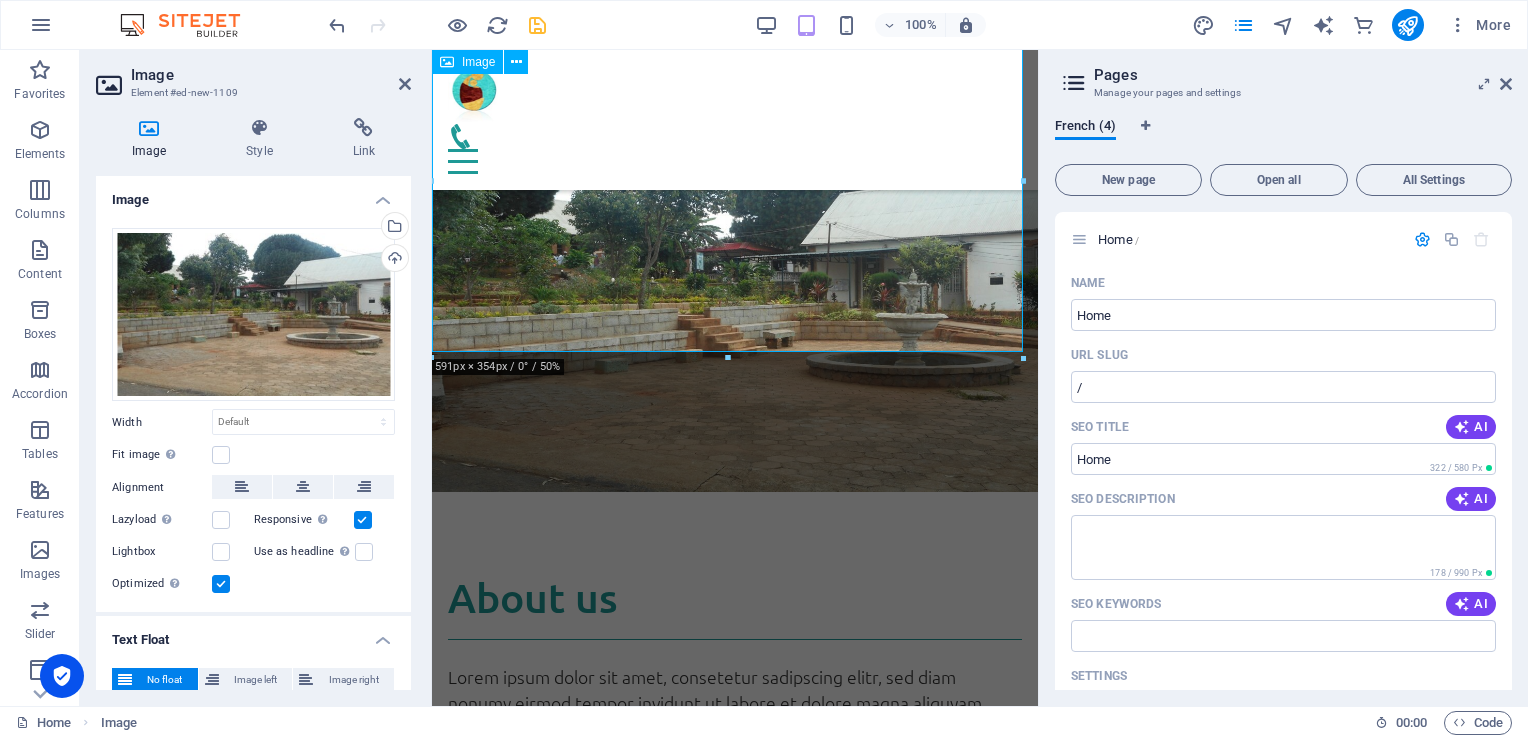 click at bounding box center [735, 265] 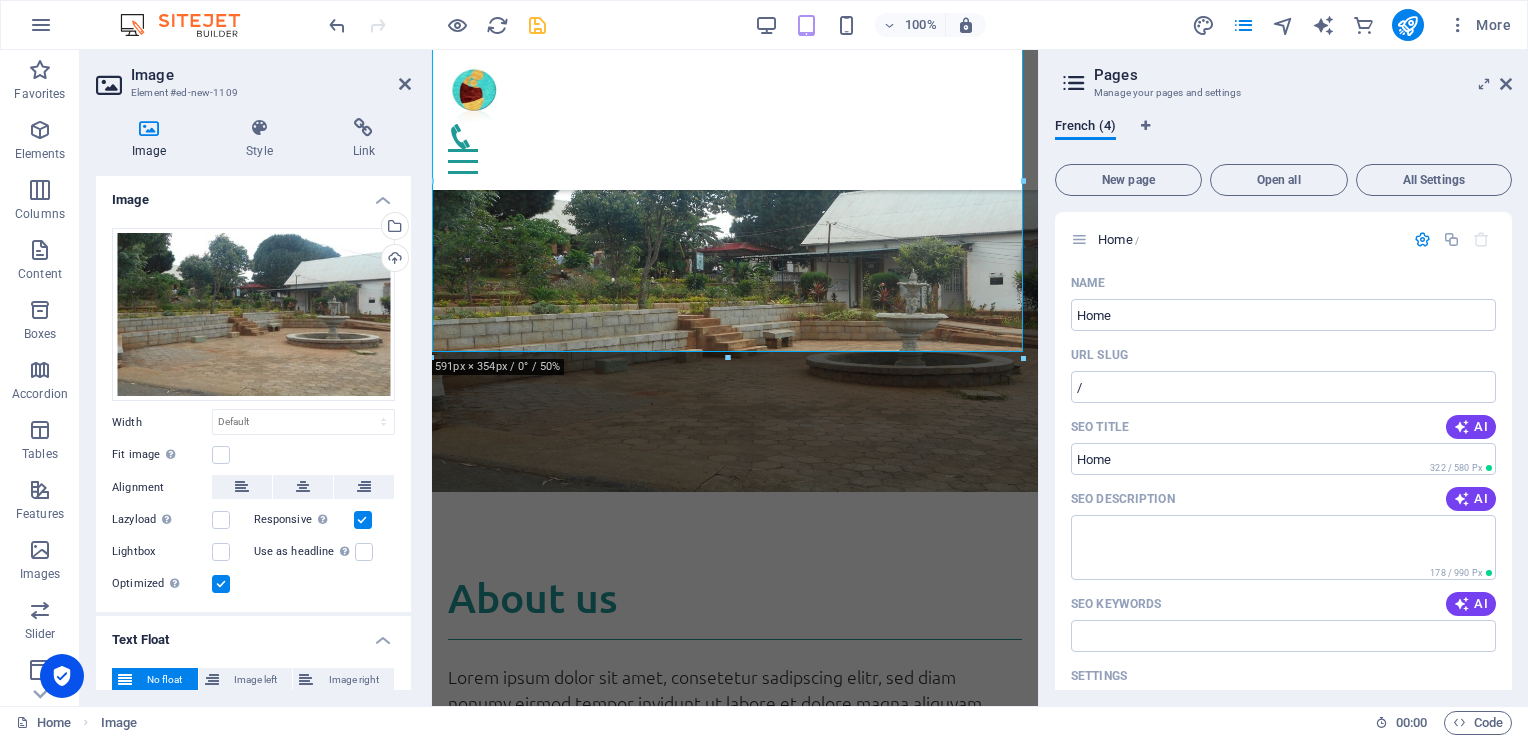 click on "French (4) New page Open all All Settings Home / Name Home ​ URL SLUG / ​ SEO Title AI ​ 322 / 580 Px SEO Description AI ​ 178 / 990 Px SEO Keywords AI ​ Settings Menu Noindex Preview Mobile Desktop www.example.com chumea-ambohimiandra.mg - Berlin chumea-ambohimiandra.mg Meta tags ​ Preview Image (Open Graph) Drag files here, click to choose files or select files from Files or our free stock photos & videos More Settings Subpage /subpage Legal Notice /legal-notice Privacy /privacy" at bounding box center [1283, 404] 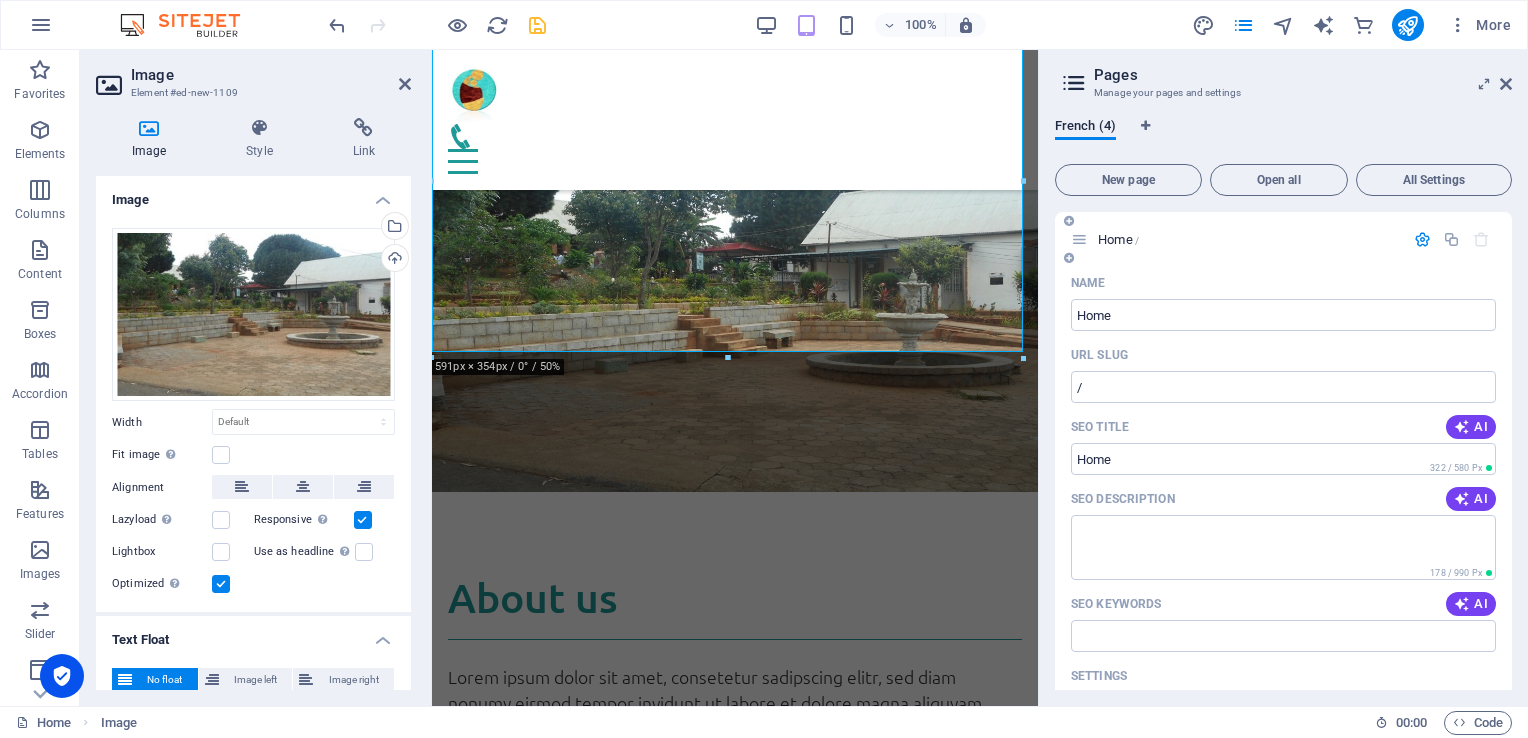 drag, startPoint x: 1512, startPoint y: 264, endPoint x: 1495, endPoint y: 215, distance: 51.86521 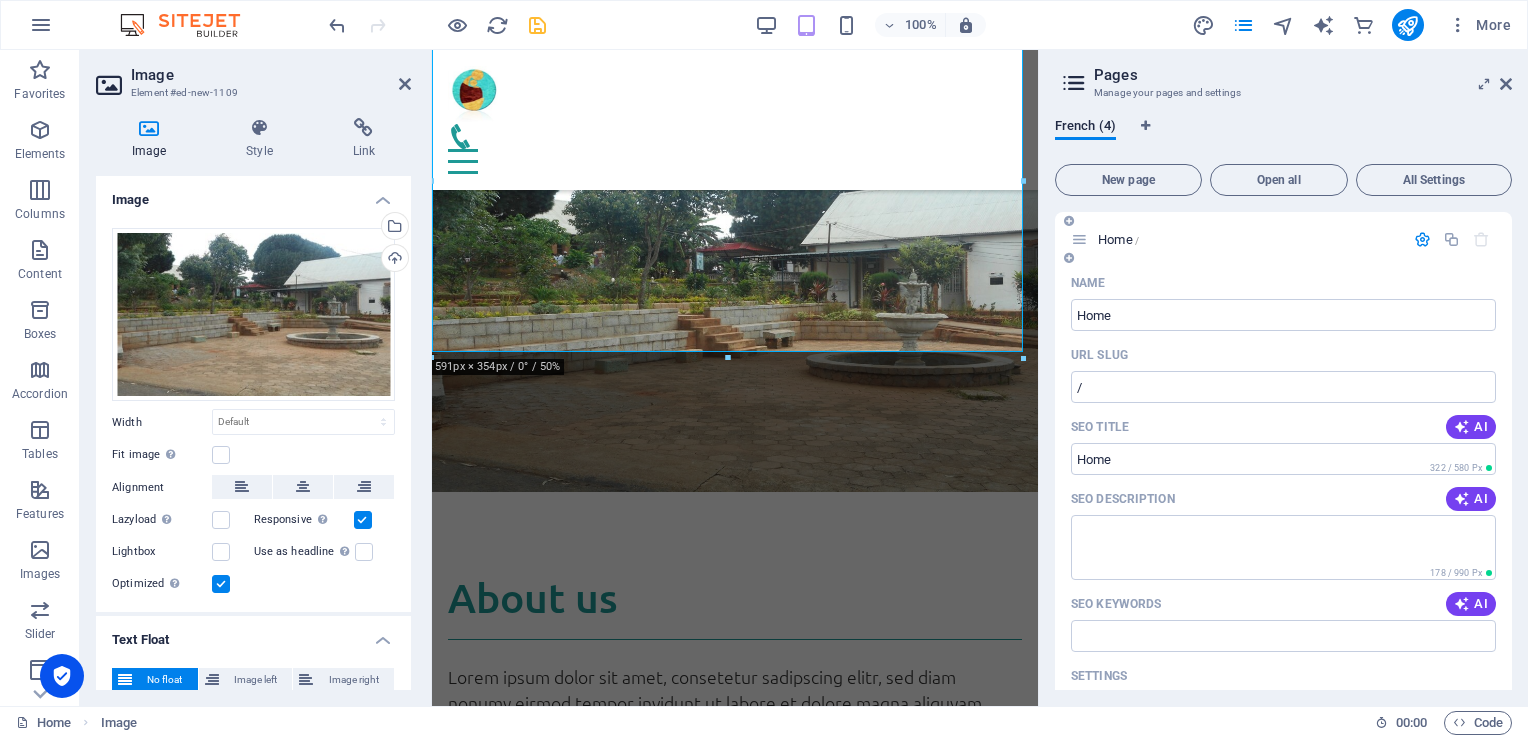 click on "French (4) New page Open all All Settings Home / Name Home ​ URL SLUG / ​ SEO Title AI ​ 322 / 580 Px SEO Description AI ​ 178 / 990 Px SEO Keywords AI ​ Settings Menu Noindex Preview Mobile Desktop www.example.com chumea-ambohimiandra.mg - Berlin chumea-ambohimiandra.mg Meta tags ​ Preview Image (Open Graph) Drag files here, click to choose files or select files from Files or our free stock photos & videos More Settings Subpage /subpage Legal Notice /legal-notice Privacy /privacy" at bounding box center (1283, 404) 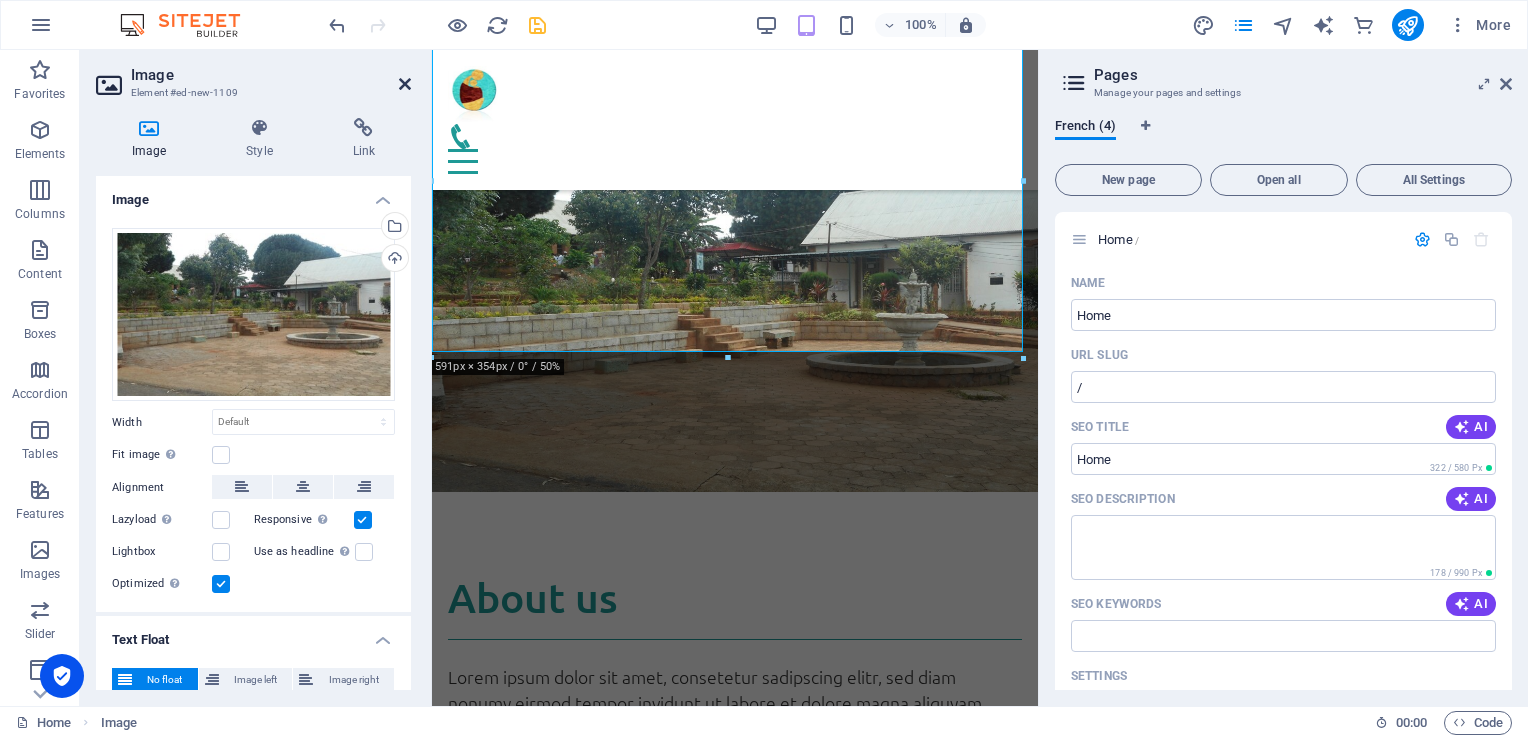 click at bounding box center [405, 84] 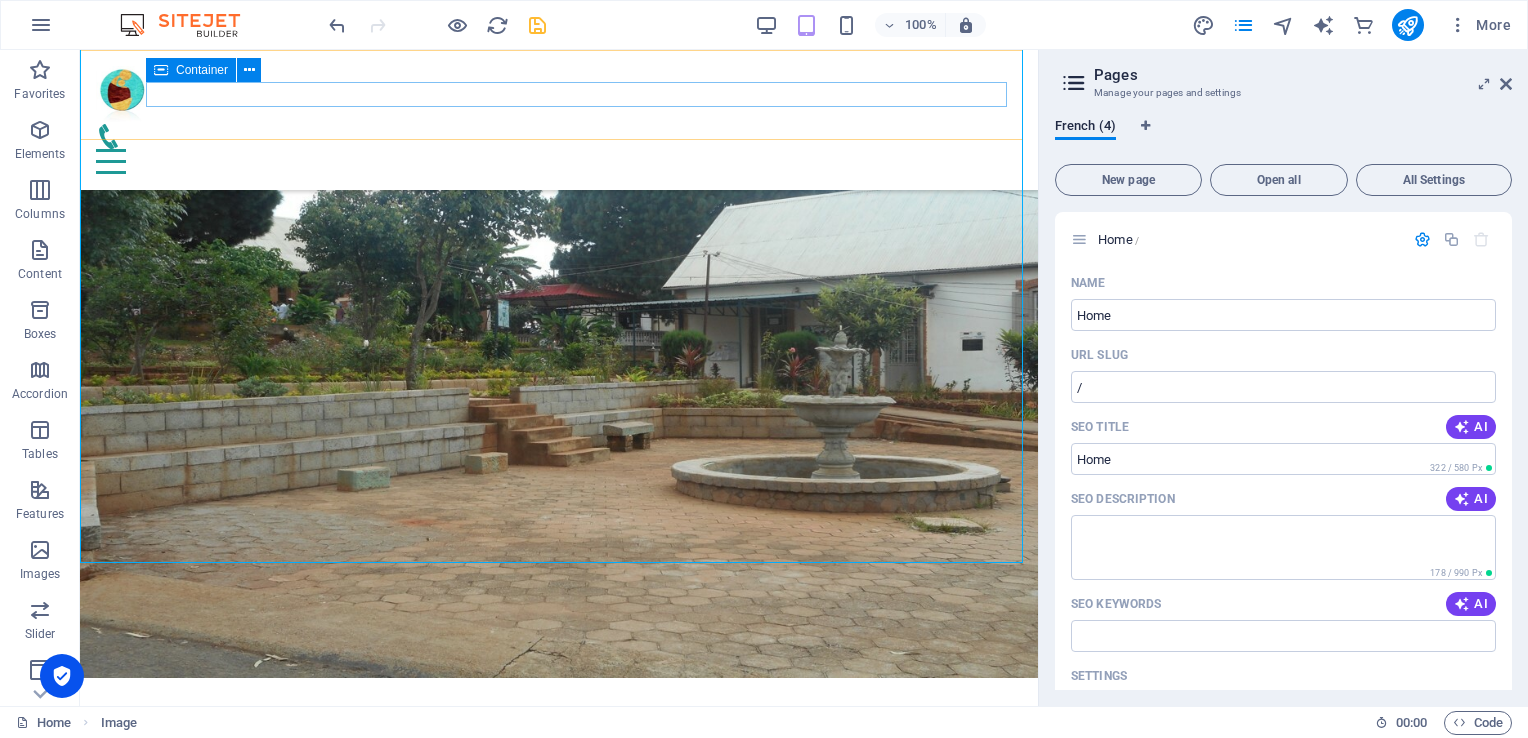 scroll, scrollTop: 230, scrollLeft: 0, axis: vertical 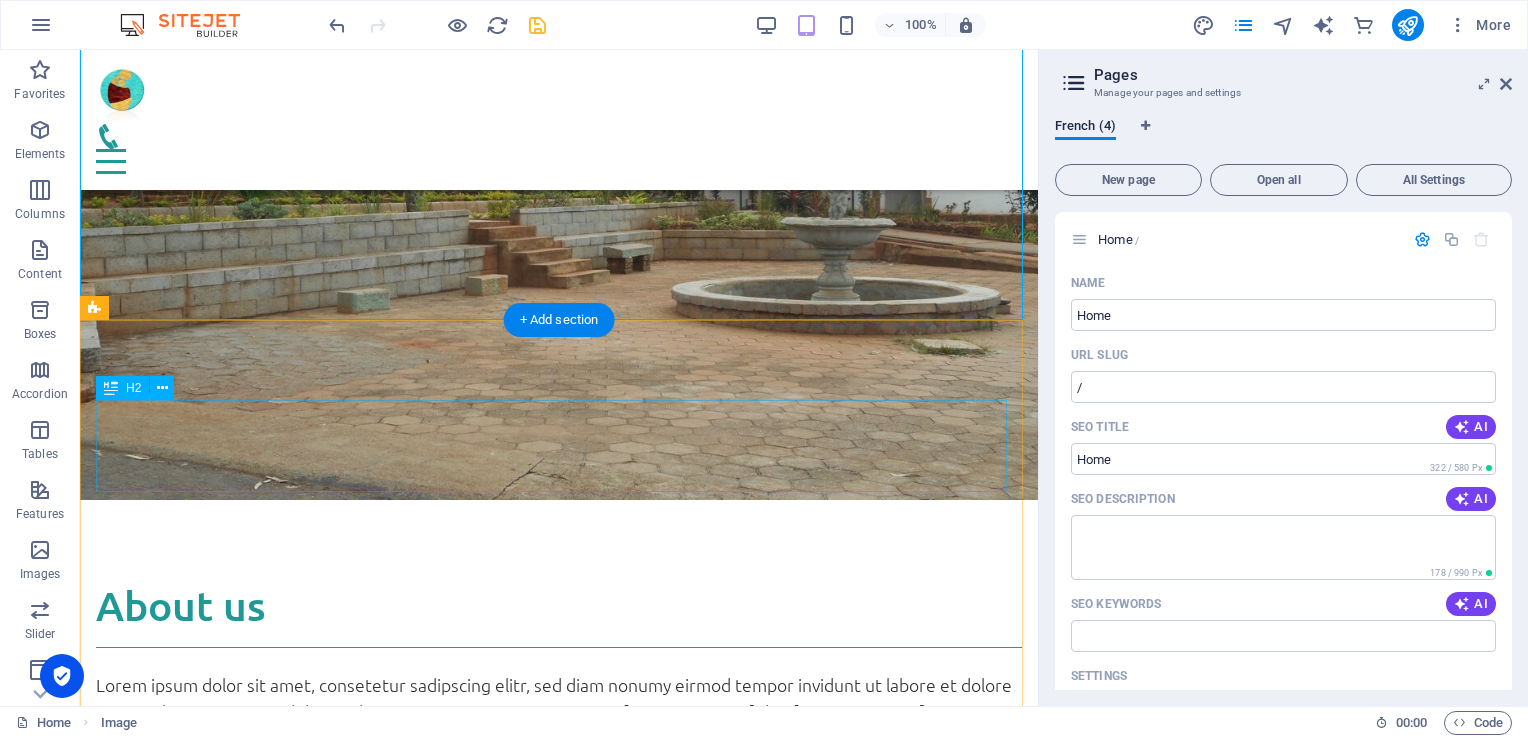 click on "About us" at bounding box center (559, 614) 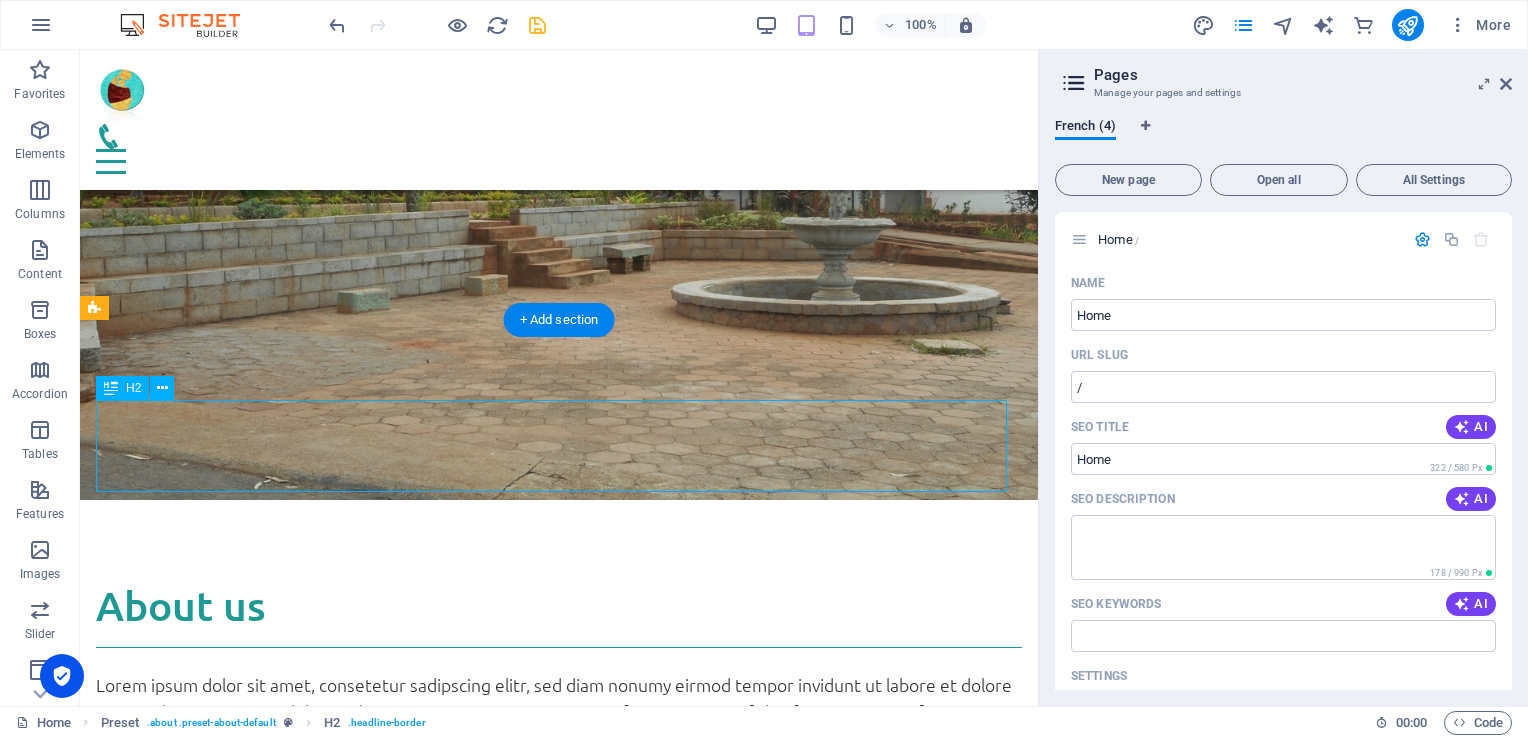 click on "About us" at bounding box center (559, 614) 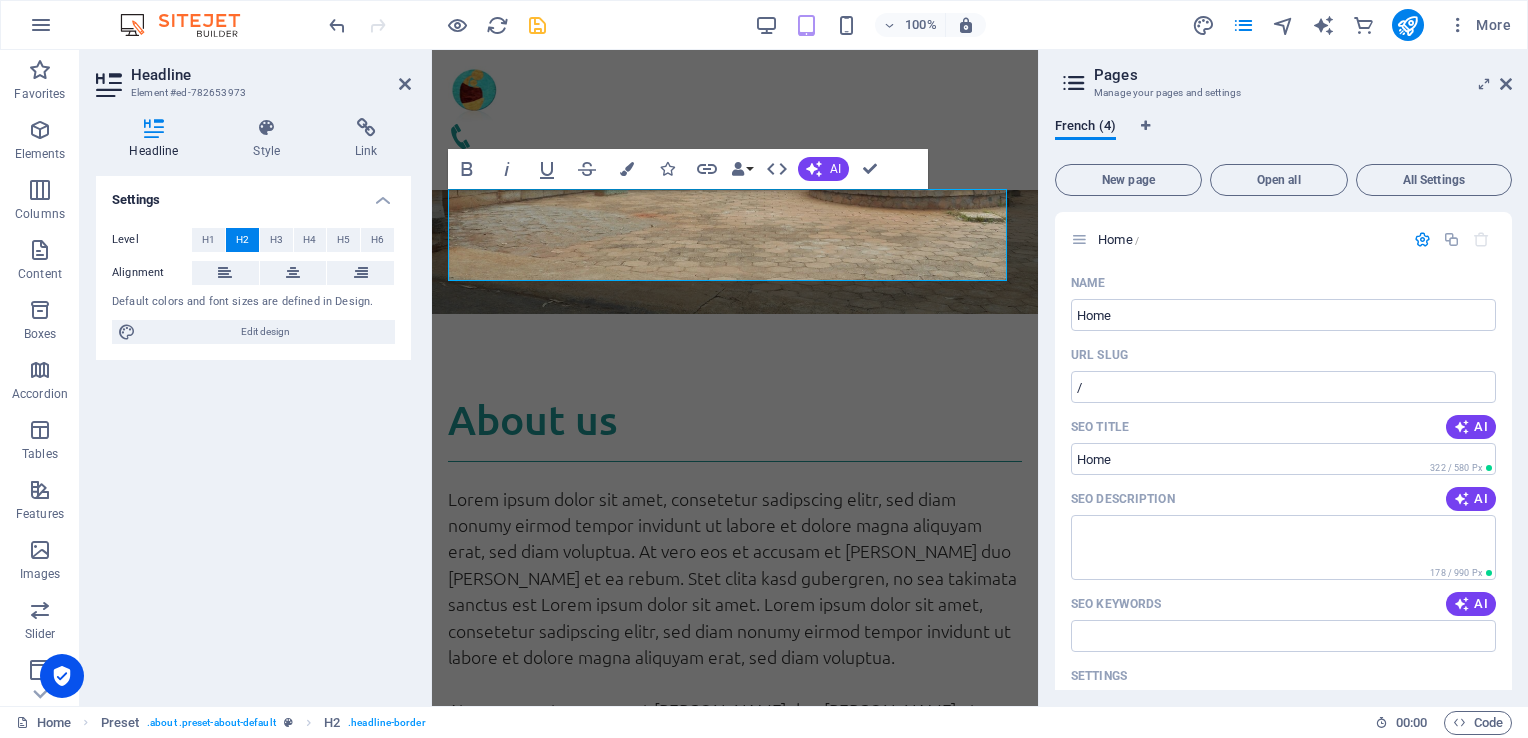 scroll, scrollTop: 536, scrollLeft: 0, axis: vertical 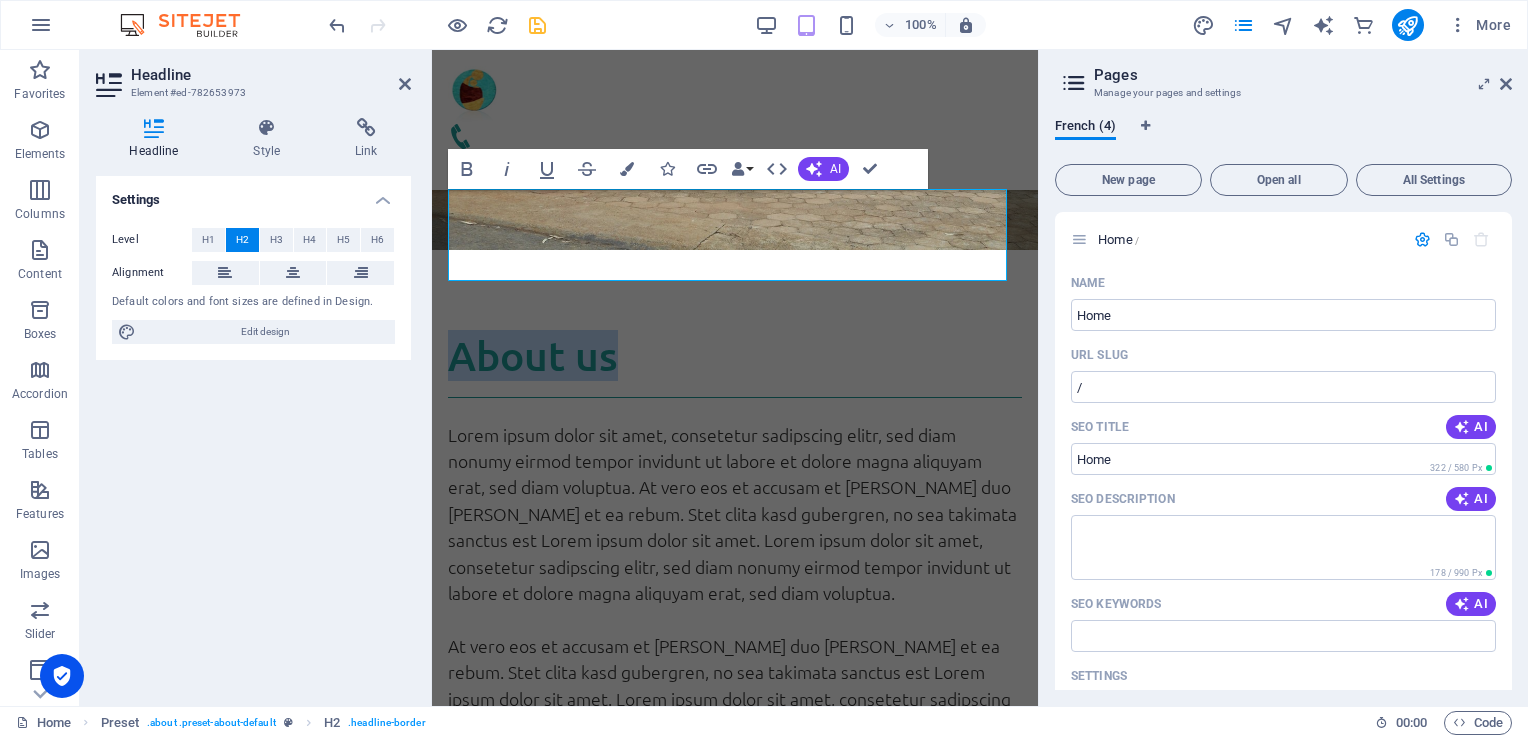 type 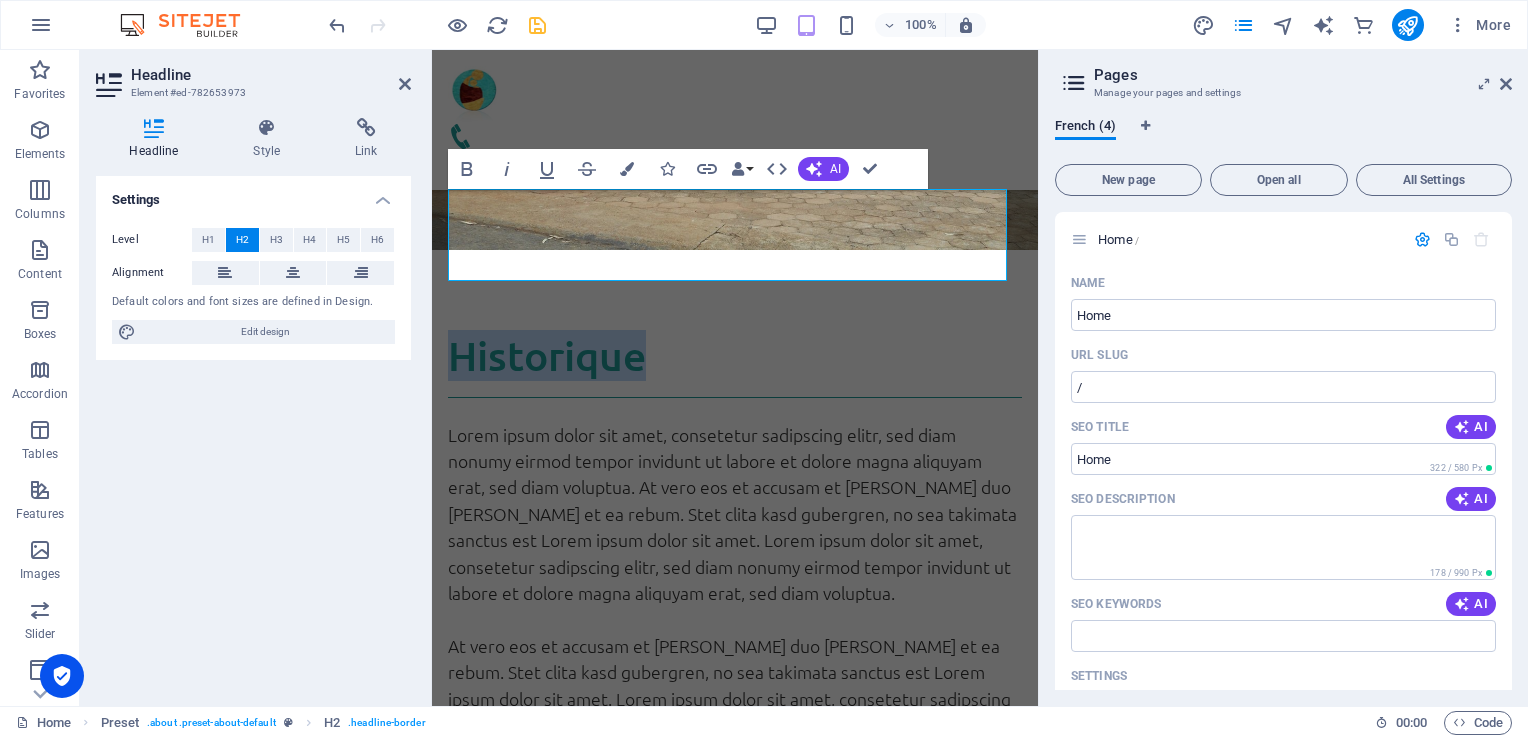 drag, startPoint x: 656, startPoint y: 214, endPoint x: 430, endPoint y: 205, distance: 226.17914 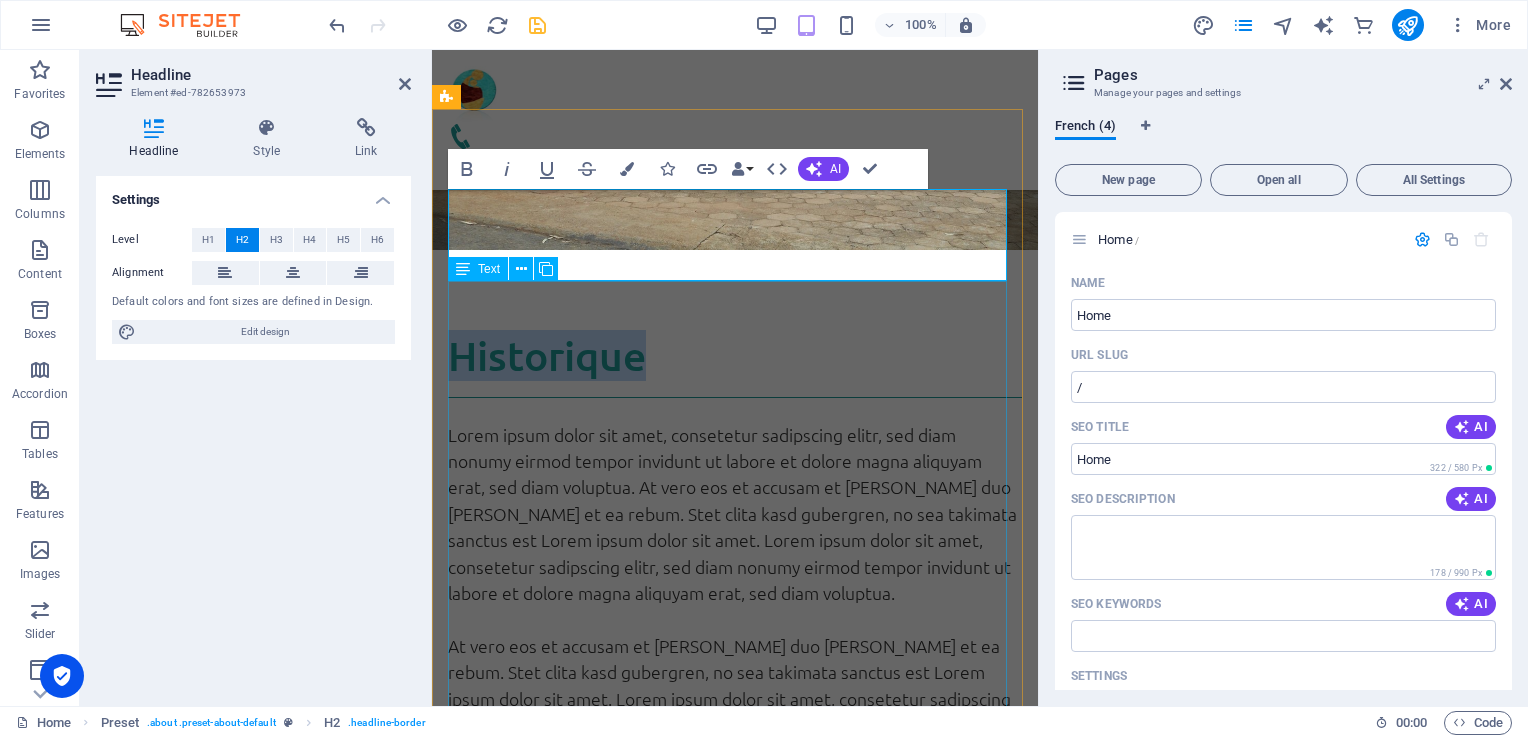 click on "Lorem ipsum dolor sit amet, consetetur sadipscing elitr, sed diam nonumy eirmod tempor invidunt ut labore et dolore magna aliquyam erat, sed diam voluptua. At vero eos et accusam et justo duo dolores et ea rebum. Stet clita kasd gubergren, no sea takimata sanctus est Lorem ipsum dolor sit amet. Lorem ipsum dolor sit amet, consetetur sadipscing elitr, sed diam nonumy eirmod tempor invidunt ut labore et dolore magna aliquyam erat, sed diam voluptua.  At vero eos et accusam et justo duo dolores et ea rebum. Stet clita kasd gubergren, no sea takimata sanctus est Lorem ipsum dolor sit amet. Lorem ipsum dolor sit amet, consetetur sadipscing elitr, sed diam nonumy eirmod tempor invidunt ut labore et dolore magna aliquyam erat, sed diam voluptua. At vero eos et accusam et justo duo dolores et ea rebum. Stet clita kasd gubergren, no sea takimata sanctus est Lorem ipsum dolor sit amet." at bounding box center (735, 752) 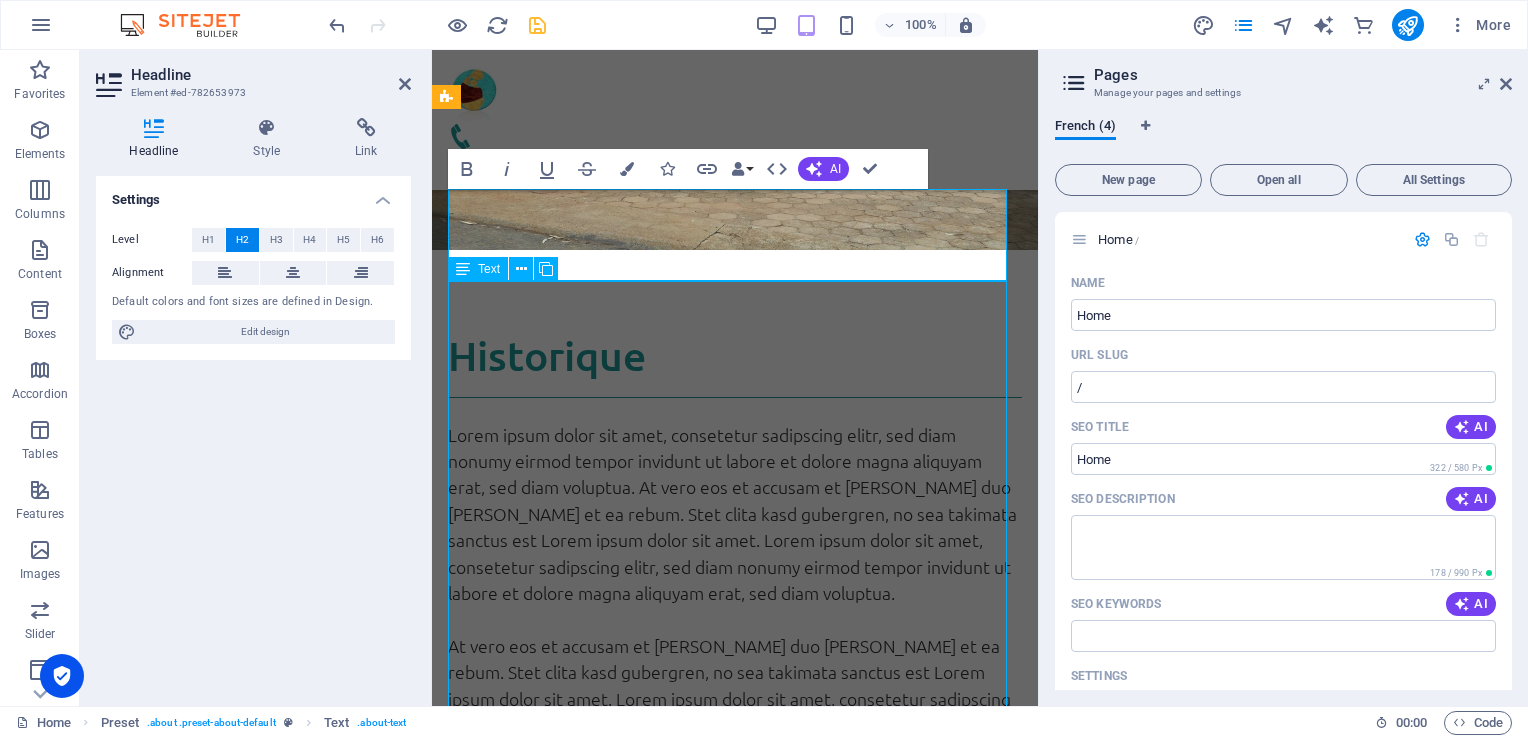 scroll, scrollTop: 472, scrollLeft: 0, axis: vertical 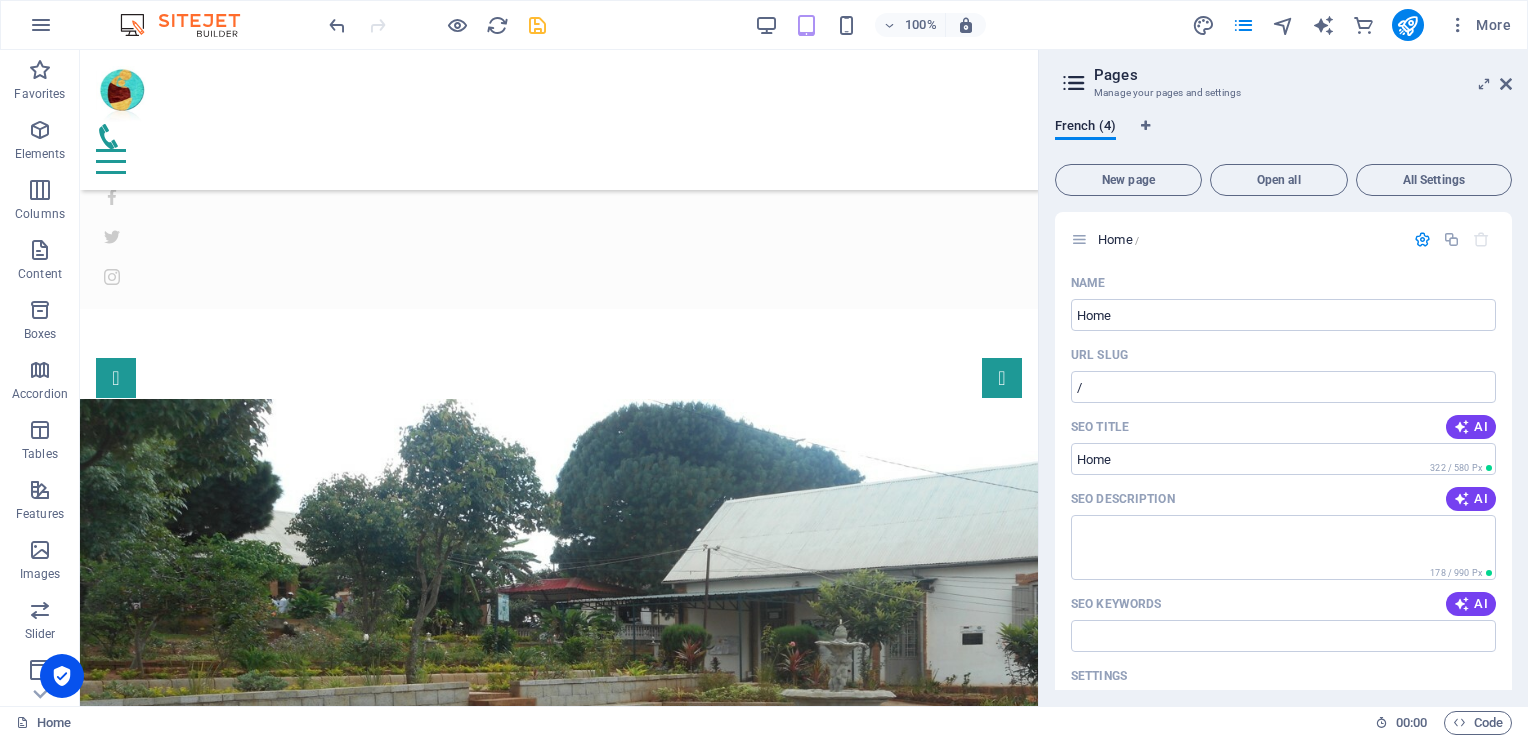 click on "Pages Manage your pages and settings French (4) New page Open all All Settings Home / Name Home ​ URL SLUG / ​ SEO Title AI ​ 322 / 580 Px SEO Description AI ​ 178 / 990 Px SEO Keywords AI ​ Settings Menu Noindex Preview Mobile Desktop www.example.com chumea-ambohimiandra.mg - Berlin chumea-ambohimiandra.mg Meta tags ​ Preview Image (Open Graph) Drag files here, click to choose files or select files from Files or our free stock photos & videos More Settings Subpage /subpage Legal Notice /legal-notice Privacy /privacy" at bounding box center [1283, 378] 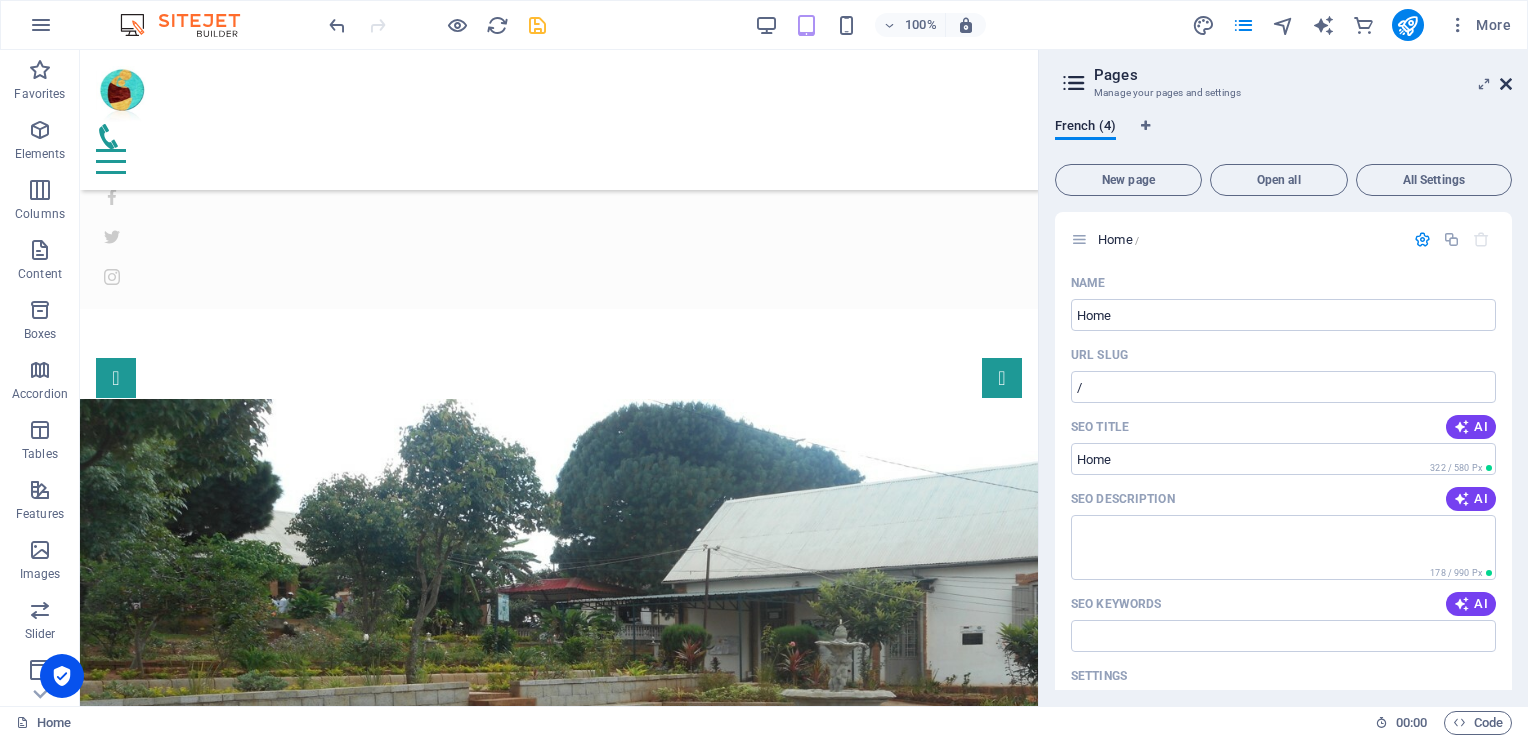 click at bounding box center (1506, 84) 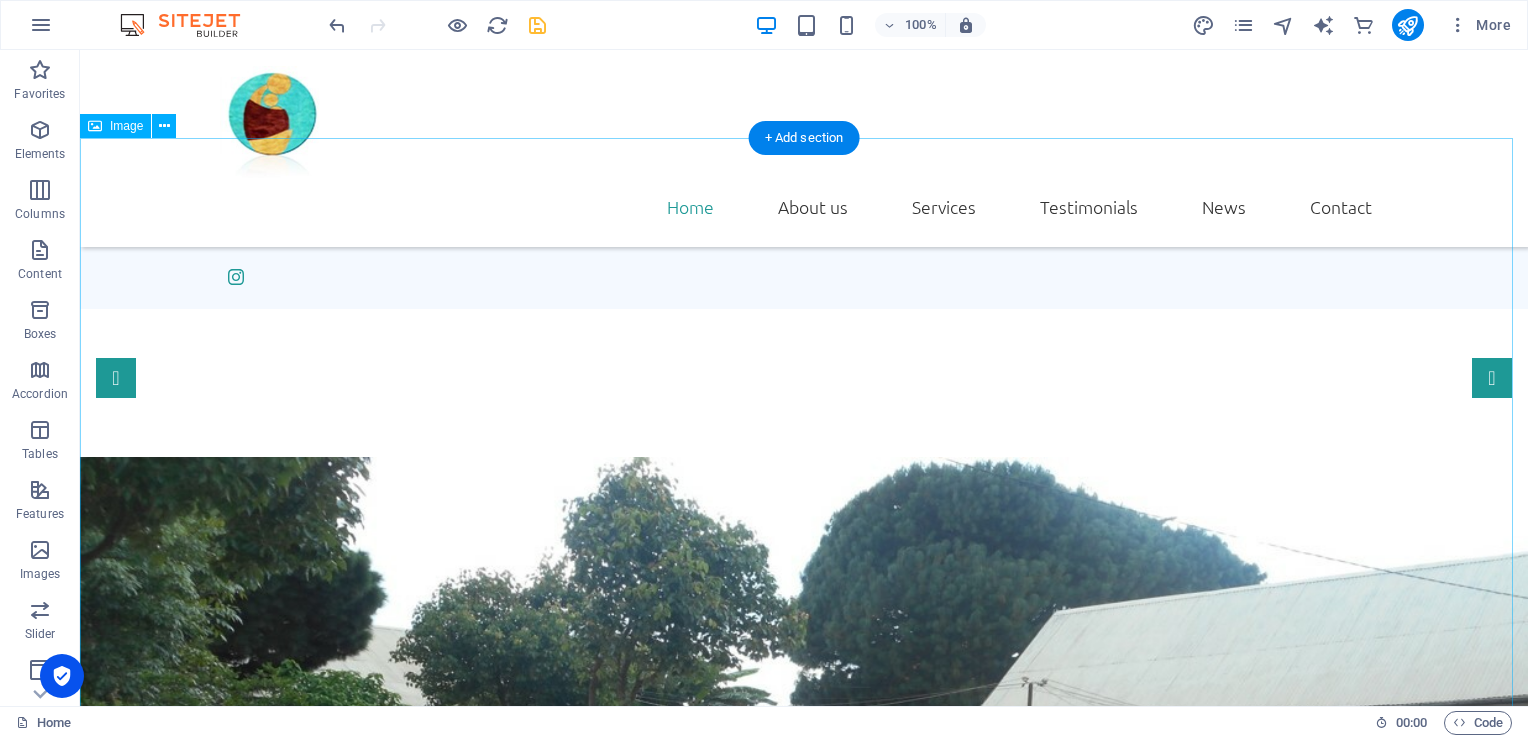 click at bounding box center (804, 816) 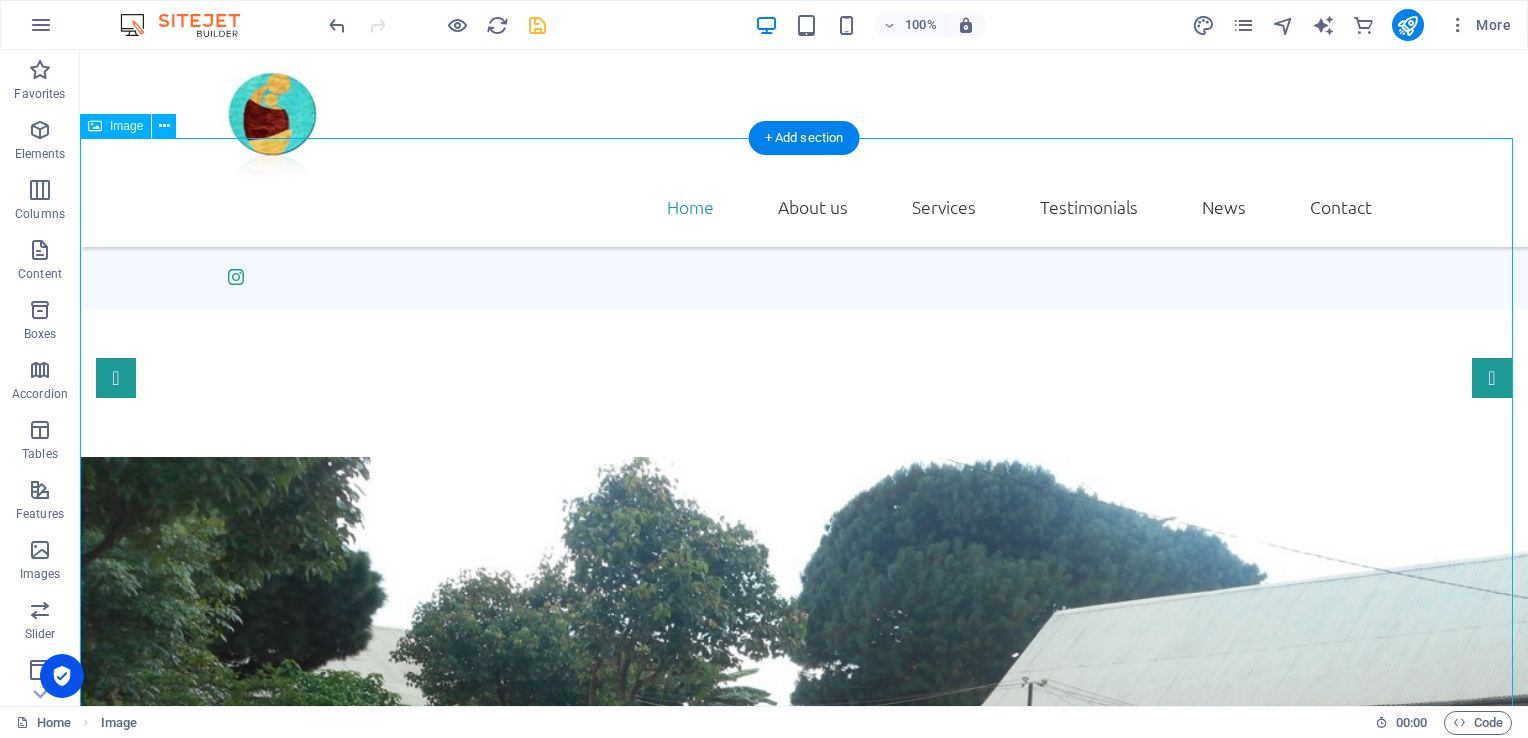 click at bounding box center [804, 816] 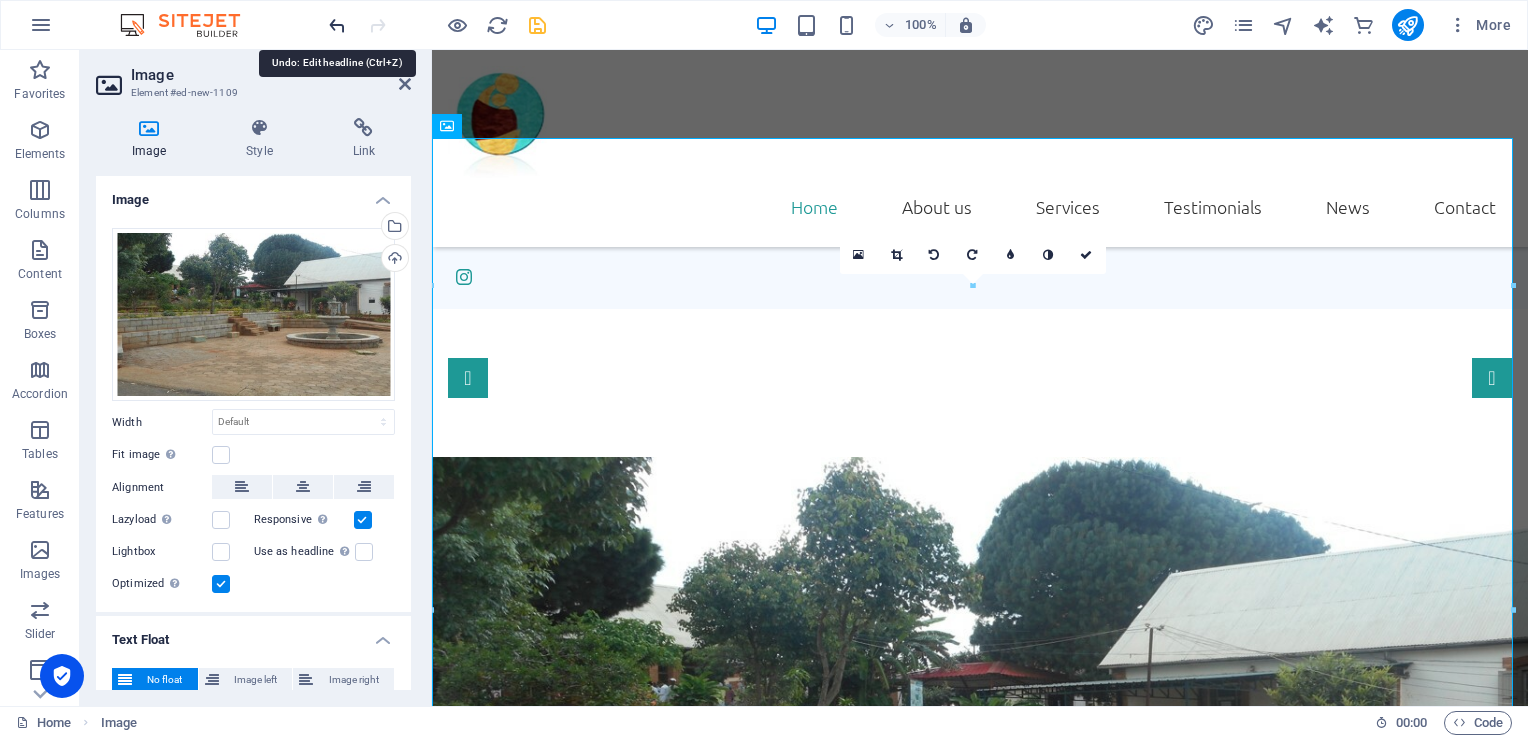 click at bounding box center (337, 25) 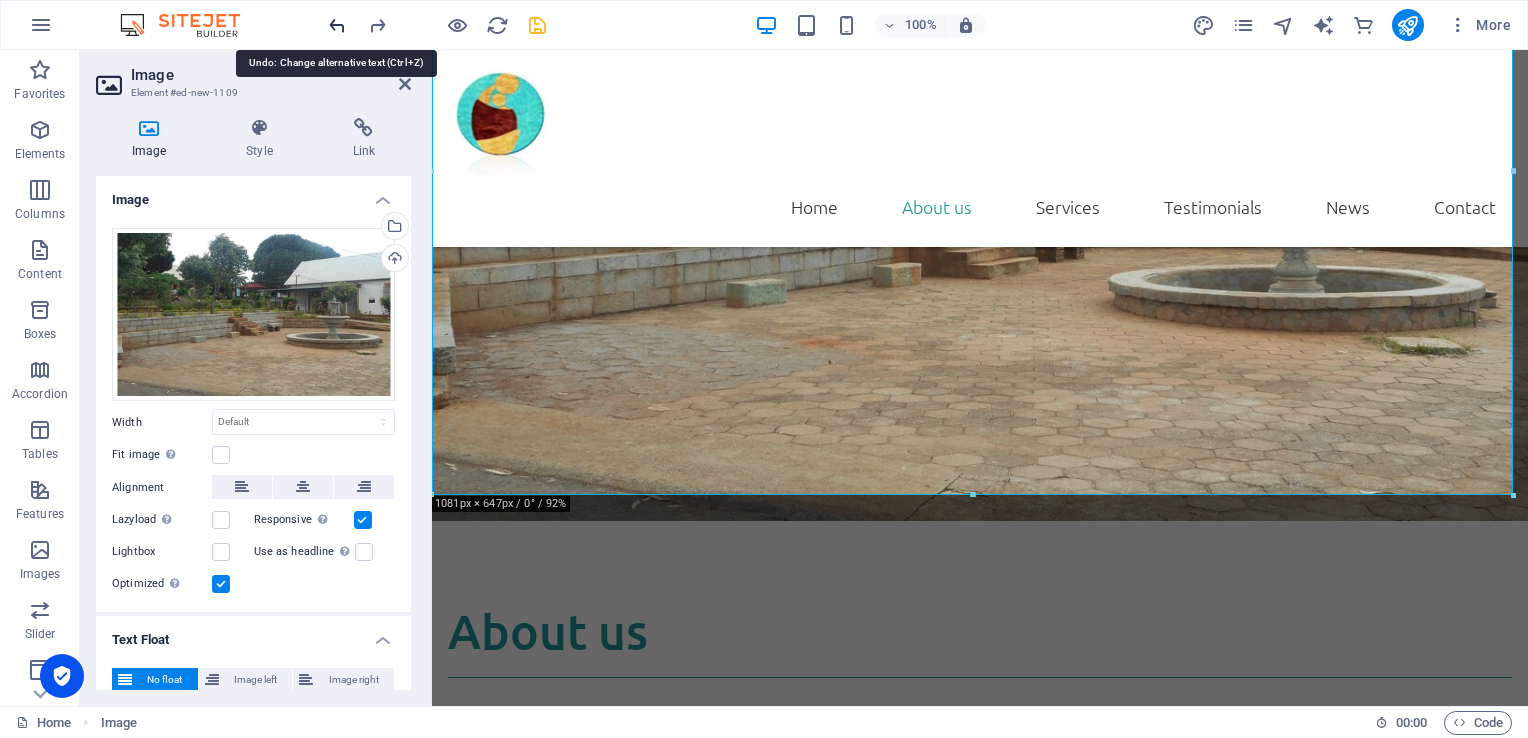 scroll, scrollTop: 685, scrollLeft: 0, axis: vertical 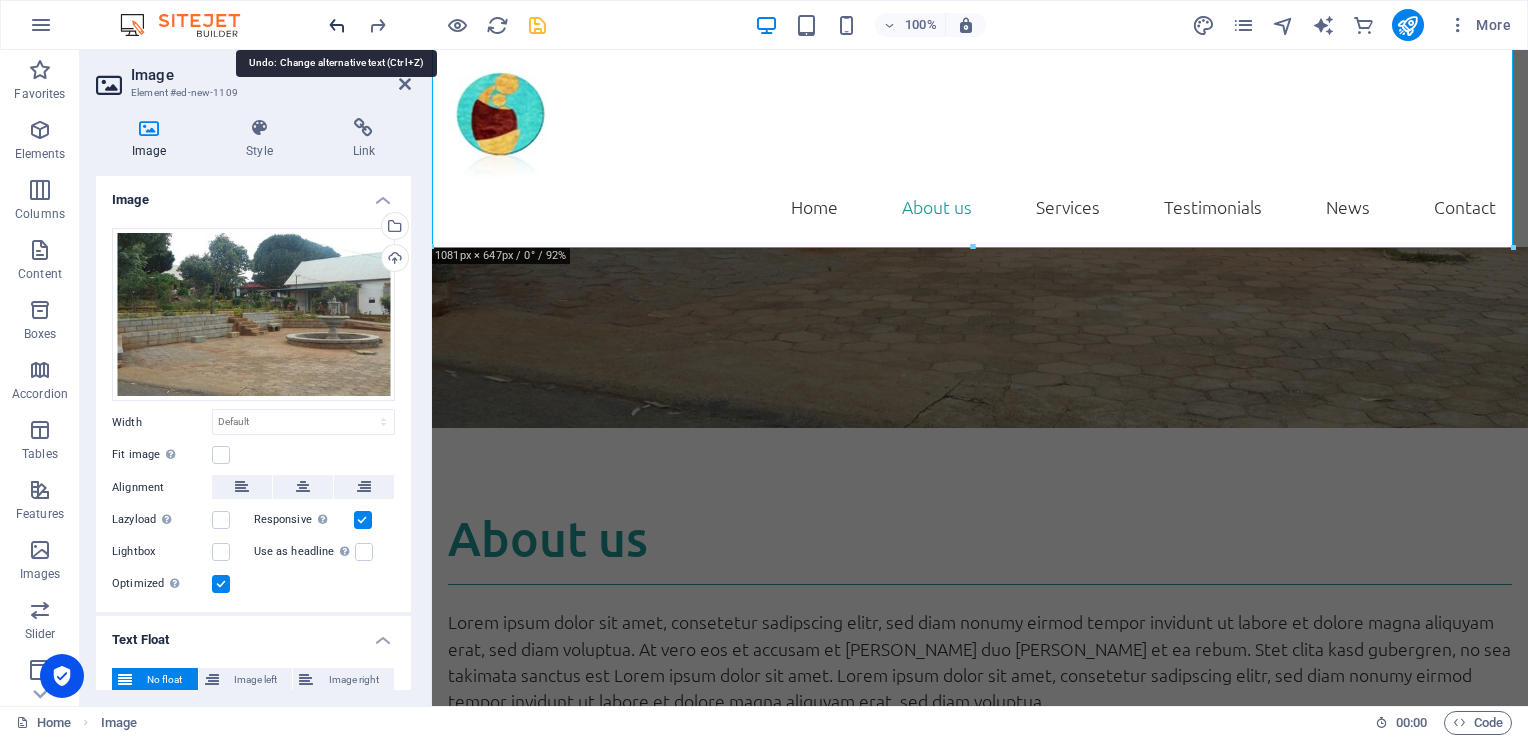click at bounding box center (337, 25) 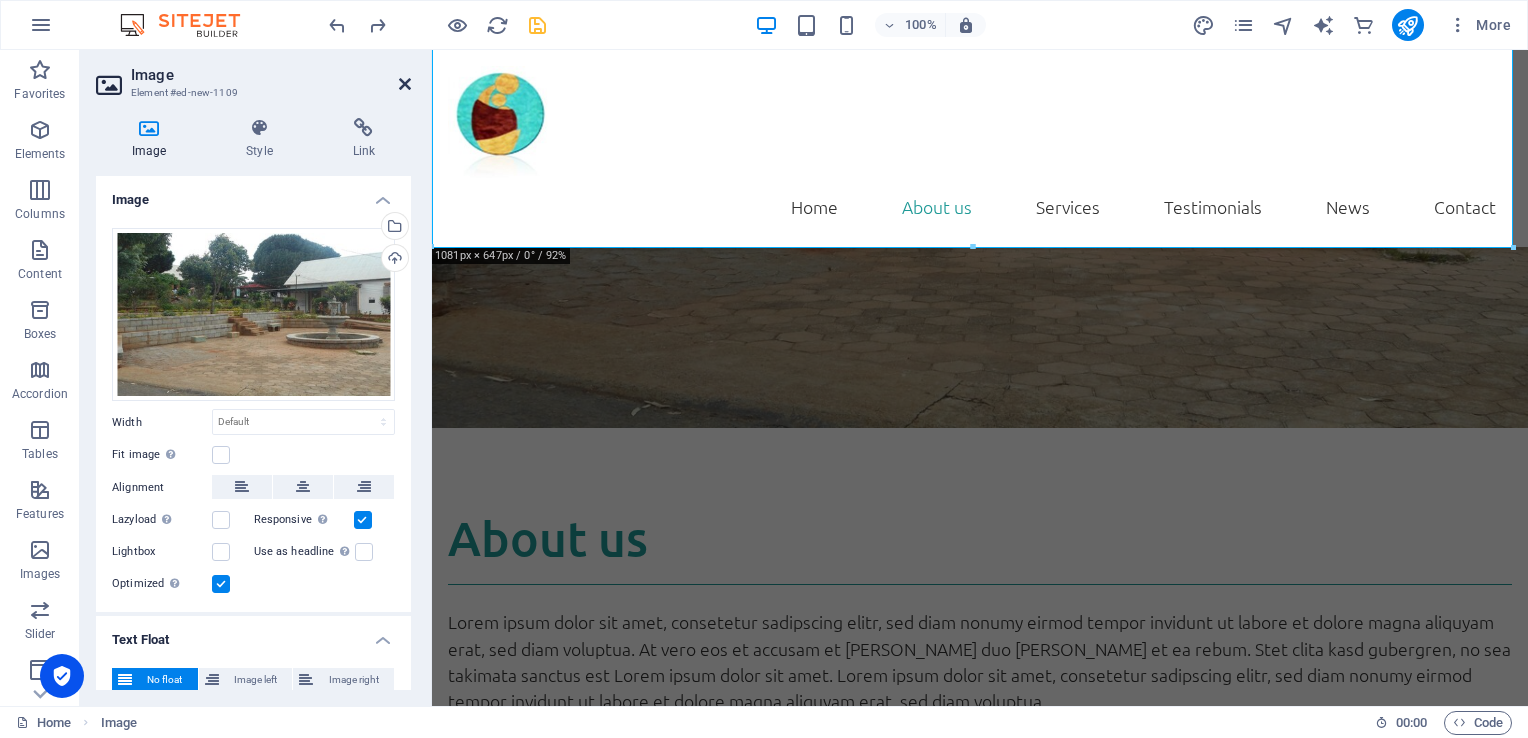click at bounding box center (405, 84) 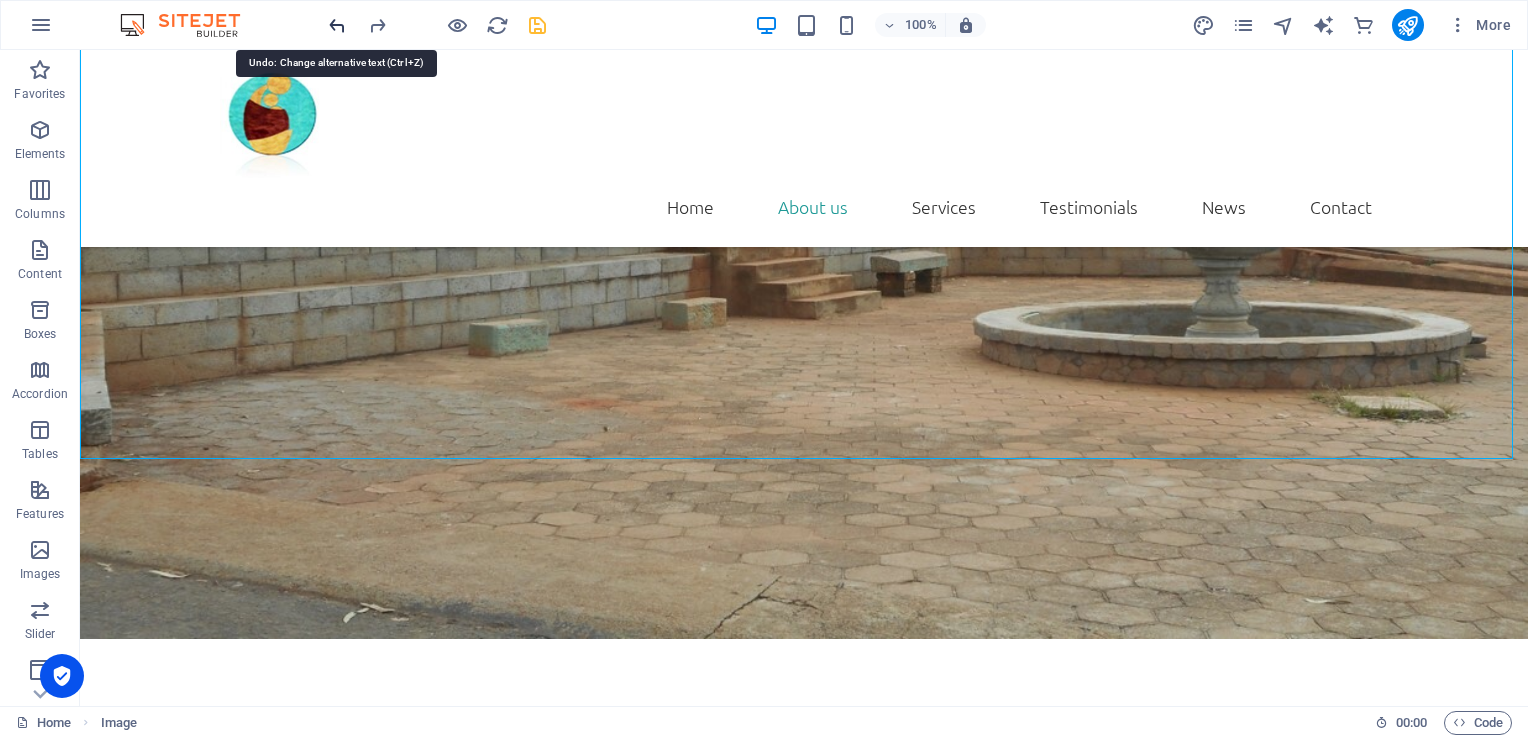 click at bounding box center [337, 25] 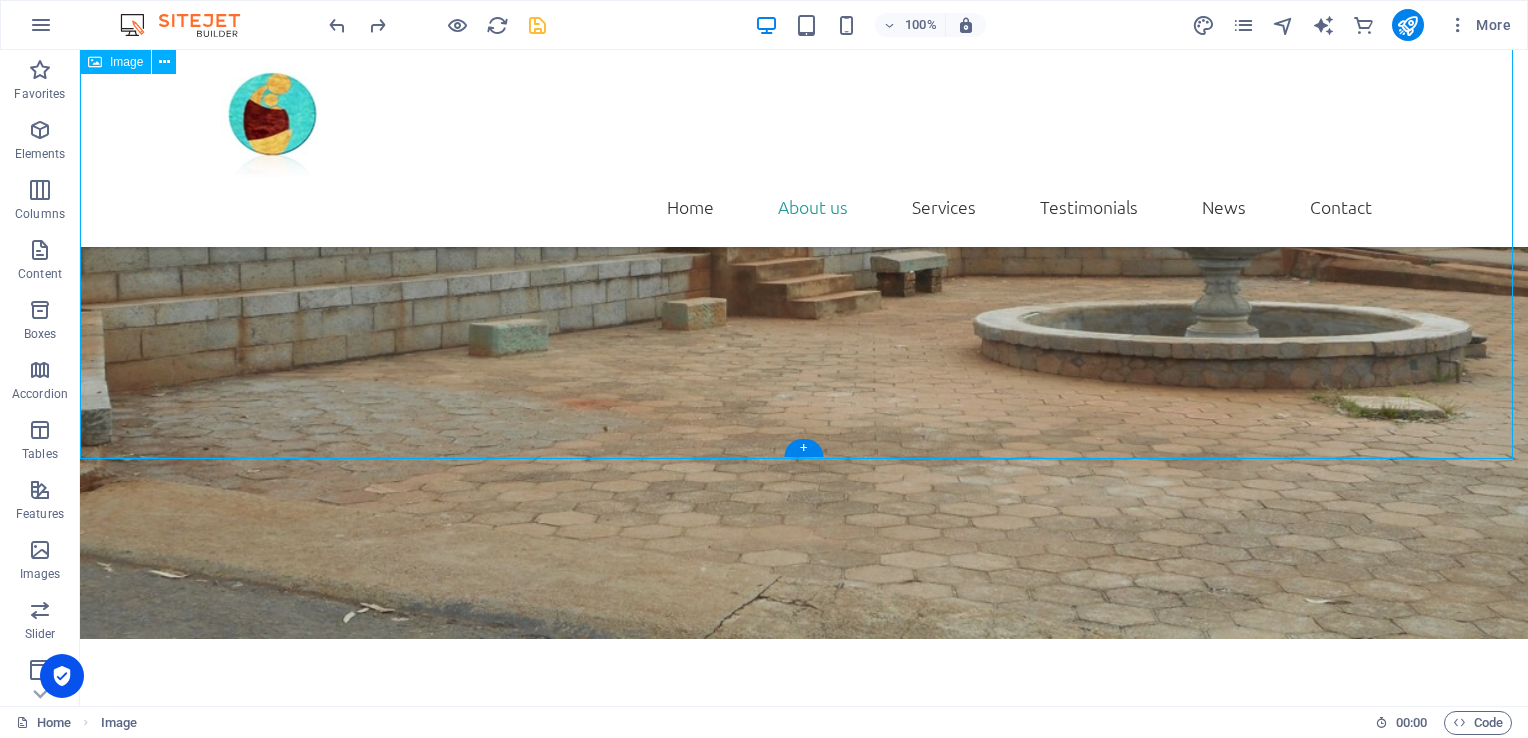 click at bounding box center (804, 131) 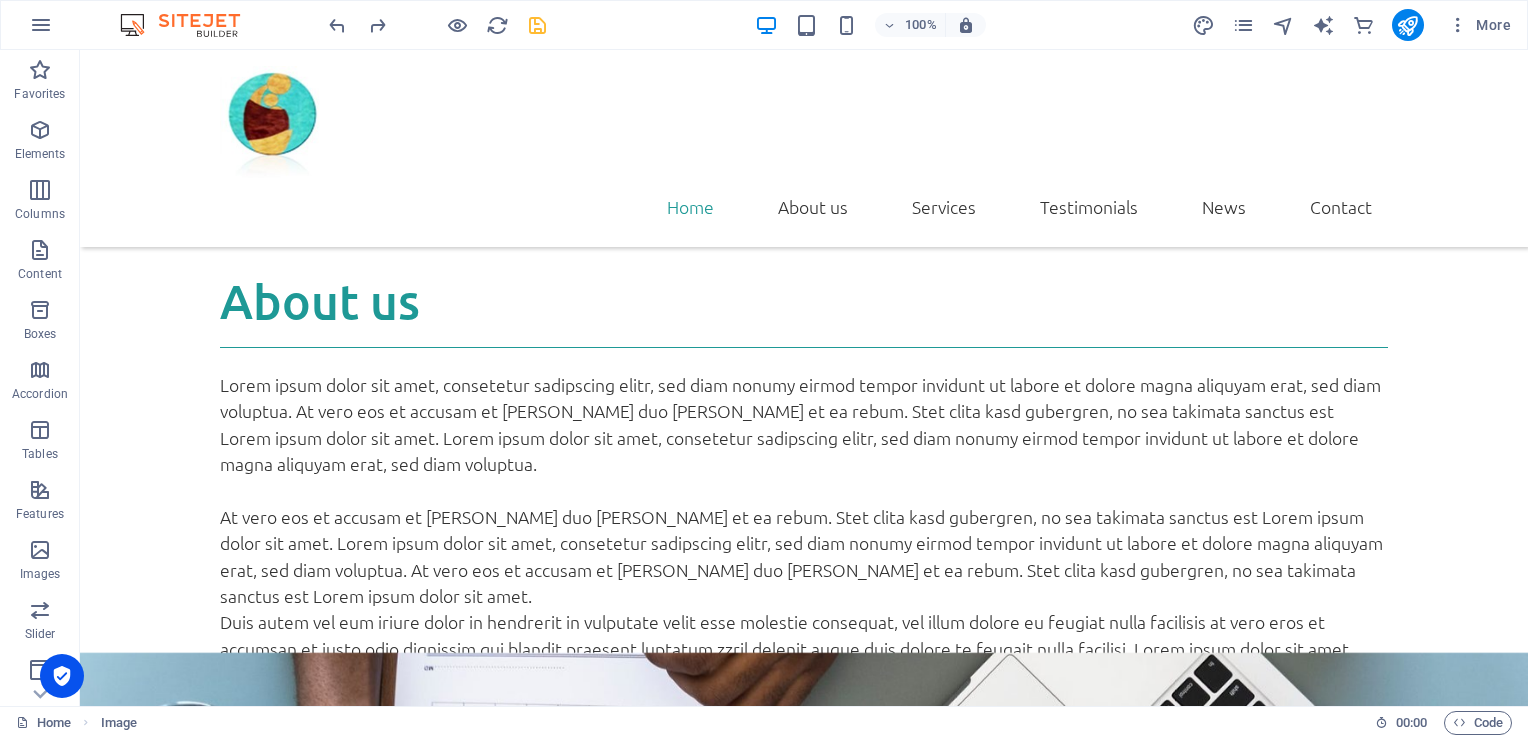 scroll, scrollTop: 0, scrollLeft: 0, axis: both 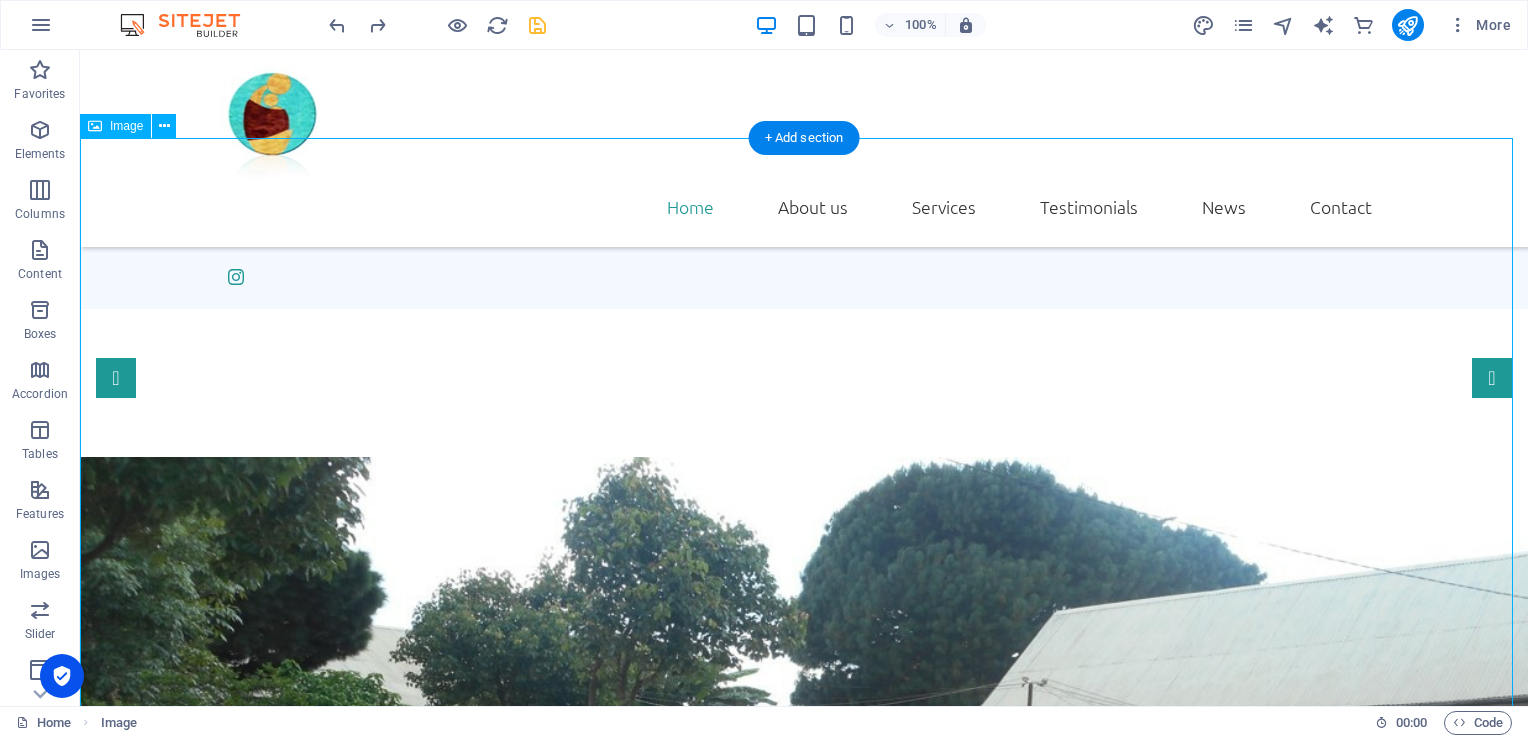 click at bounding box center (804, 816) 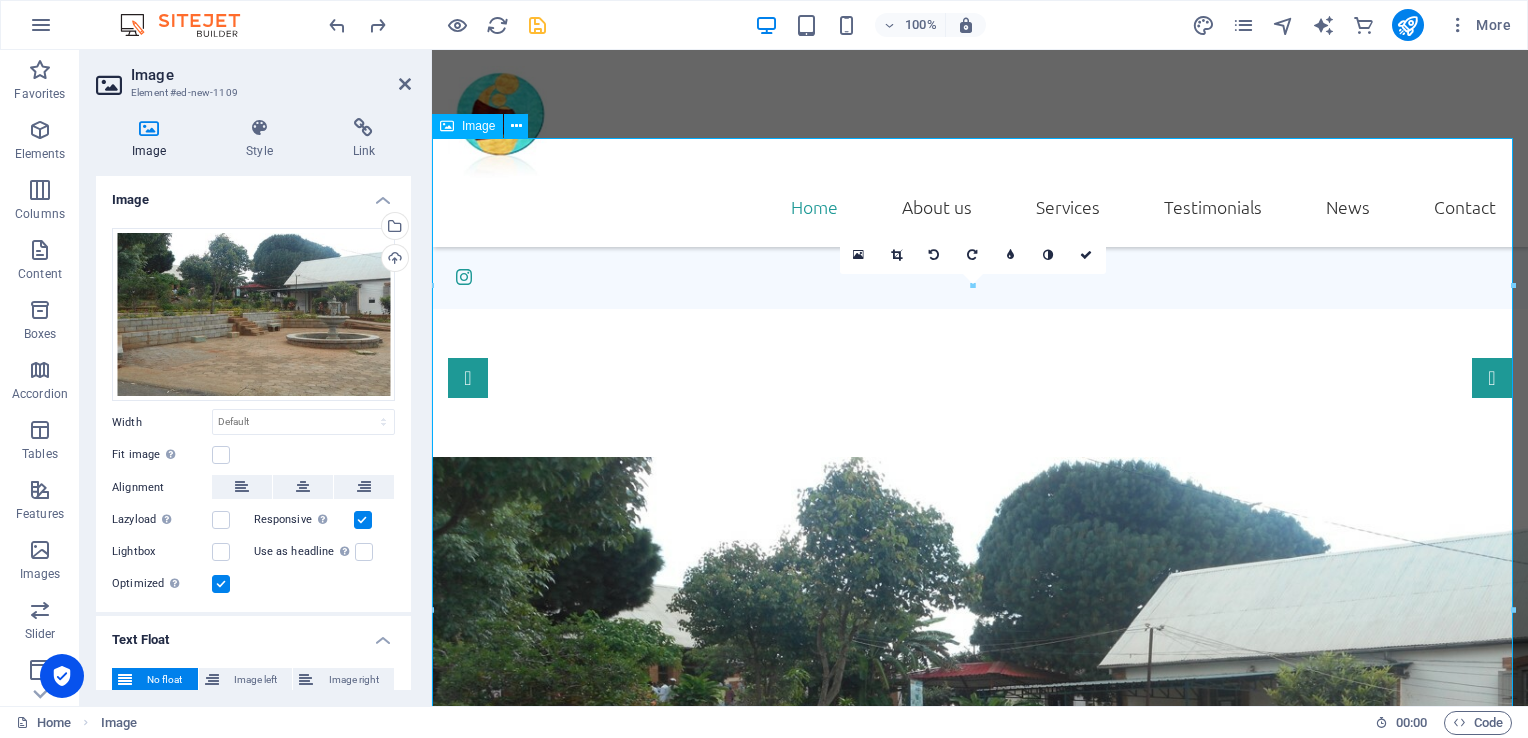 click at bounding box center [980, 711] 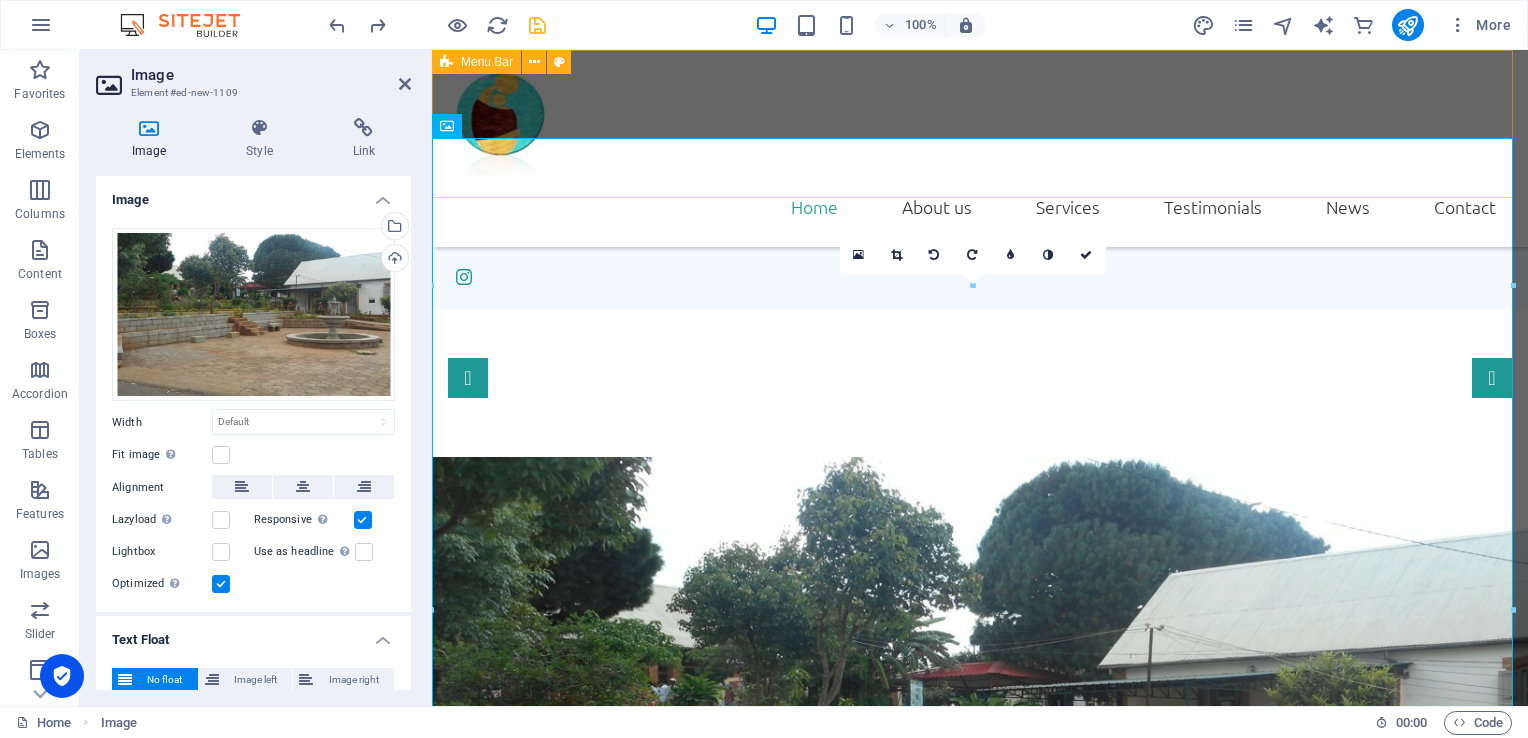 click on "Home About us Services Testimonials News Contact" at bounding box center (980, 148) 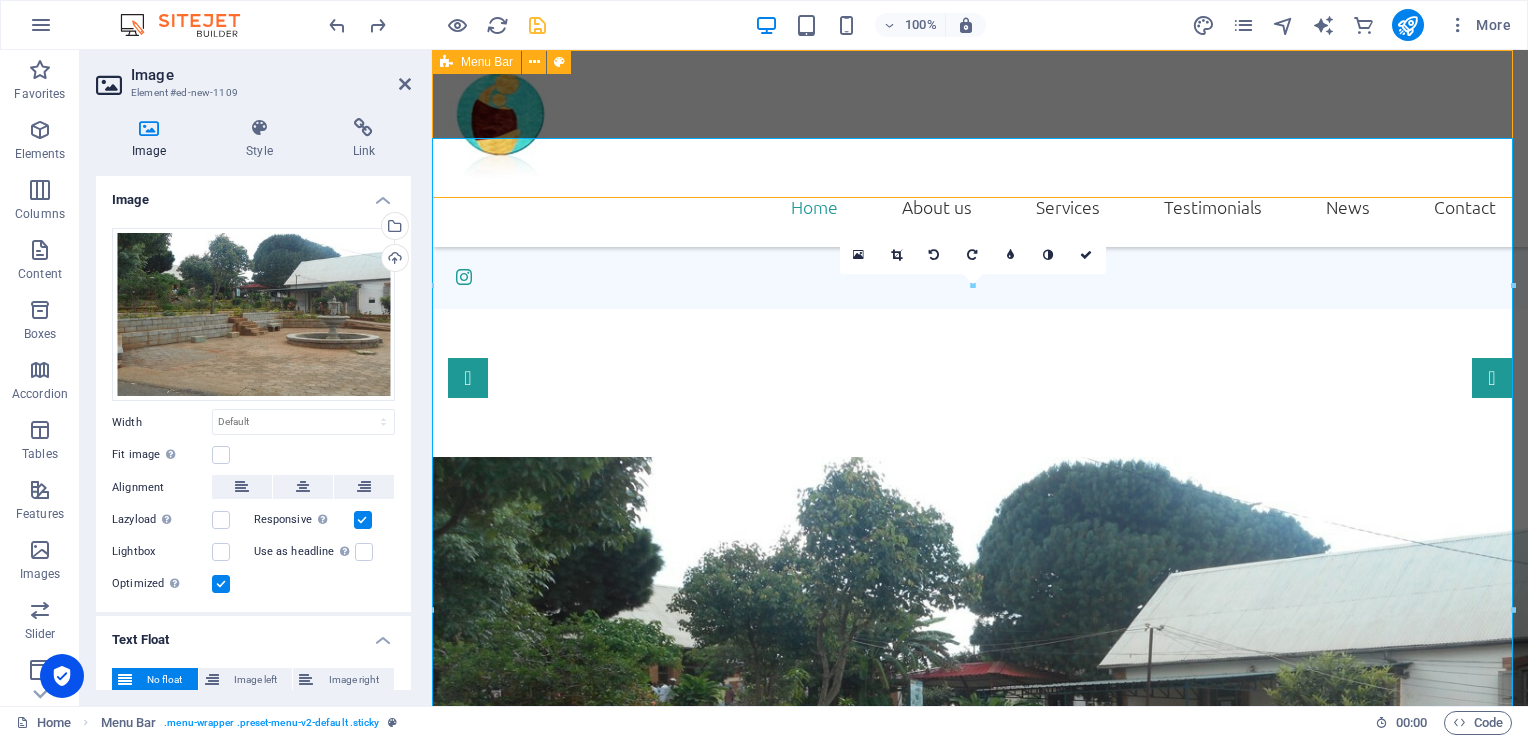 click on "Home About us Services Testimonials News Contact" at bounding box center (980, 148) 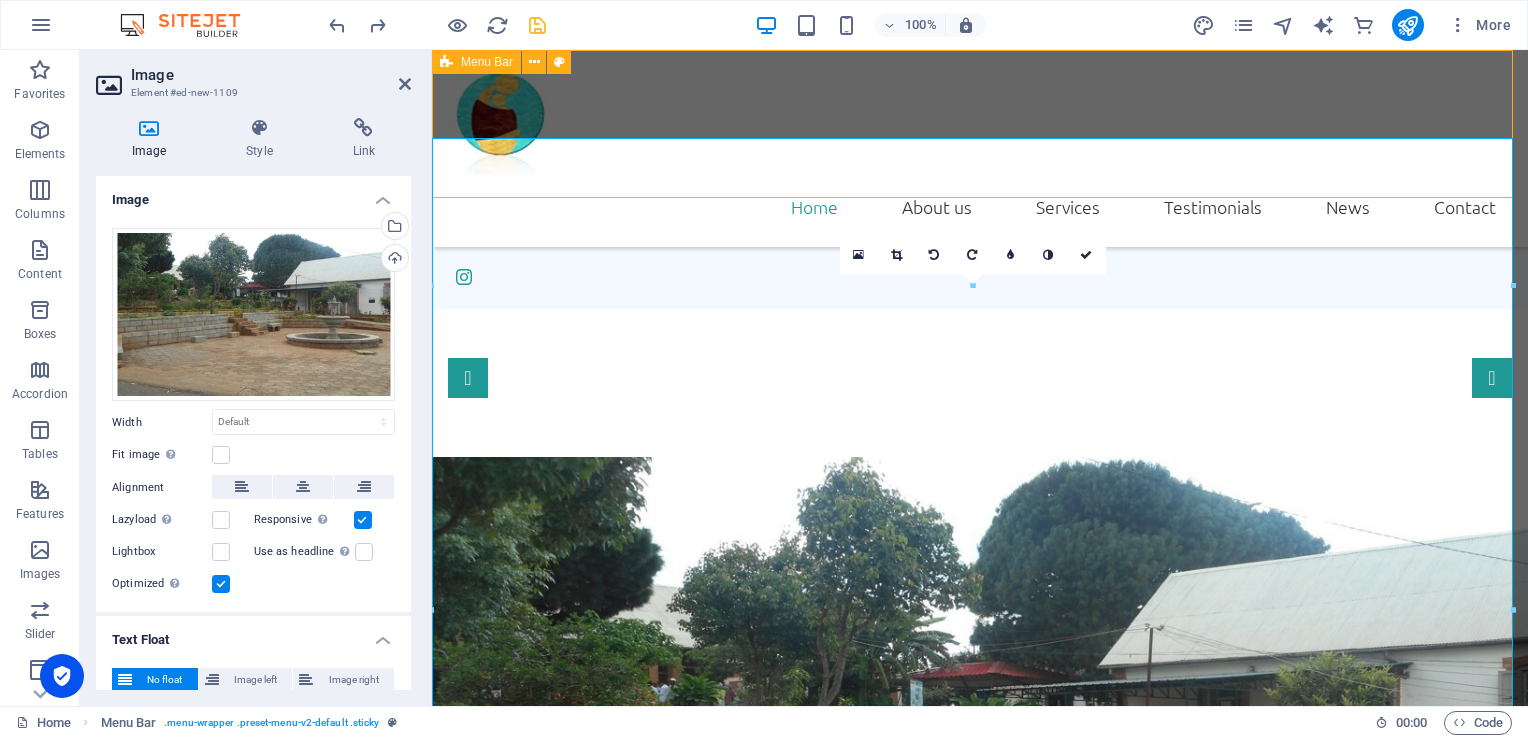select on "header" 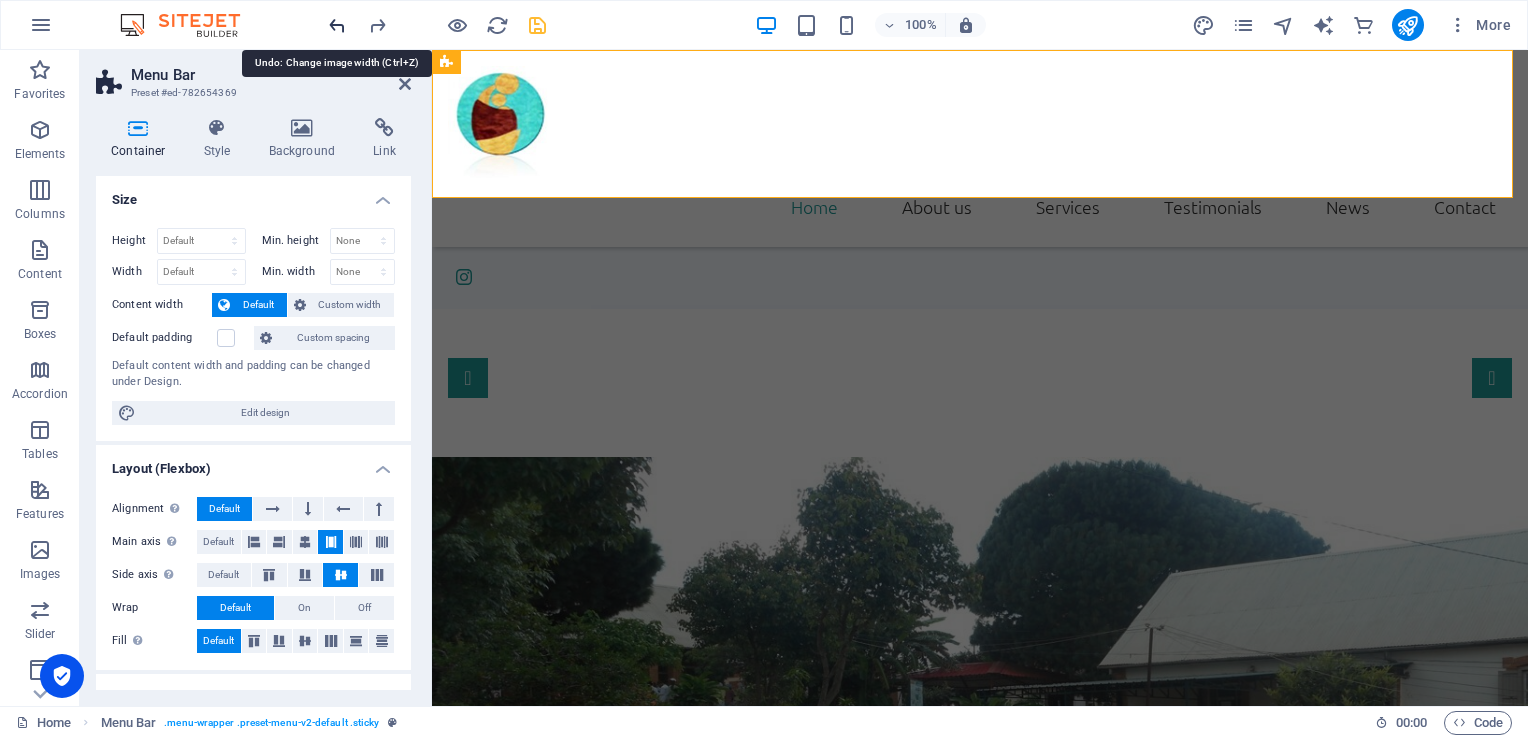 click at bounding box center [337, 25] 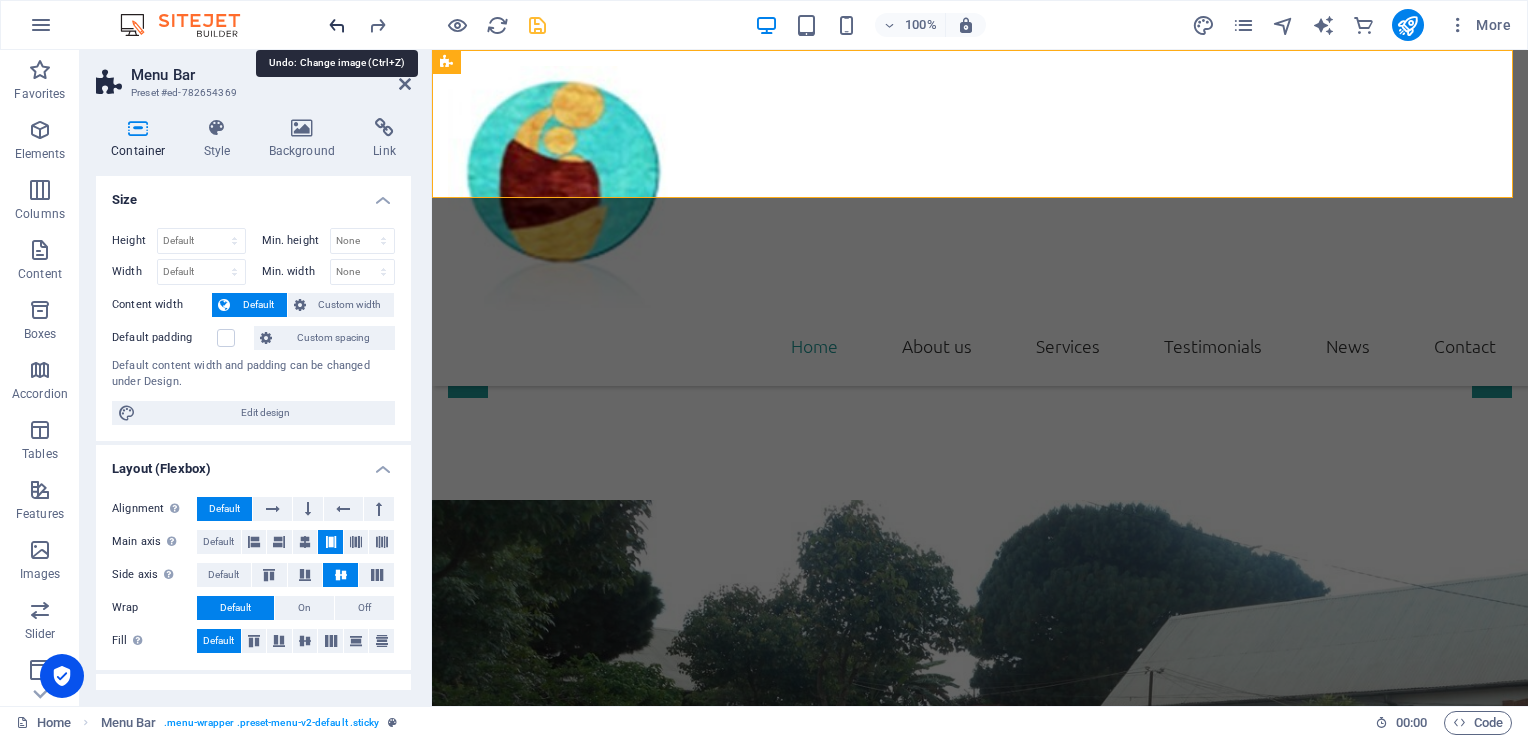 click at bounding box center [337, 25] 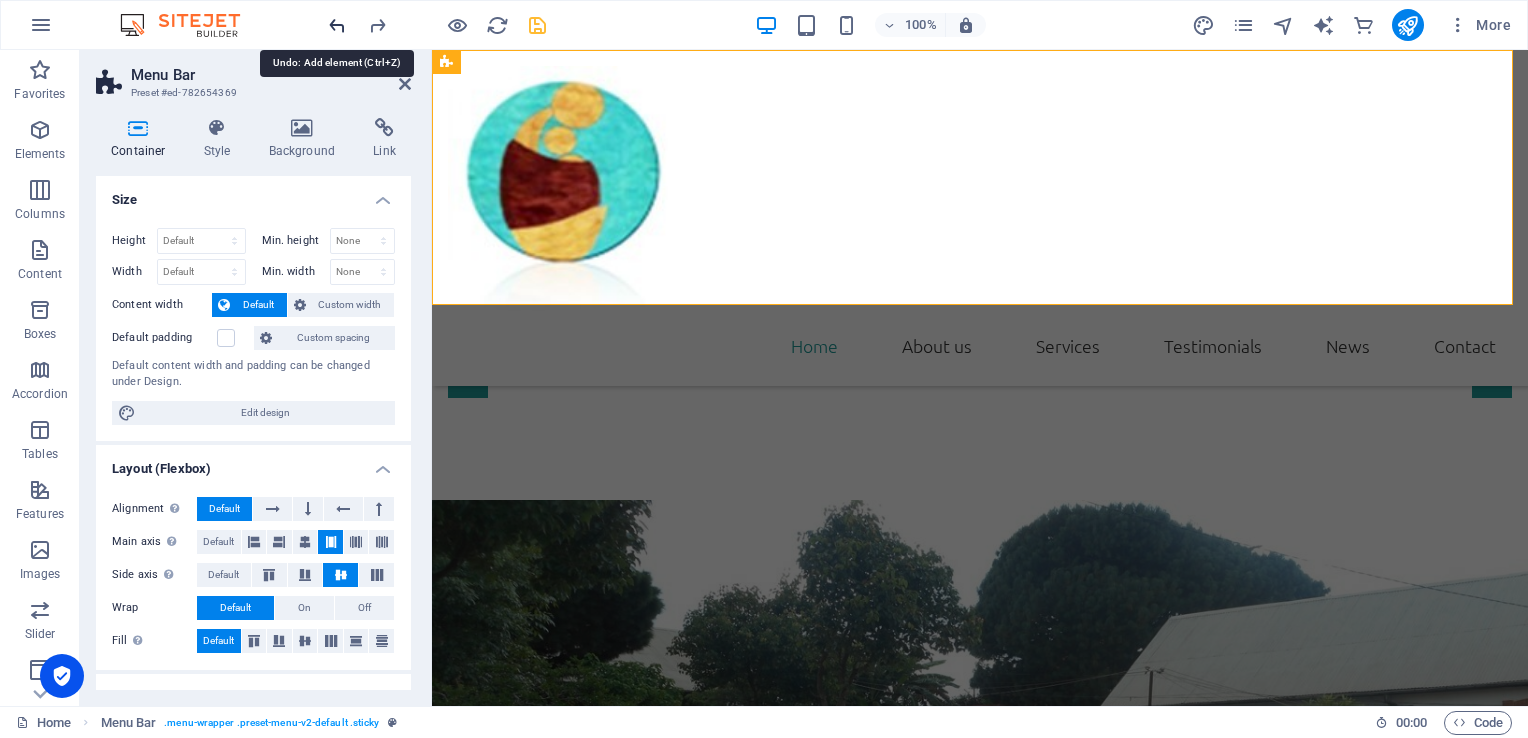 click at bounding box center (337, 25) 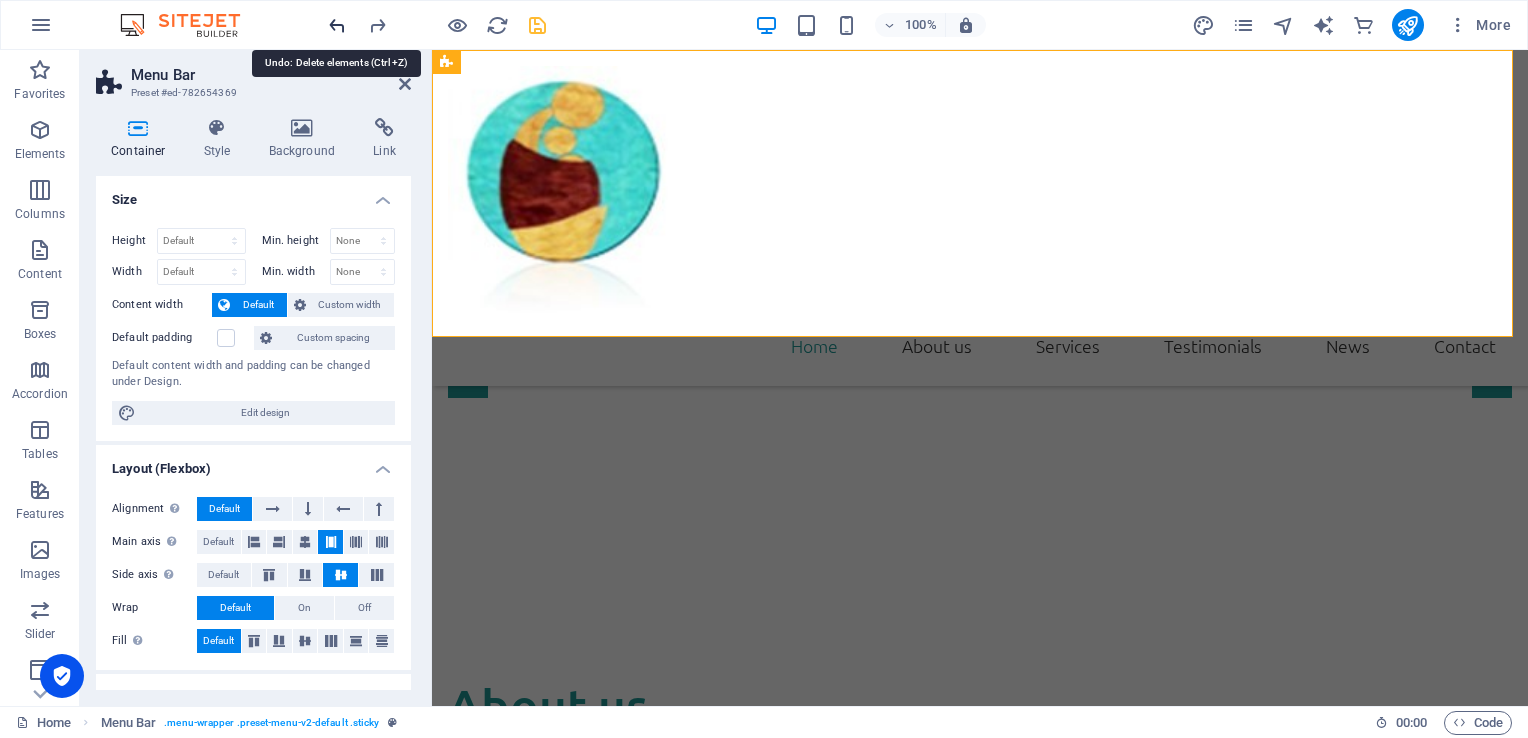 click at bounding box center (337, 25) 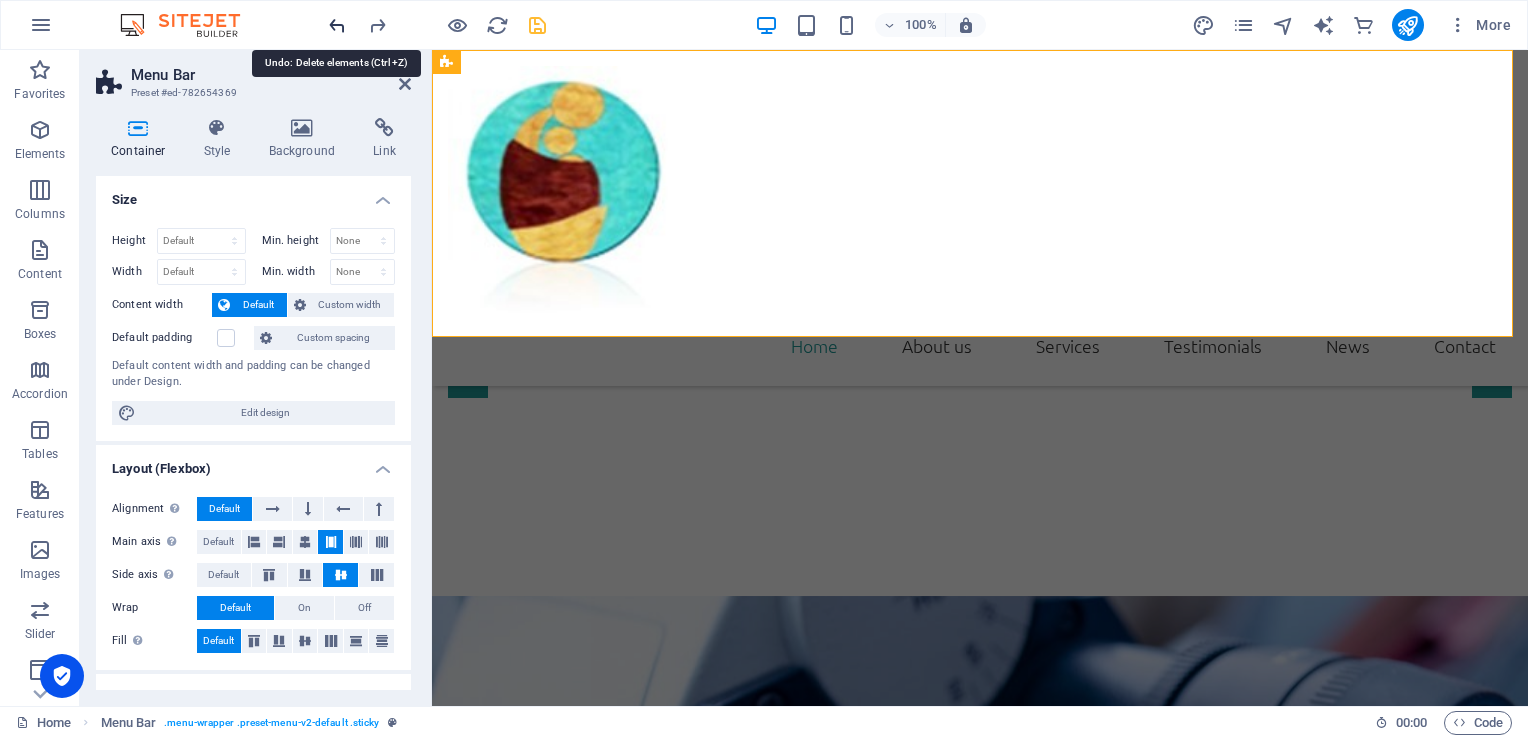 click at bounding box center [337, 25] 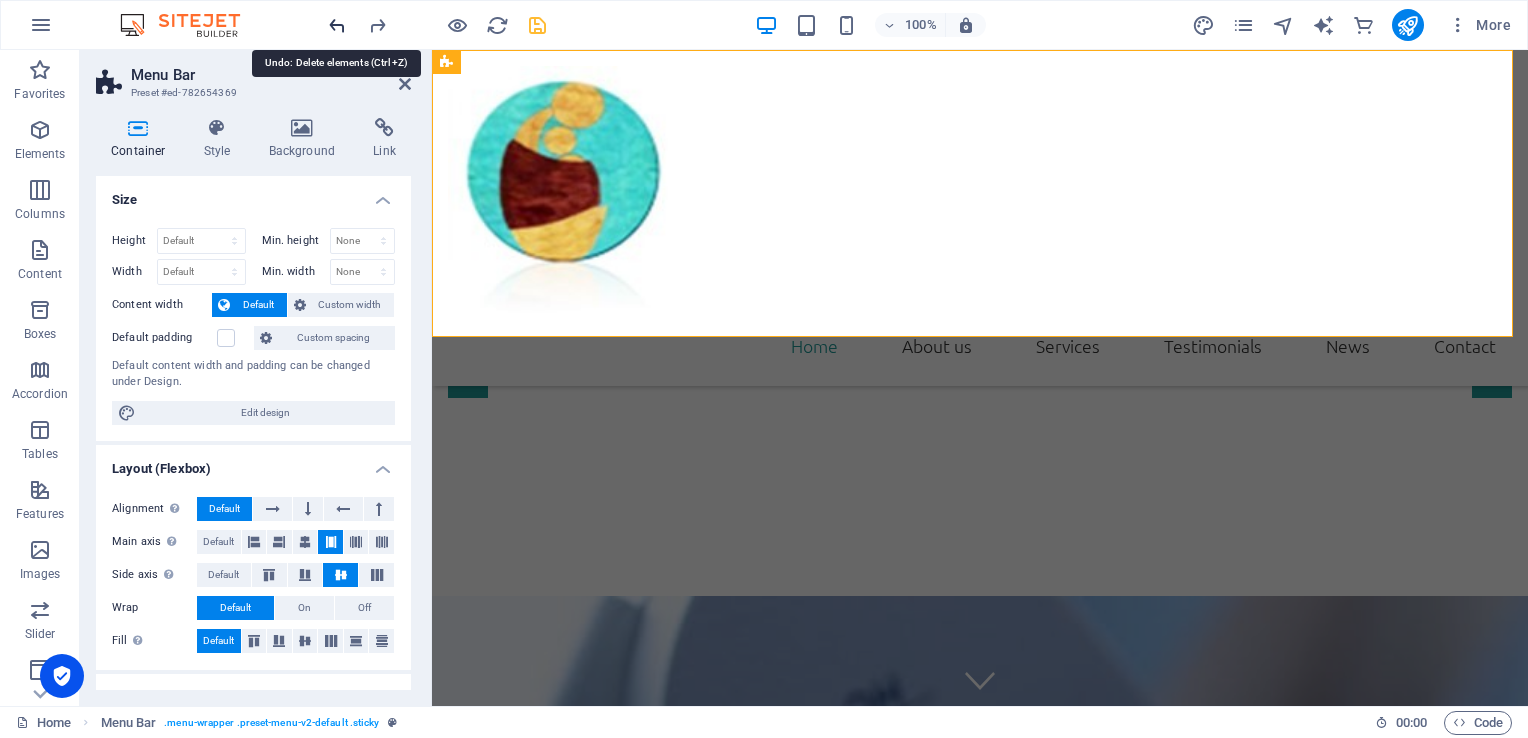 click at bounding box center (337, 25) 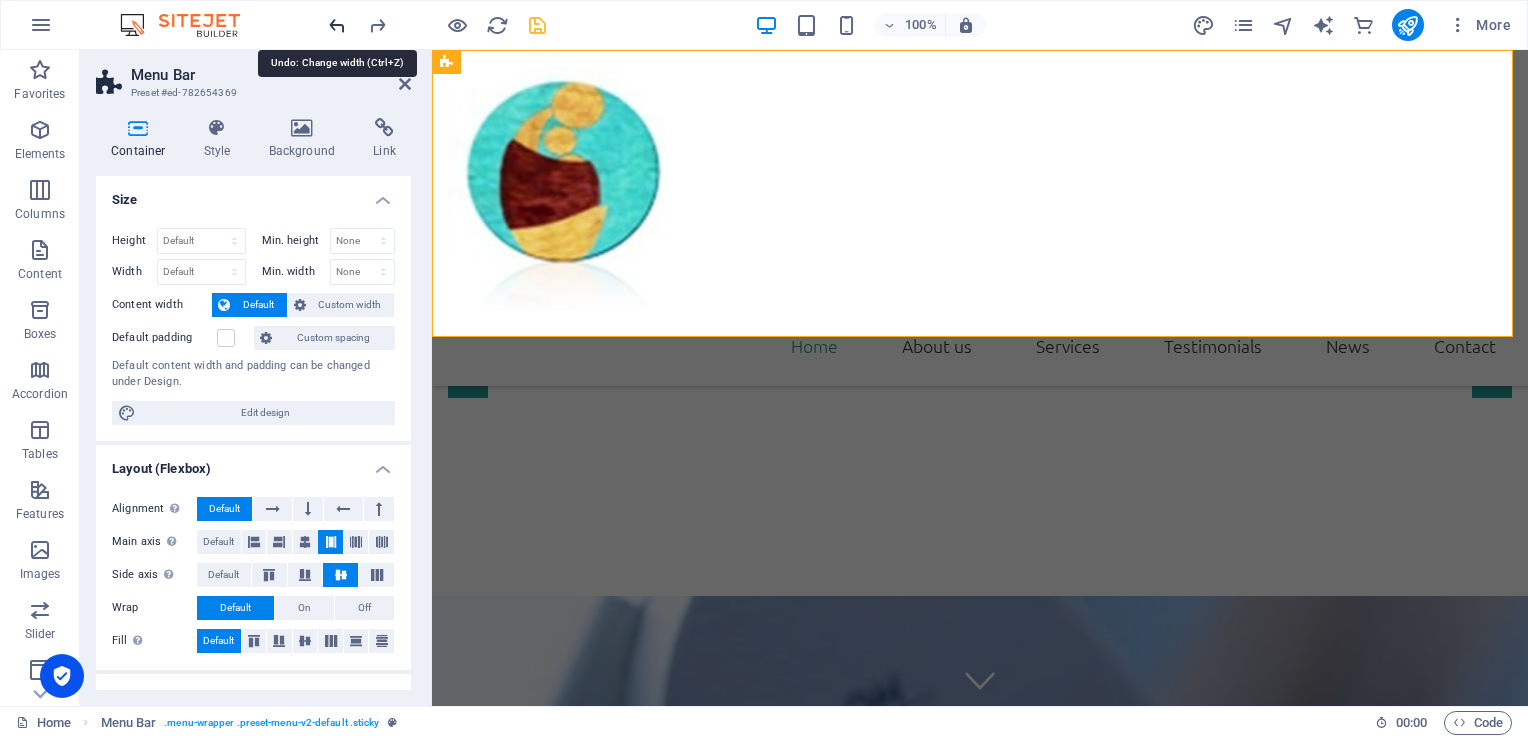 click at bounding box center (337, 25) 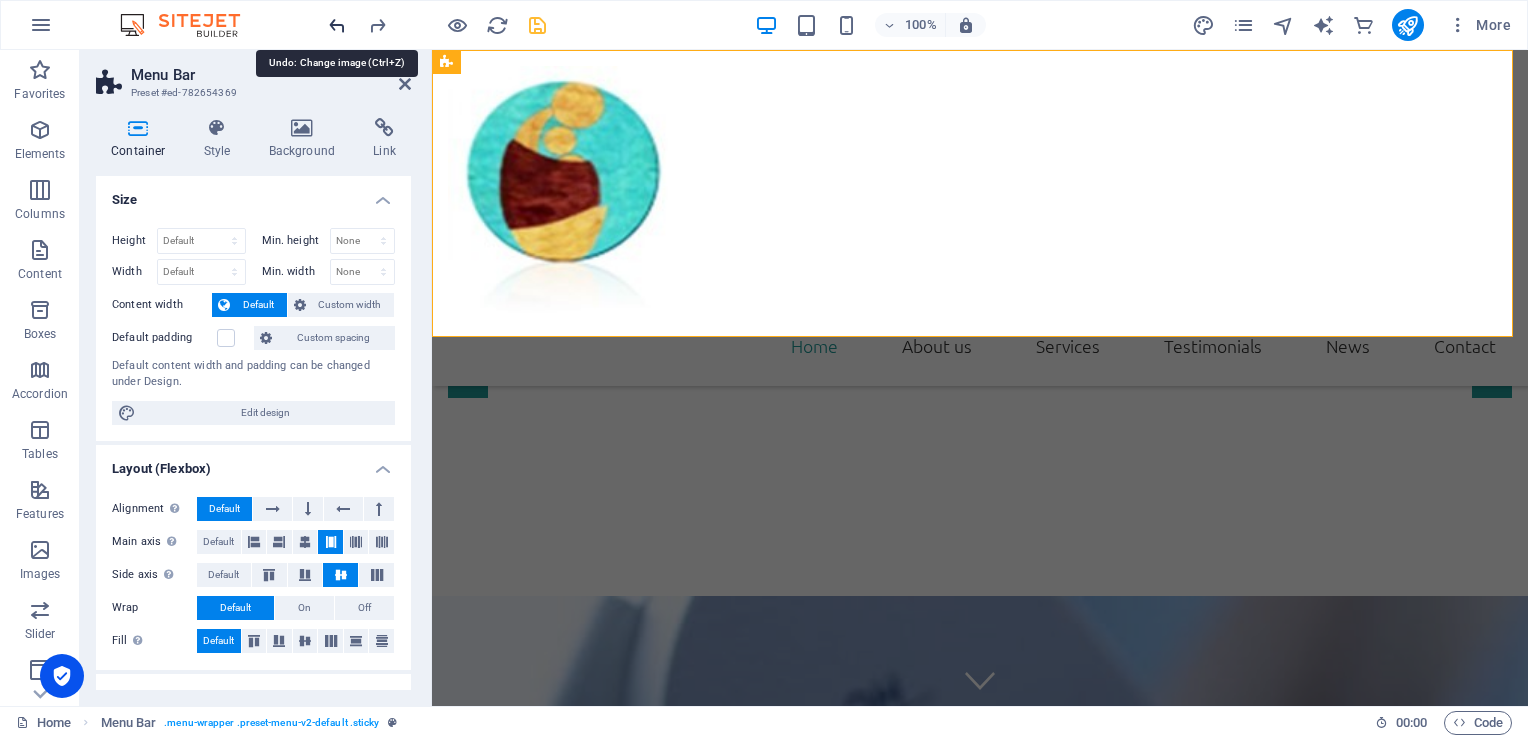 click at bounding box center (337, 25) 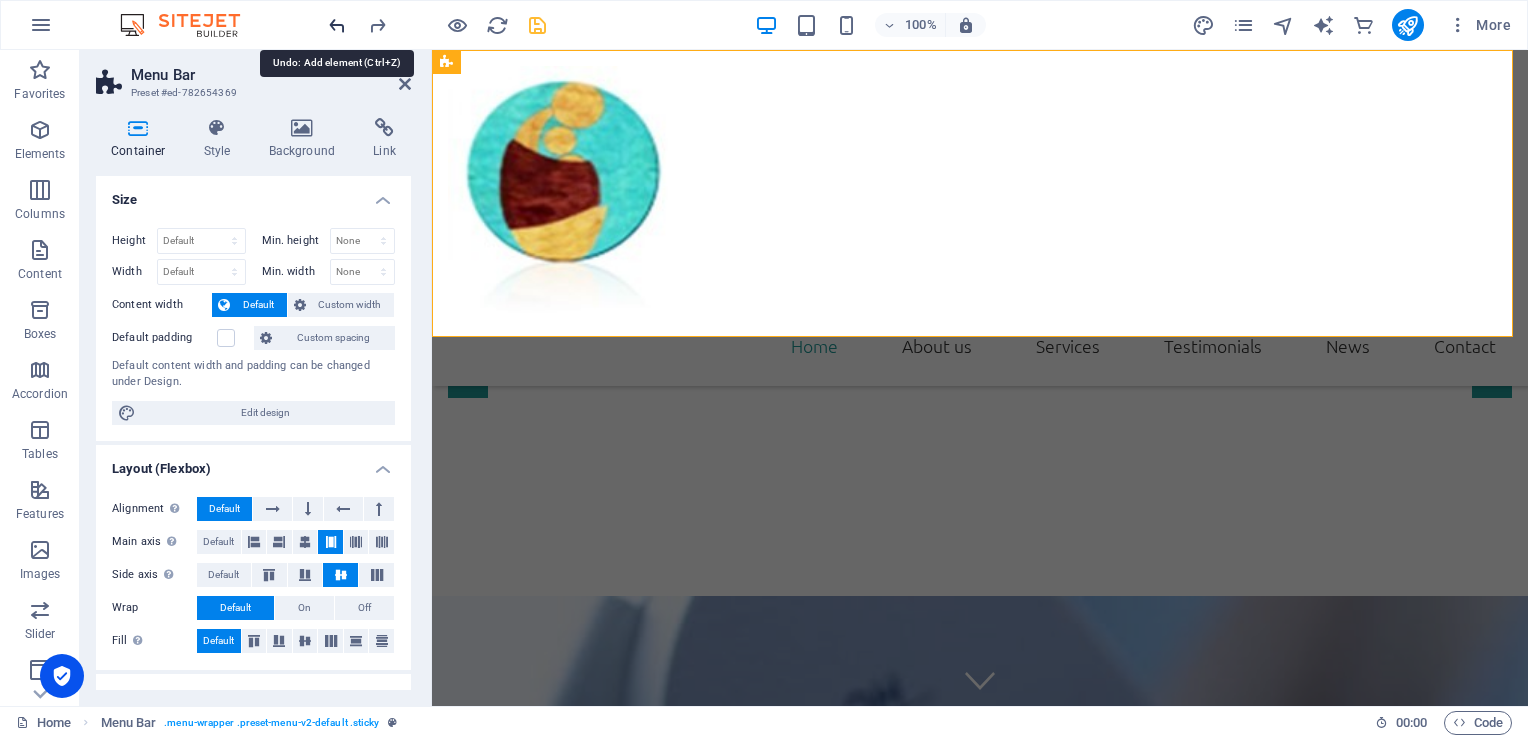 click at bounding box center (337, 25) 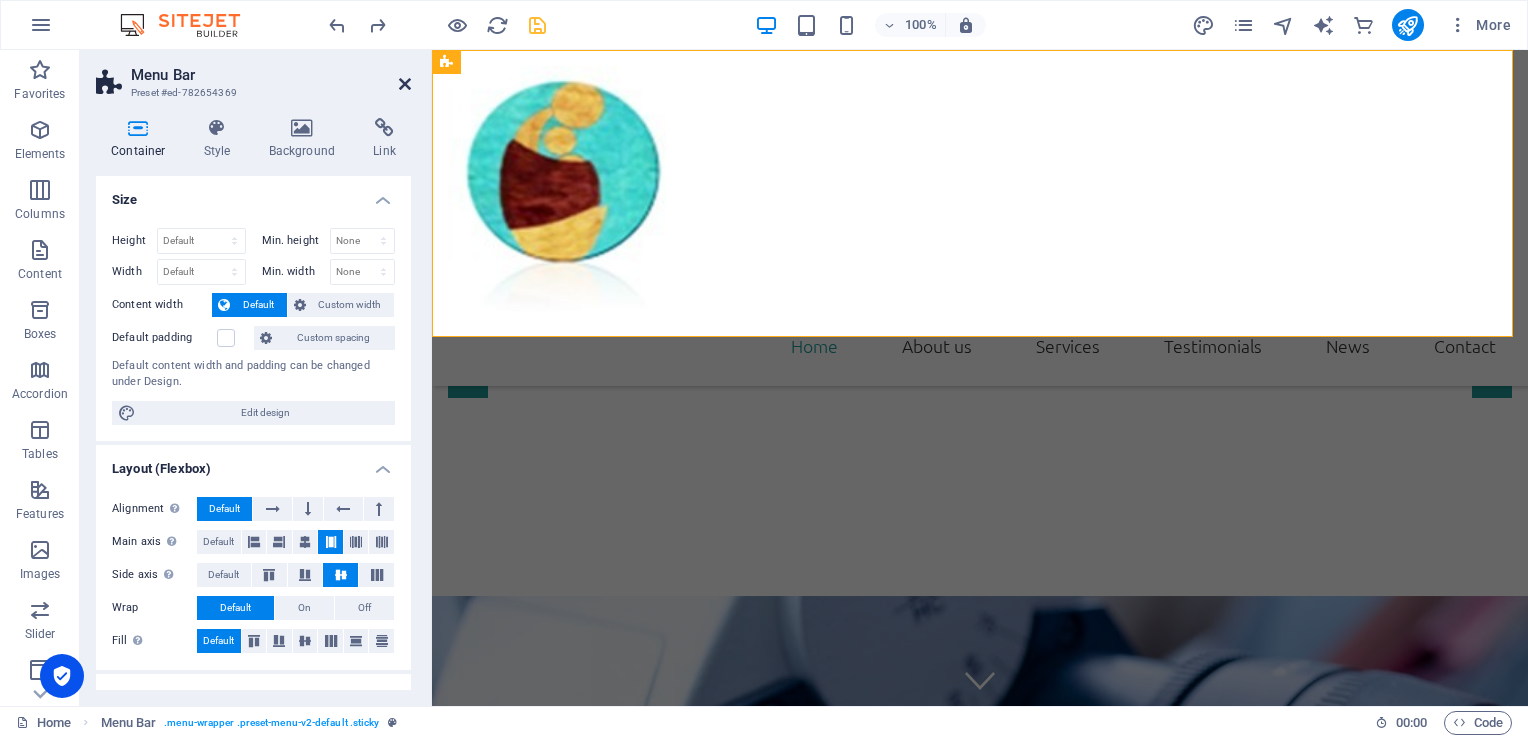 click at bounding box center [405, 84] 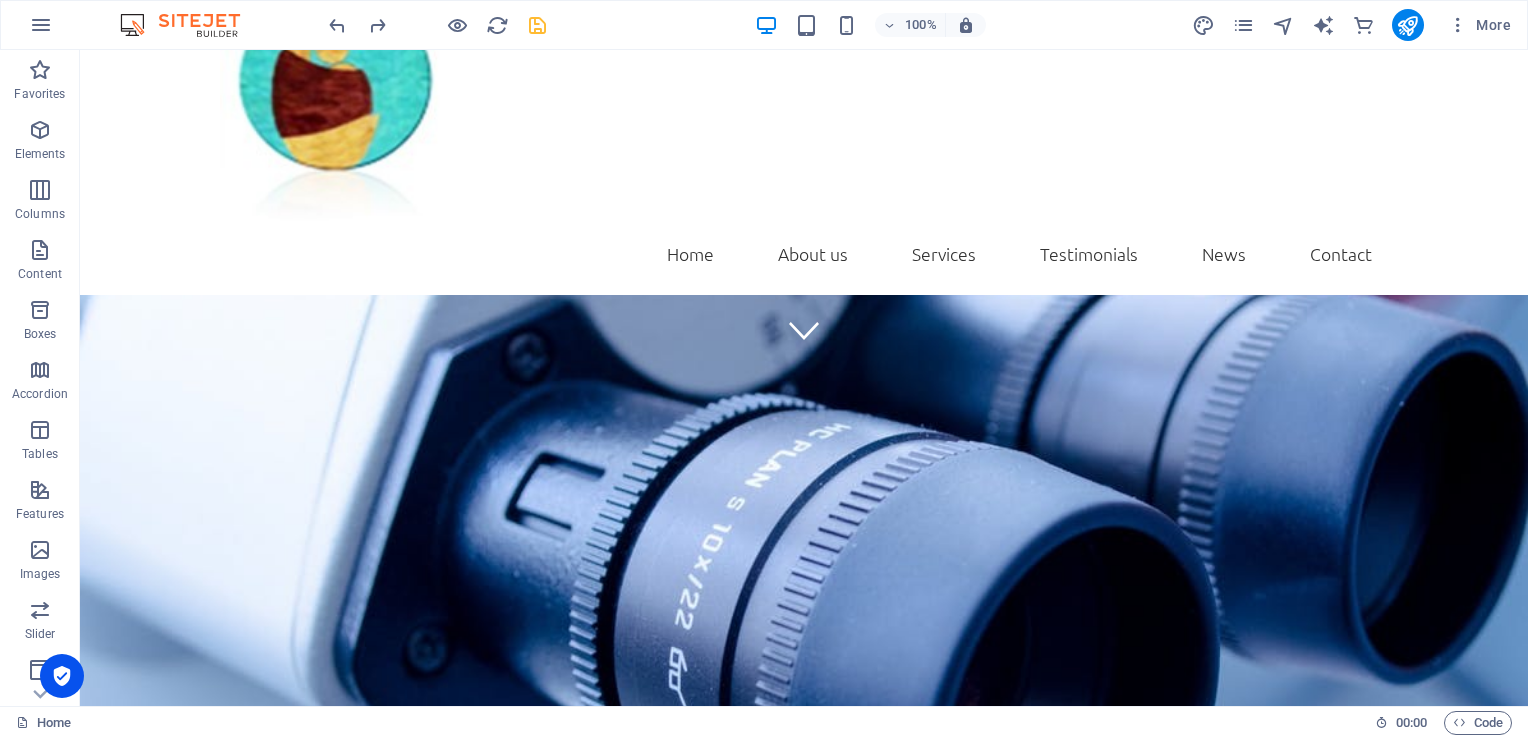 scroll, scrollTop: 317, scrollLeft: 0, axis: vertical 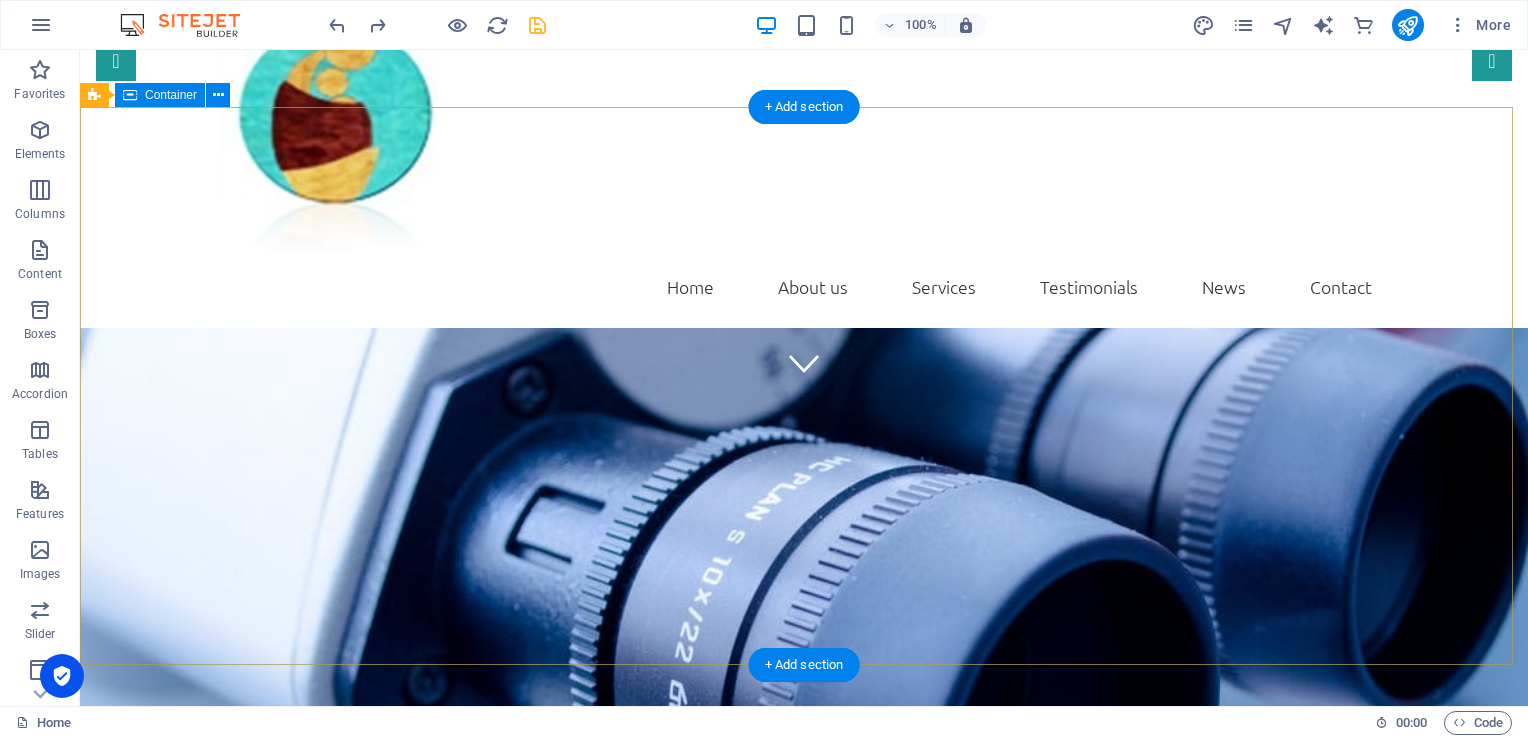 click on "chumea-ambohimiandra.mg We take  care  of you!" at bounding box center [804, 1034] 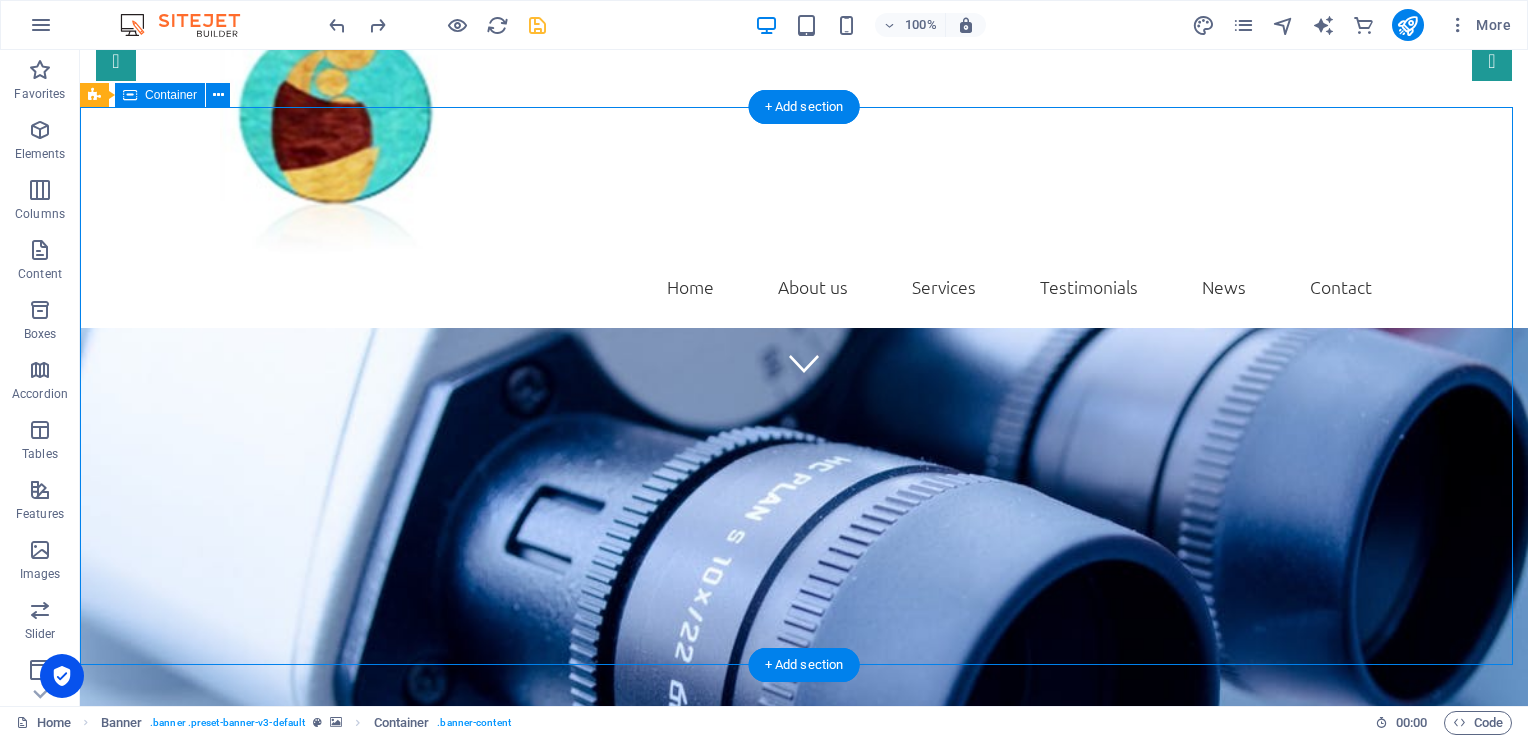 click on "chumea-ambohimiandra.mg We take  care  of you!" at bounding box center (804, 1034) 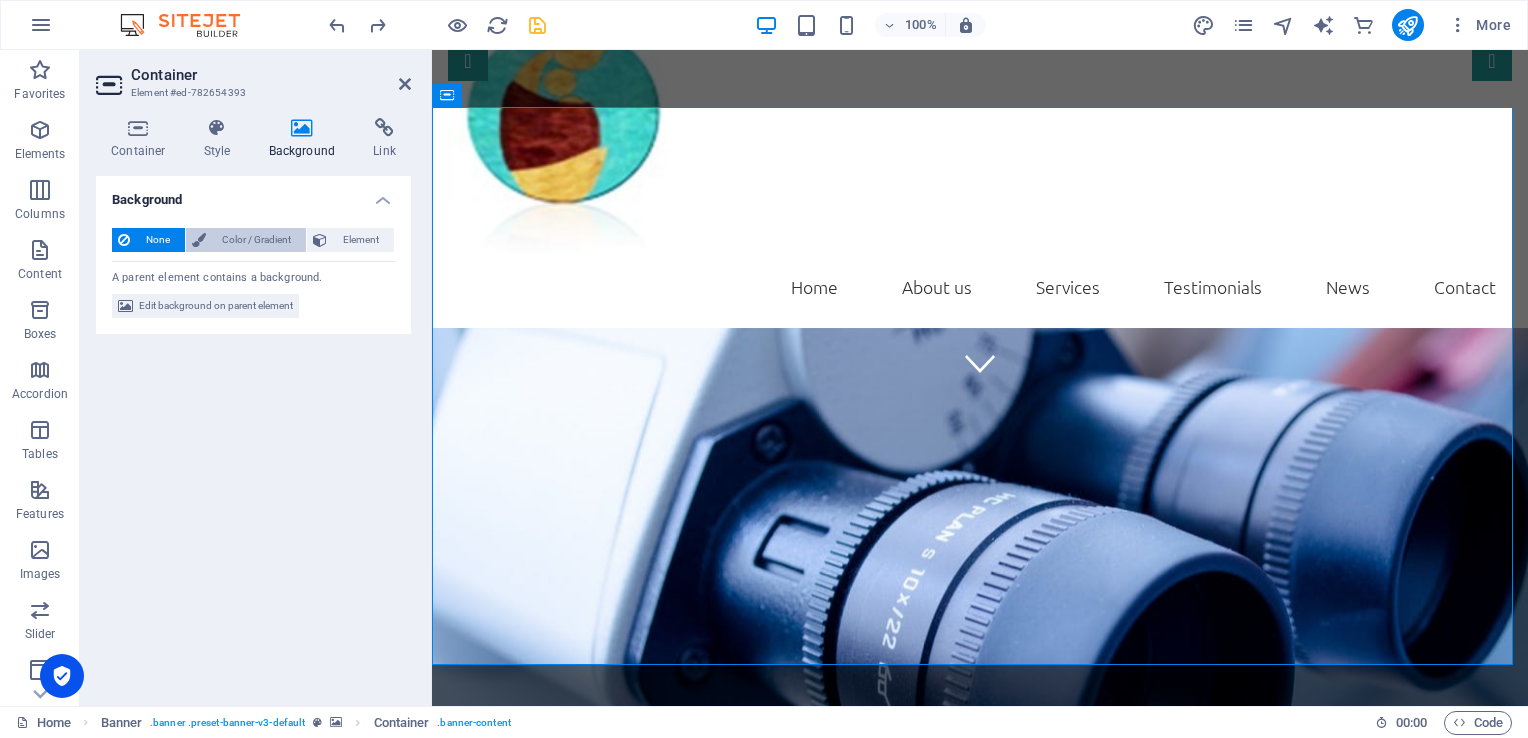 click on "Color / Gradient" at bounding box center [256, 240] 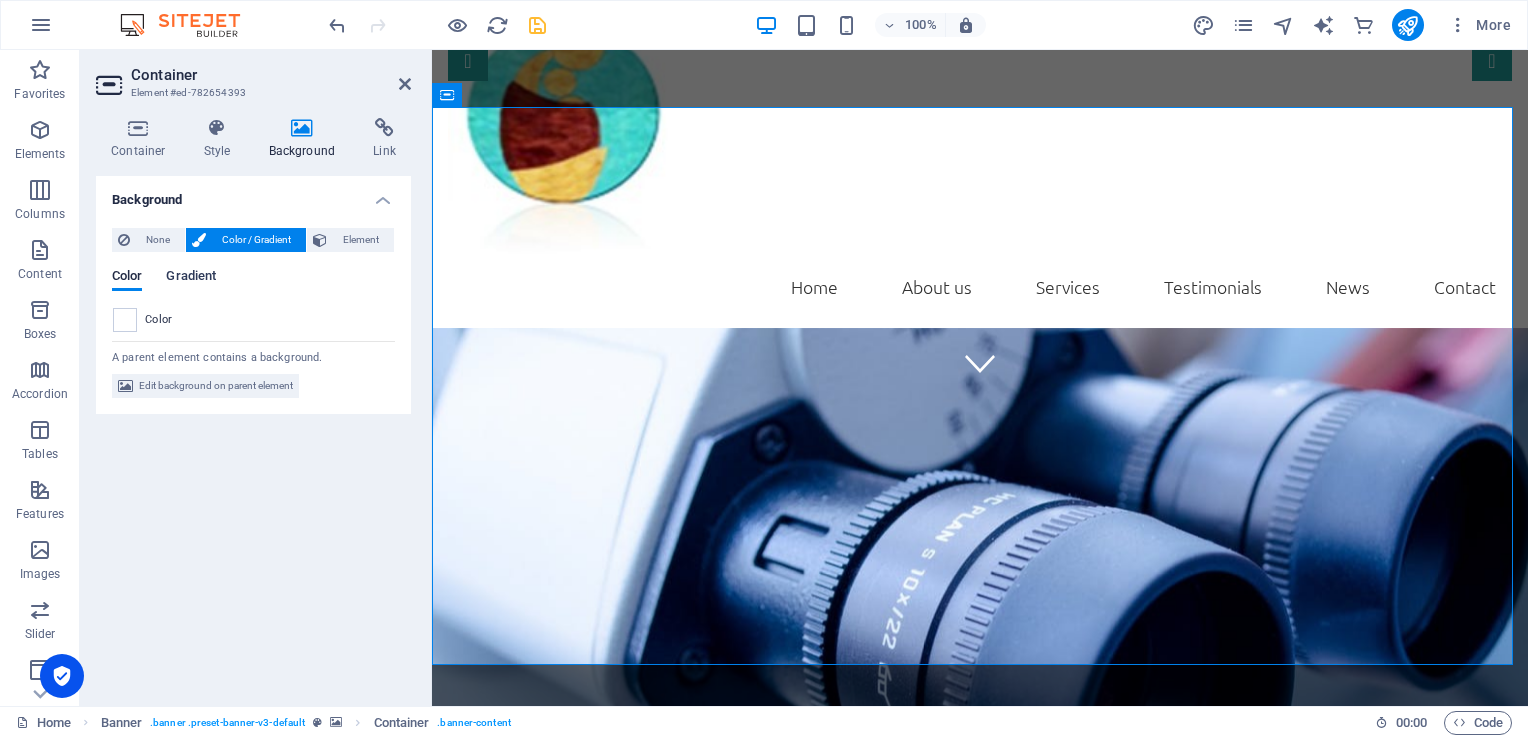 click on "Gradient" at bounding box center (191, 278) 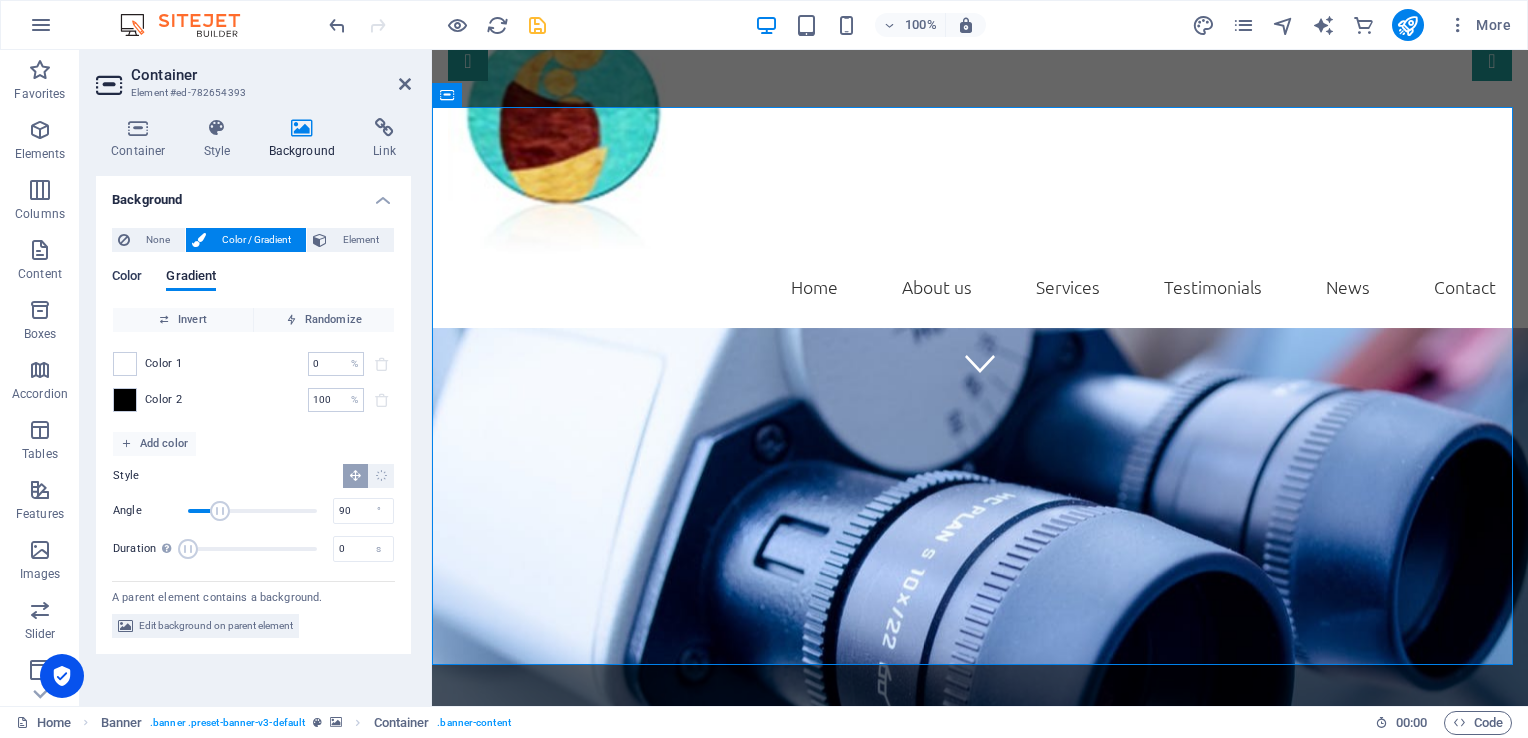 click on "Color" at bounding box center (127, 278) 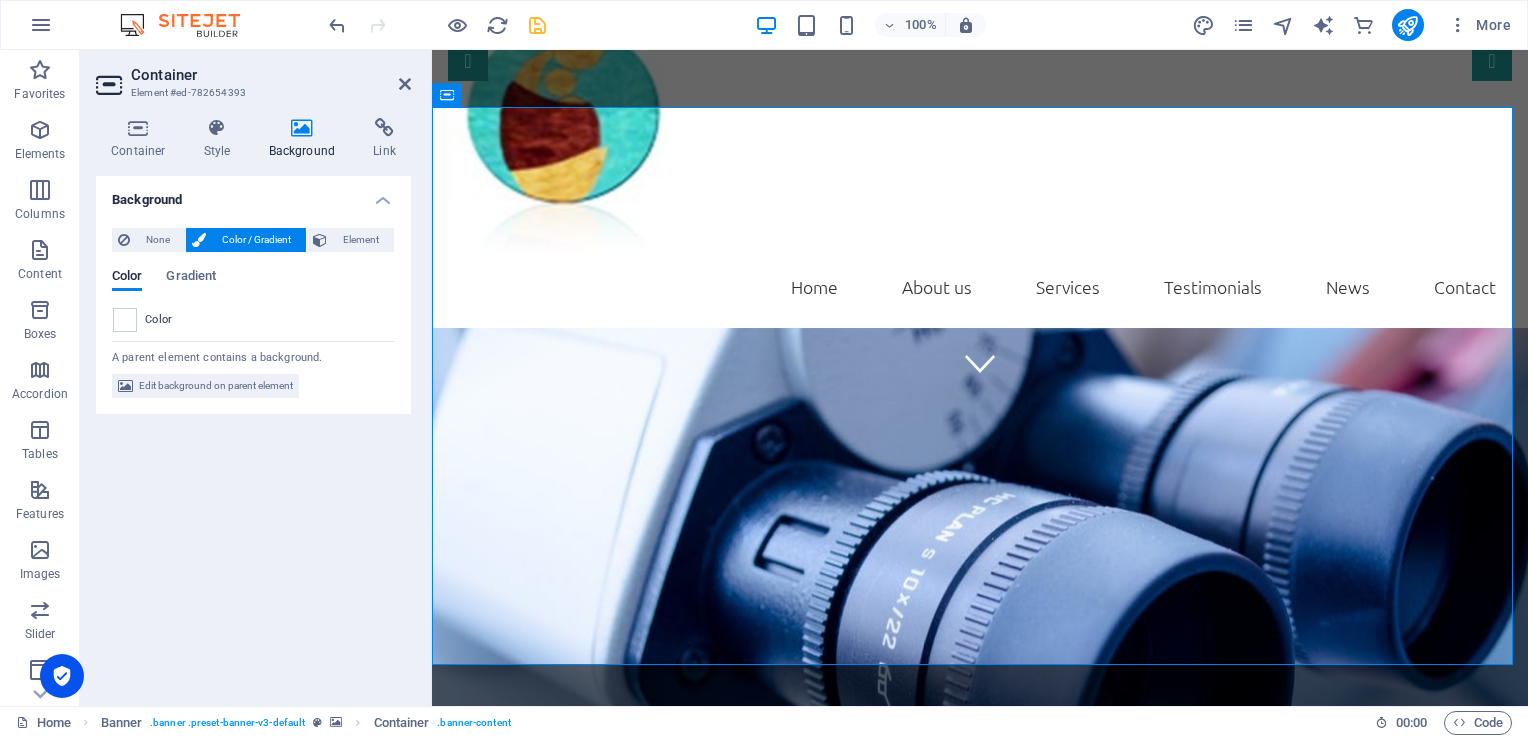 click on "Color / Gradient" at bounding box center (256, 240) 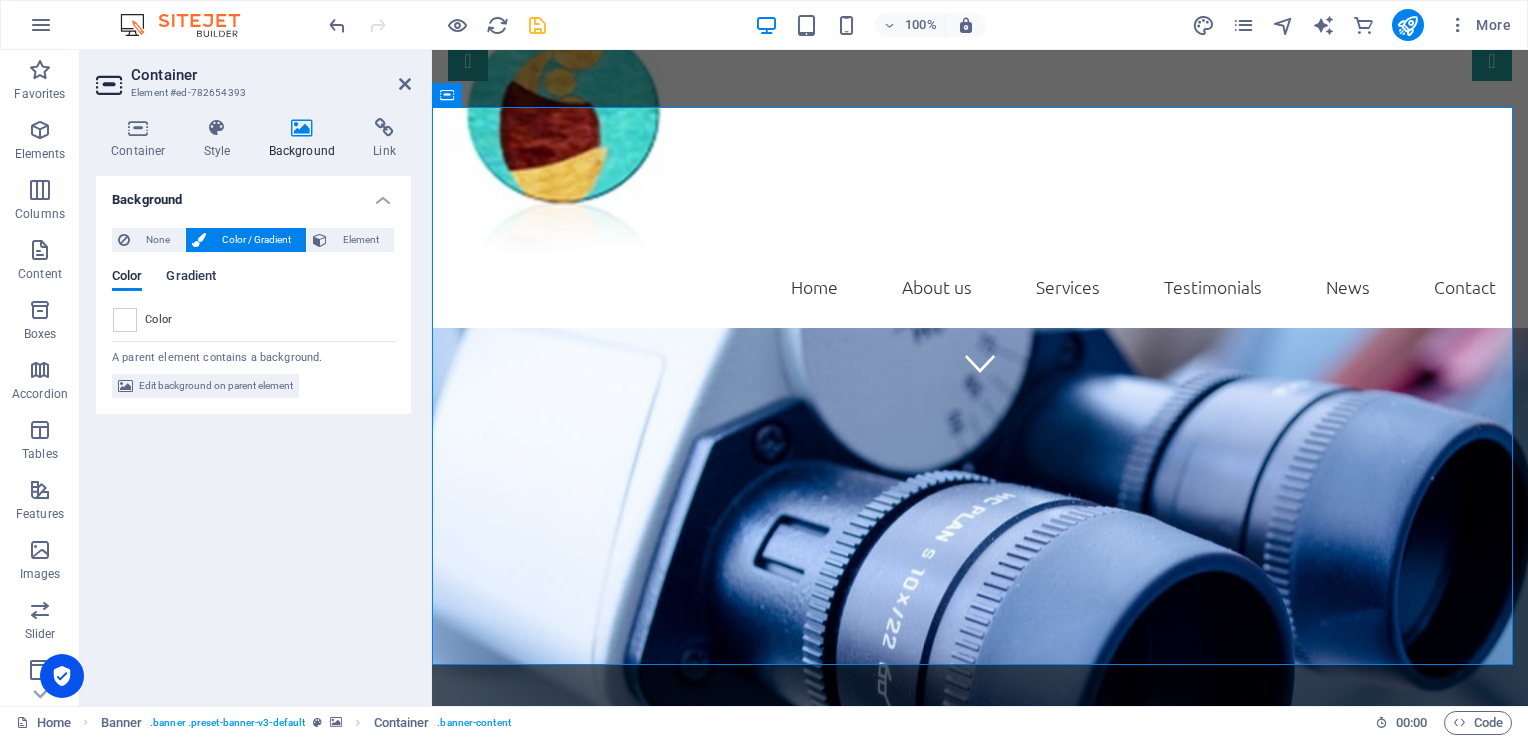 click on "Gradient" at bounding box center (191, 278) 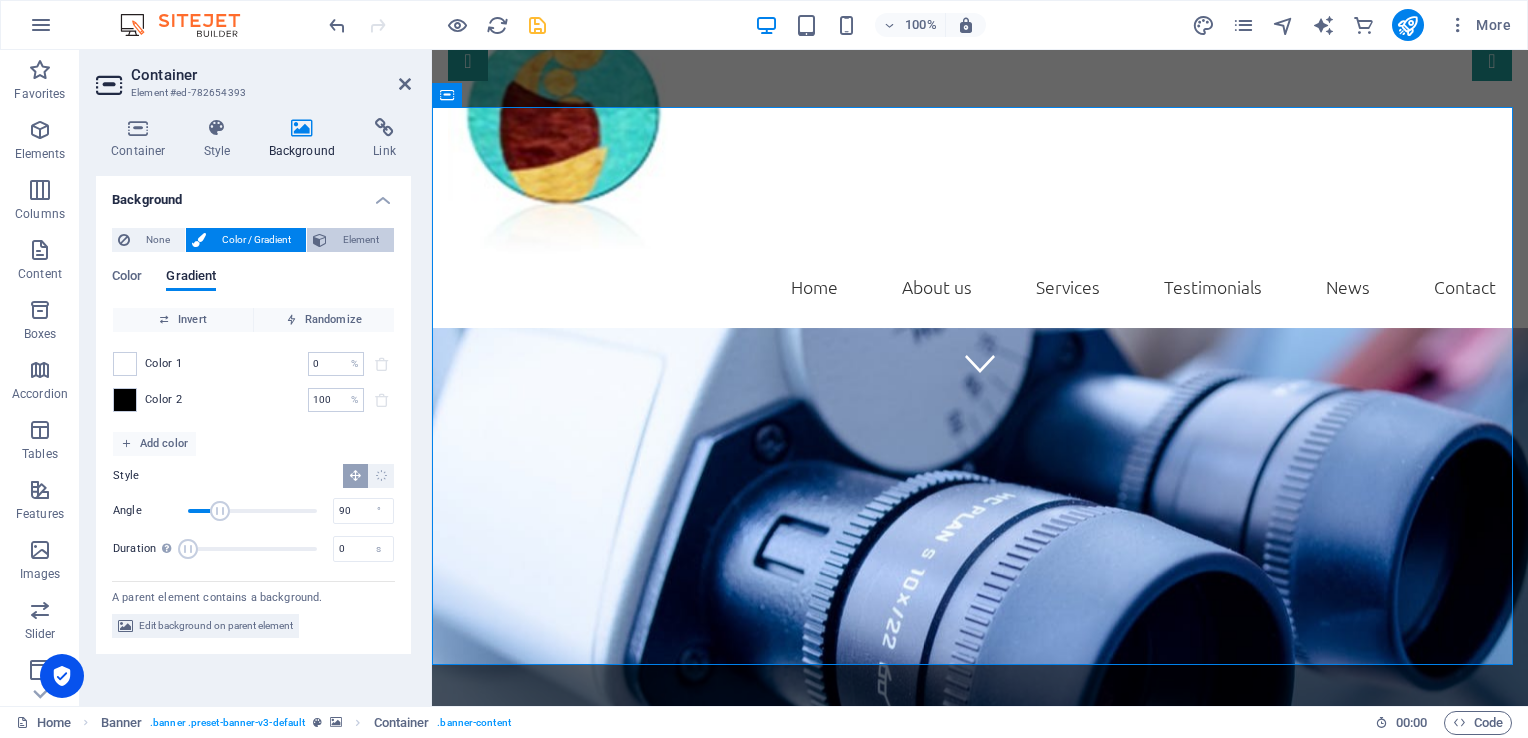 click on "Element" at bounding box center (360, 240) 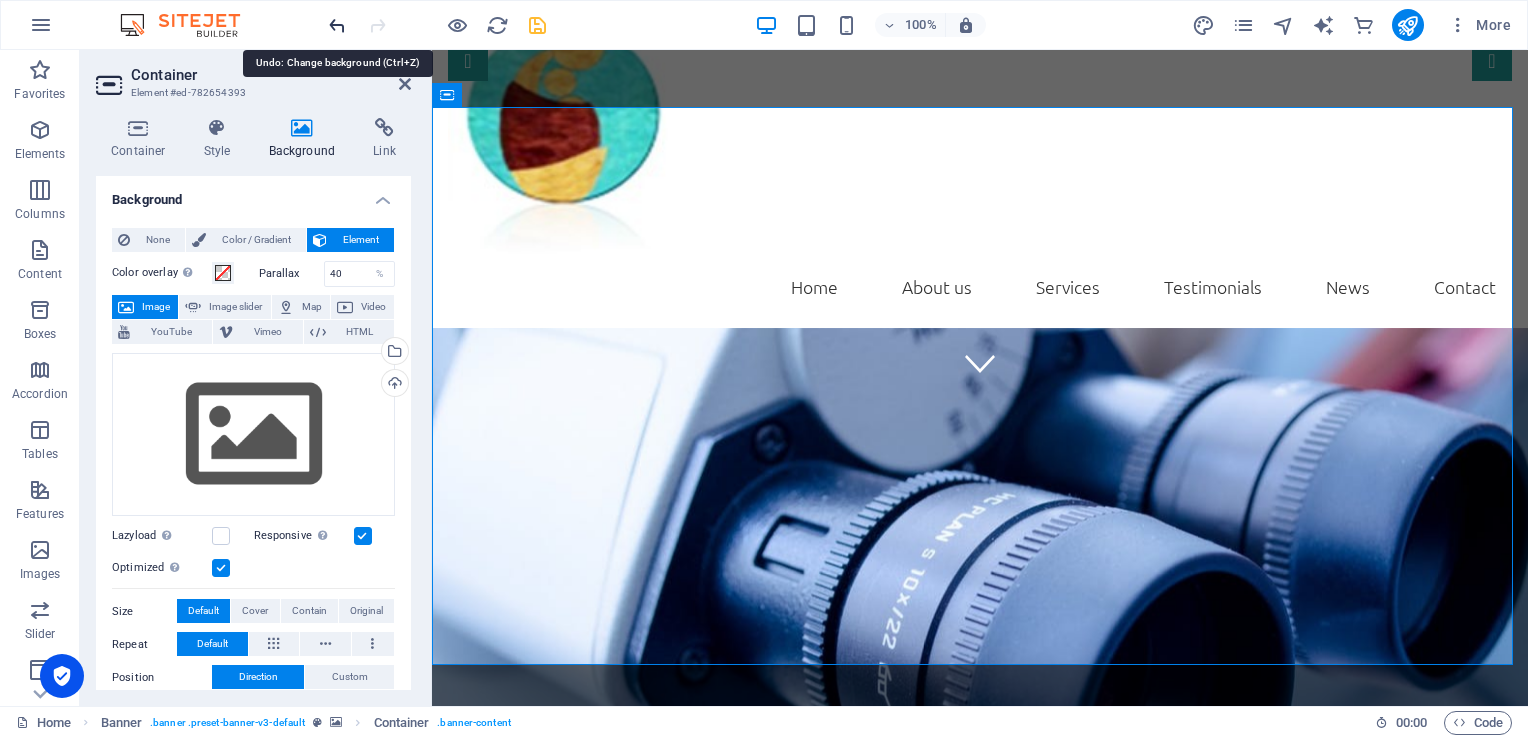click at bounding box center [337, 25] 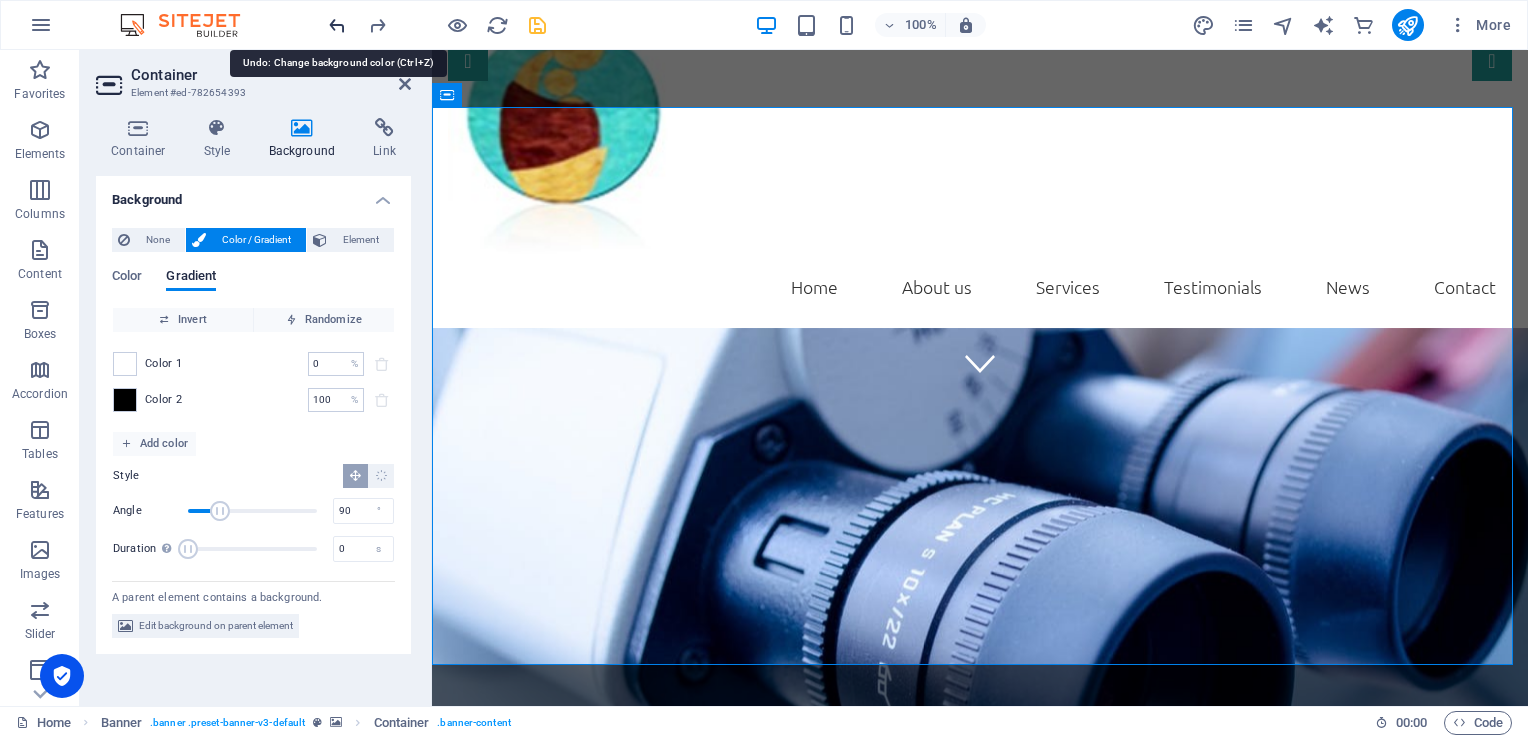 click at bounding box center [337, 25] 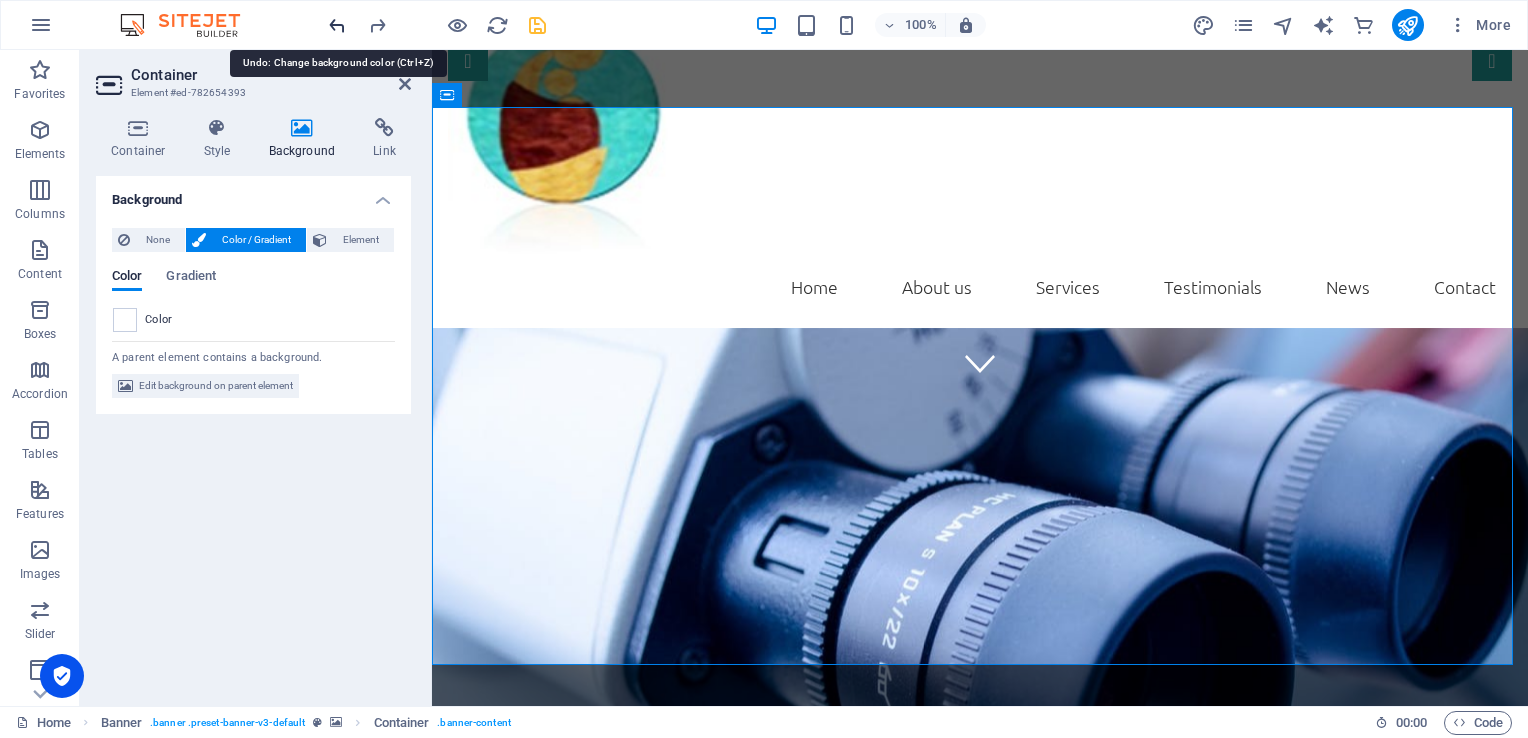 click at bounding box center (337, 25) 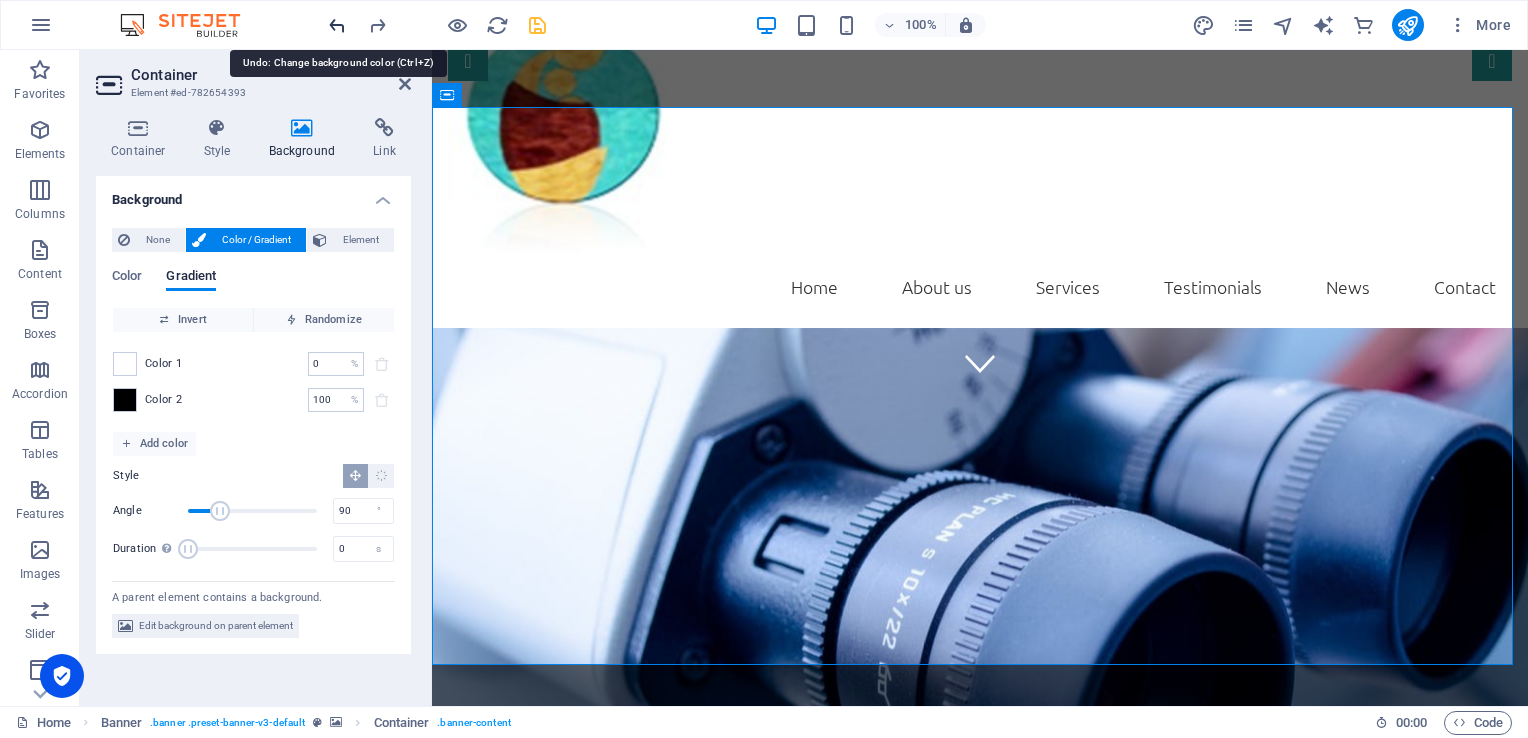 click at bounding box center [337, 25] 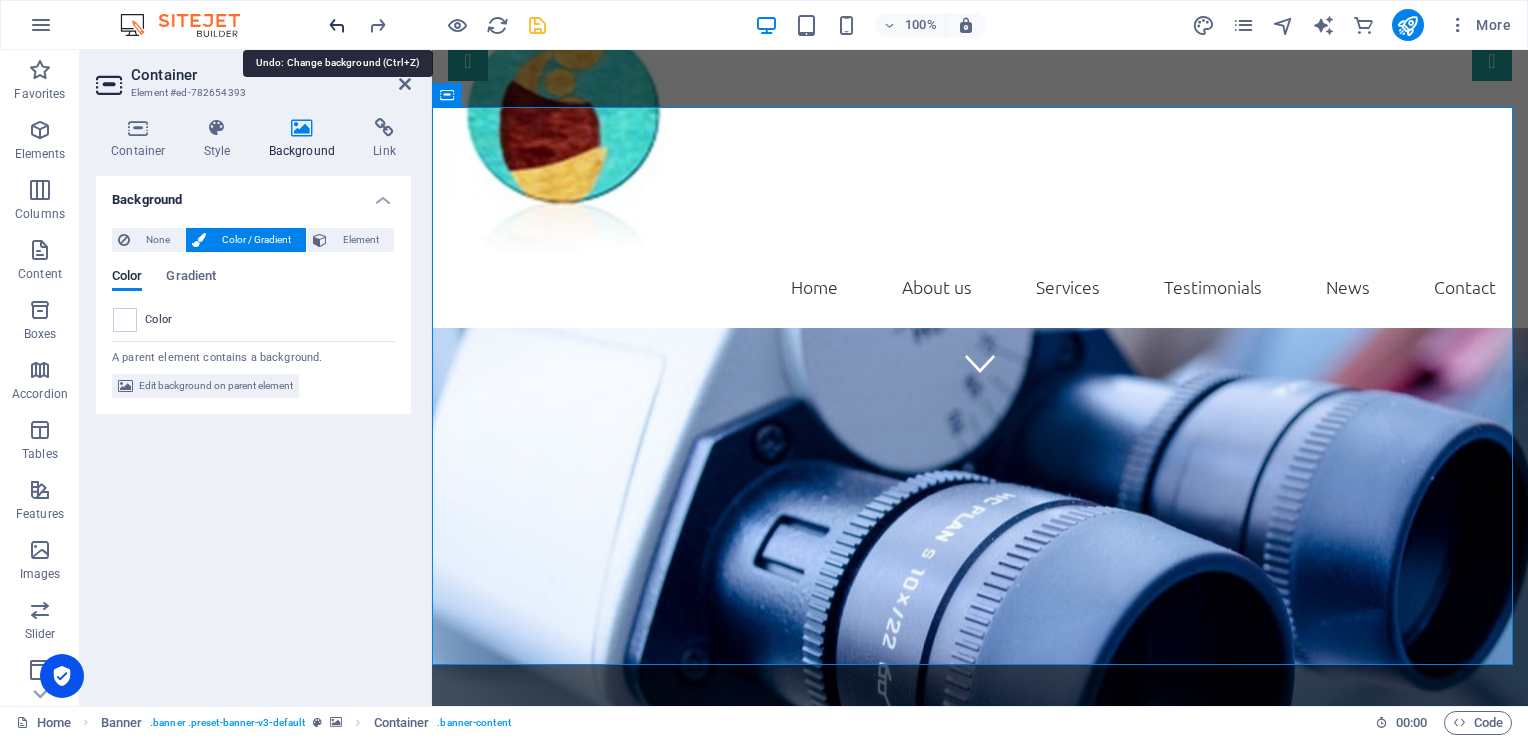 click at bounding box center (337, 25) 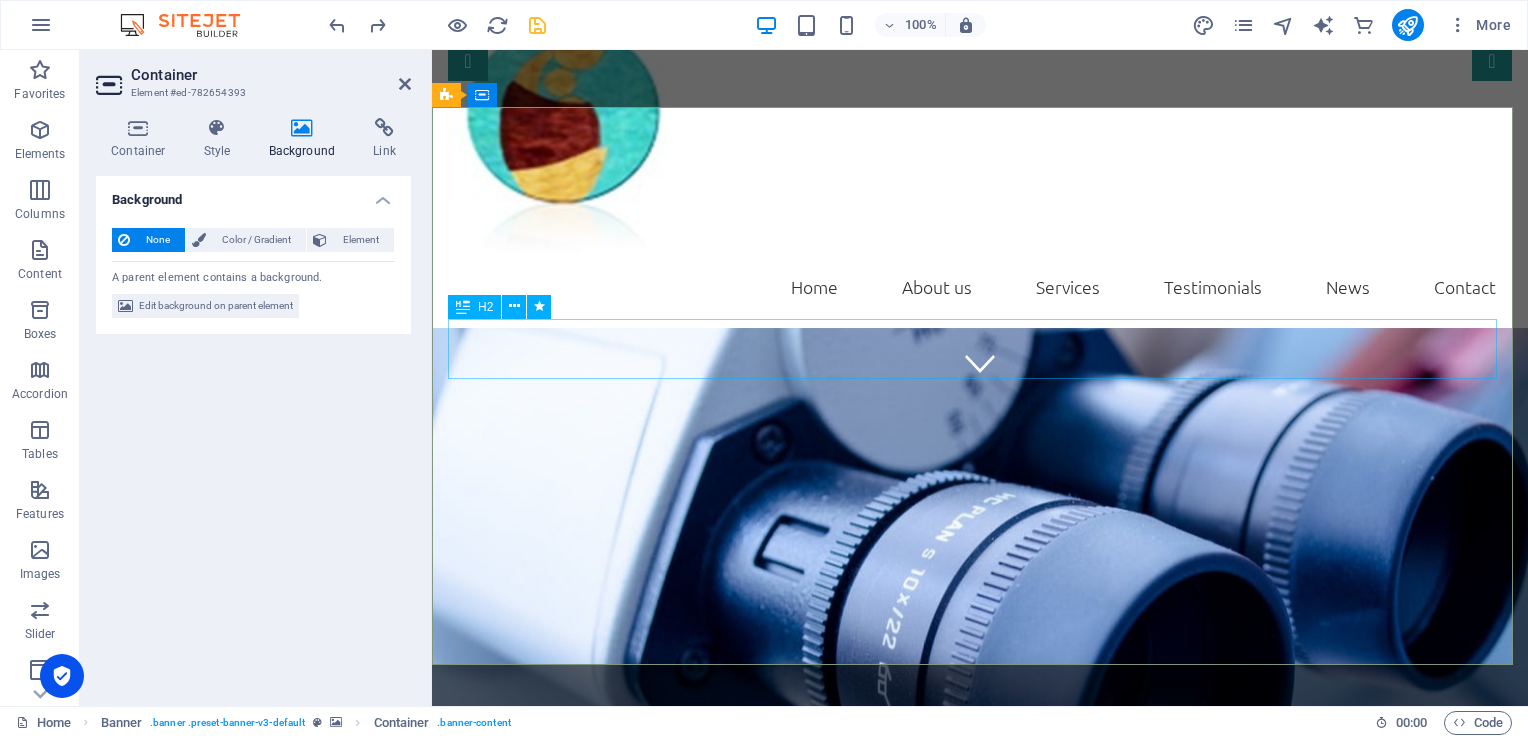 click on "[DOMAIN_NAME]" at bounding box center (980, 996) 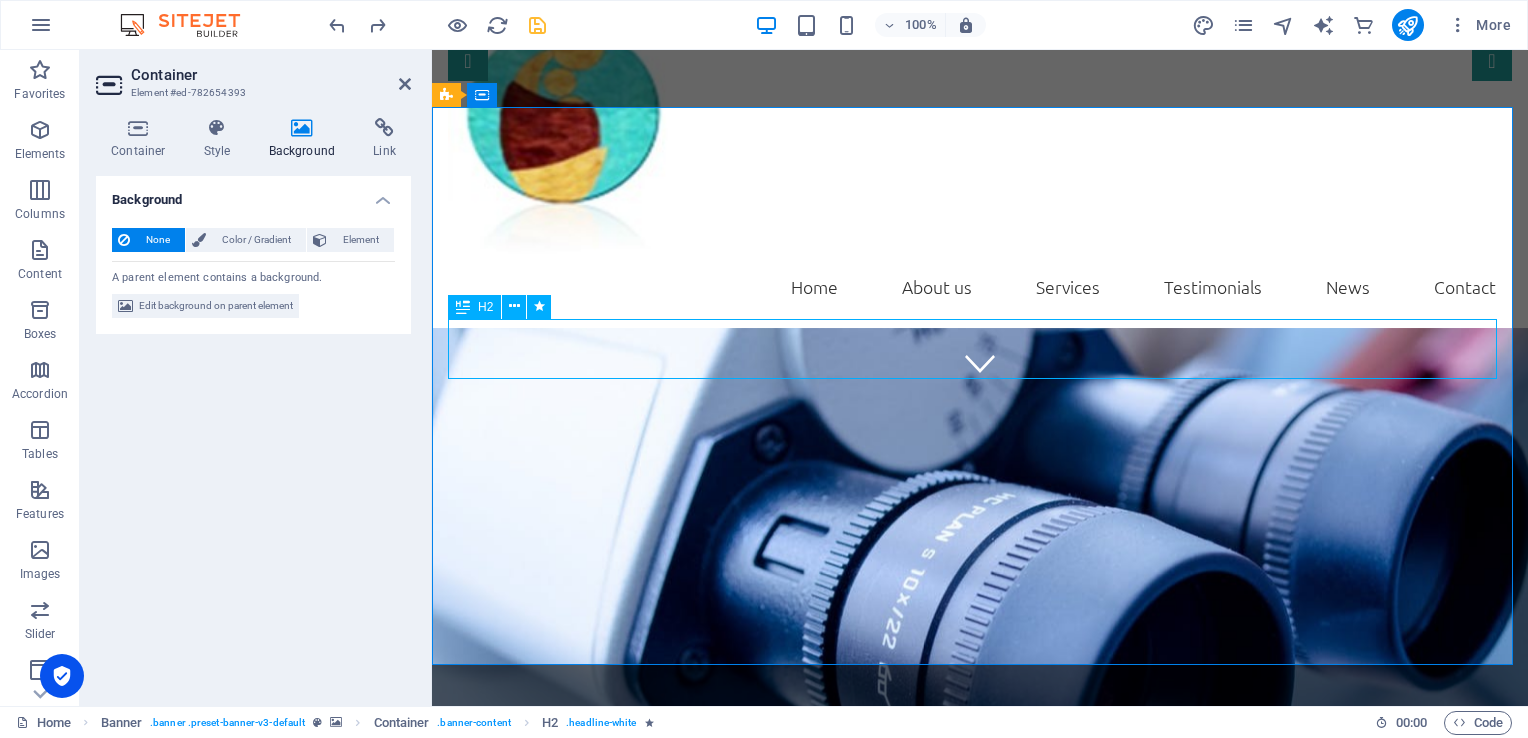 click on "[DOMAIN_NAME]" at bounding box center [980, 996] 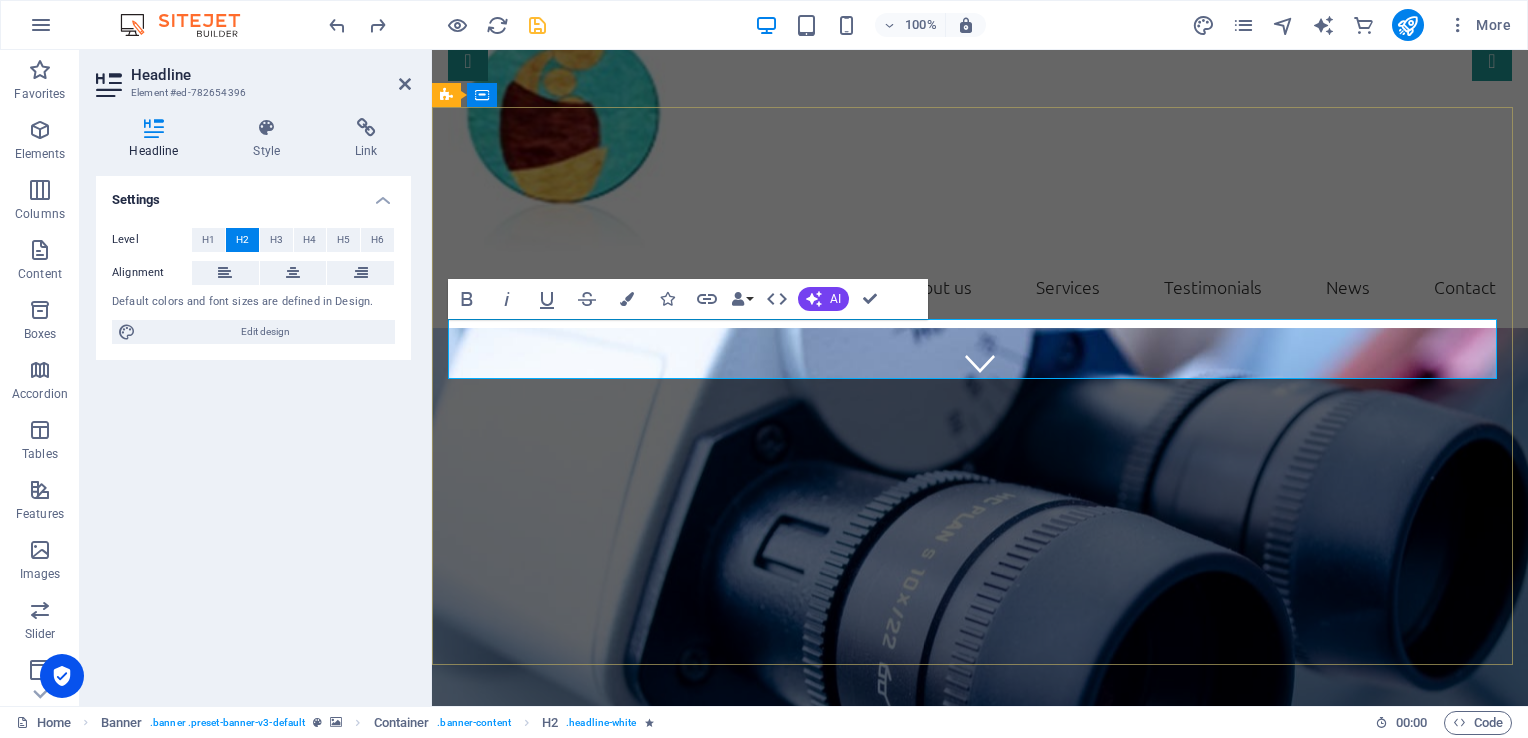 type 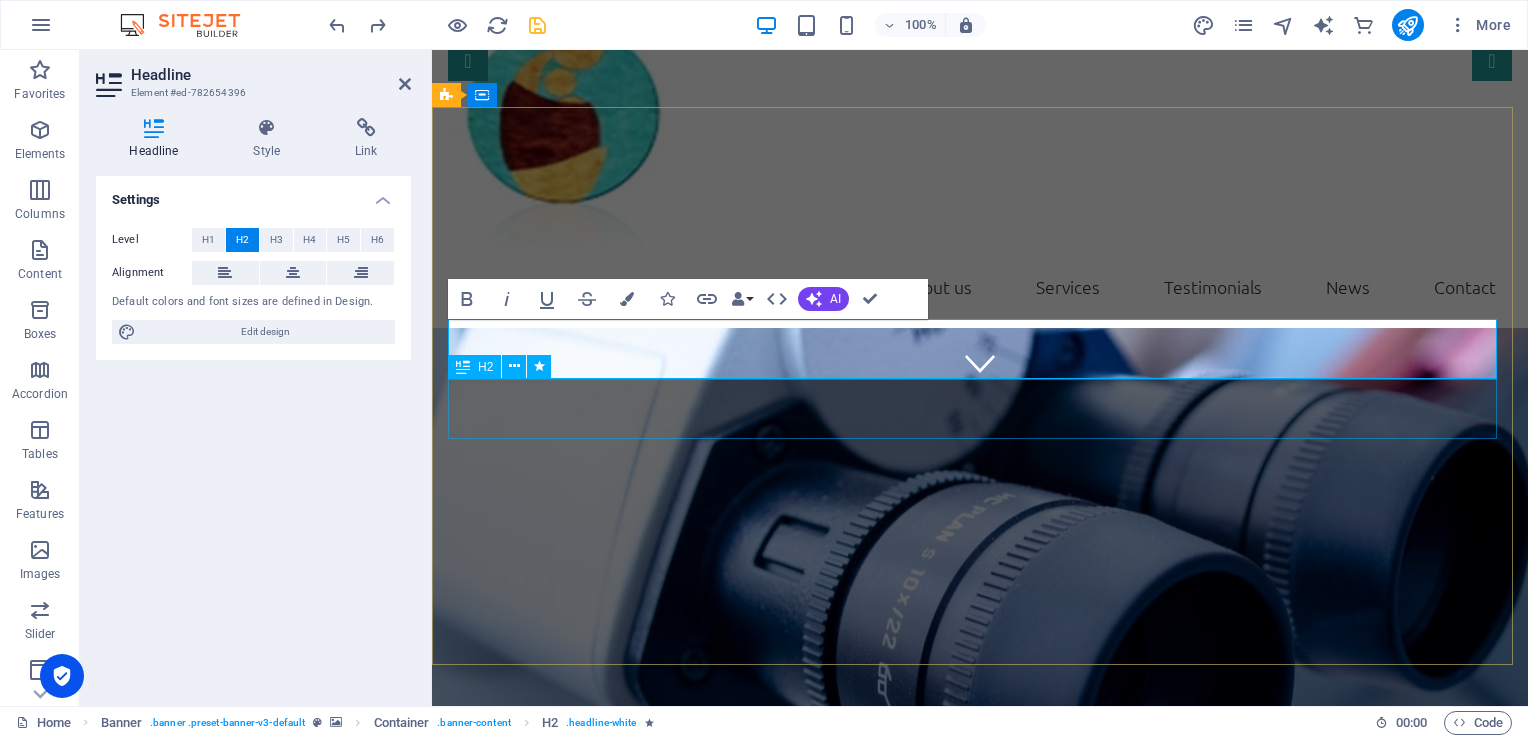 click on "We take  care  of you!" at bounding box center [980, 1056] 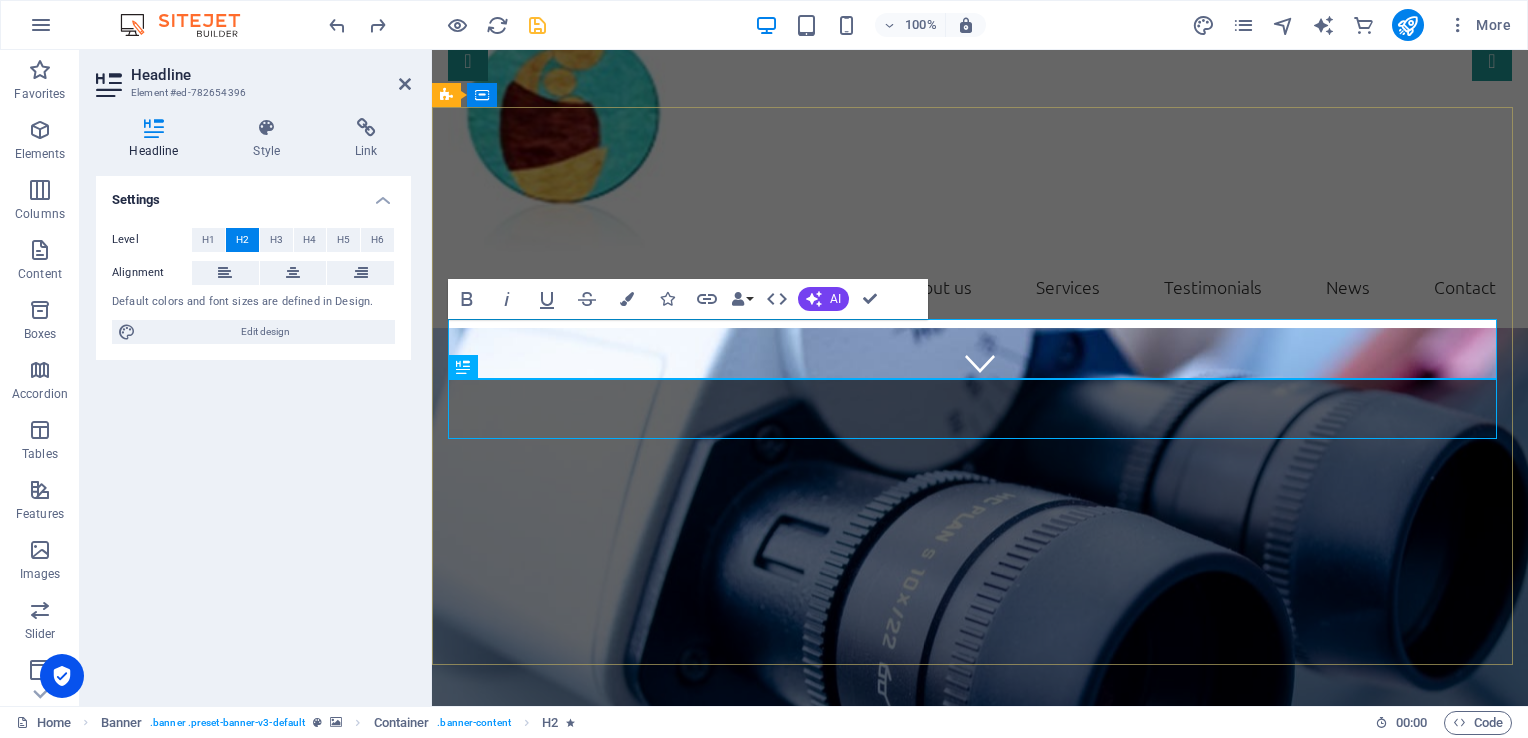 click on "CHU MERE ENFANT AMBOHIMIANDRA" at bounding box center (980, 995) 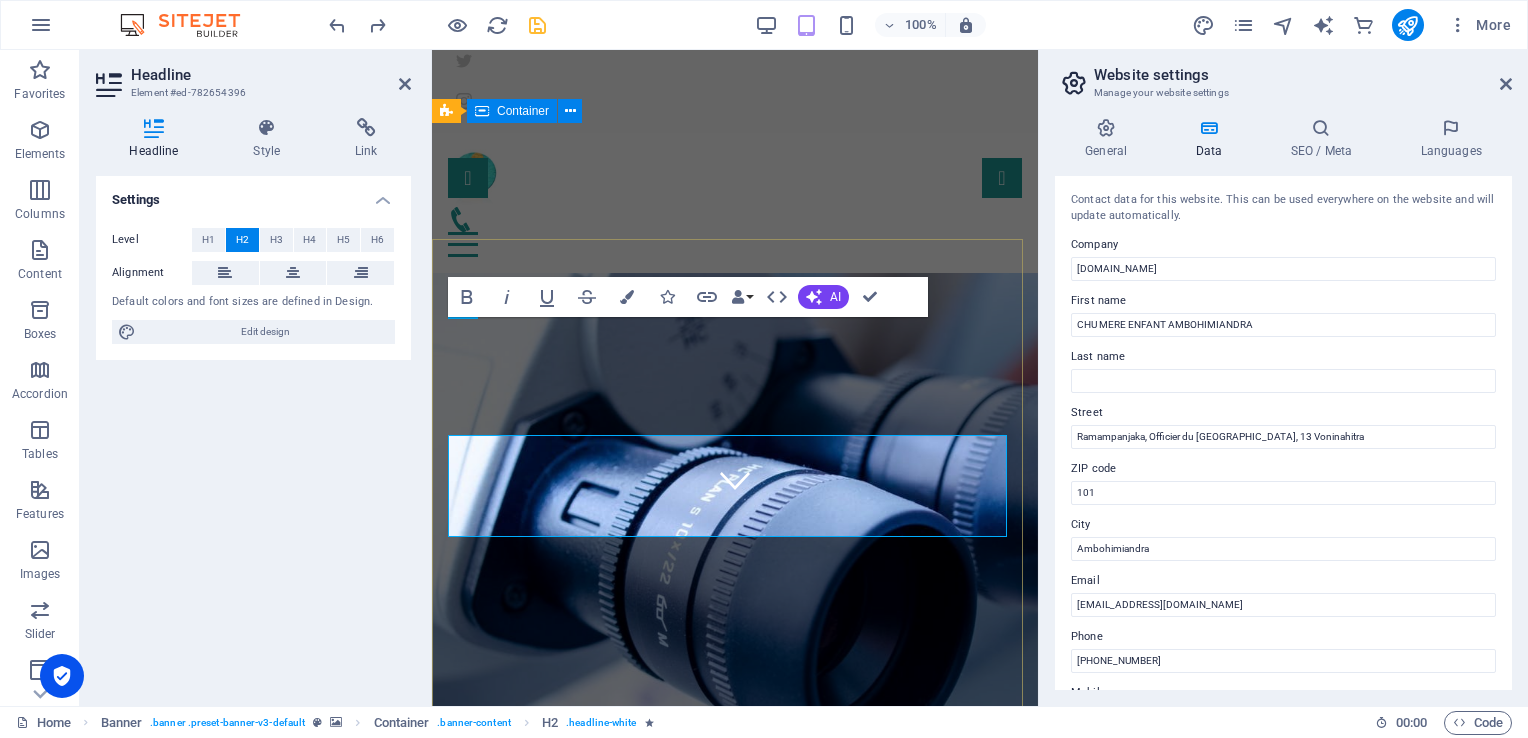 scroll, scrollTop: 168, scrollLeft: 0, axis: vertical 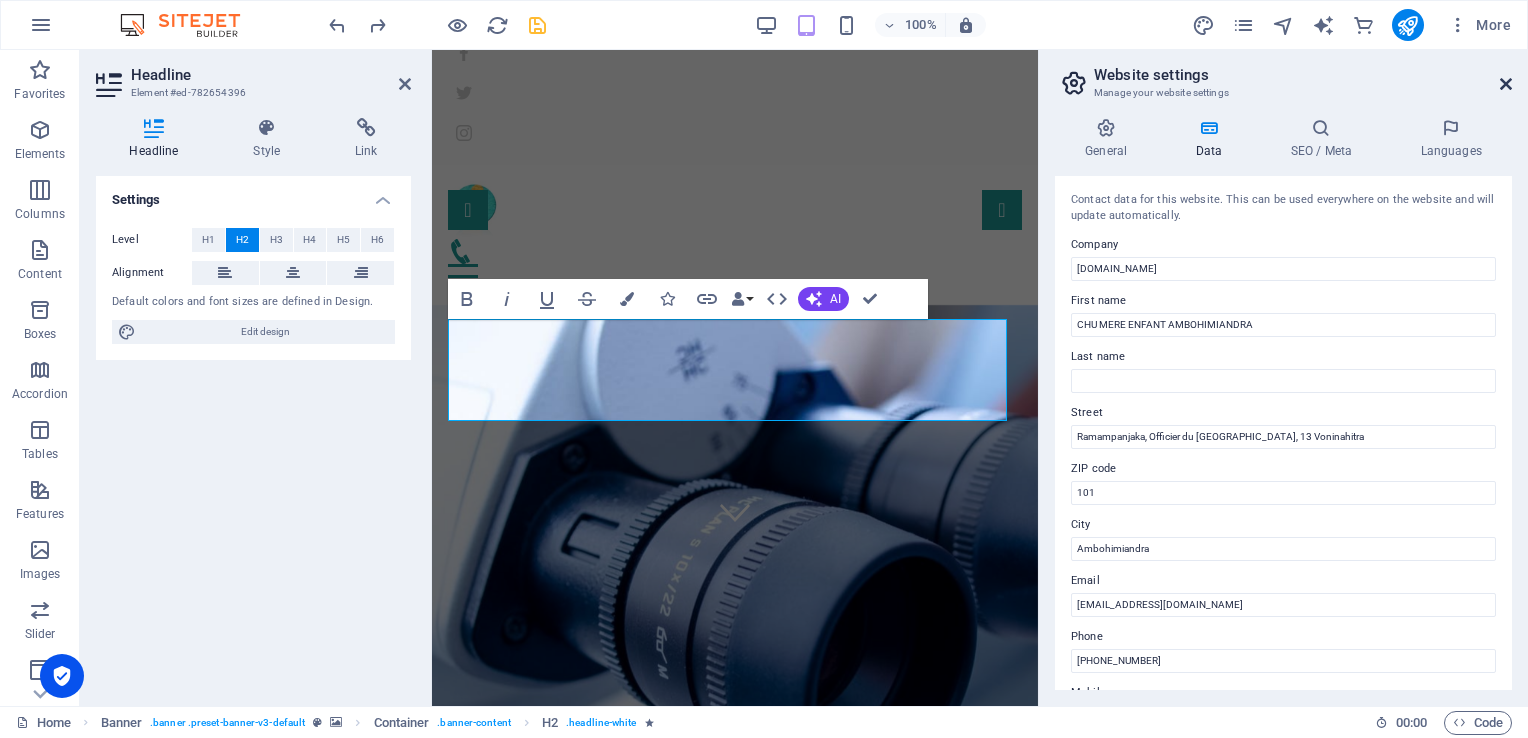 click at bounding box center [1506, 84] 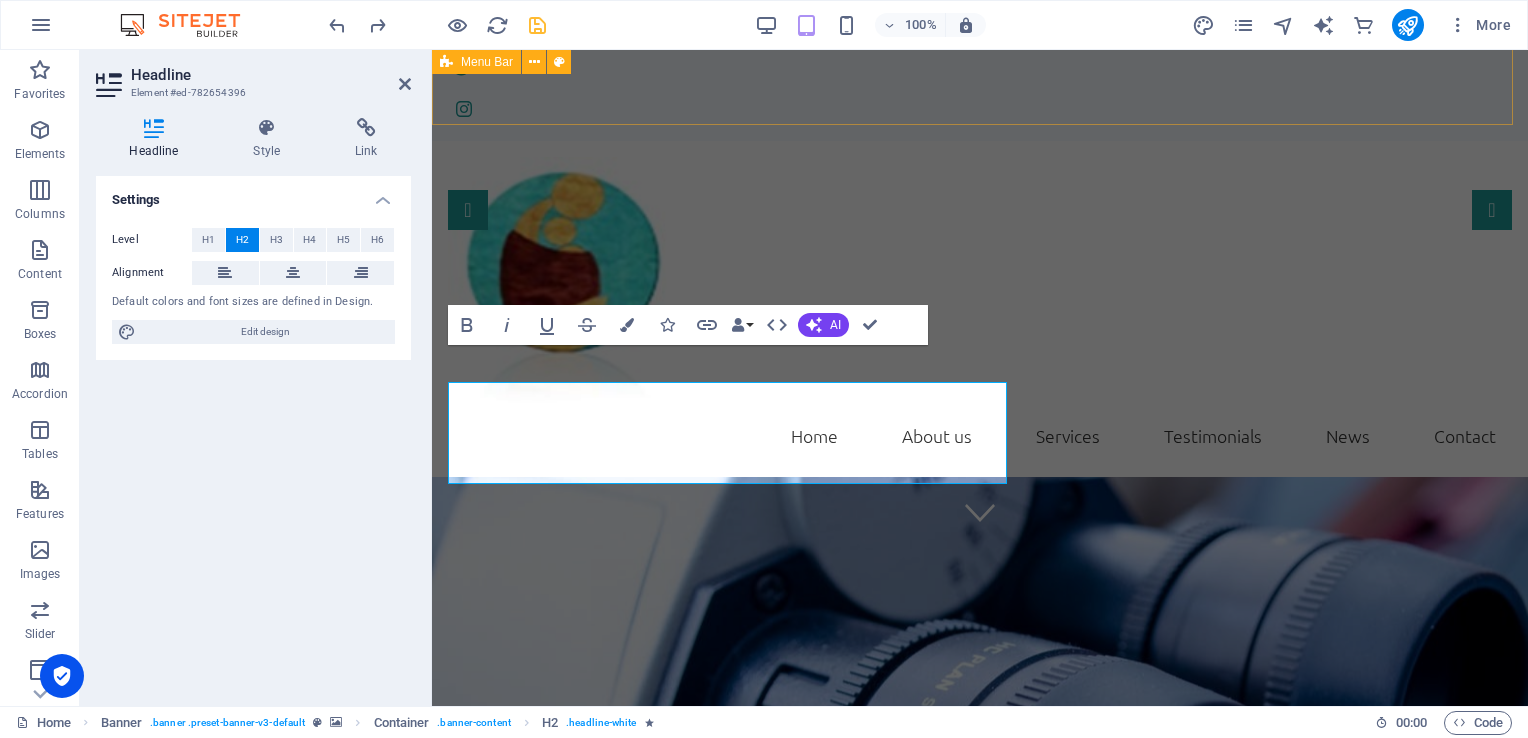 scroll, scrollTop: 104, scrollLeft: 0, axis: vertical 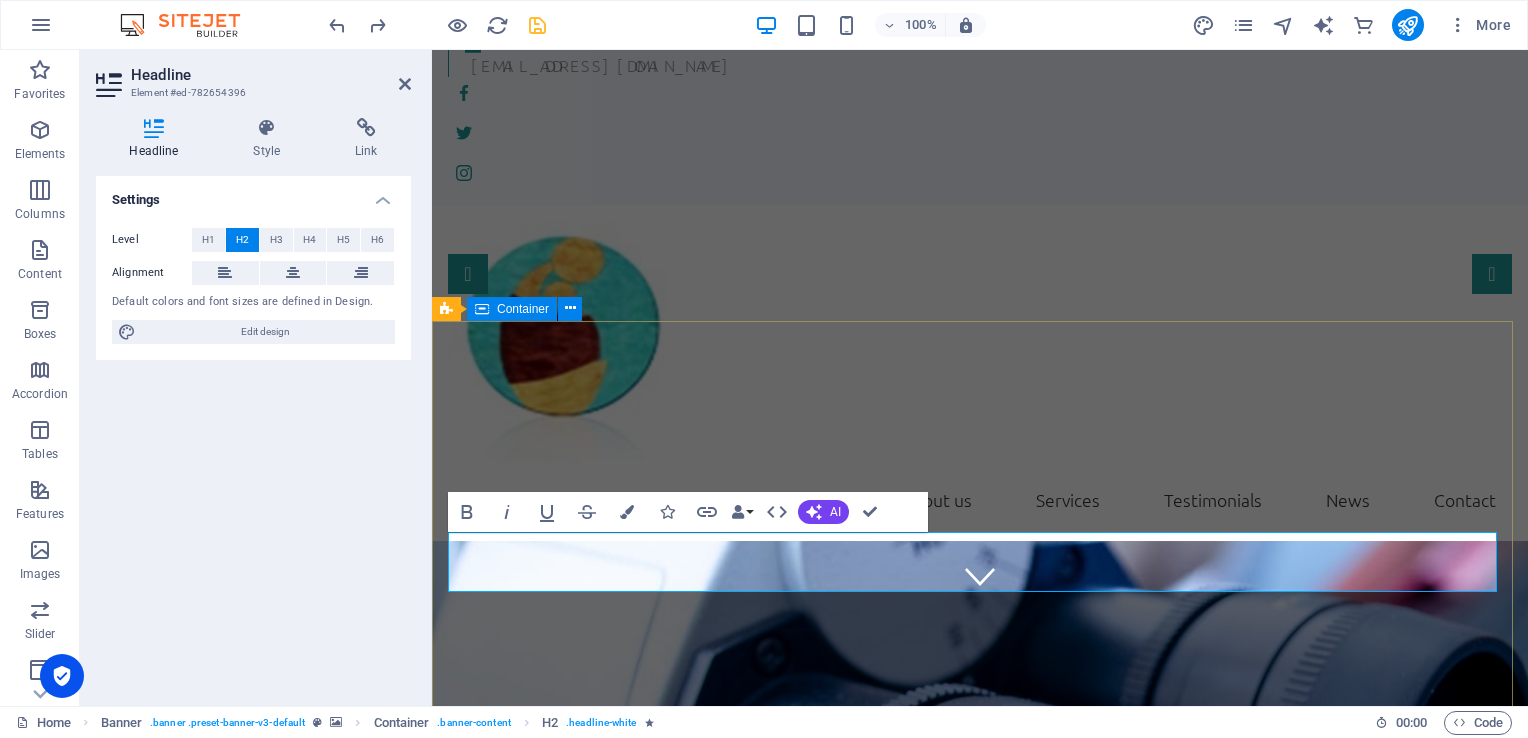 click on "CHU MERE ENFANT AMBOHIMIANDRA We take  care  of you!" at bounding box center [980, 1247] 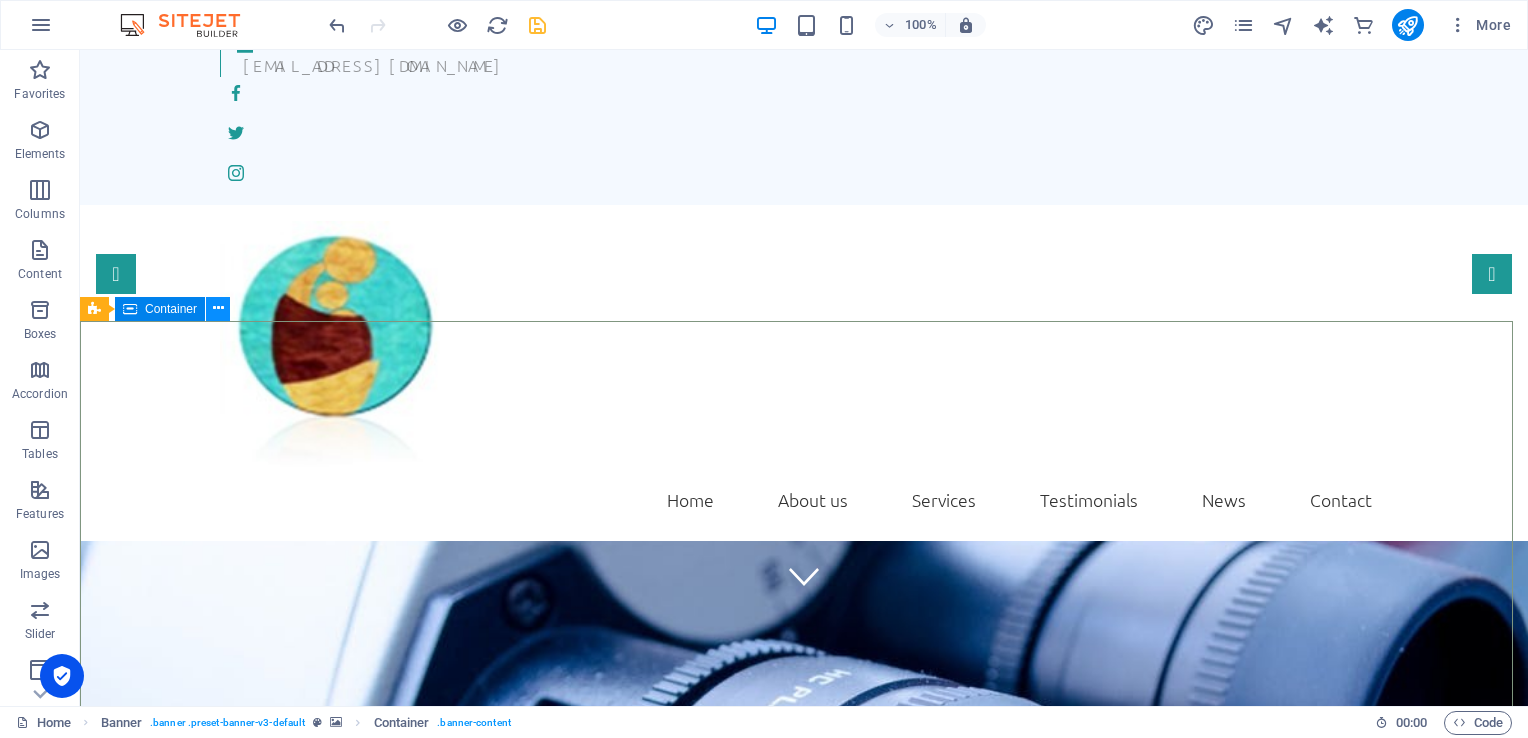 click at bounding box center [218, 308] 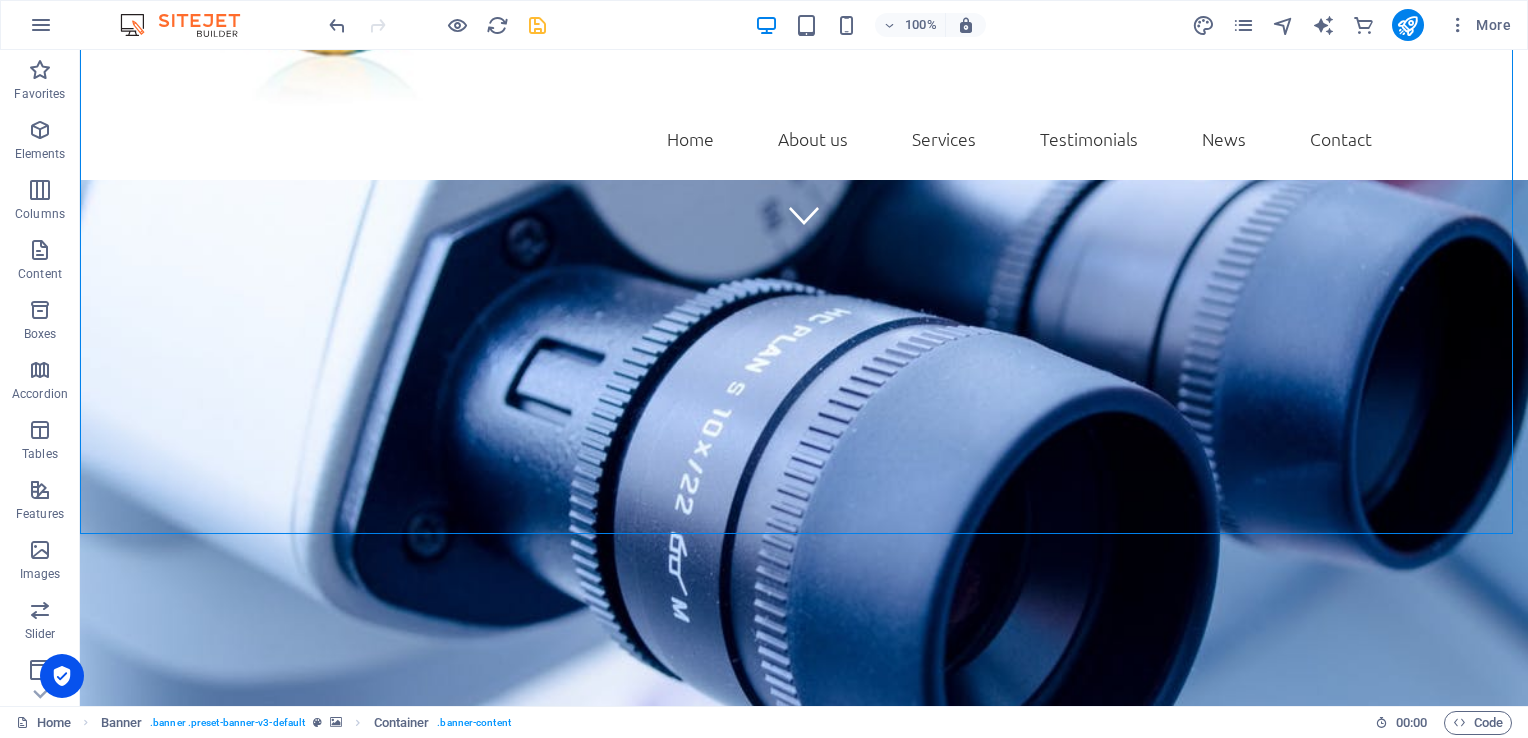 scroll, scrollTop: 489, scrollLeft: 0, axis: vertical 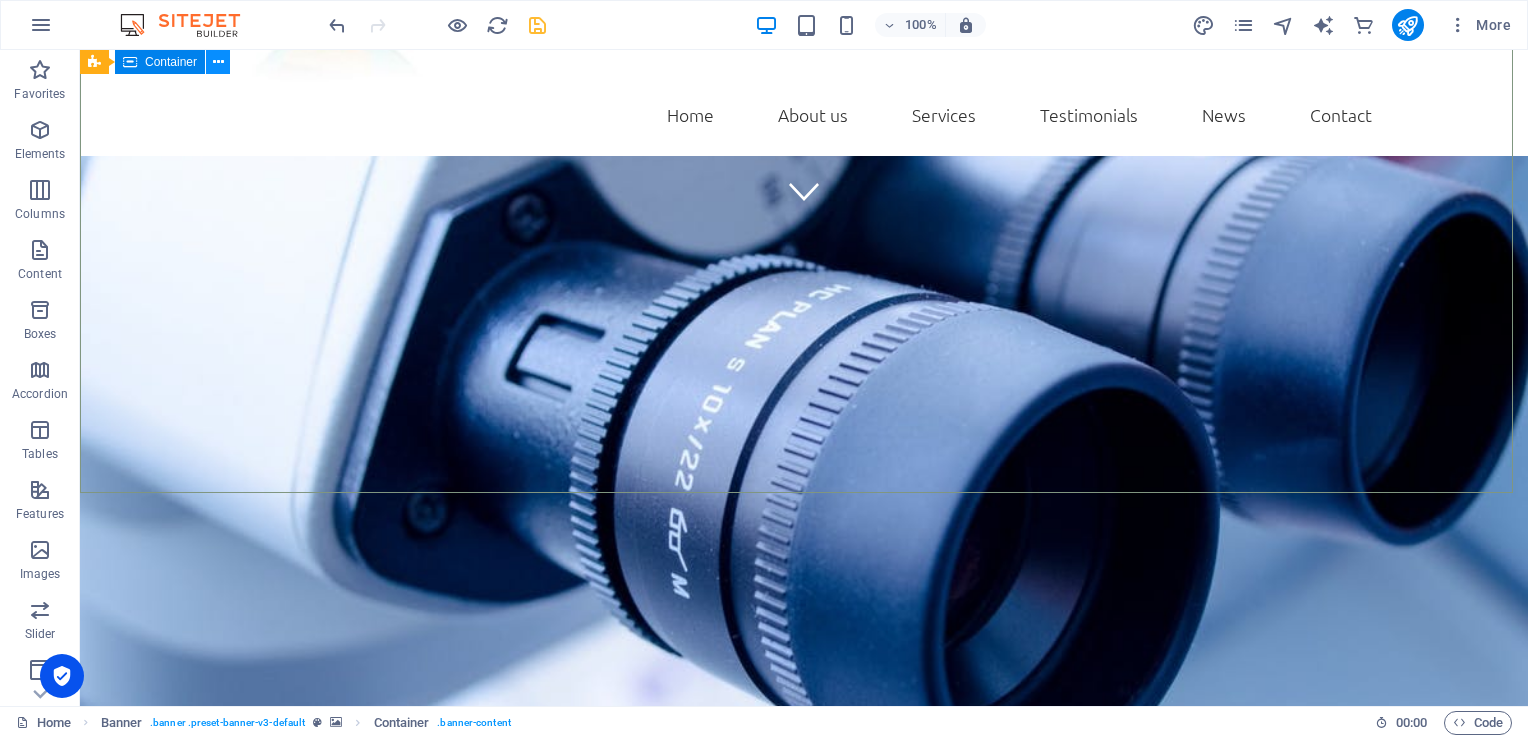 click at bounding box center [218, 62] 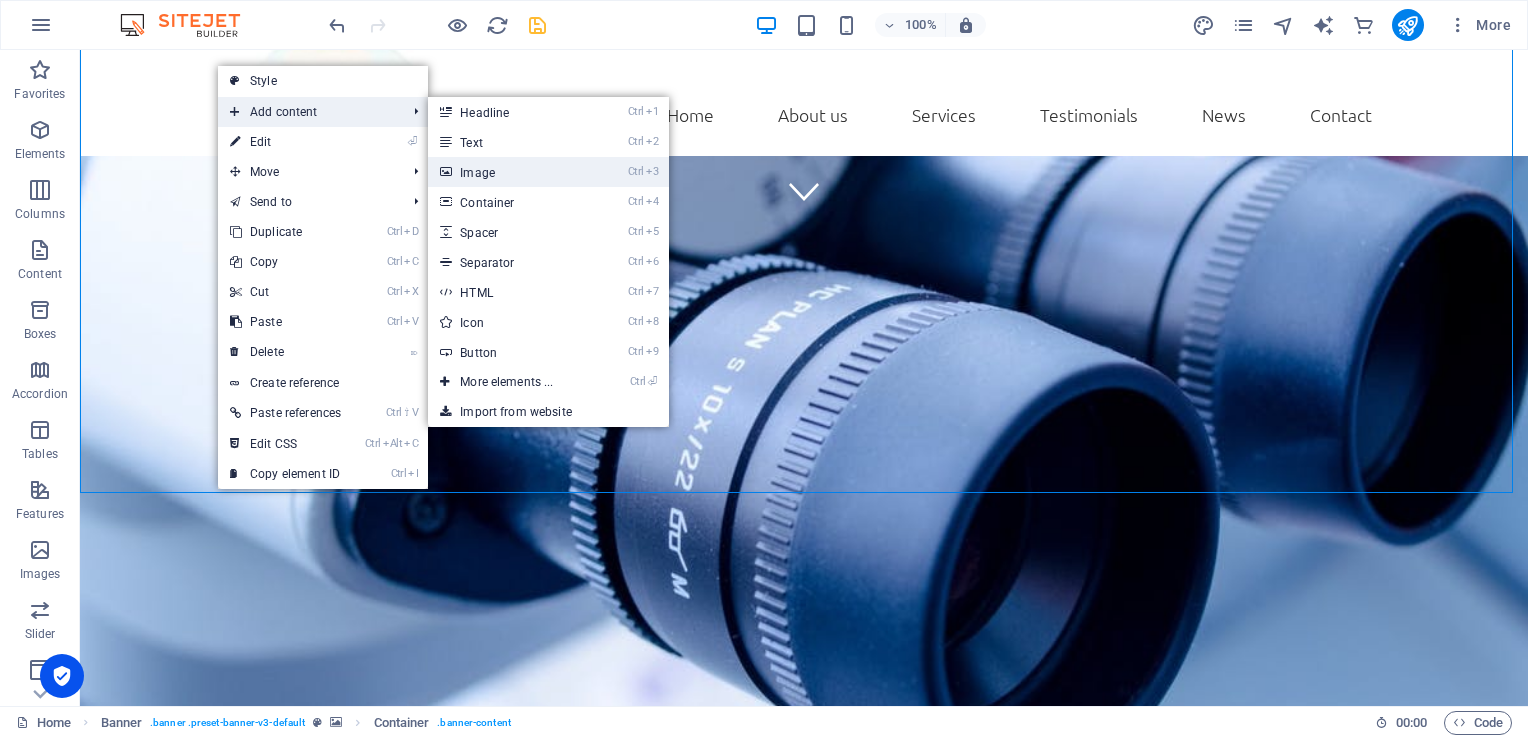 click on "Ctrl 3  Image" at bounding box center (510, 172) 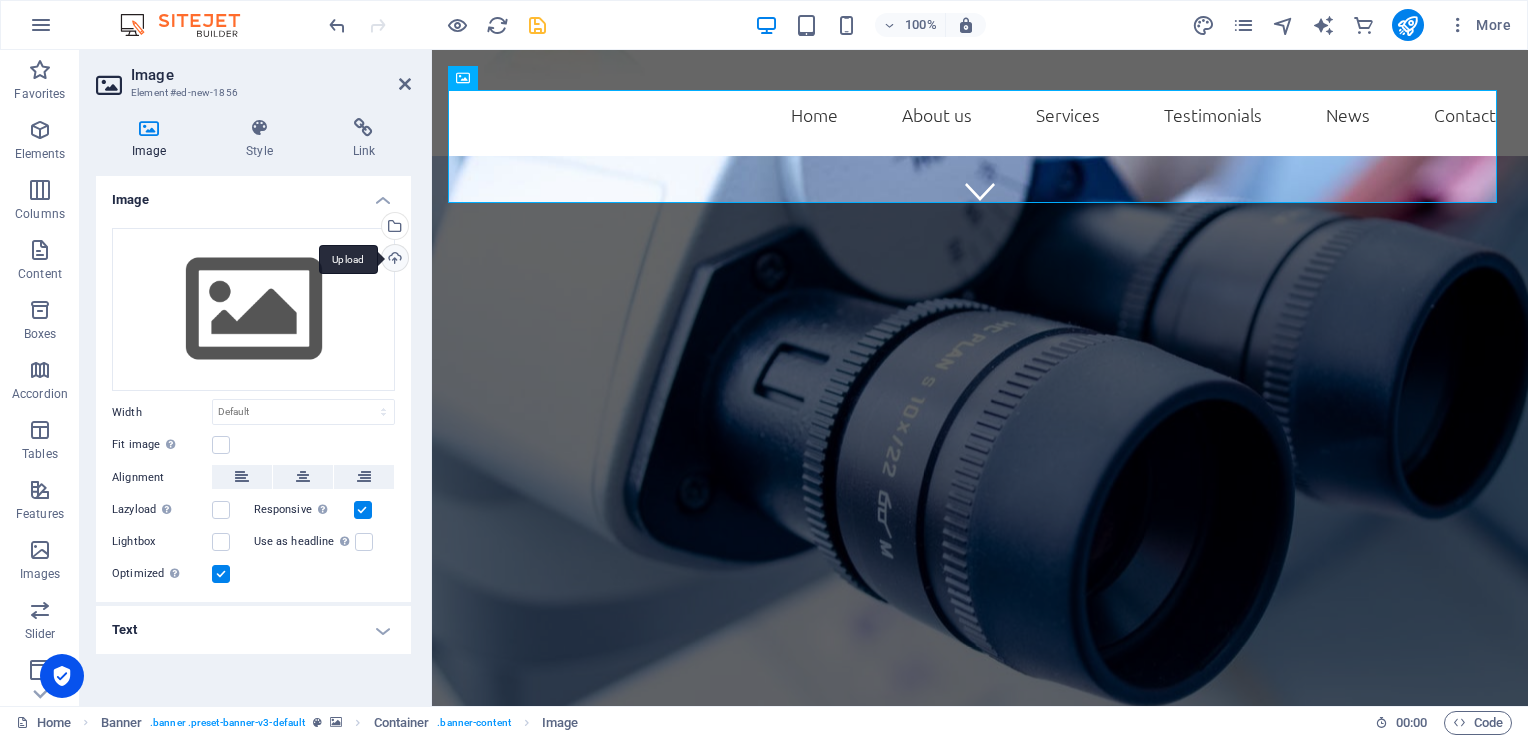 click on "Upload" at bounding box center [393, 260] 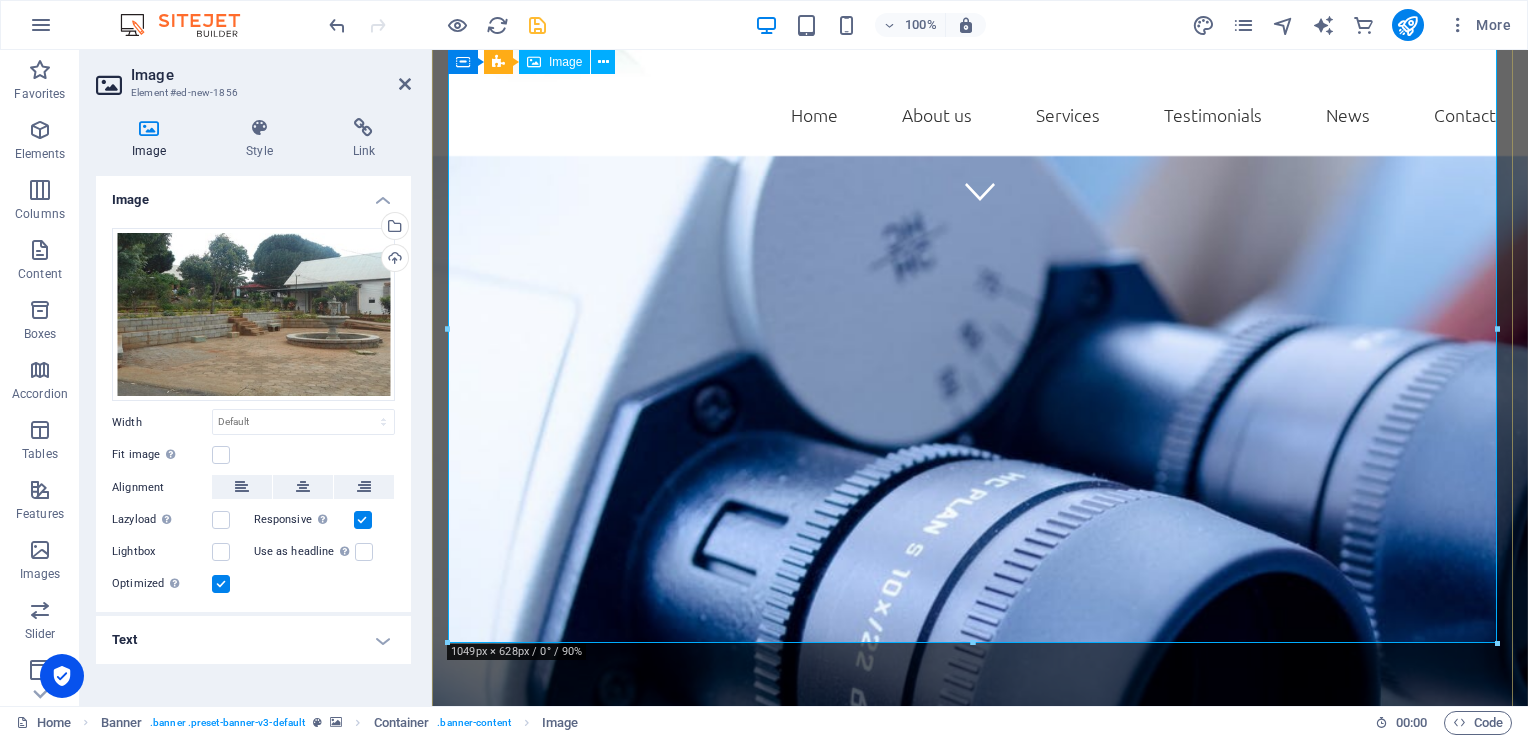 click at bounding box center [980, 1487] 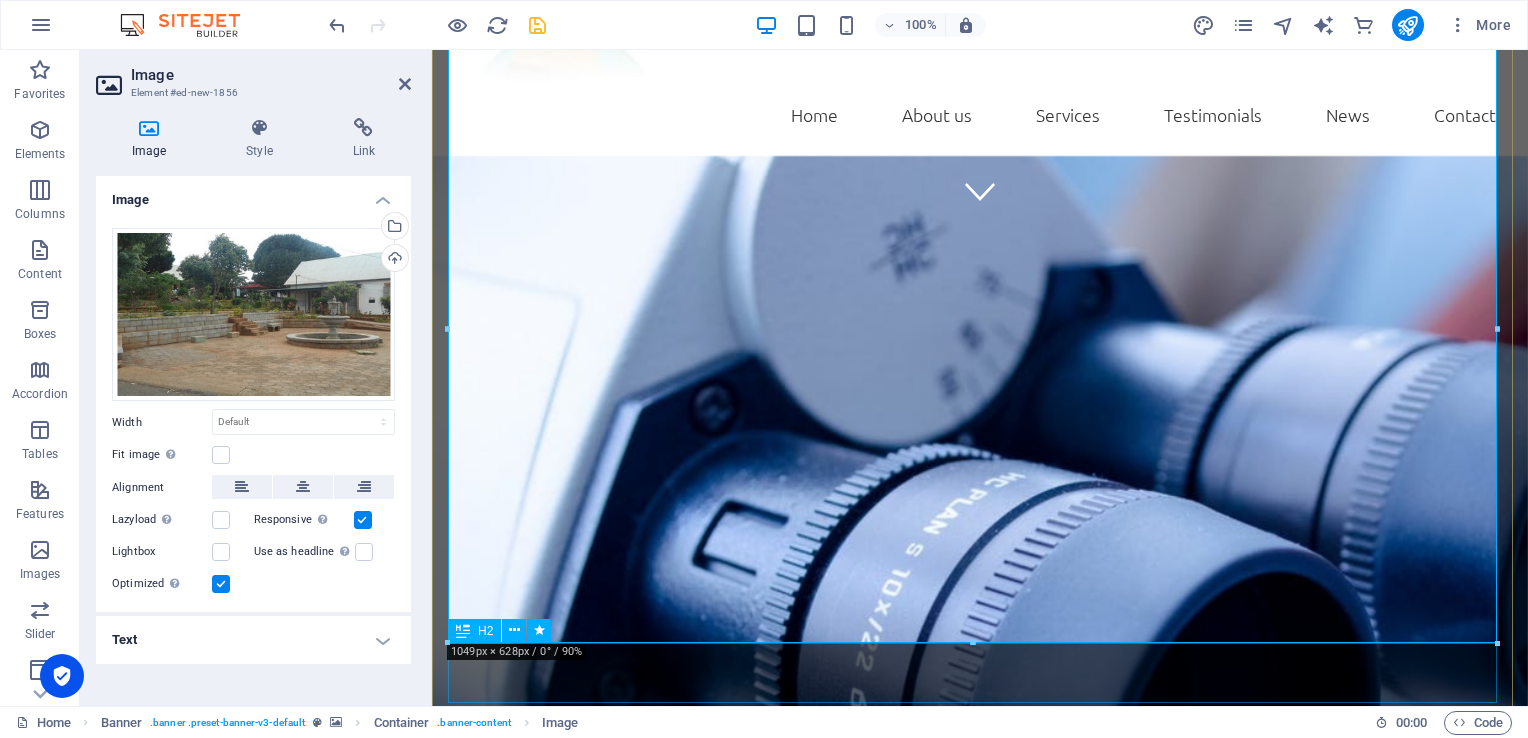 click on "CHU MERE ENFANT AMBOHIMIANDRA" at bounding box center [980, 1845] 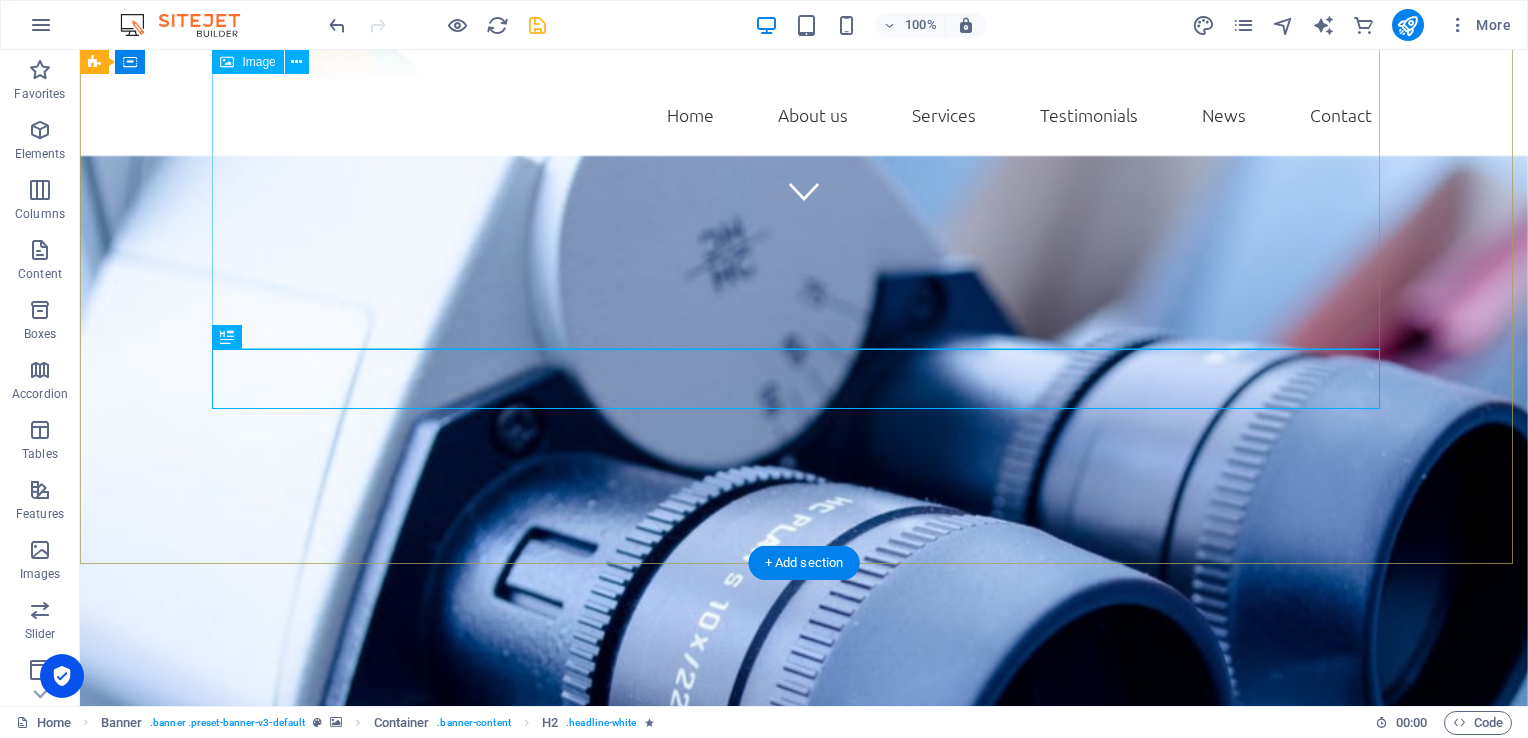 scroll, scrollTop: 855, scrollLeft: 0, axis: vertical 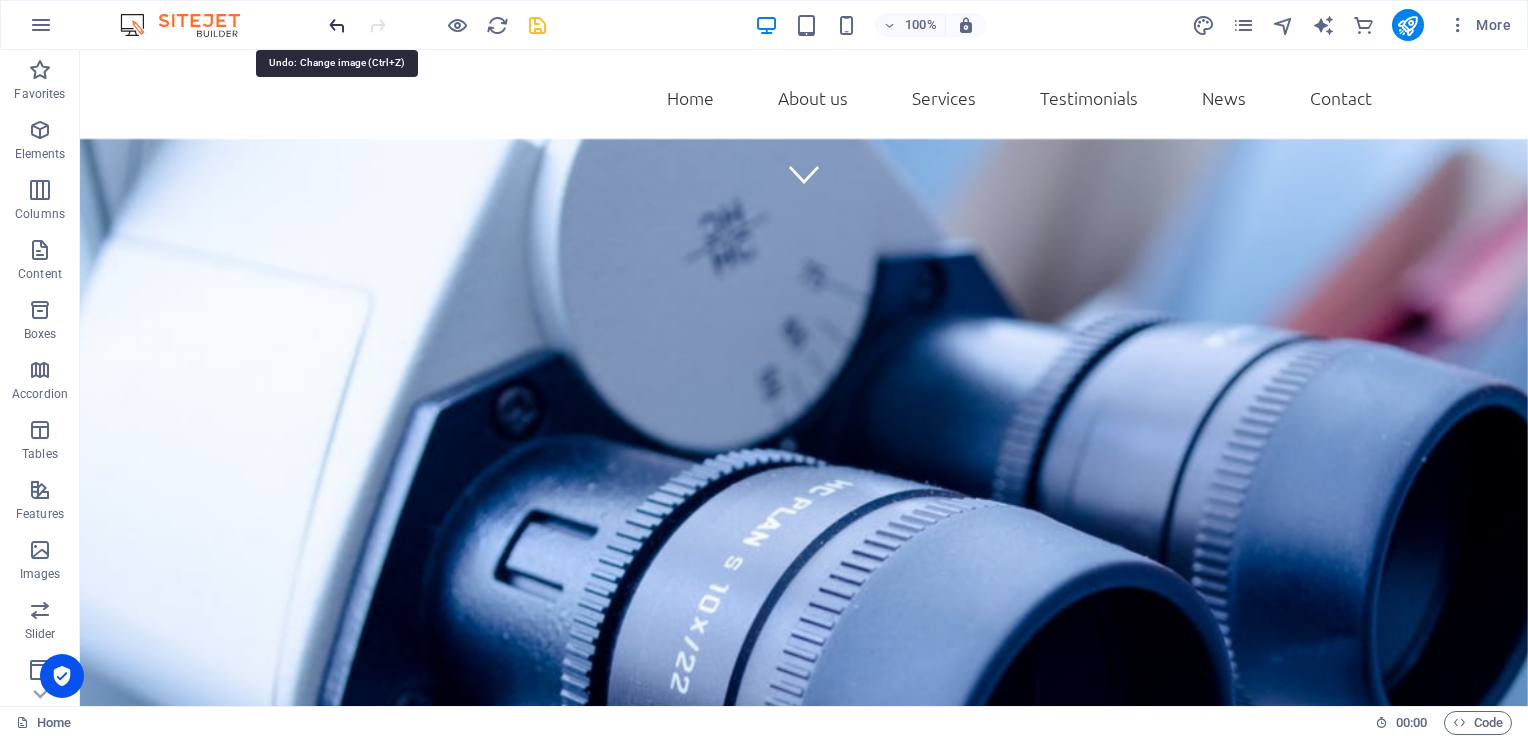 click at bounding box center (337, 25) 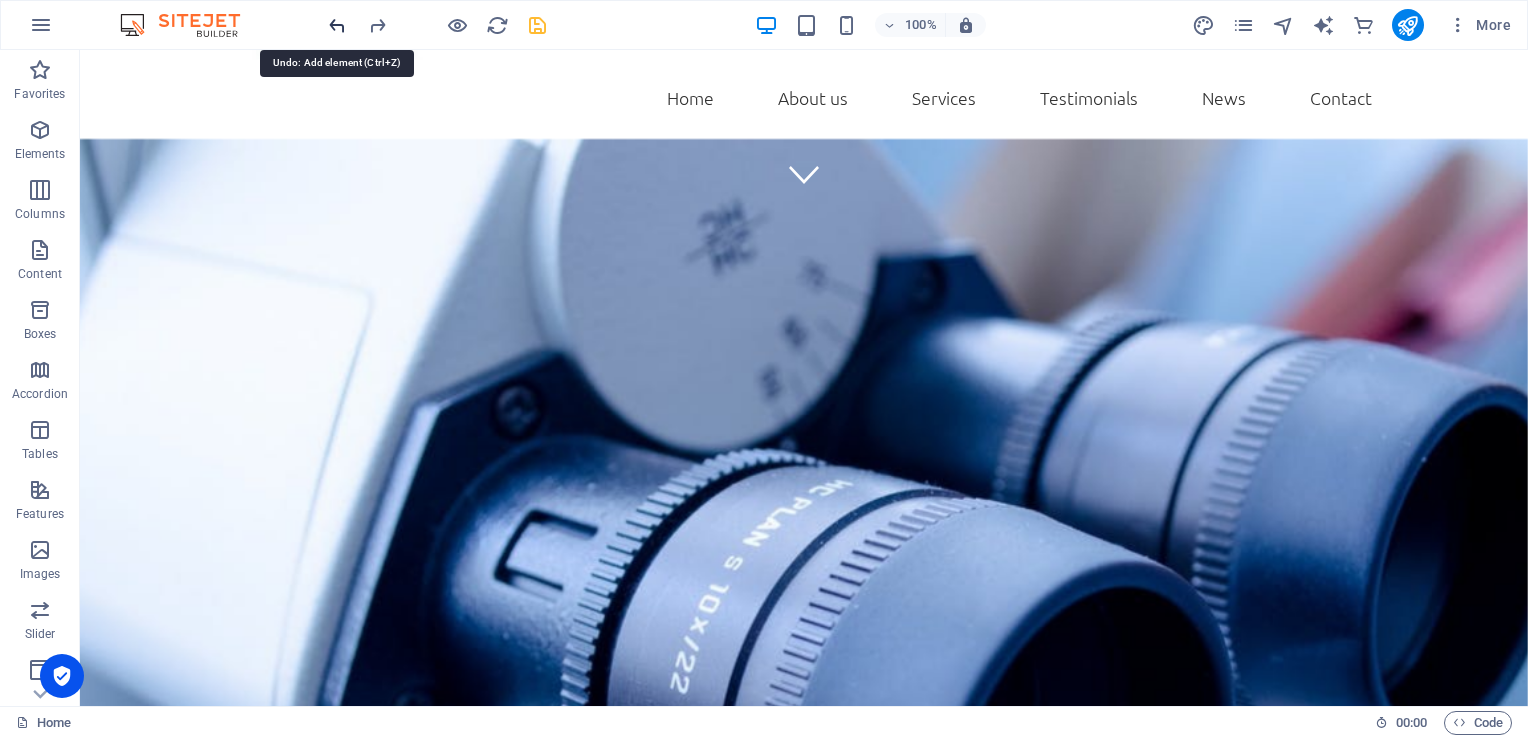 click at bounding box center [337, 25] 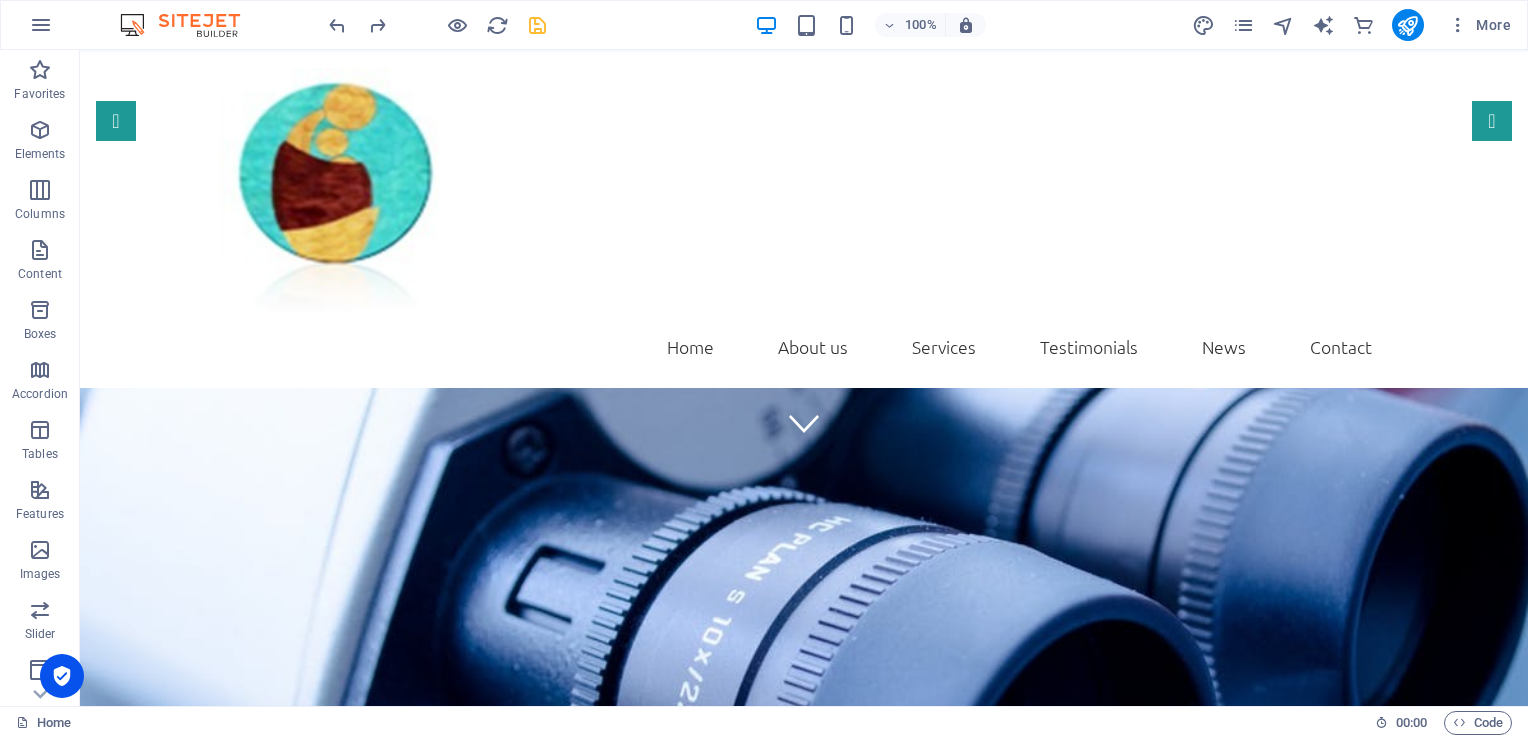 scroll, scrollTop: 274, scrollLeft: 0, axis: vertical 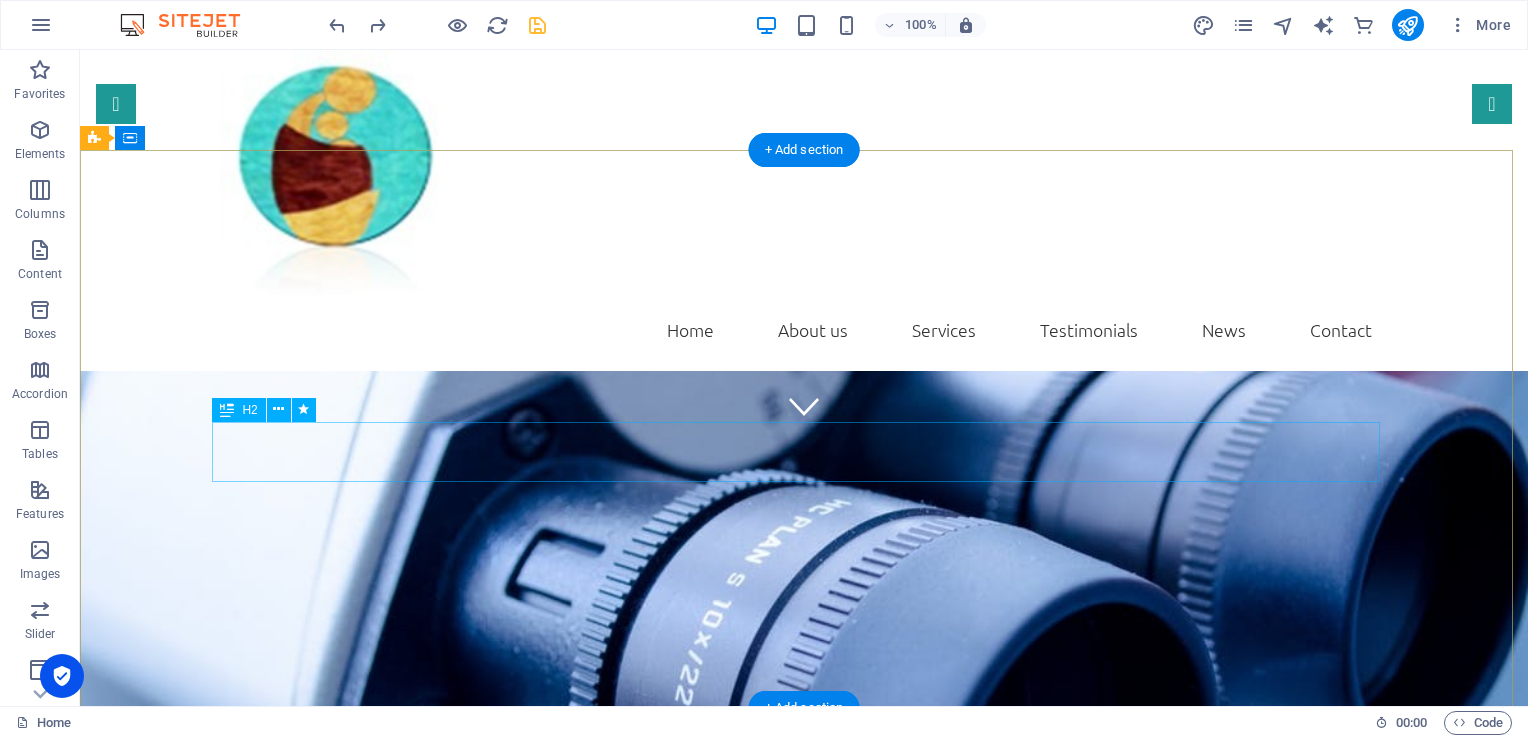 click on "We take  care  of you!" at bounding box center (804, 1099) 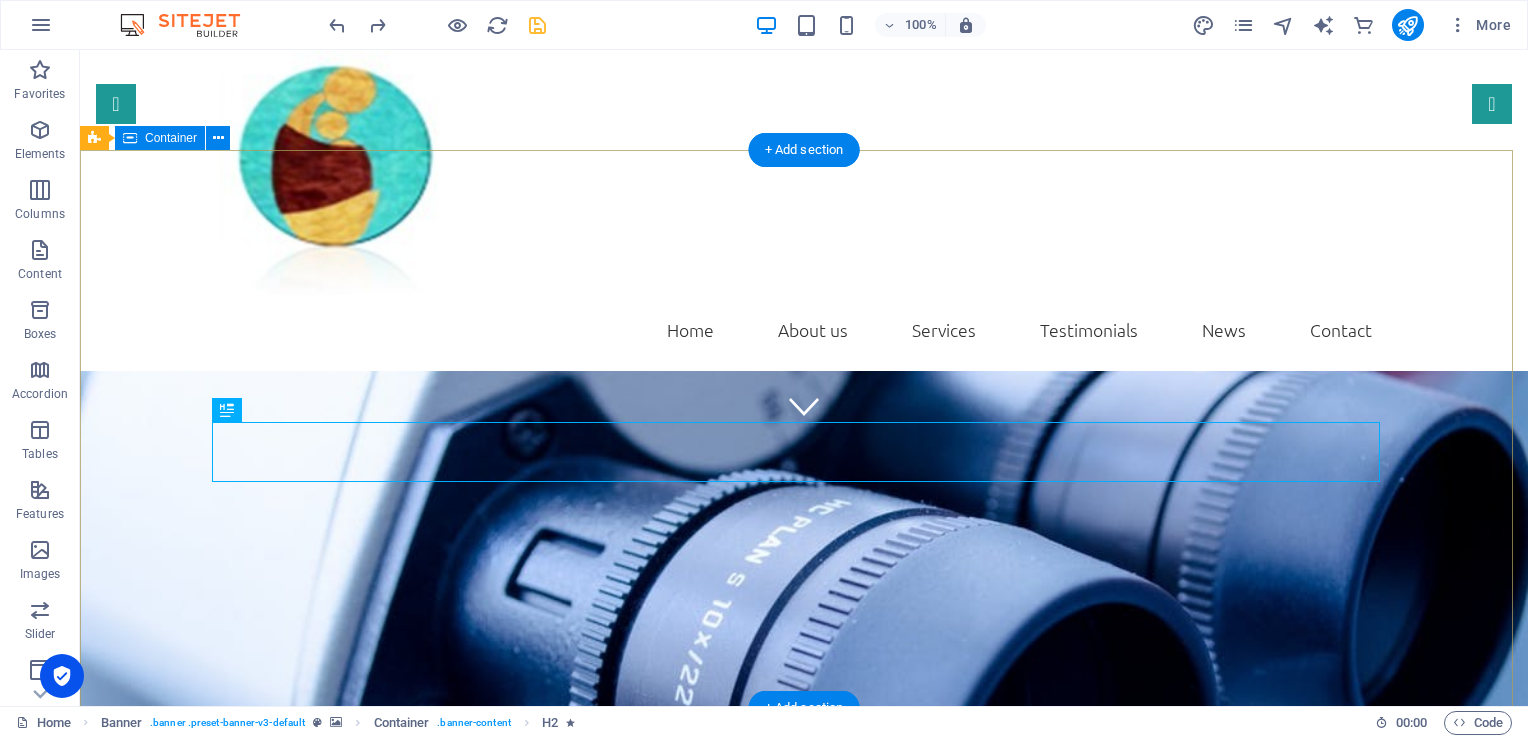 click on "CHU MERE ENFANT AMBOHIMIANDRA We take  care  of you!" at bounding box center (804, 1077) 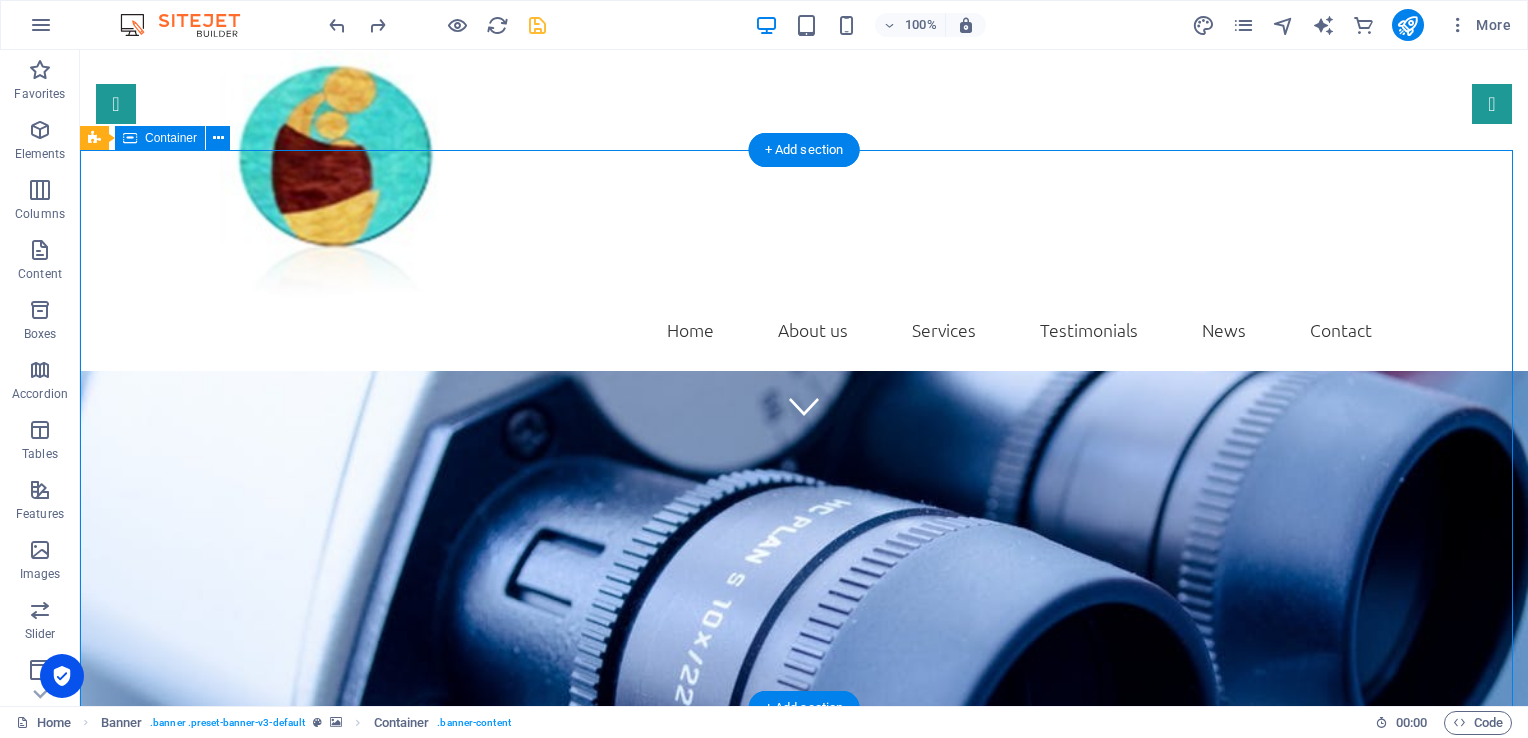 click on "CHU MERE ENFANT AMBOHIMIANDRA We take  care  of you!" at bounding box center (804, 1077) 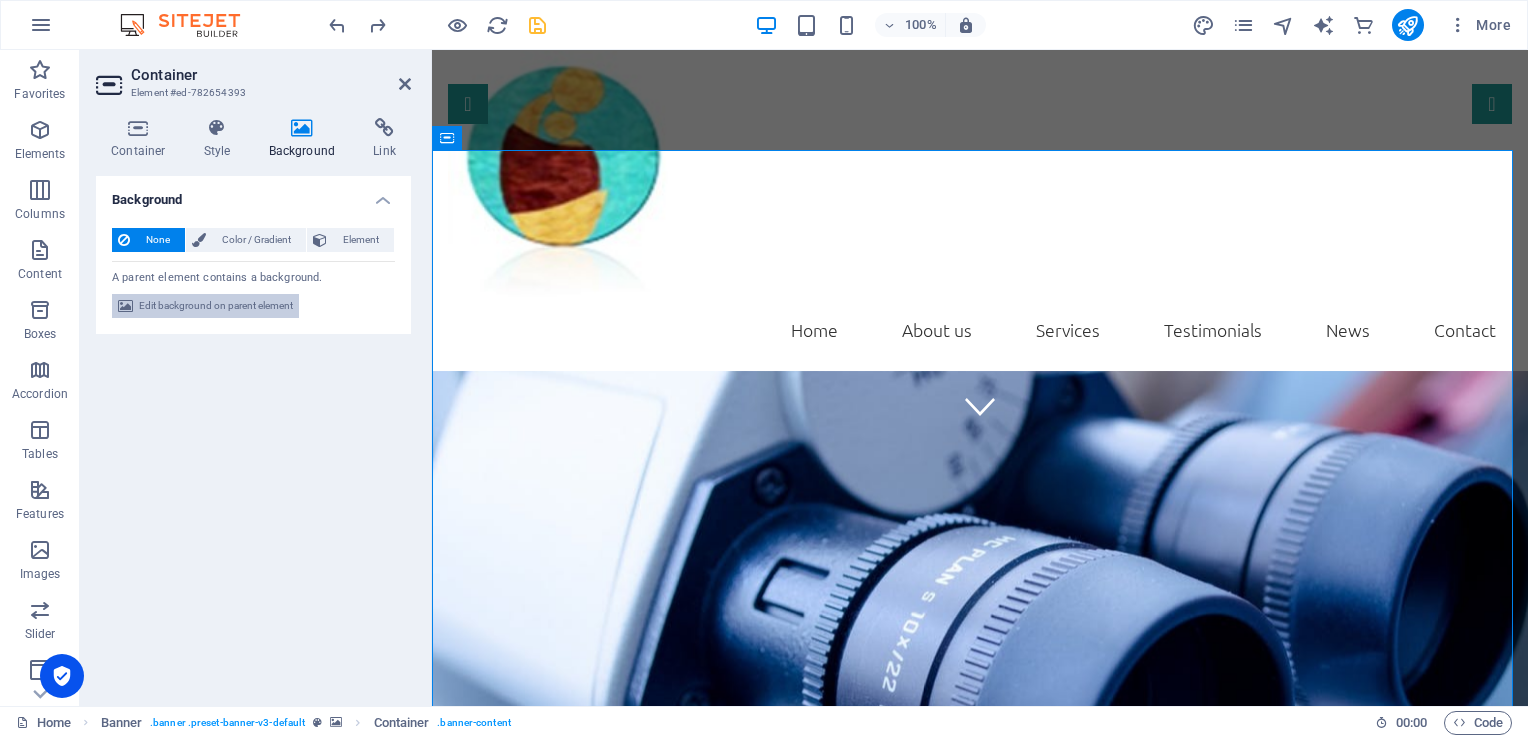 click on "Edit background on parent element" at bounding box center [216, 306] 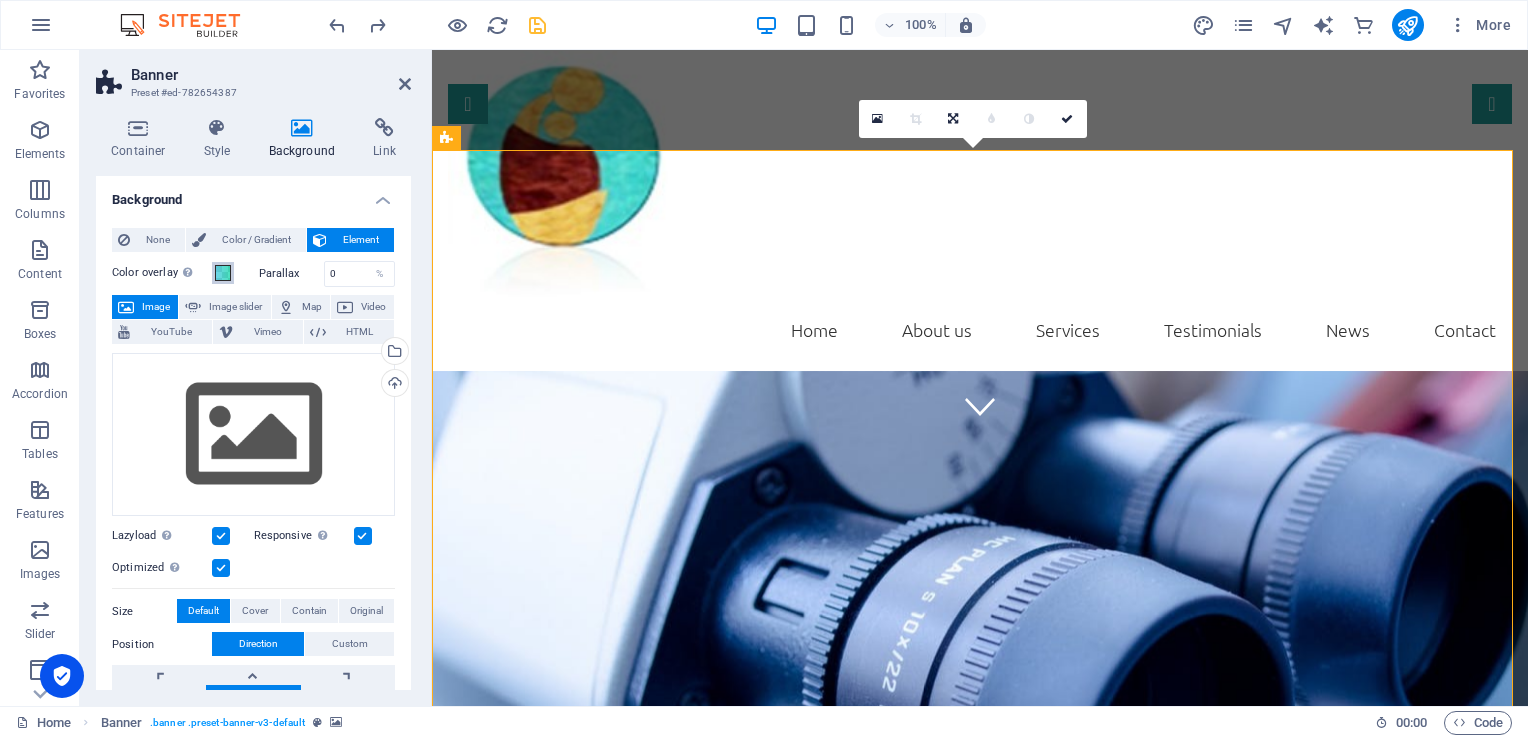 click at bounding box center [223, 273] 